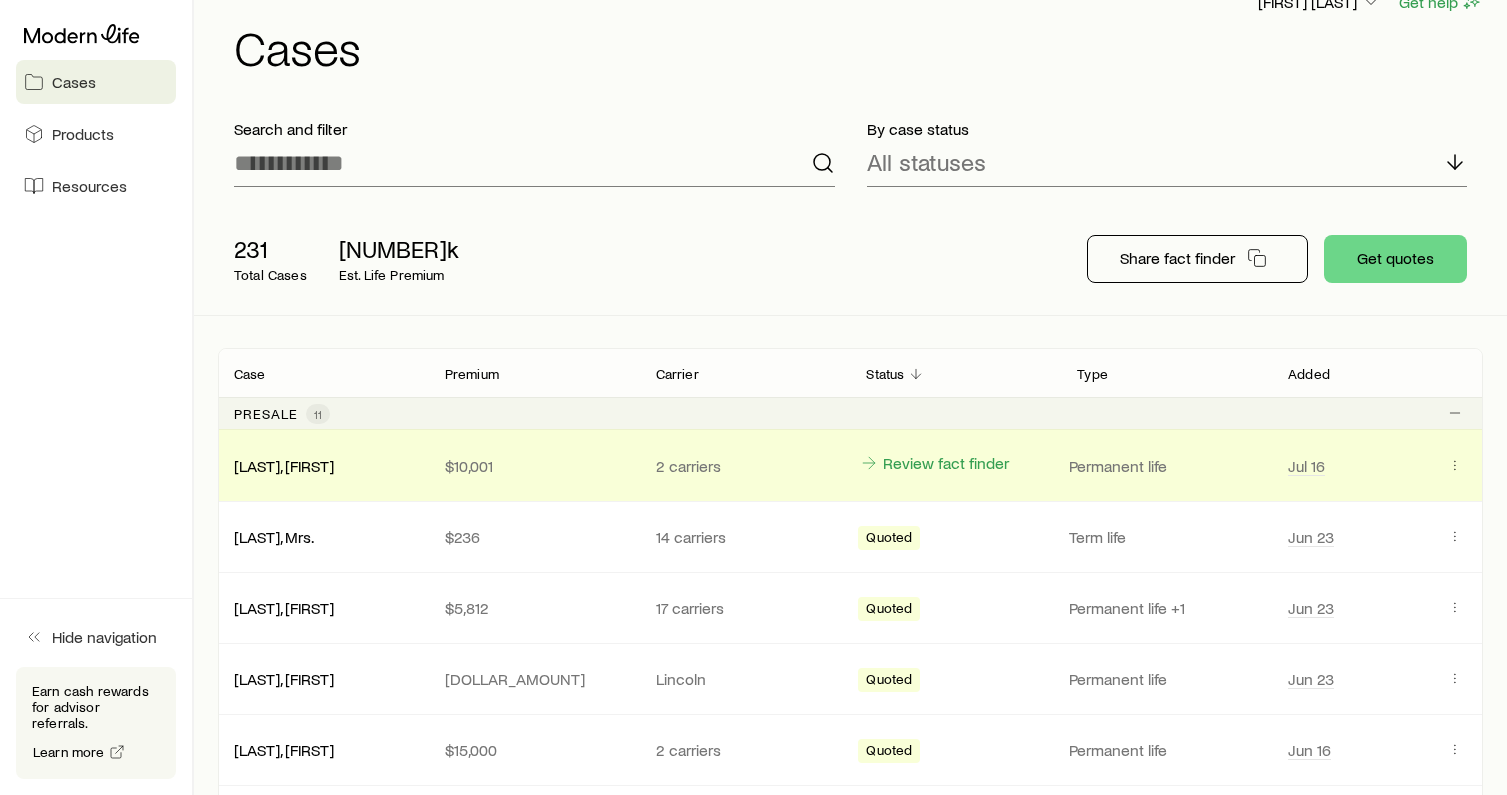scroll, scrollTop: 0, scrollLeft: 0, axis: both 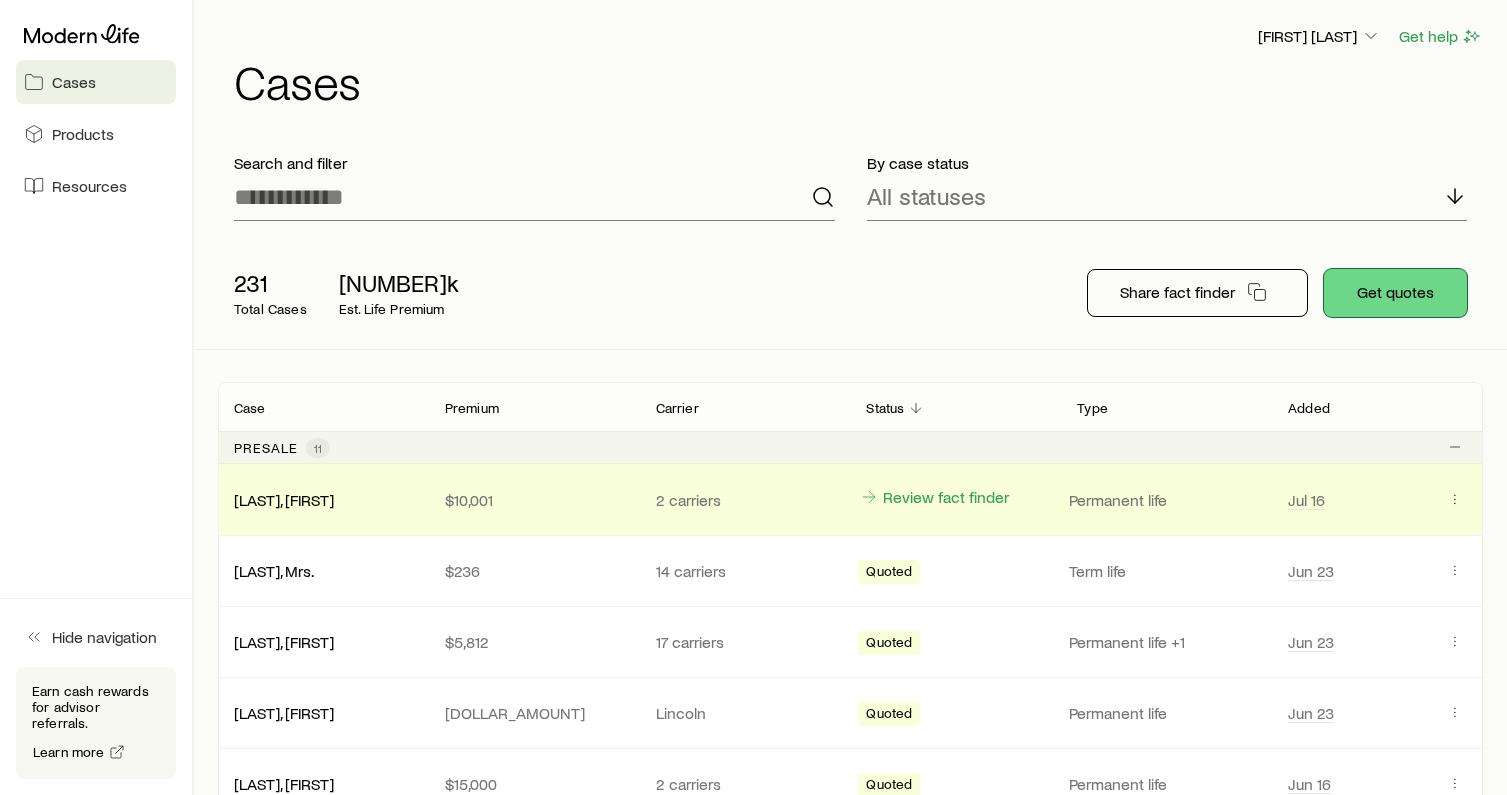 click on "Get quotes" at bounding box center [1395, 293] 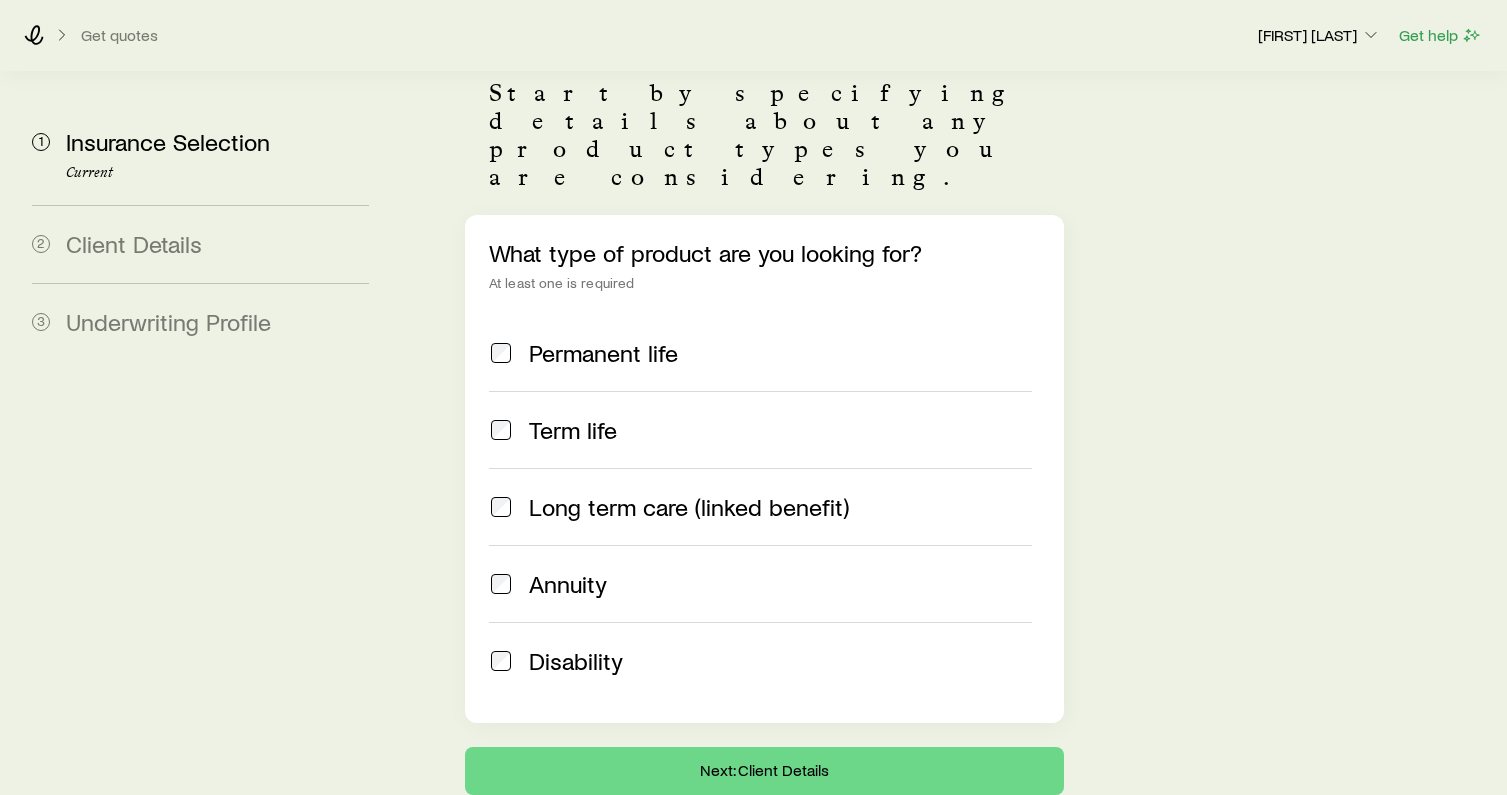 scroll, scrollTop: 156, scrollLeft: 0, axis: vertical 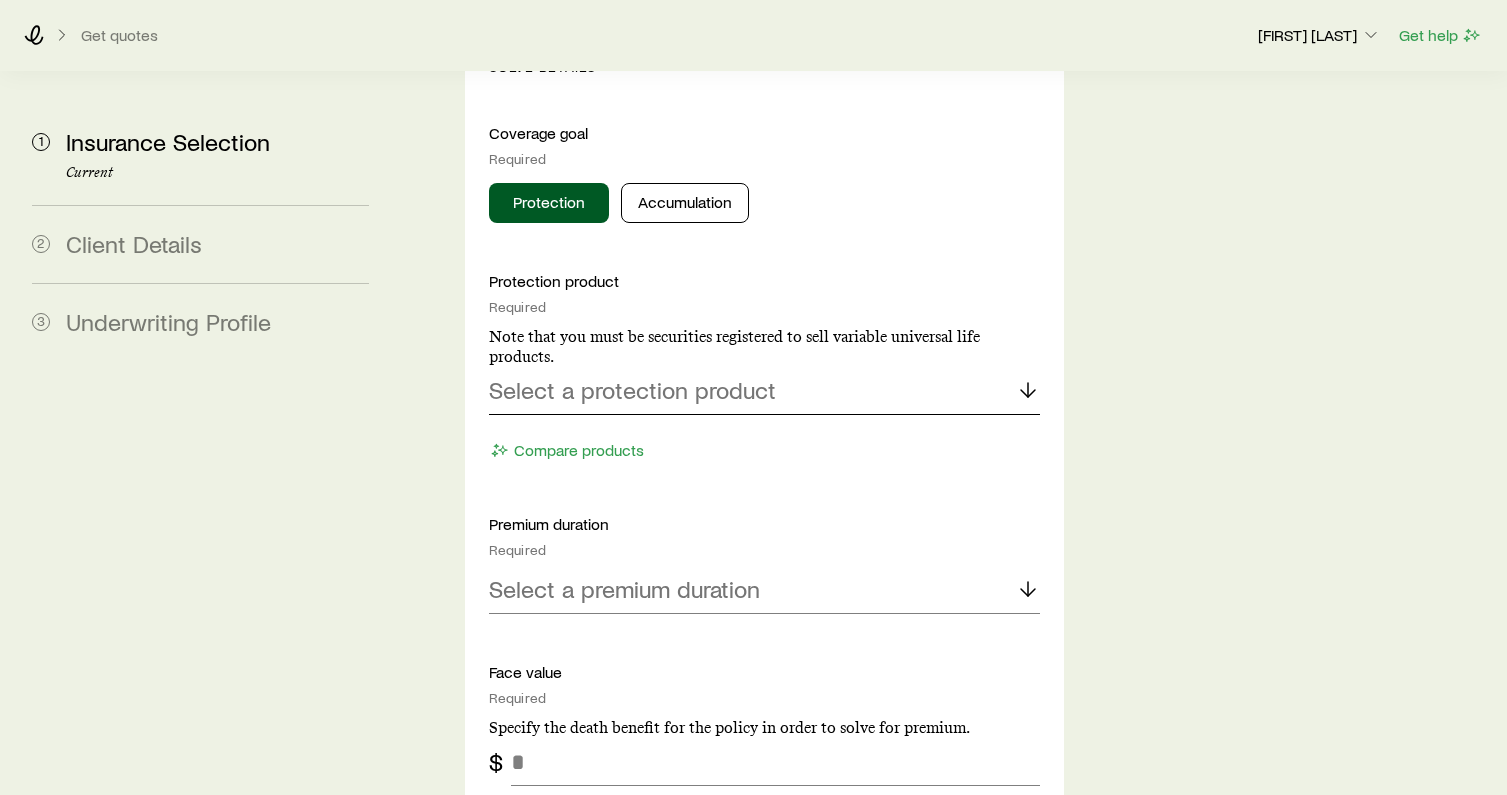 click 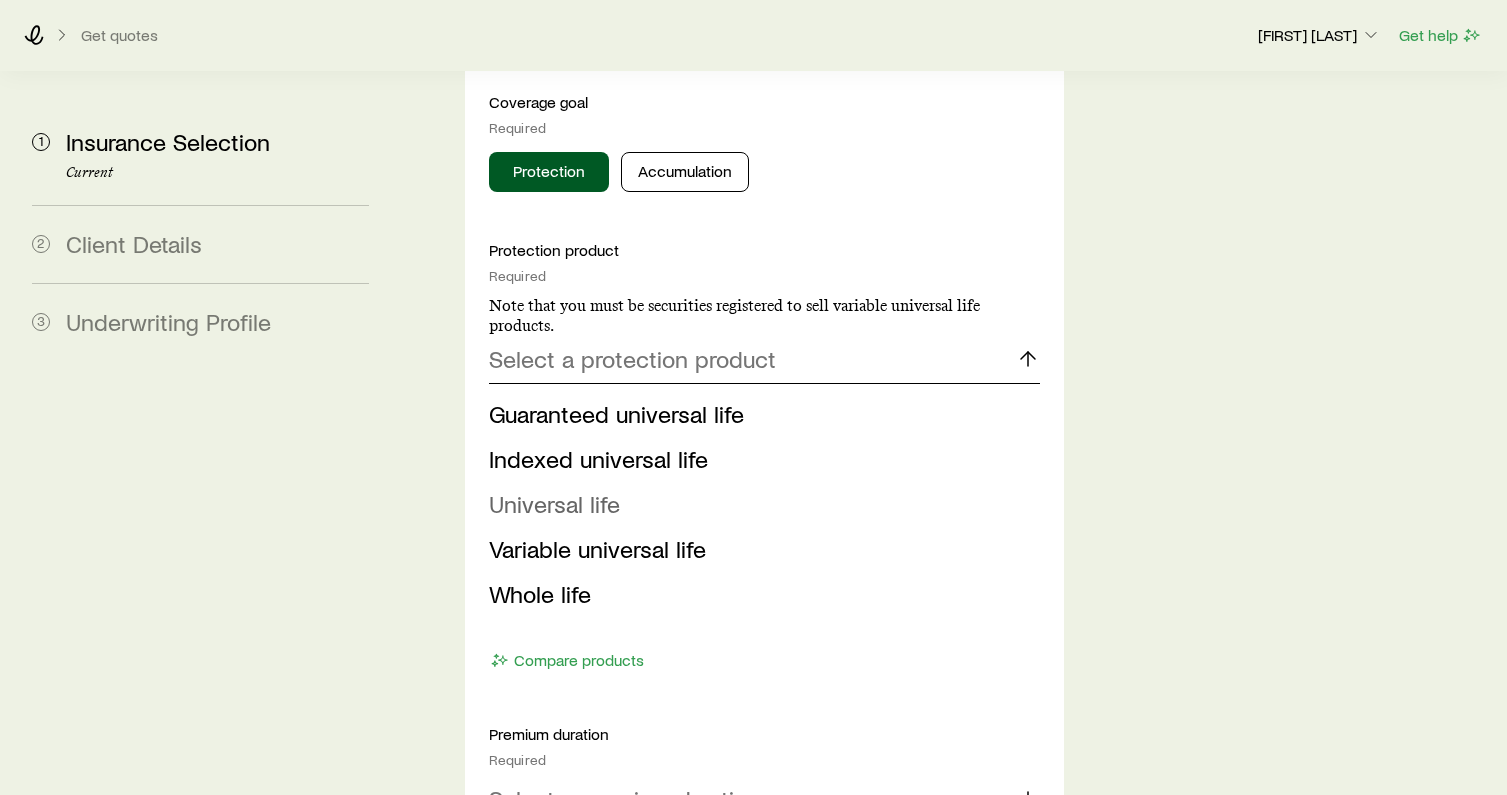 scroll, scrollTop: 953, scrollLeft: 0, axis: vertical 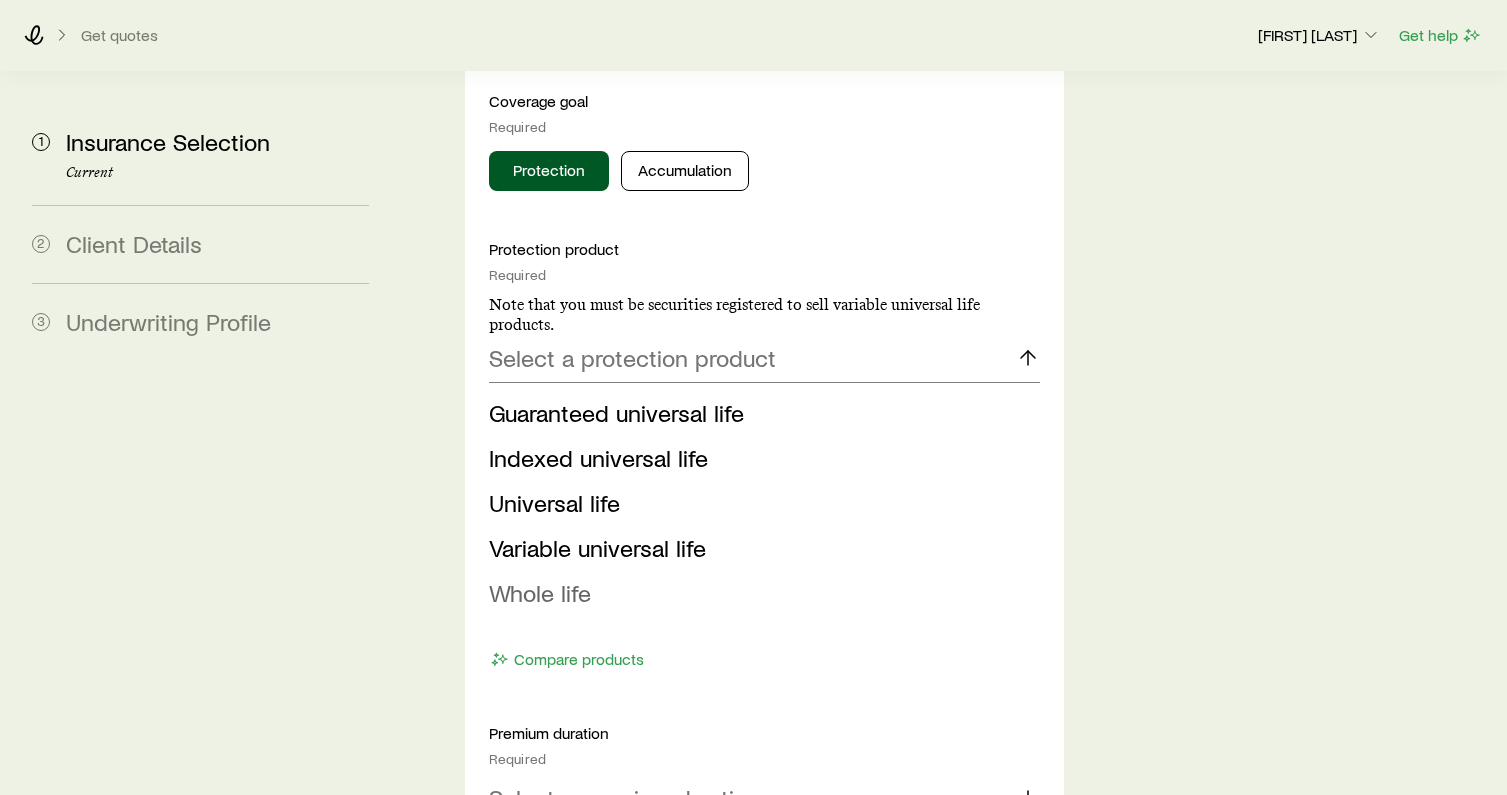 click on "Whole life" at bounding box center (540, 592) 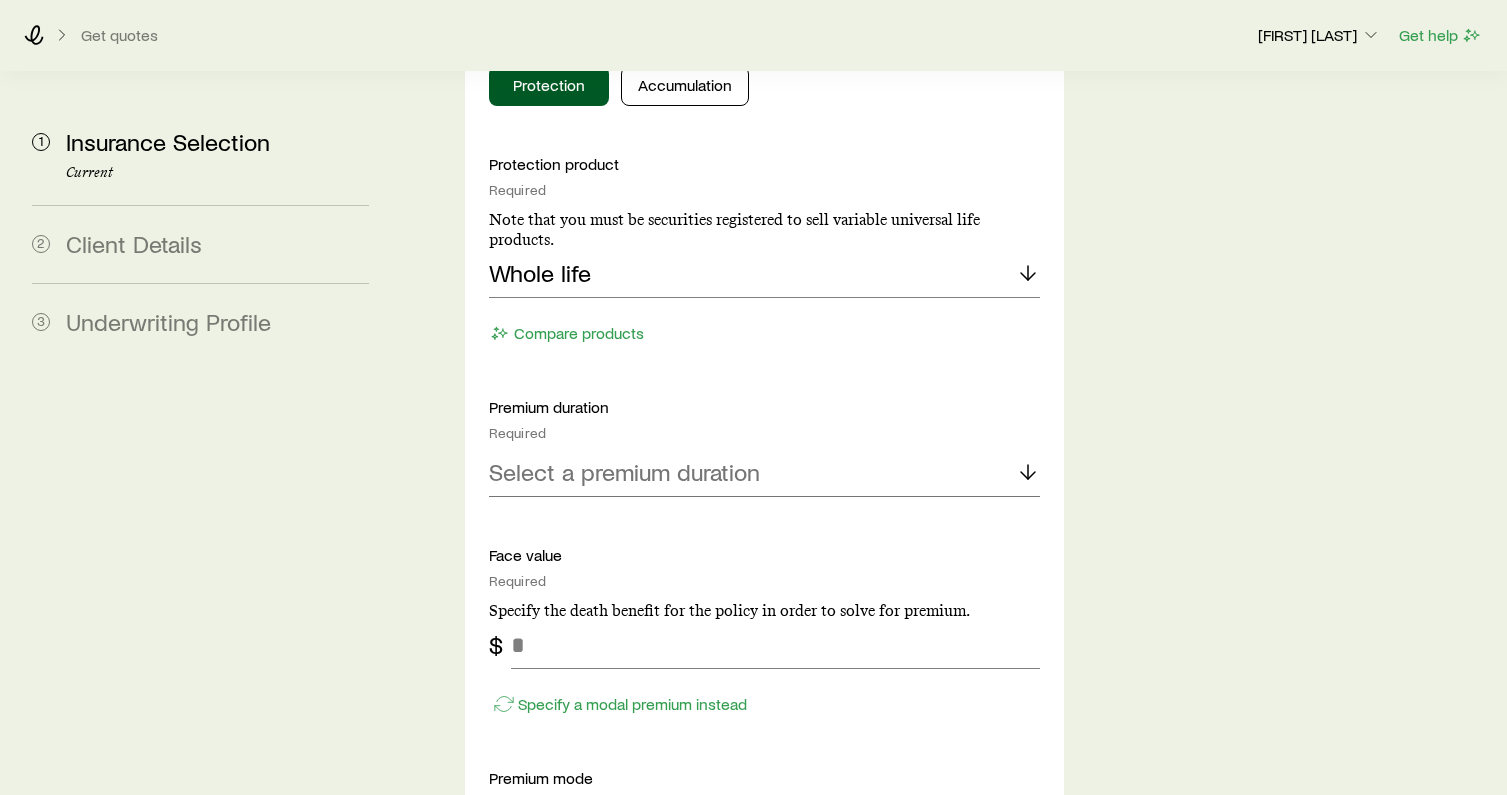 scroll, scrollTop: 1069, scrollLeft: 0, axis: vertical 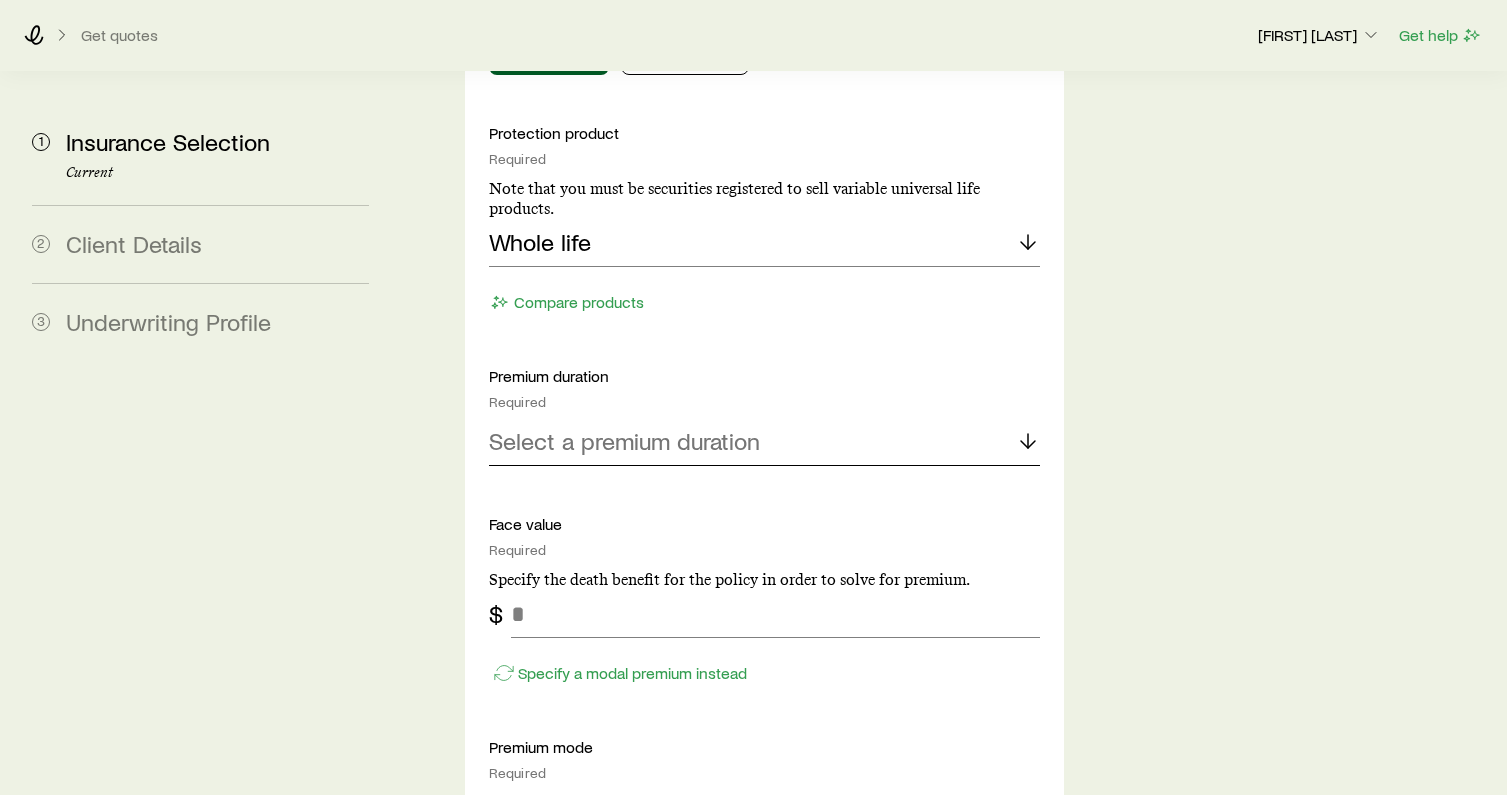 click 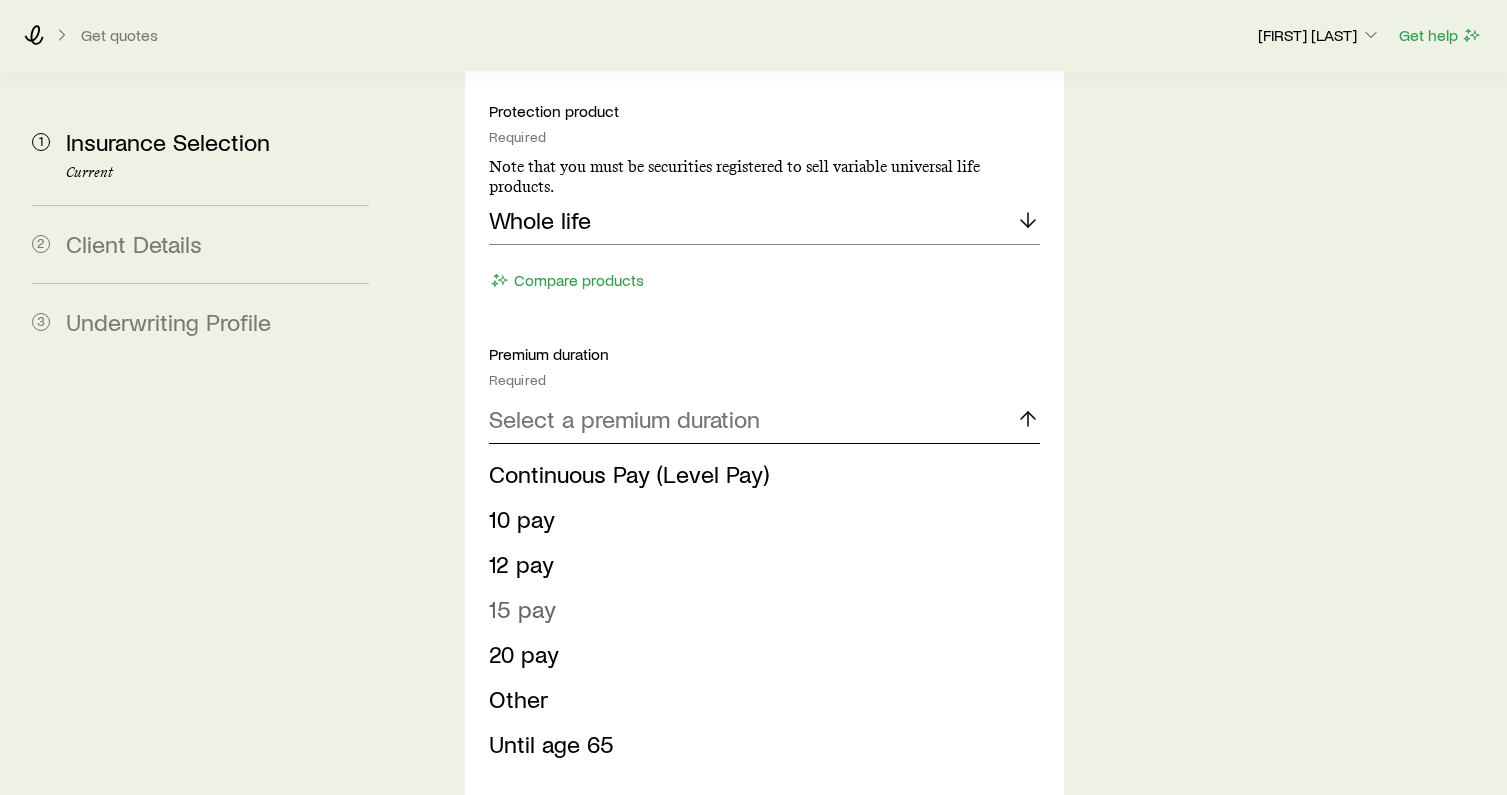 scroll, scrollTop: 1102, scrollLeft: 0, axis: vertical 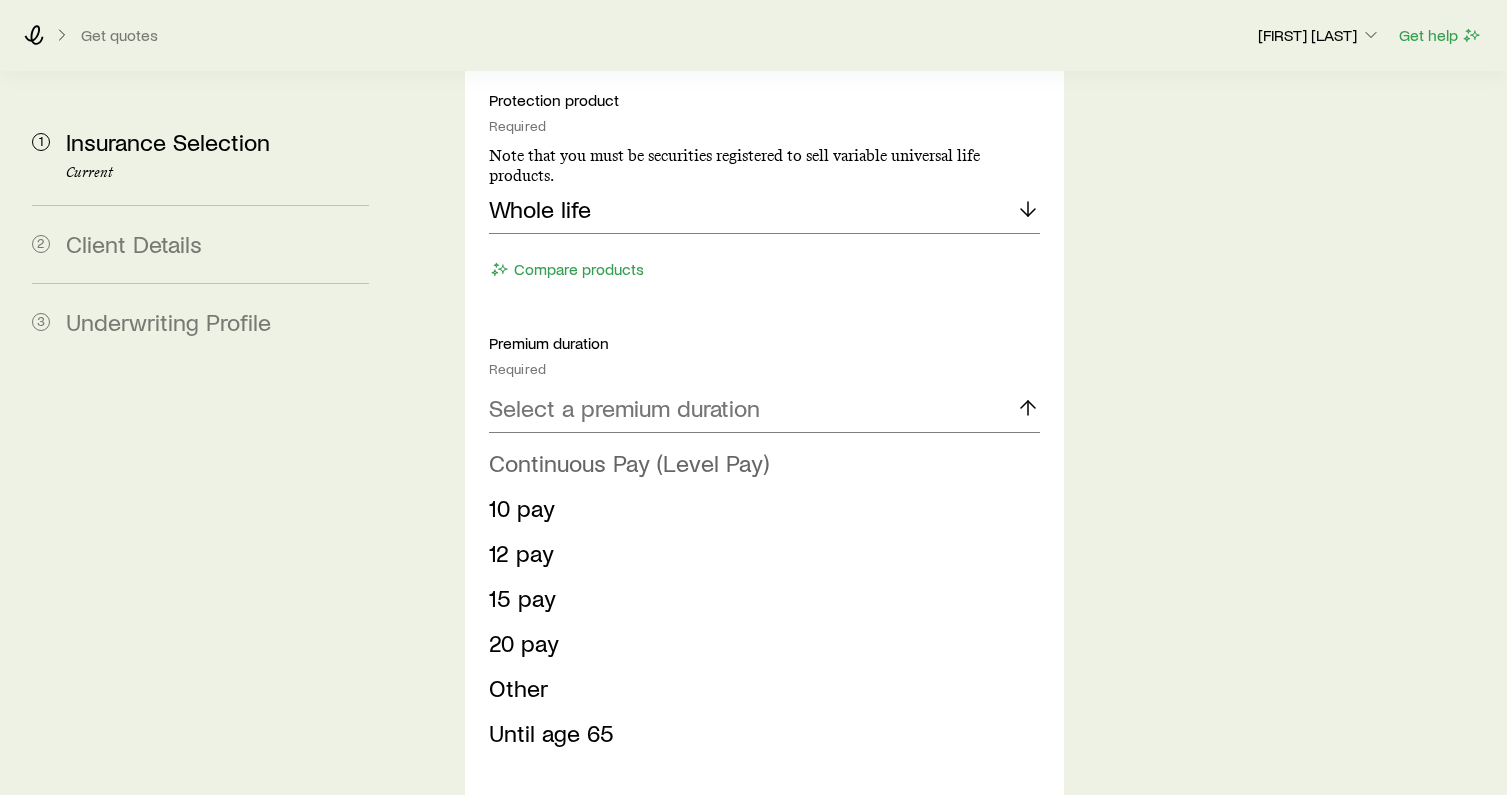 click on "Continuous Pay (Level Pay)" at bounding box center [629, 462] 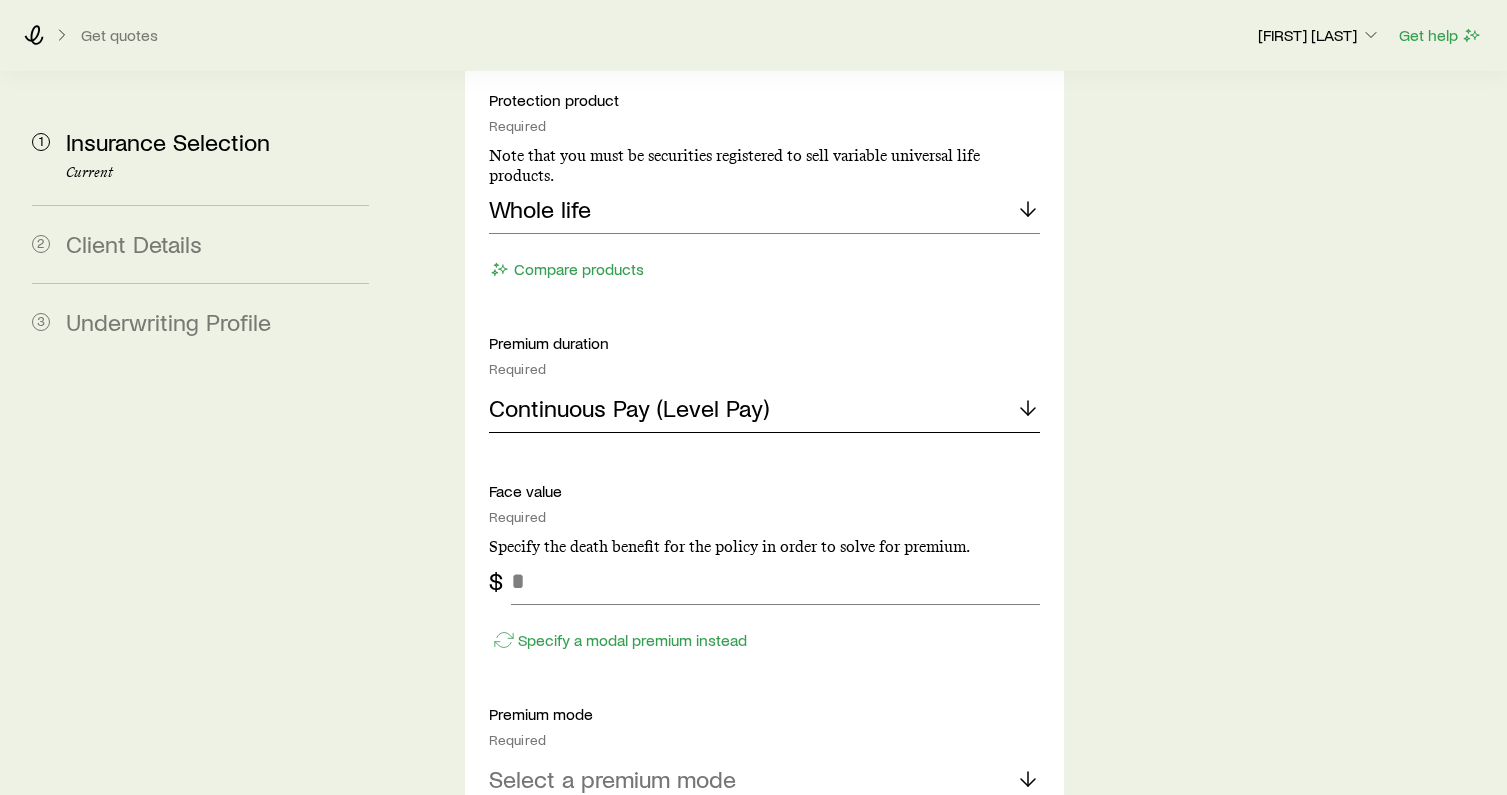 click 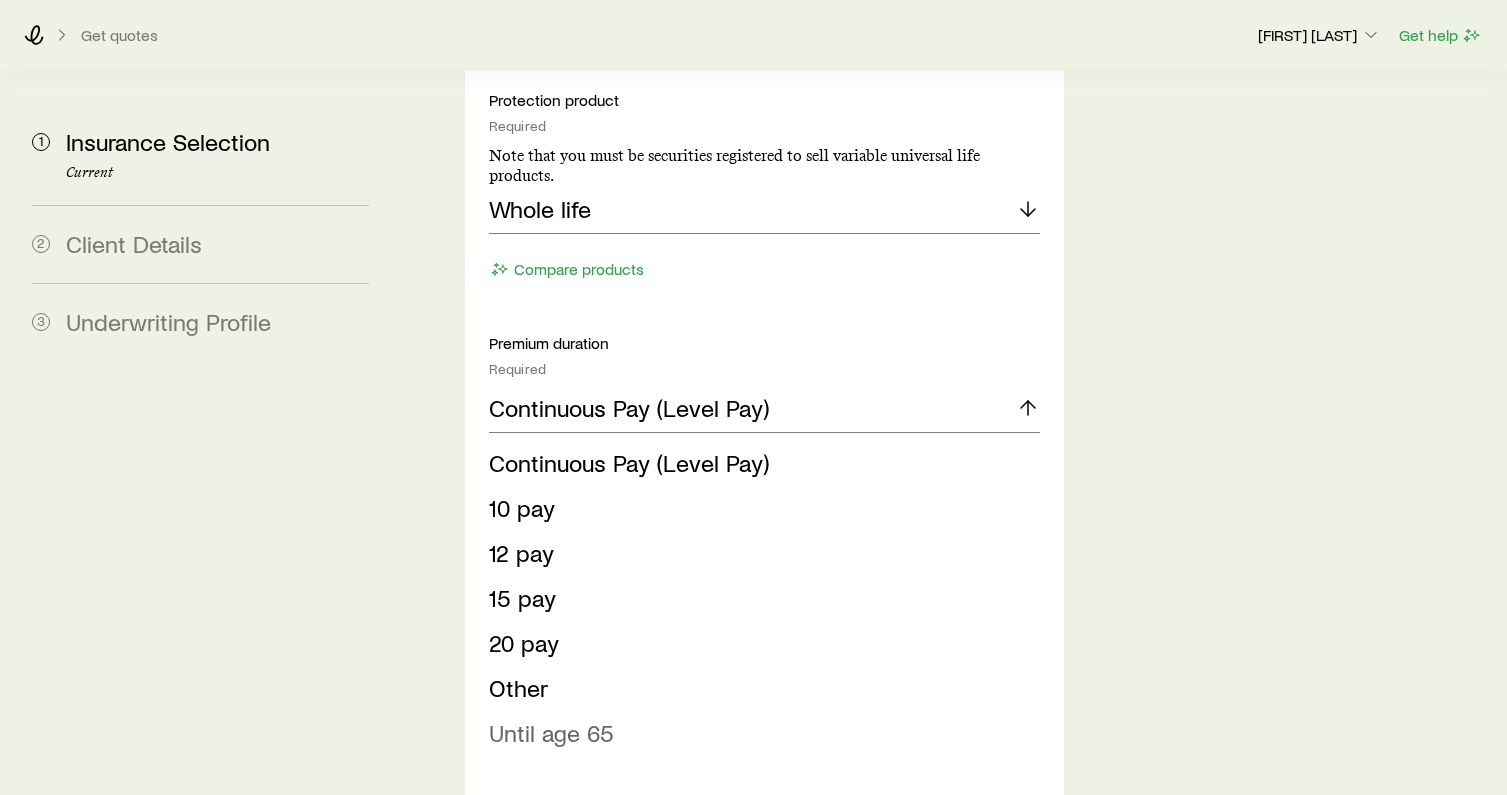 click on "Until age 65" at bounding box center (551, 732) 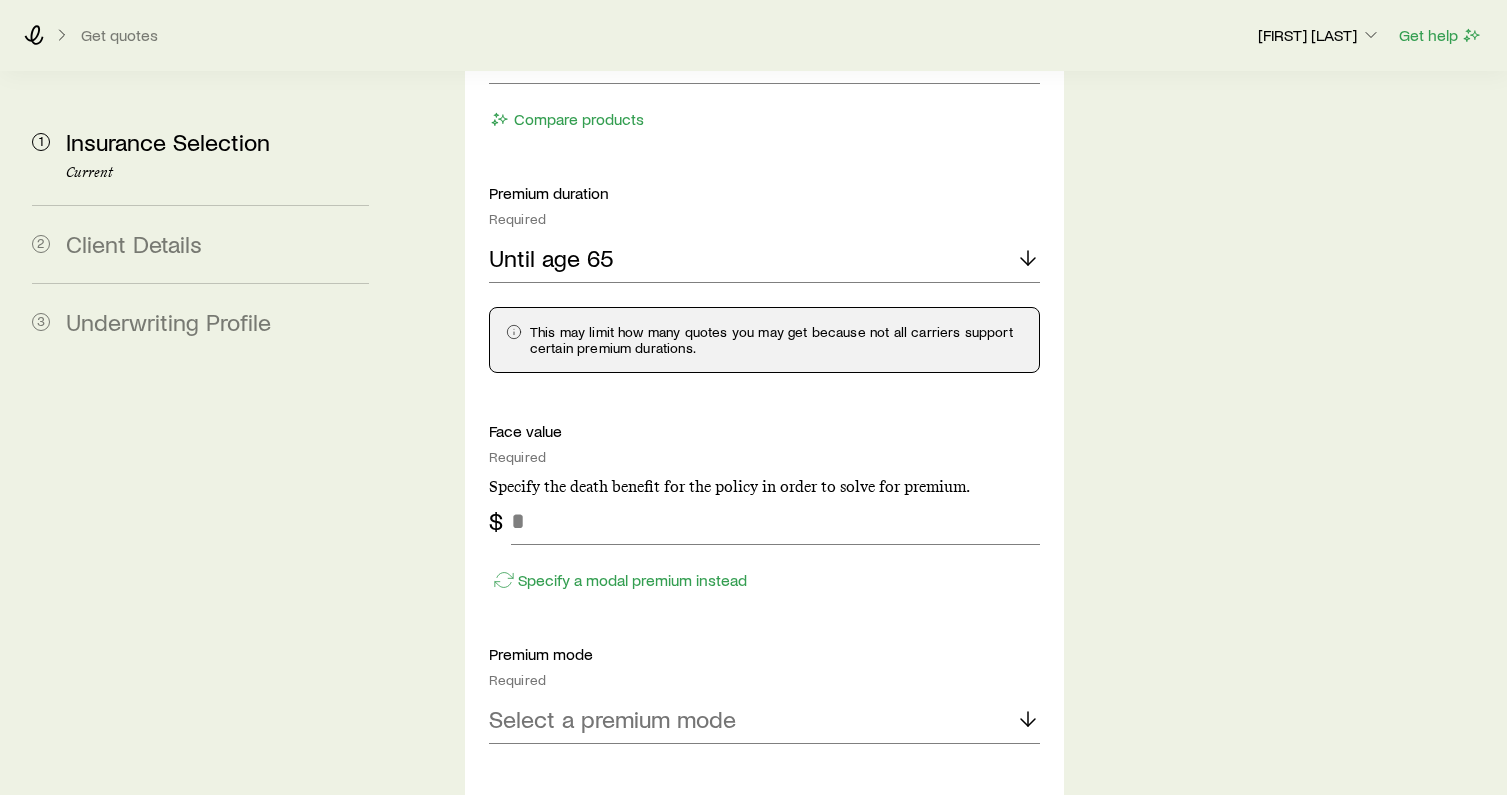 scroll, scrollTop: 1254, scrollLeft: 0, axis: vertical 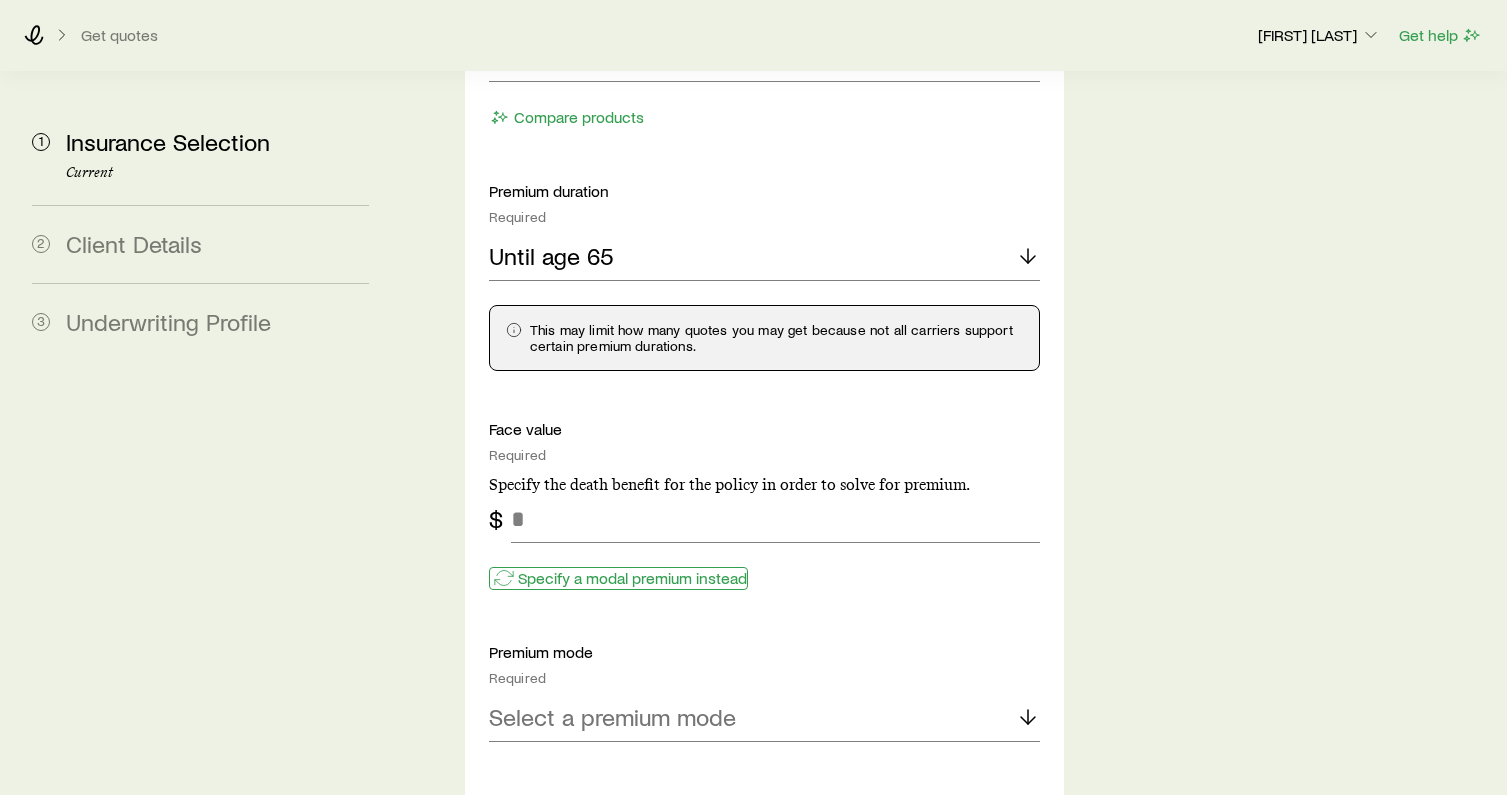 click on "Specify a modal premium instead" at bounding box center [632, 578] 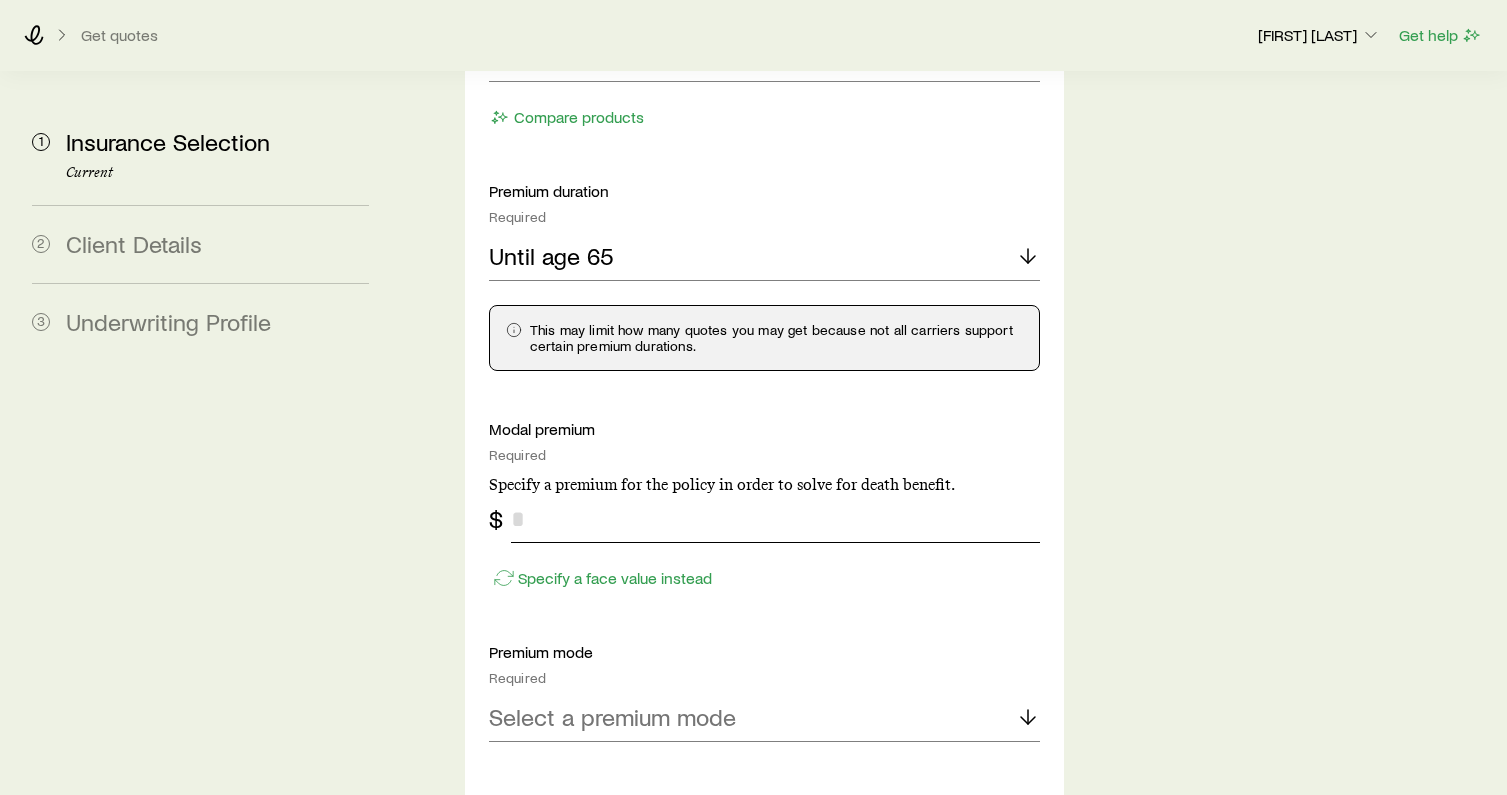 click at bounding box center (775, 519) 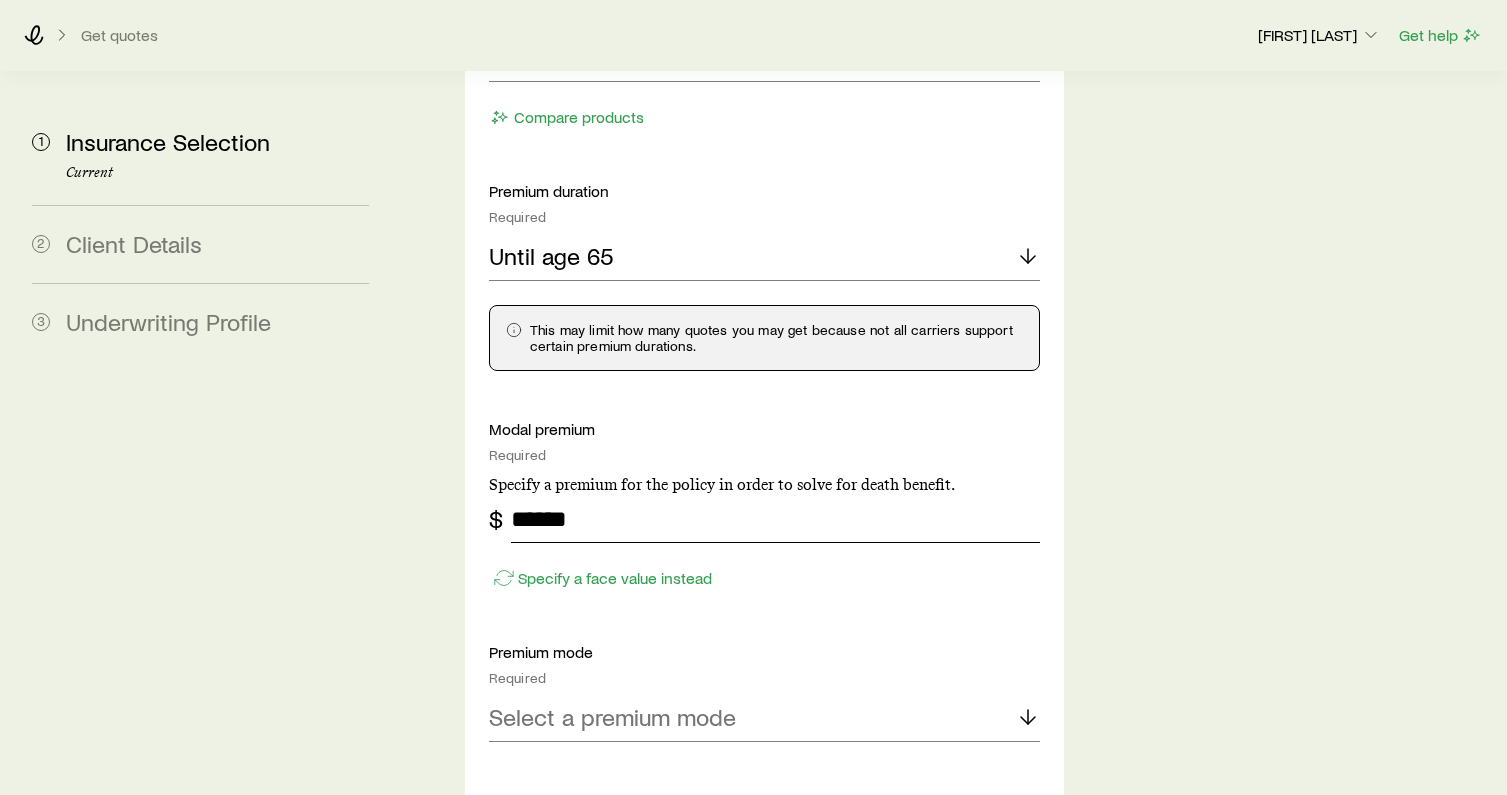 type on "******" 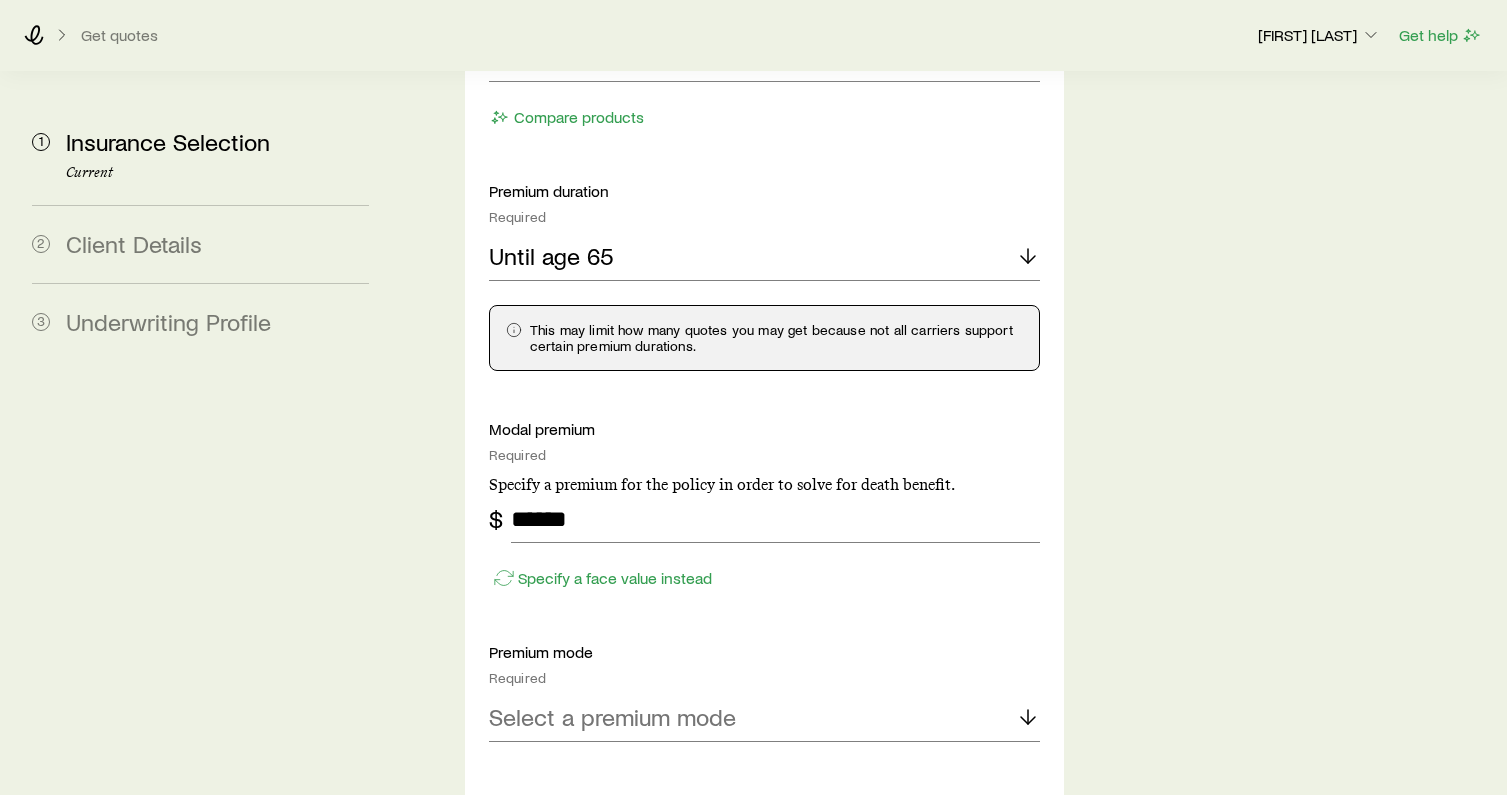 click on "Insurance Selection Start by specifying details about any product types you are considering. What type of product are you looking for? At least one is required Permanent life Term life Long term care (linked benefit) Annuity Disability permanent life Solve Details Coverage goal Required Protection Accumulation Protection product Required Note that you must be securities registered to sell variable universal life products. Whole life Compare products Premium duration Required Until age 65 This may limit how many quotes you may get because not all carriers support certain premium durations. Modal premium Required Specify a premium for the policy in order to solve for death benefit. $ ****** Specify a face value instead Premium mode Required Select a premium mode Dividend option Required Select a dividend option Illustrated rate Current dividend rate Death benefit option Note that not all carrier products support Increasing (Option B) and Return of premium (Option C) death benefit; this may limit selection. Yes" at bounding box center [950, 438] 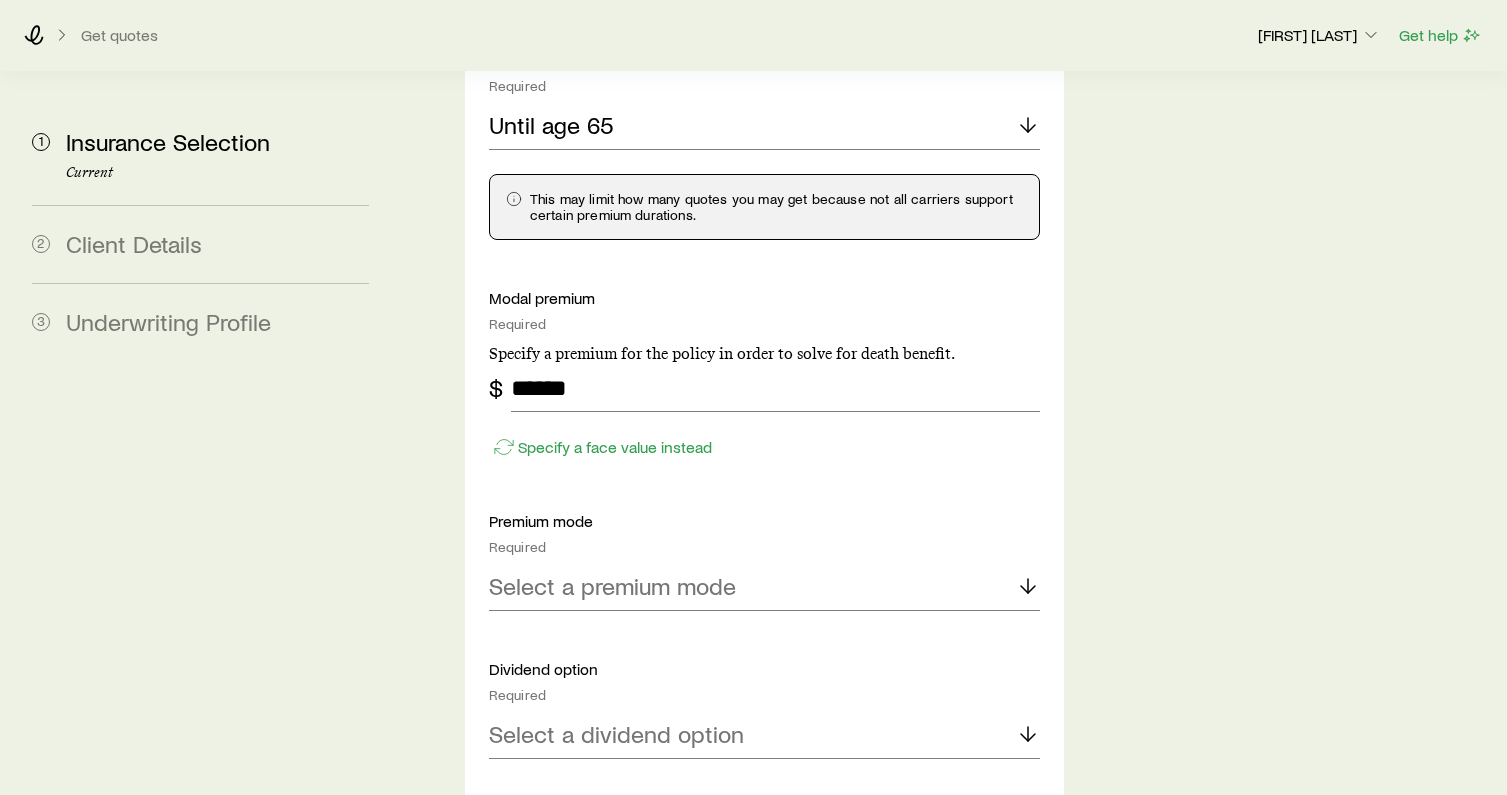 scroll, scrollTop: 1422, scrollLeft: 0, axis: vertical 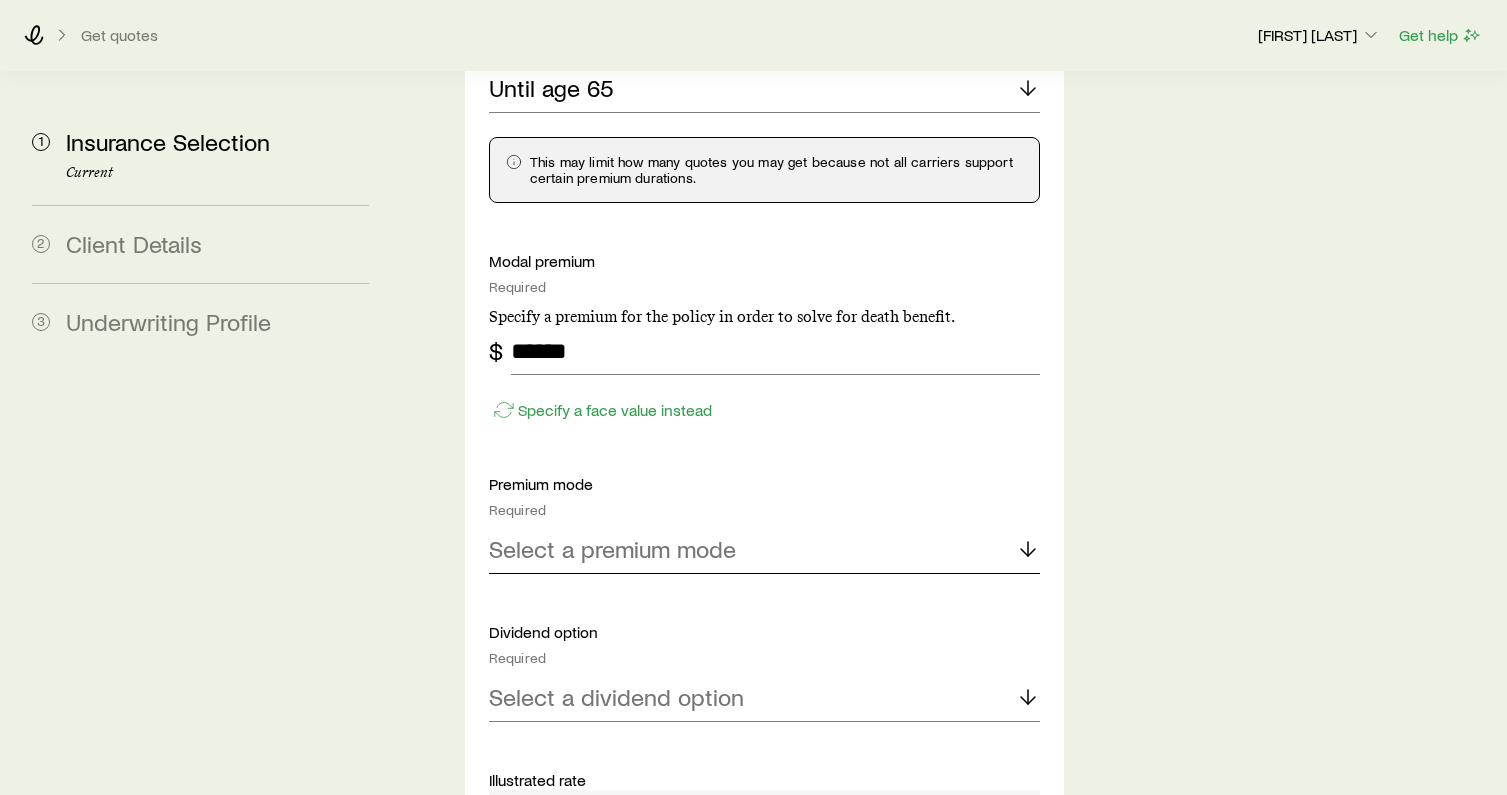 click 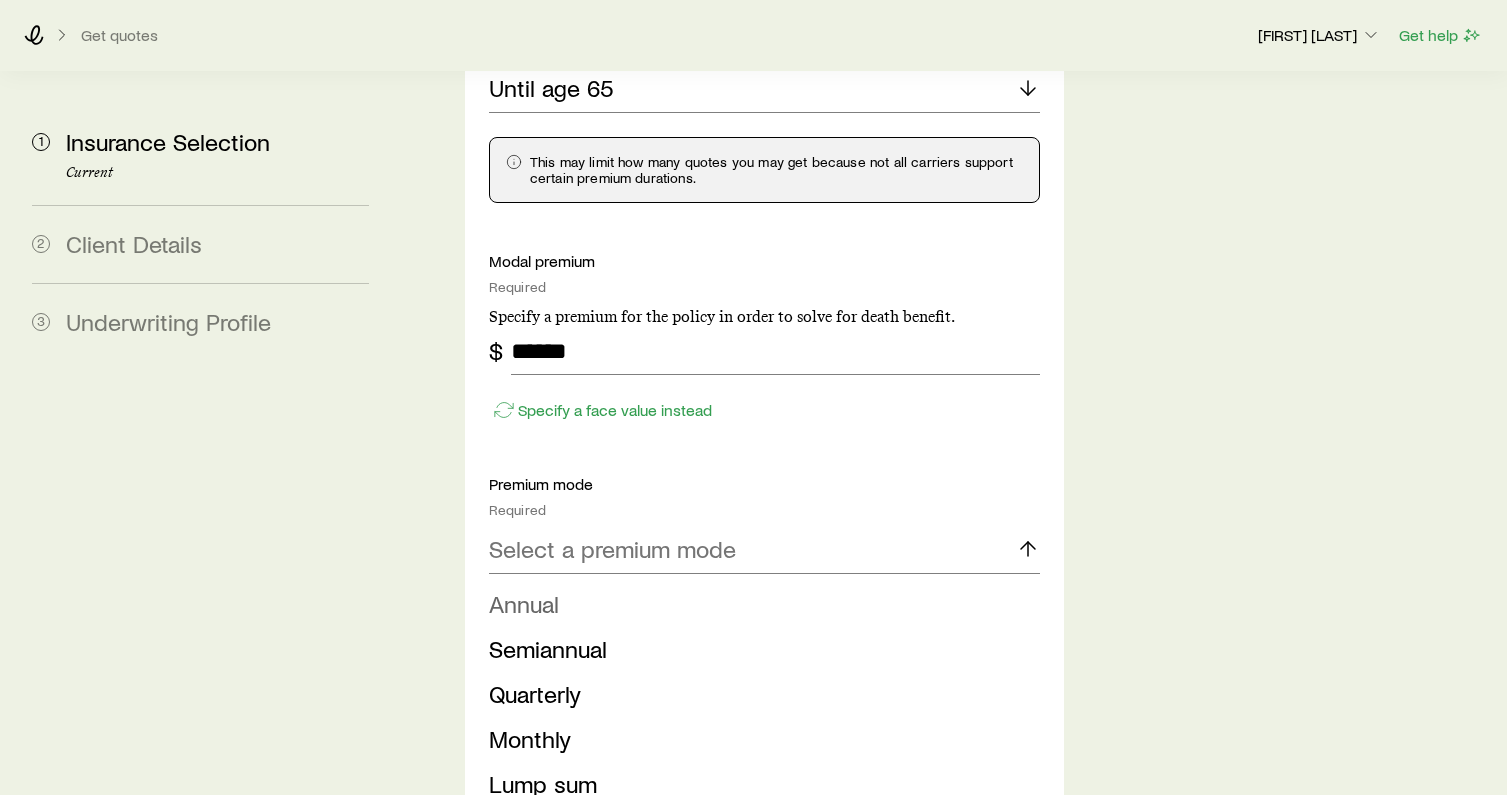 click on "Annual" at bounding box center [758, 604] 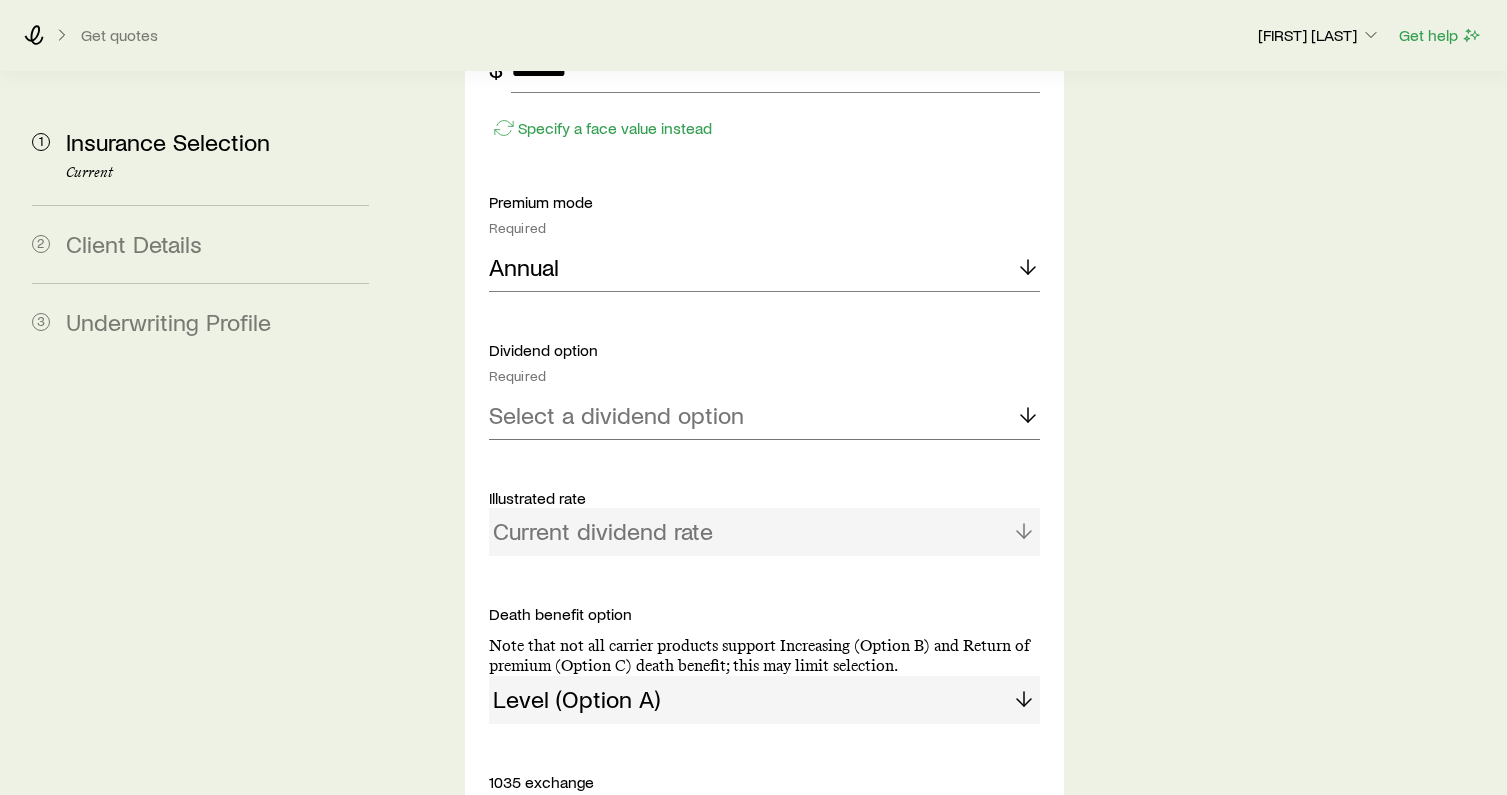 scroll, scrollTop: 1716, scrollLeft: 0, axis: vertical 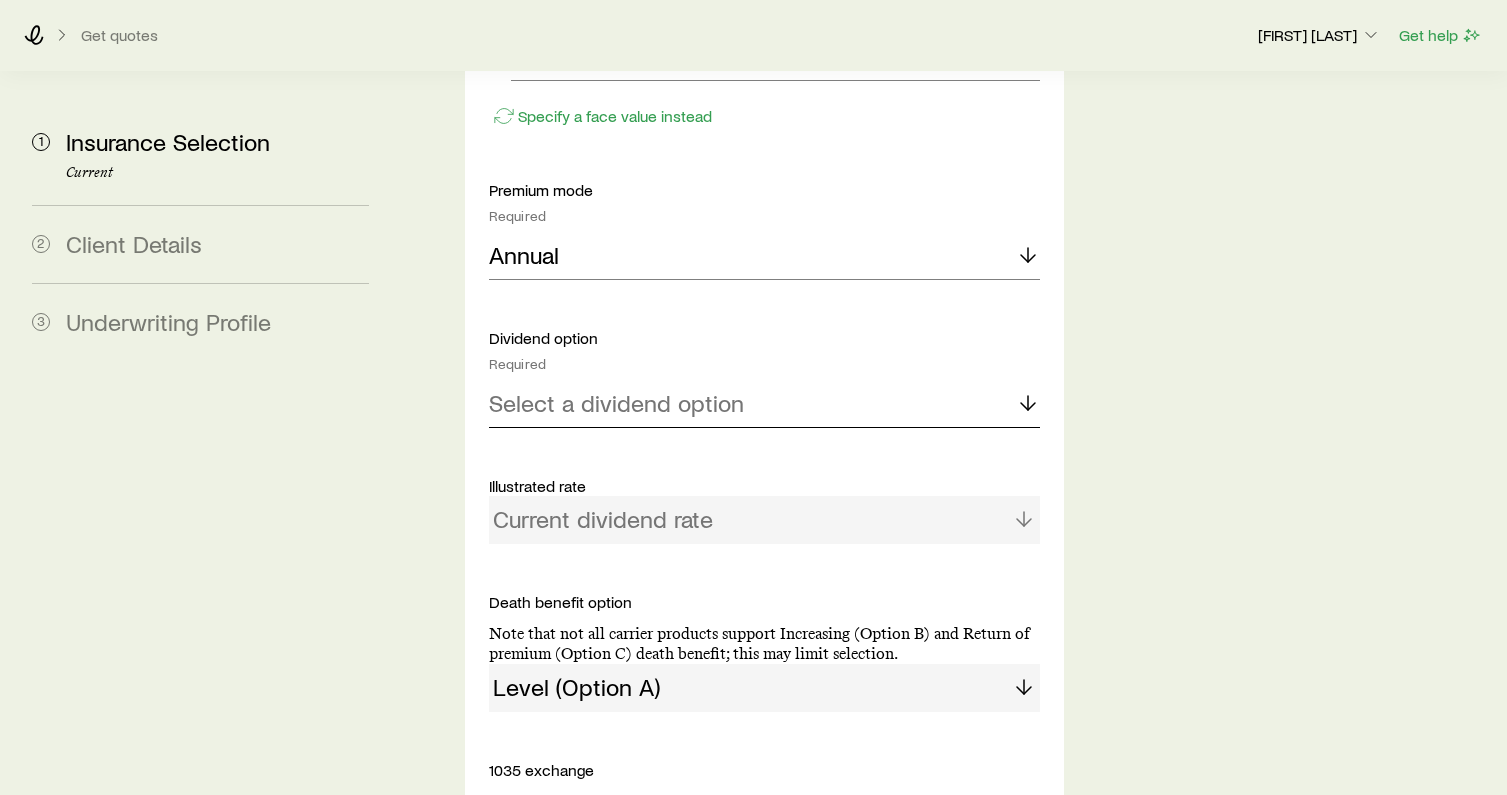 click 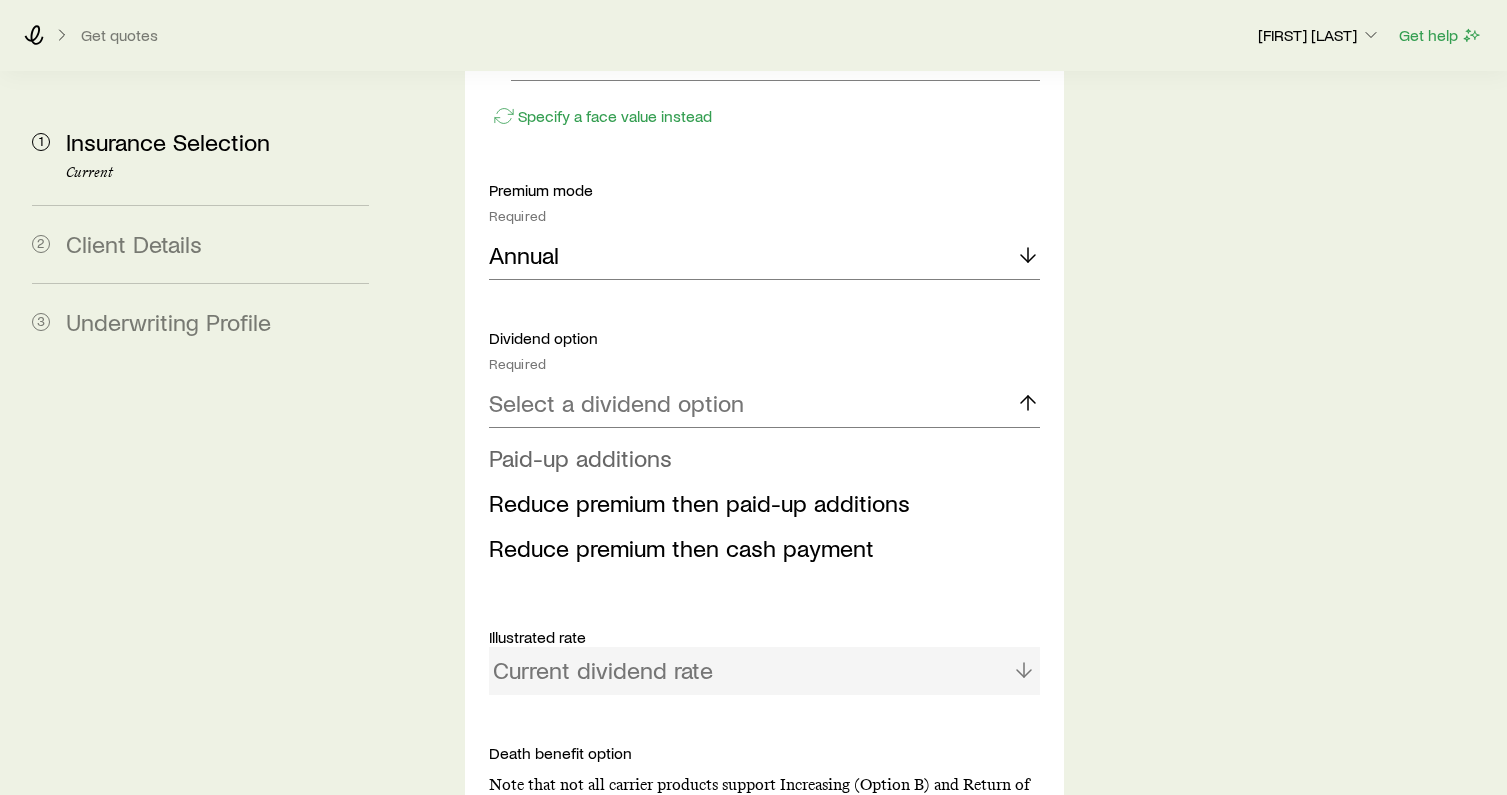click on "Paid-up additions" at bounding box center [580, 457] 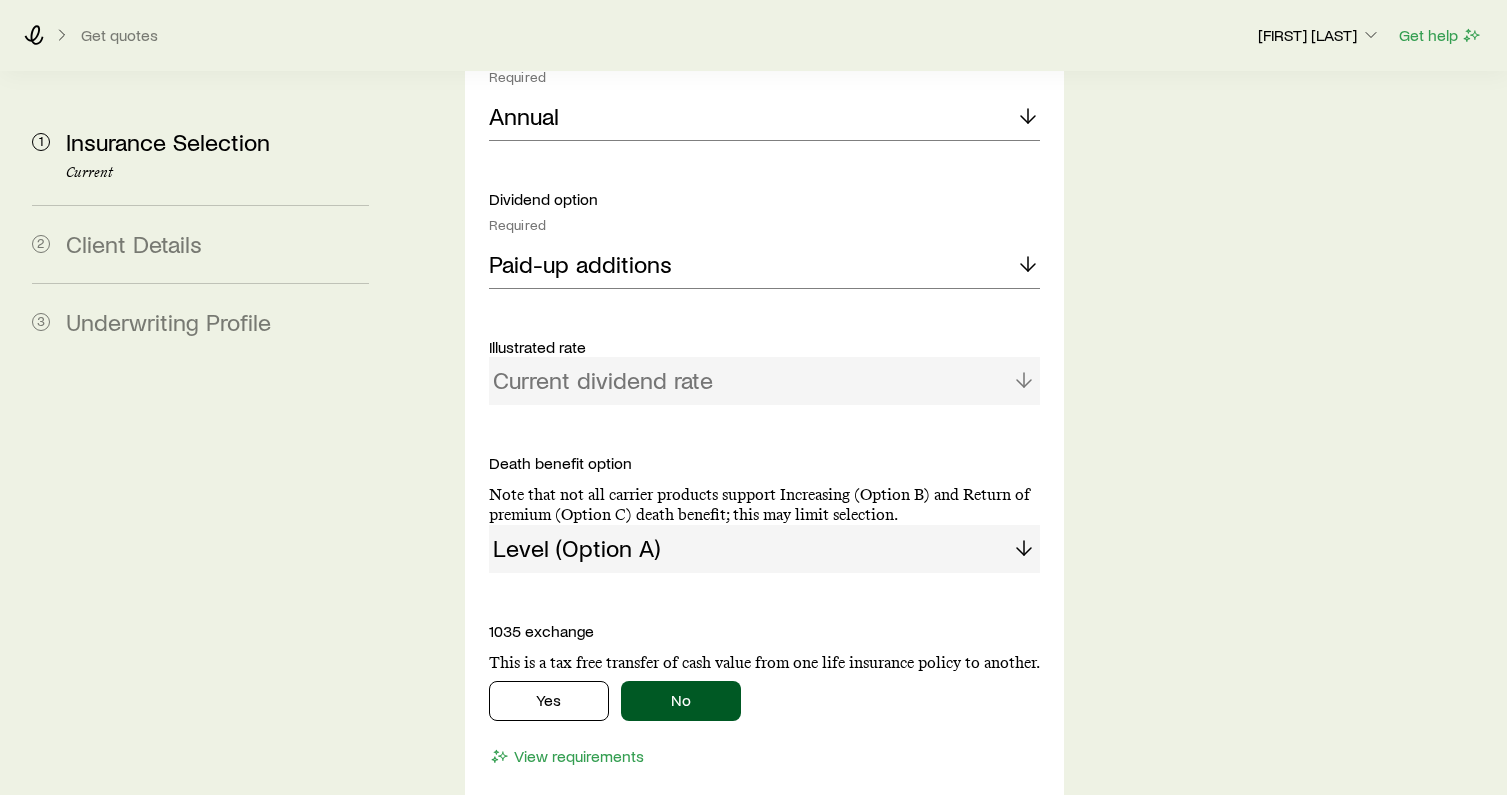 scroll, scrollTop: 1859, scrollLeft: 0, axis: vertical 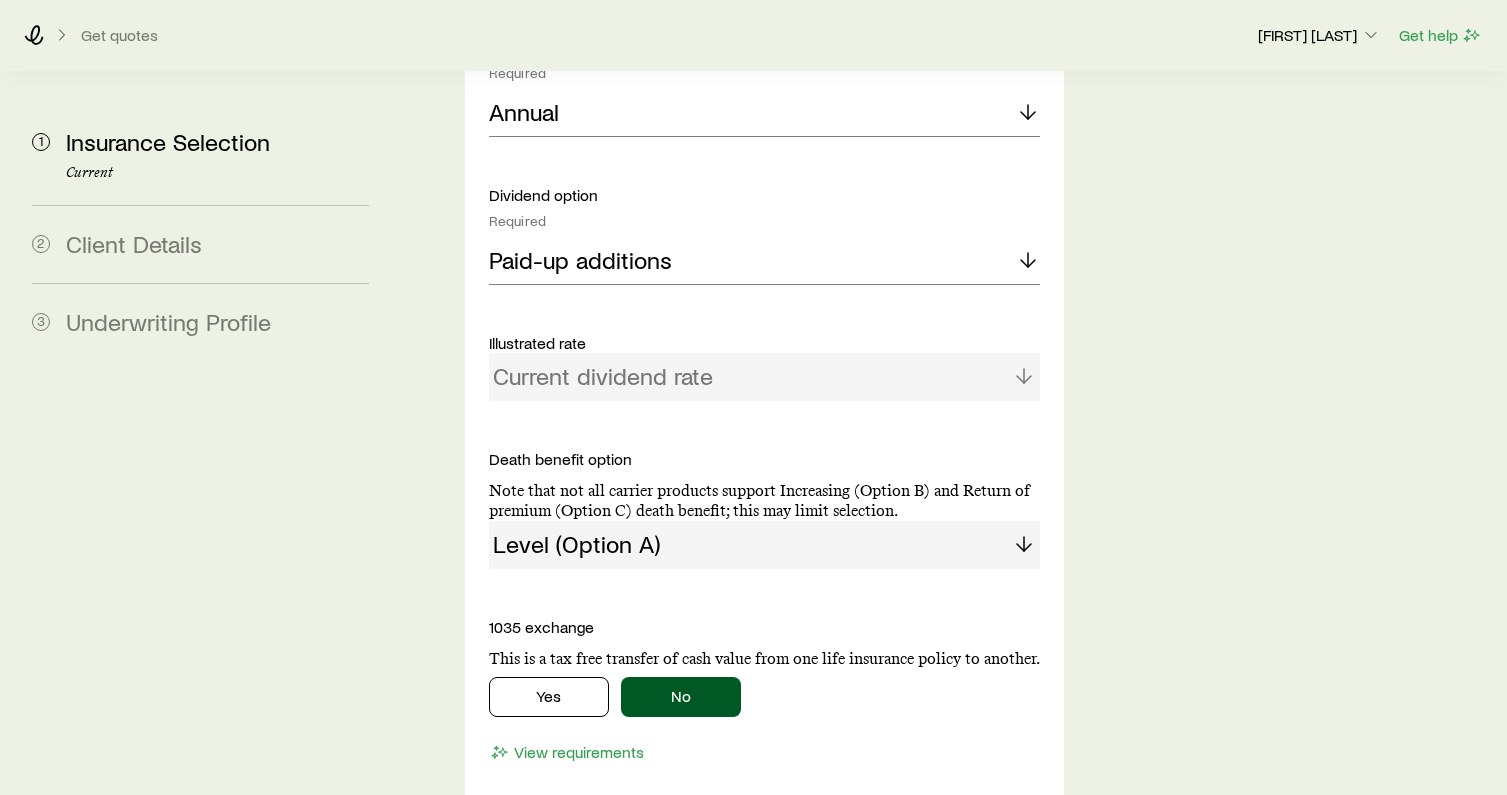 click on "Level (Option A)" at bounding box center (764, 545) 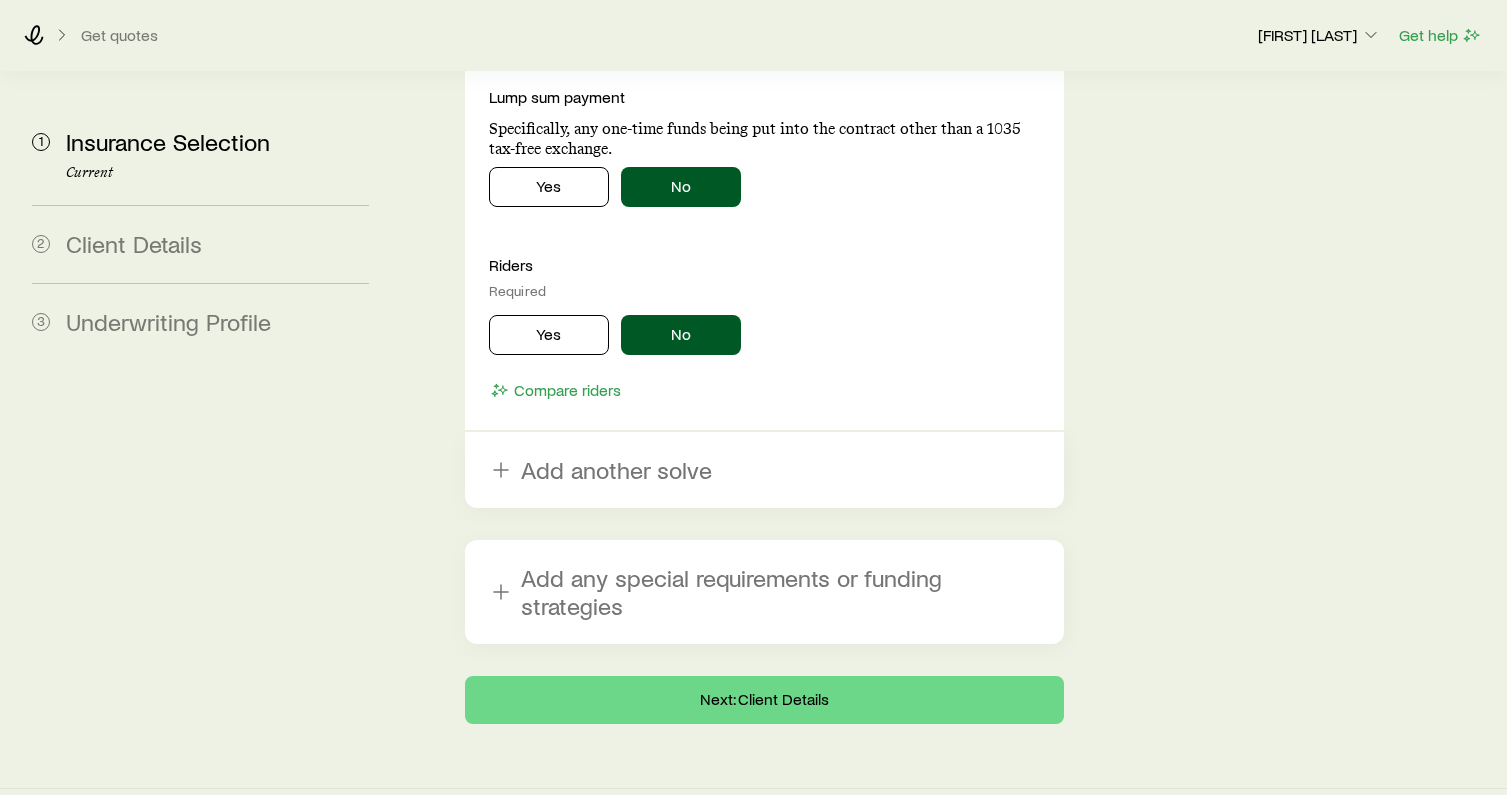 scroll, scrollTop: 2586, scrollLeft: 0, axis: vertical 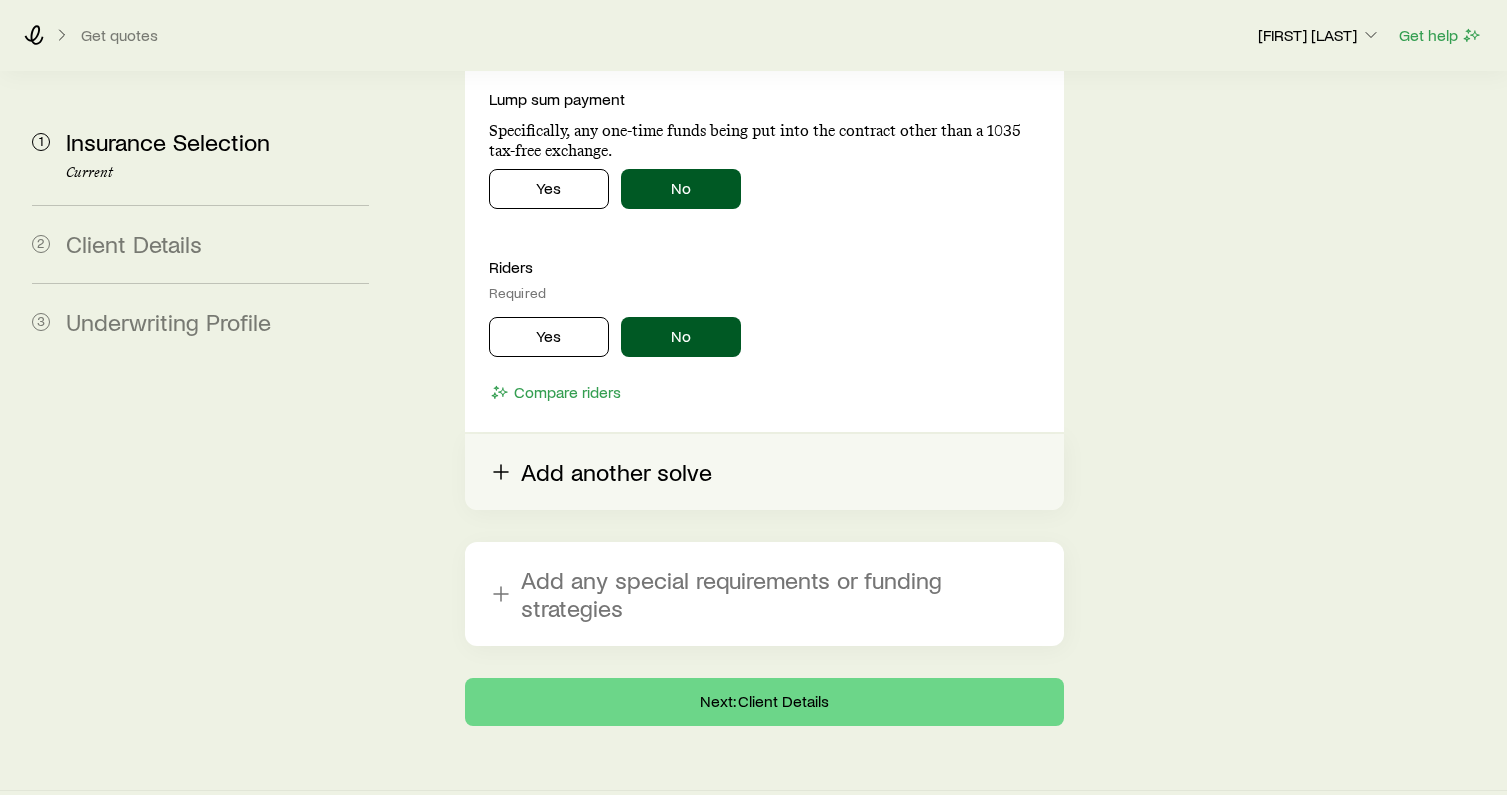 click on "Add another solve" at bounding box center [764, 472] 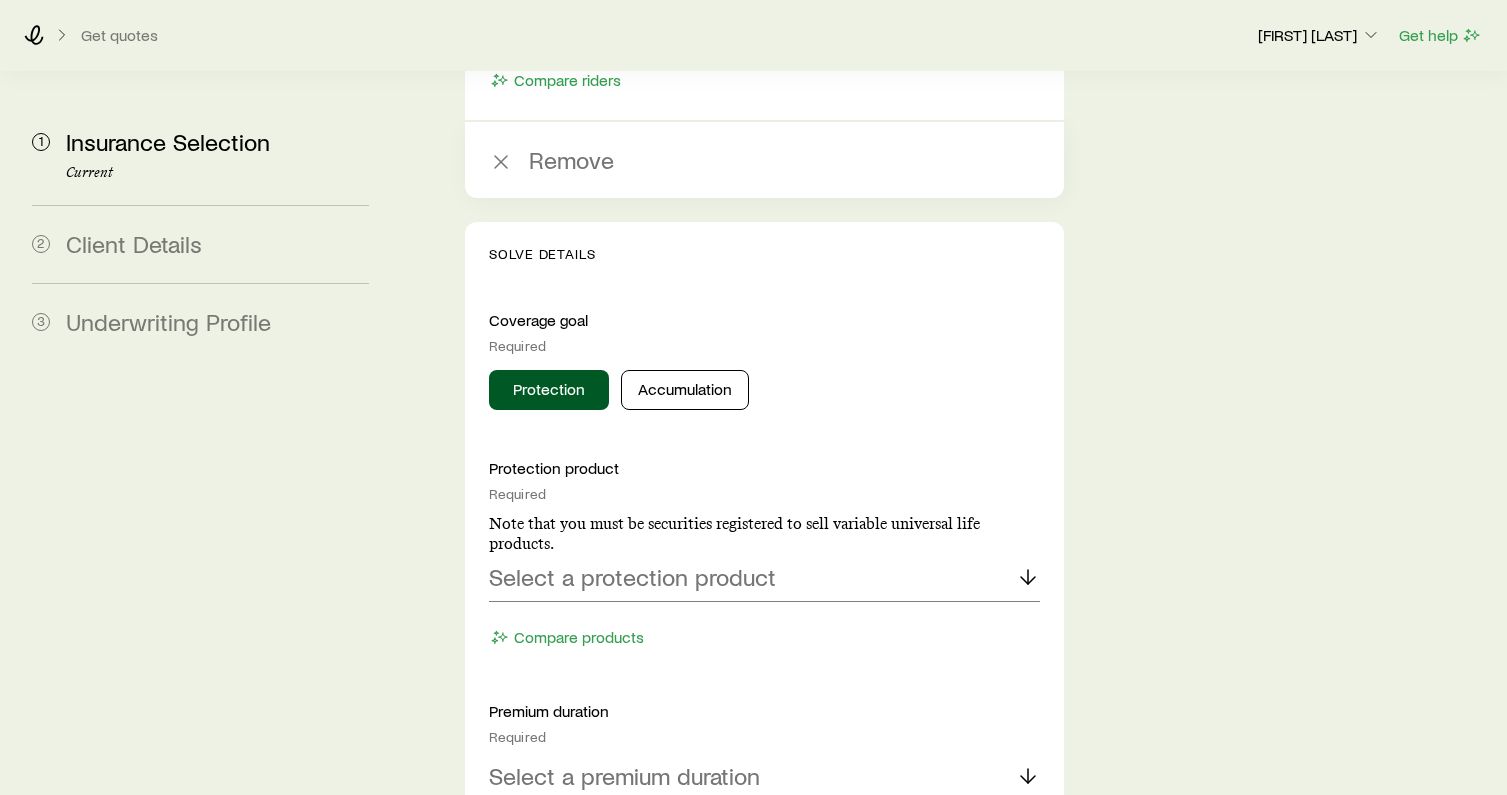 scroll, scrollTop: 2970, scrollLeft: 0, axis: vertical 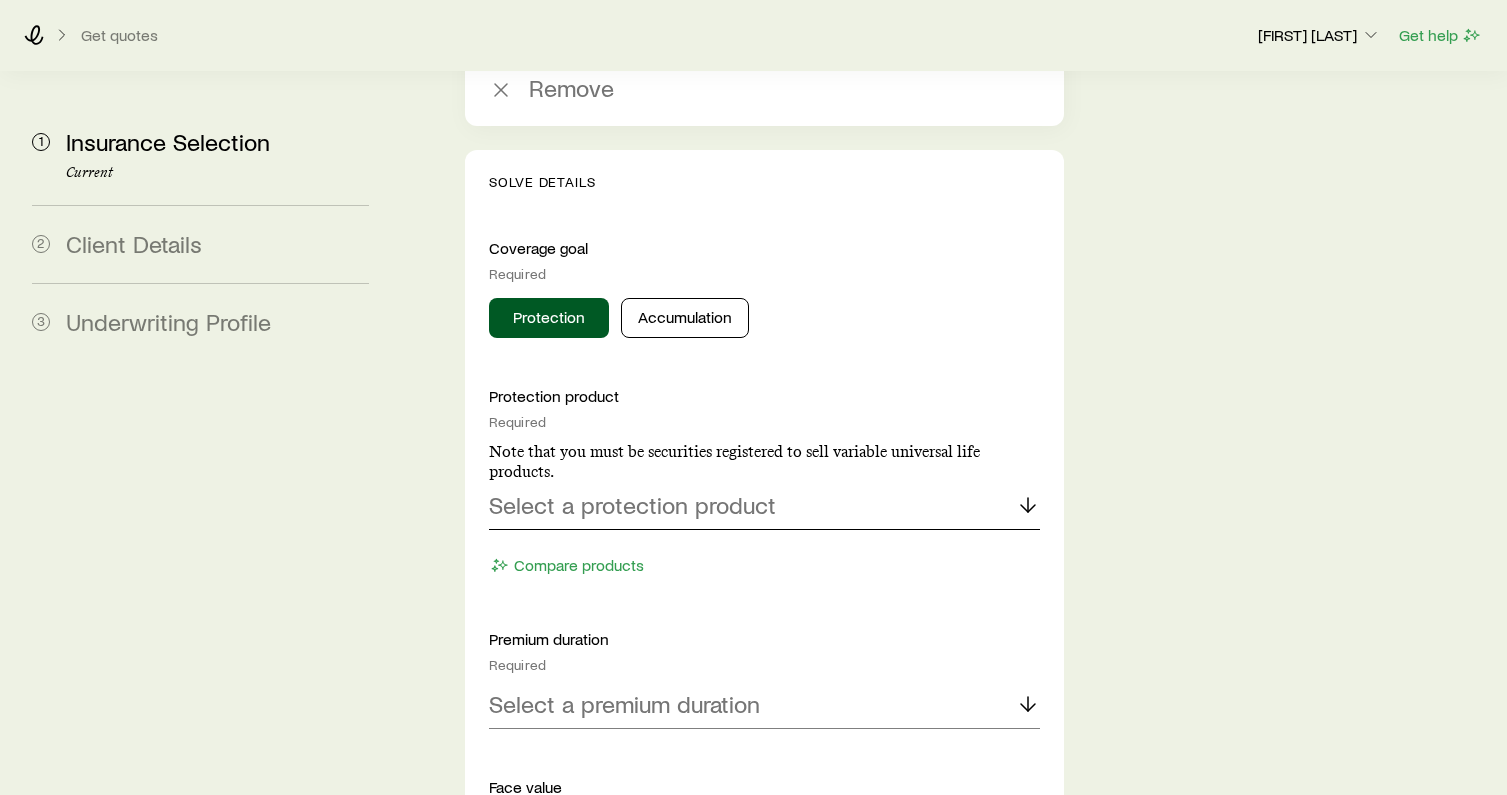 click 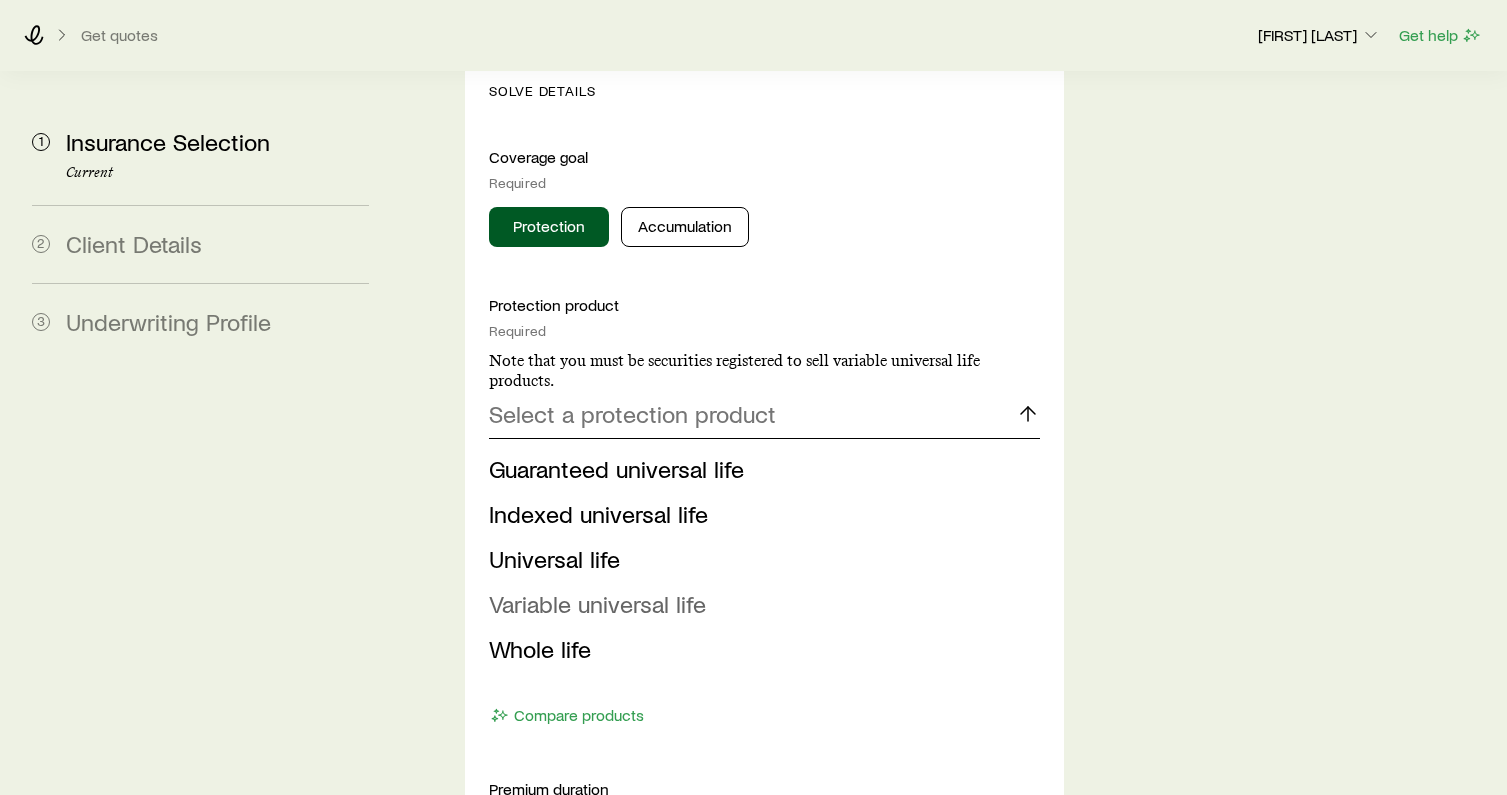 scroll, scrollTop: 3063, scrollLeft: 0, axis: vertical 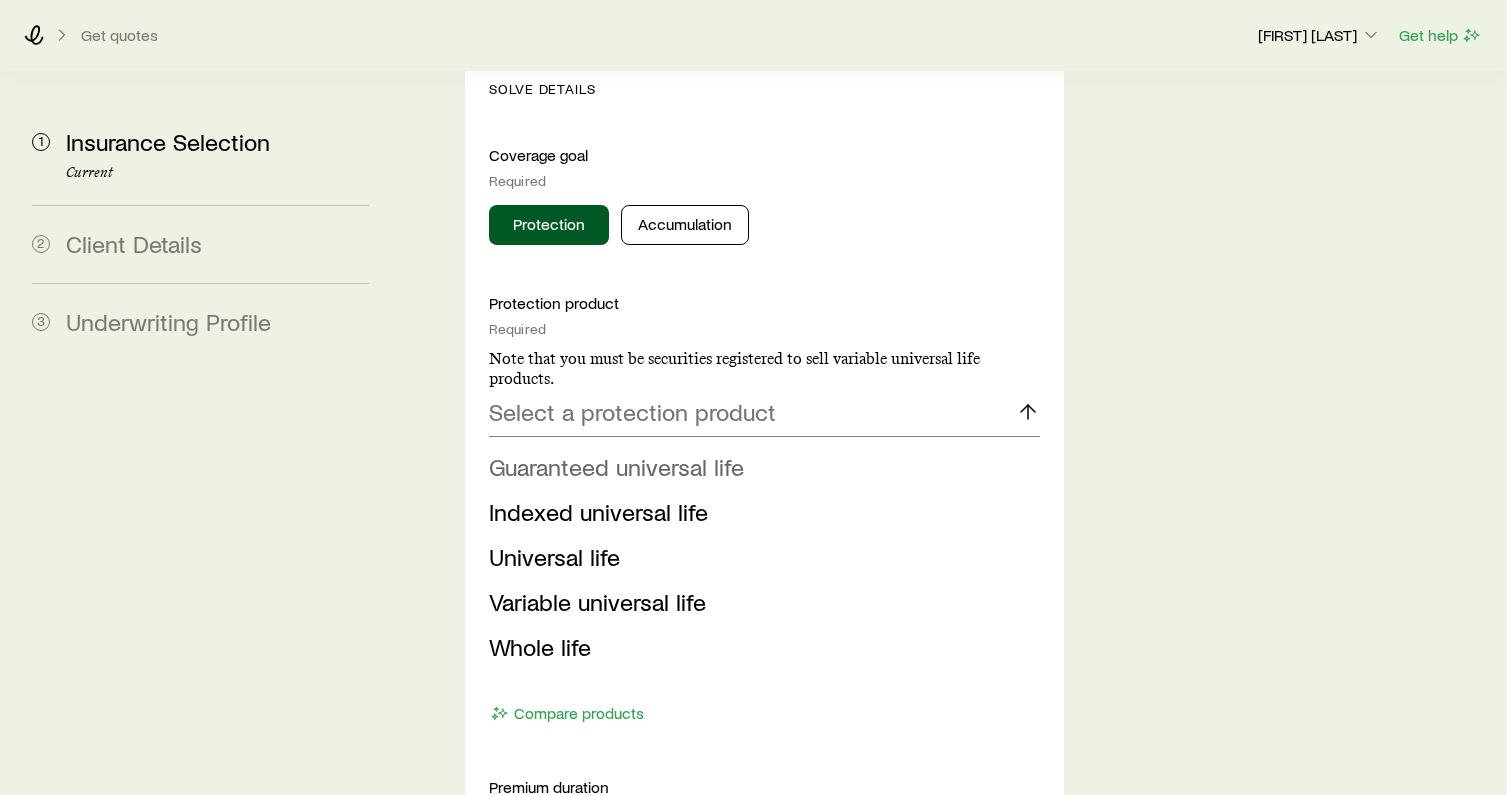 click on "Guaranteed universal life" at bounding box center (616, 466) 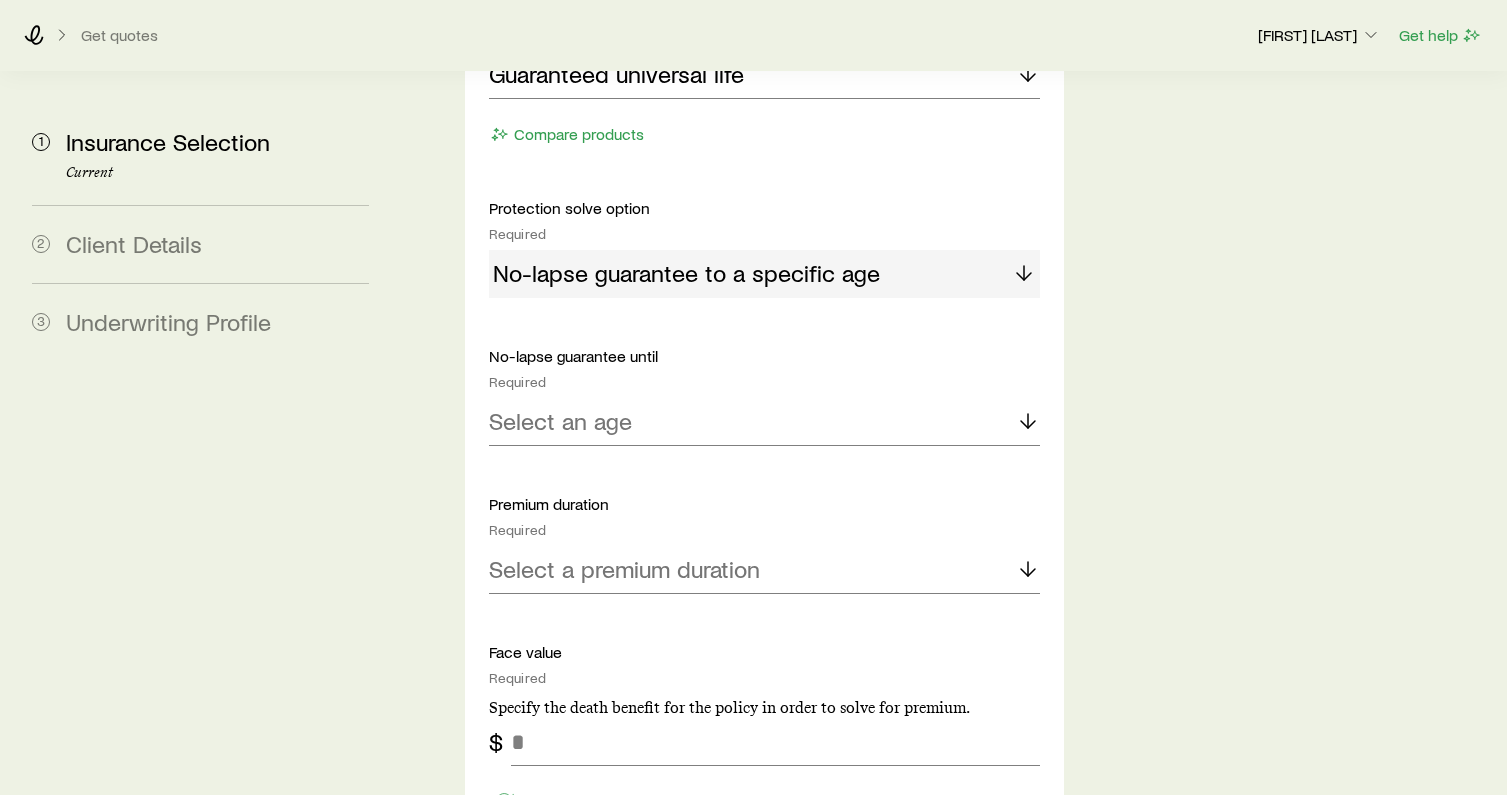 scroll, scrollTop: 3406, scrollLeft: 0, axis: vertical 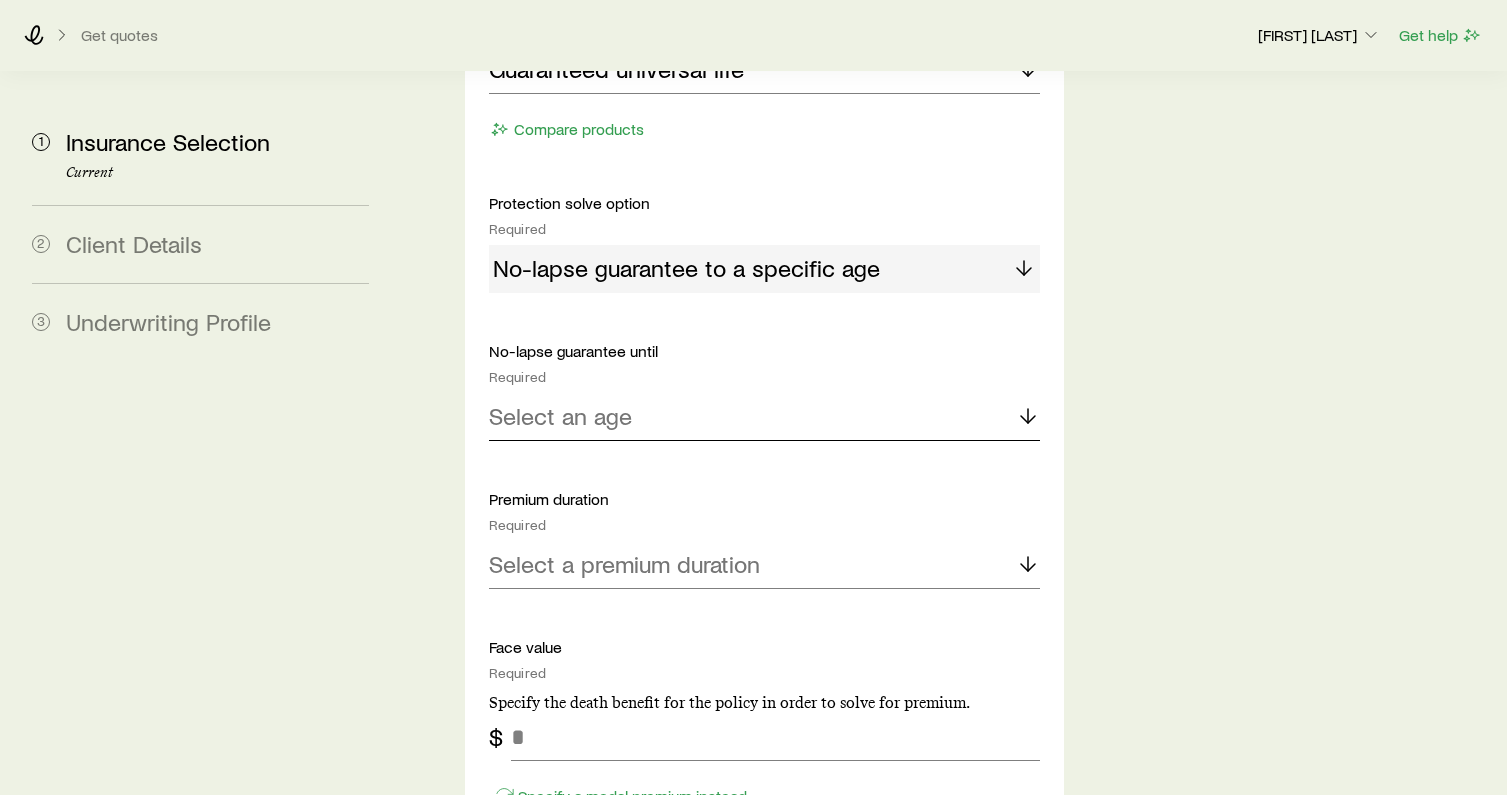 click 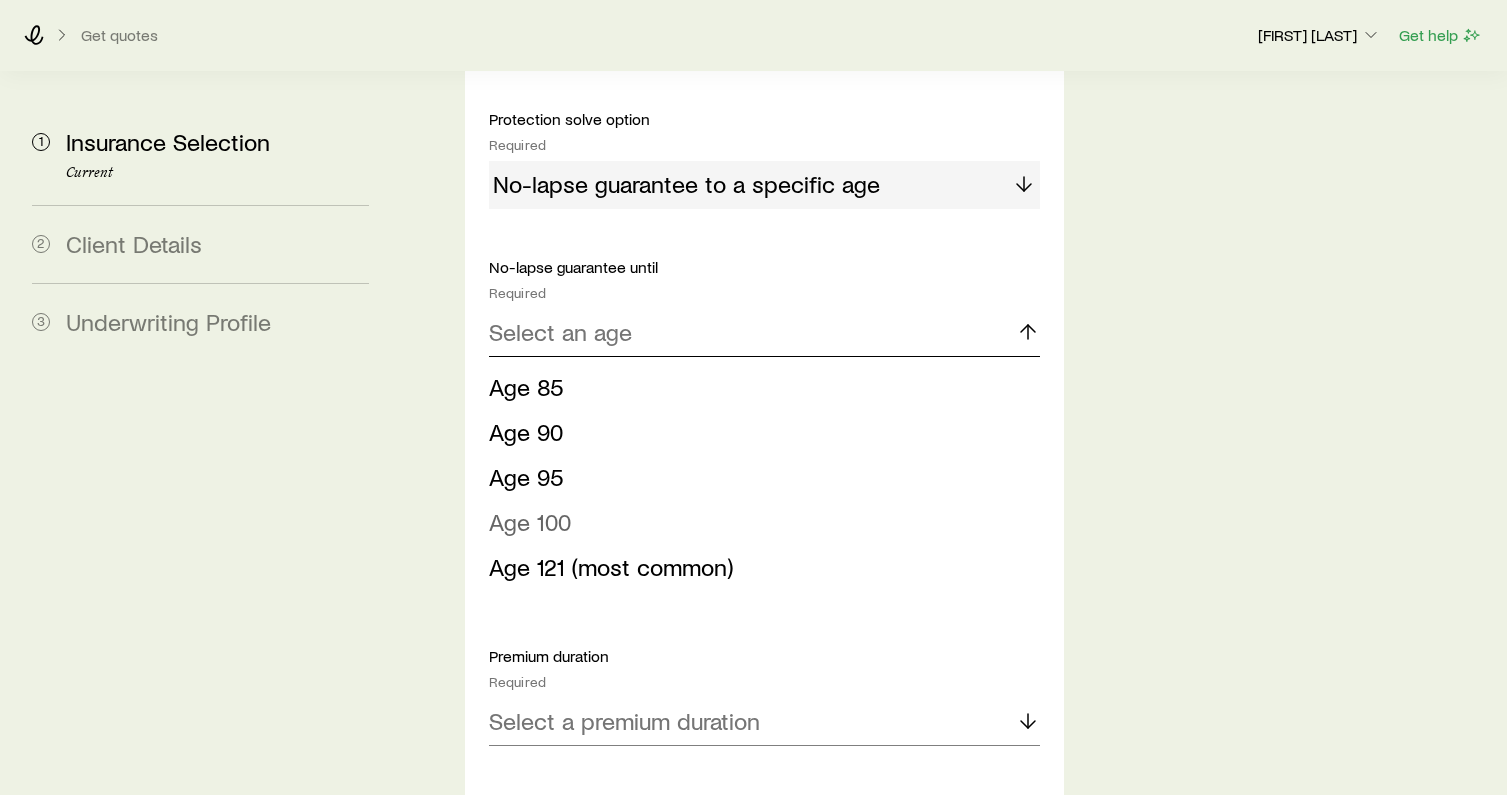 scroll, scrollTop: 3493, scrollLeft: 0, axis: vertical 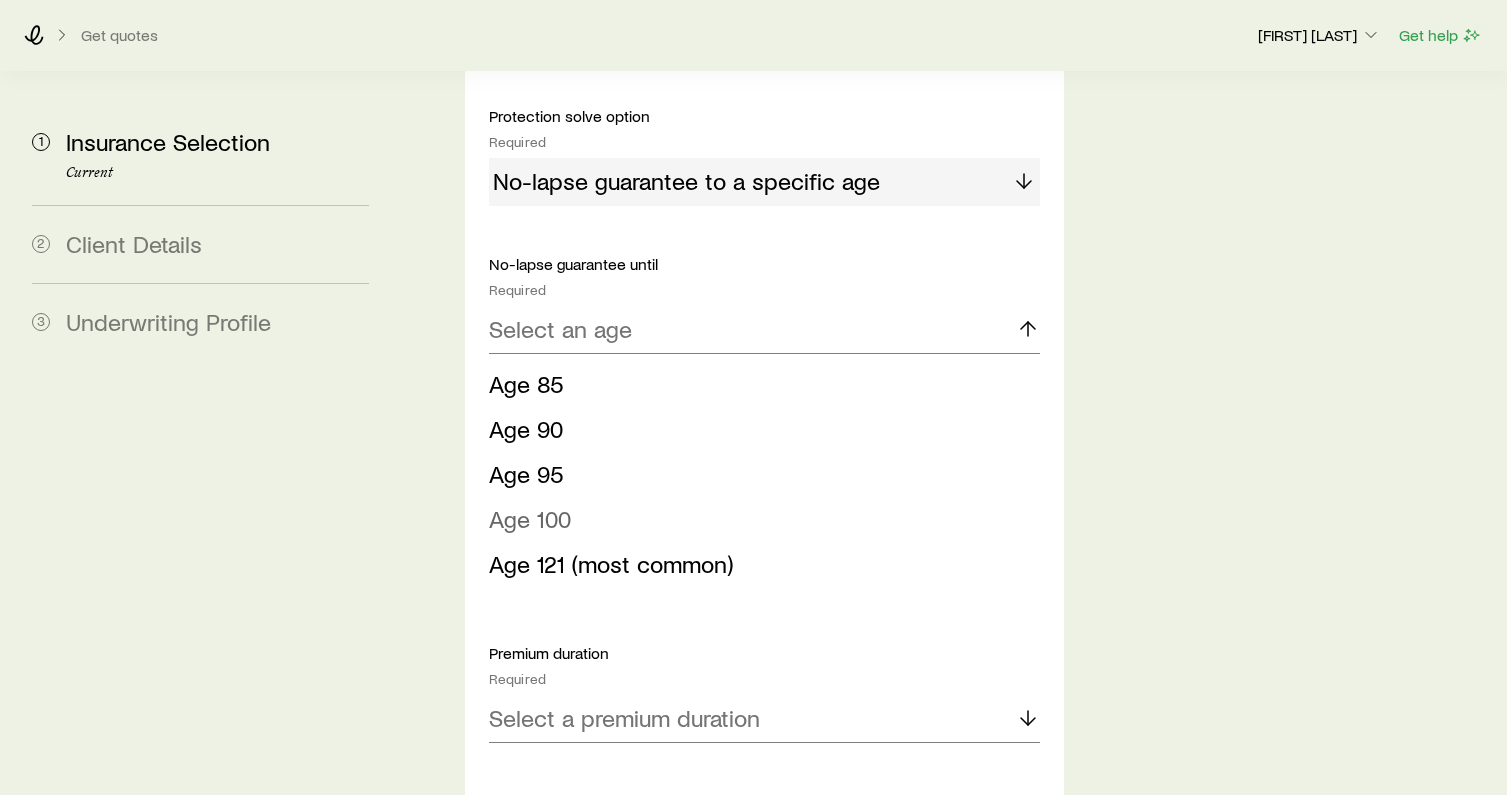 click on "Age 100" at bounding box center [530, 518] 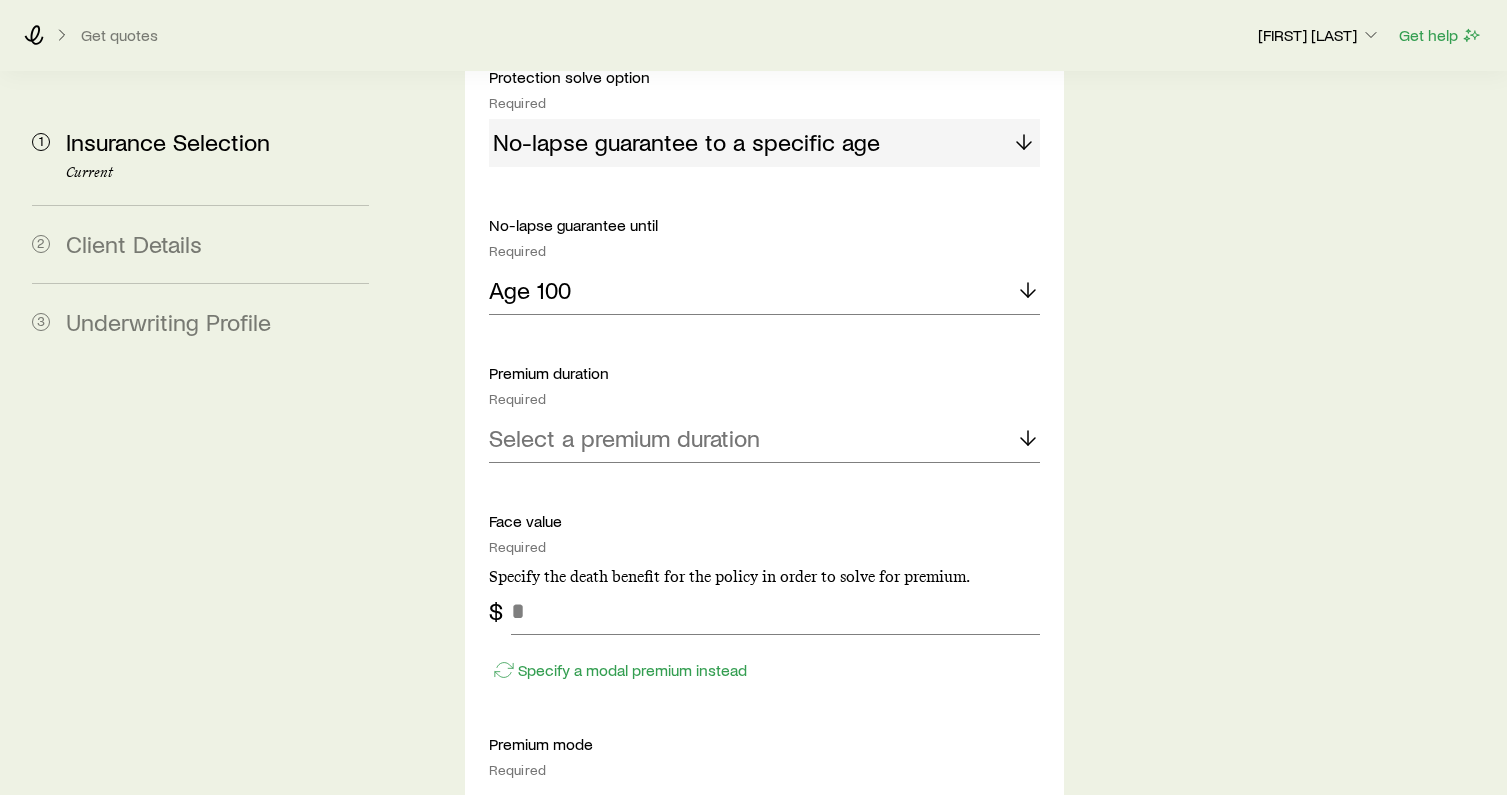 scroll, scrollTop: 3553, scrollLeft: 0, axis: vertical 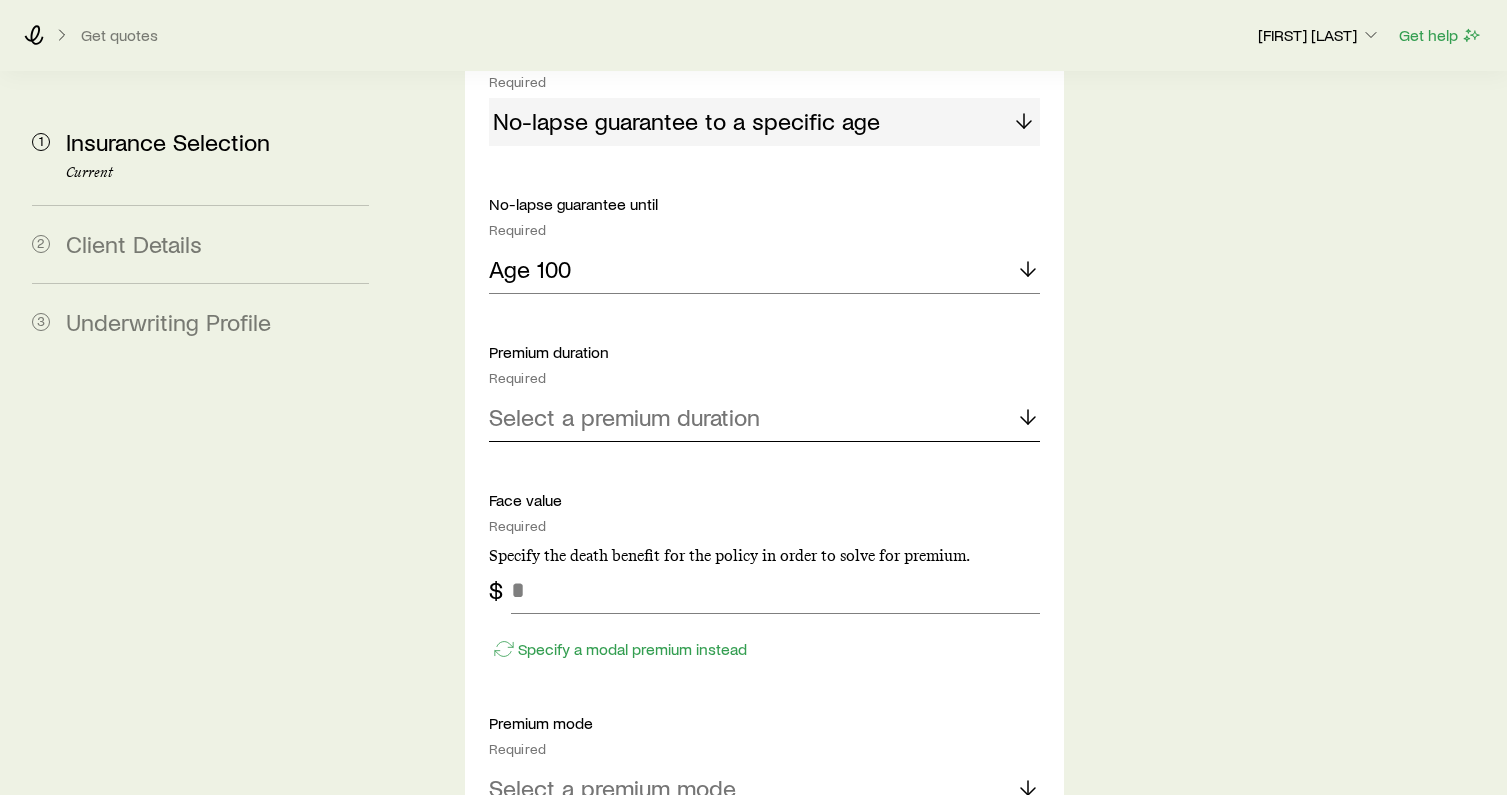 click 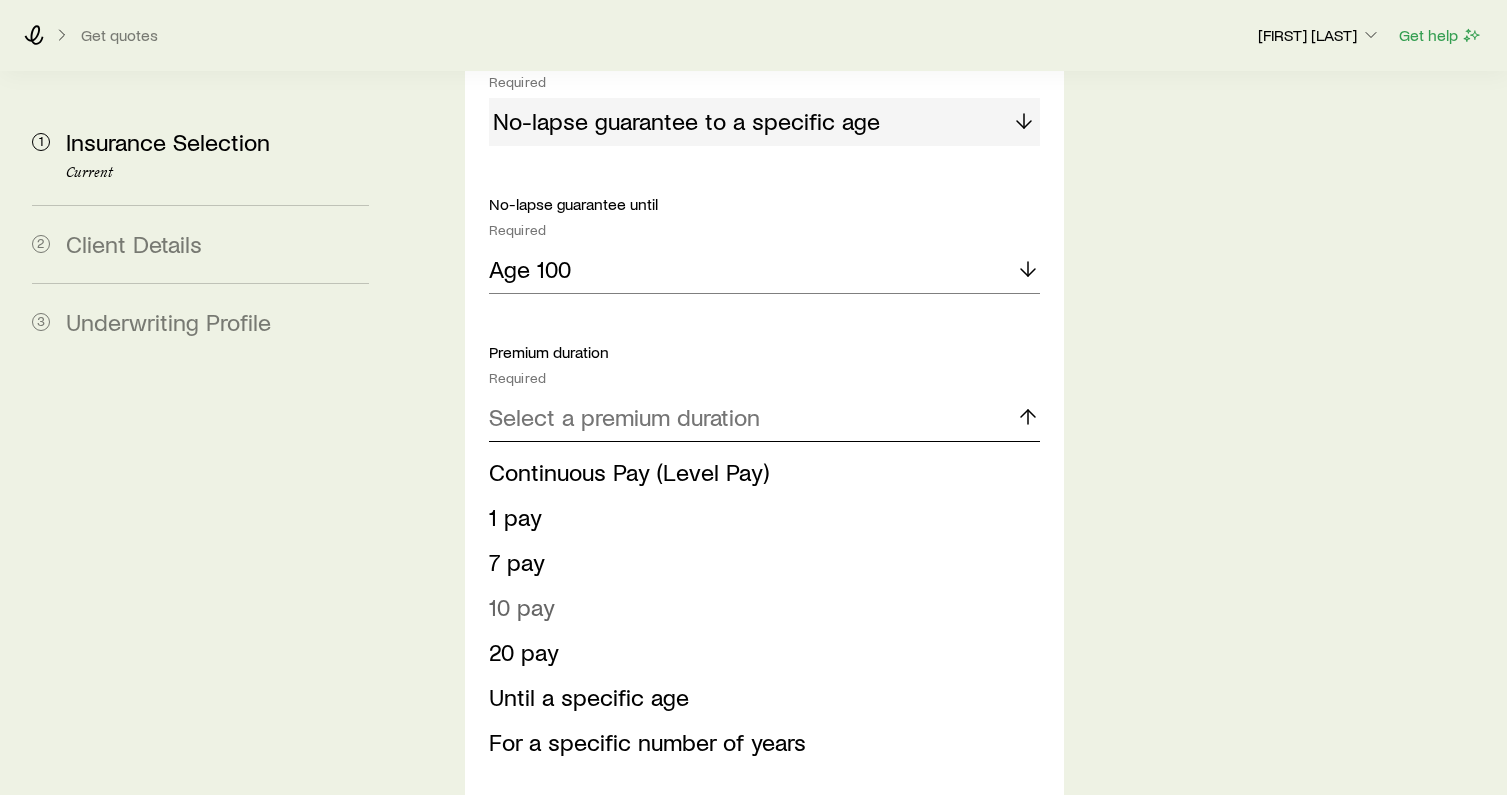 scroll, scrollTop: 3621, scrollLeft: 0, axis: vertical 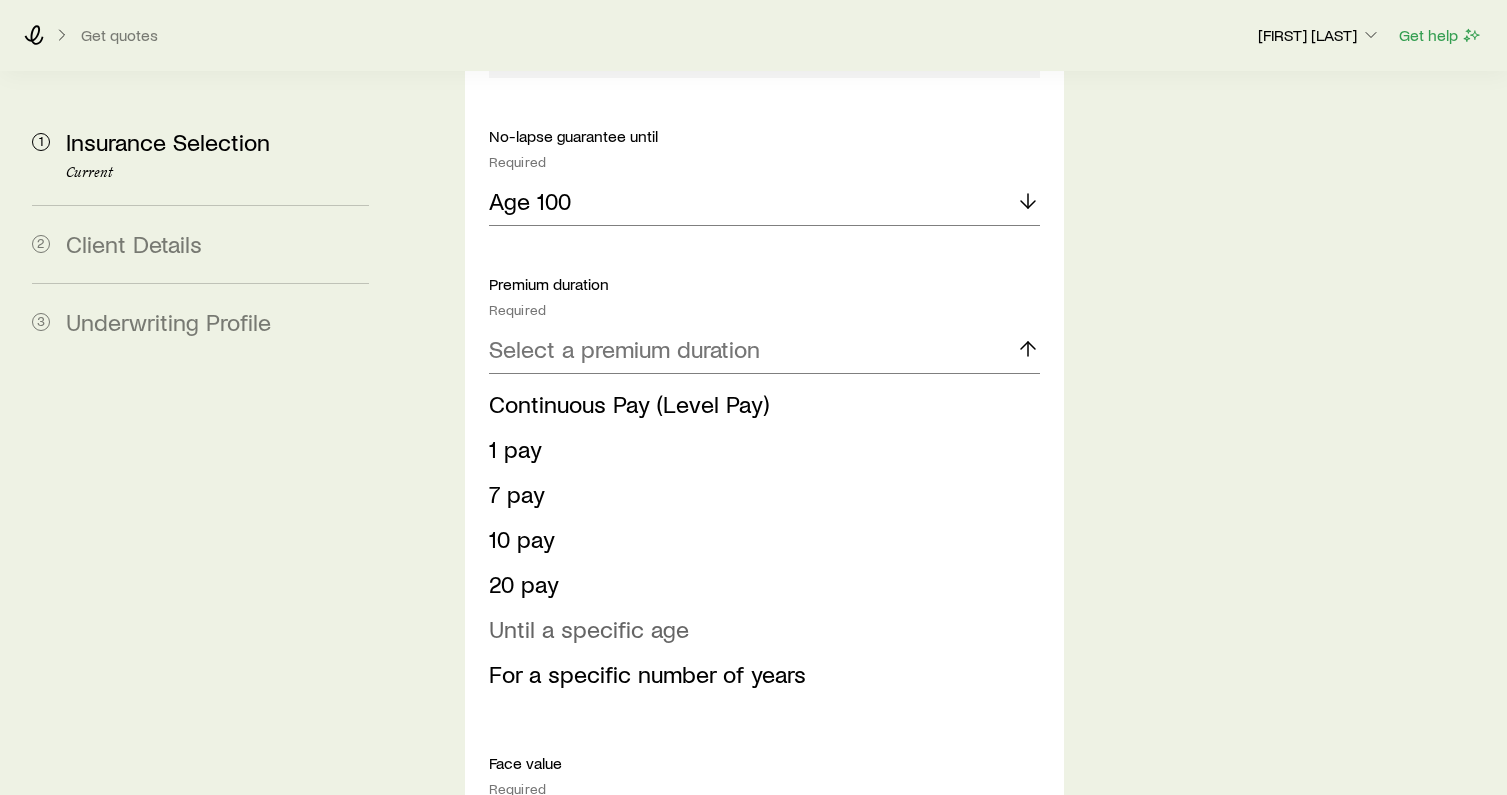 click on "Until a specific age" at bounding box center [589, 628] 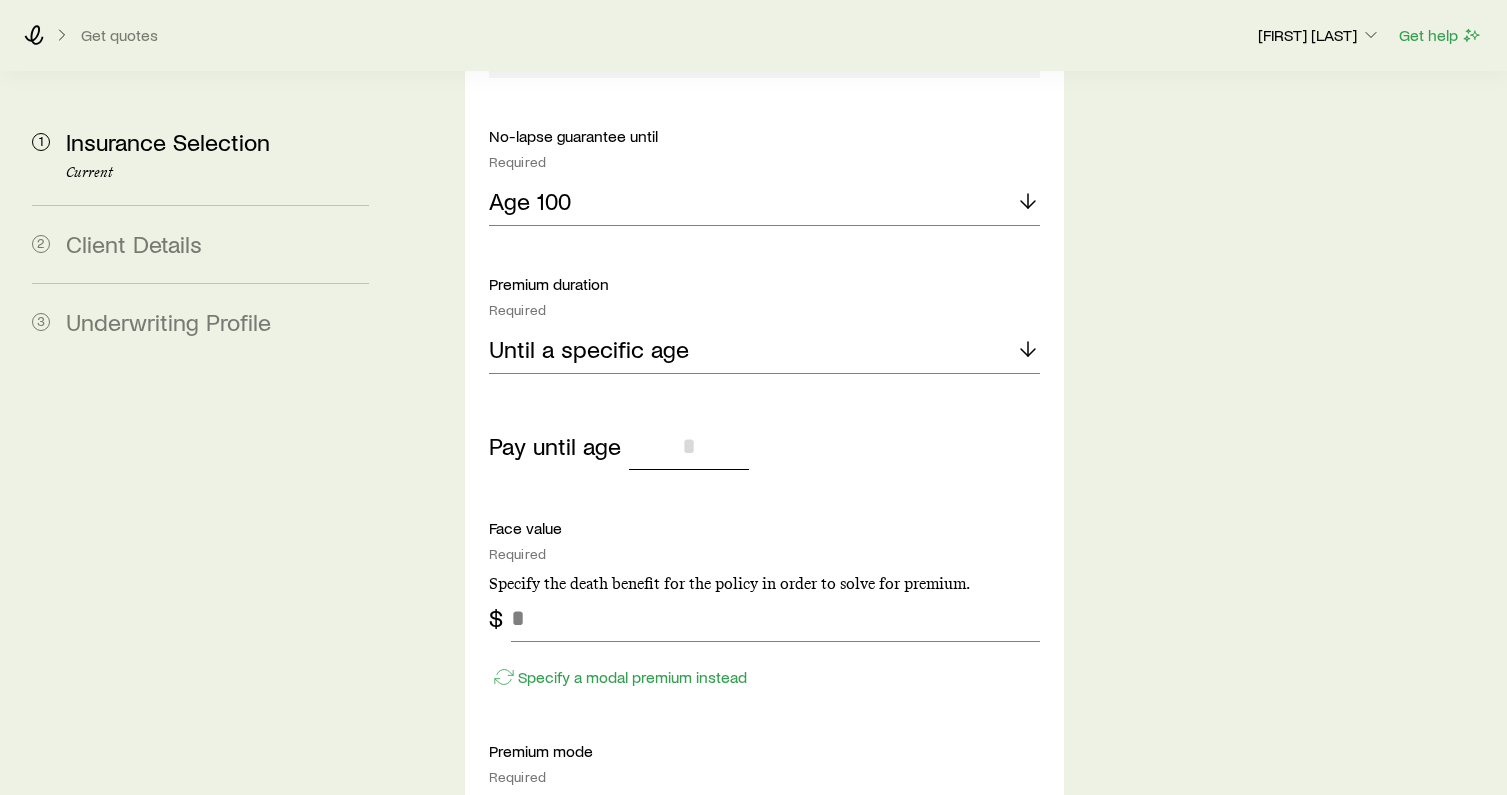 click at bounding box center (689, 446) 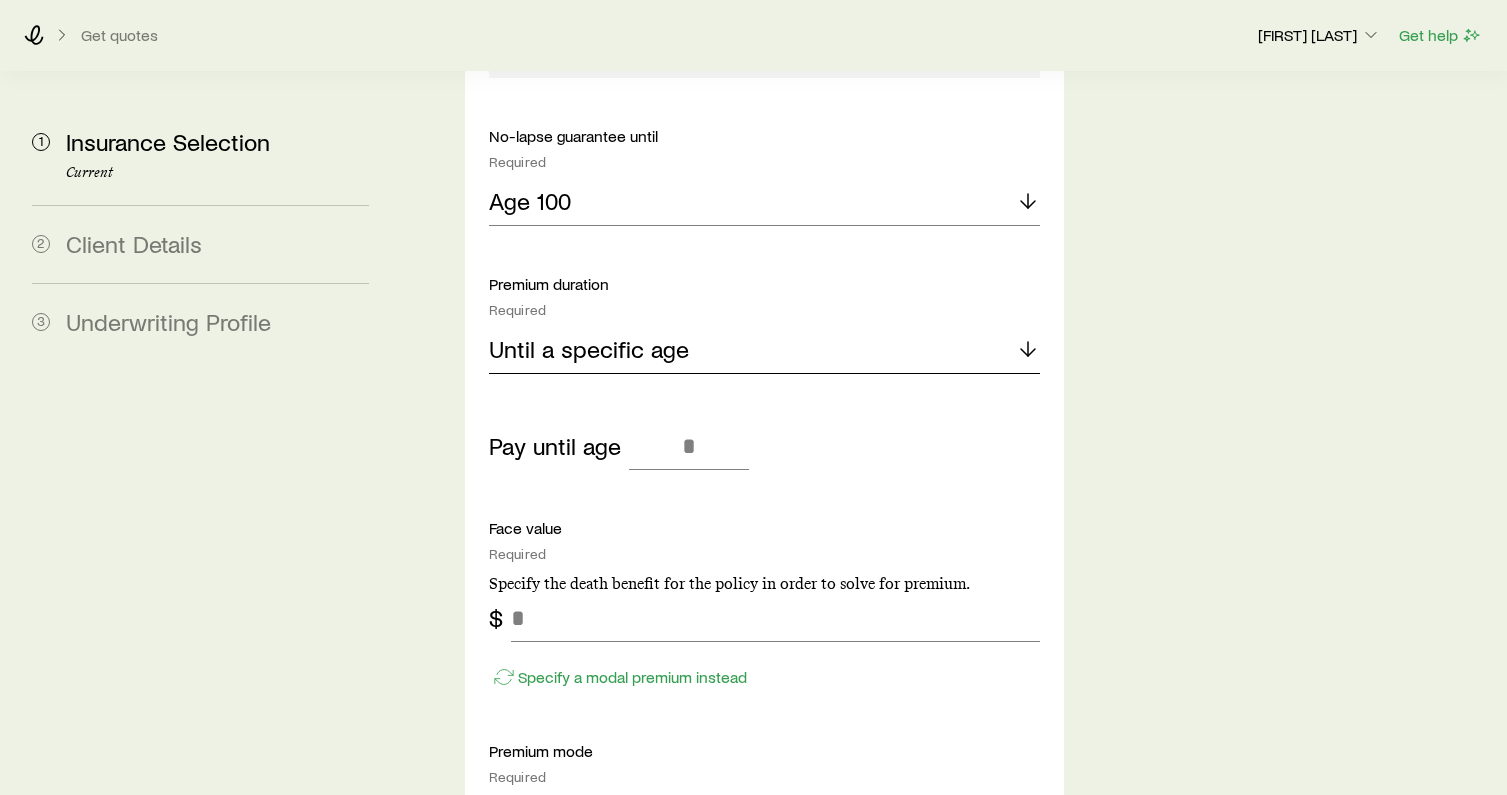 click 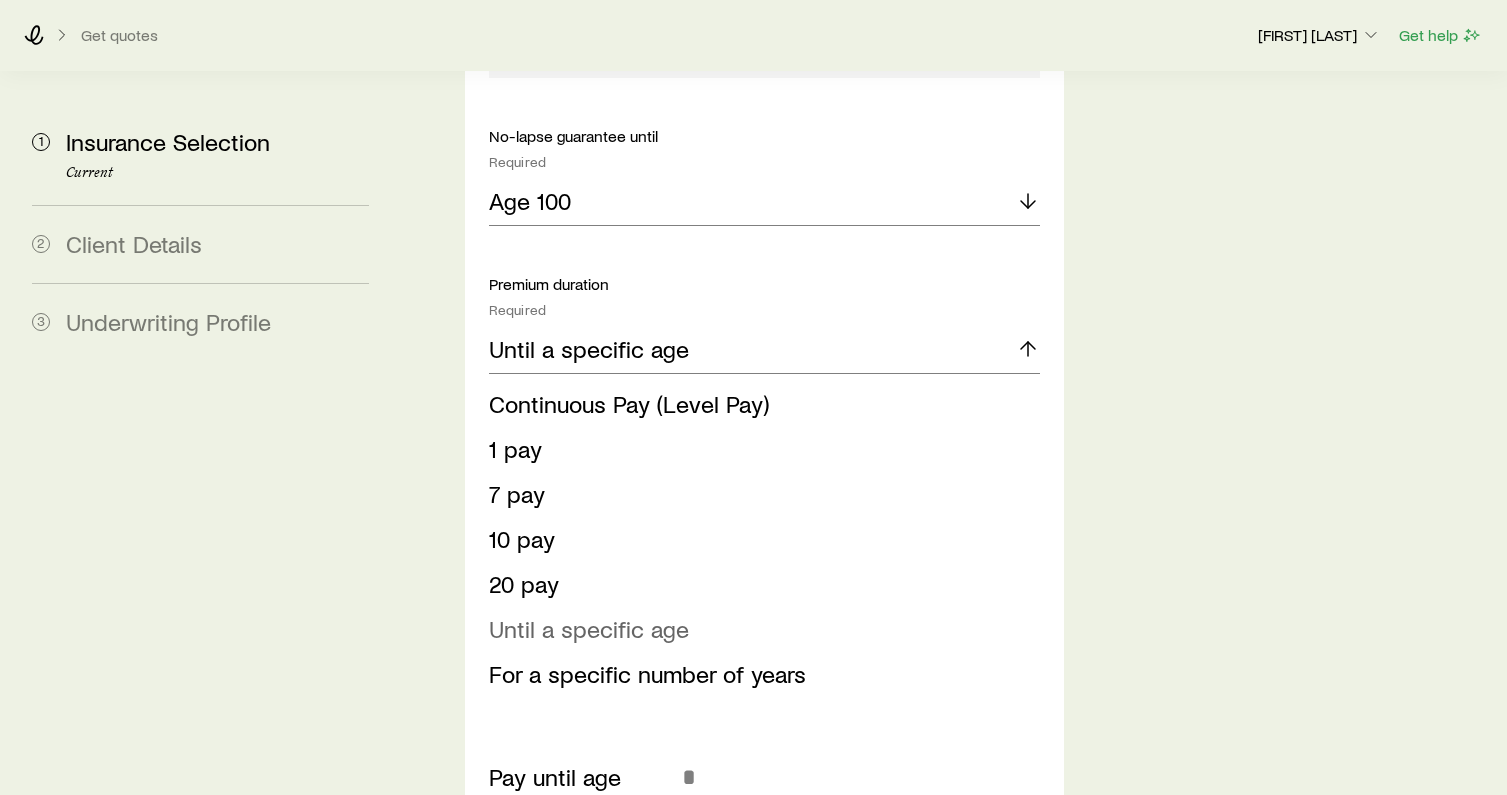 click on "Until a specific age" at bounding box center (589, 628) 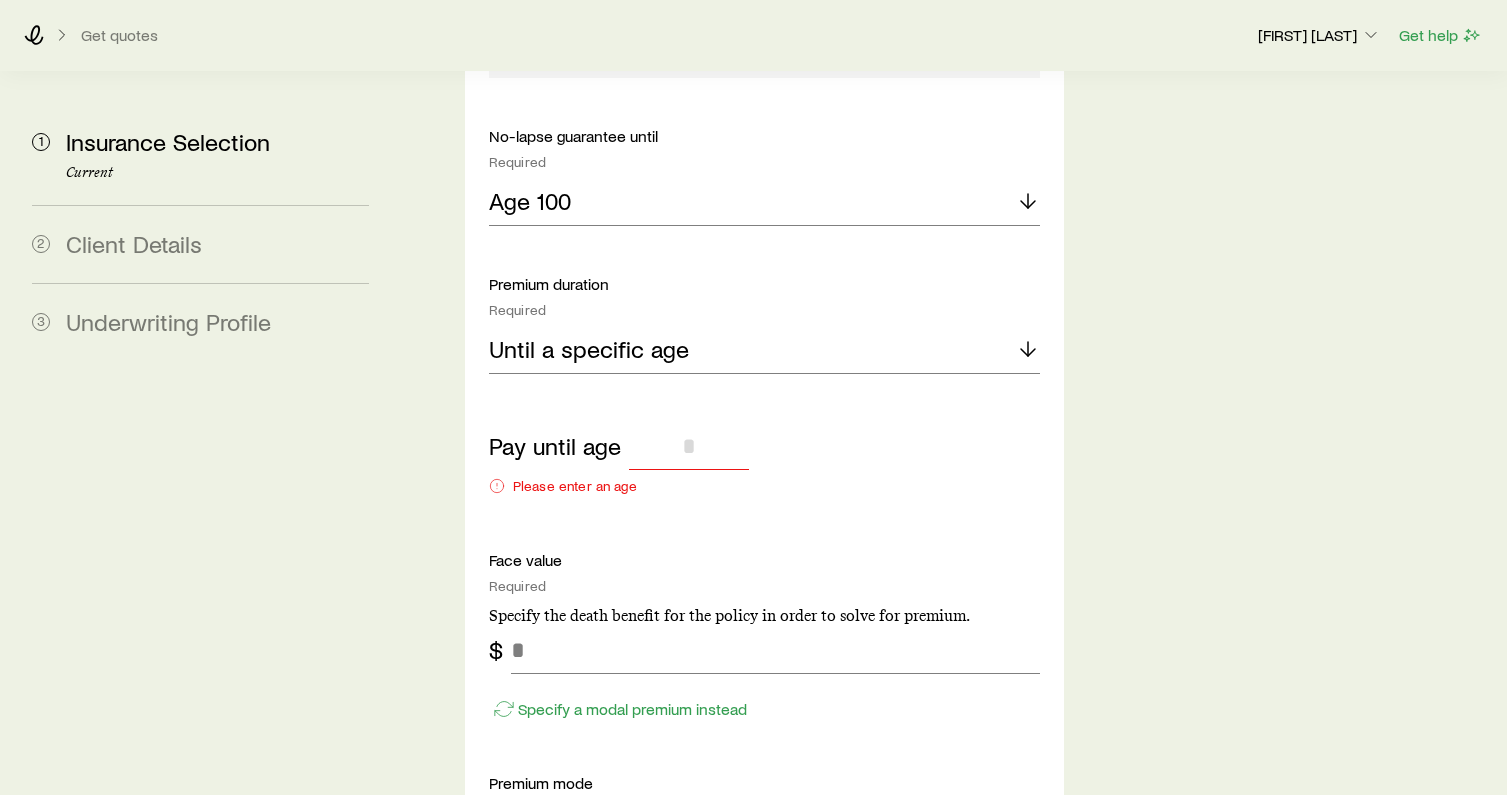 click at bounding box center (689, 446) 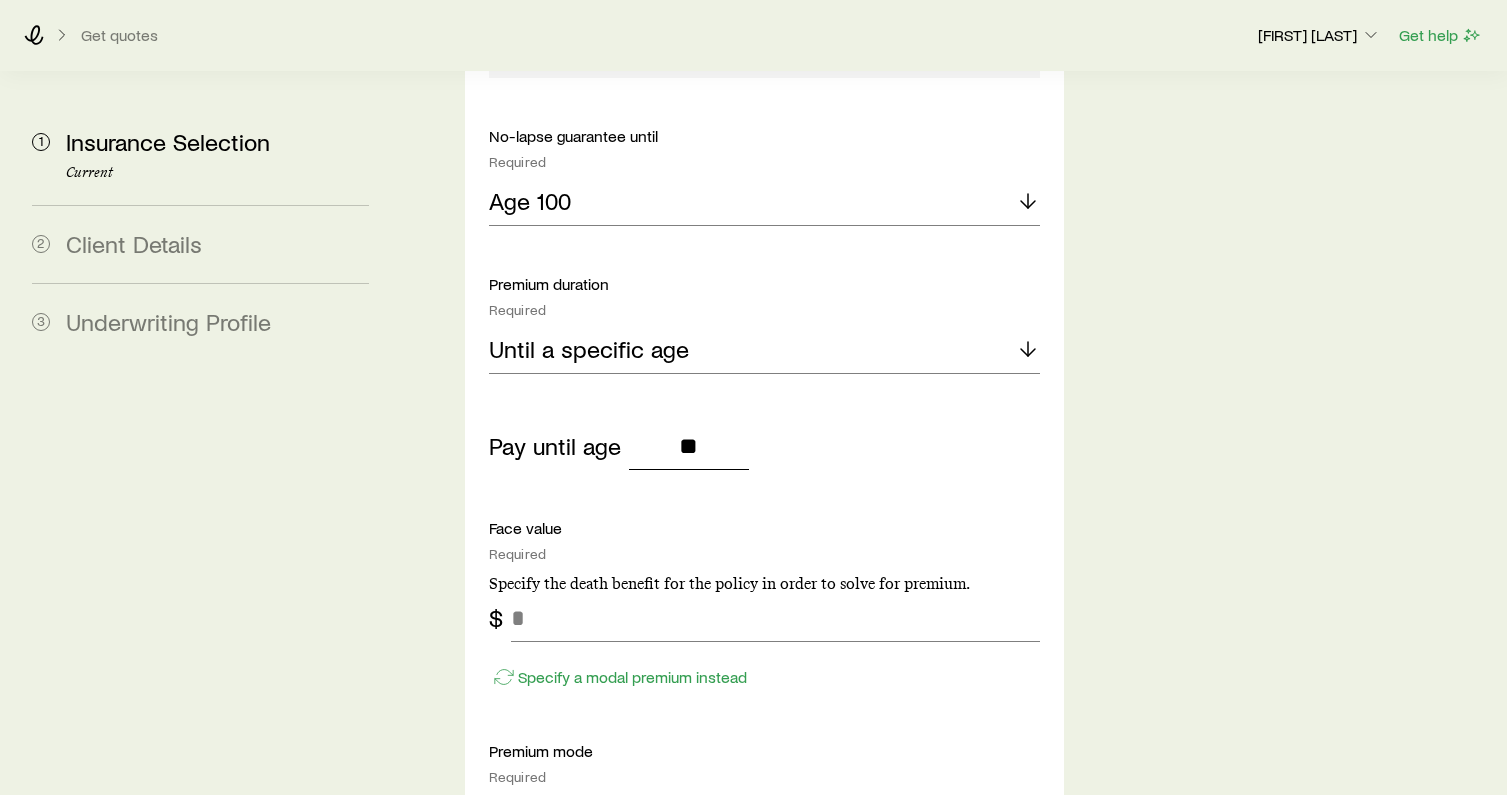 type on "**" 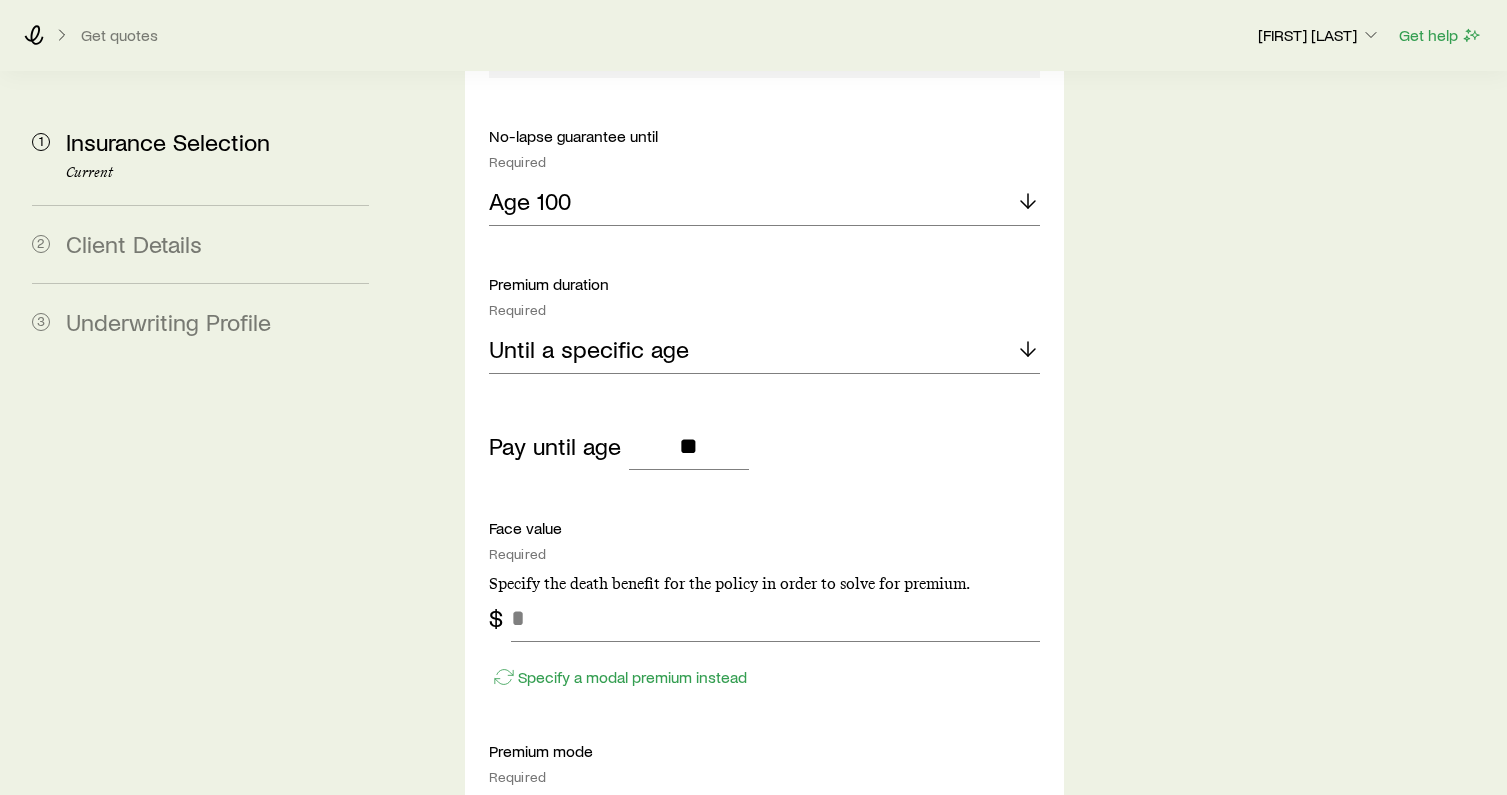 click on "Insurance Selection Start by specifying details about any product types you are considering. What type of product are you looking for? At least one is required Permanent life Term life Long term care (linked benefit) Annuity Disability permanent life Solve Details Coverage goal Required Protection Accumulation Protection product Required Note that you must be securities registered to sell variable universal life products. Whole life Compare products Premium duration Required Until age 65 This may limit how many quotes you may get because not all carriers support certain premium durations. Modal premium Required Specify a premium for the policy in order to solve for death benefit. $ ****** Specify a face value instead Premium mode Required Select a premium mode Dividend option Required Select a dividend option Illustrated rate Current dividend rate Death benefit option Note that not all carrier products support Increasing (Option B) and Return of premium (Option C) death benefit; this may limit selection. Yes No No" at bounding box center [950, -778] 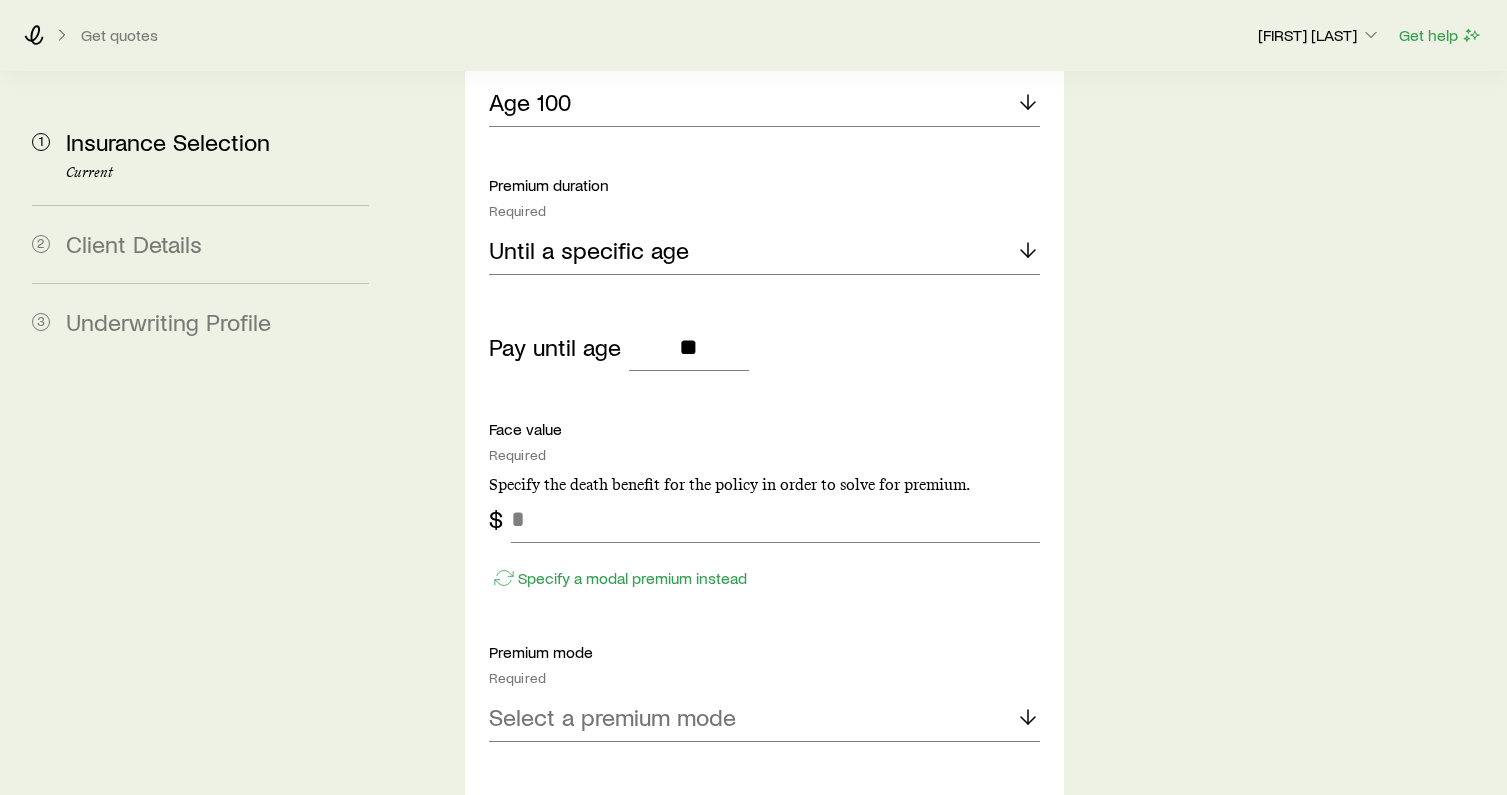 scroll, scrollTop: 3784, scrollLeft: 0, axis: vertical 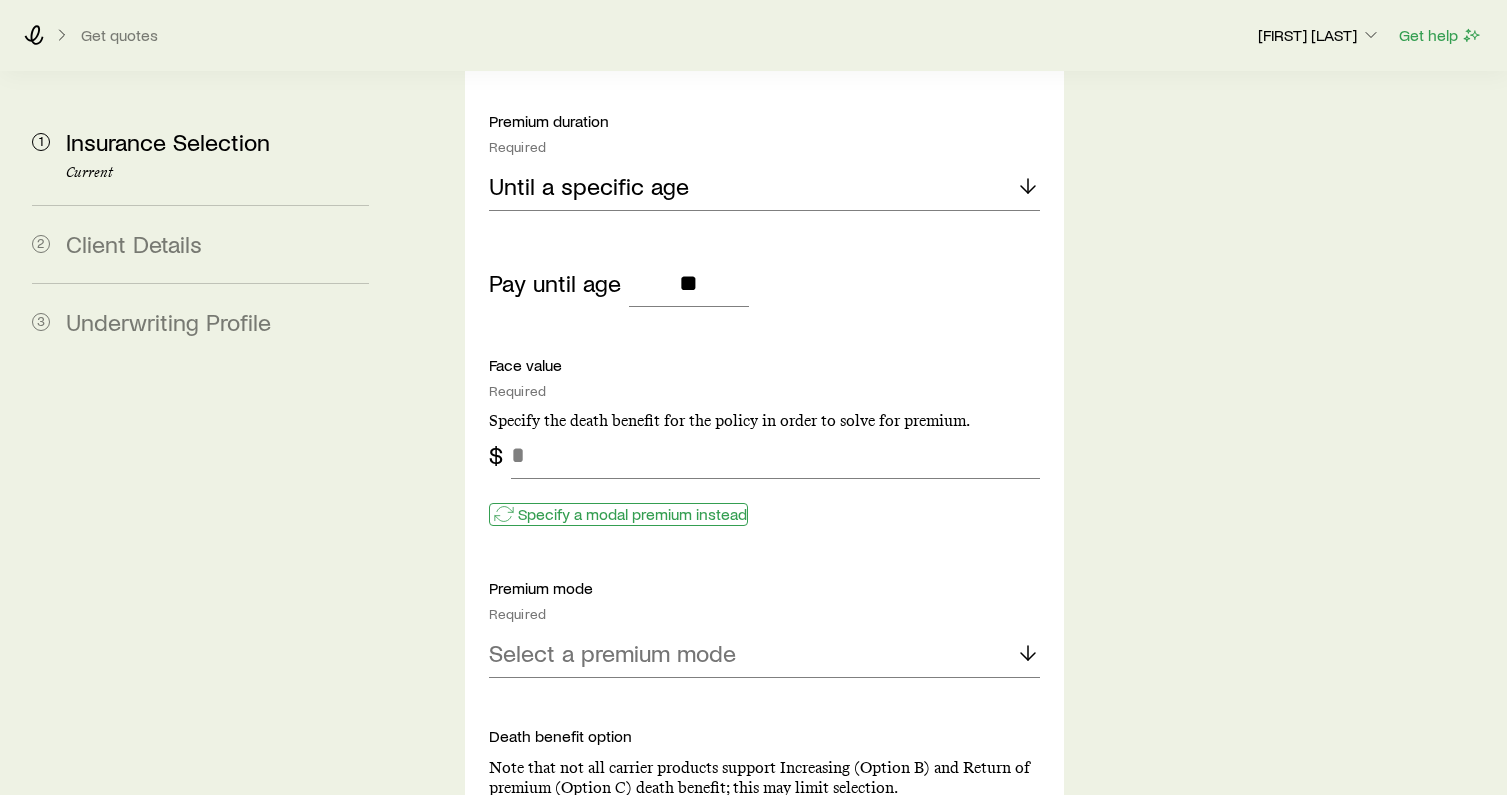 click on "Specify a modal premium instead" at bounding box center [632, 514] 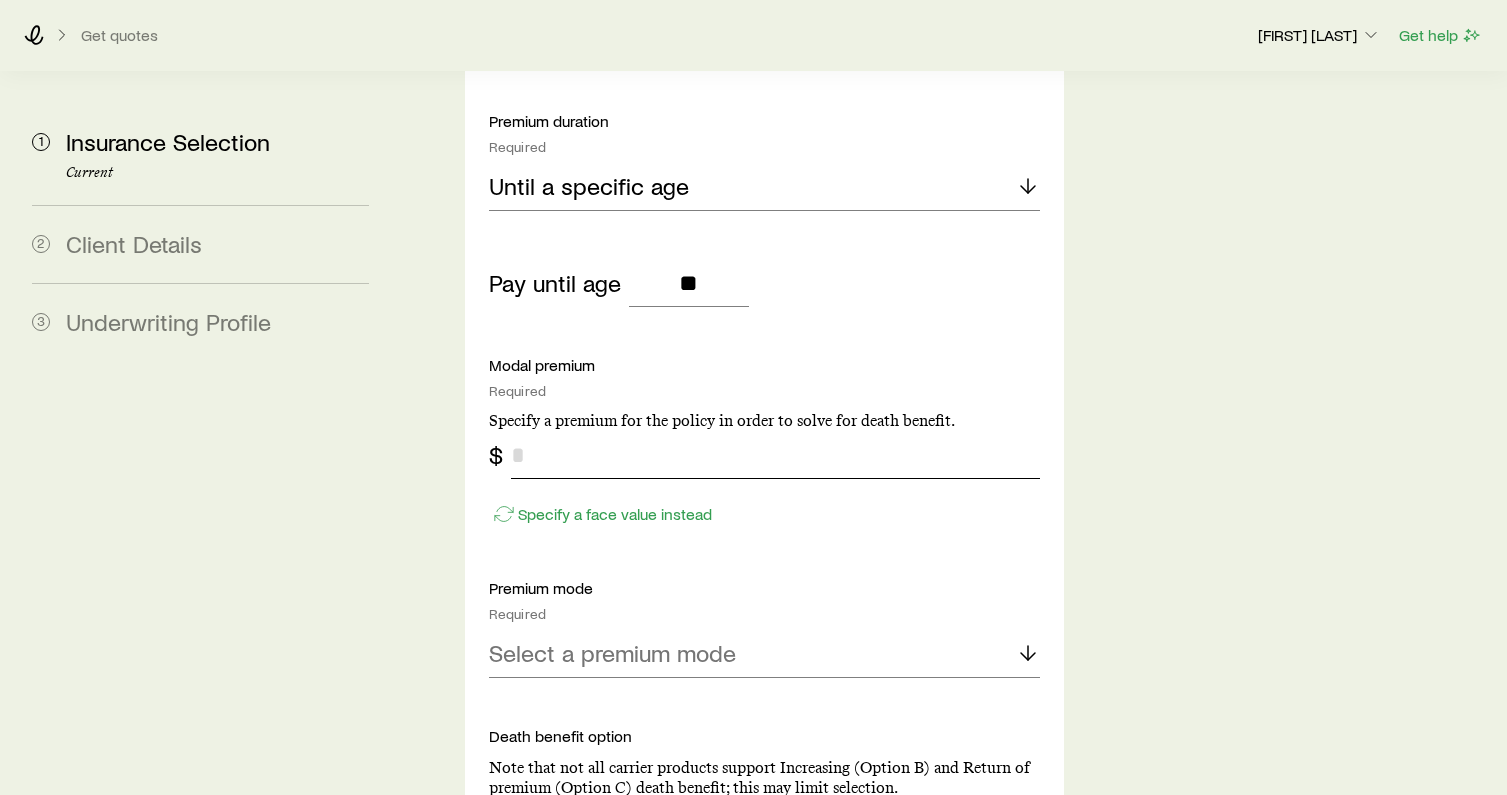 click at bounding box center (775, 455) 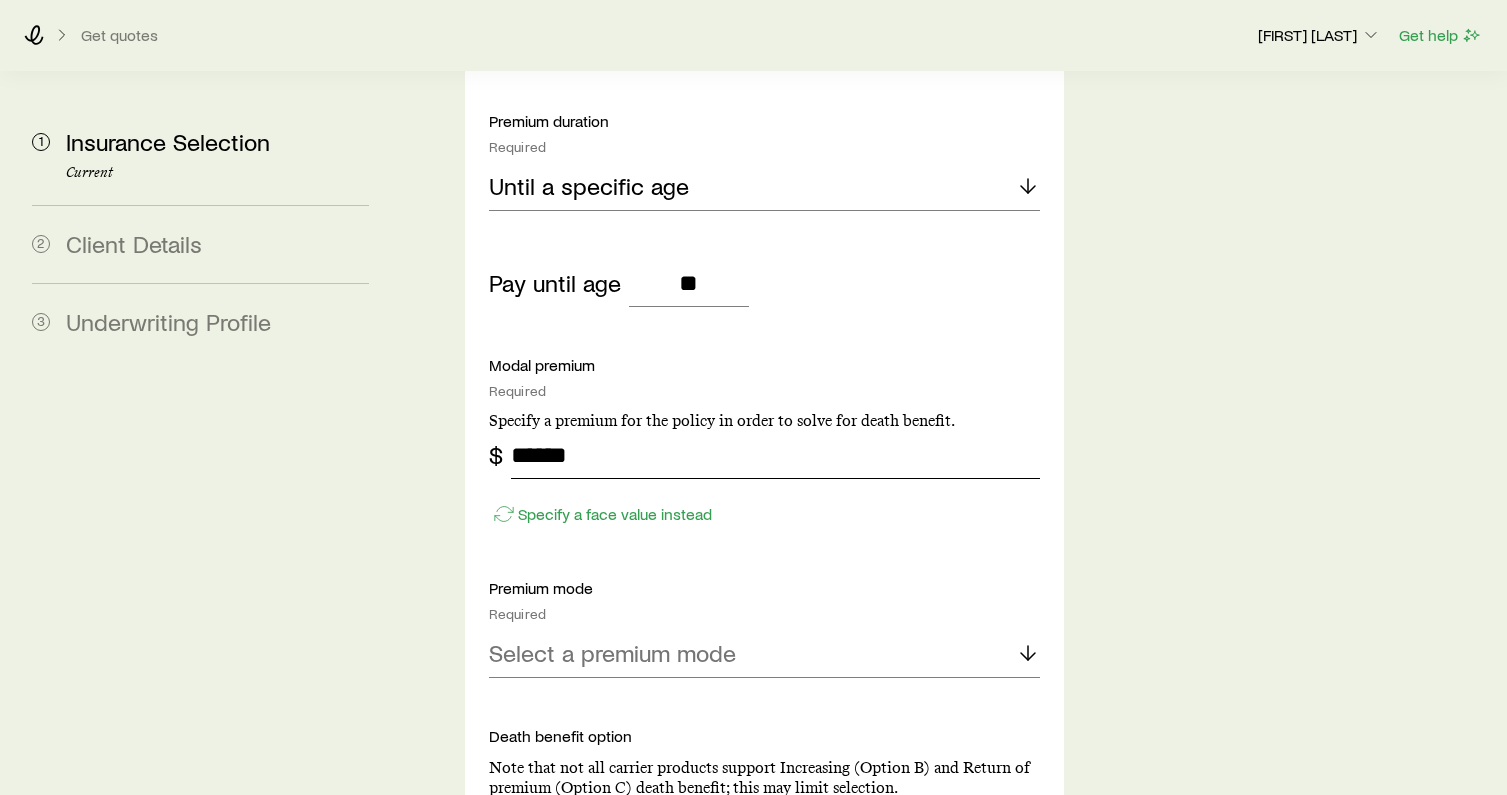 type on "******" 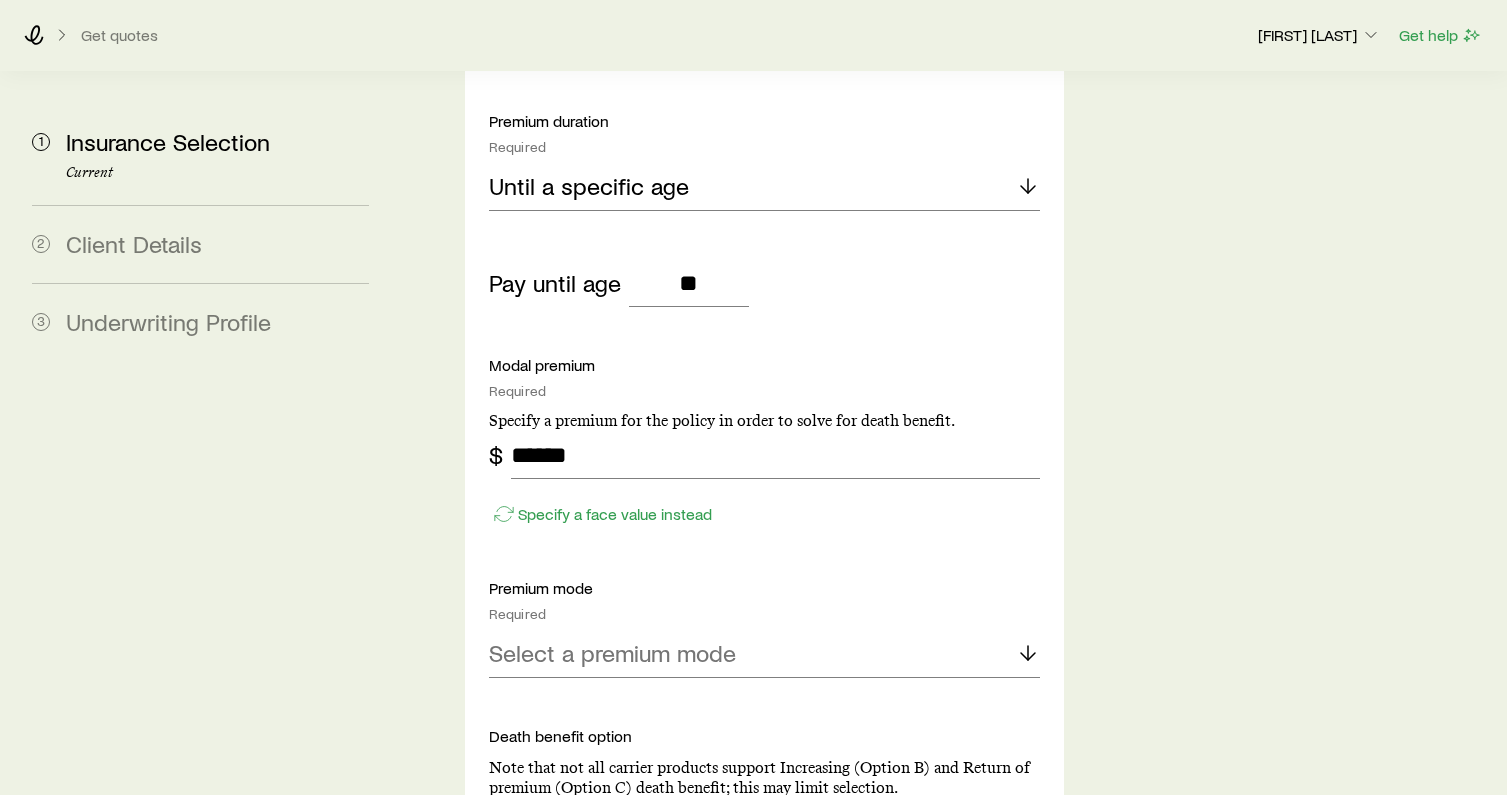 click on "Protection product Required Note that you must be securities registered to sell variable universal life products. Guaranteed universal life Compare products Protection solve option Required No-lapse guarantee to a specific age No-lapse guarantee until Required Age 100 Premium duration Required Until a specific age Pay until age ** Modal premium Required Specify a premium for the policy in order to solve for death benefit. $ ****** Specify a face value instead Premium mode Required Select a premium mode Death benefit option Note that not all carrier products support Increasing (Option B) and Return of premium (Option C) death benefit; this may limit selection. Level (Option A)" at bounding box center [764, 209] 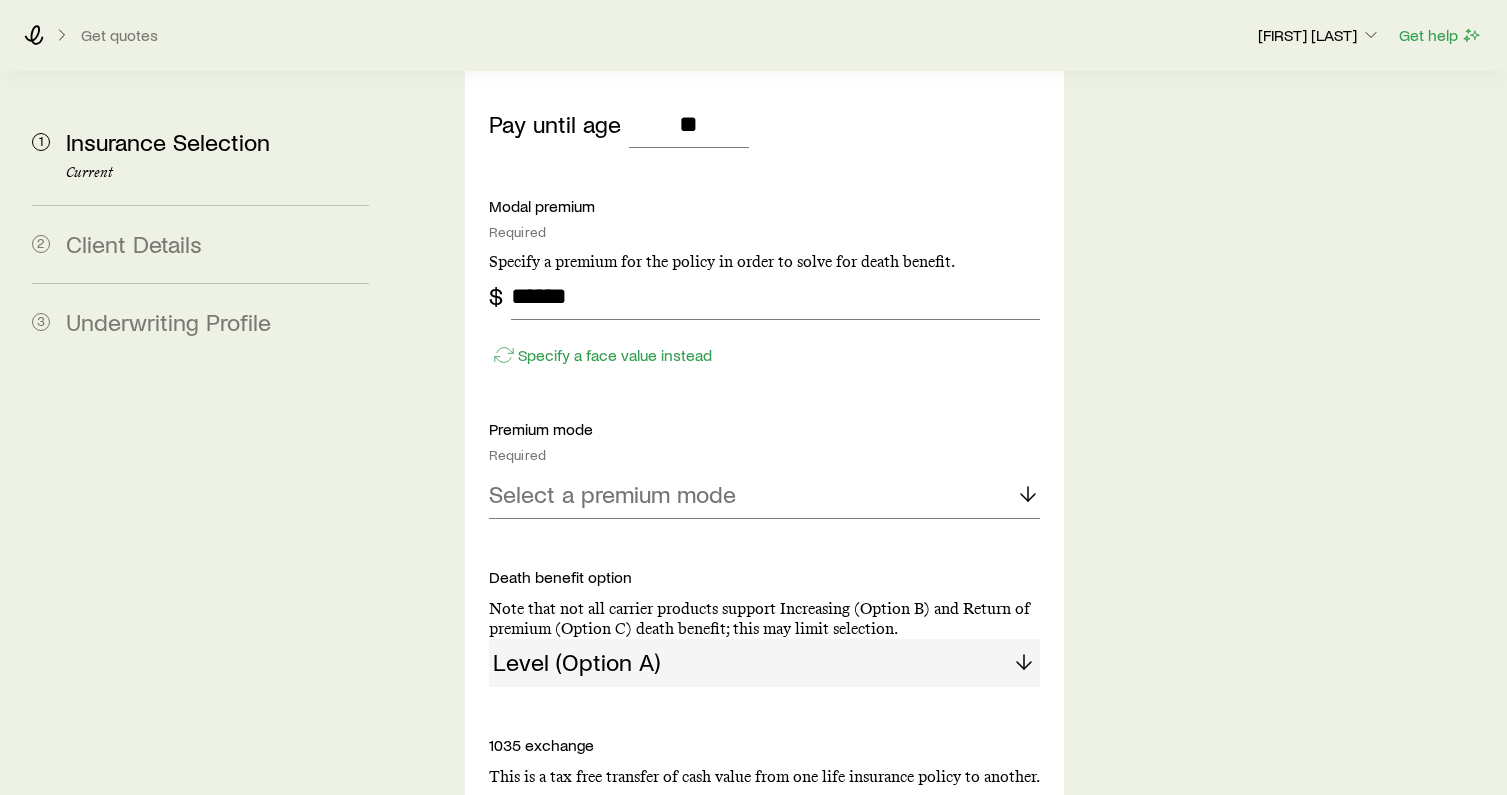 scroll, scrollTop: 3946, scrollLeft: 0, axis: vertical 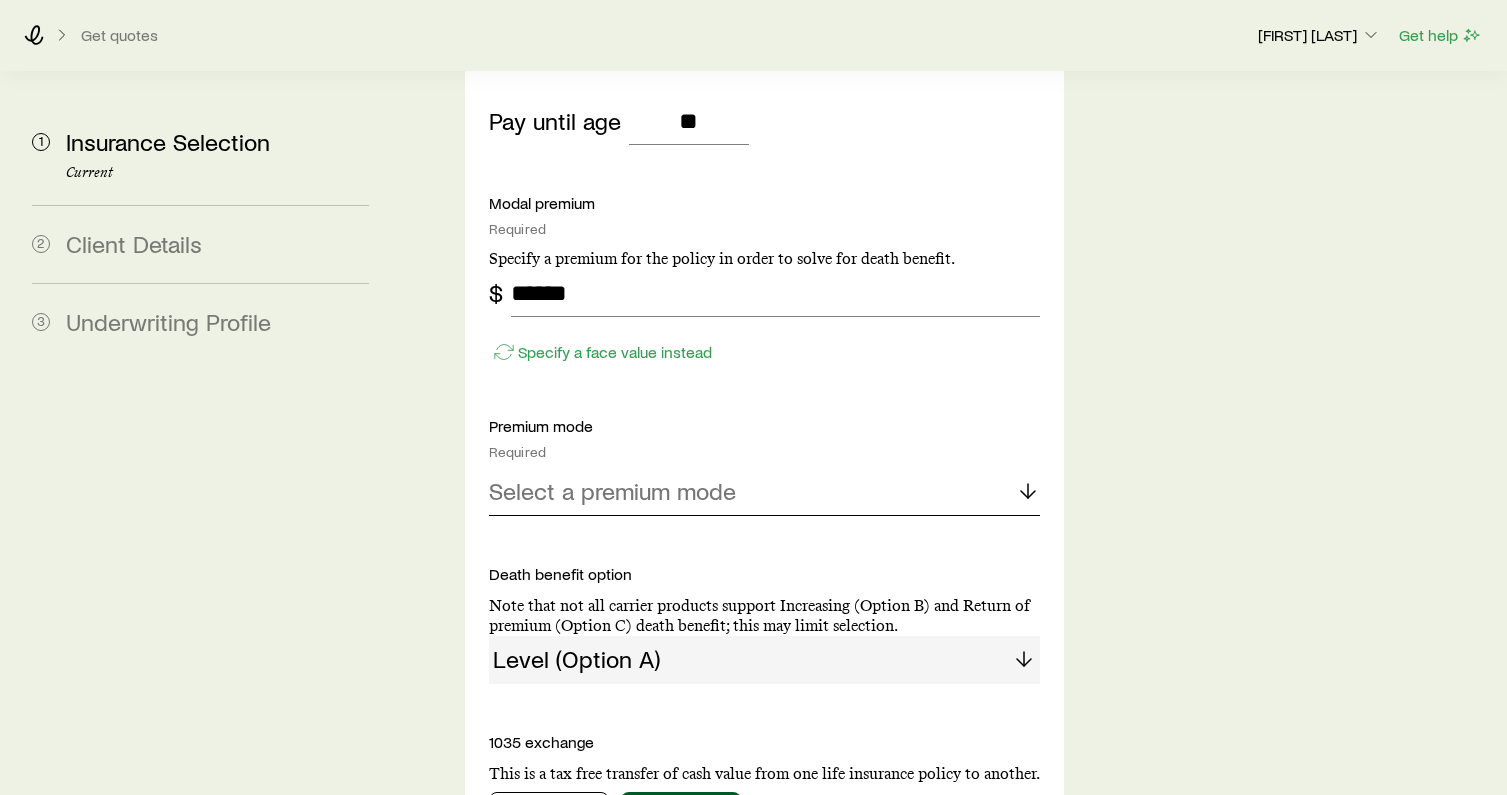 click 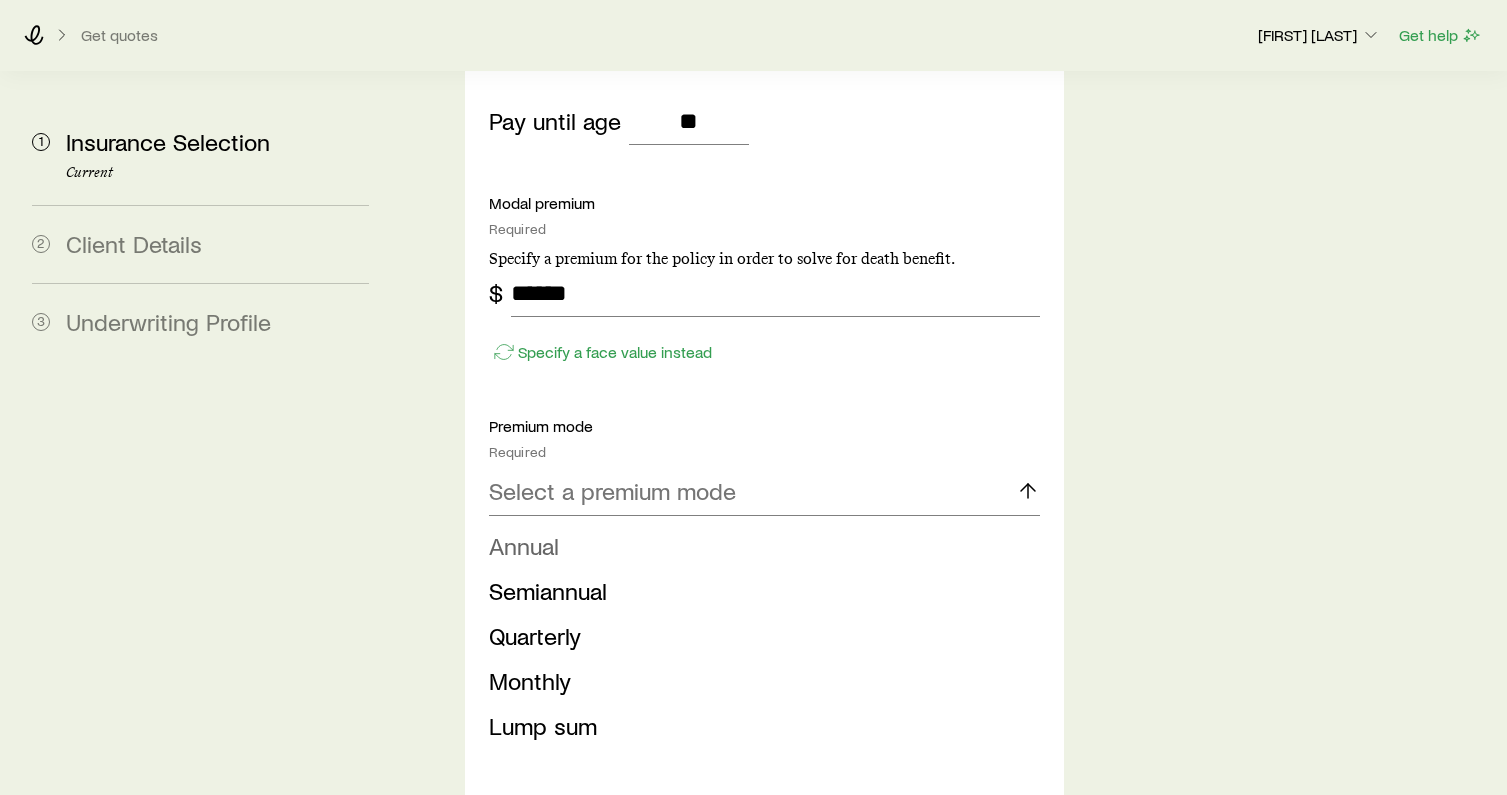 click on "Annual" at bounding box center [758, 546] 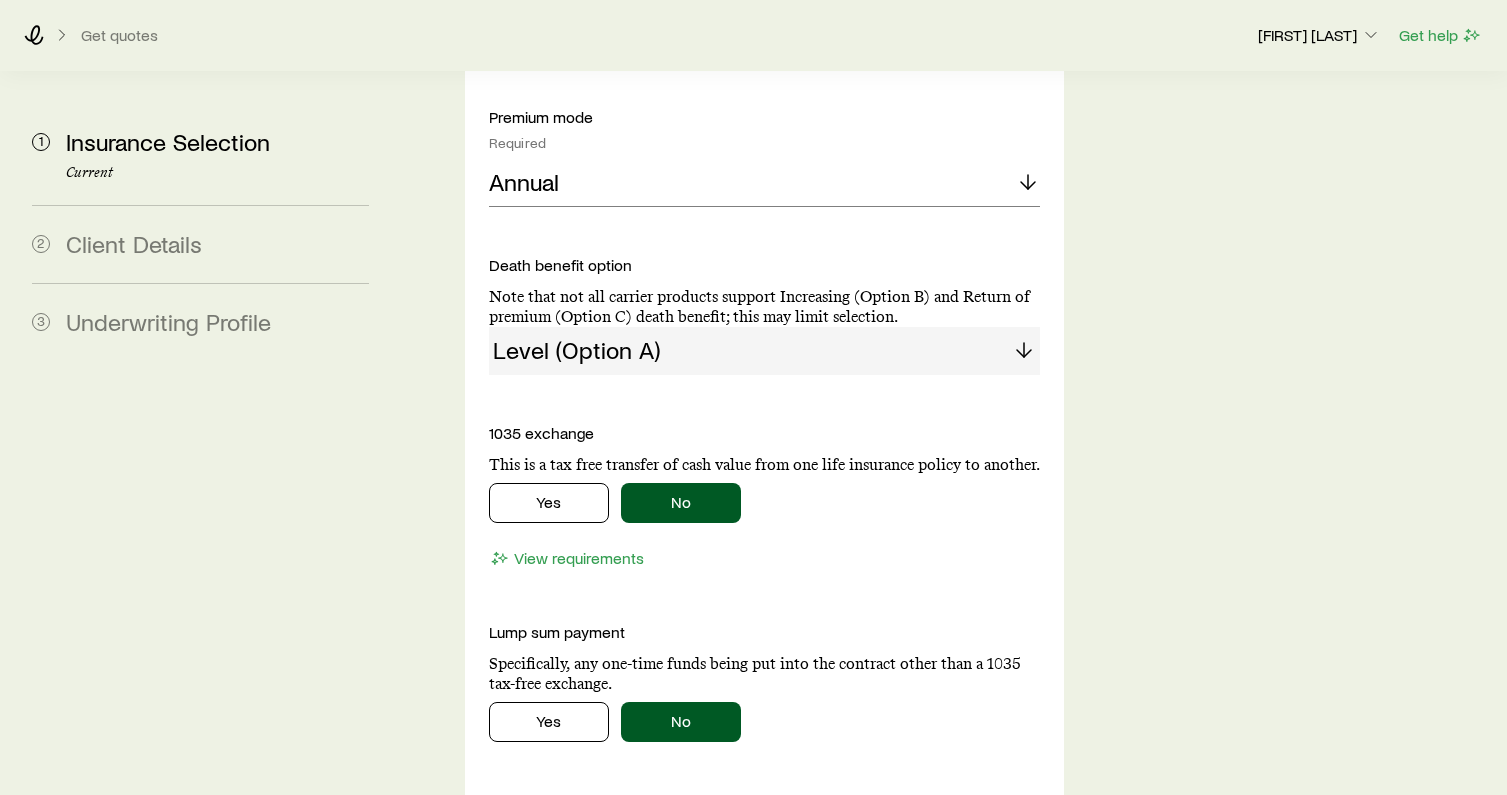 scroll, scrollTop: 4281, scrollLeft: 0, axis: vertical 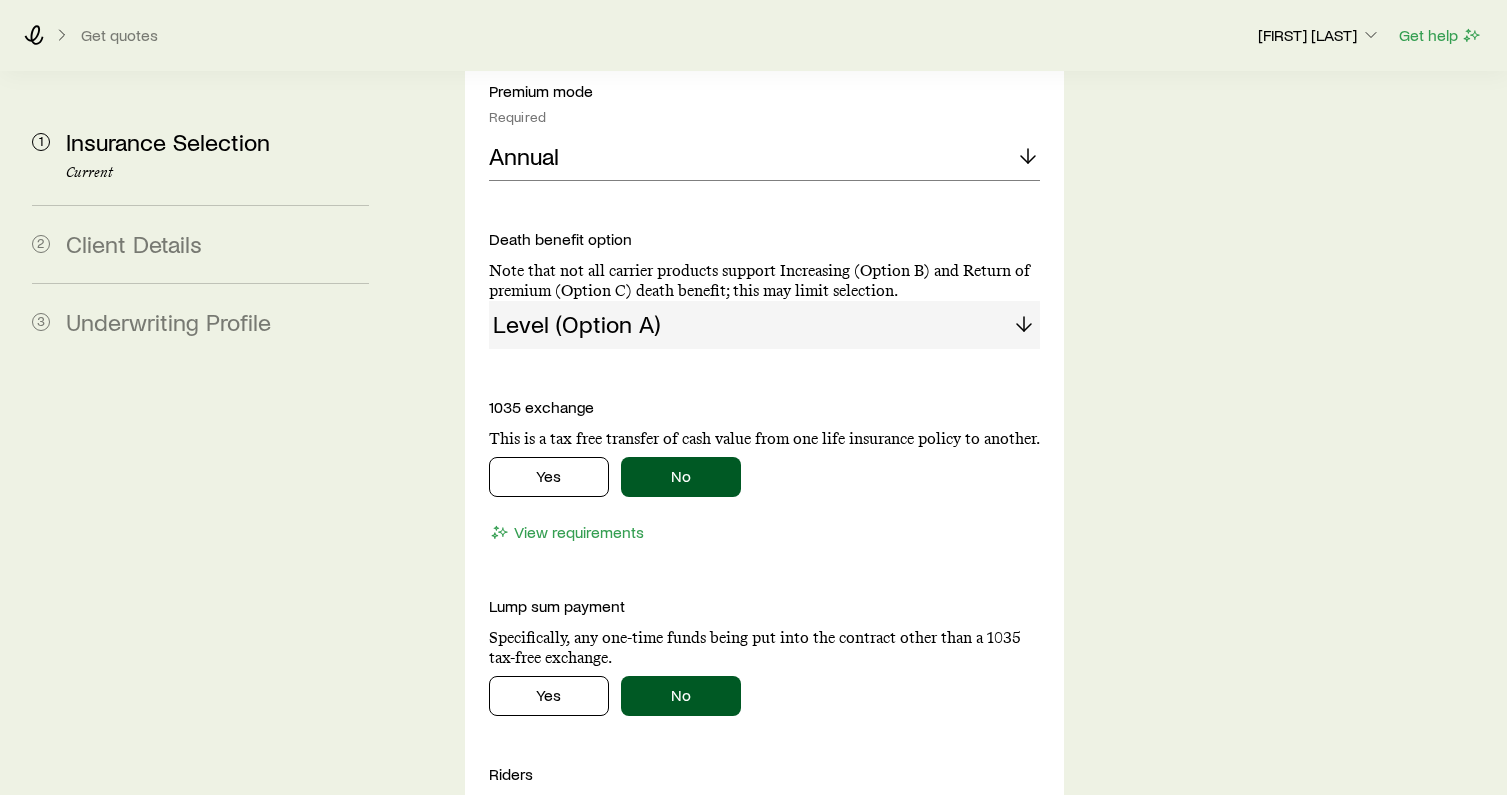 click on "Level (Option A)" at bounding box center (764, 325) 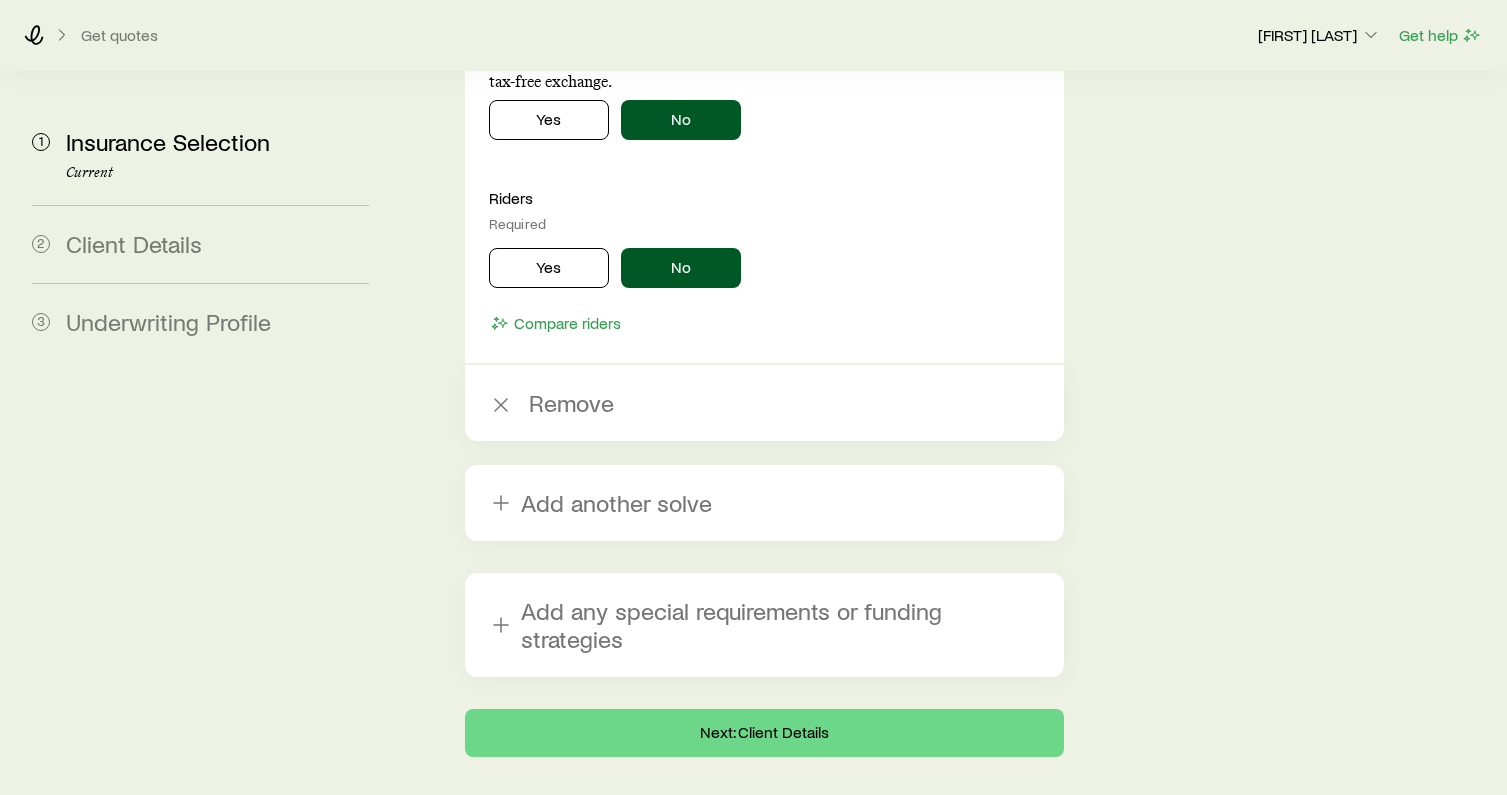 scroll, scrollTop: 4869, scrollLeft: 0, axis: vertical 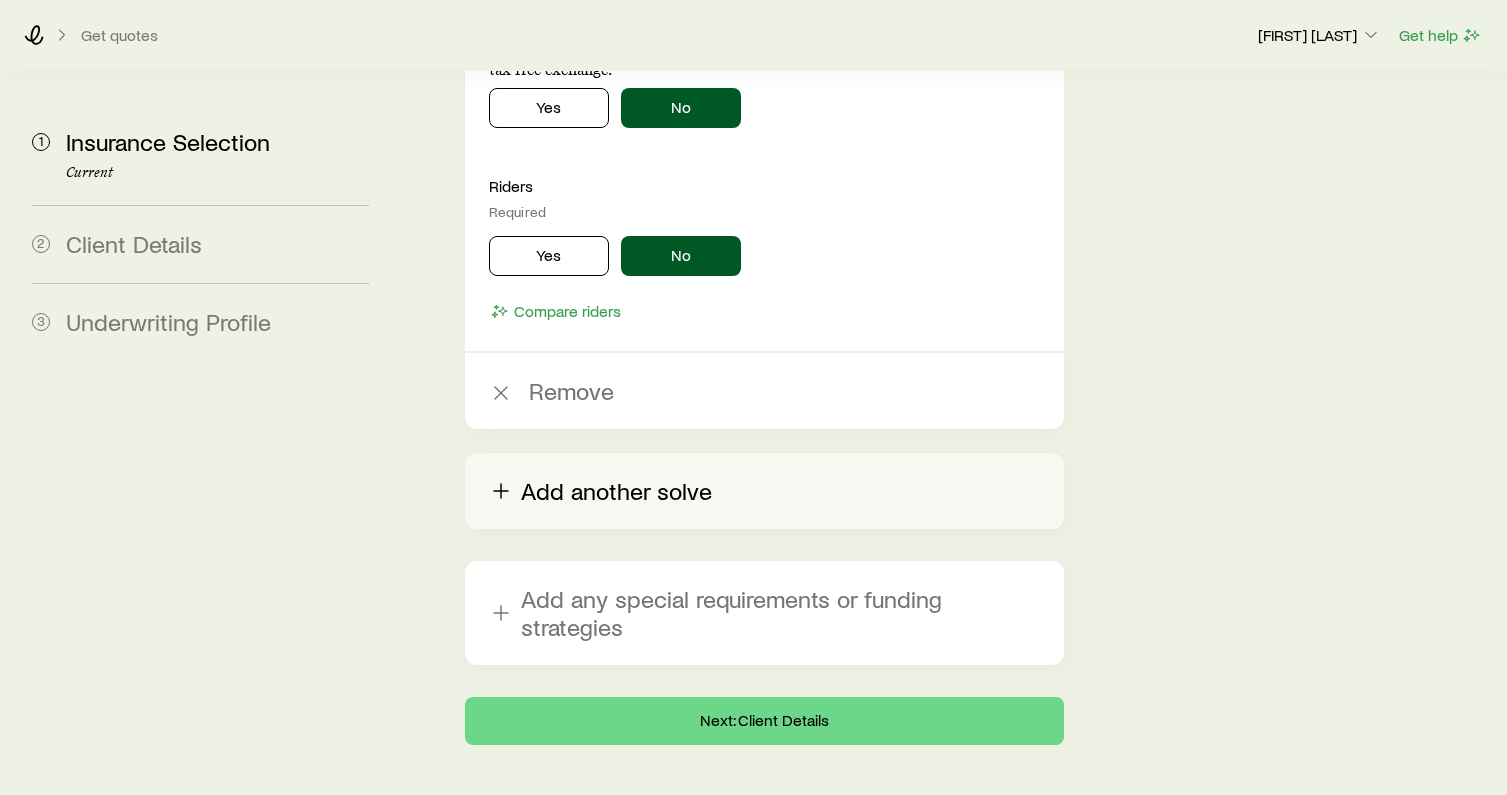 click on "Add another solve" at bounding box center [764, 491] 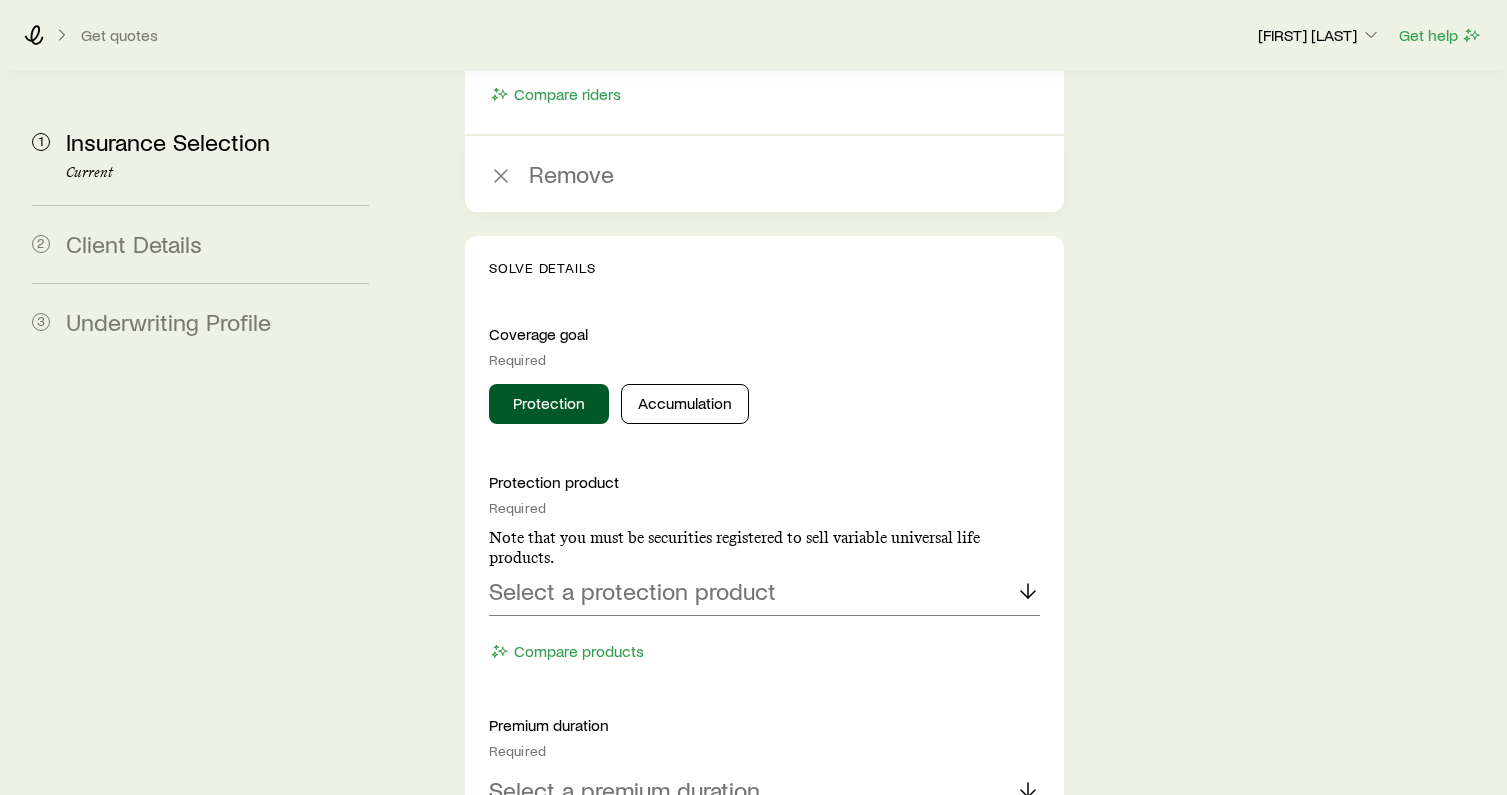 scroll, scrollTop: 5272, scrollLeft: 0, axis: vertical 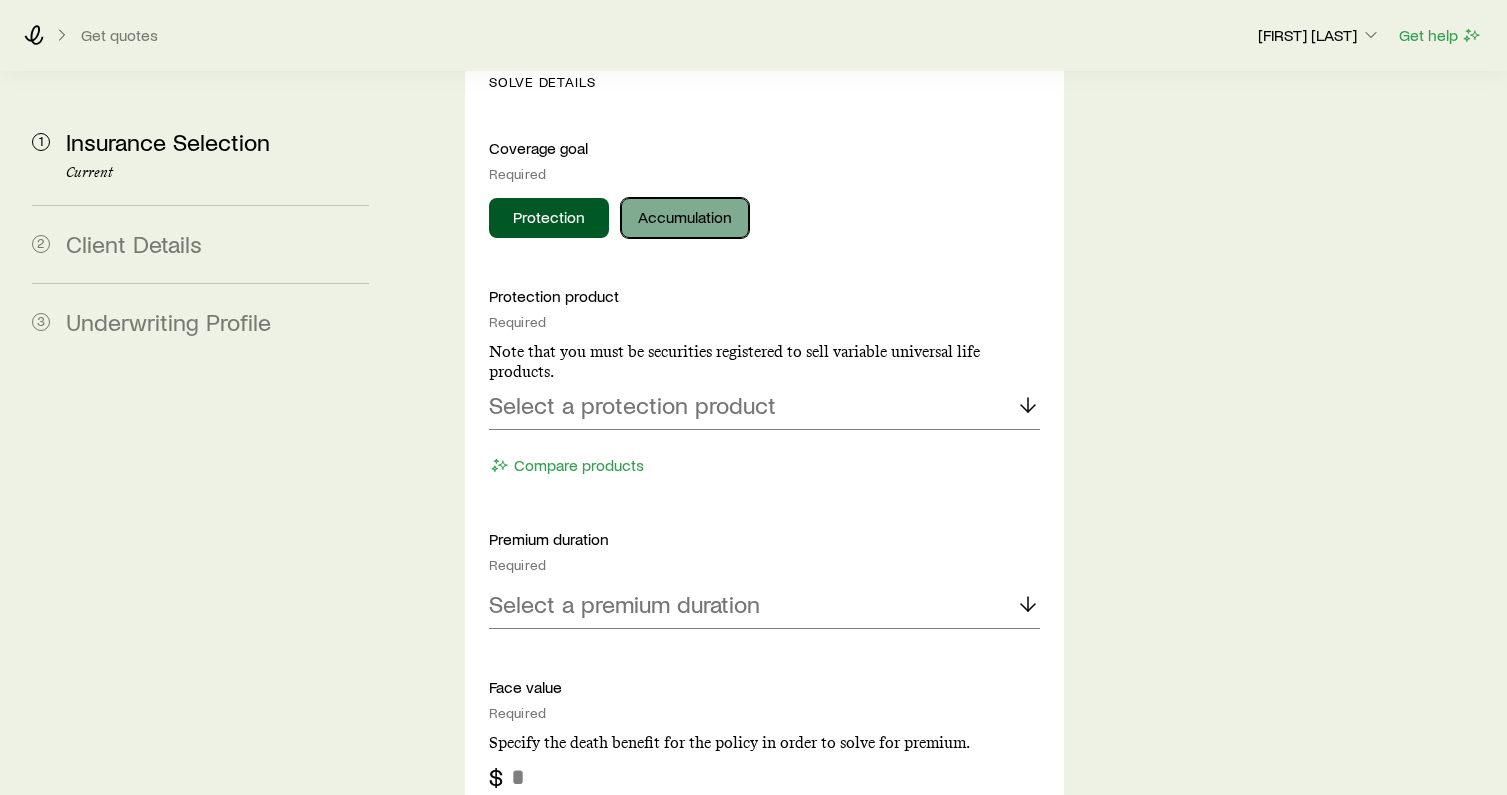 click on "Accumulation" at bounding box center (685, 218) 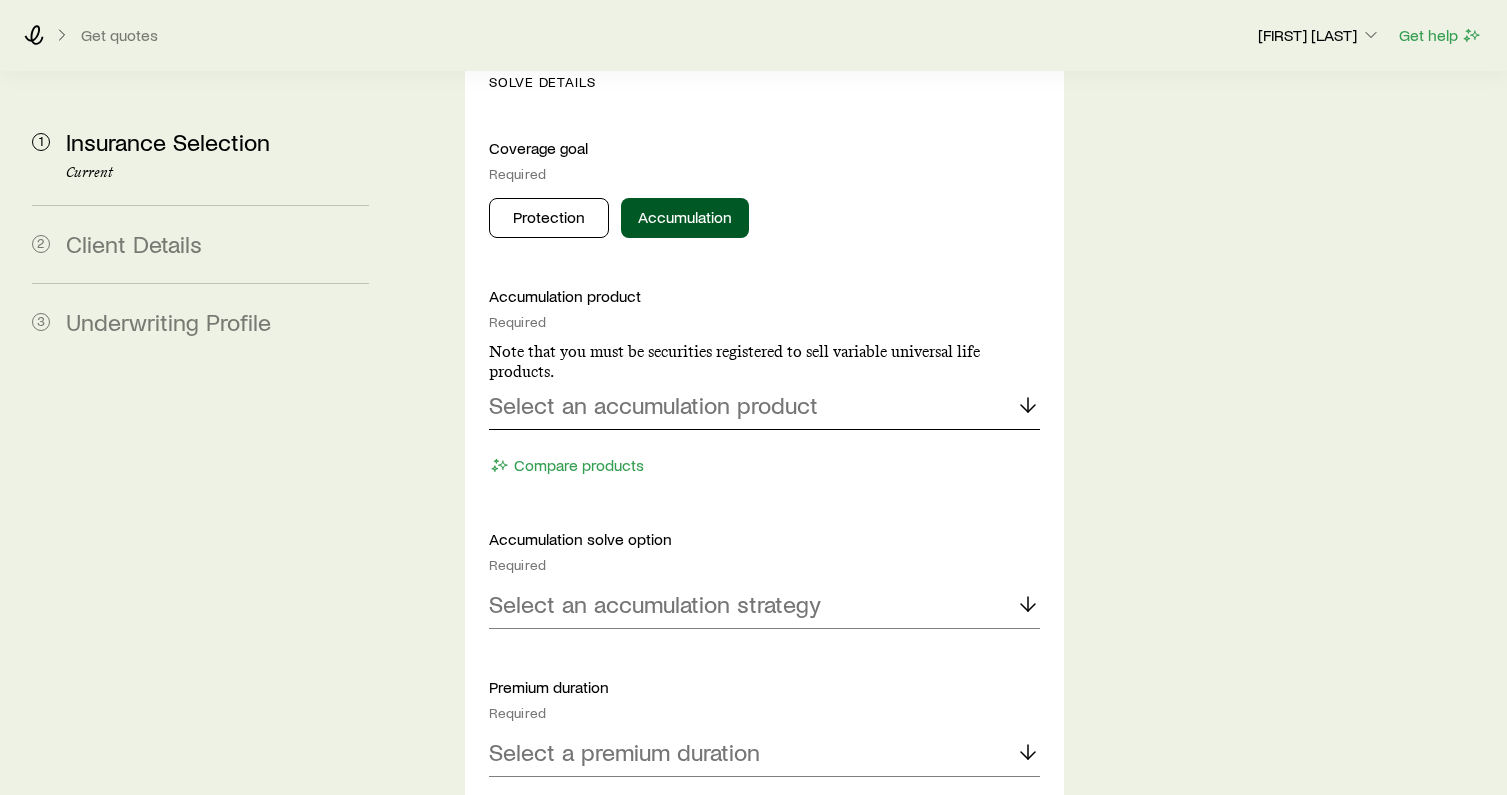 click 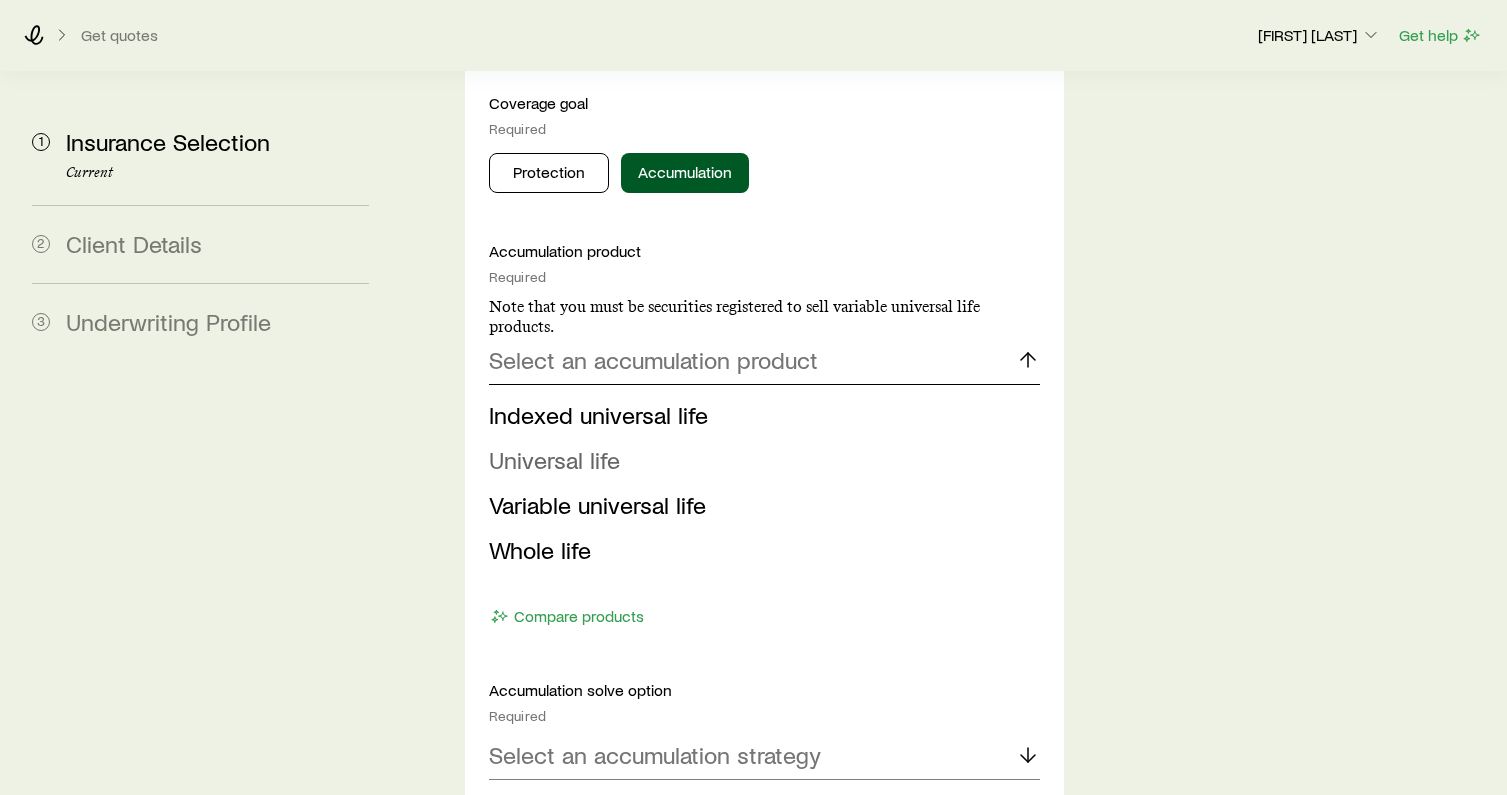scroll, scrollTop: 5345, scrollLeft: 0, axis: vertical 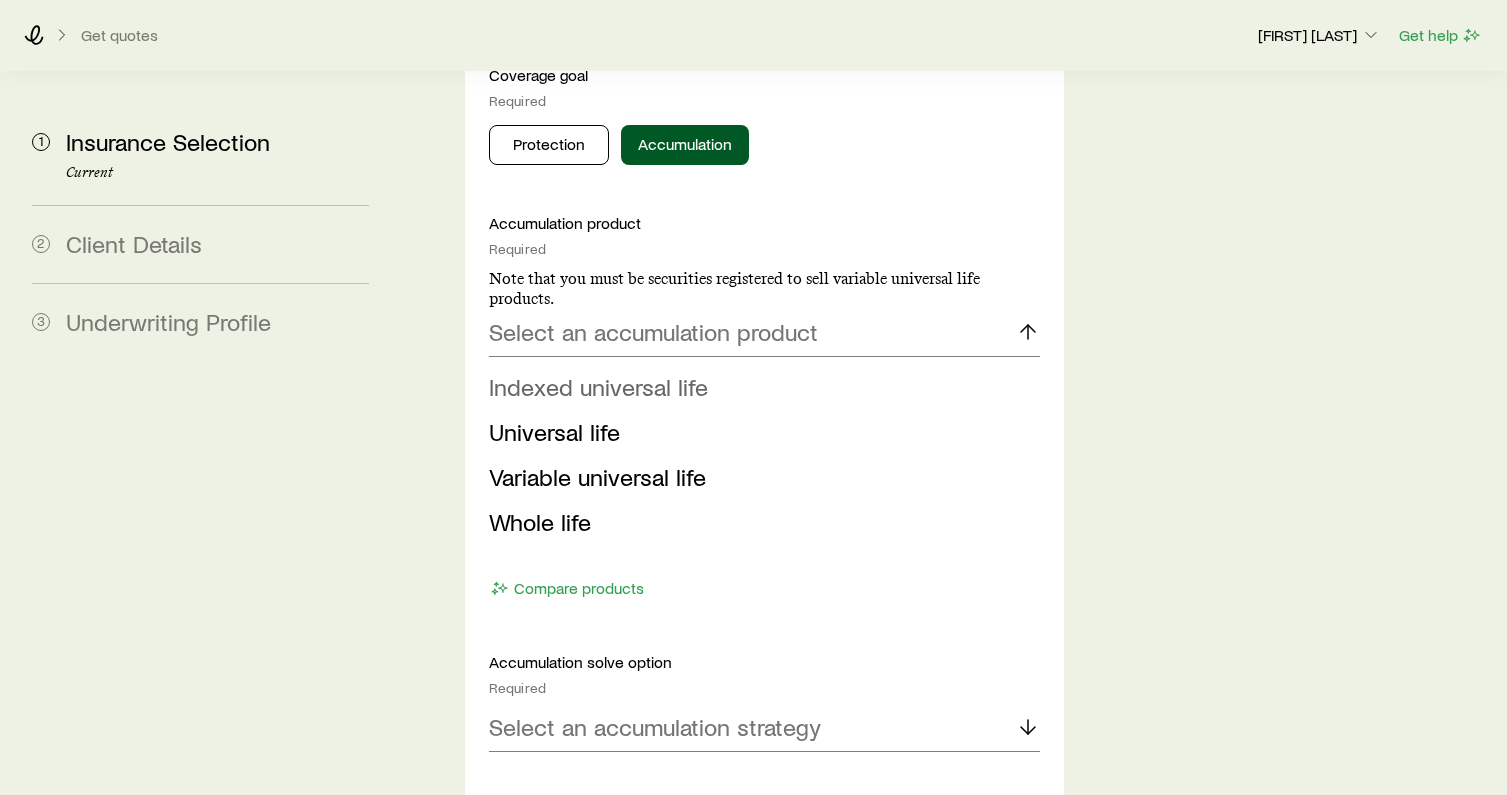 click on "Indexed universal life" at bounding box center [598, 386] 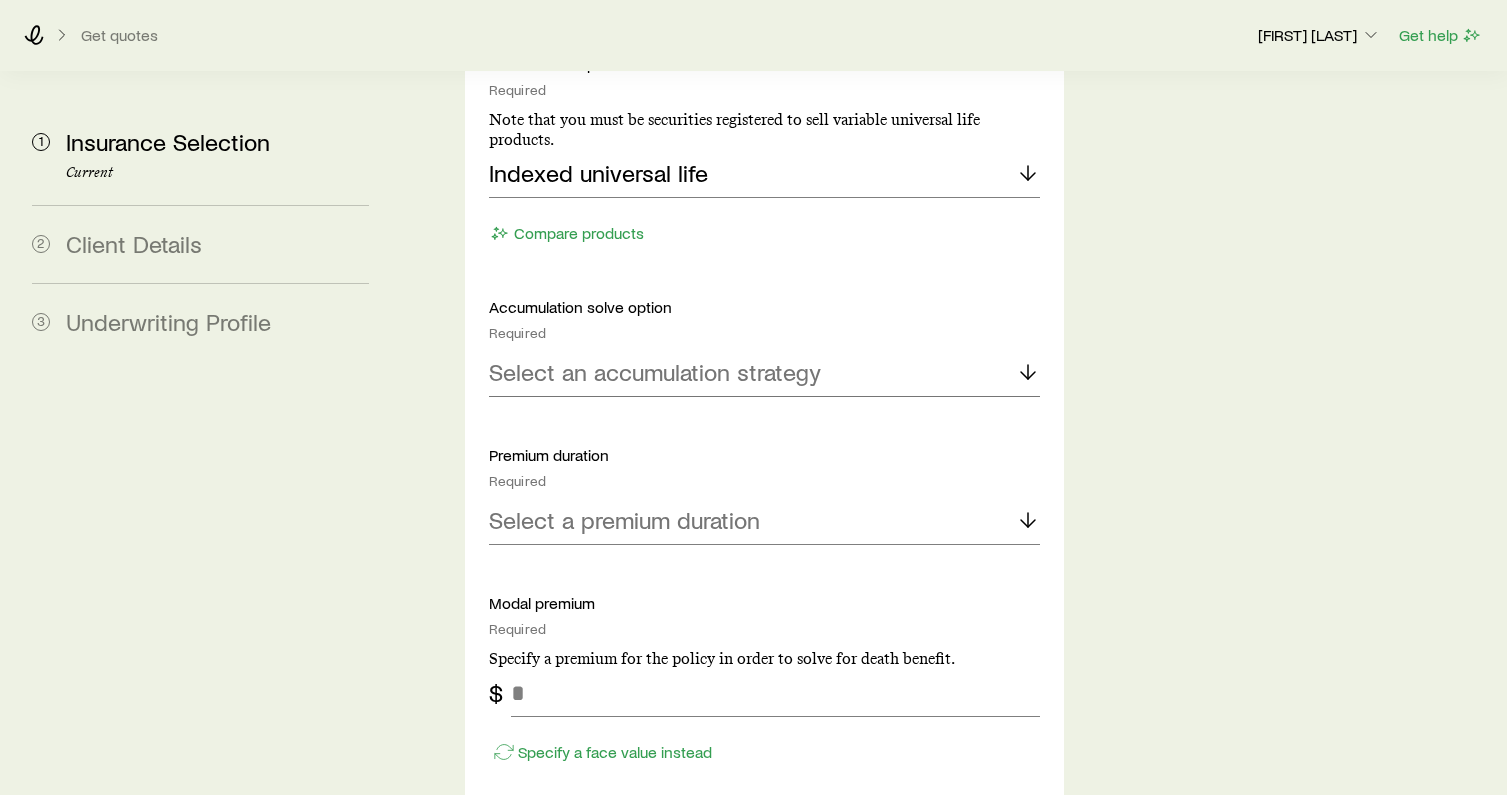scroll, scrollTop: 5506, scrollLeft: 0, axis: vertical 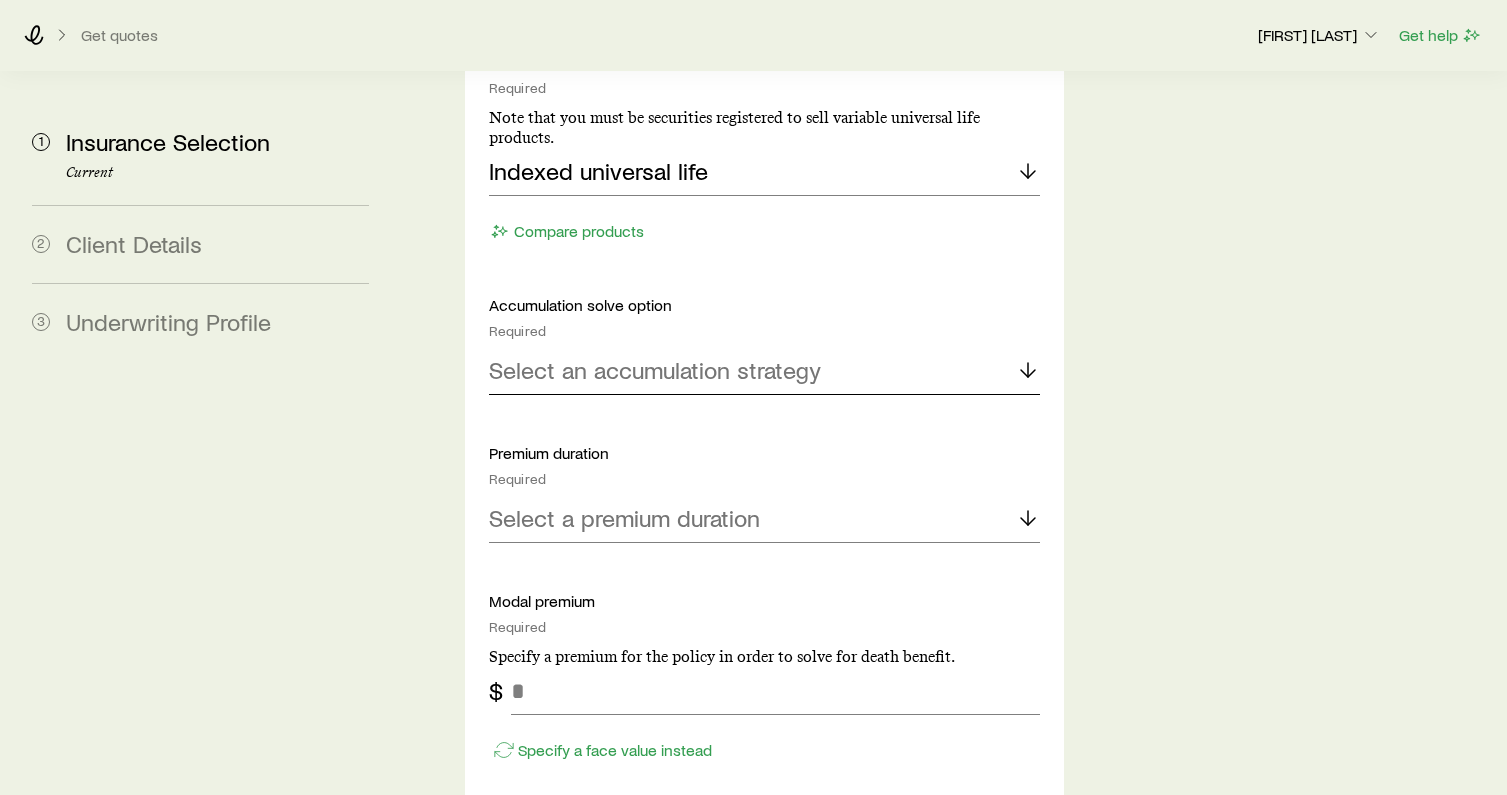 click 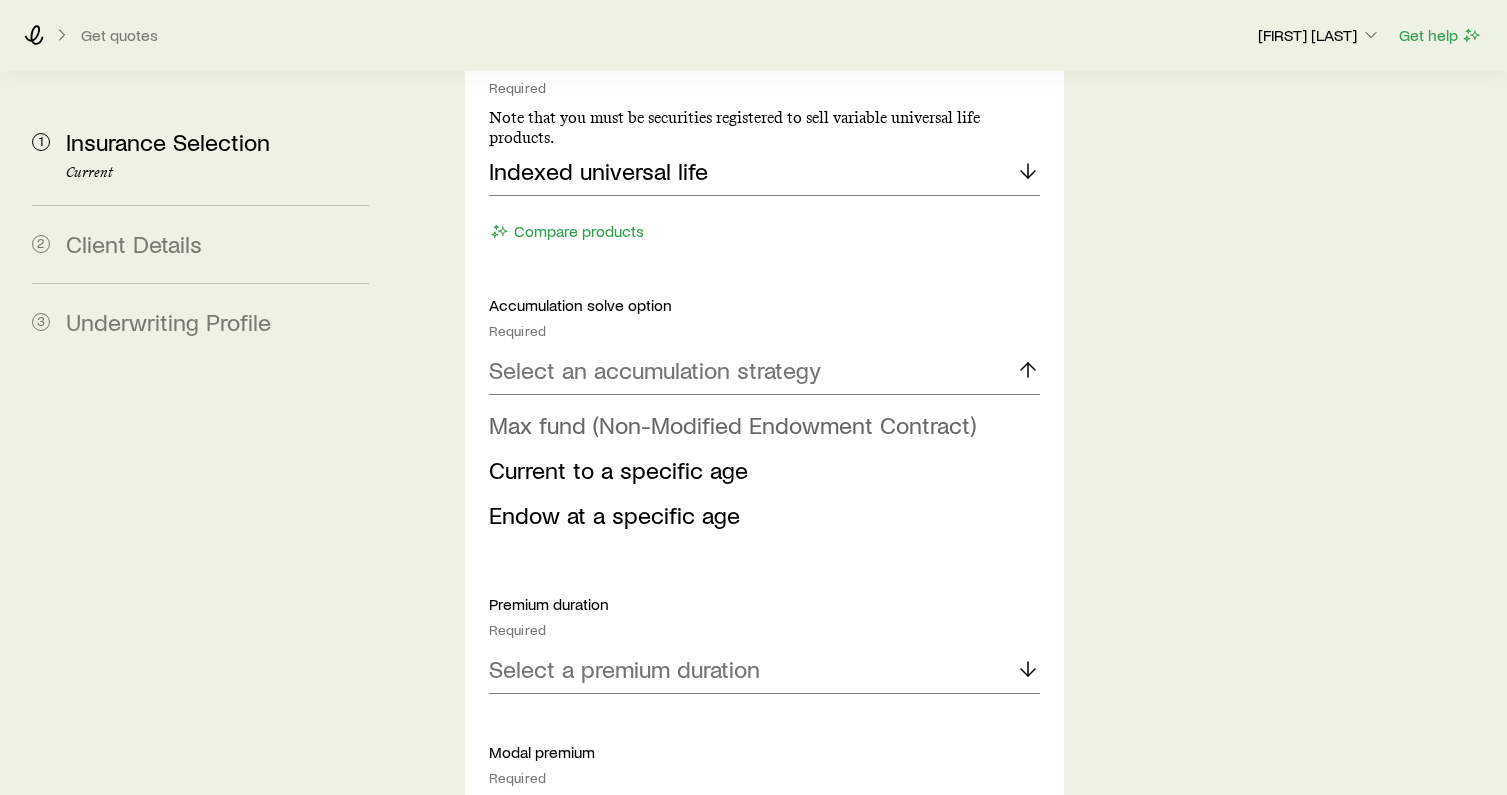 click on "Max fund (Non-Modified Endowment Contract)" at bounding box center [732, 424] 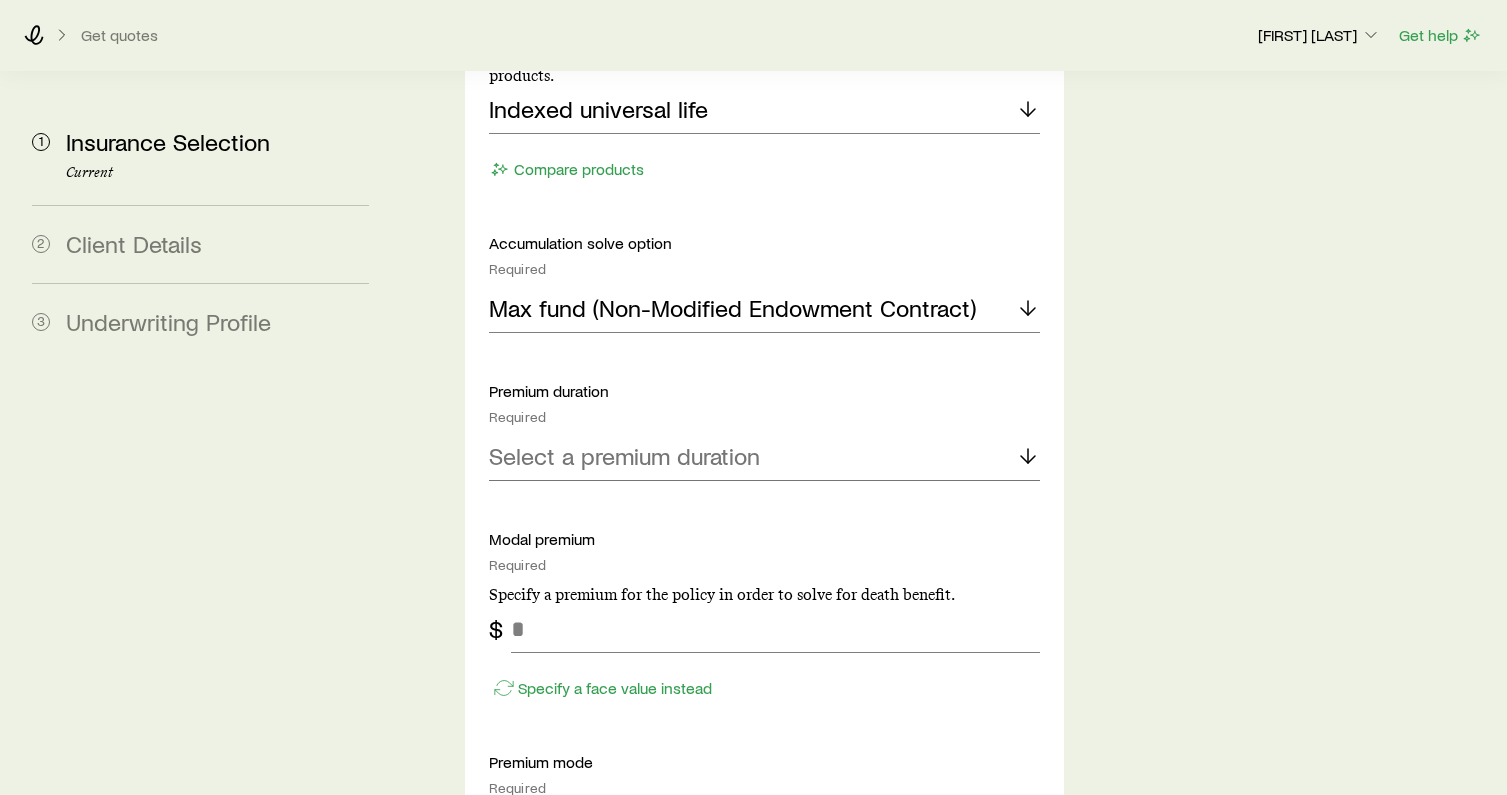 scroll, scrollTop: 5596, scrollLeft: 0, axis: vertical 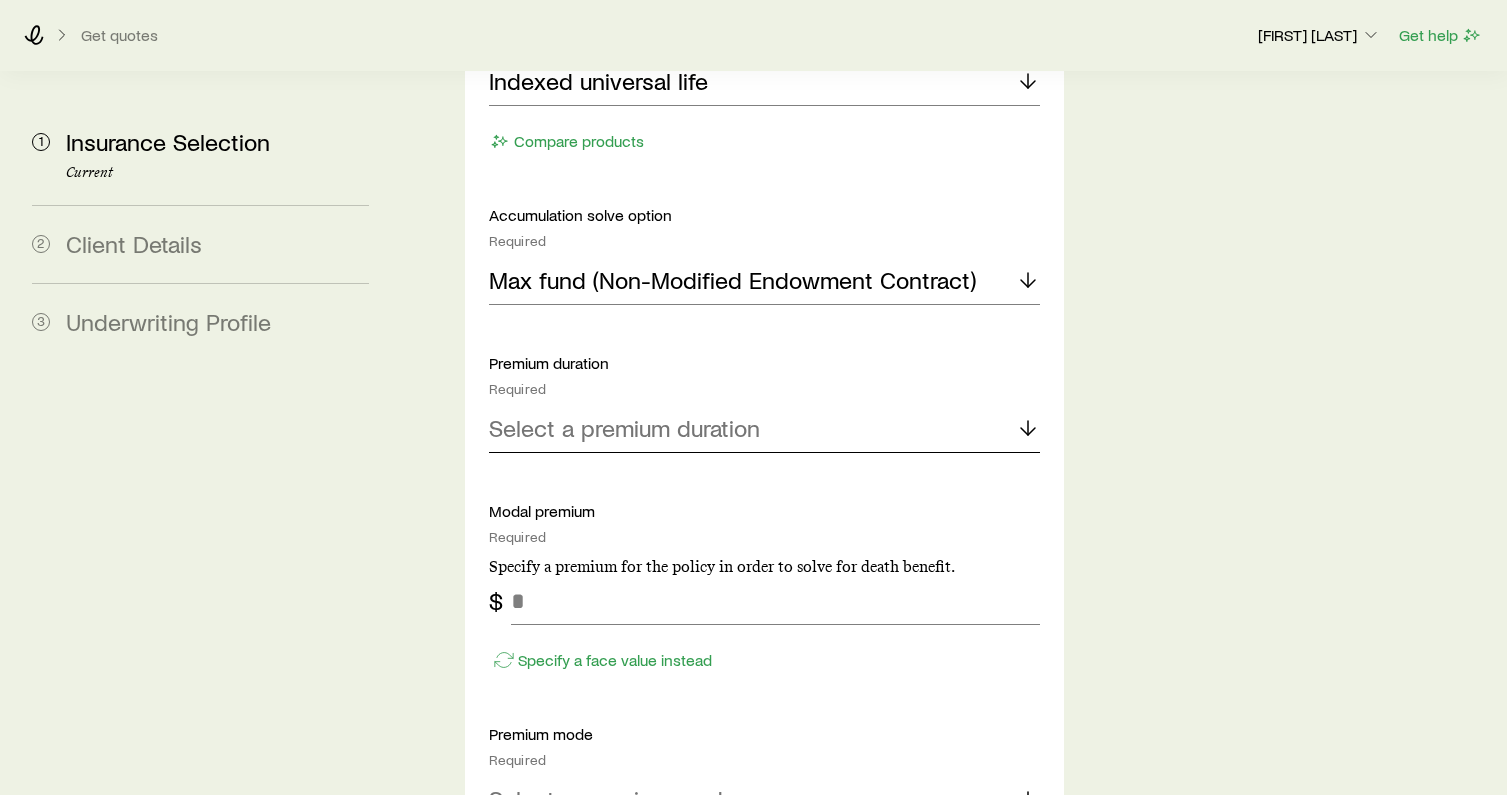 click 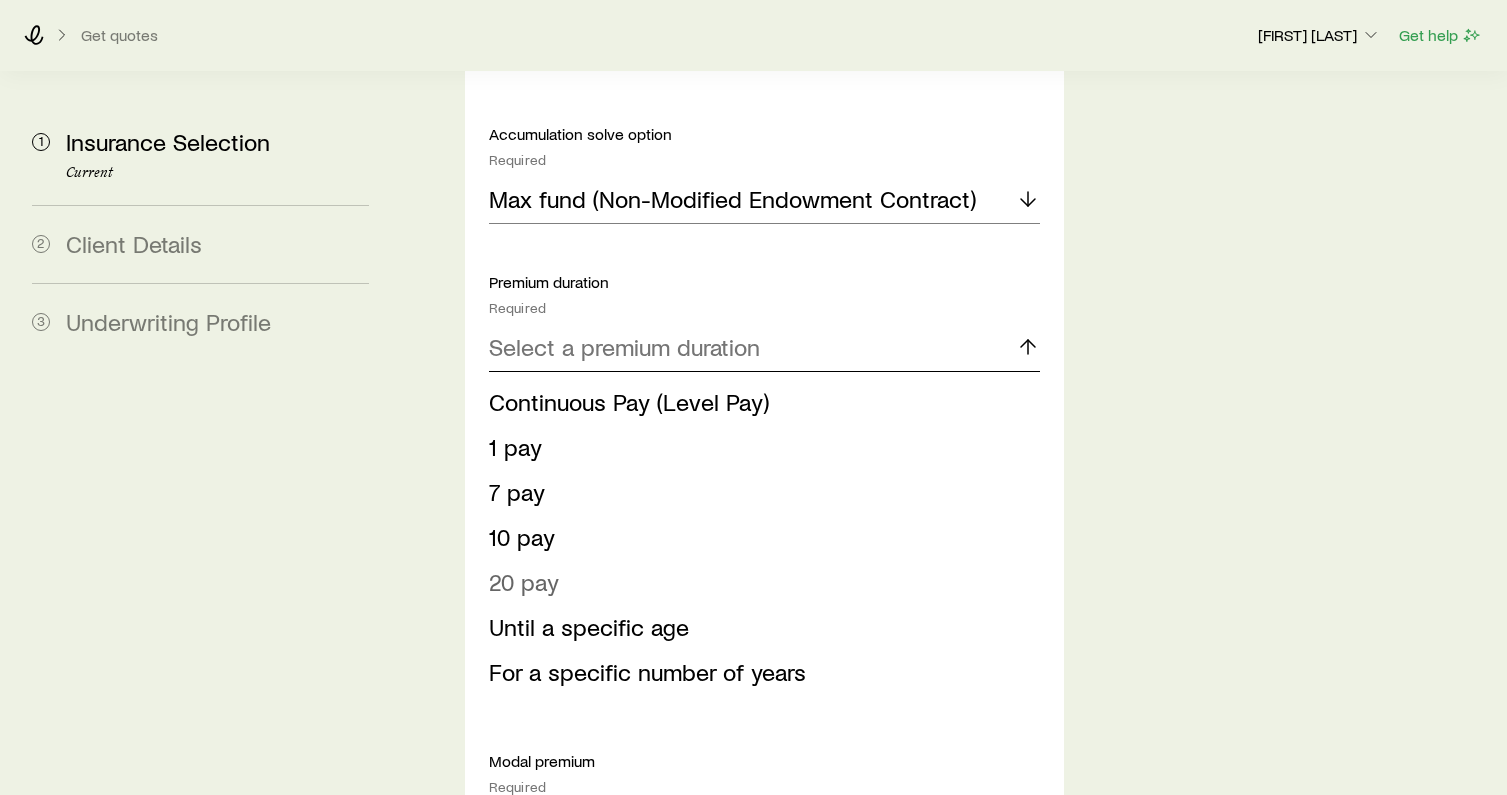 scroll, scrollTop: 5681, scrollLeft: 0, axis: vertical 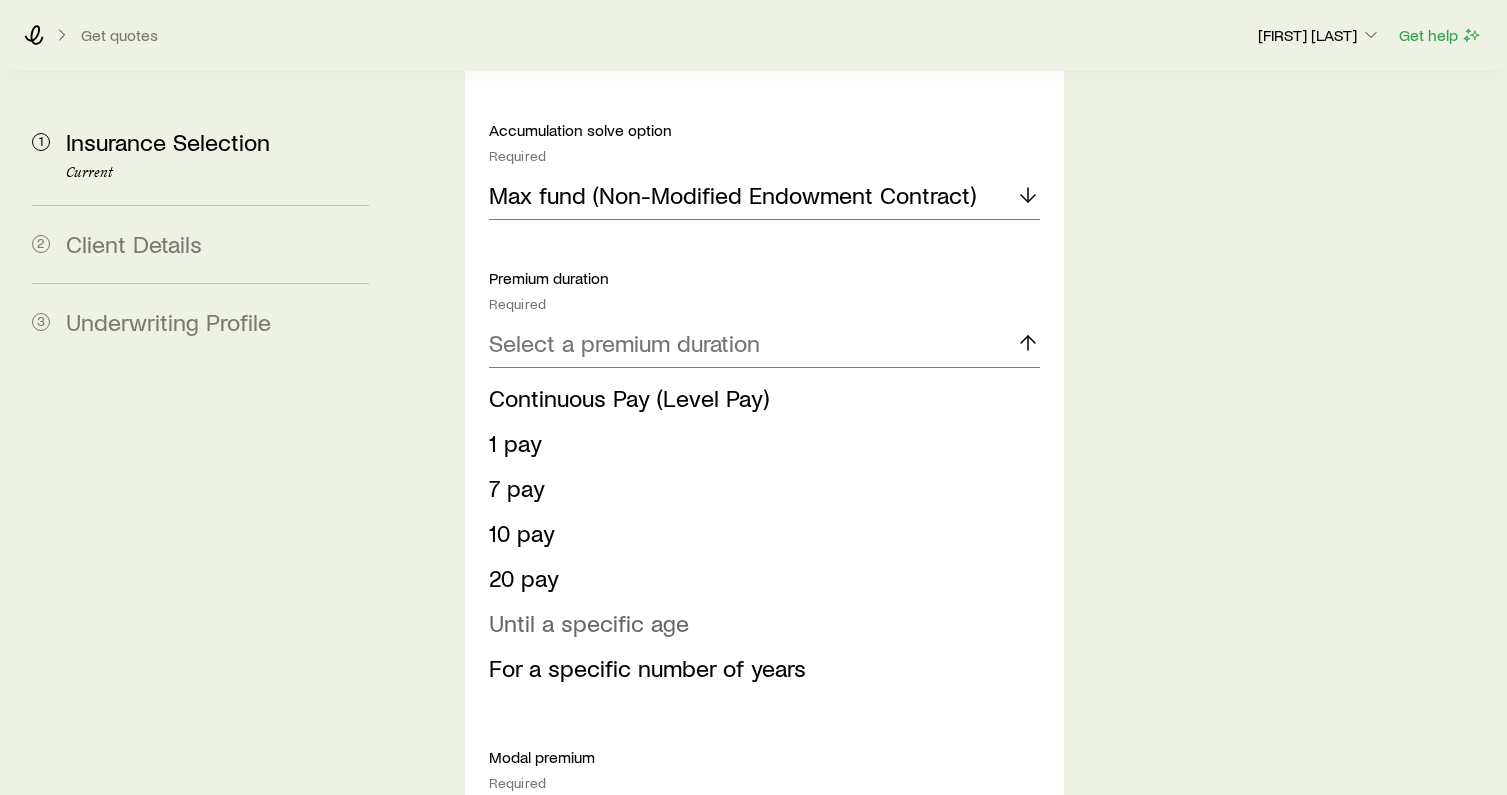 click on "Until a specific age" at bounding box center [589, 622] 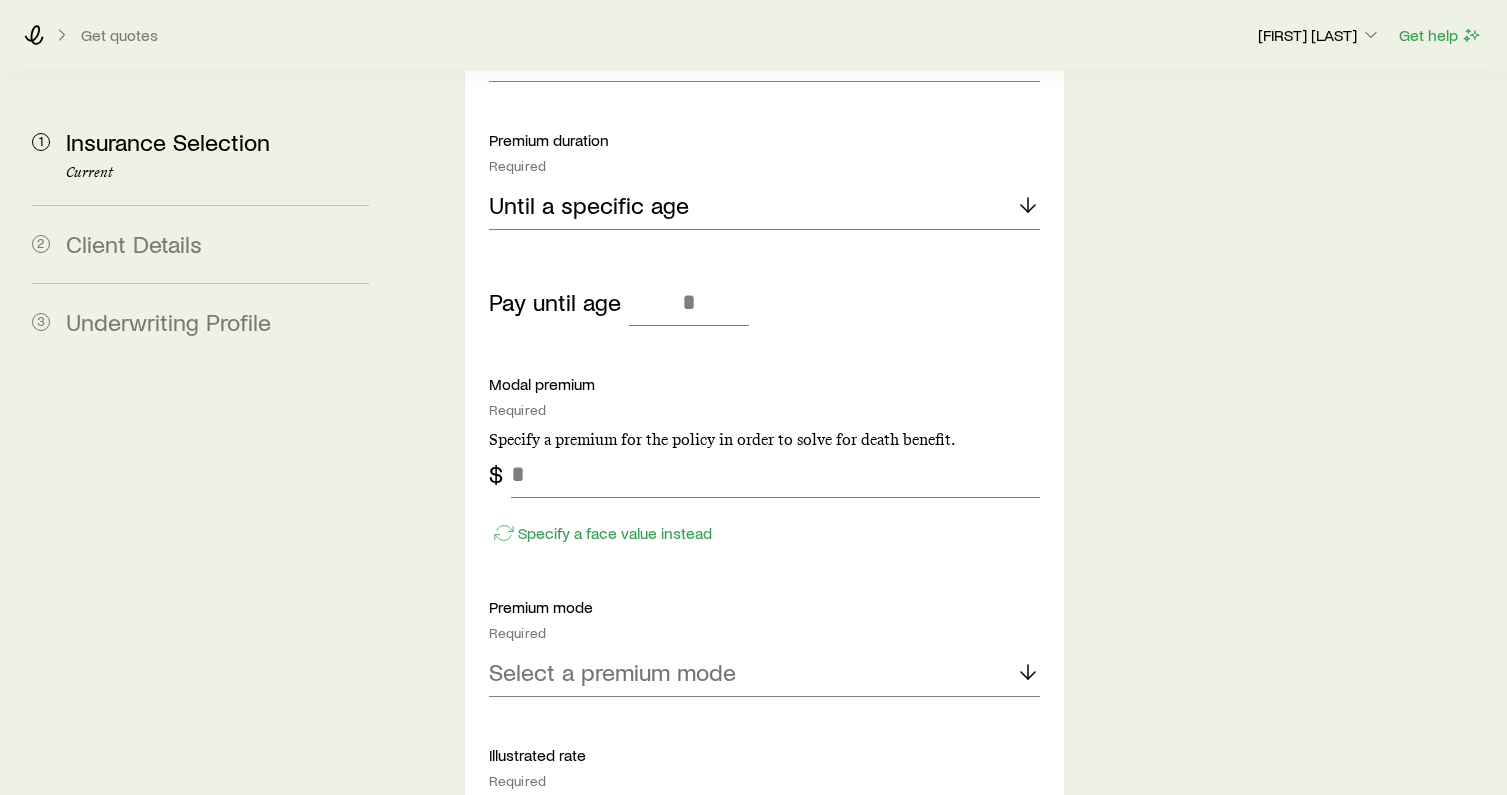 scroll, scrollTop: 5825, scrollLeft: 0, axis: vertical 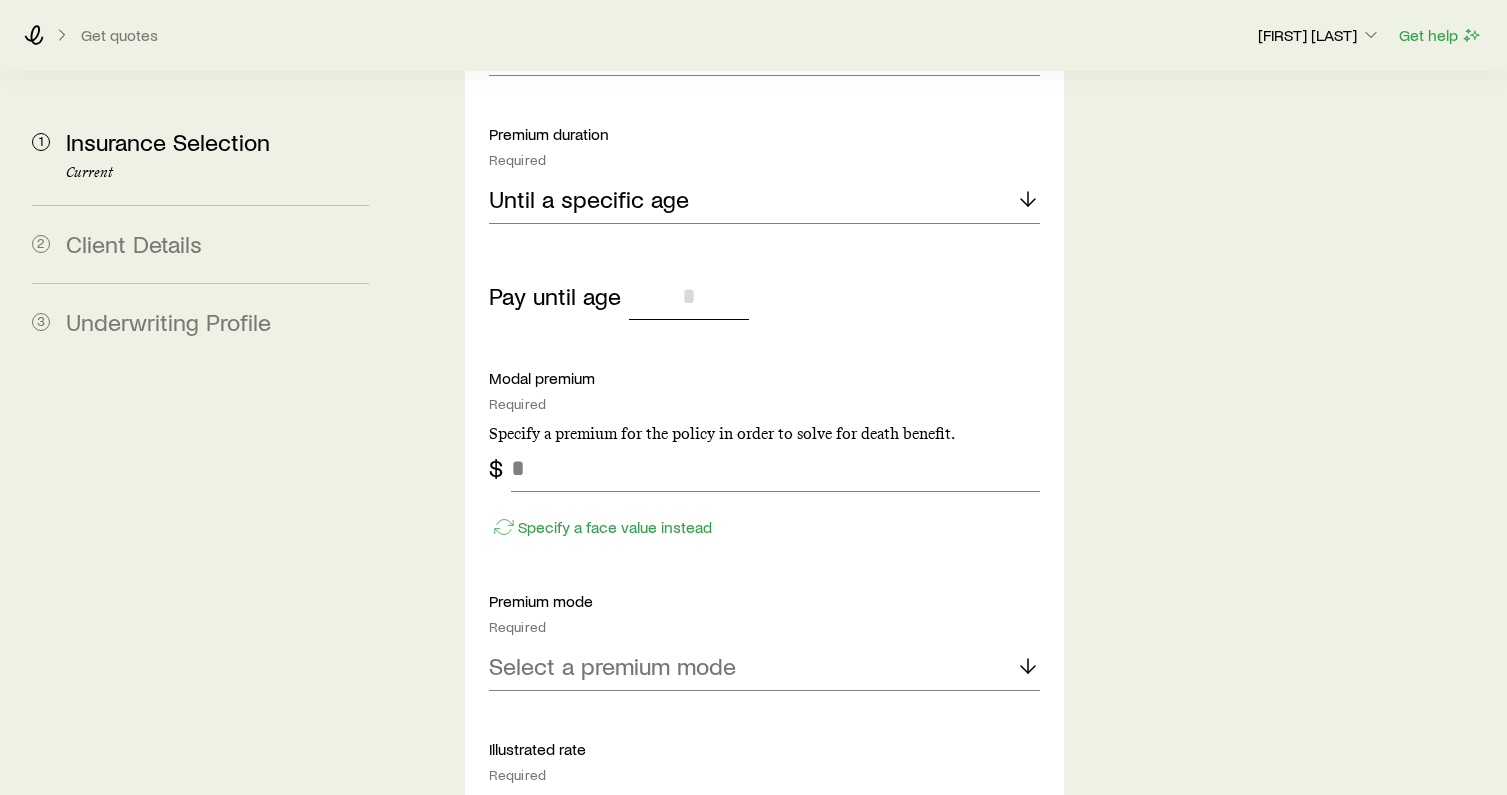 click at bounding box center [689, 296] 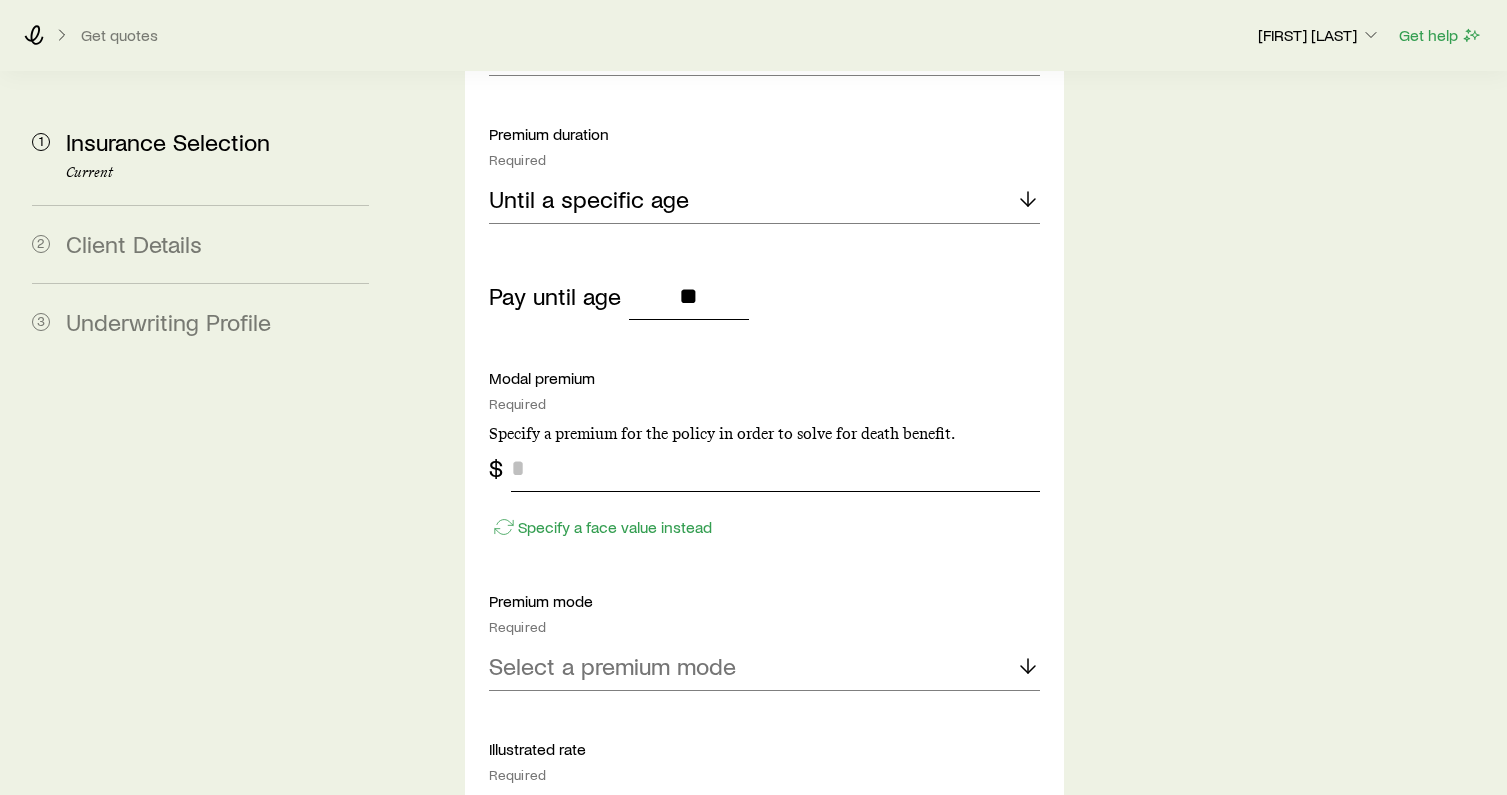 type on "**" 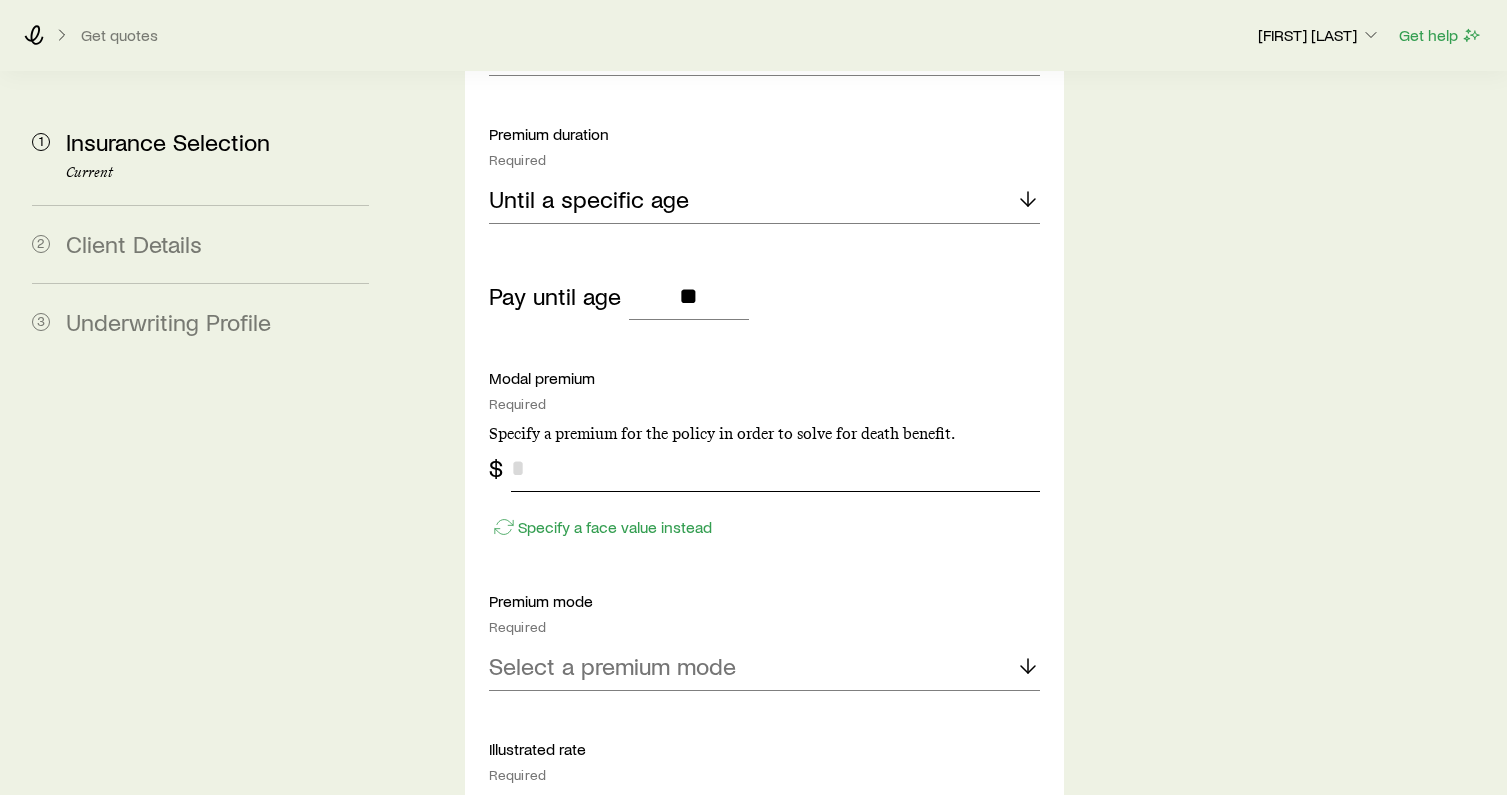 click at bounding box center (775, 468) 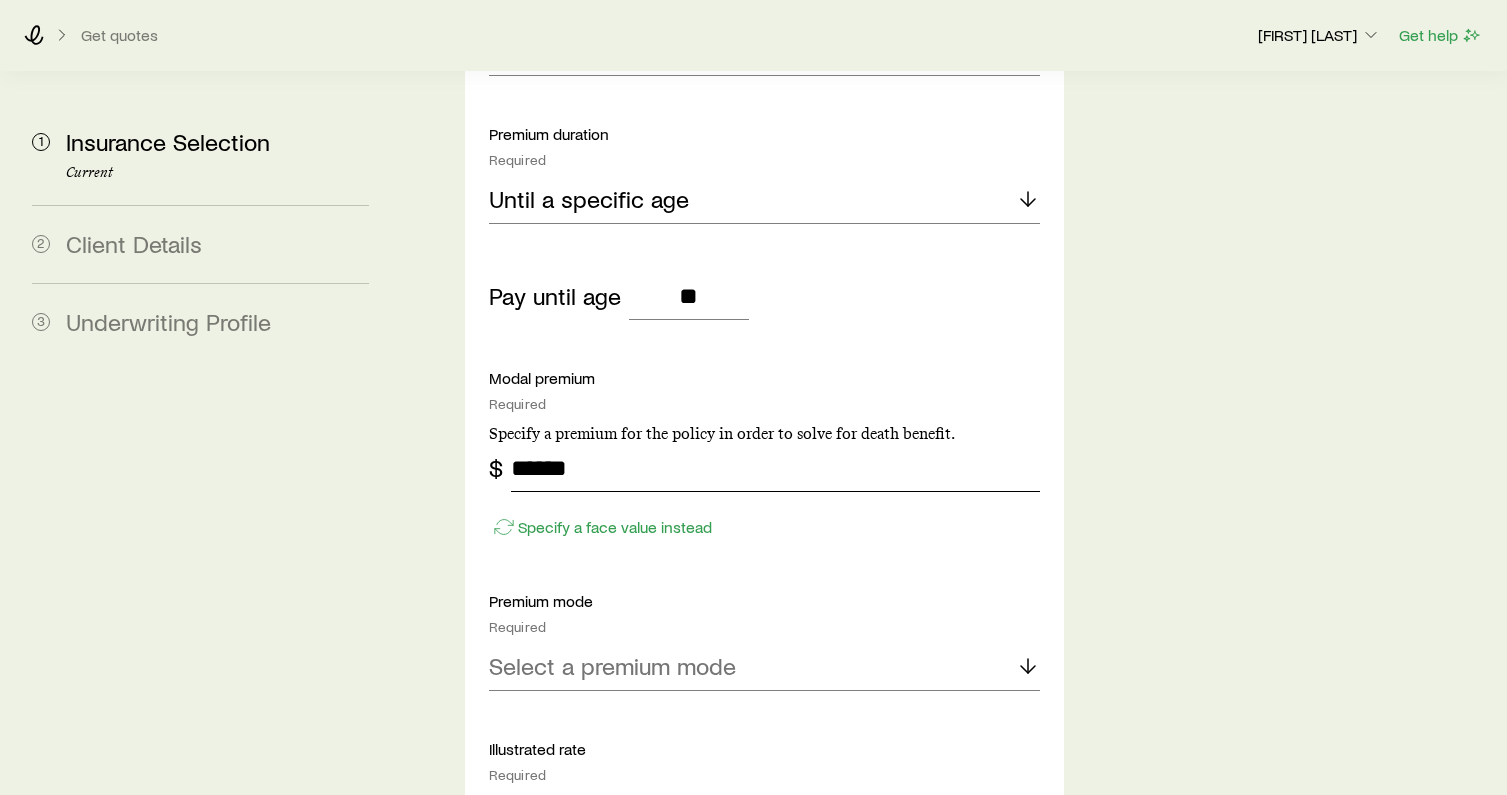 type on "******" 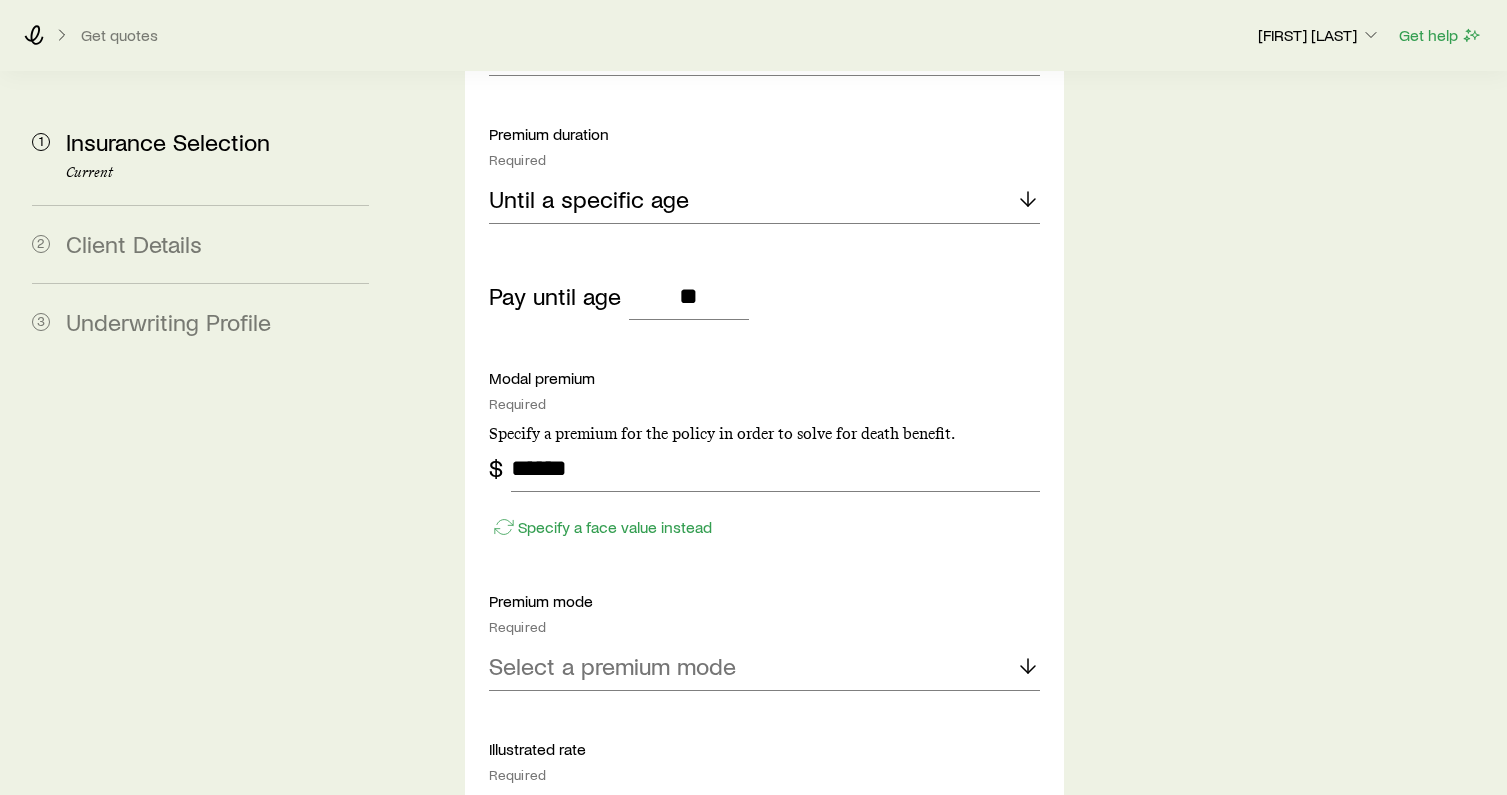 click on "Insurance Selection Start by specifying details about any product types you are considering. What type of product are you looking for? At least one is required Permanent life Term life Long term care (linked benefit) Annuity Disability permanent life Solve Details Coverage goal Required Protection Accumulation Protection product Required Note that you must be securities registered to sell variable universal life products. Whole life Compare products Premium duration Required Until age 65 This may limit how many quotes you may get because not all carriers support certain premium durations. Modal premium Required Specify a premium for the policy in order to solve for death benefit. $ ****** Specify a face value instead Premium mode Required Select a premium mode Dividend option Required Select a dividend option Illustrated rate Current dividend rate Death benefit option Note that not all carrier products support Increasing (Option B) and Return of premium (Option C) death benefit; this may limit selection. Yes No No" at bounding box center [950, -1808] 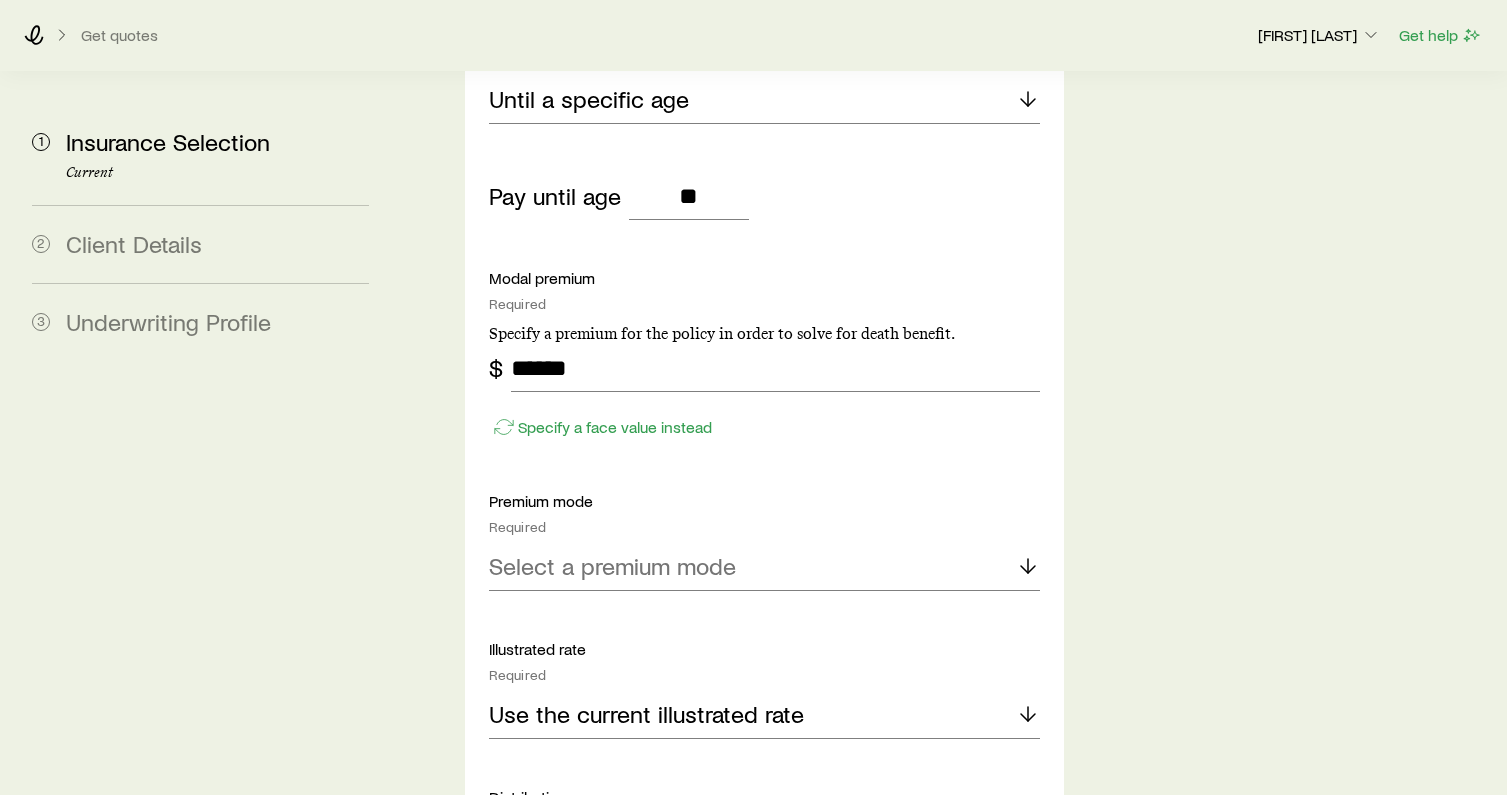 scroll, scrollTop: 5929, scrollLeft: 0, axis: vertical 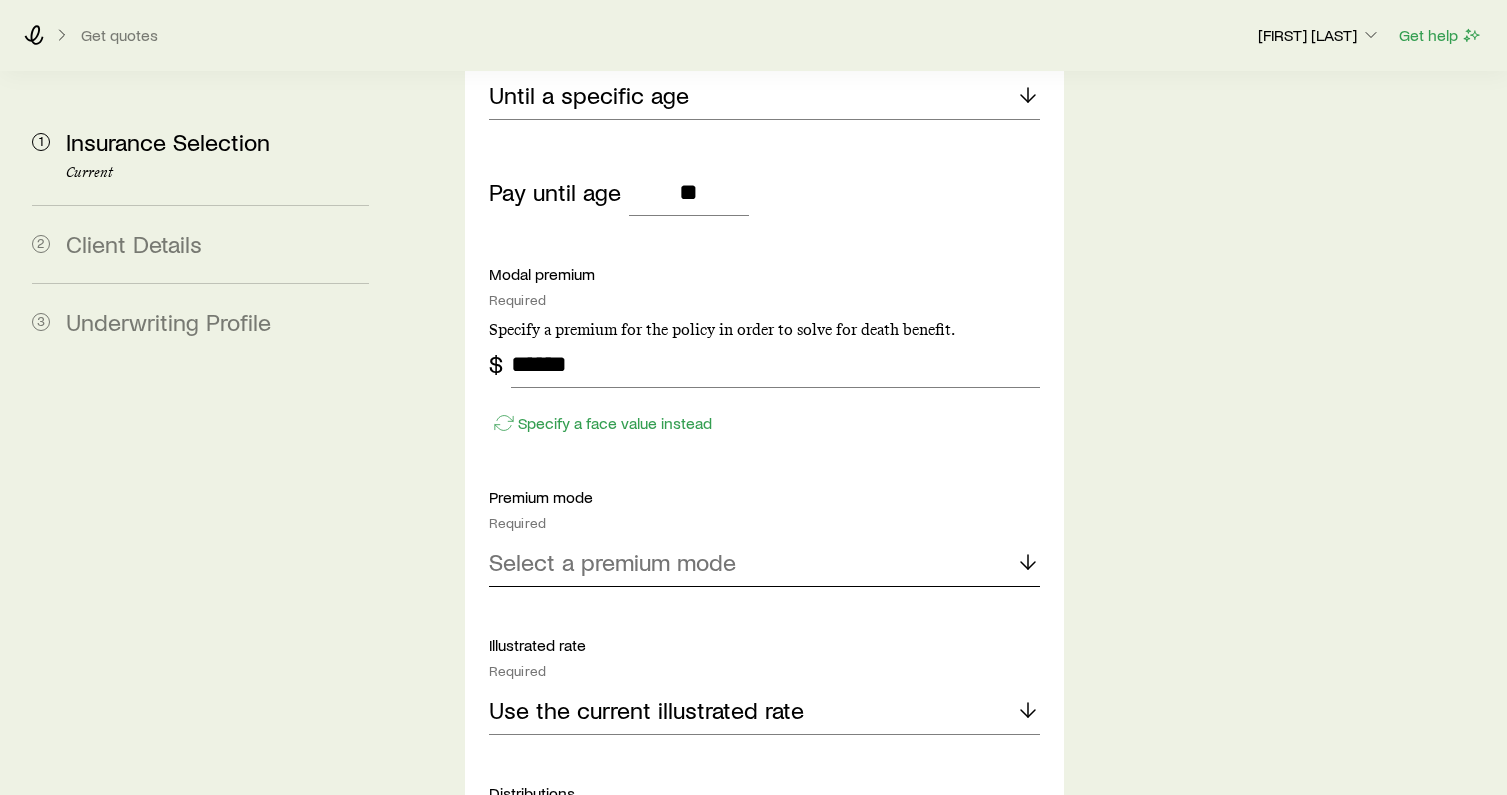 click 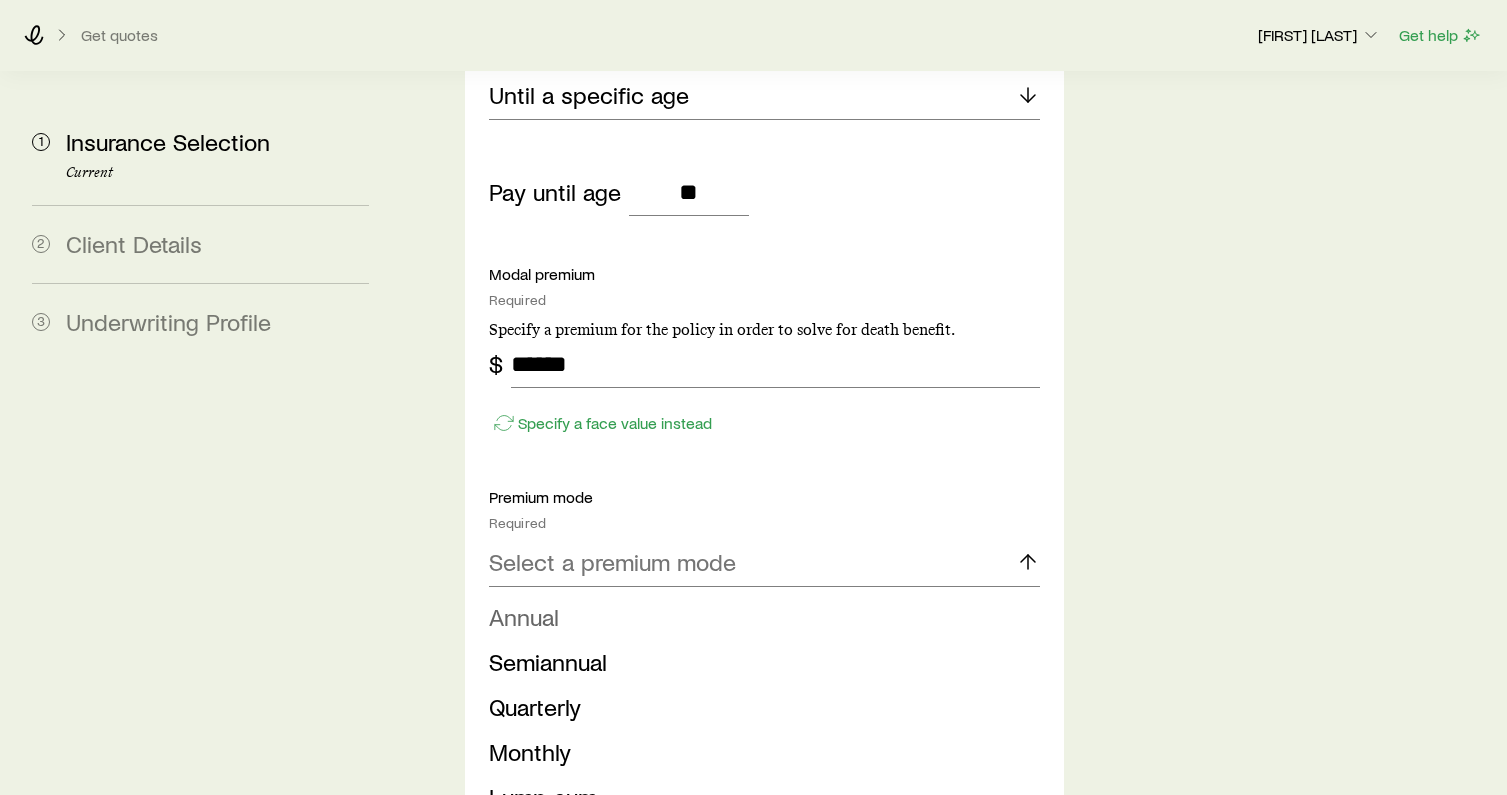 click on "Annual" at bounding box center (758, 617) 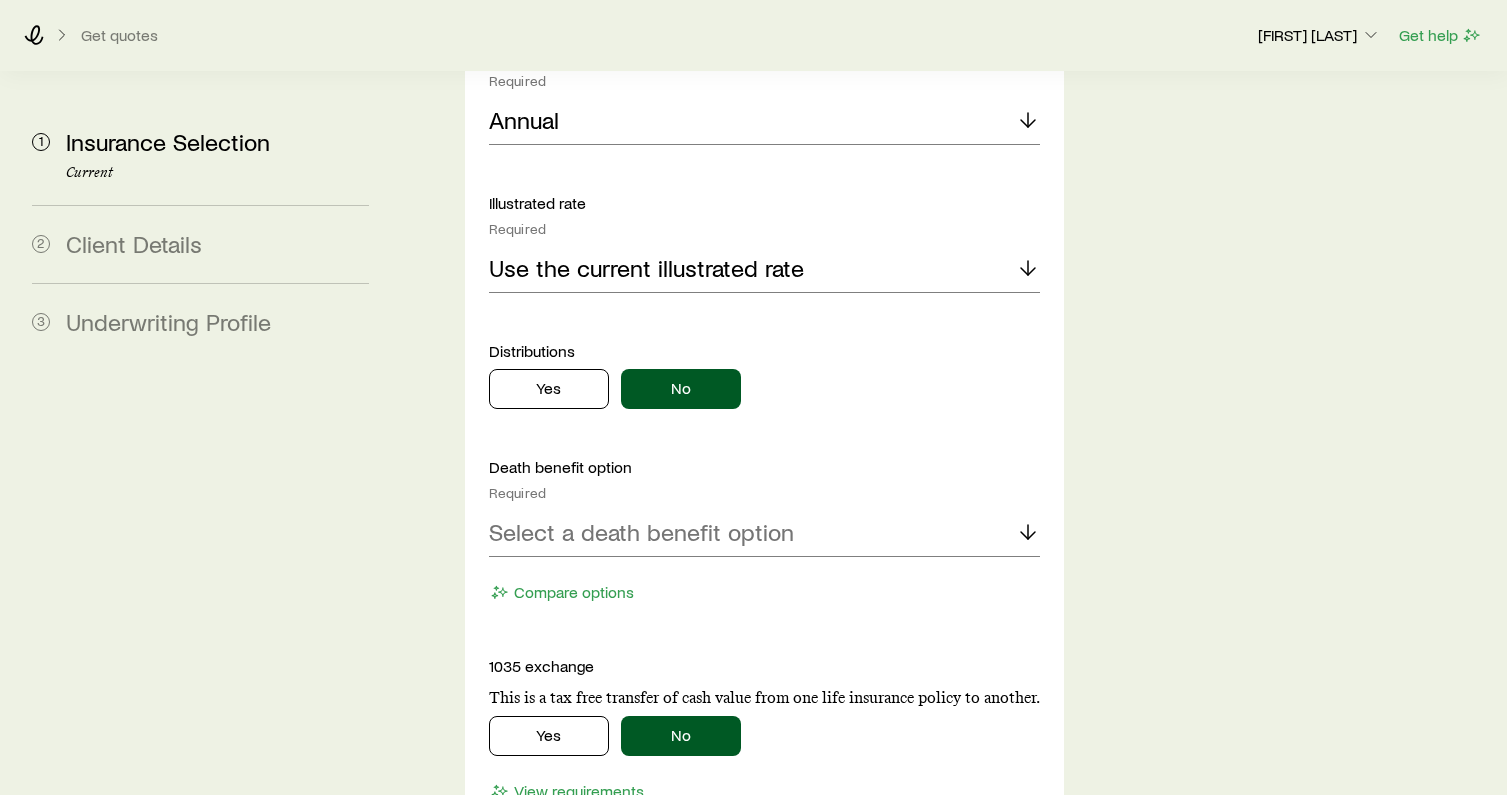 scroll, scrollTop: 6514, scrollLeft: 0, axis: vertical 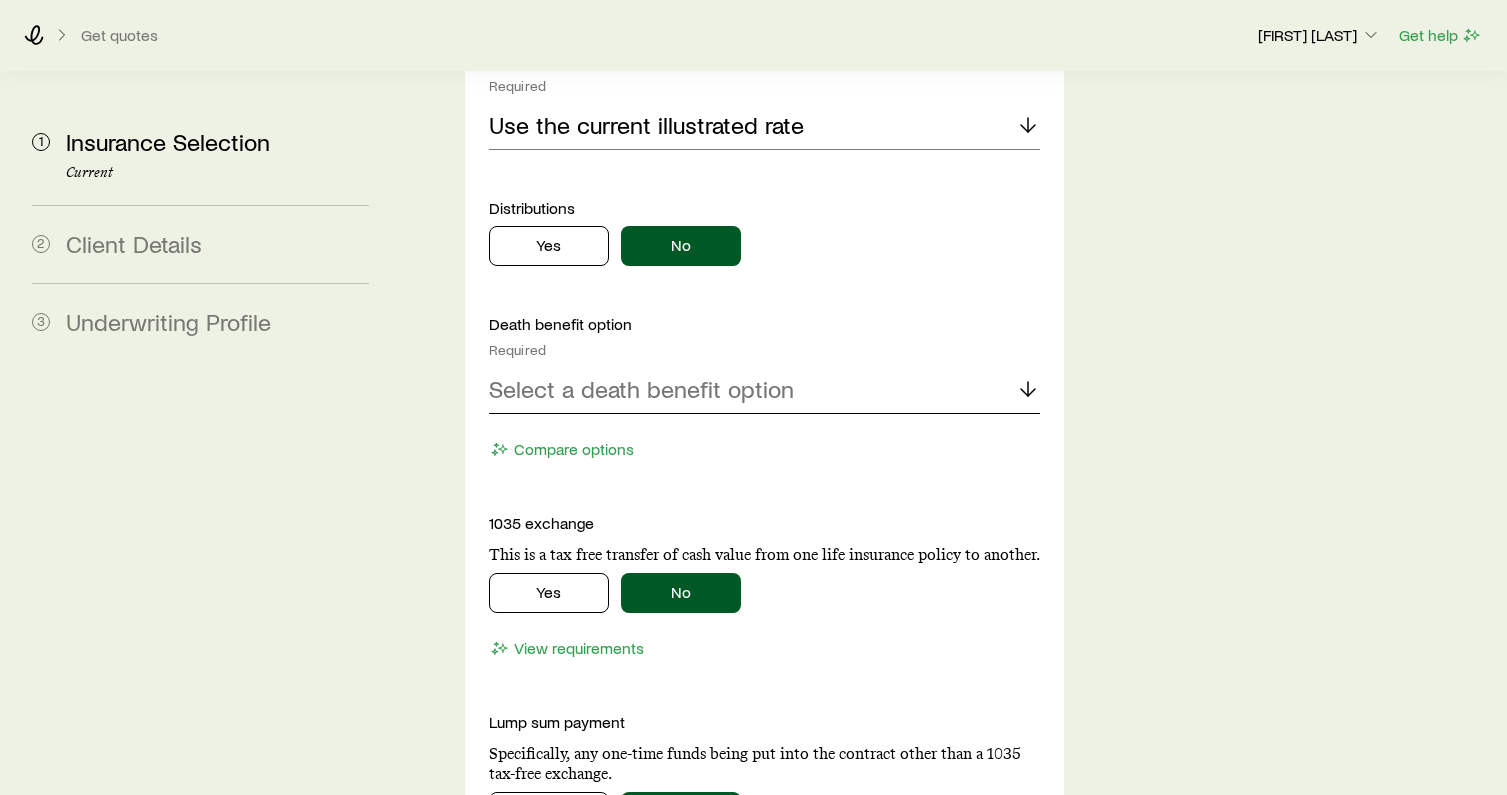 click 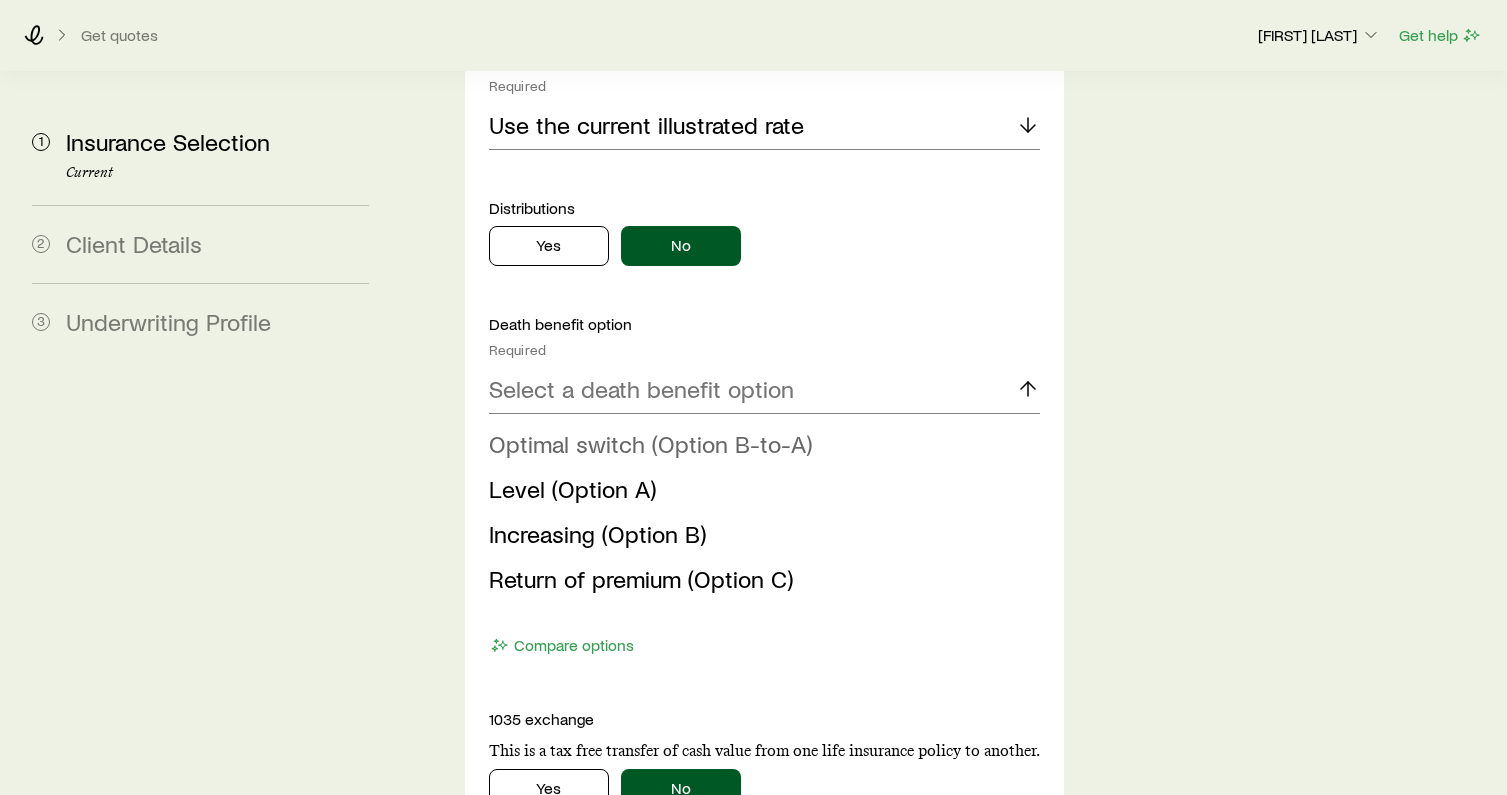 click on "Optimal switch (Option B-to-A)" at bounding box center (650, 443) 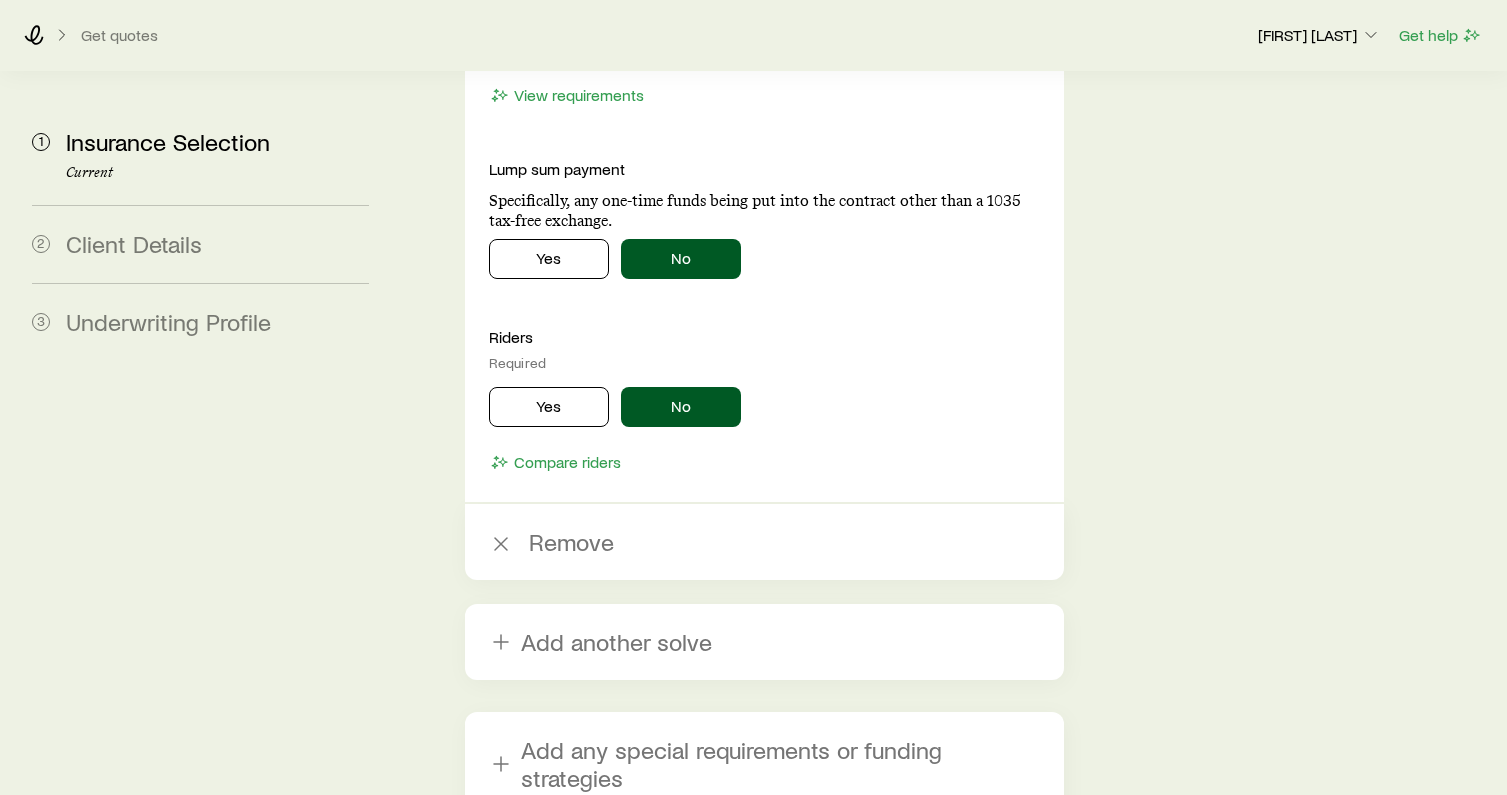 scroll, scrollTop: 7104, scrollLeft: 0, axis: vertical 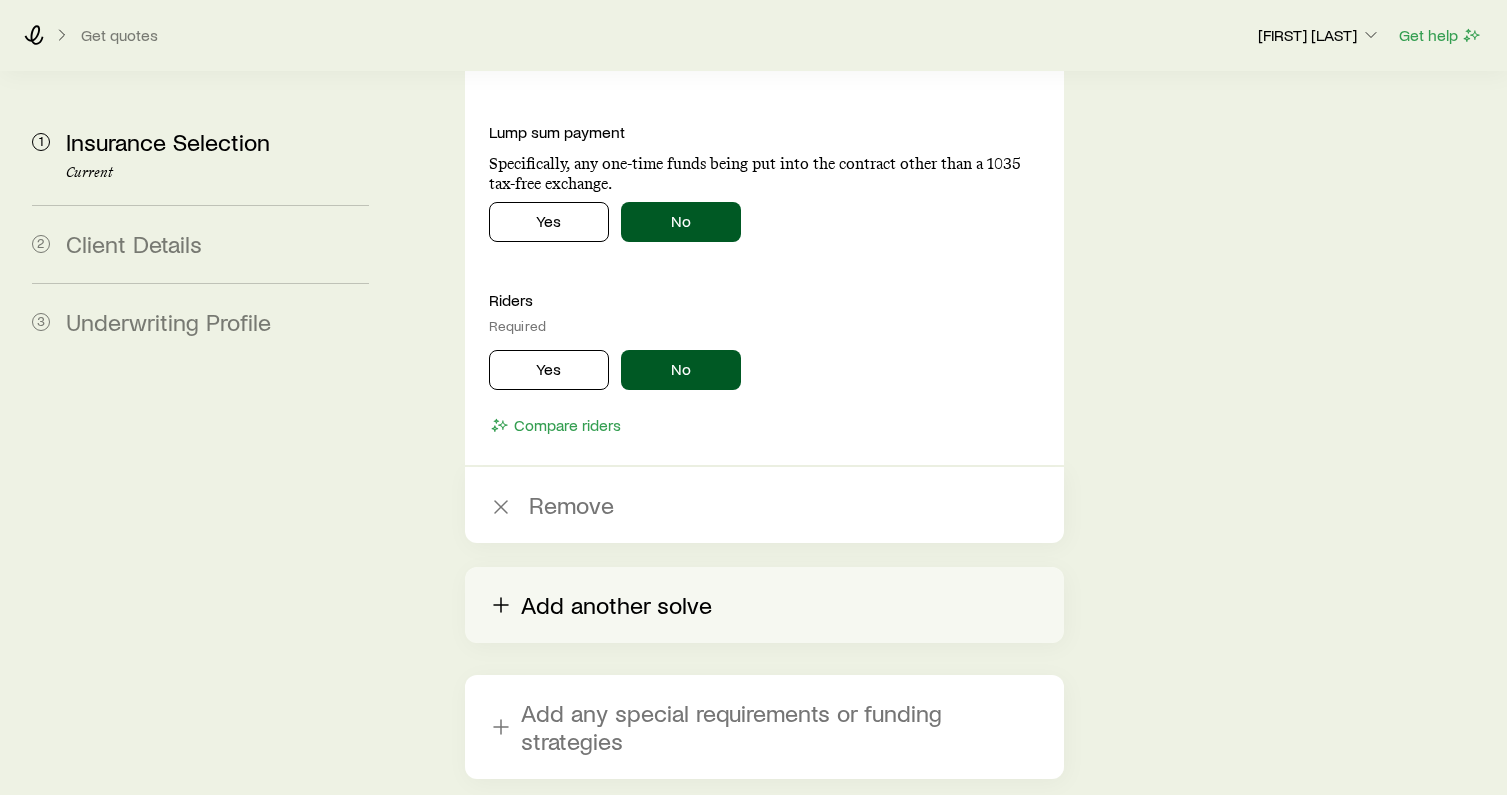 click on "Add another solve" at bounding box center (764, 605) 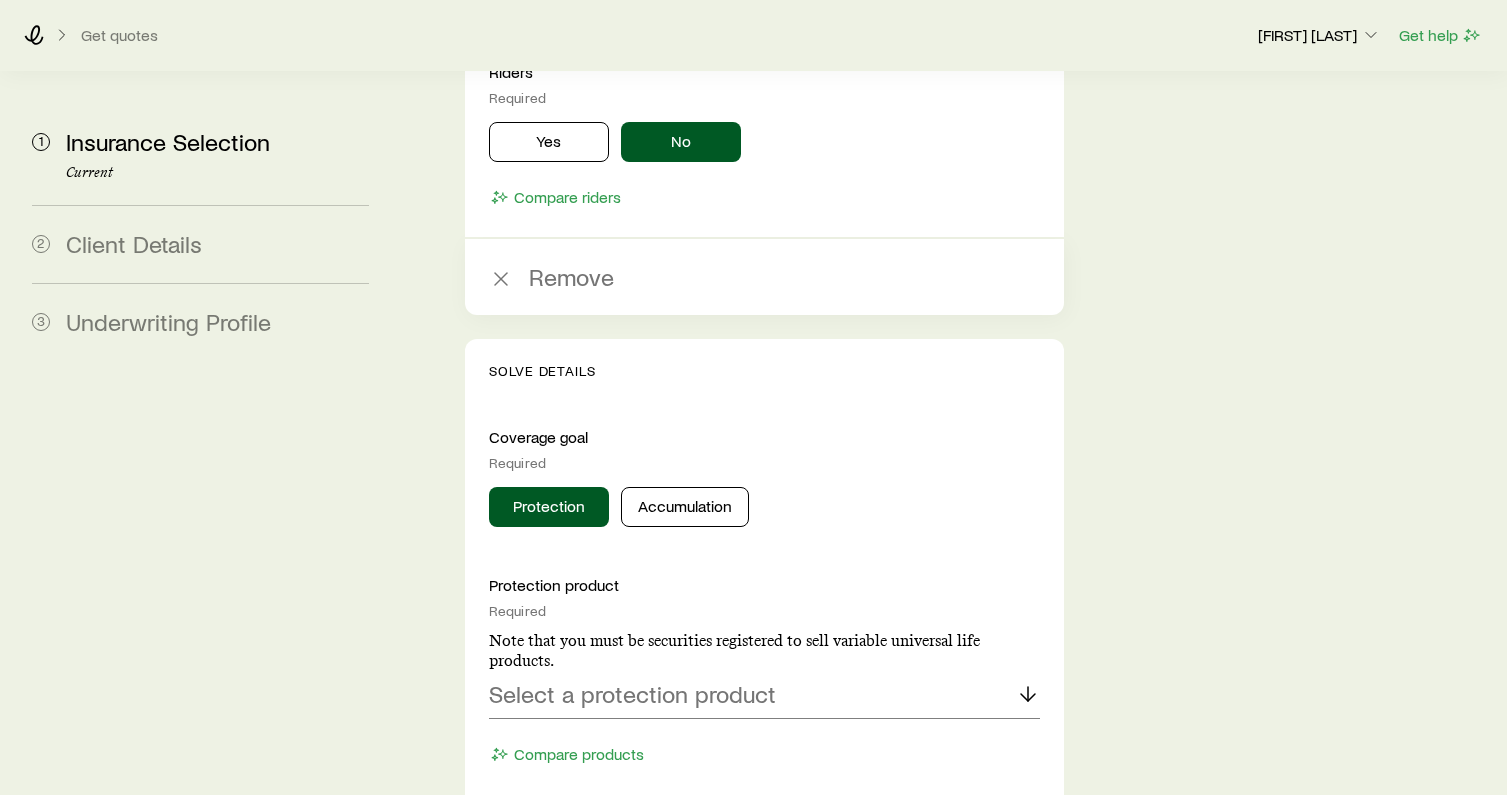 scroll, scrollTop: 7350, scrollLeft: 0, axis: vertical 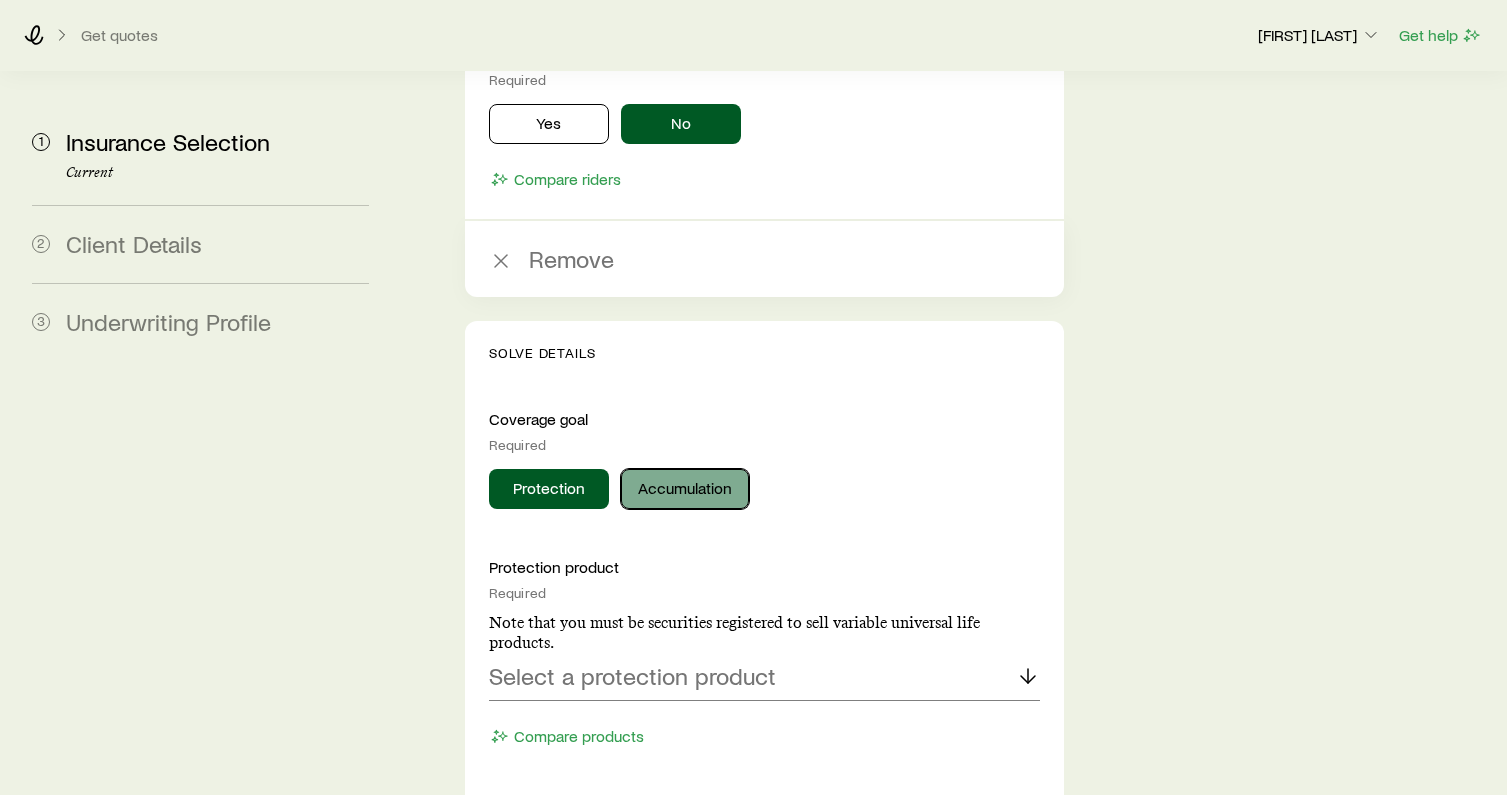 click on "Accumulation" at bounding box center [685, 489] 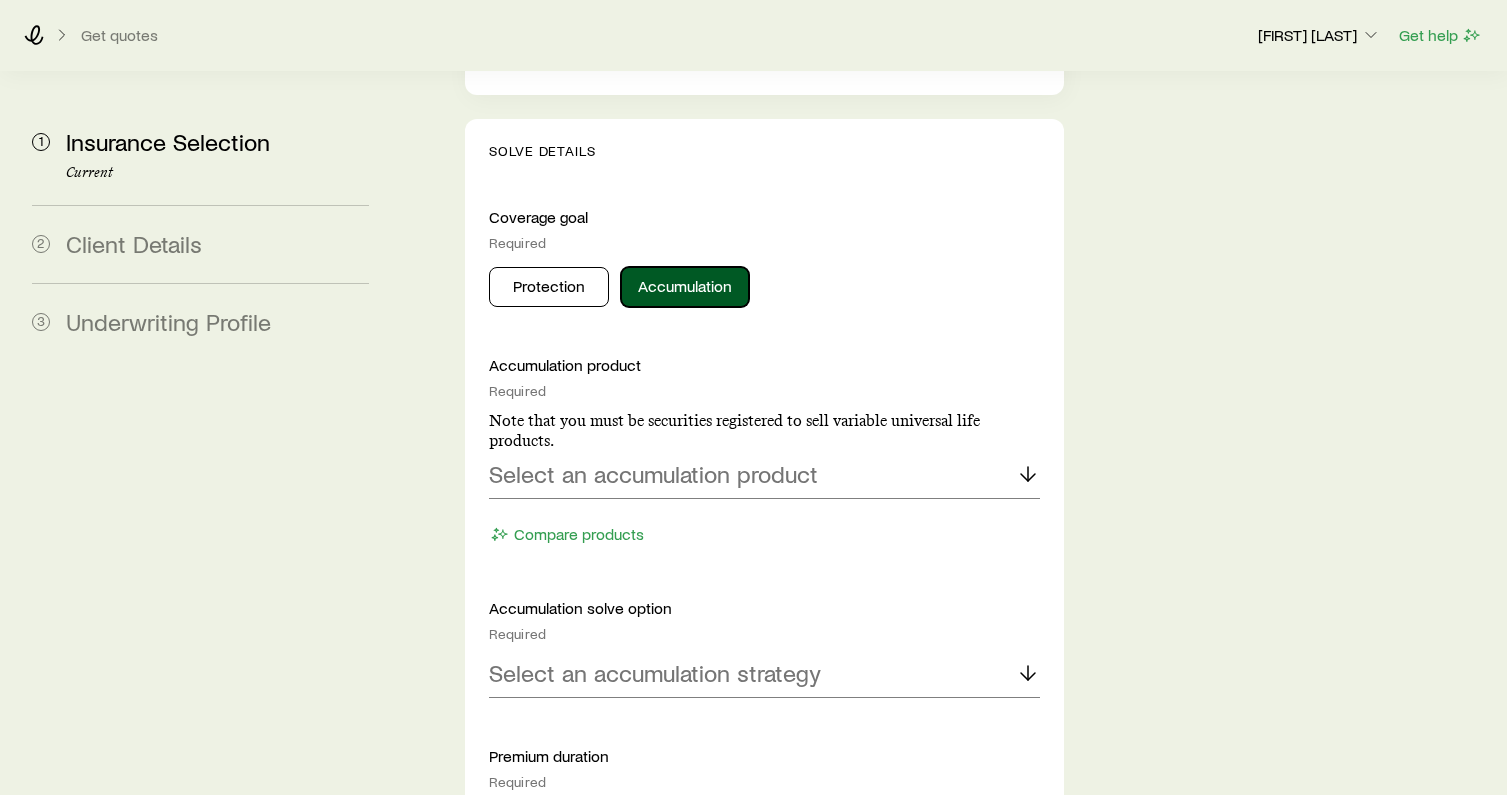scroll, scrollTop: 7624, scrollLeft: 0, axis: vertical 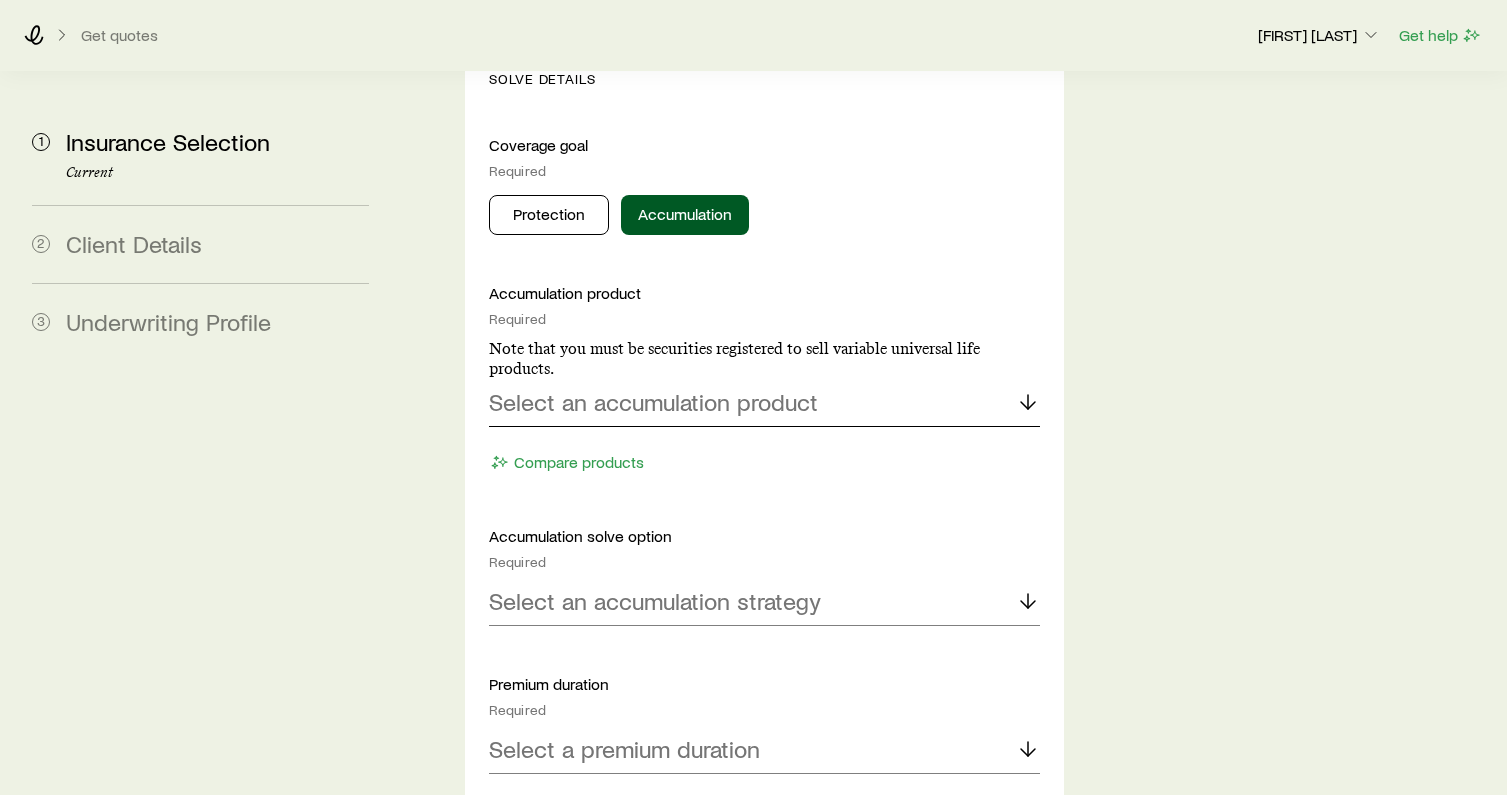 click 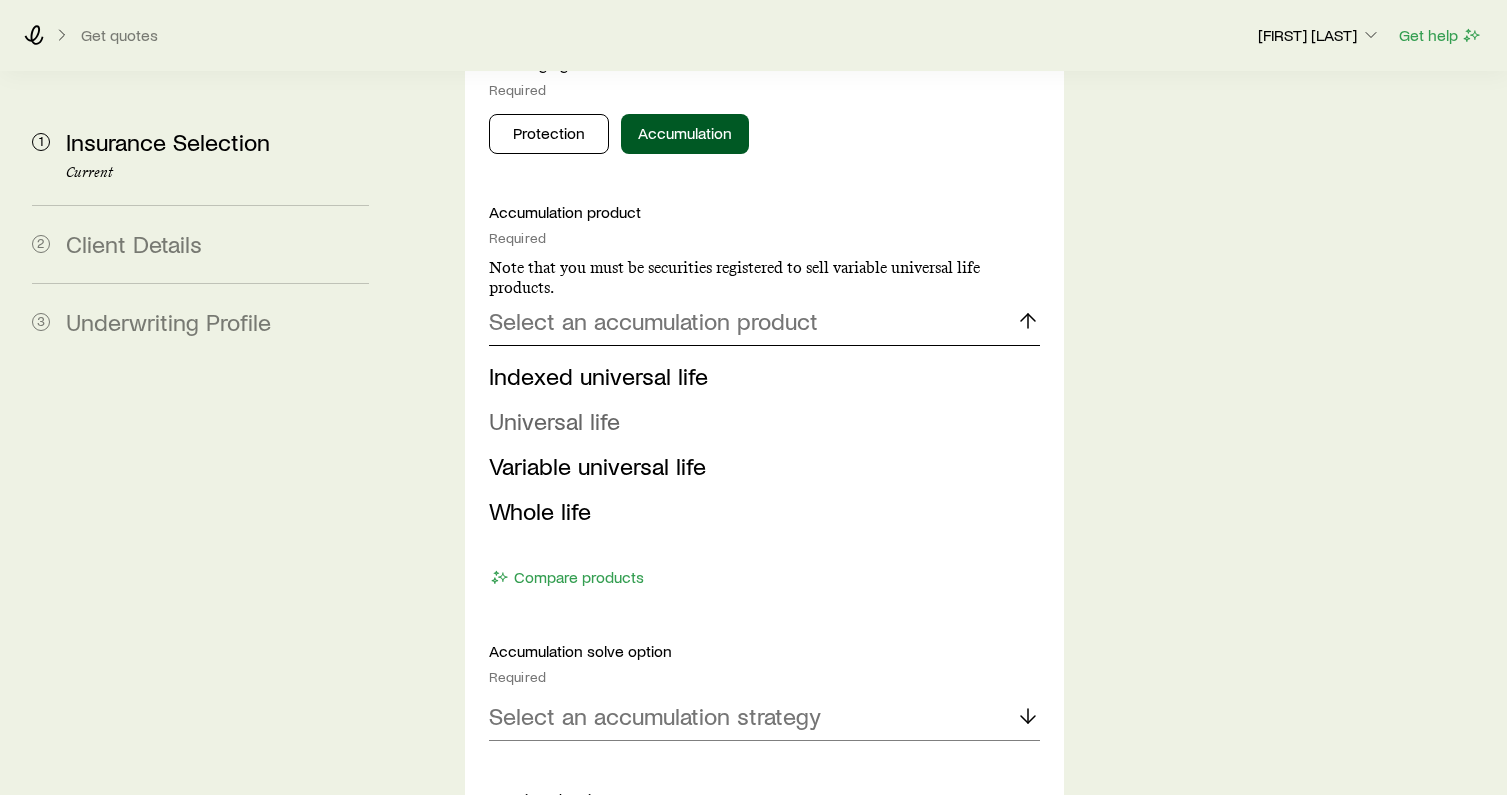 scroll, scrollTop: 7737, scrollLeft: 0, axis: vertical 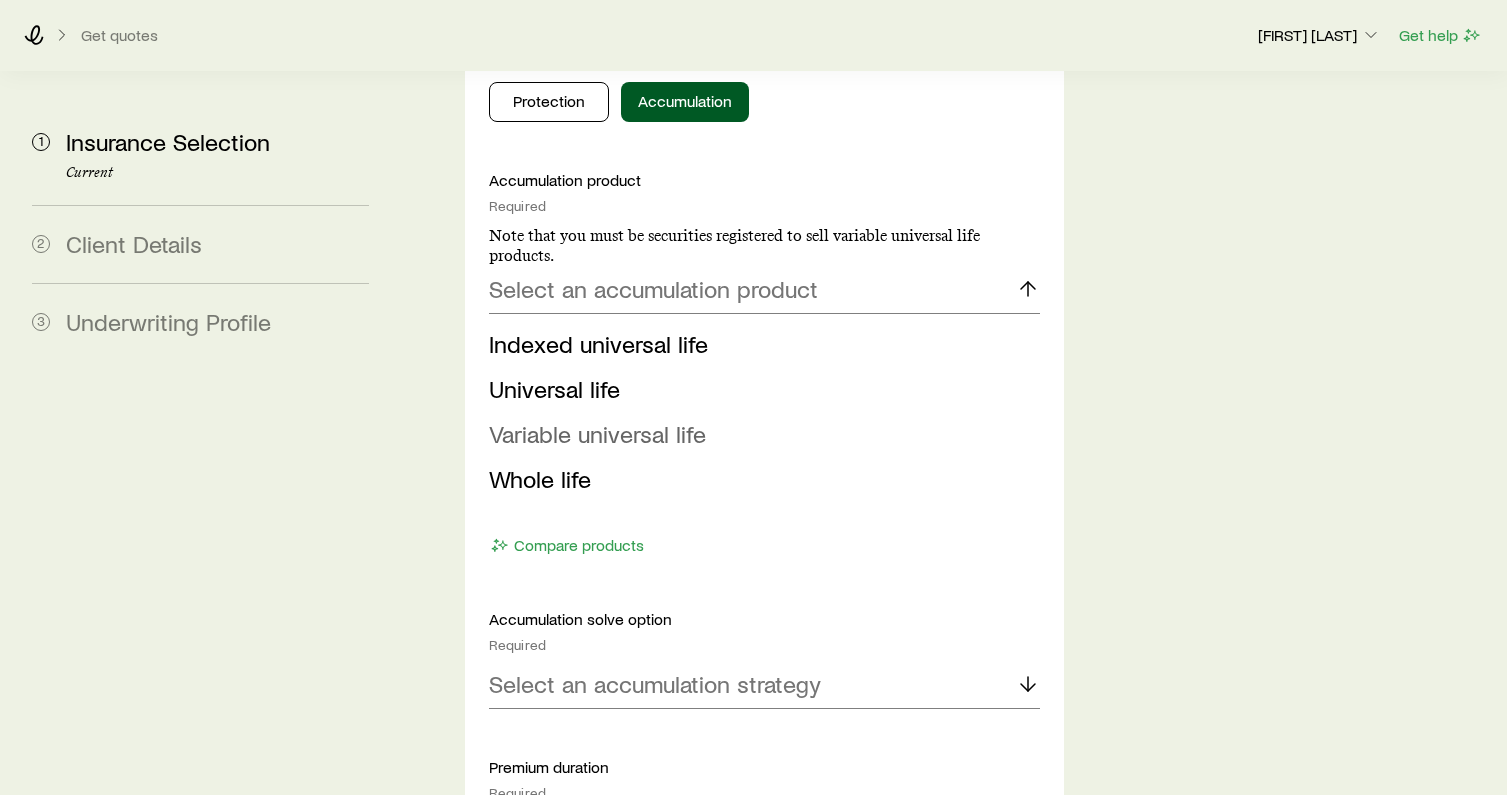 click on "Variable universal life" at bounding box center [597, 433] 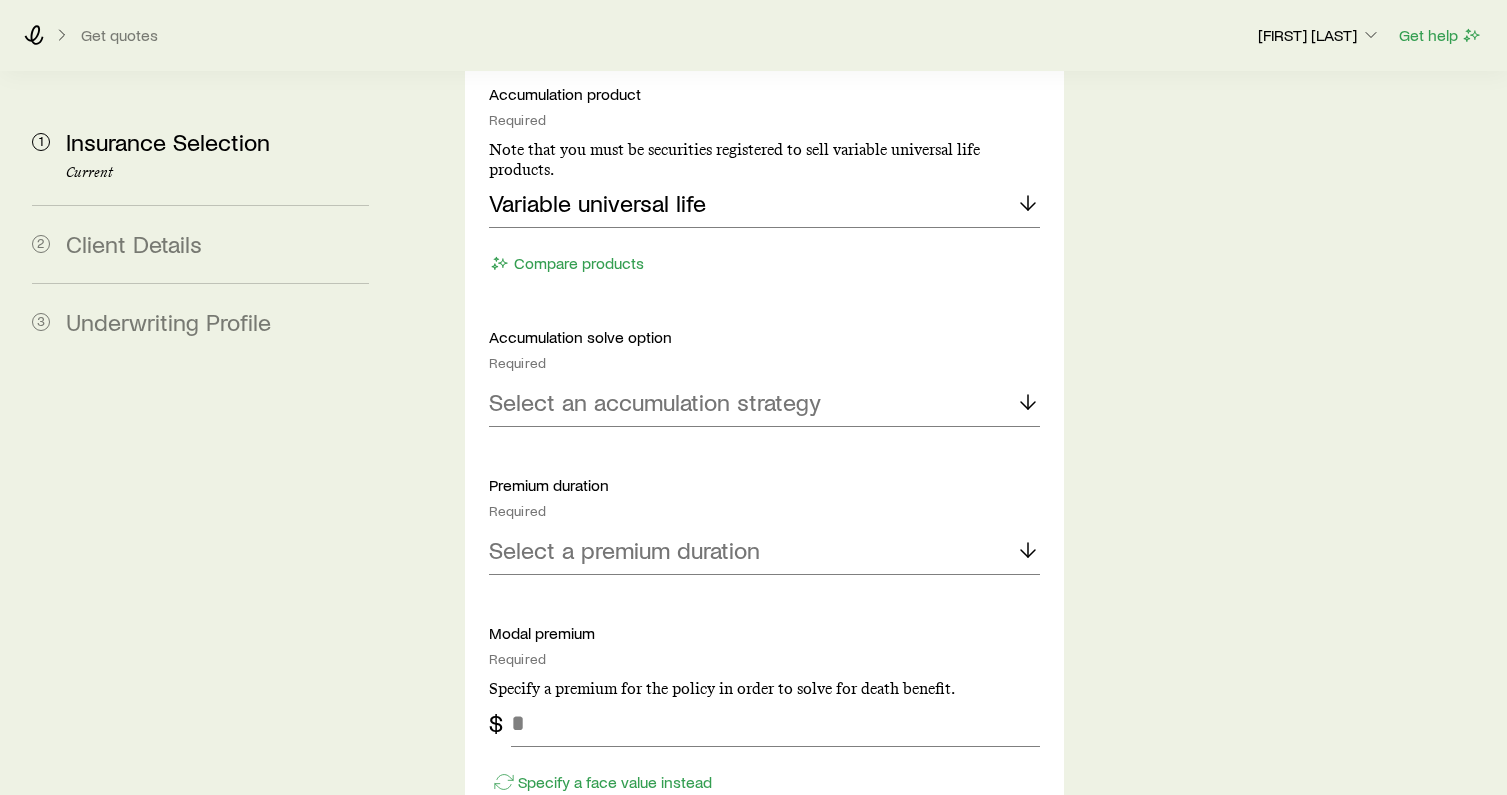 scroll, scrollTop: 7840, scrollLeft: 0, axis: vertical 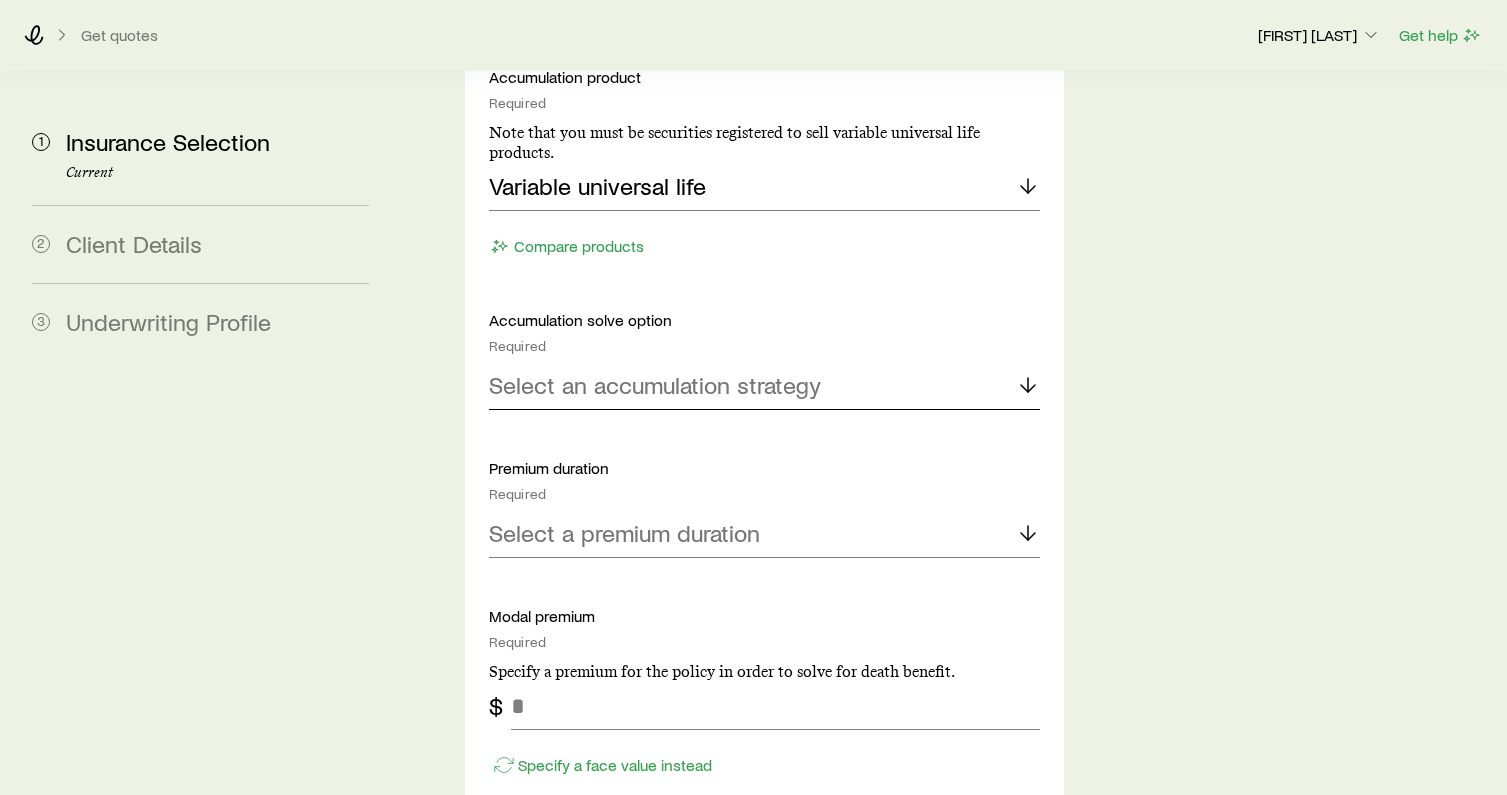 click 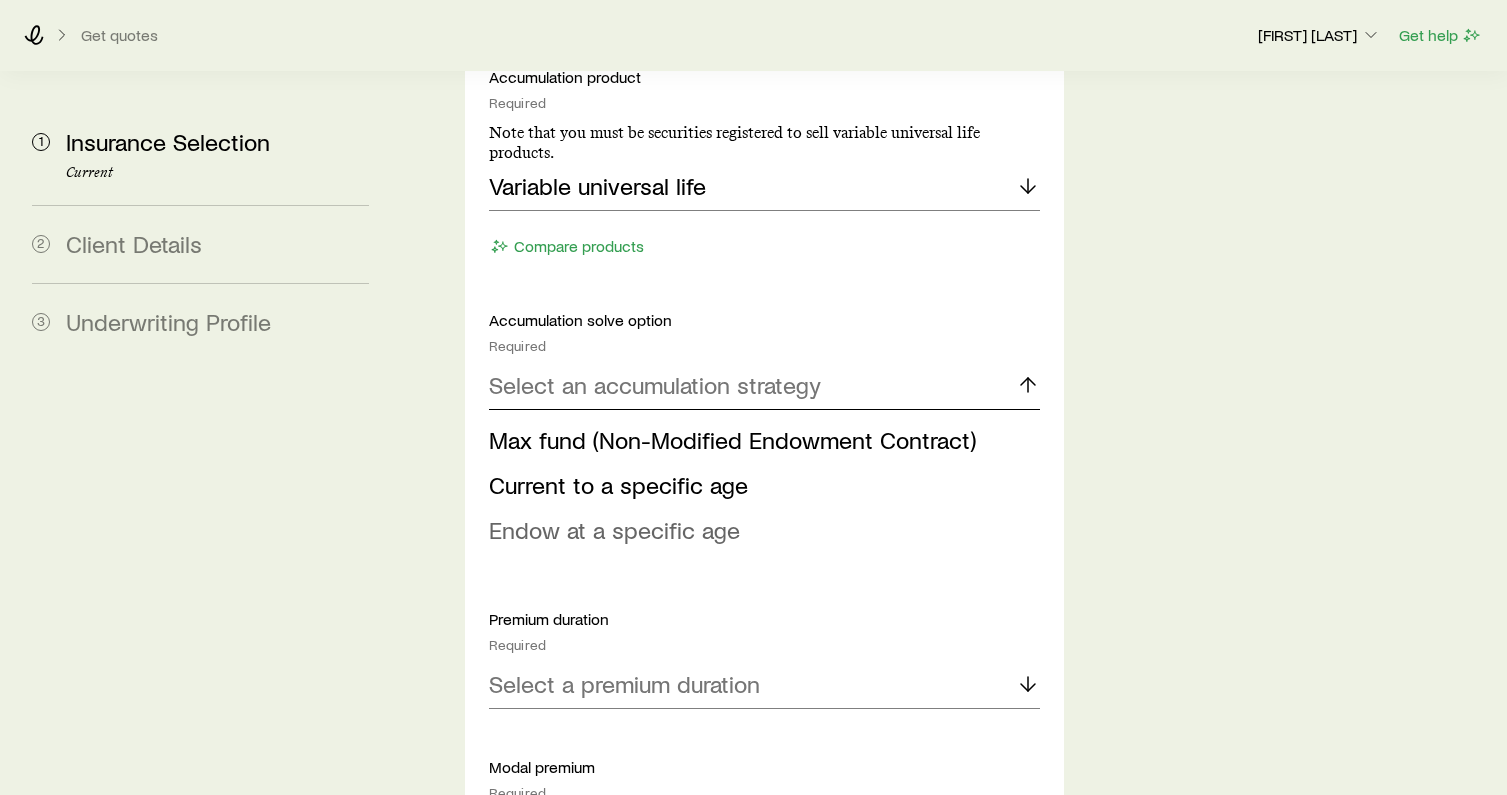 scroll, scrollTop: 7886, scrollLeft: 0, axis: vertical 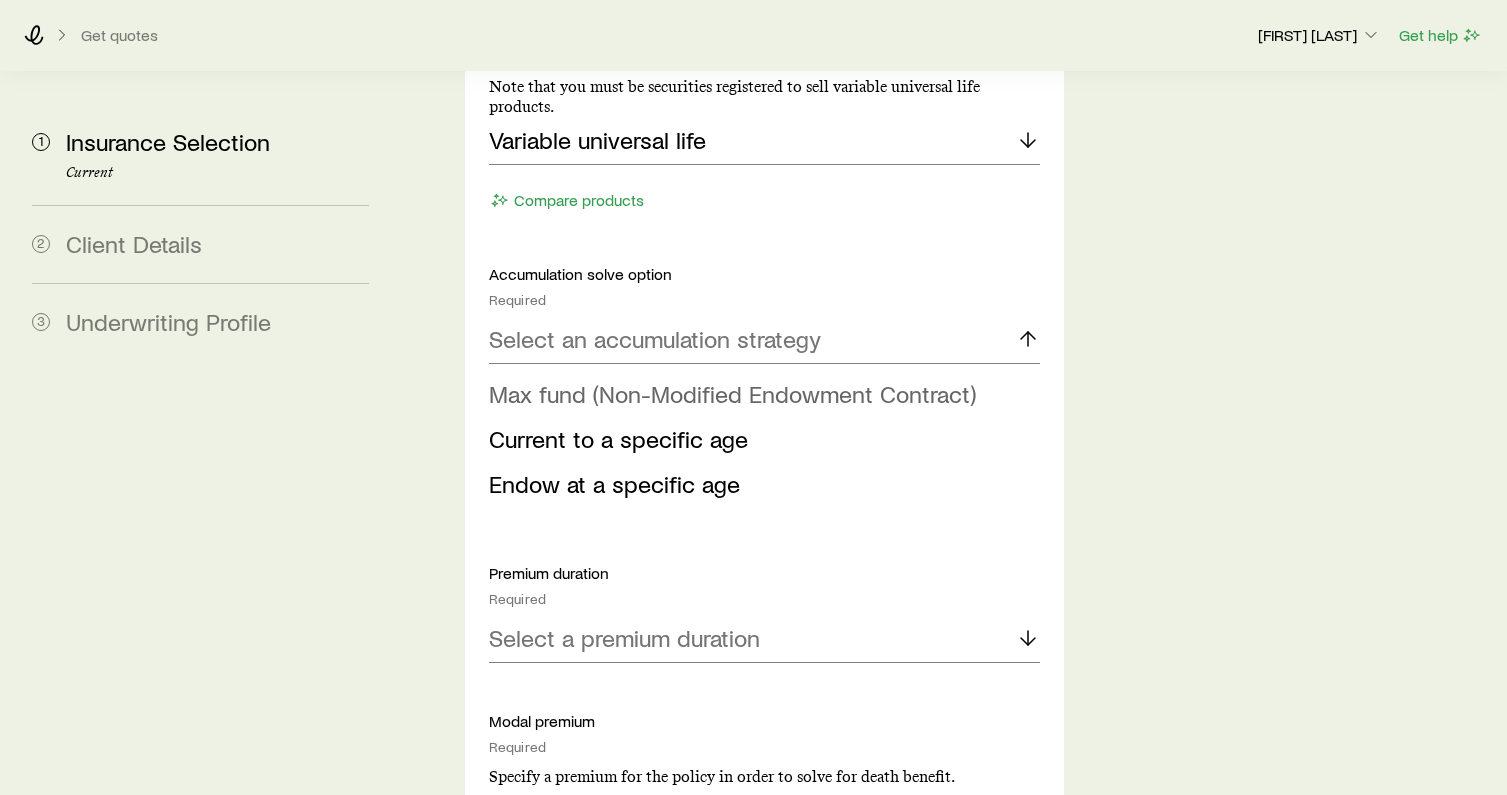 click on "Max fund (Non-Modified Endowment Contract)" at bounding box center [732, 393] 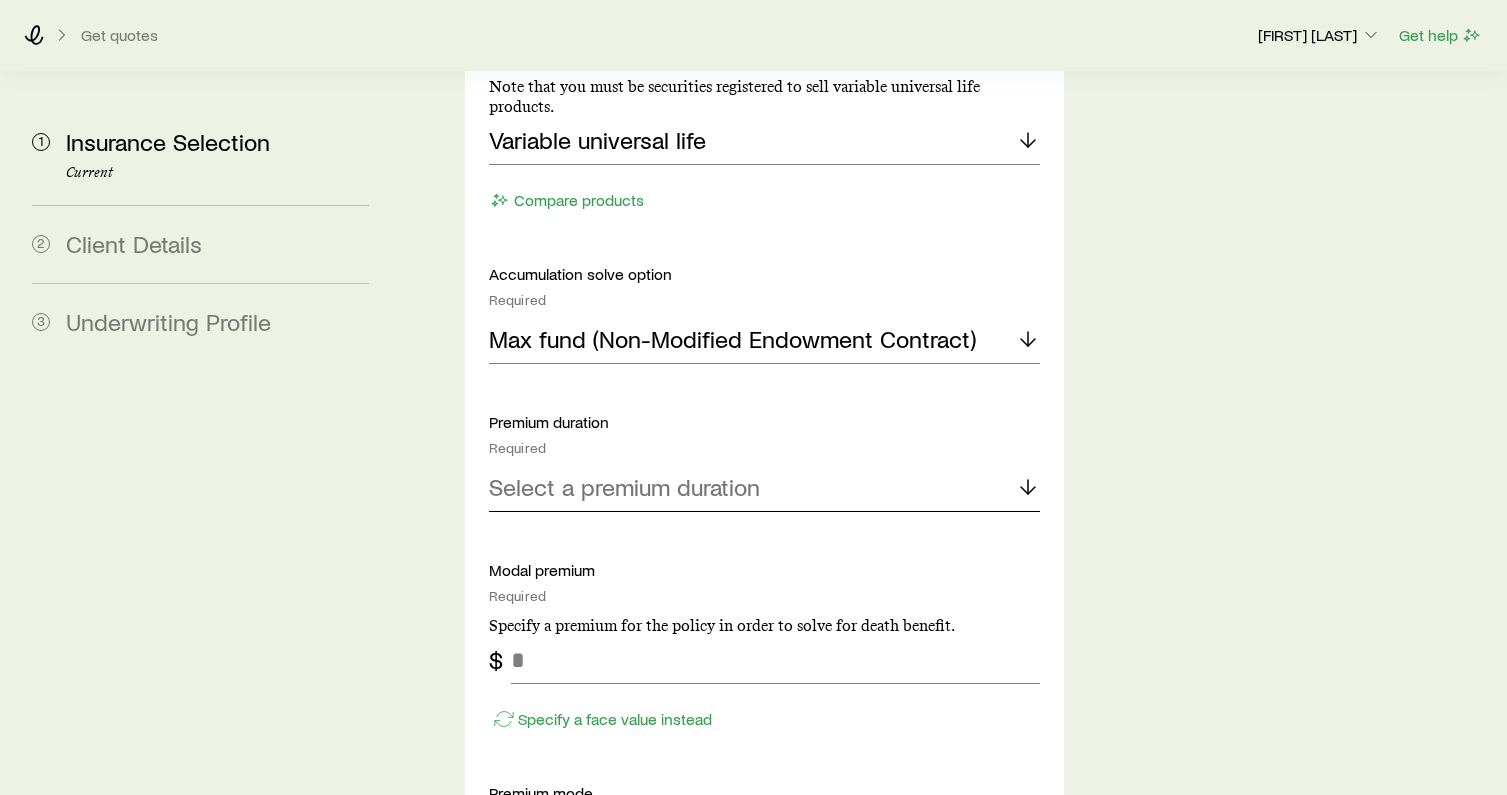 click 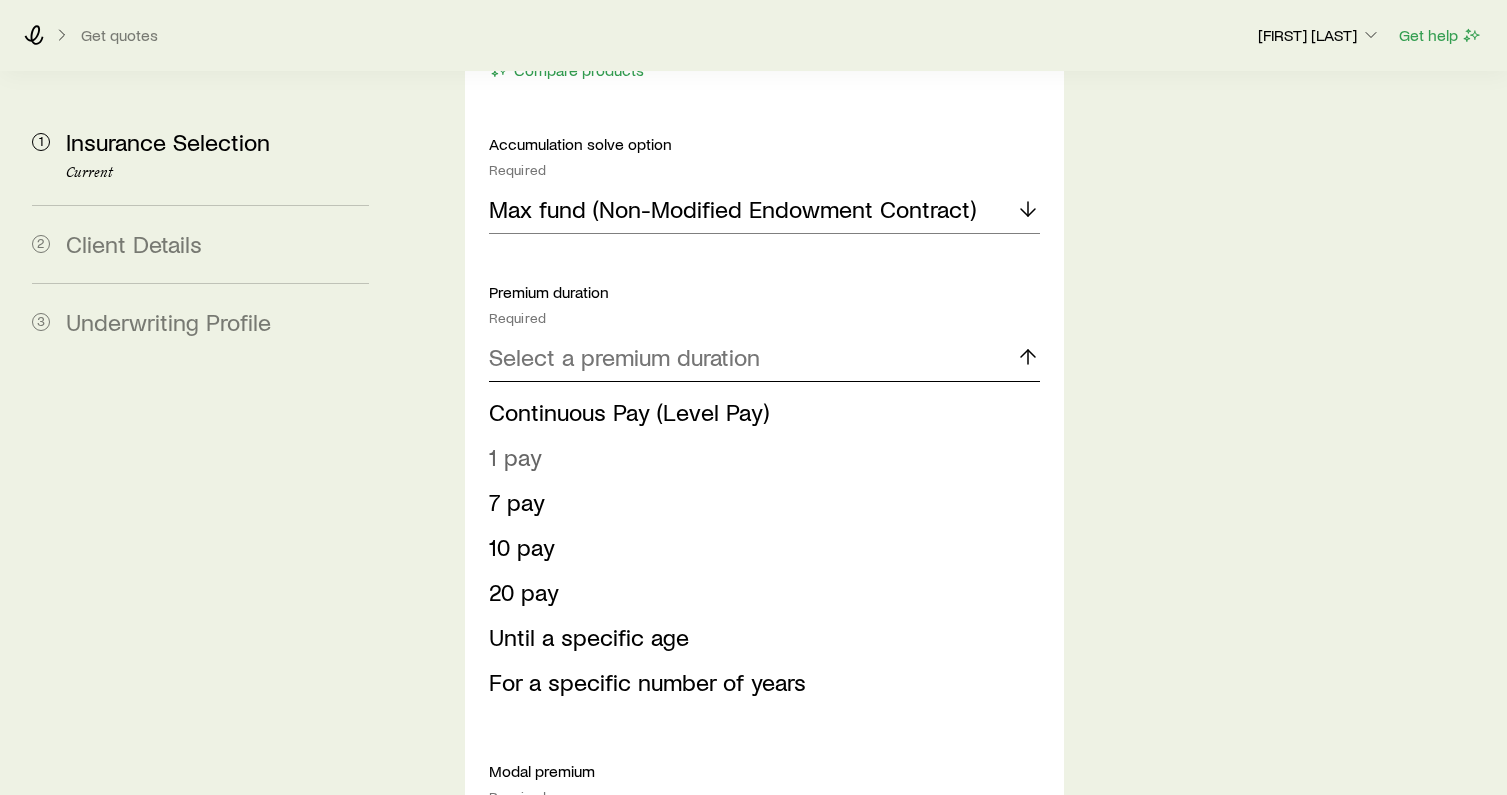 scroll, scrollTop: 8022, scrollLeft: 0, axis: vertical 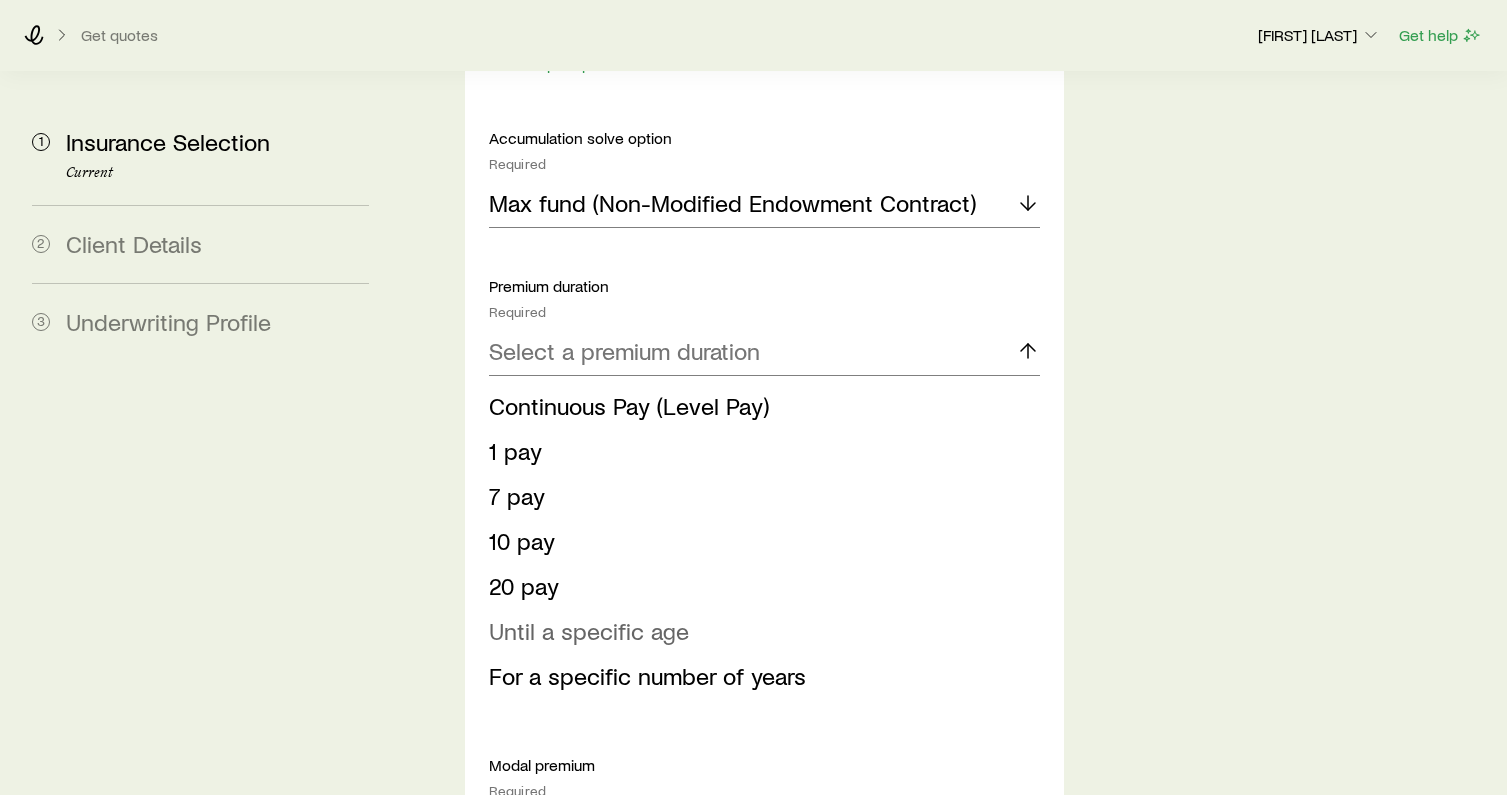 click on "Until a specific age" at bounding box center [589, 630] 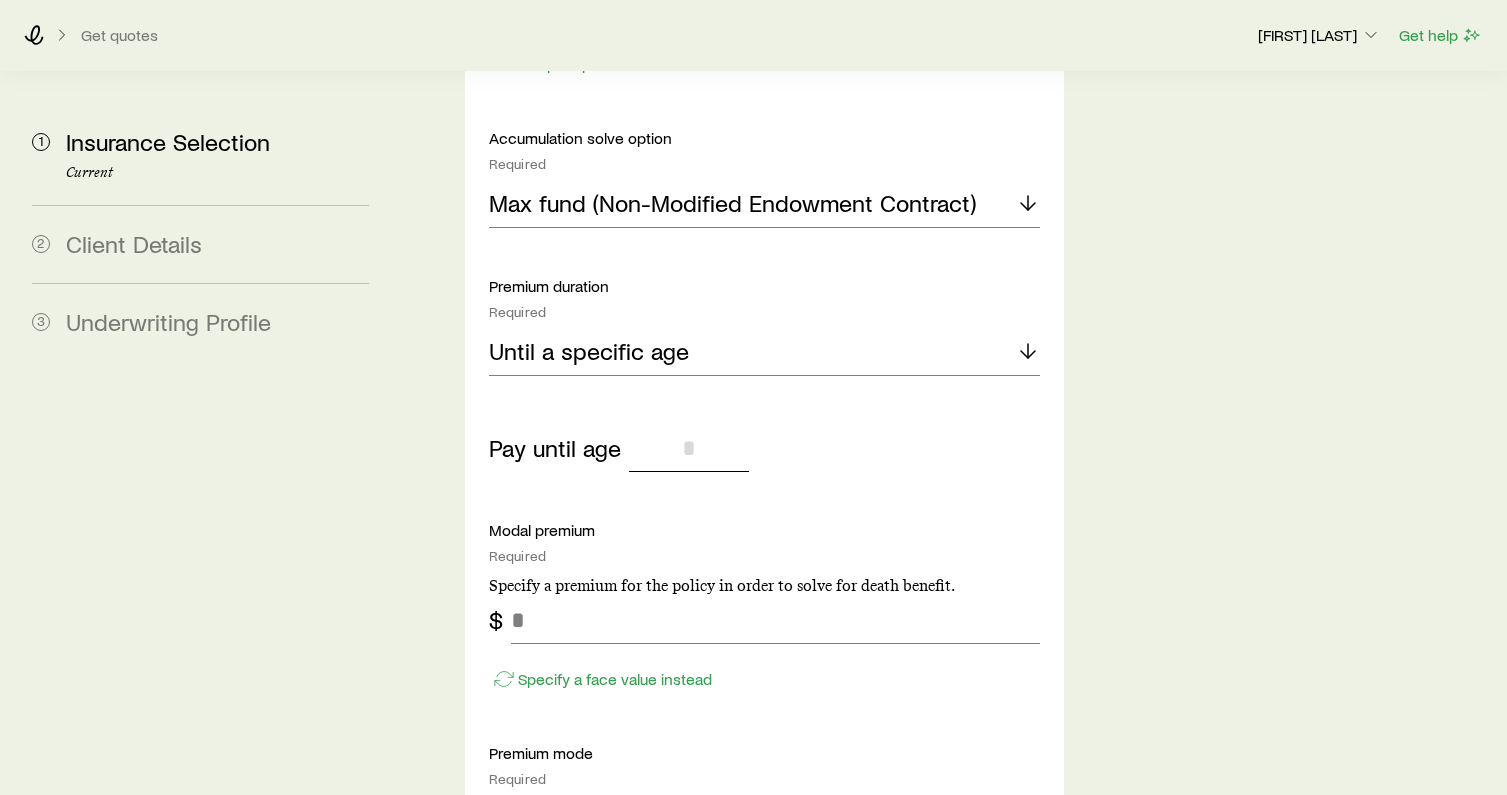 click at bounding box center (689, 448) 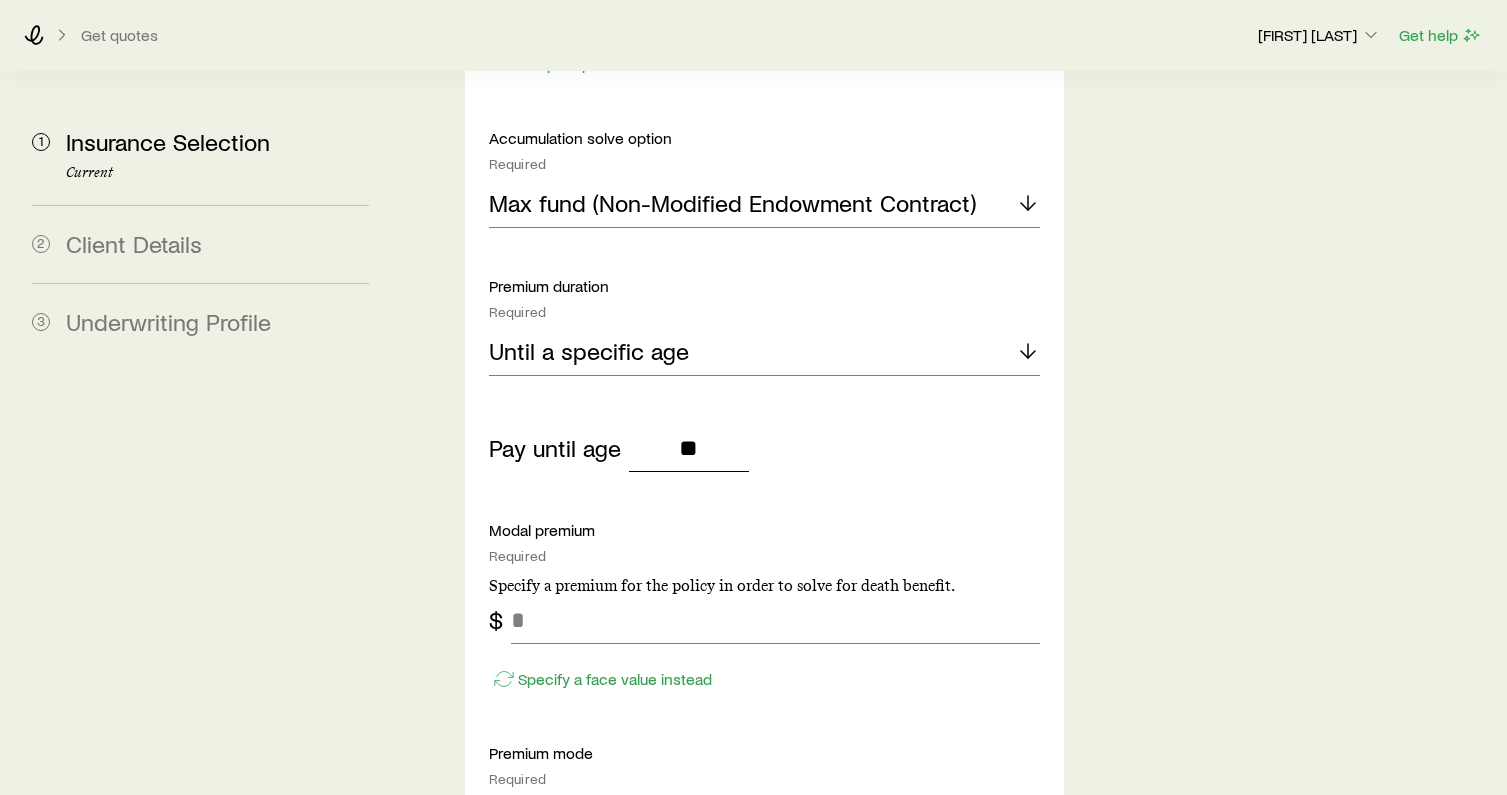 type on "**" 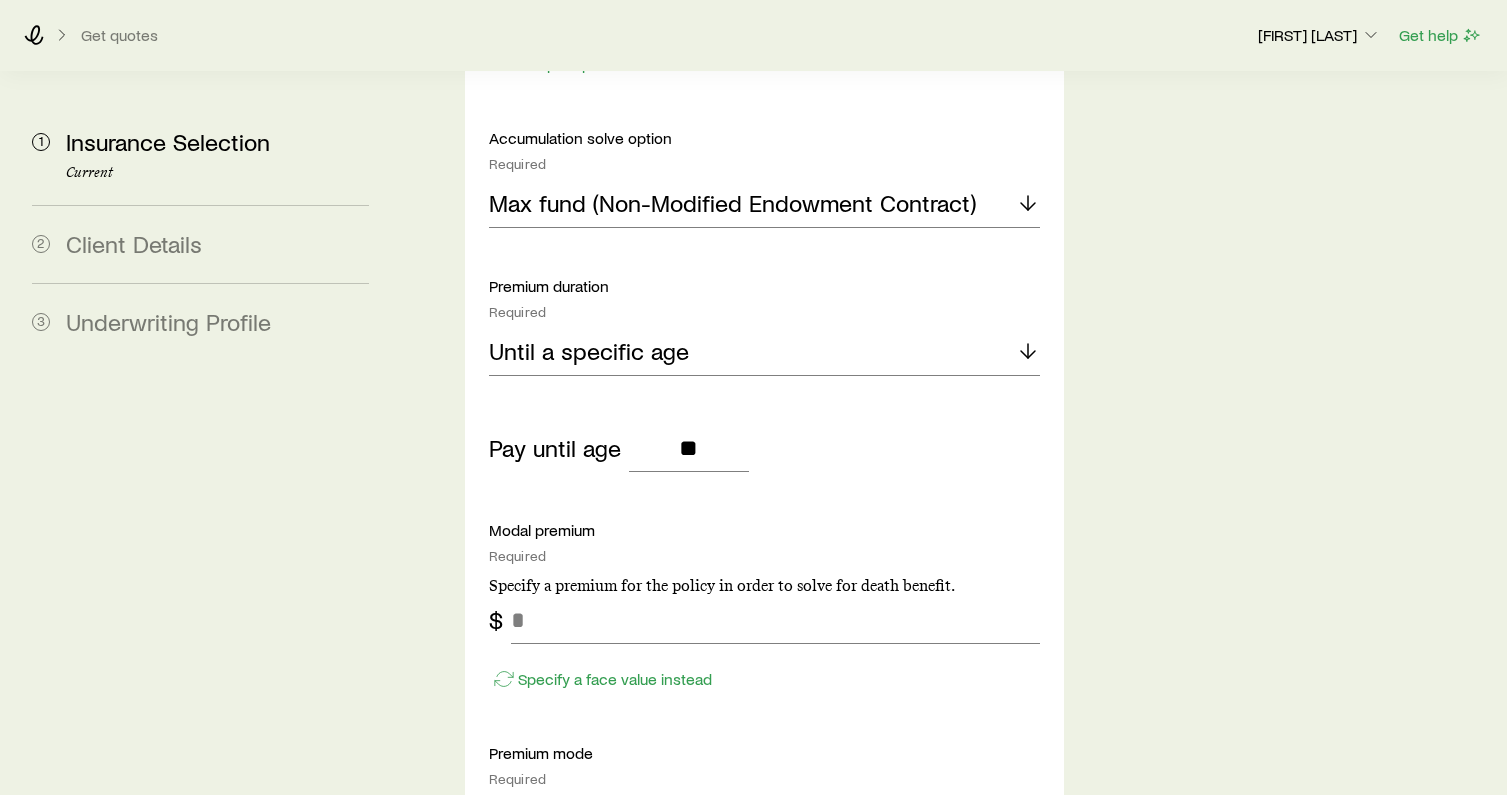 click on "Specify a face value instead" at bounding box center (764, 669) 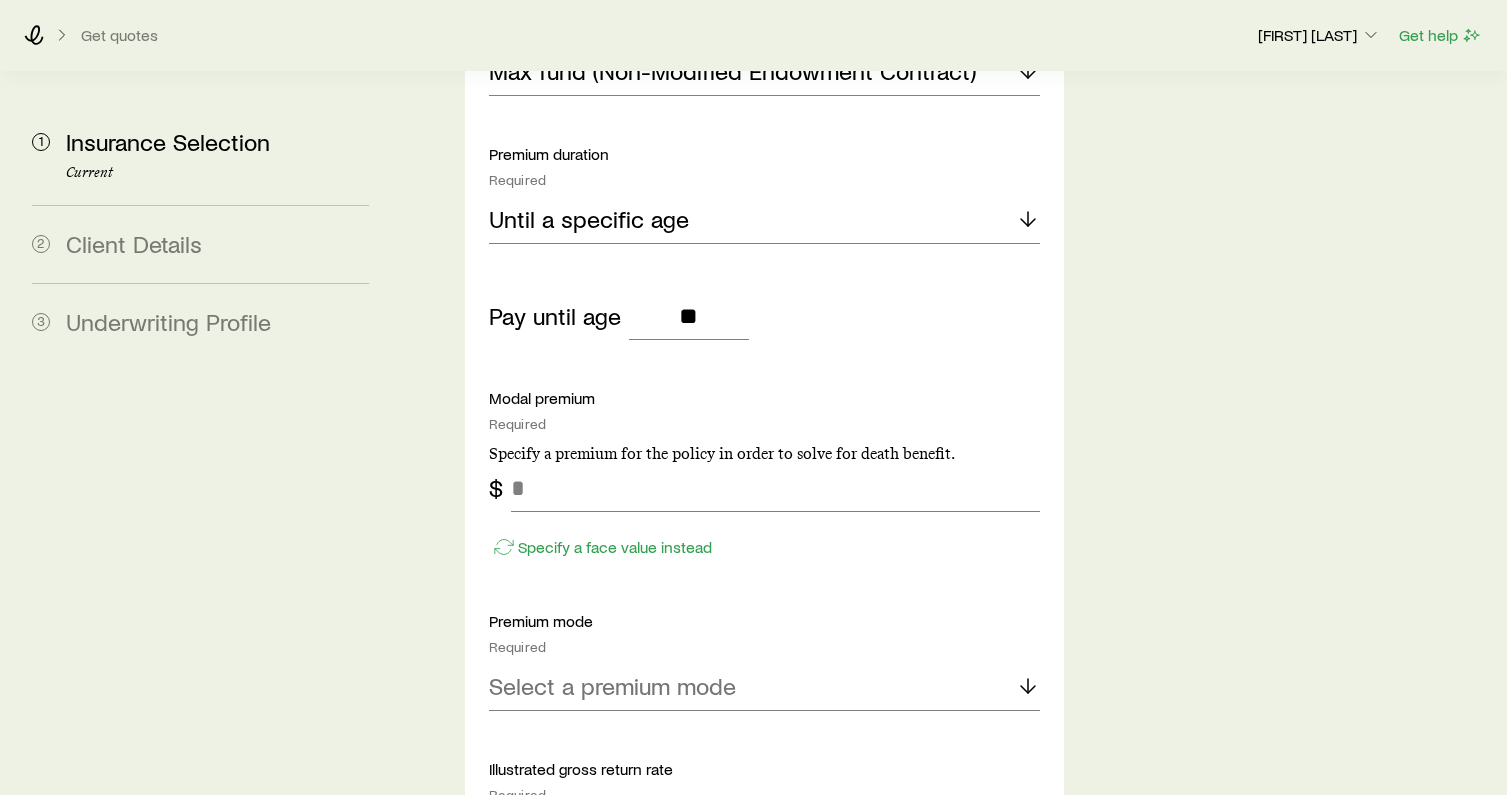 scroll, scrollTop: 8248, scrollLeft: 0, axis: vertical 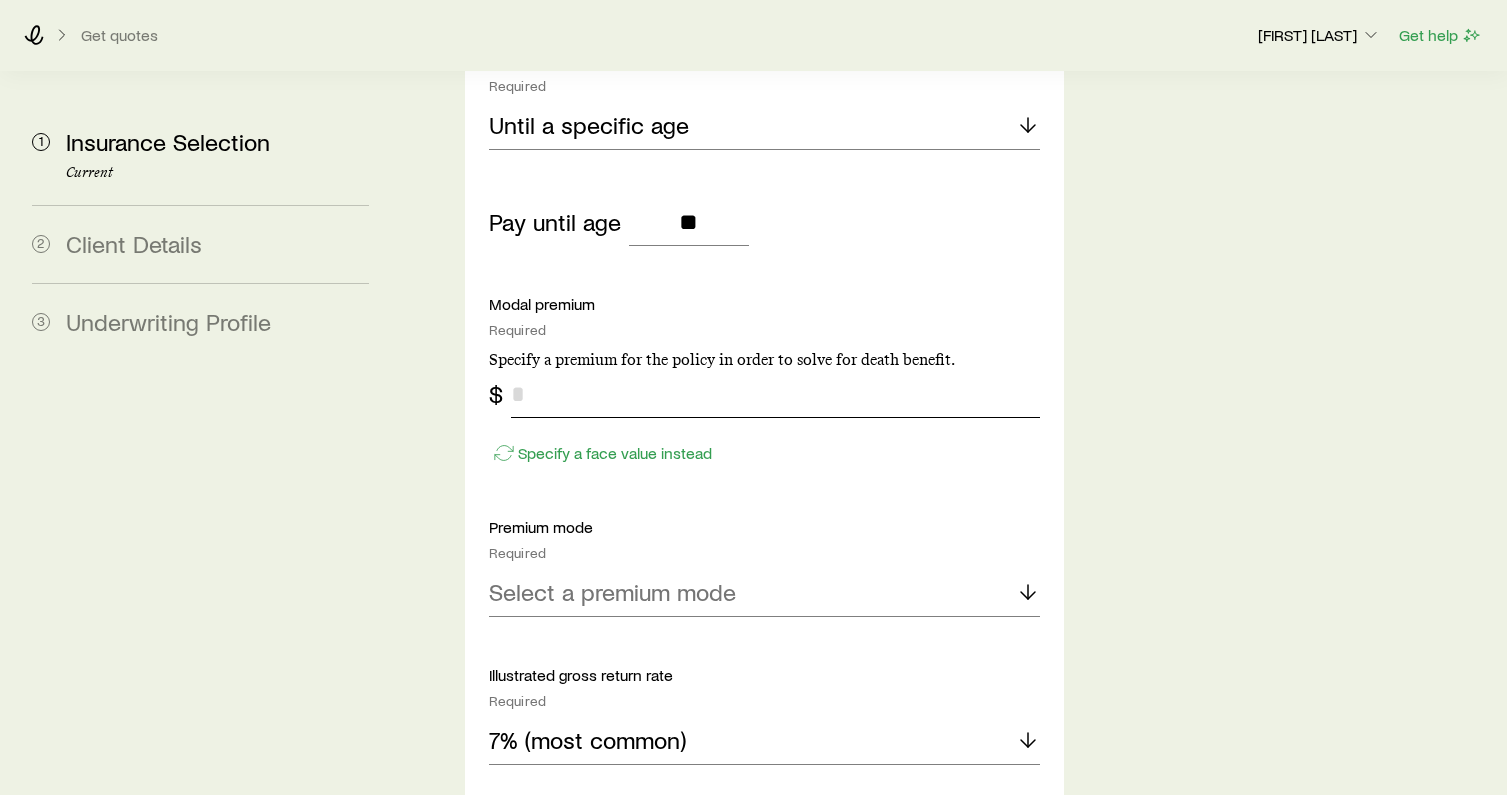 click at bounding box center (775, 394) 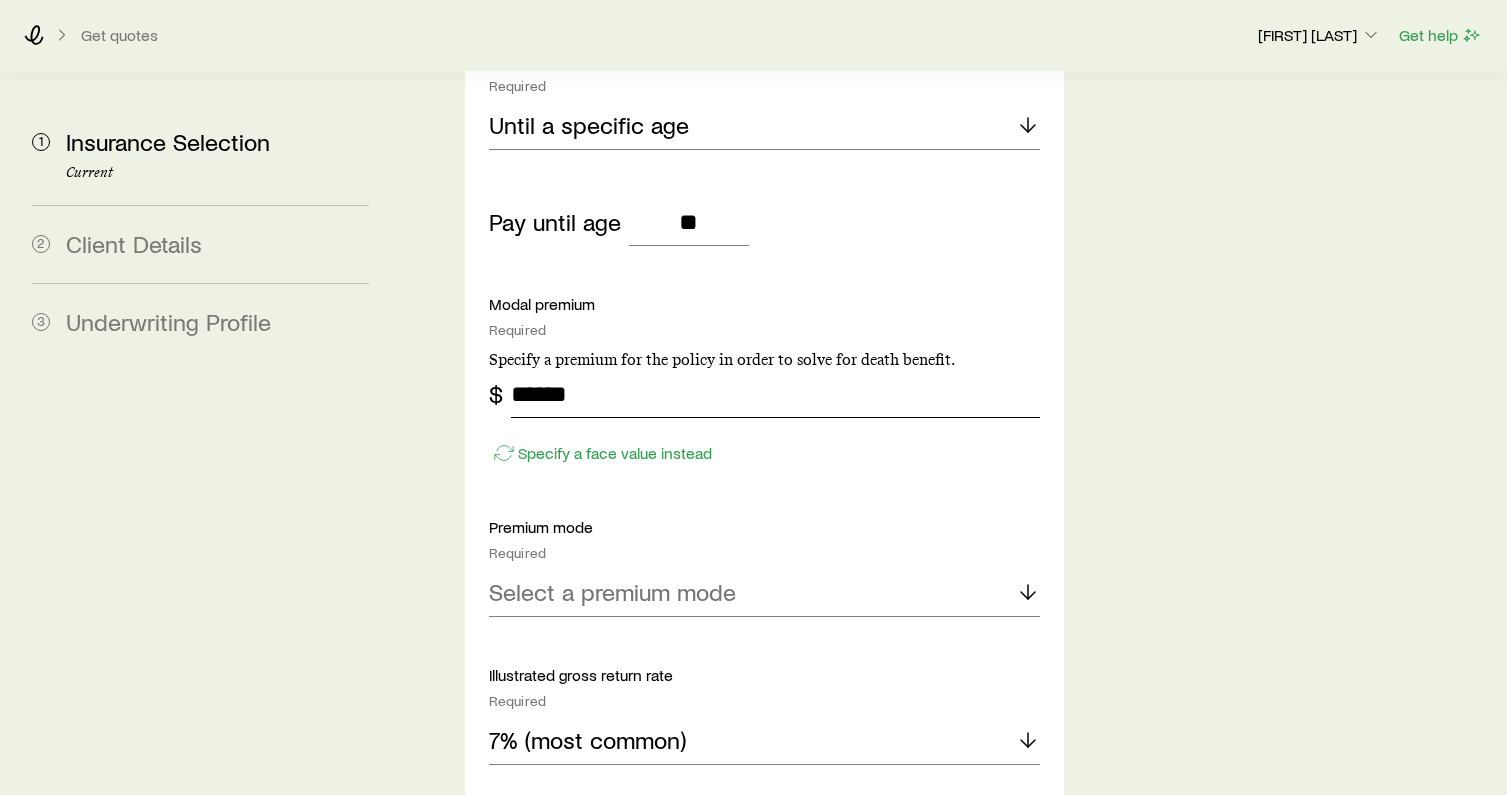 type on "******" 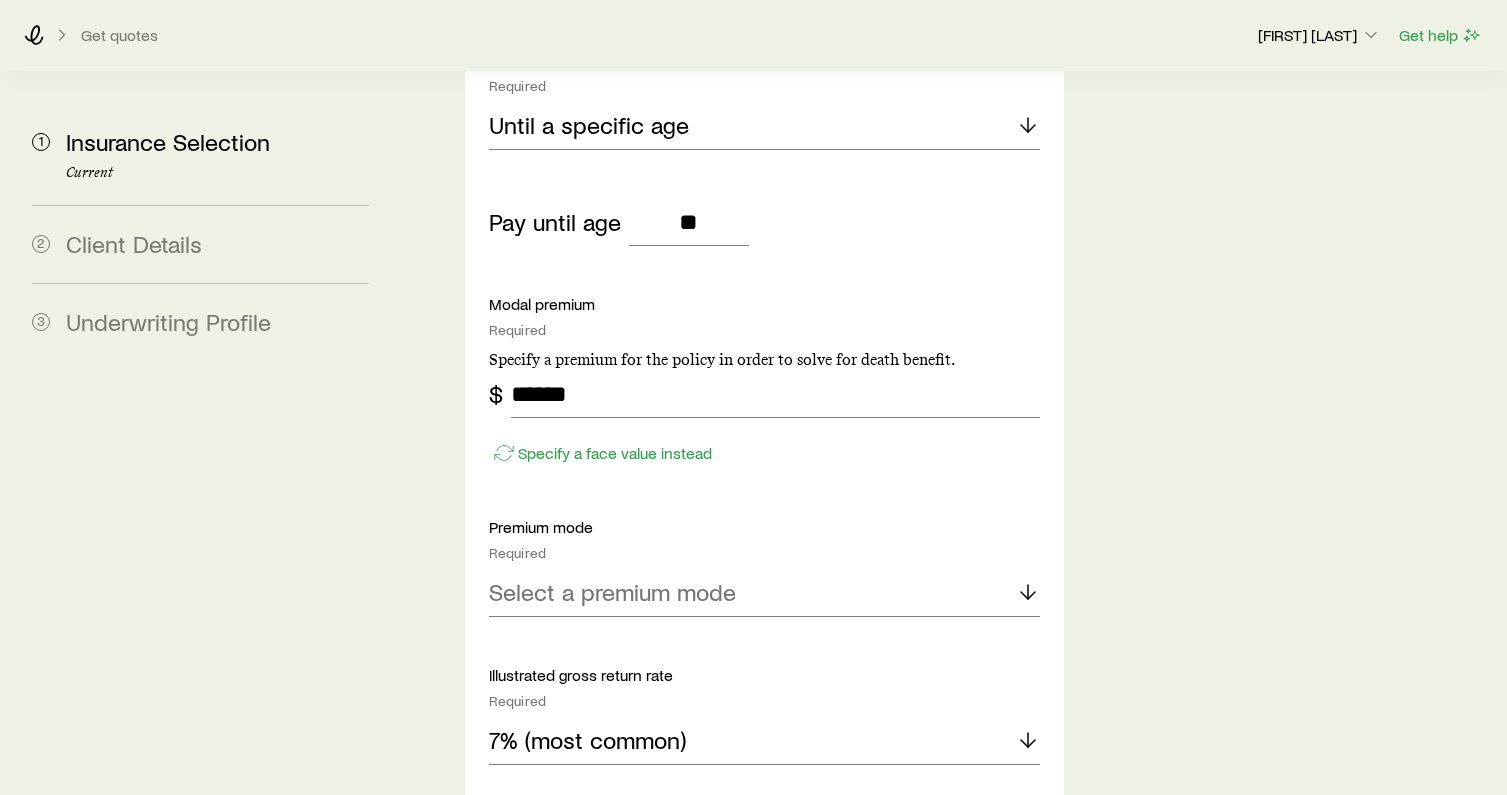 click on "Required" at bounding box center (764, 553) 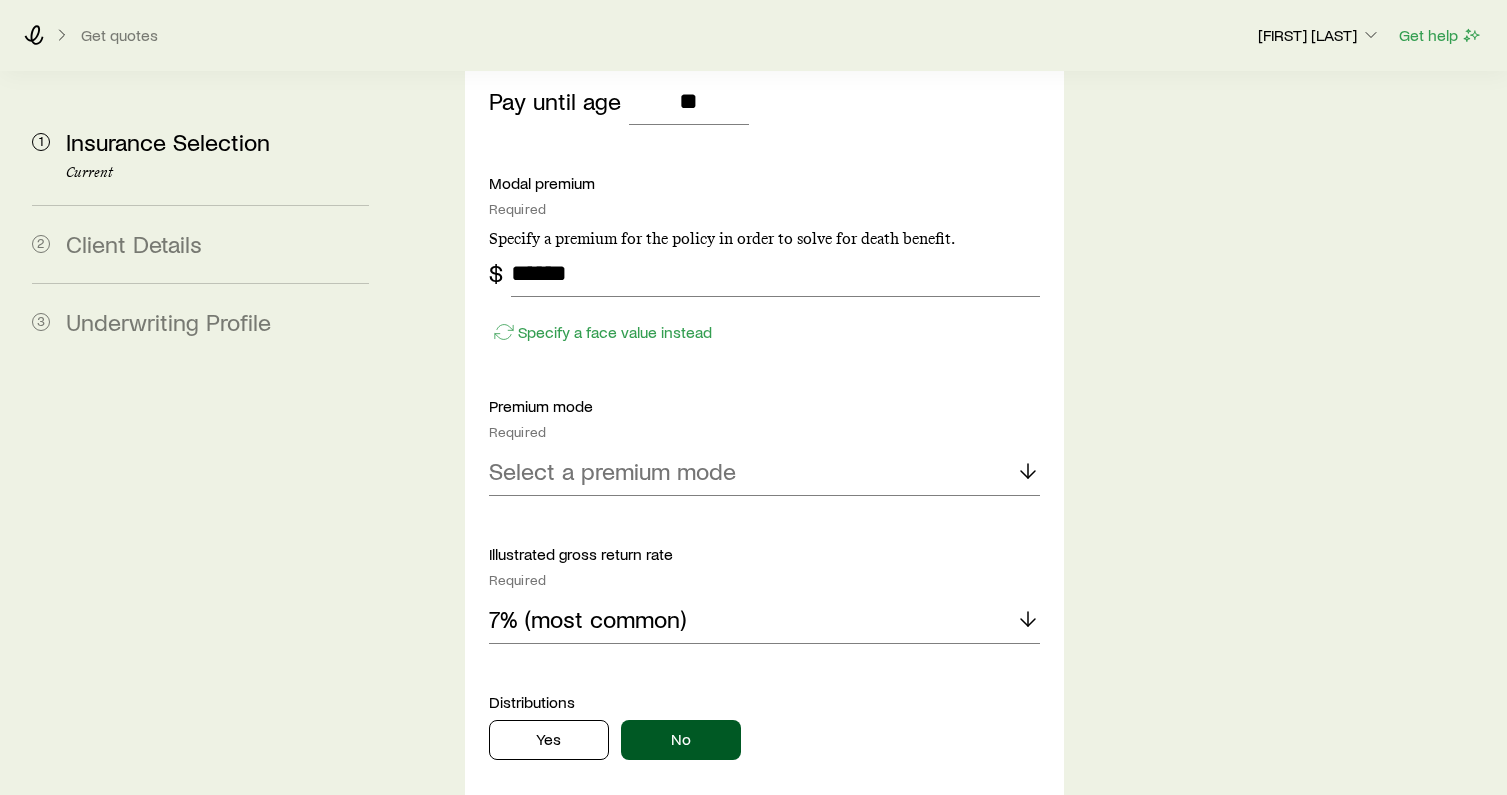 scroll, scrollTop: 8377, scrollLeft: 0, axis: vertical 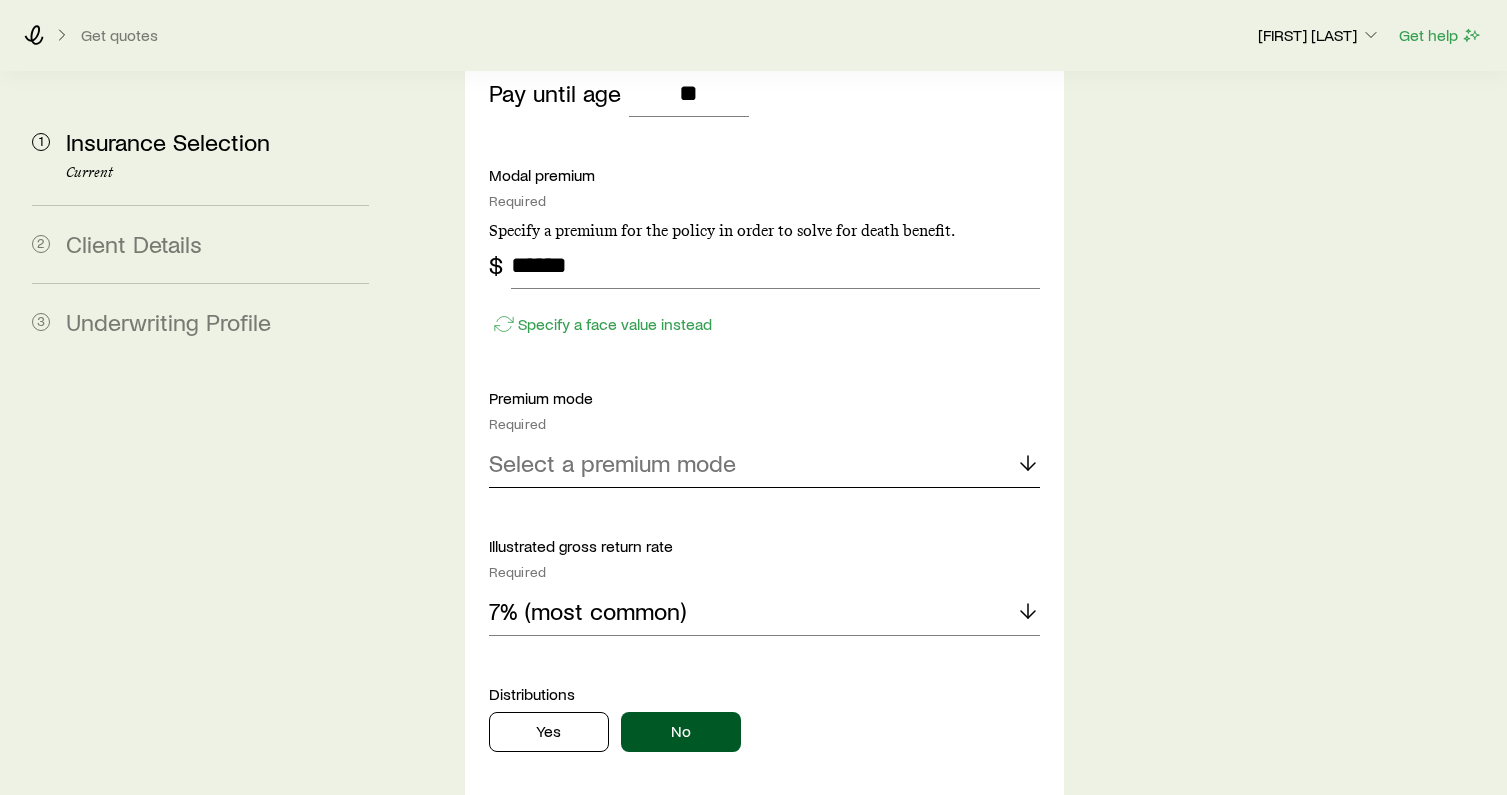 click 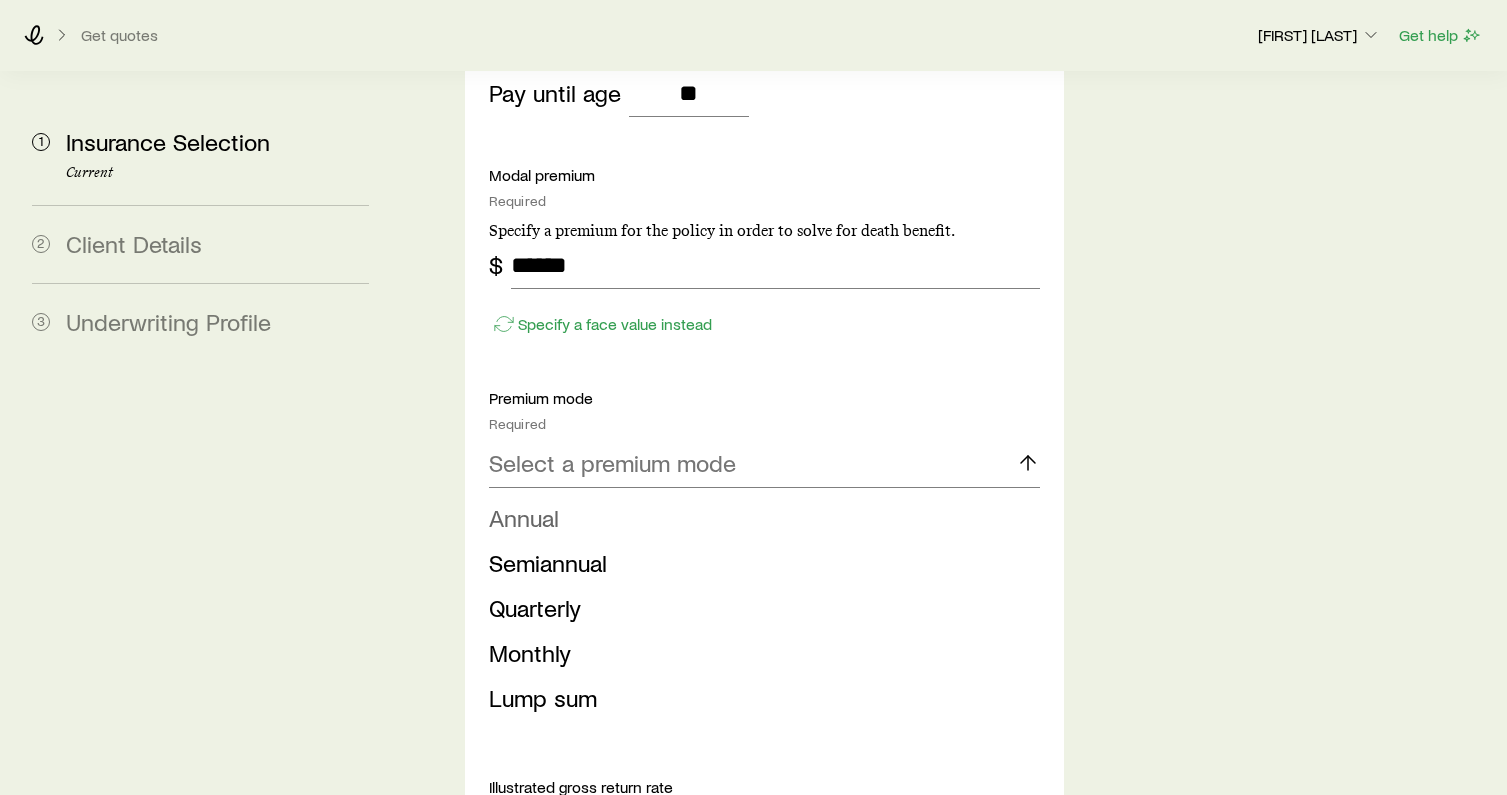 click on "Annual" at bounding box center (758, 518) 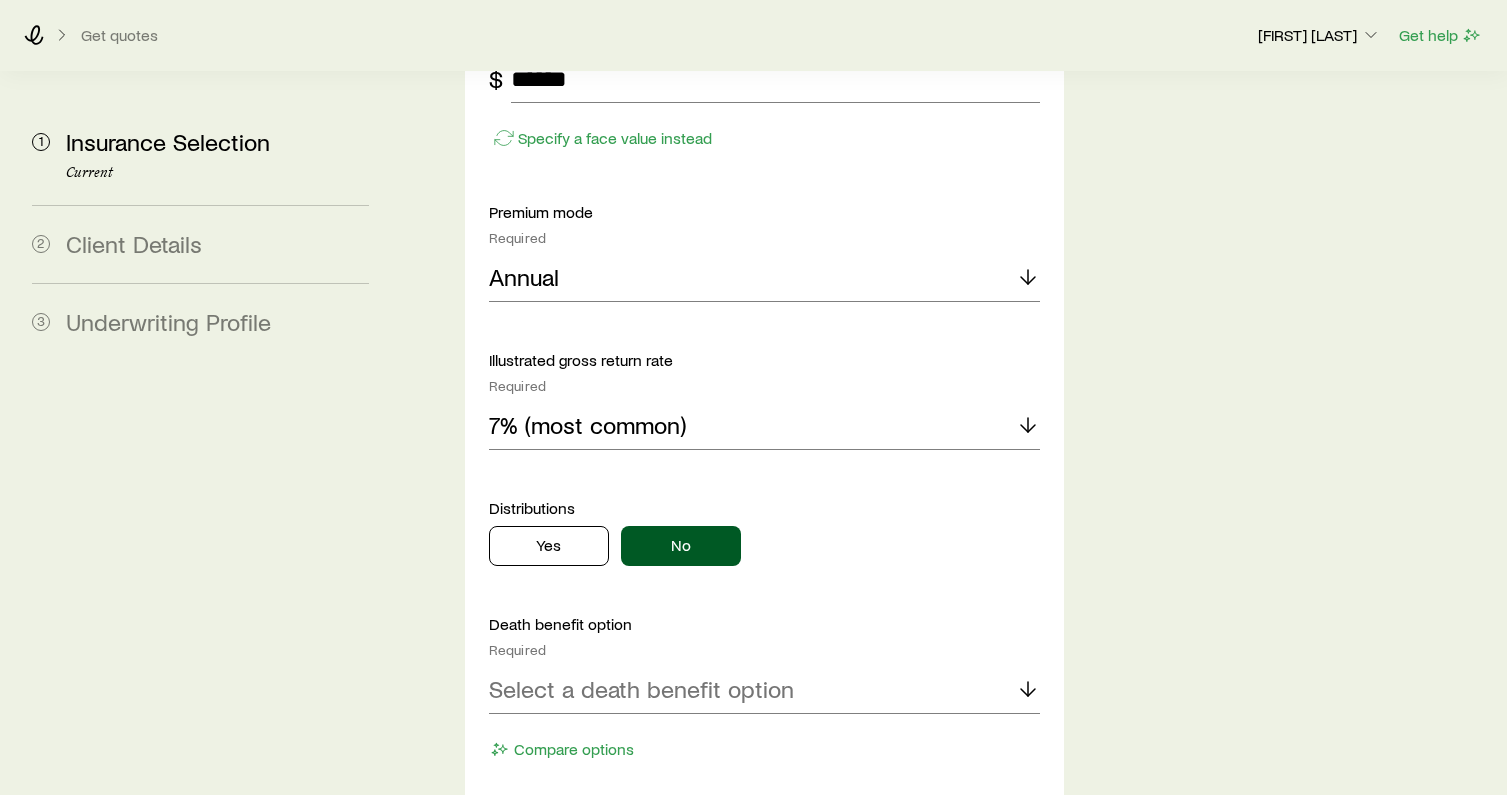 scroll, scrollTop: 8590, scrollLeft: 0, axis: vertical 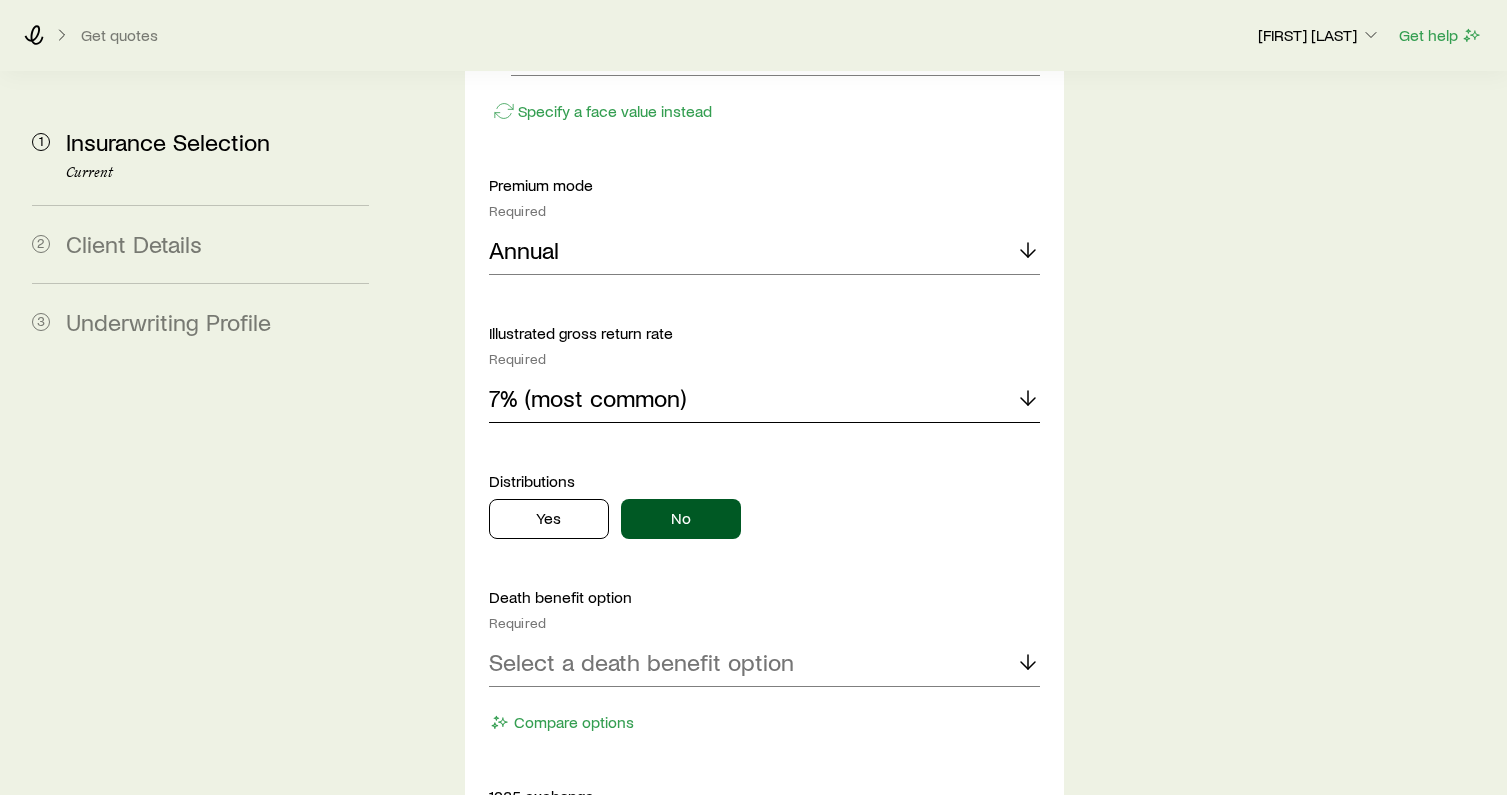 click 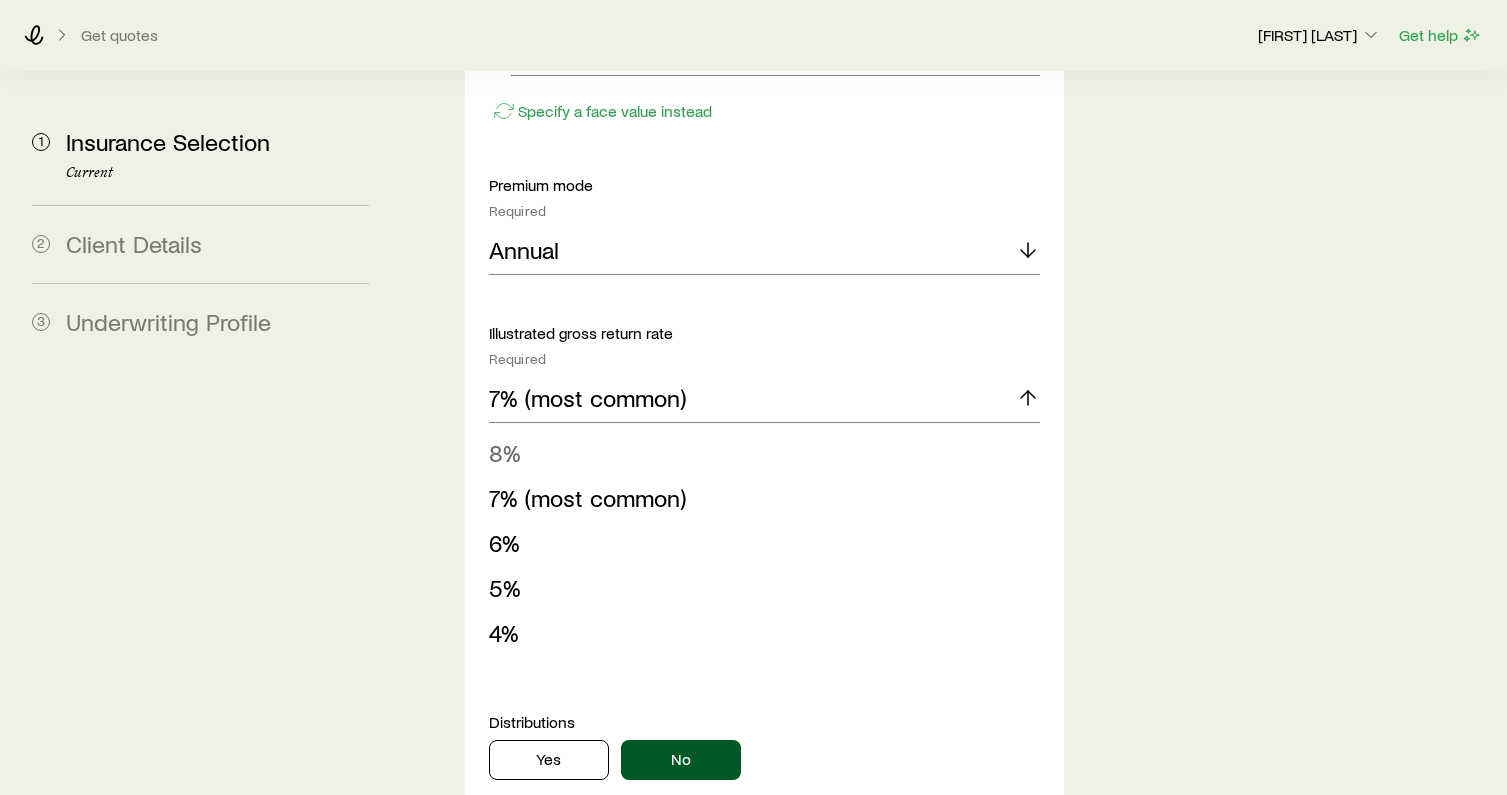 click on "8%" at bounding box center (505, 452) 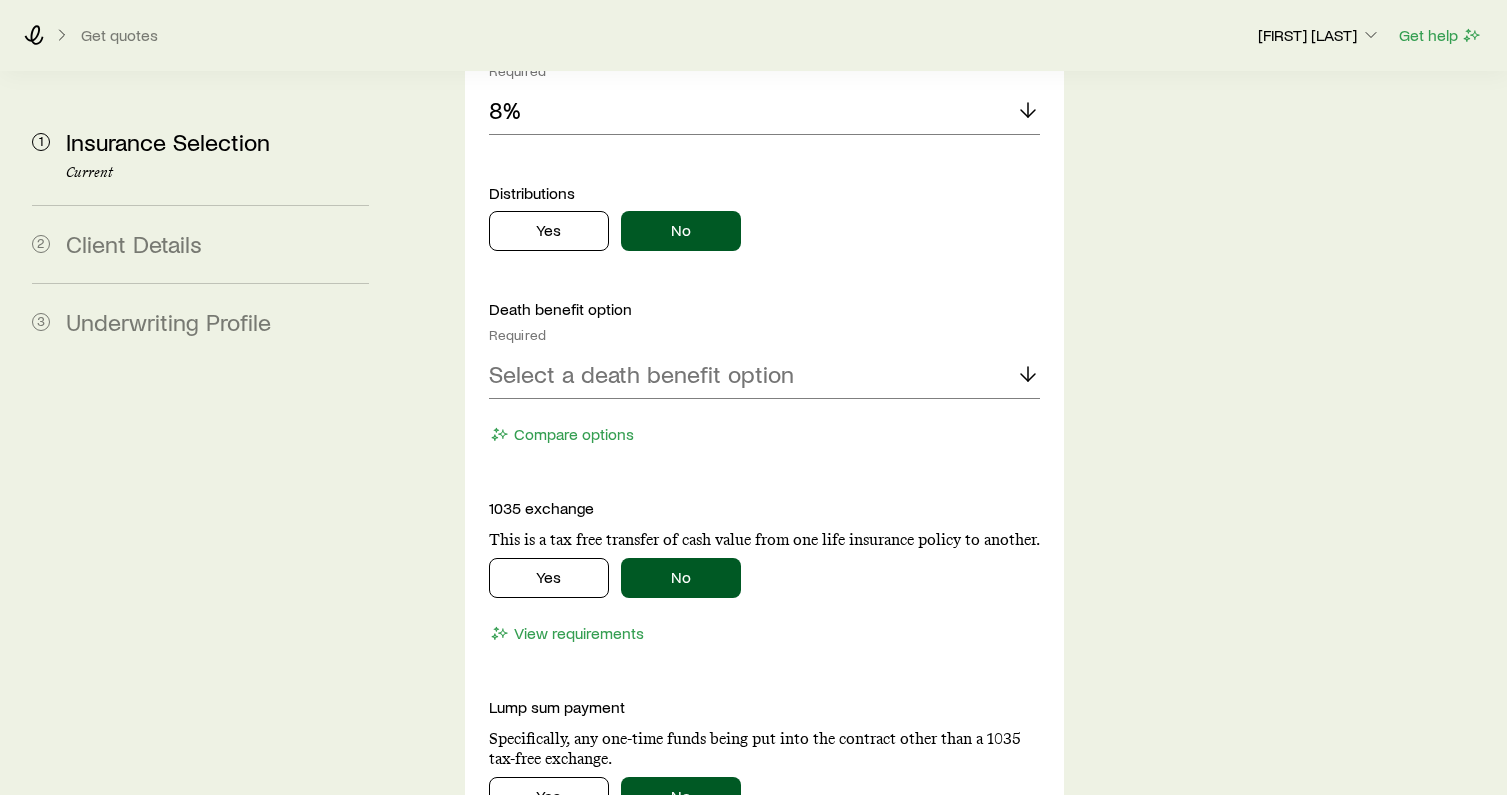 scroll, scrollTop: 8936, scrollLeft: 0, axis: vertical 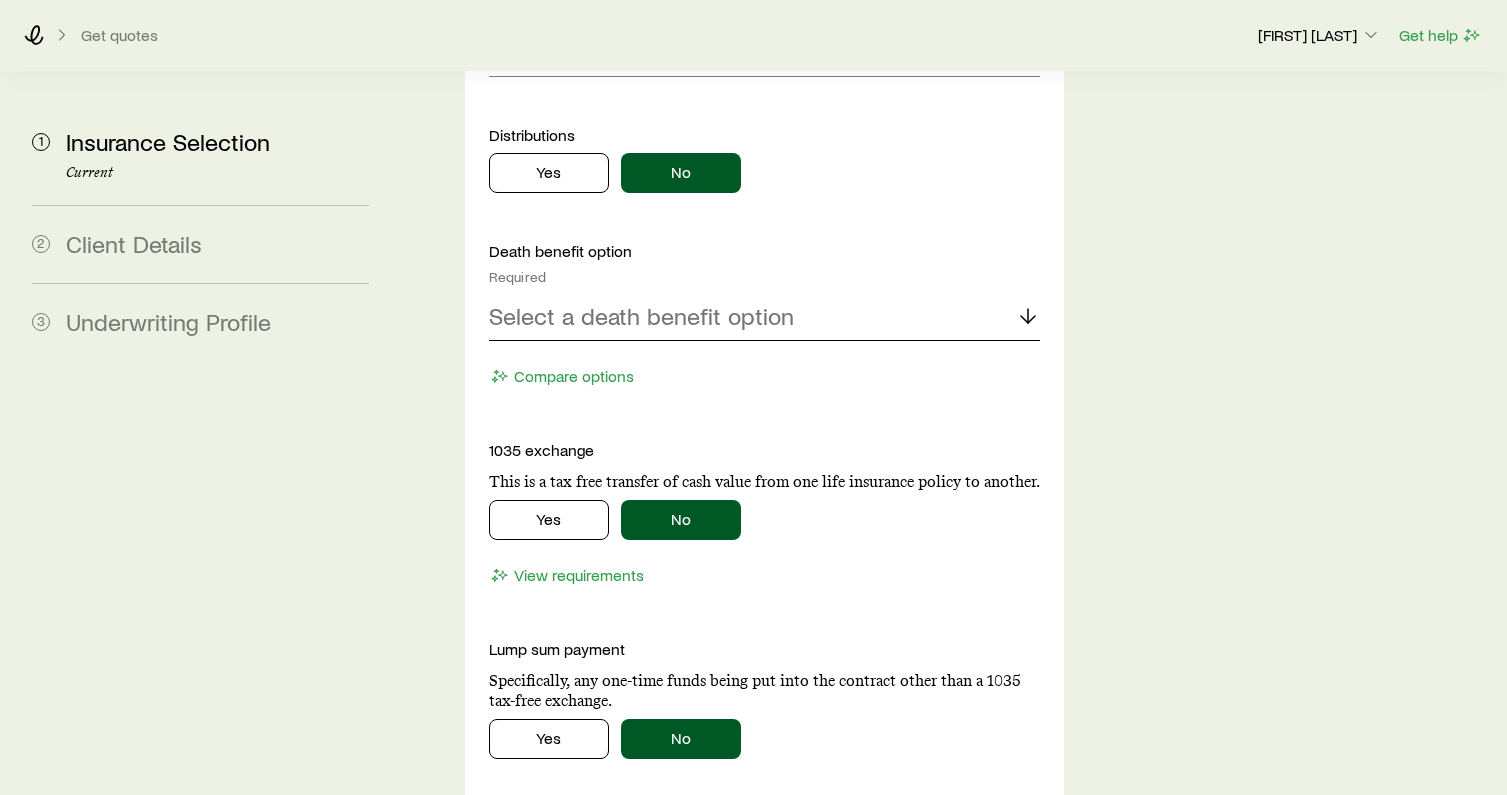 click 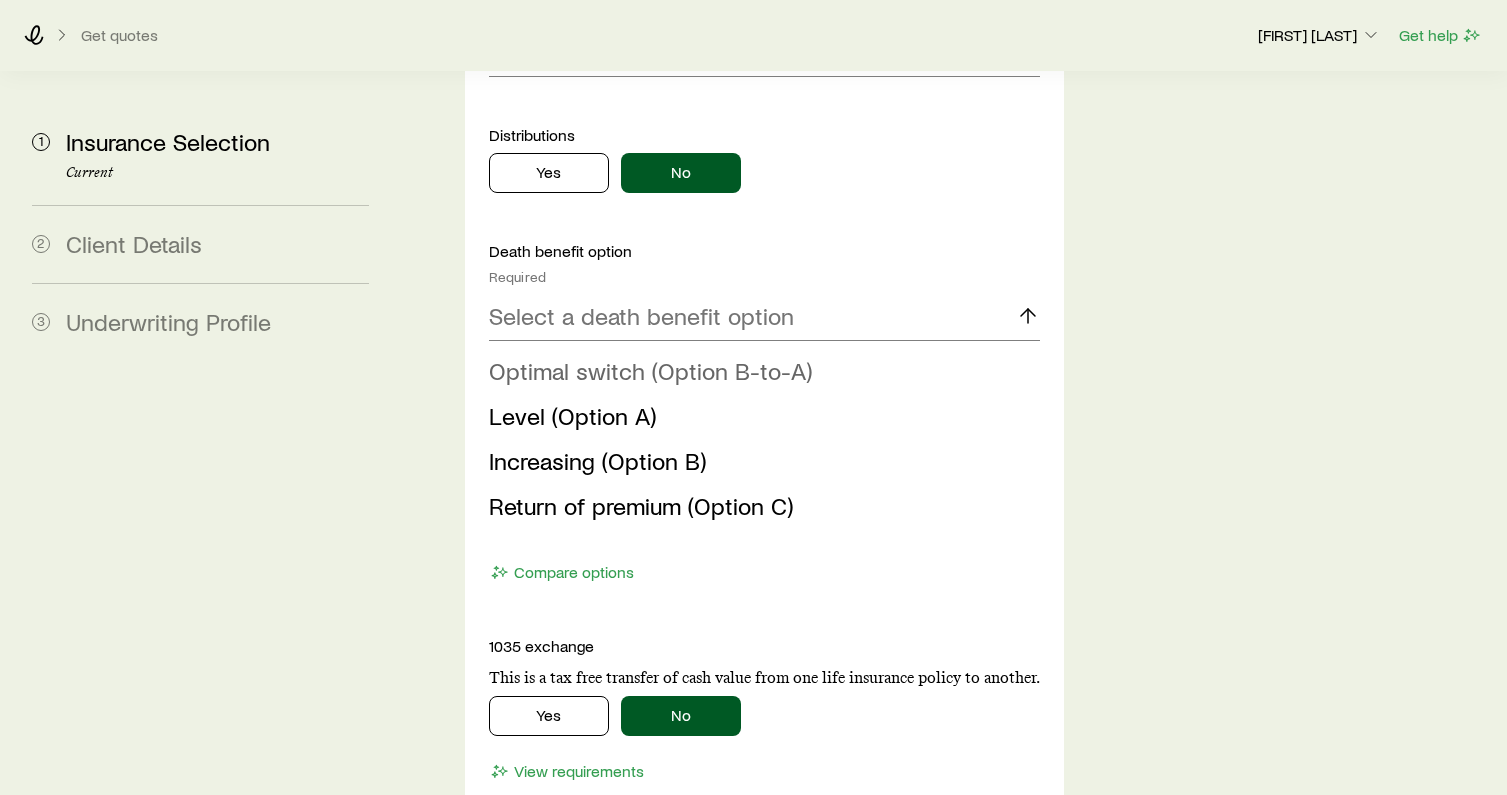 click on "Optimal switch (Option B-to-A)" at bounding box center (650, 370) 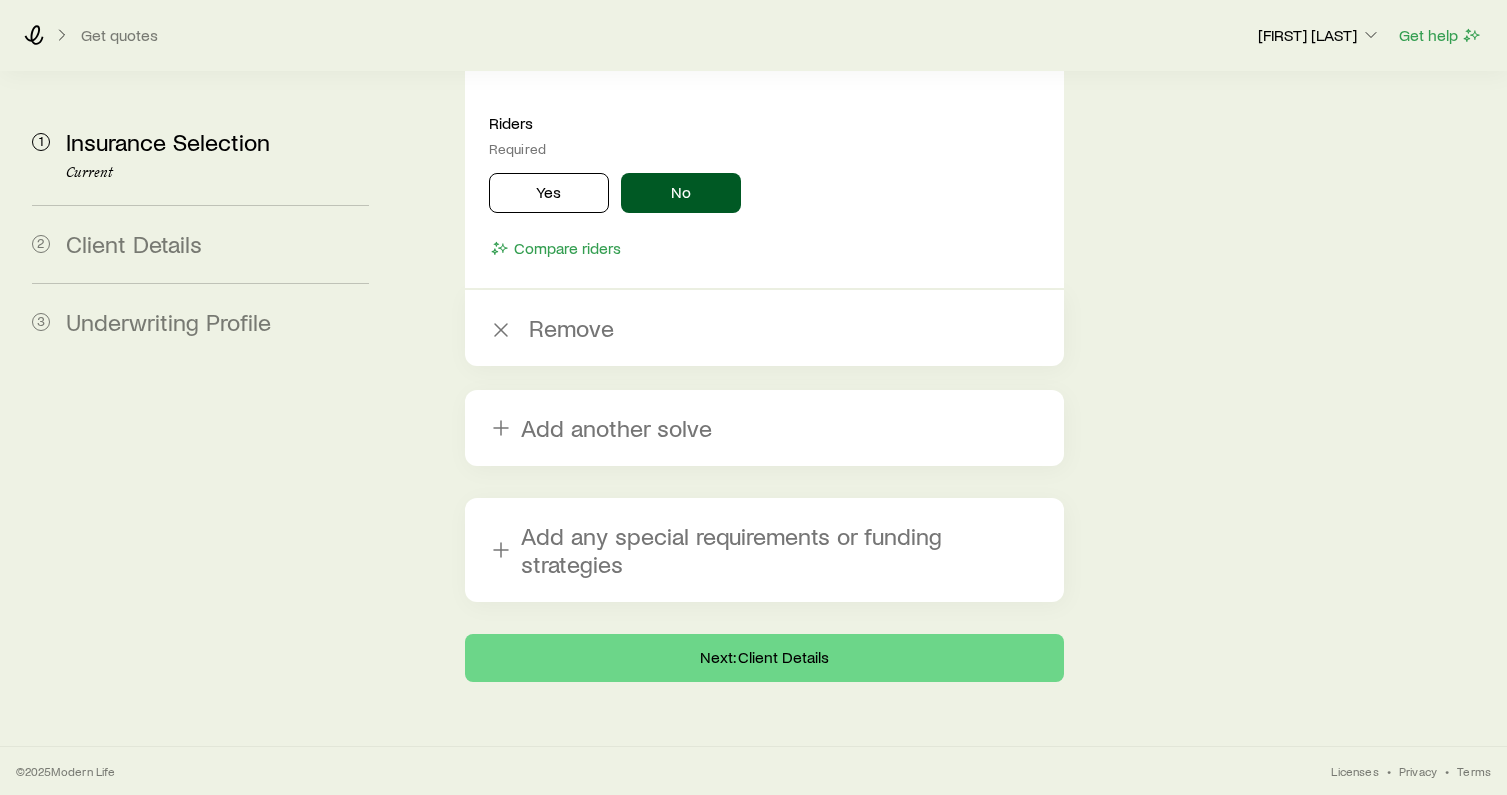 scroll, scrollTop: 9644, scrollLeft: 0, axis: vertical 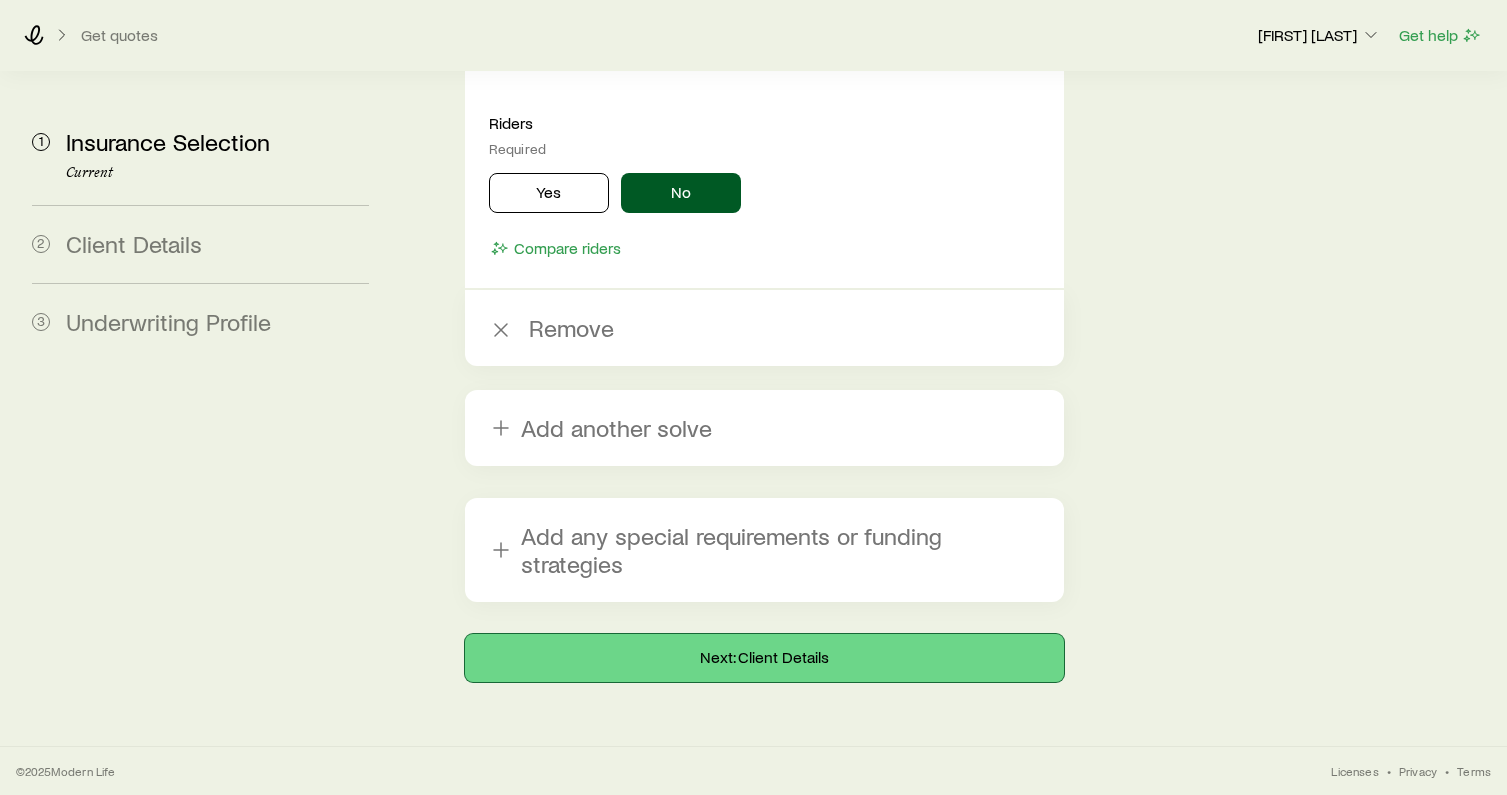 click on "Next: Client Details" at bounding box center (764, 658) 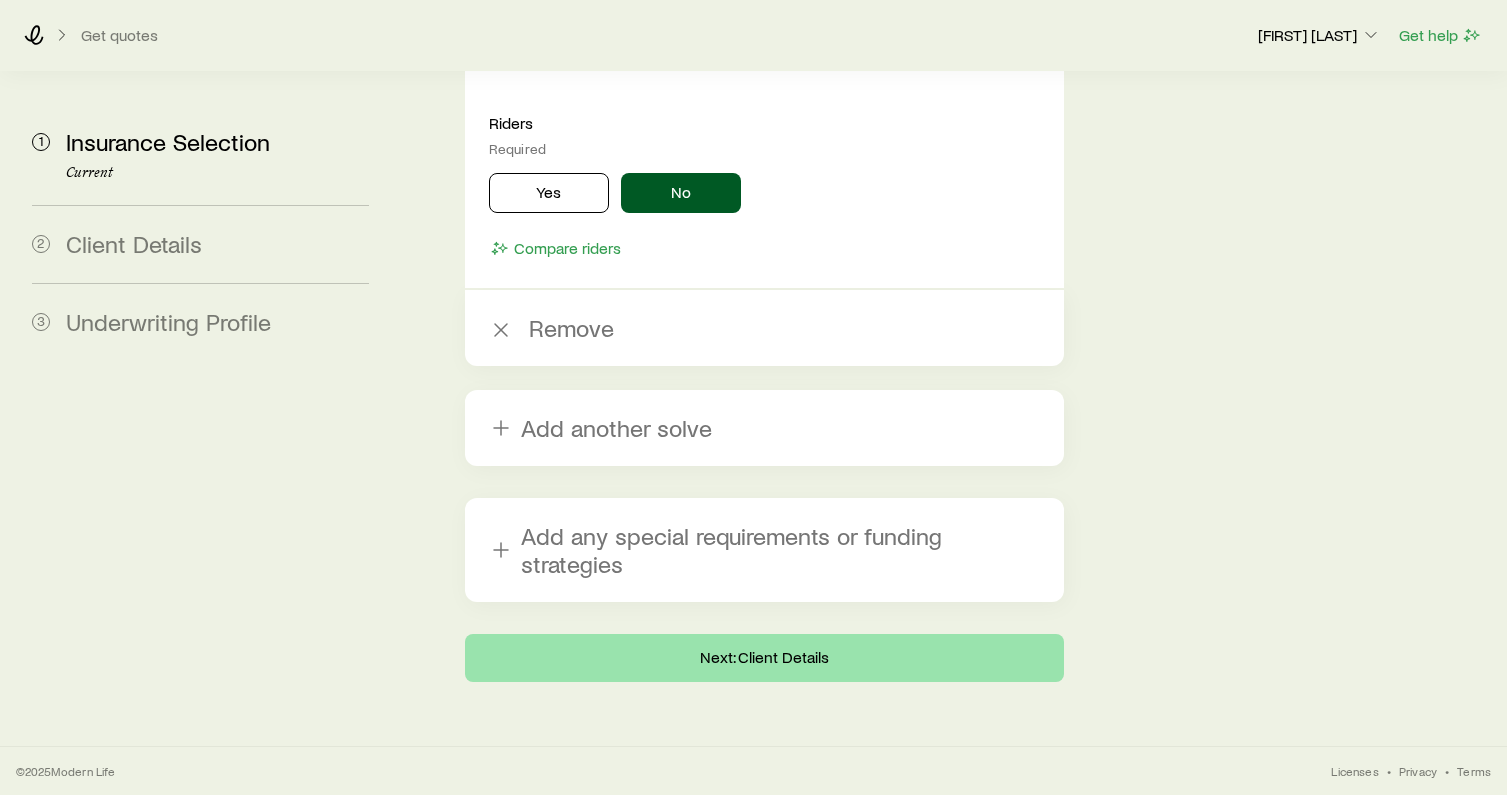 scroll, scrollTop: 0, scrollLeft: 0, axis: both 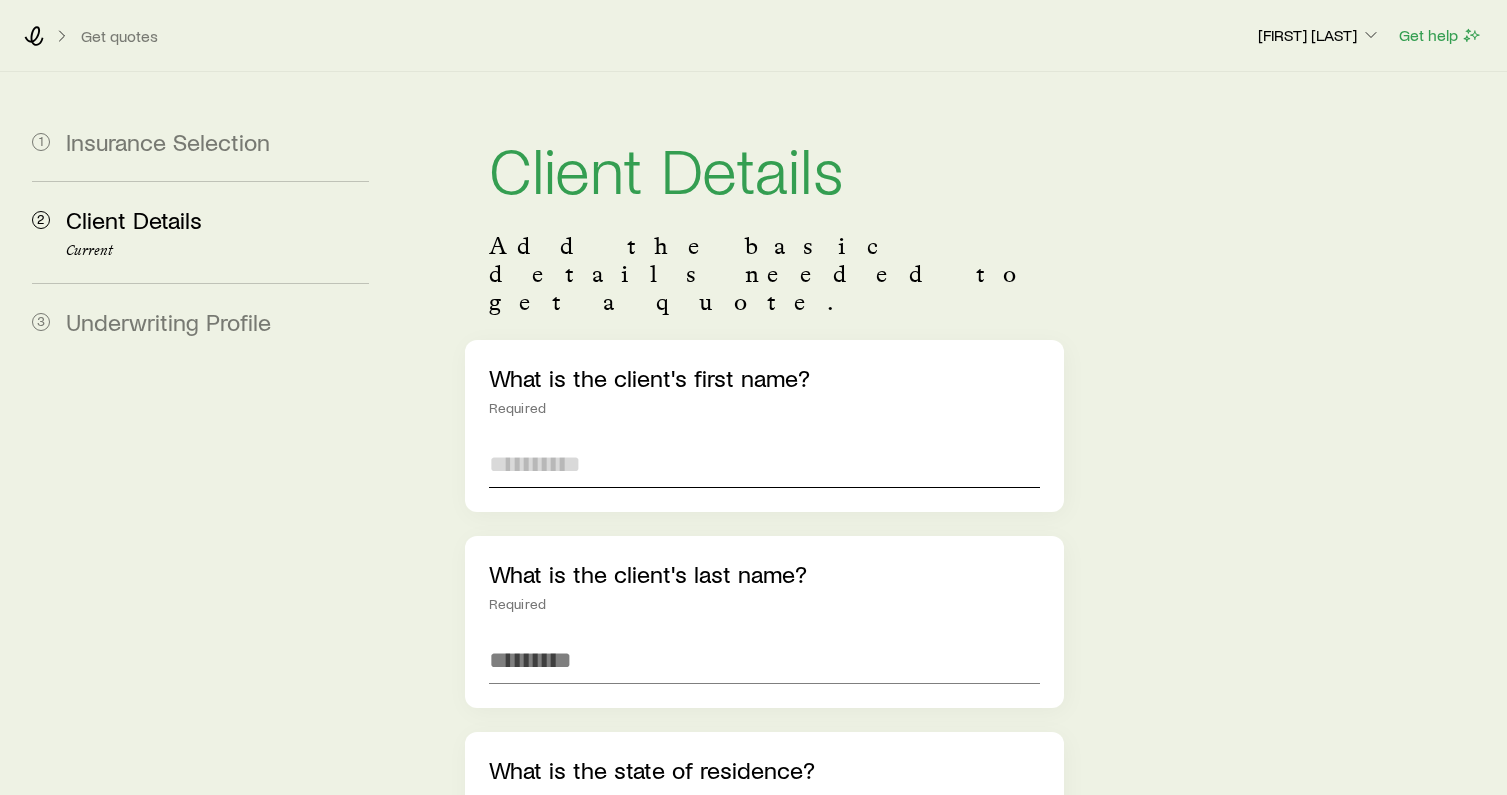 click at bounding box center (764, 464) 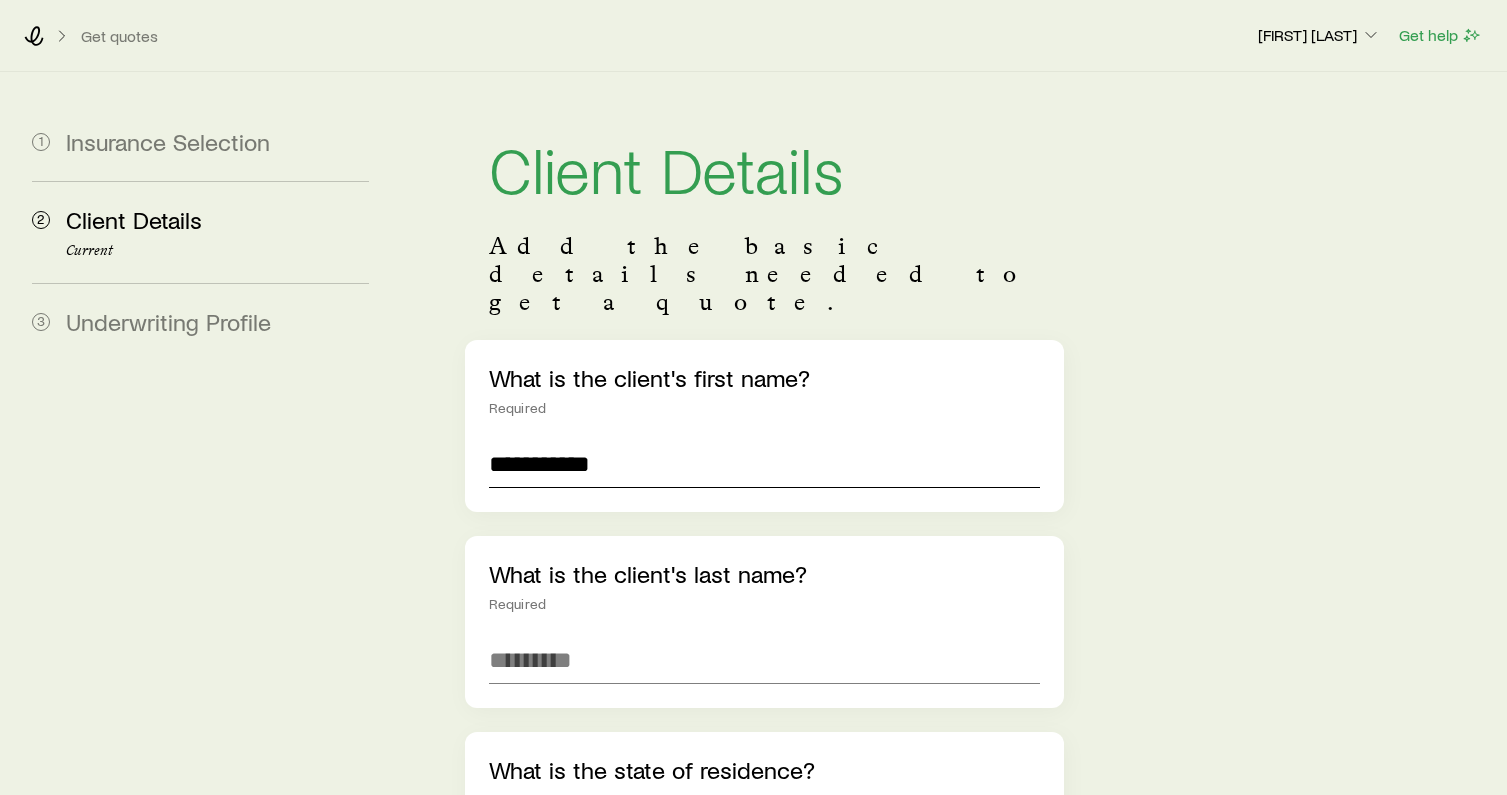 drag, startPoint x: 598, startPoint y: 412, endPoint x: 543, endPoint y: 420, distance: 55.578773 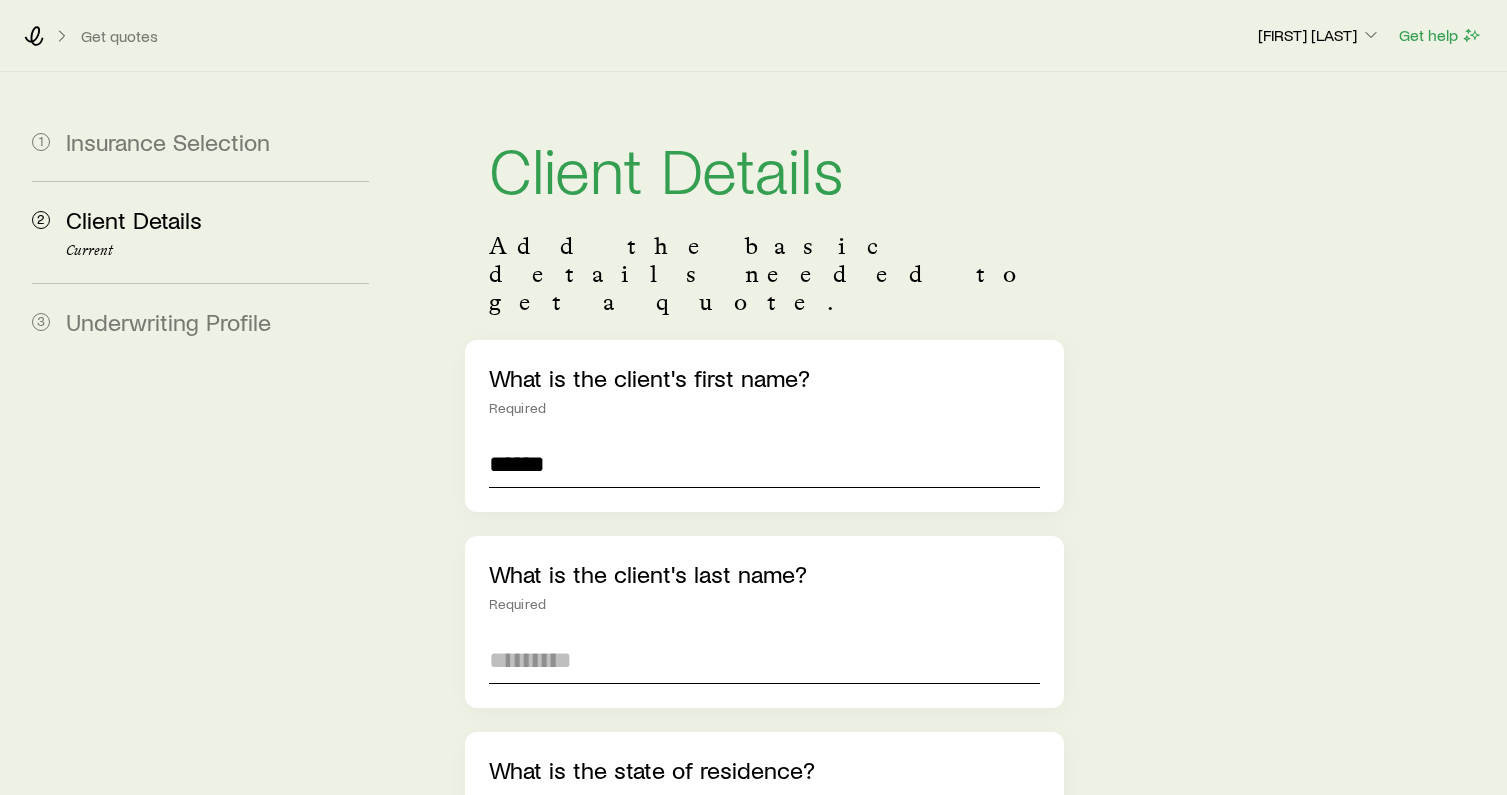 type on "*****" 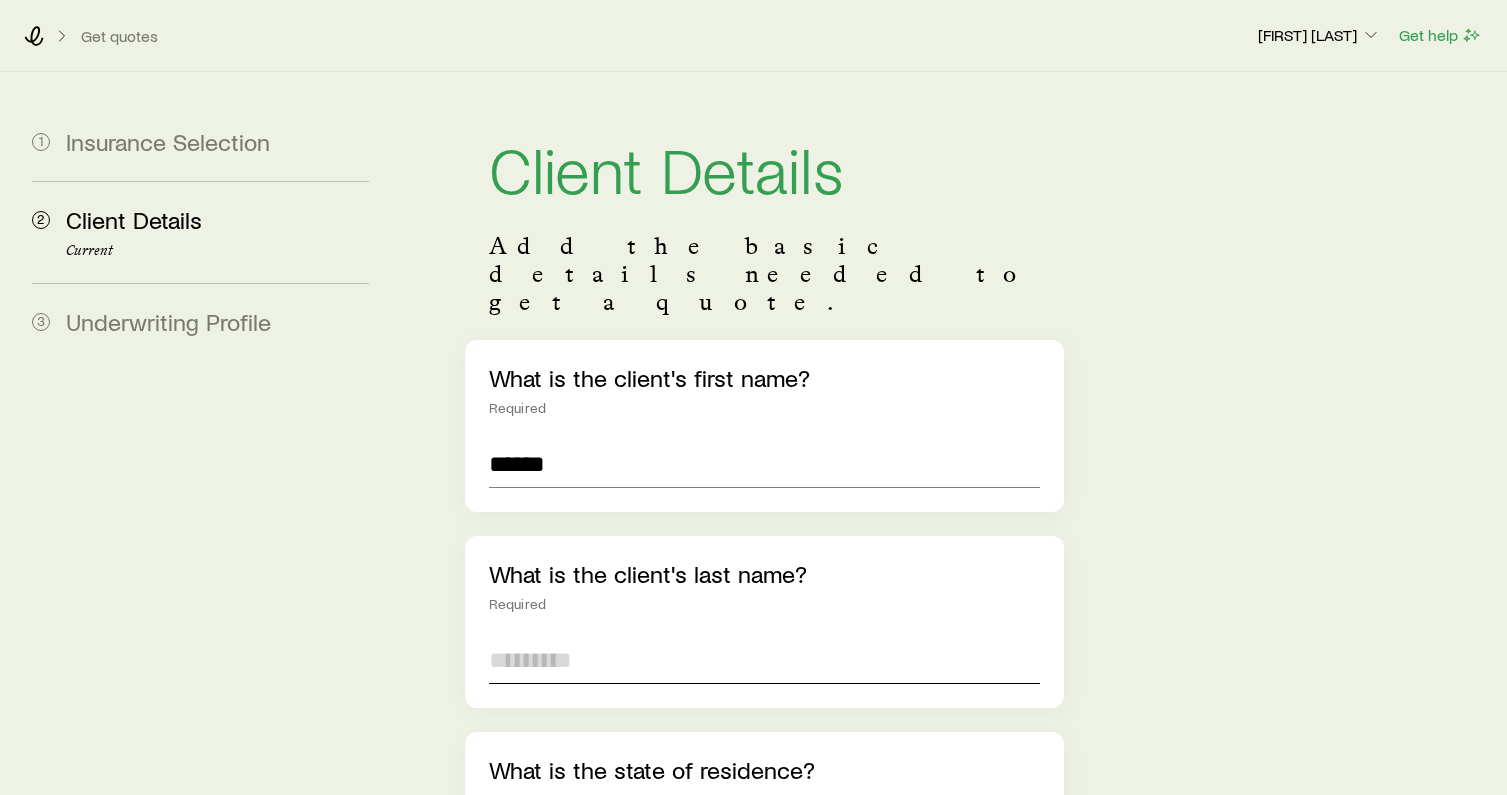 click at bounding box center (764, 660) 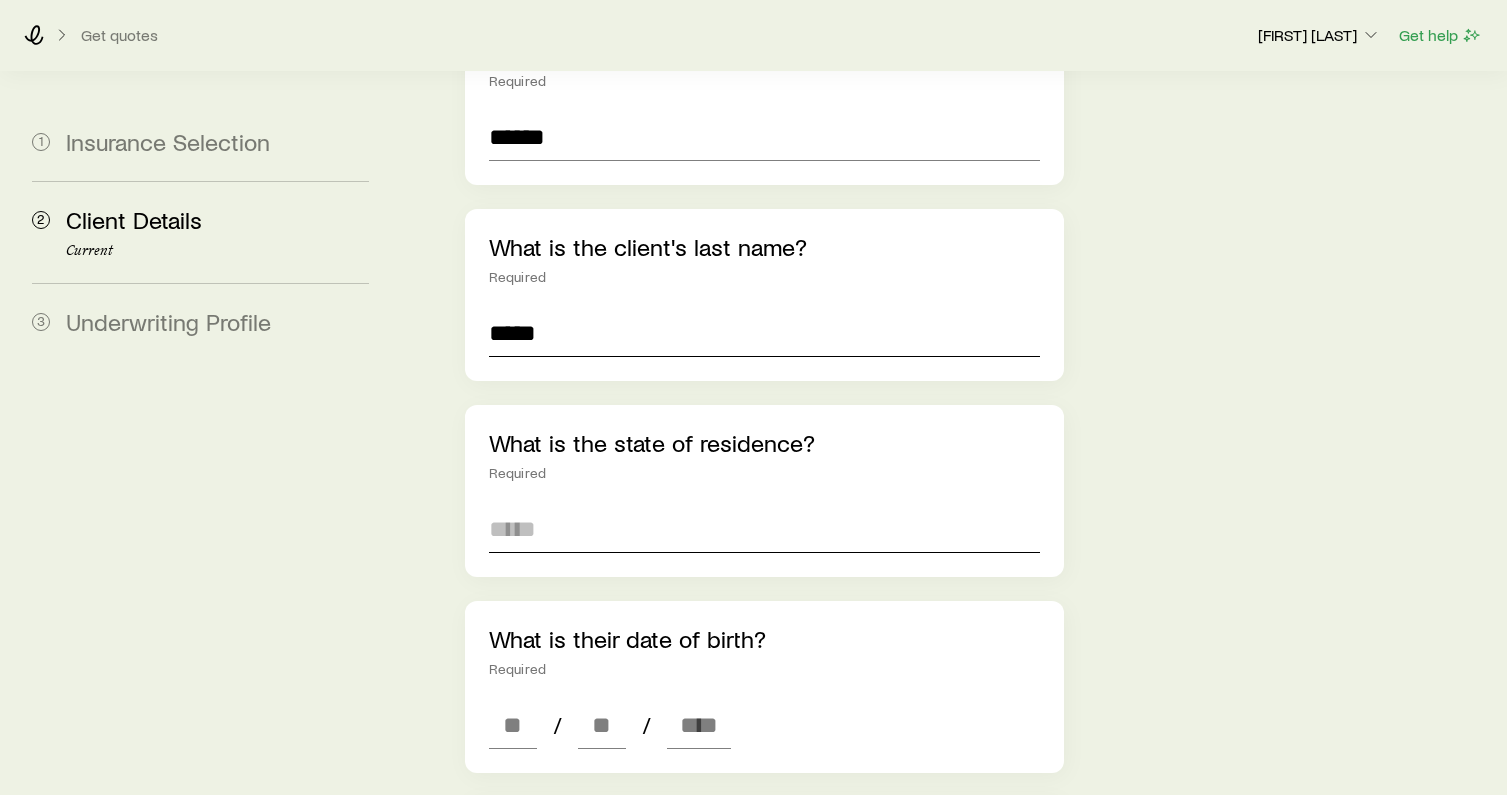 type on "*****" 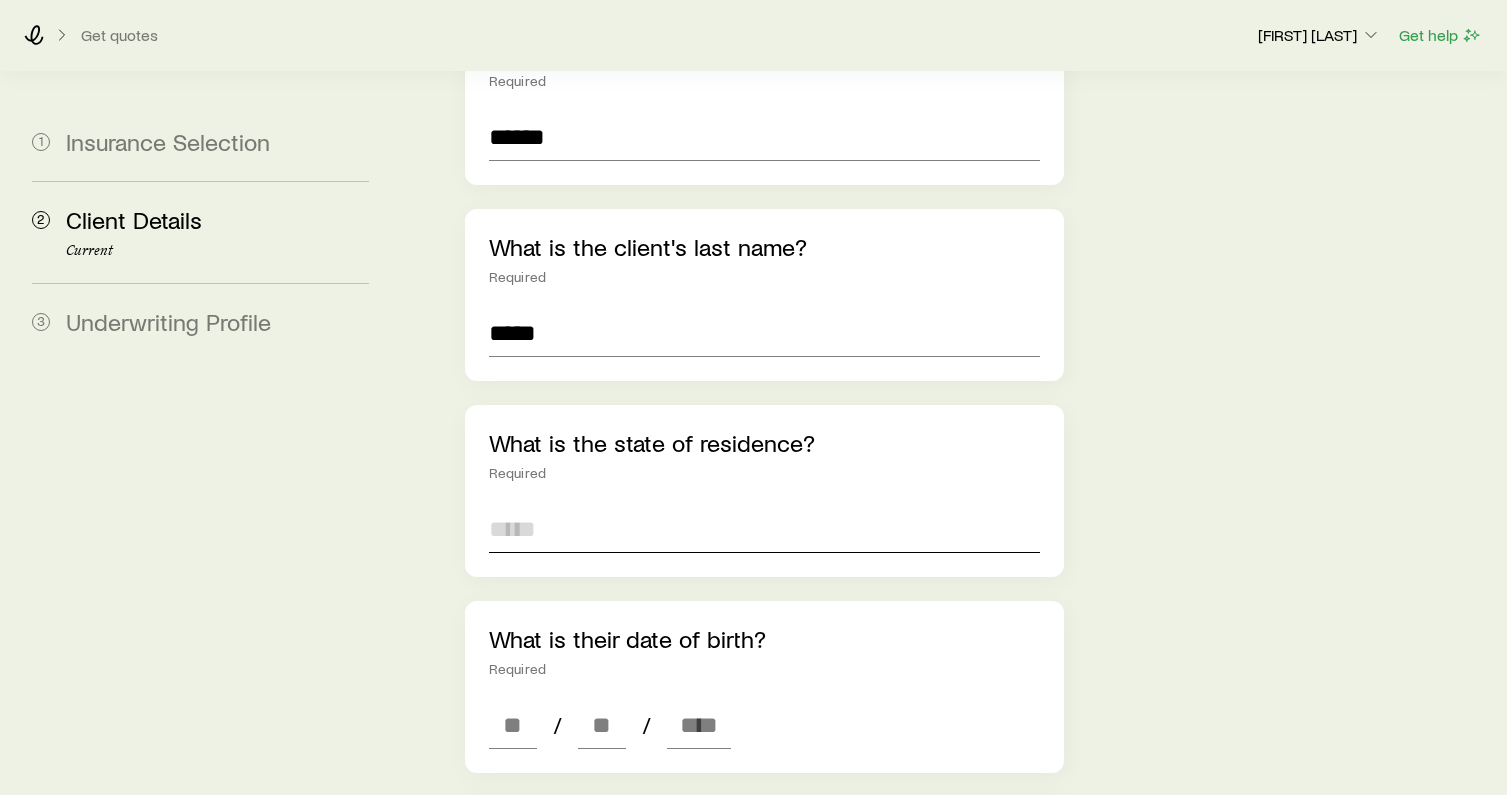 click at bounding box center (764, 529) 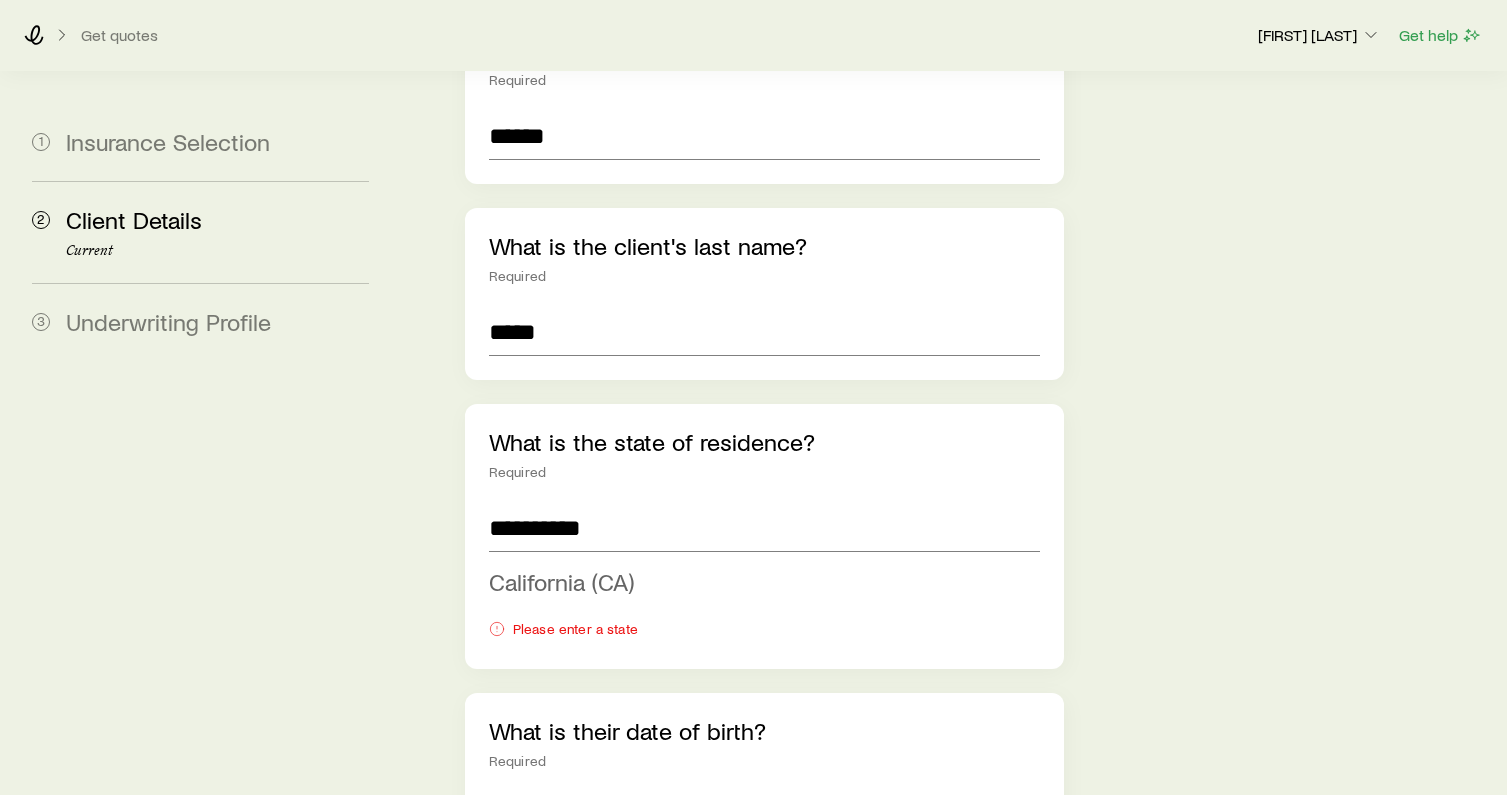 click on "California (CA)" at bounding box center [561, 581] 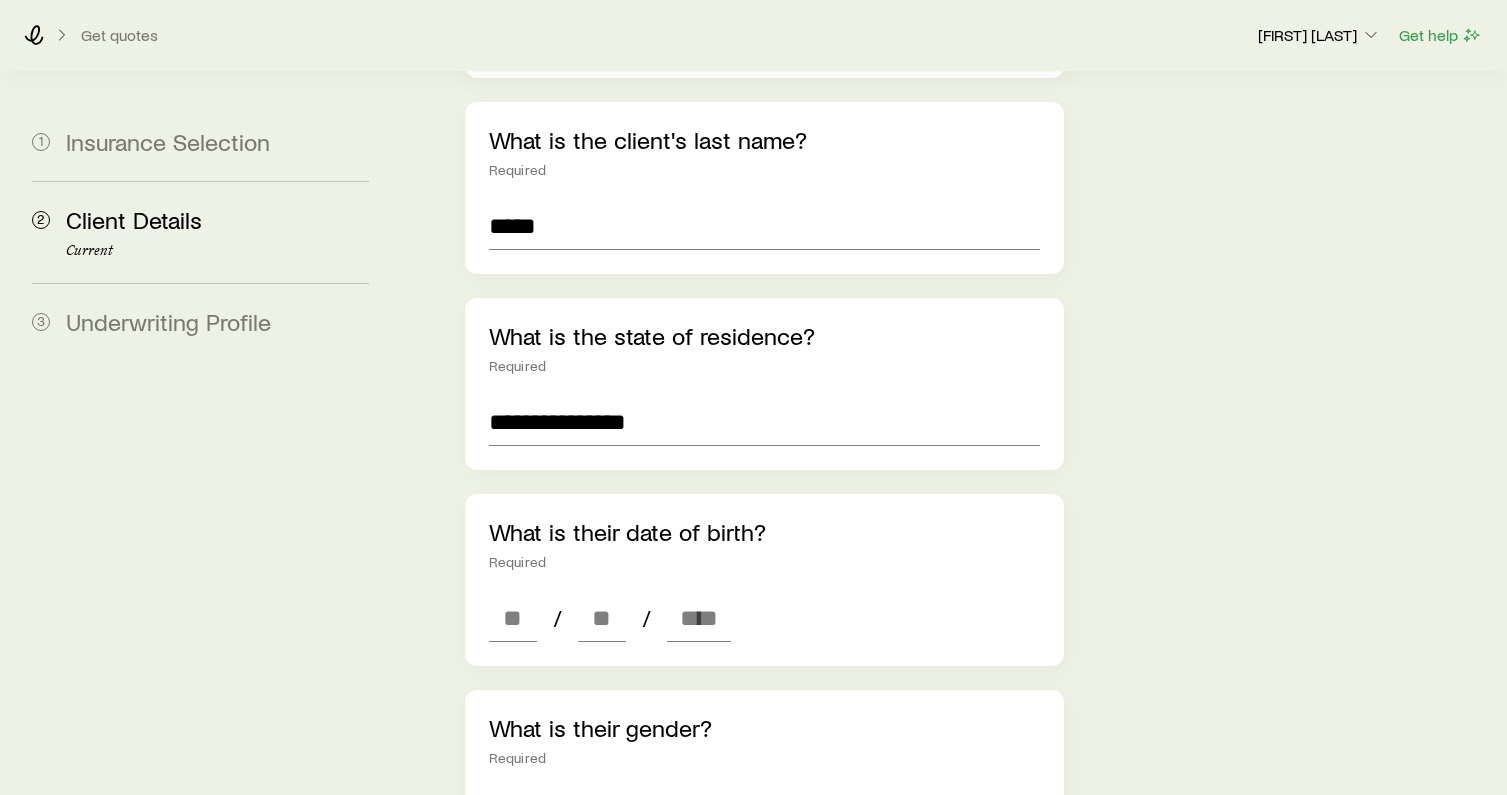 scroll, scrollTop: 455, scrollLeft: 0, axis: vertical 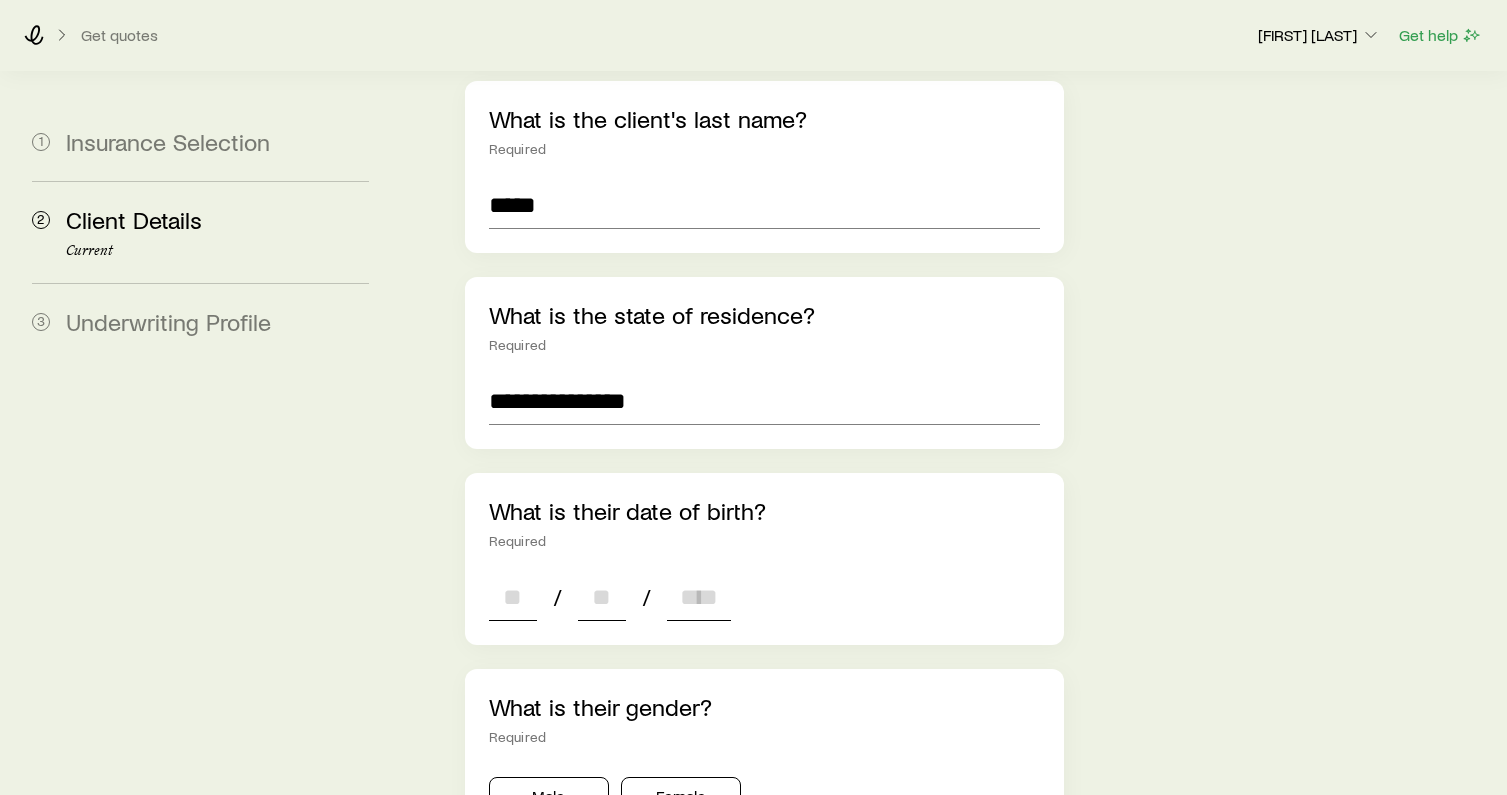 click at bounding box center (513, 597) 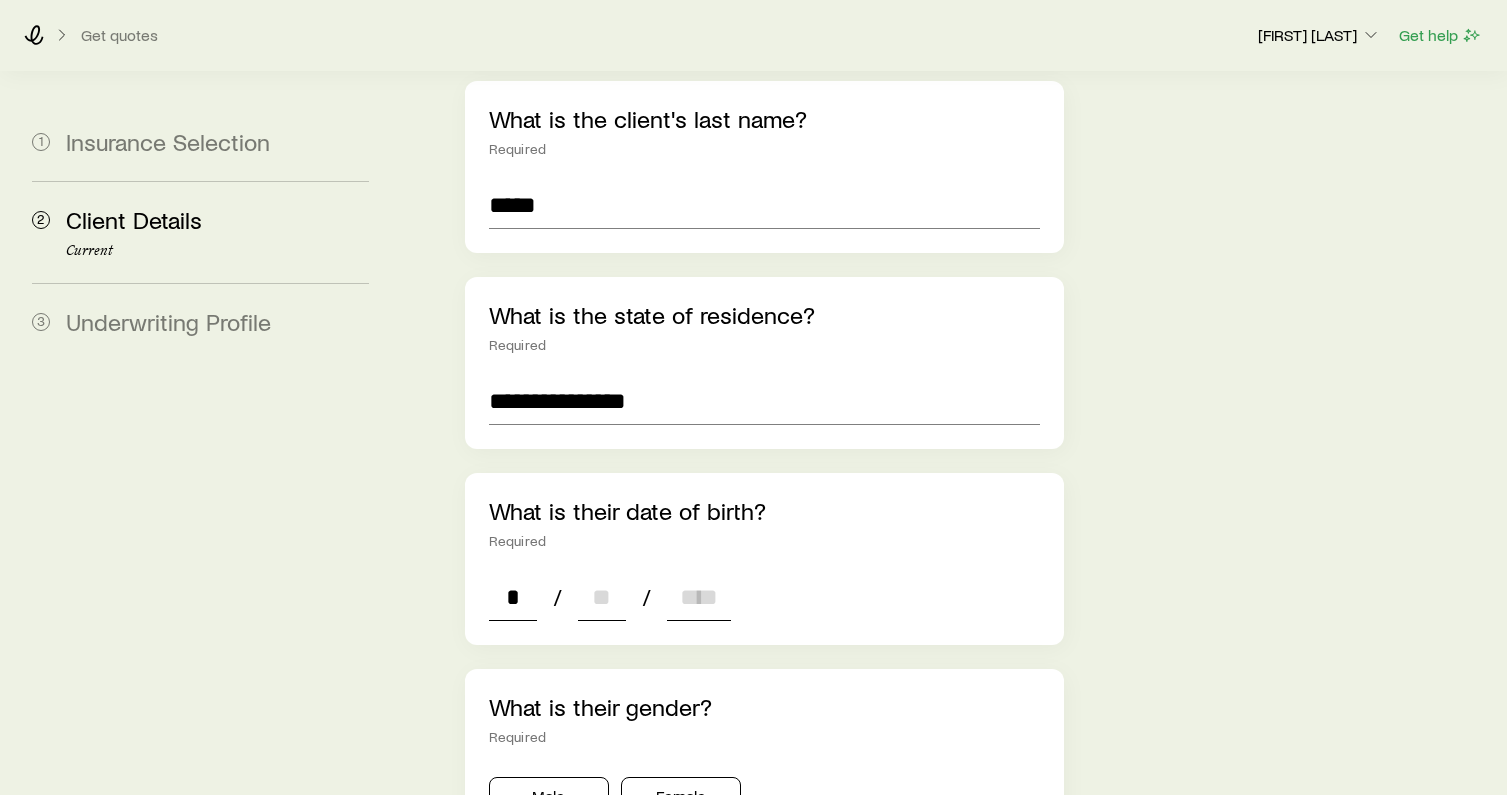 type on "**" 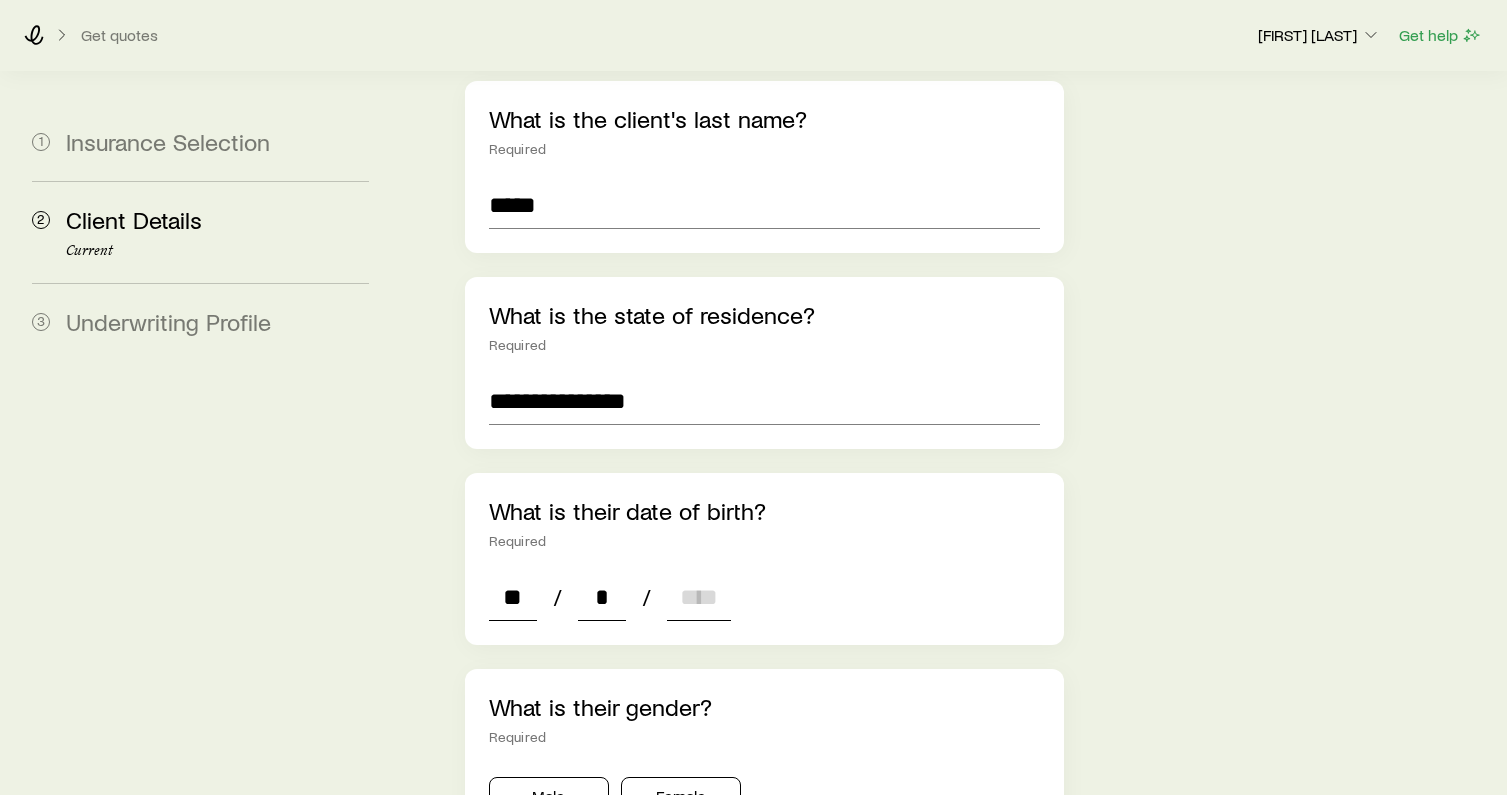 type on "**" 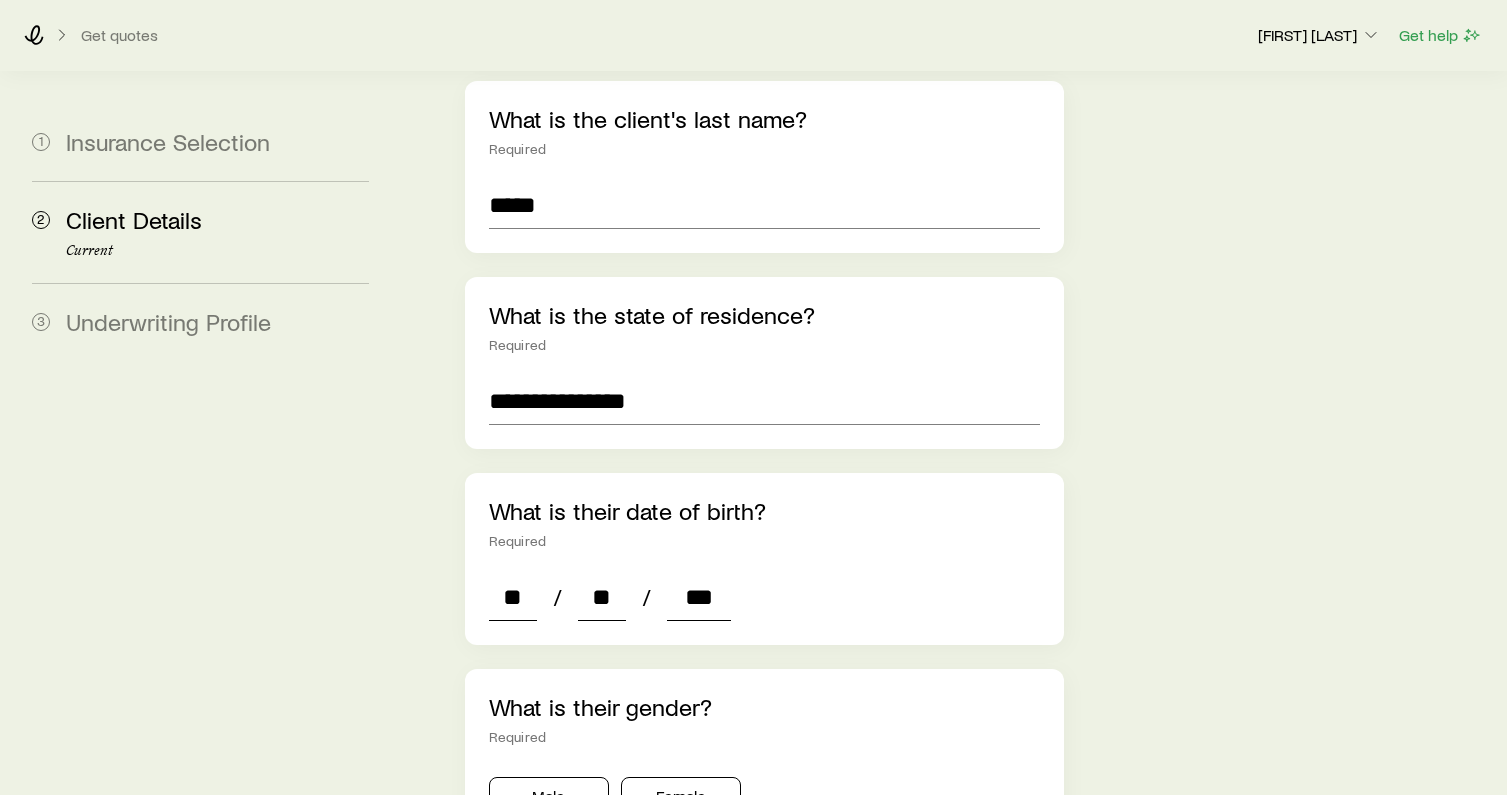 type on "****" 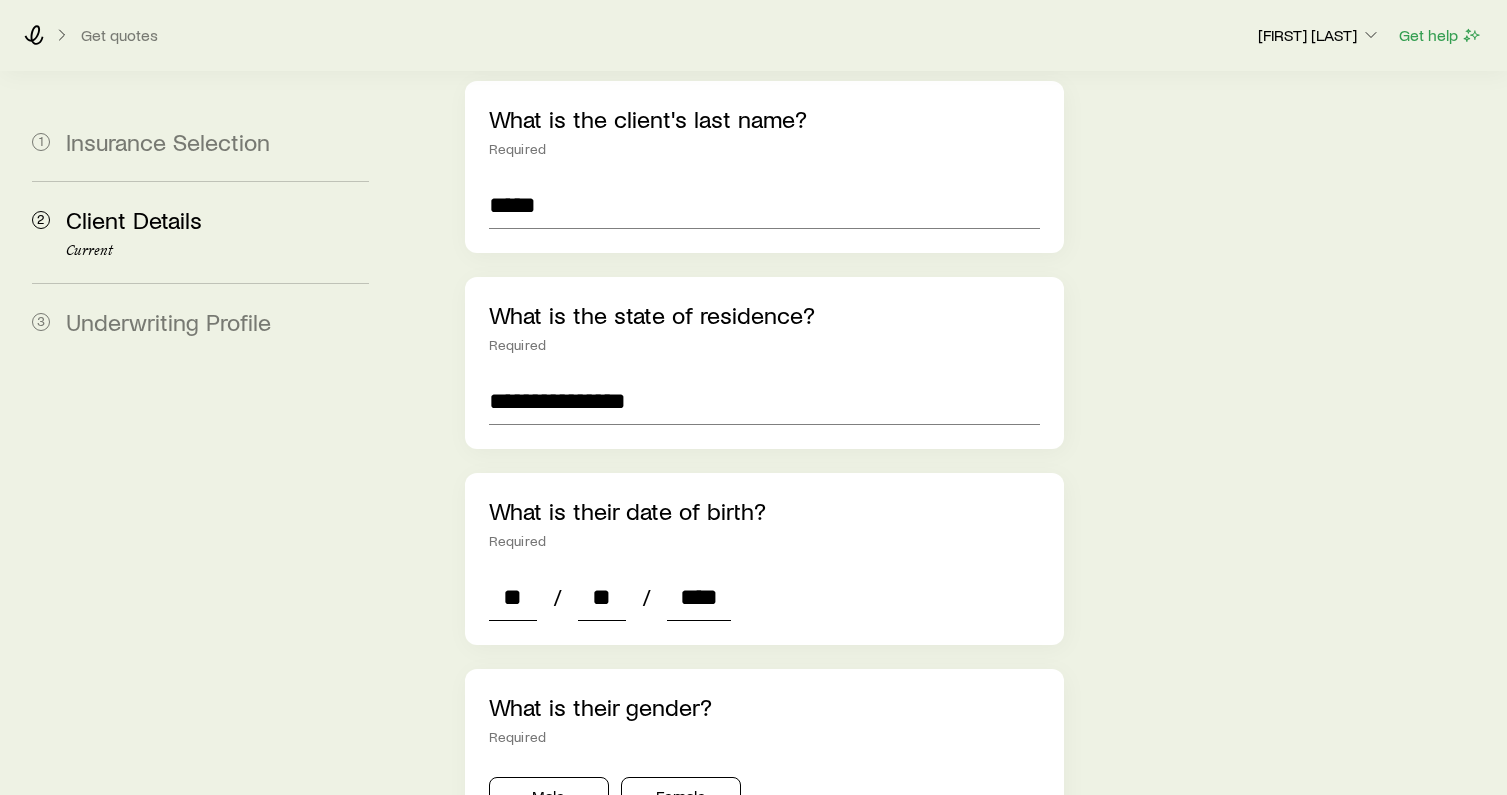 type on "*" 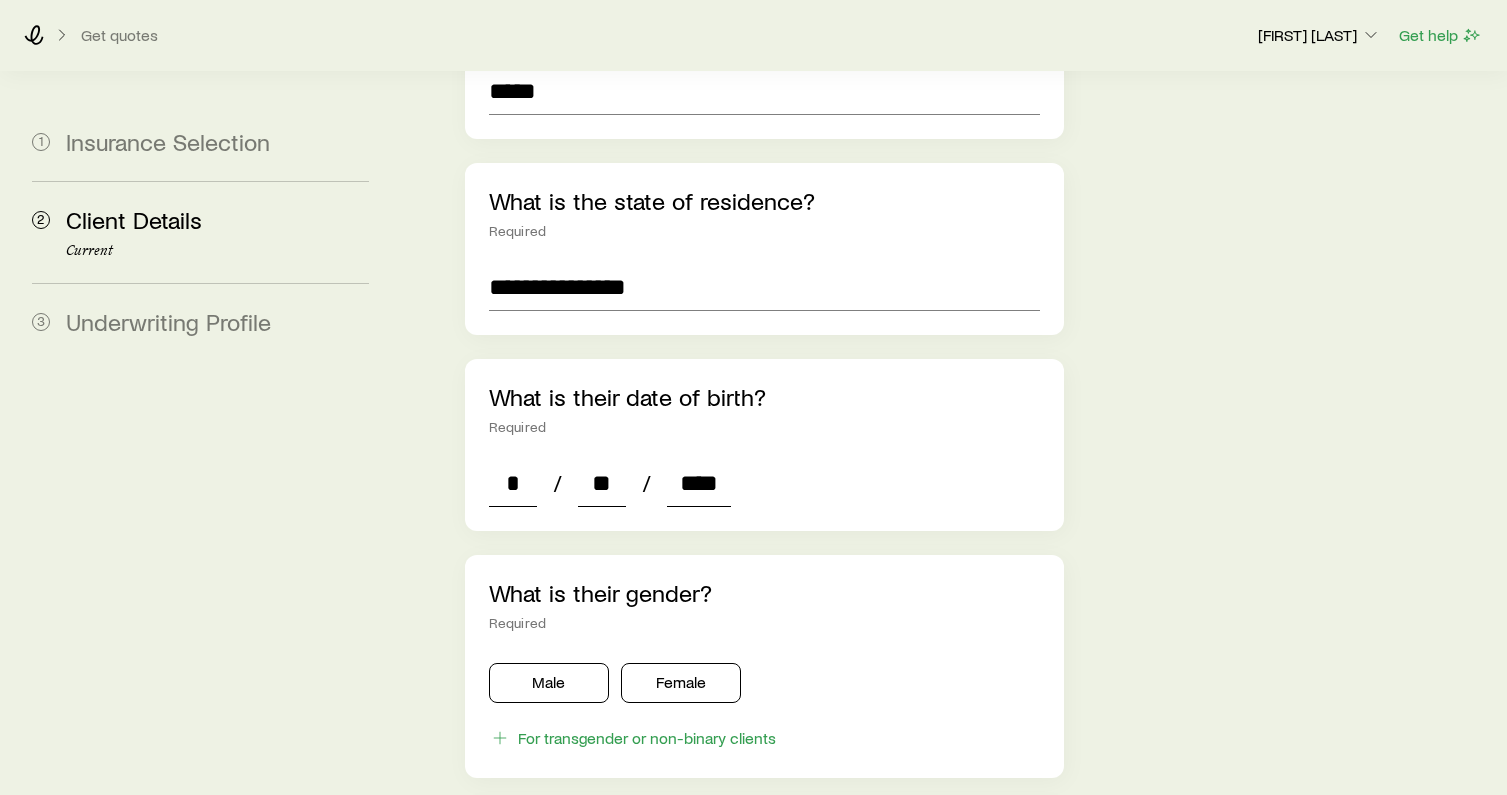 scroll, scrollTop: 691, scrollLeft: 0, axis: vertical 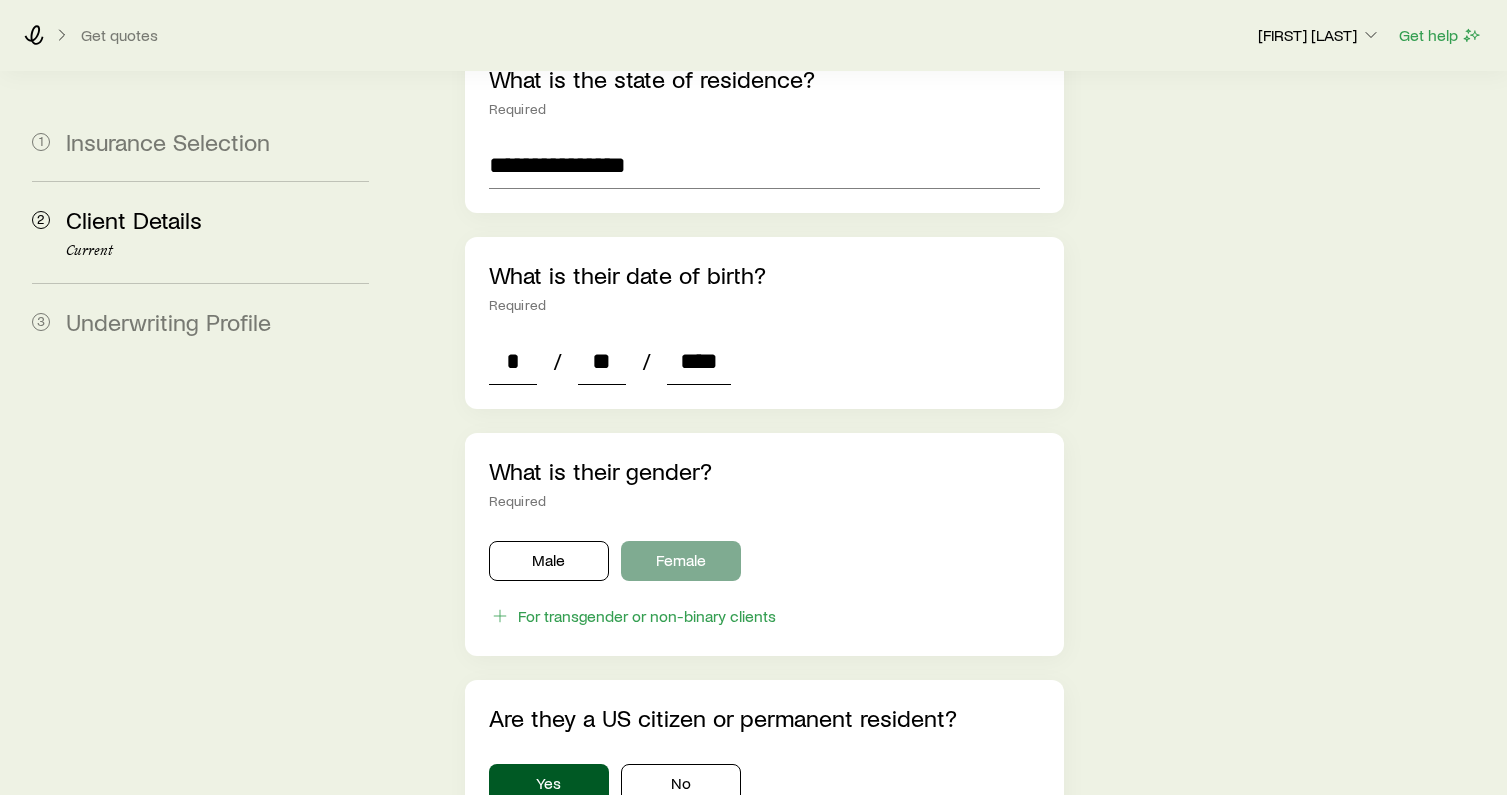 type on "****" 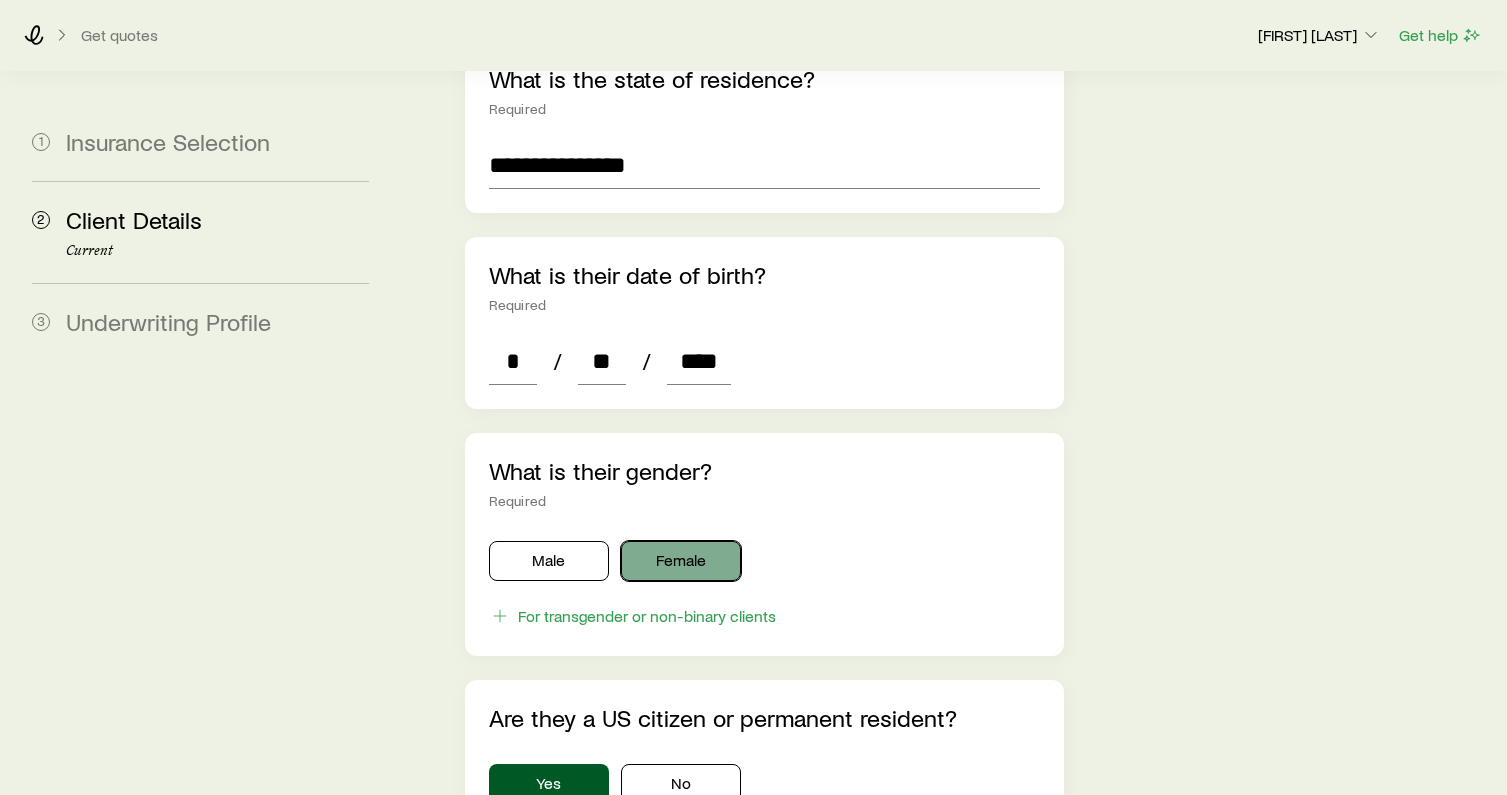 click on "Female" at bounding box center [681, 561] 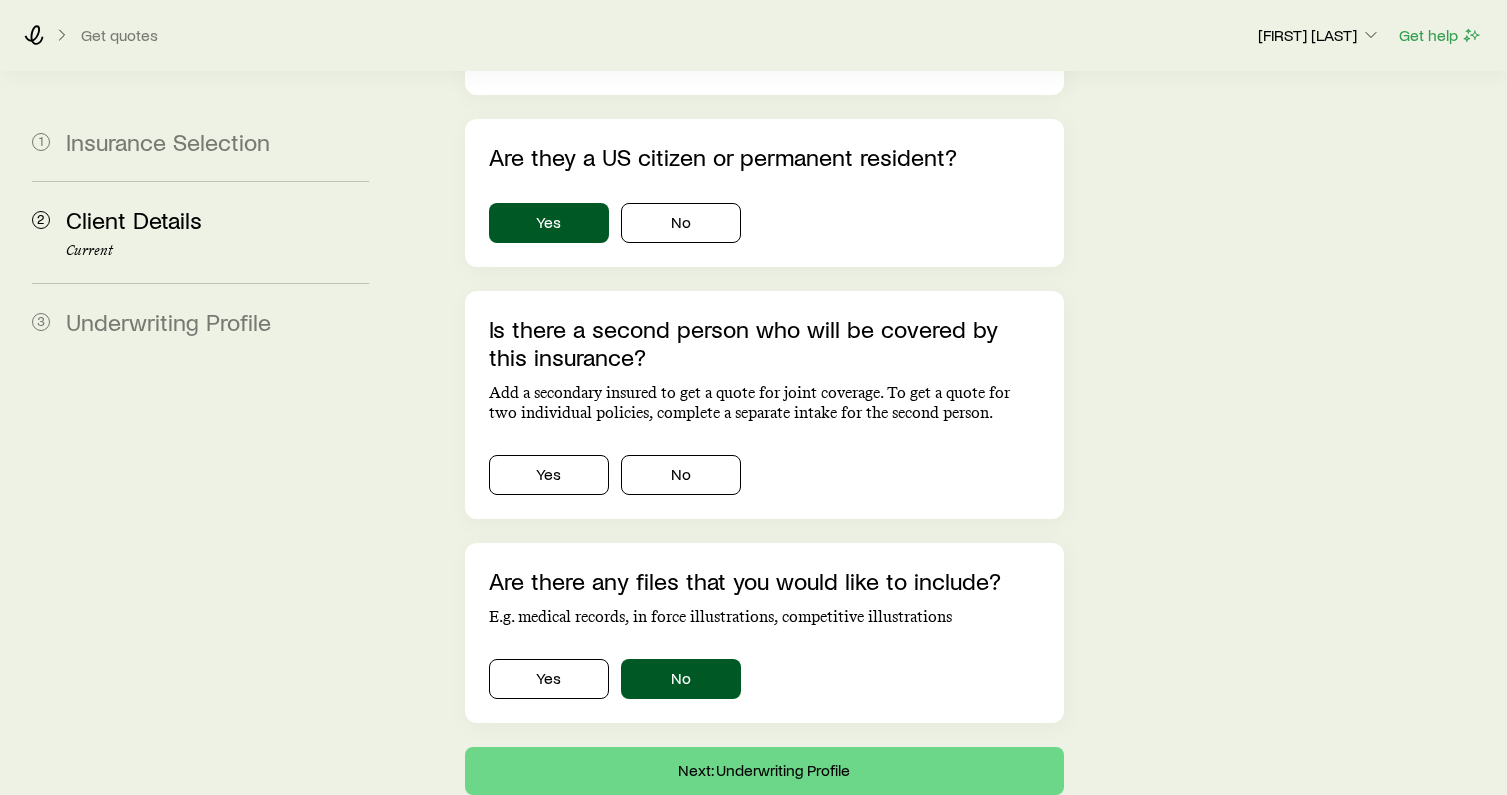 scroll, scrollTop: 1308, scrollLeft: 0, axis: vertical 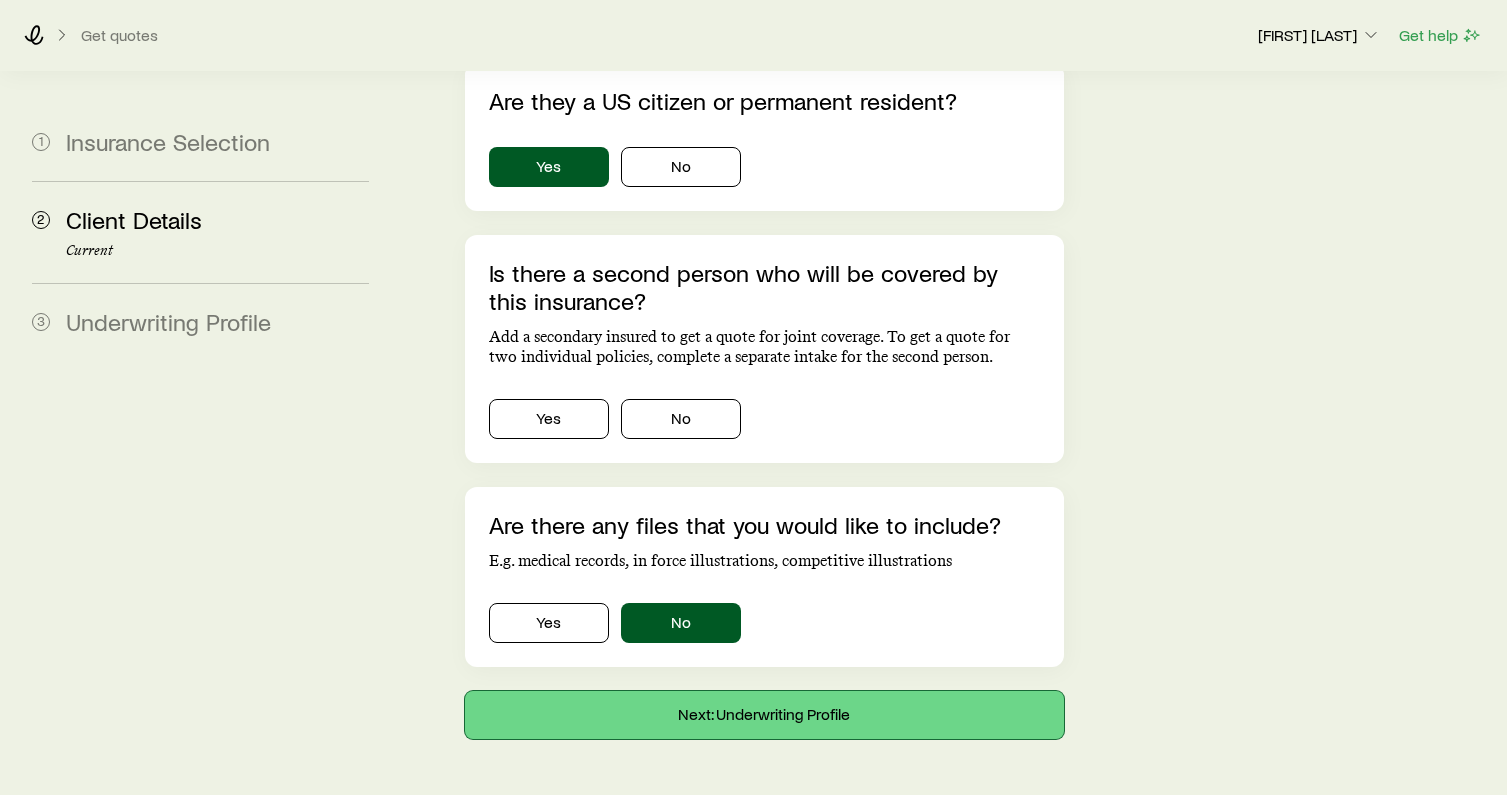 click on "Next: Underwriting Profile" at bounding box center [764, 715] 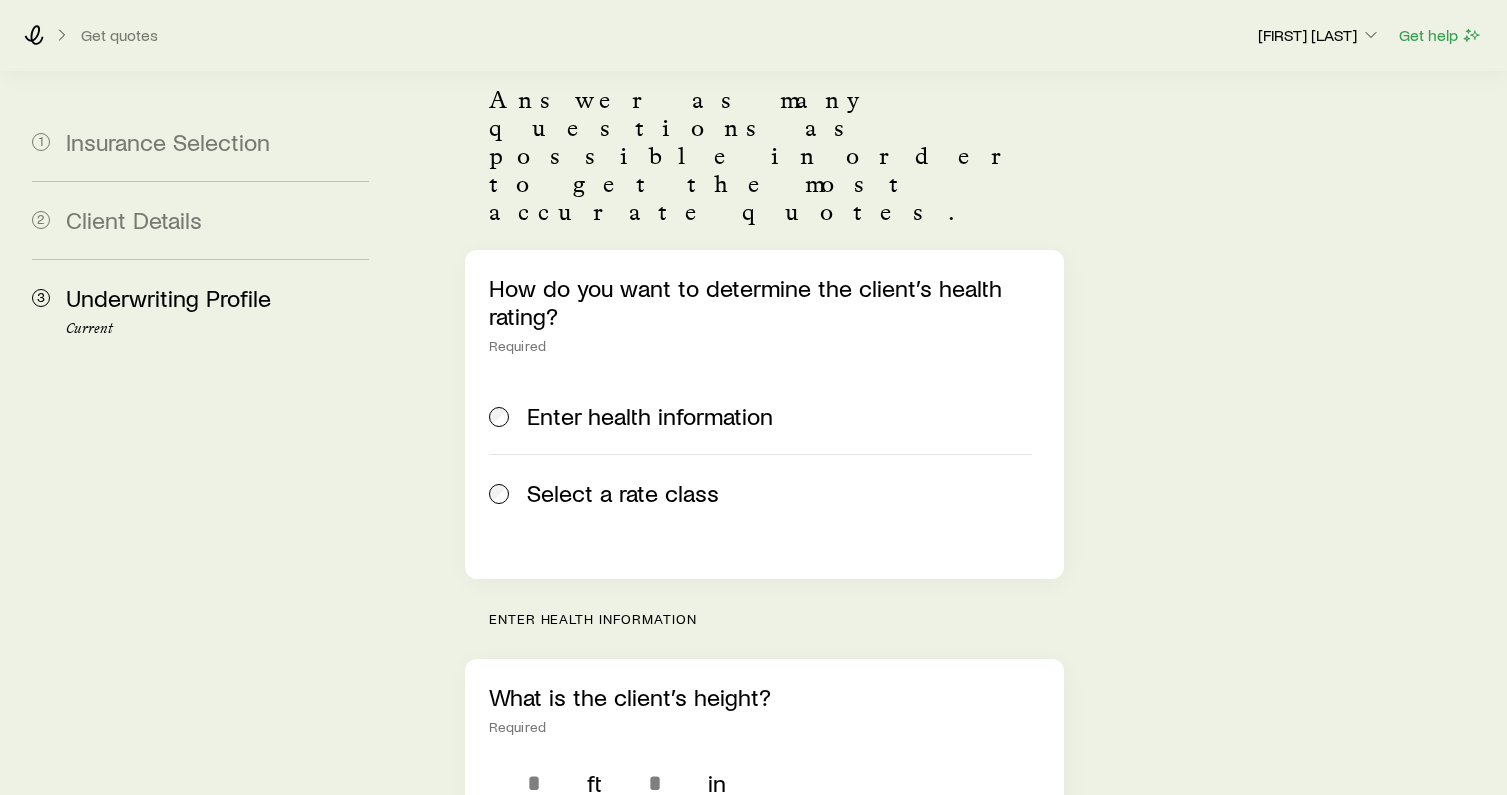 scroll, scrollTop: 245, scrollLeft: 0, axis: vertical 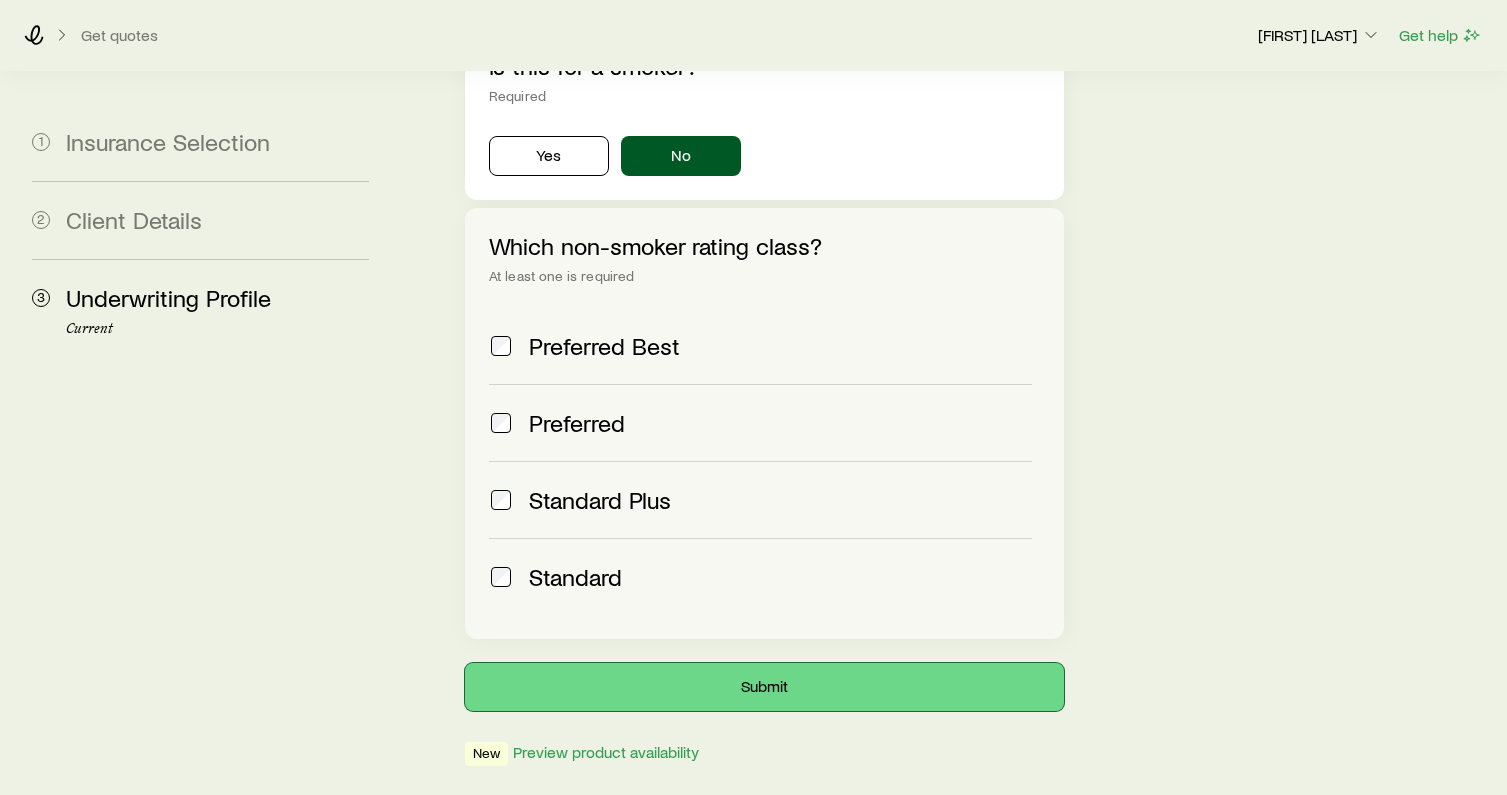 click on "Submit" at bounding box center [764, 687] 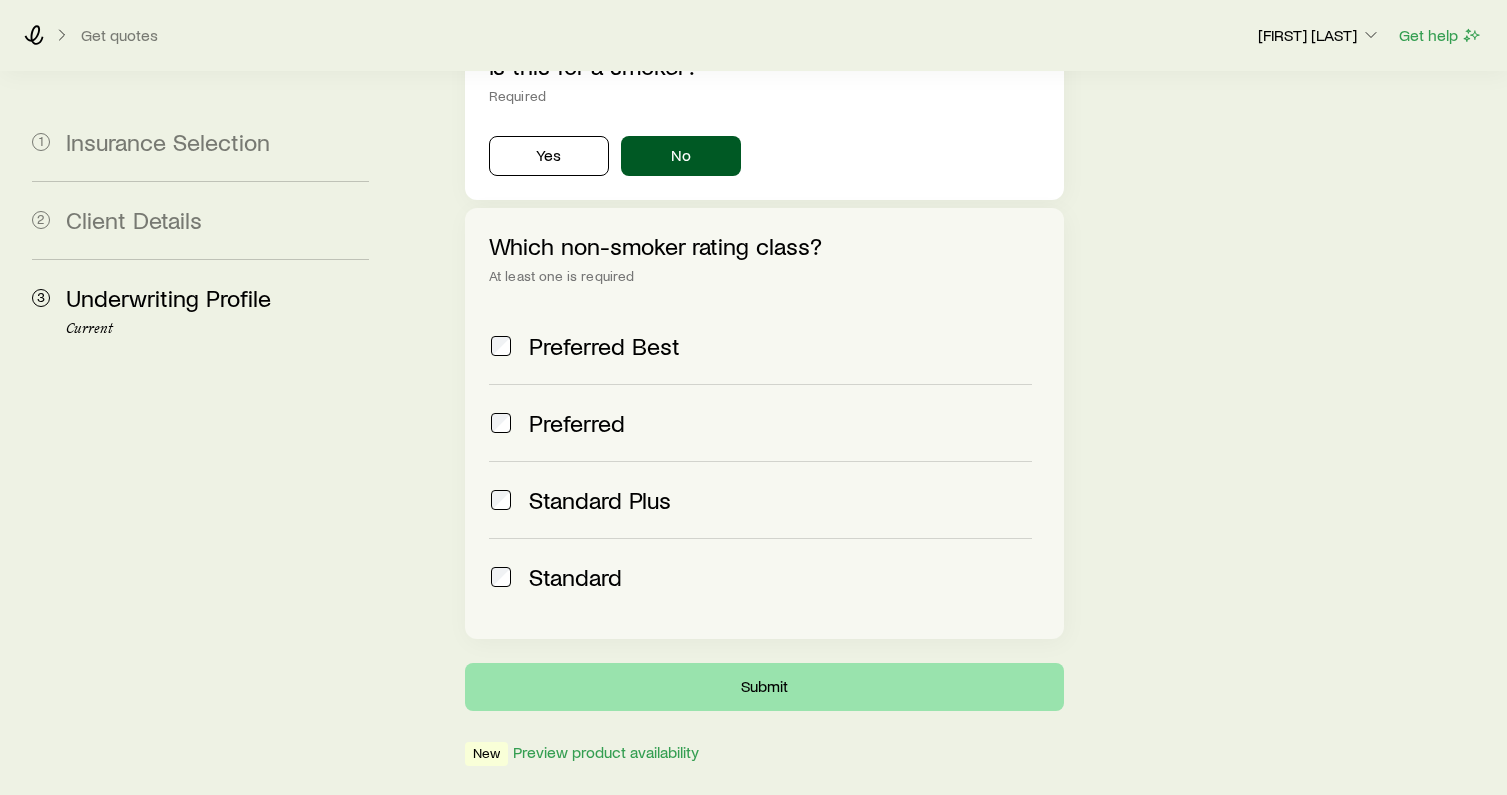 scroll, scrollTop: 0, scrollLeft: 0, axis: both 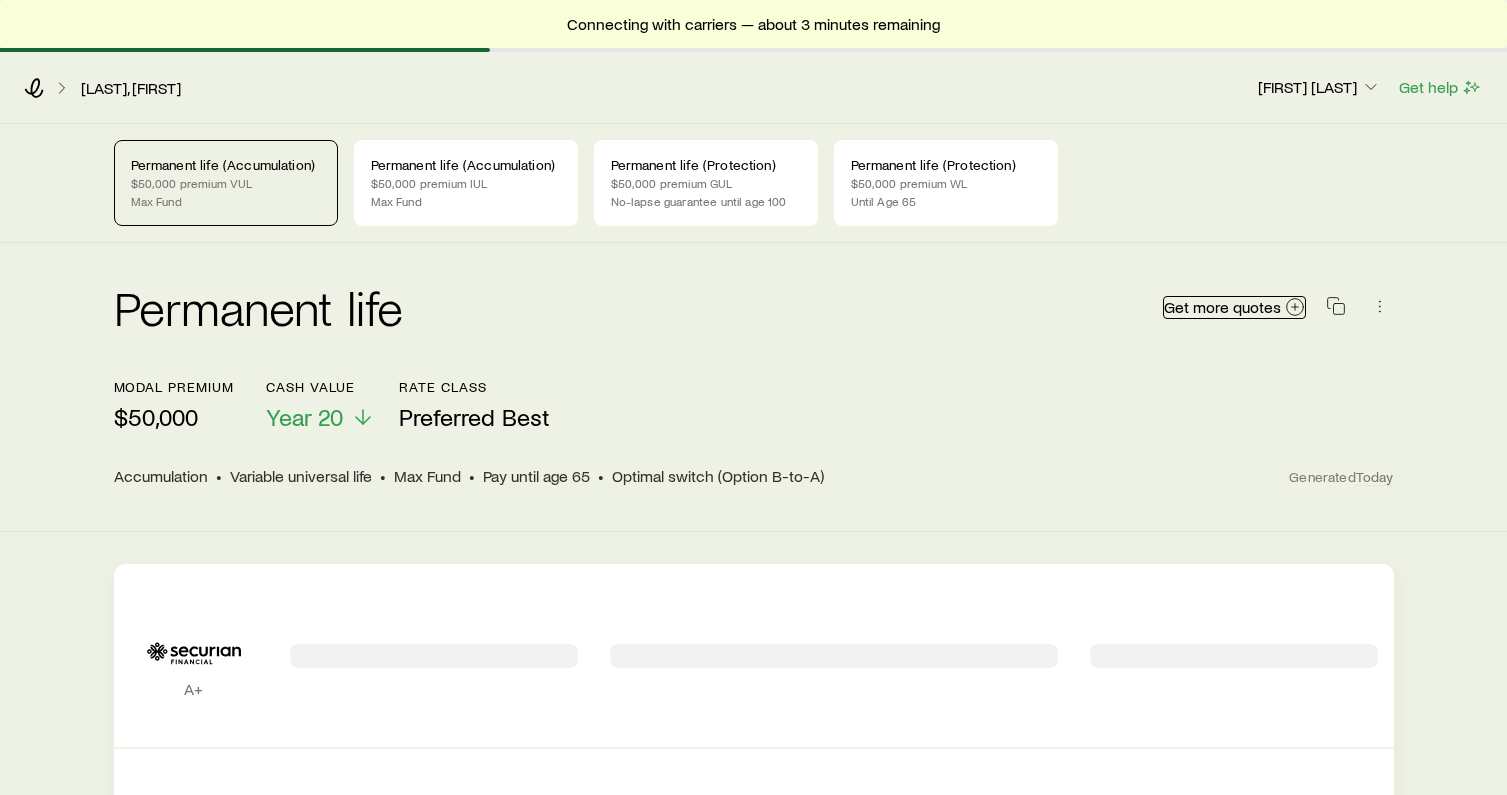 click on "Get more quotes" at bounding box center (1222, 307) 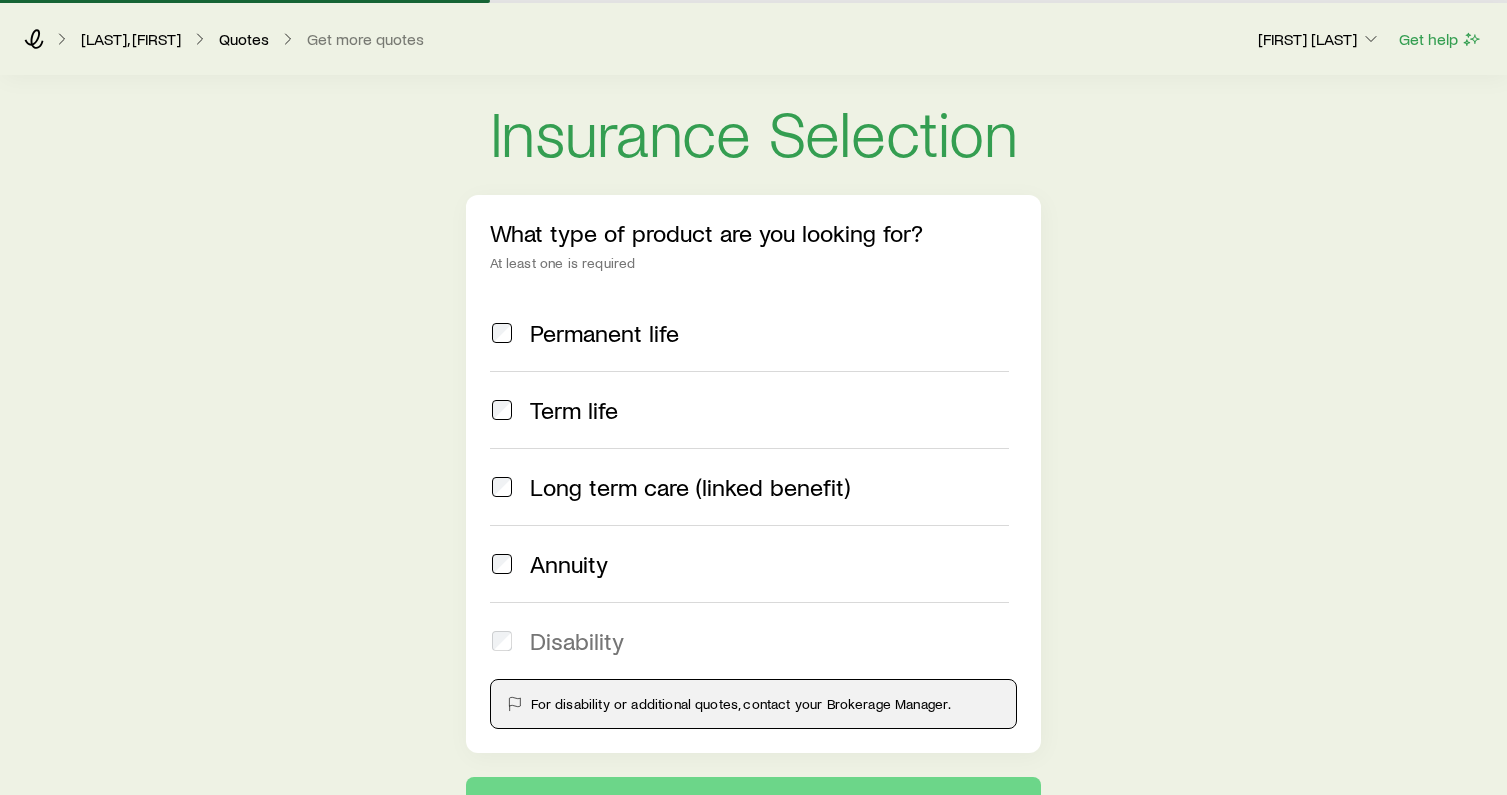 scroll, scrollTop: 0, scrollLeft: 0, axis: both 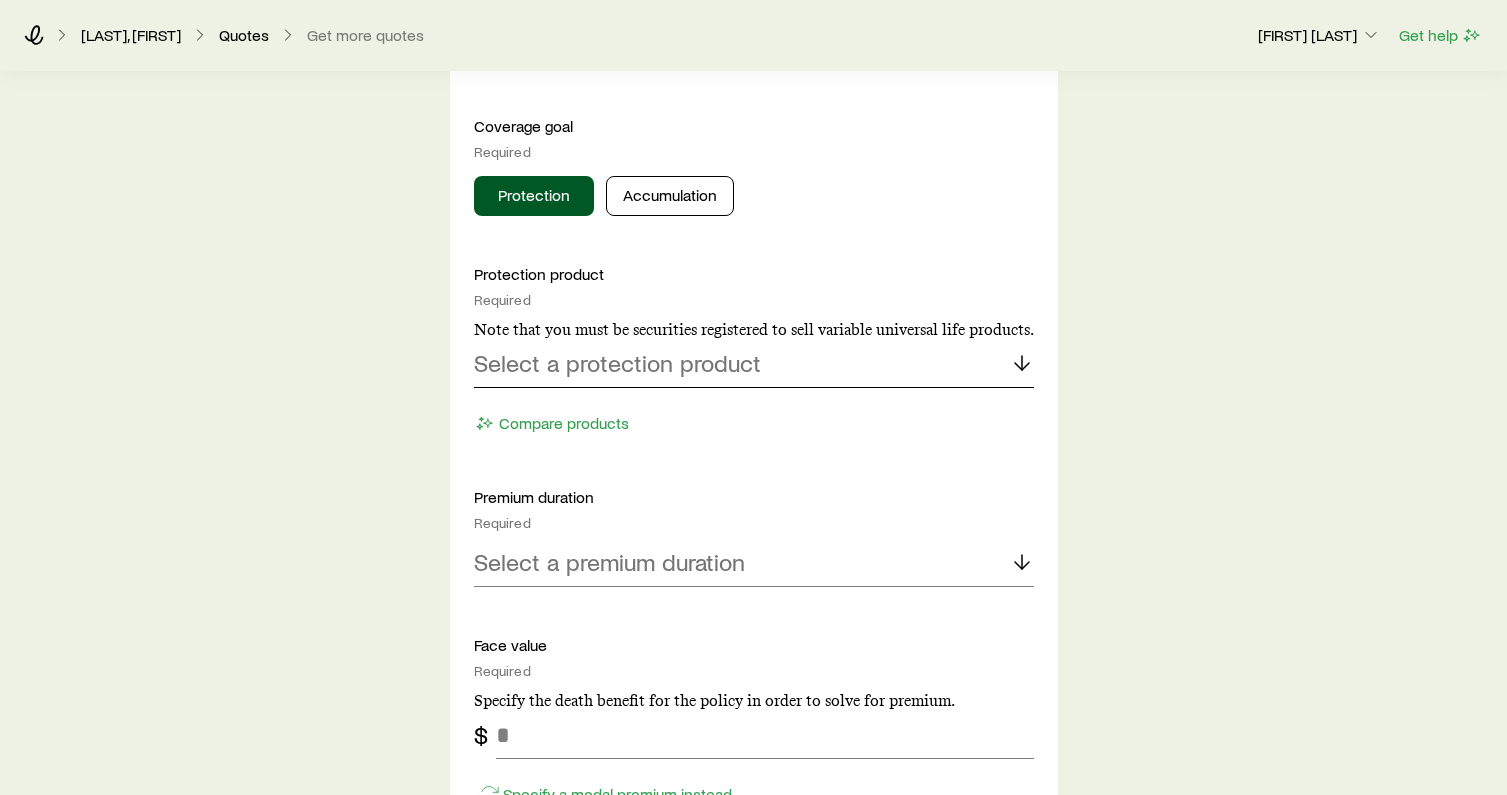 click 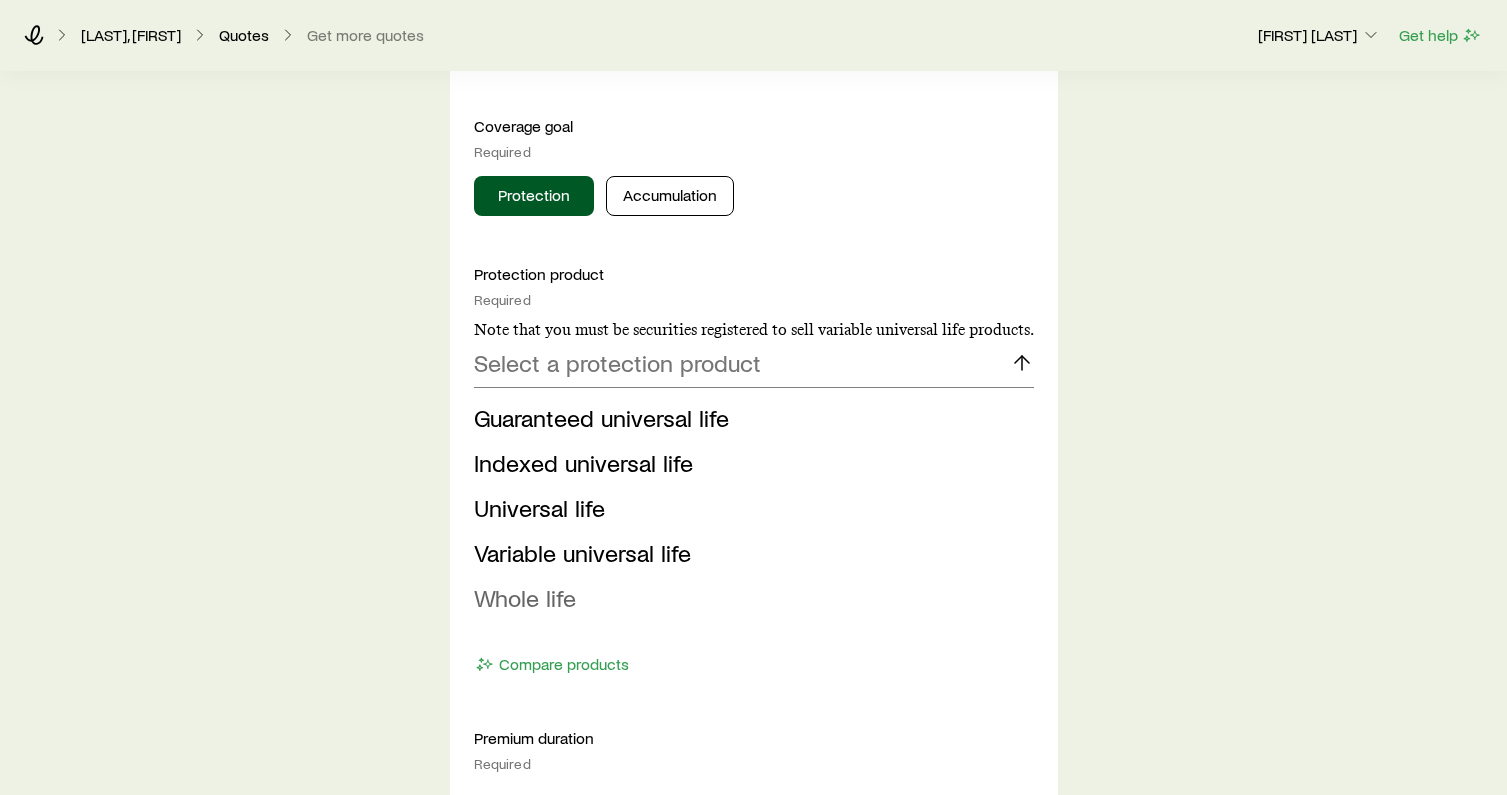 click on "Whole life" at bounding box center (748, 598) 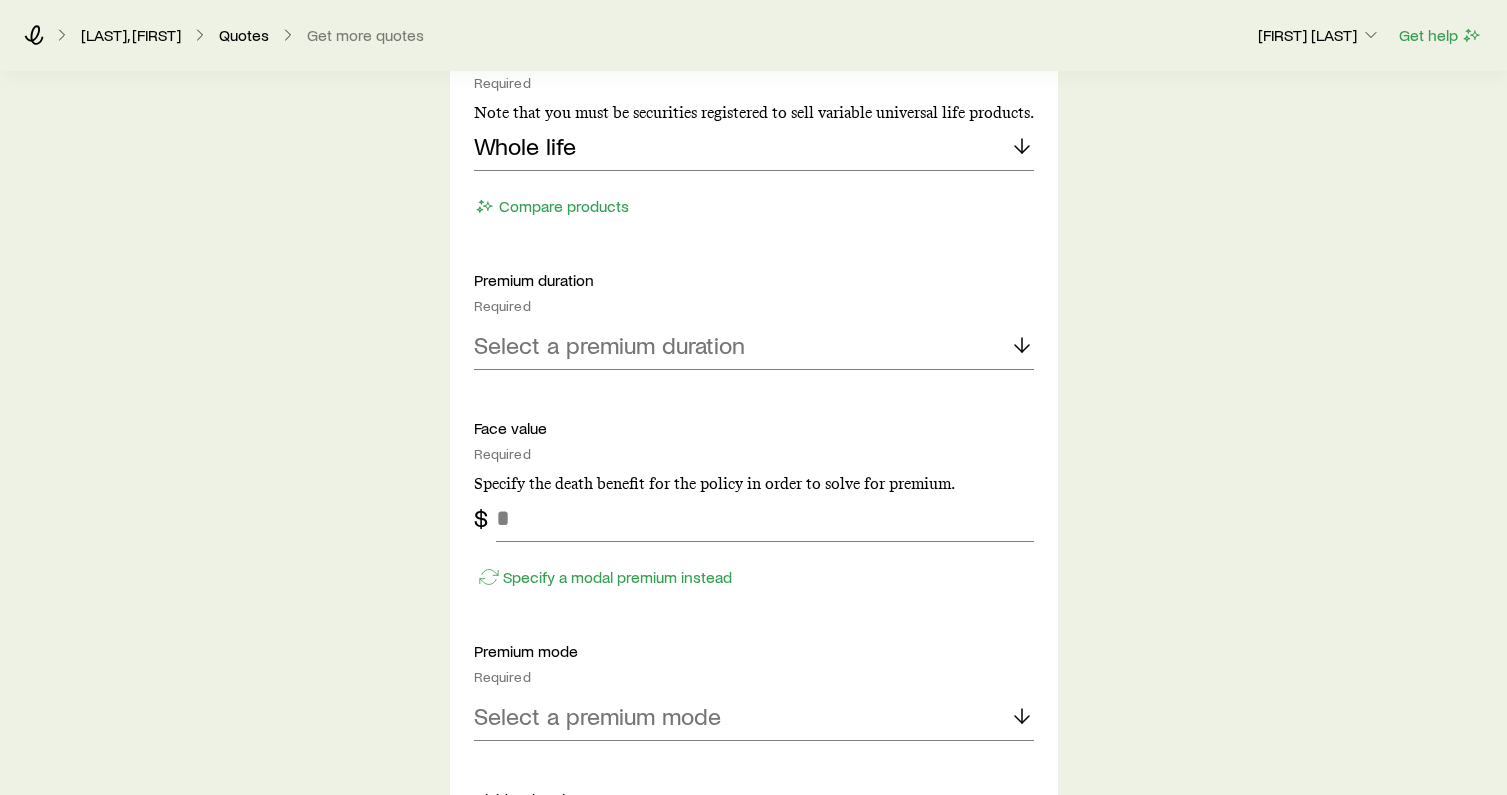 scroll, scrollTop: 1031, scrollLeft: 0, axis: vertical 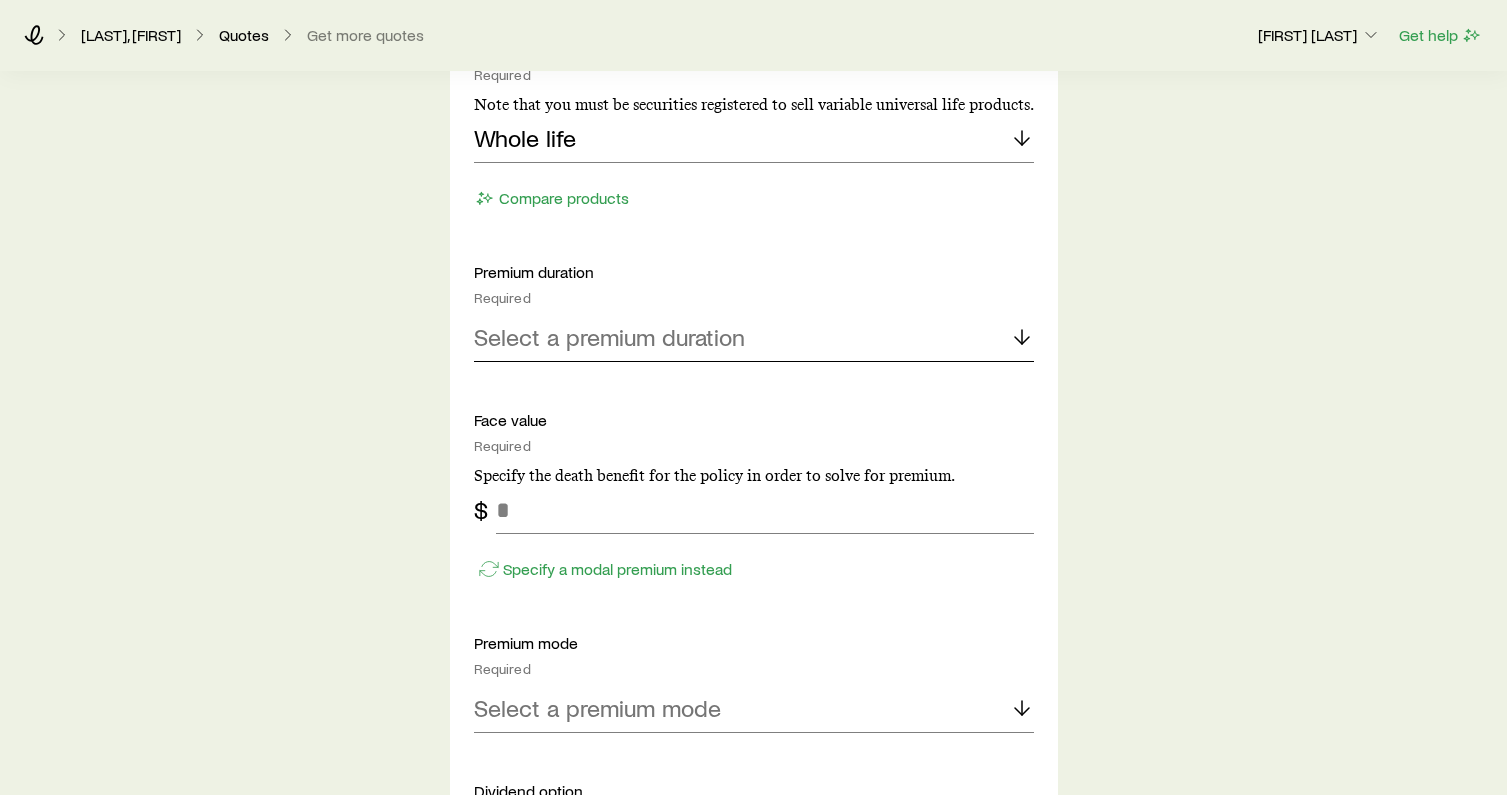 click 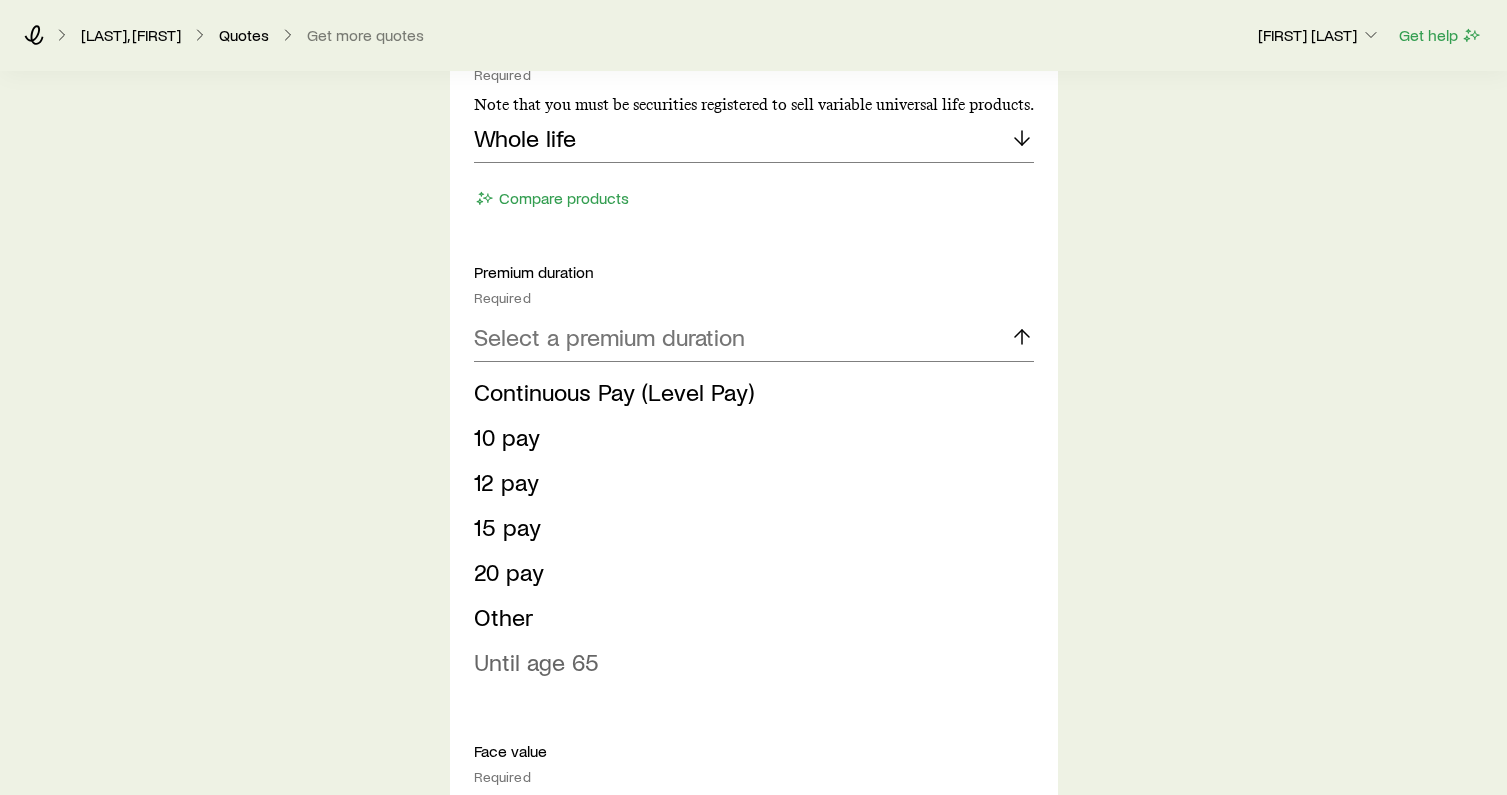 click on "Until age 65" at bounding box center [536, 661] 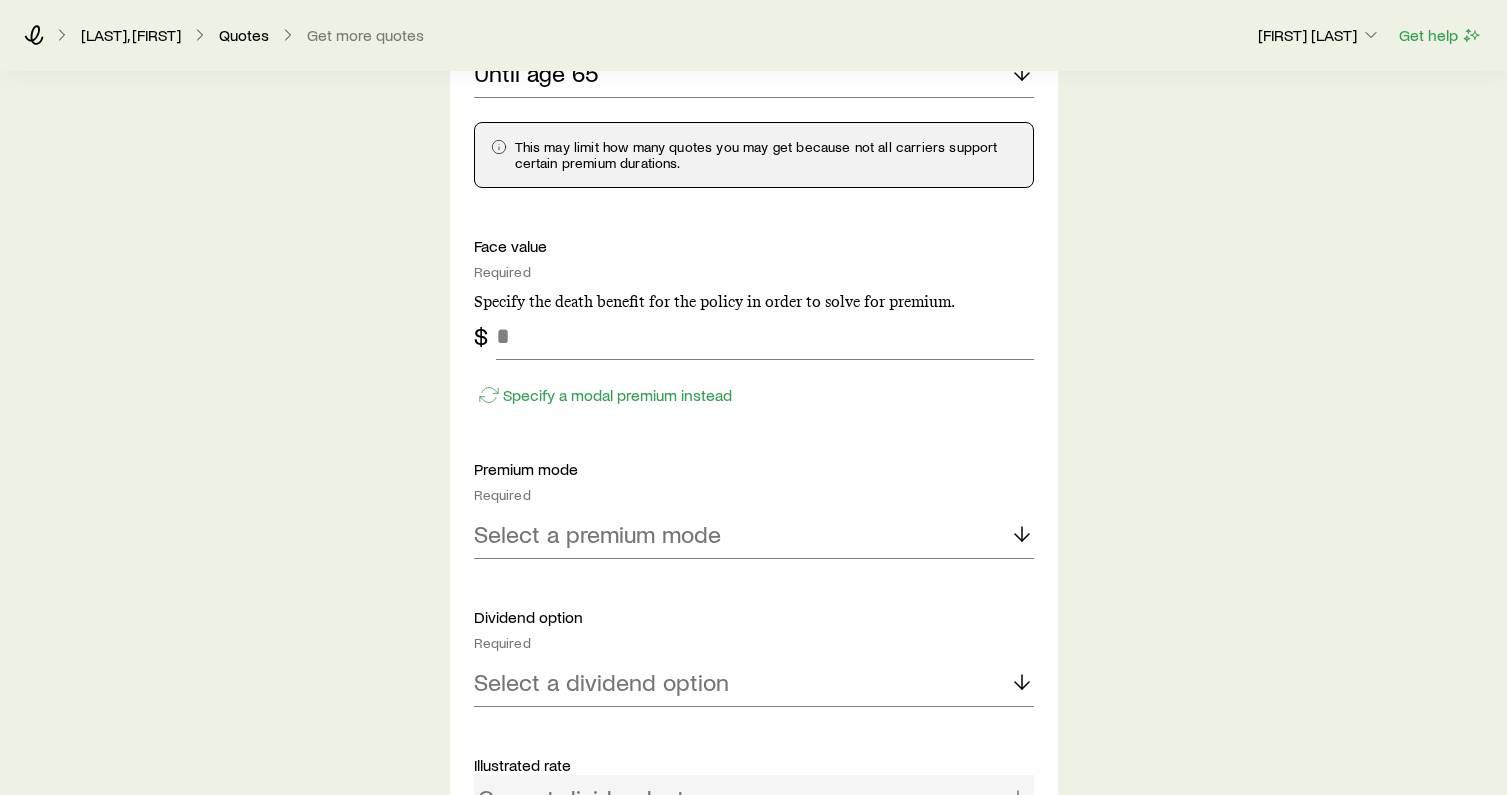 scroll, scrollTop: 1305, scrollLeft: 0, axis: vertical 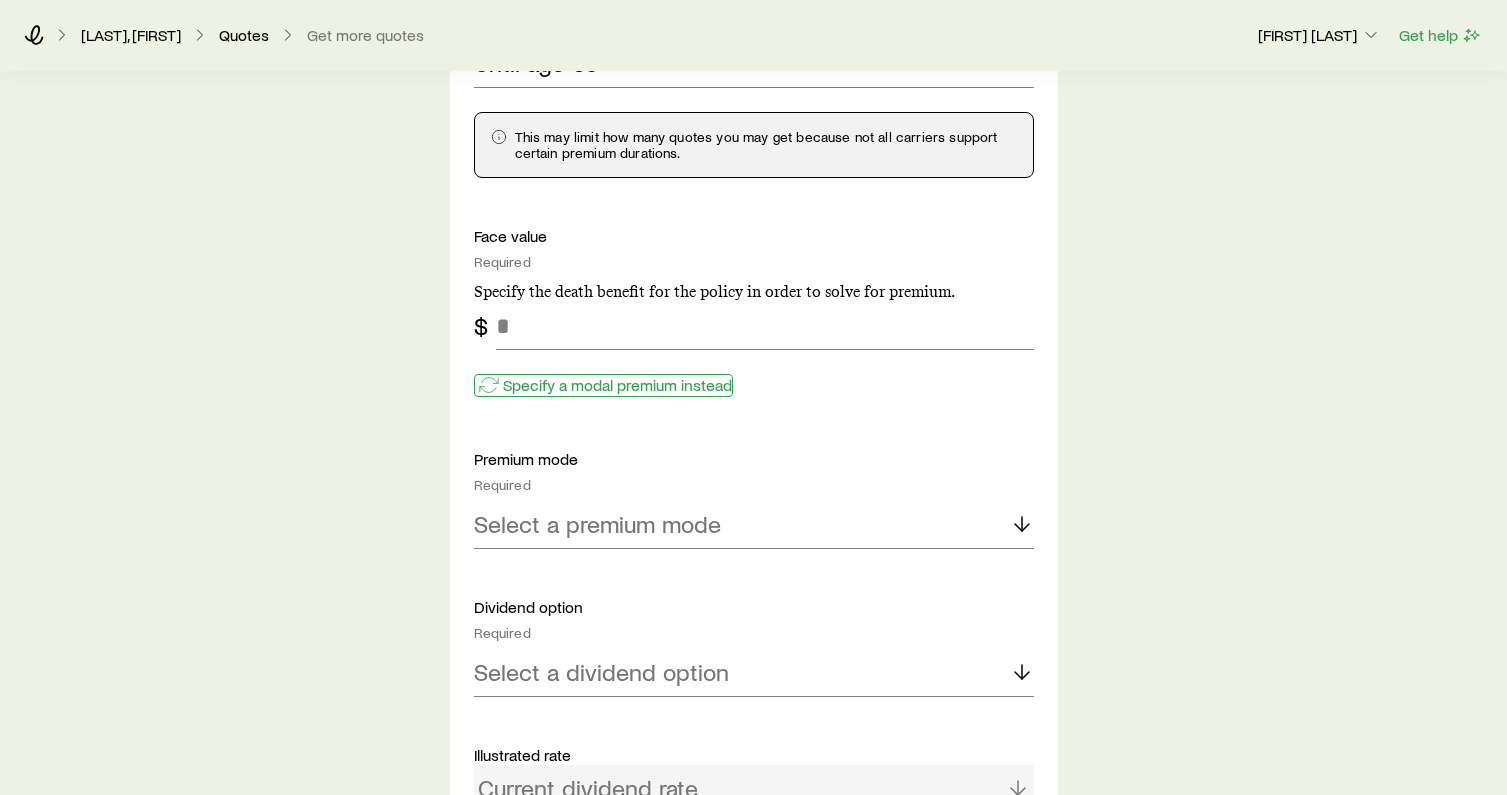click on "Specify a modal premium instead" at bounding box center [617, 385] 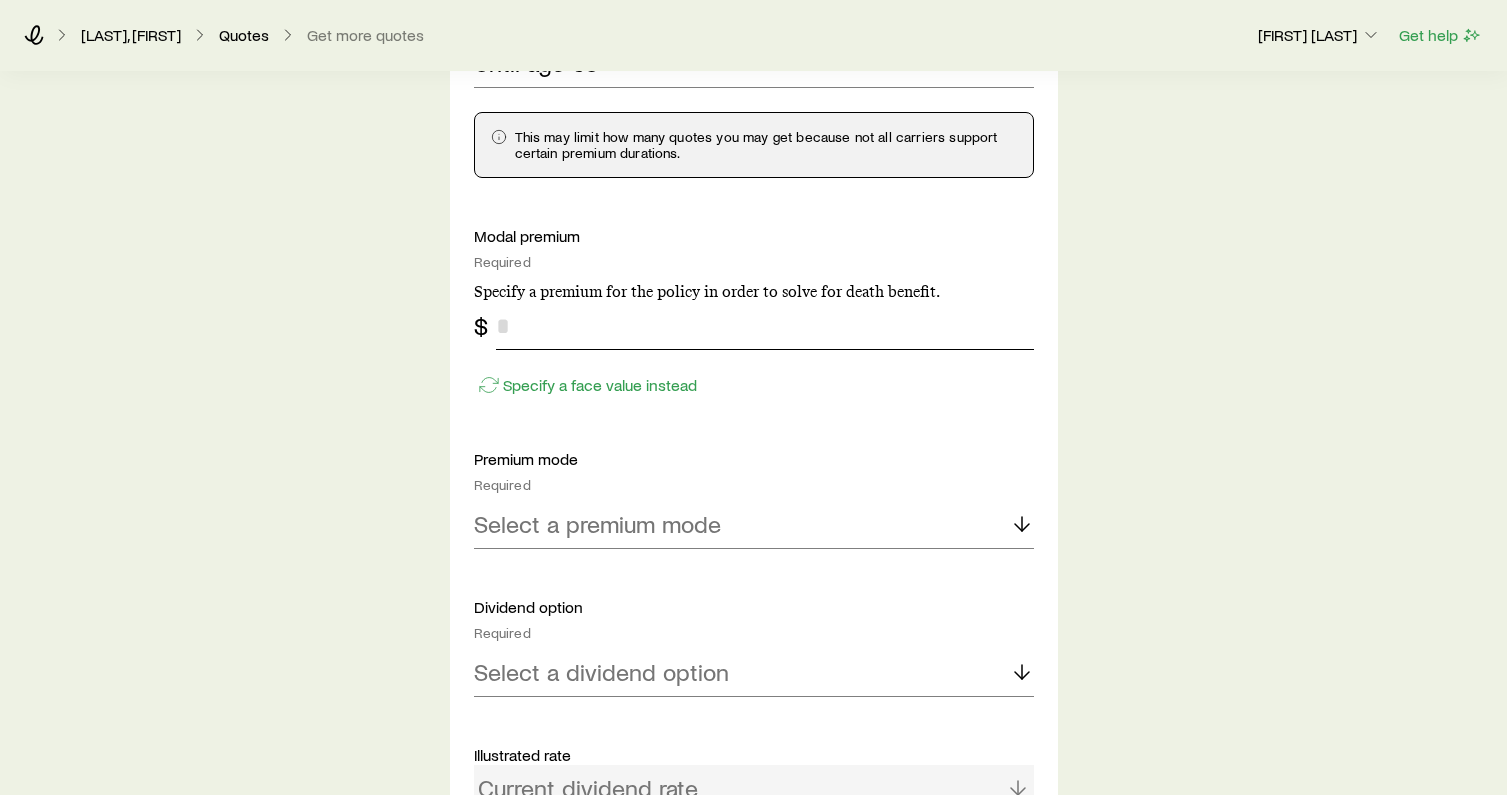 click at bounding box center (765, 326) 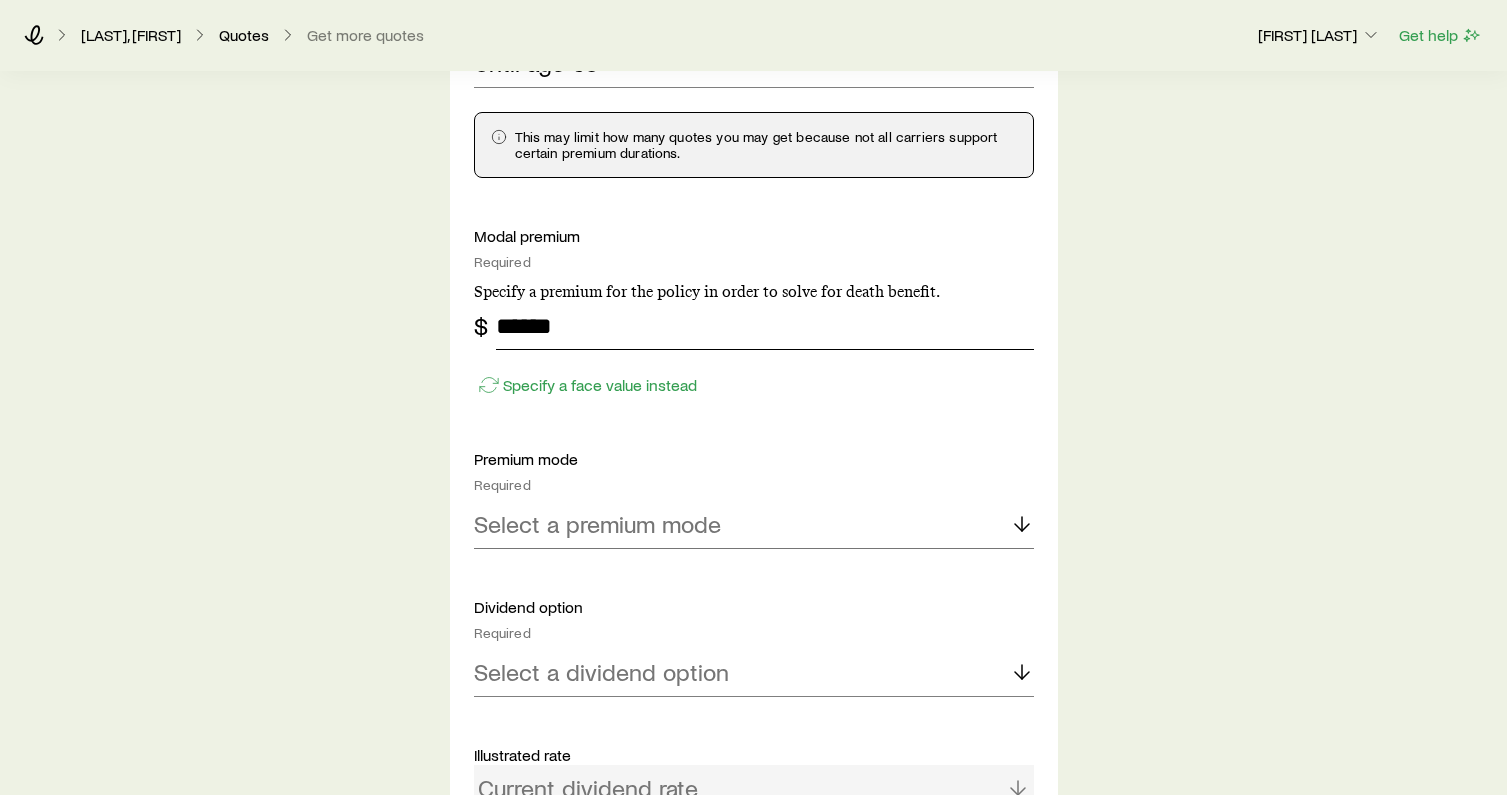 type on "******" 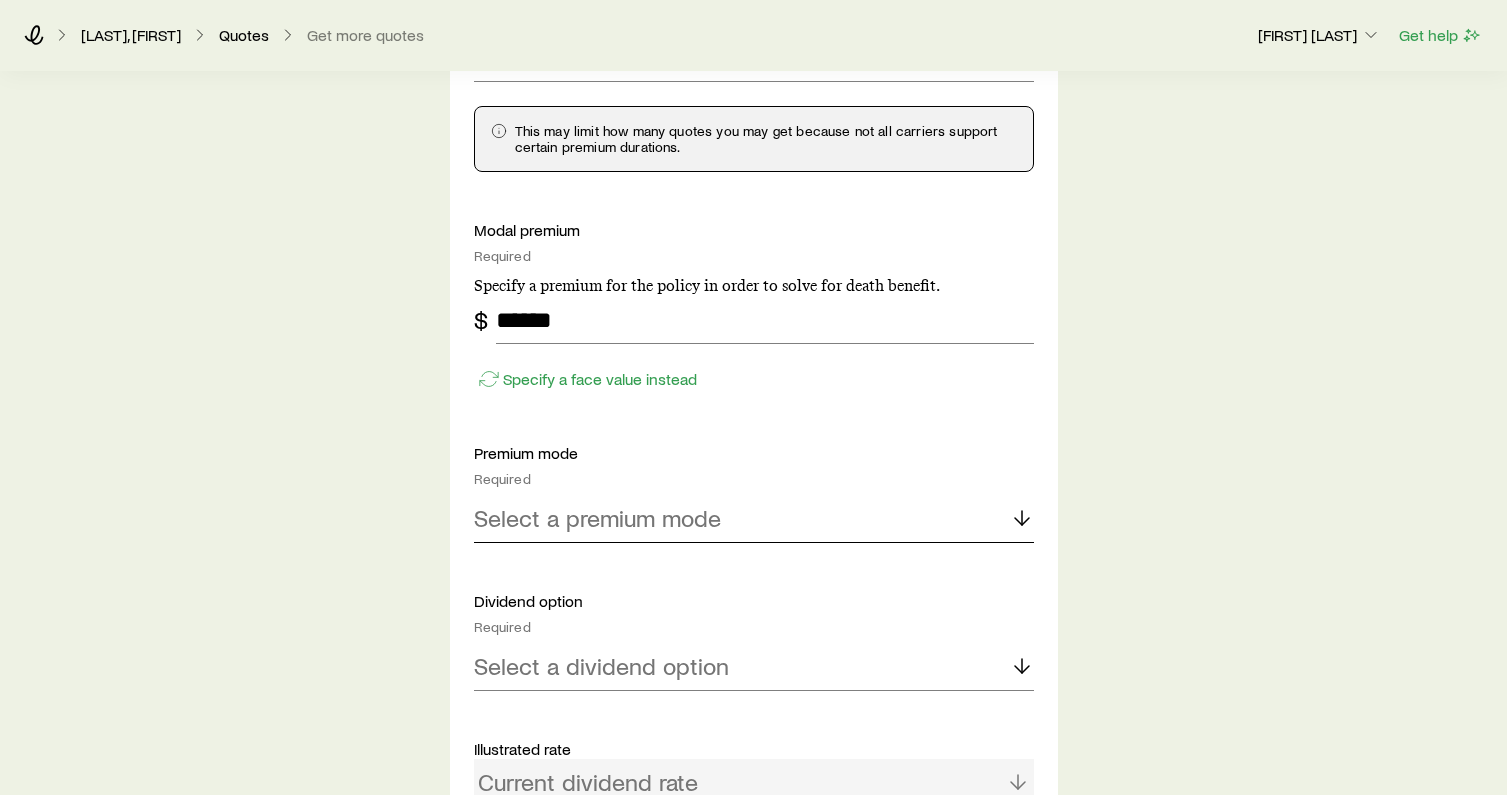 click 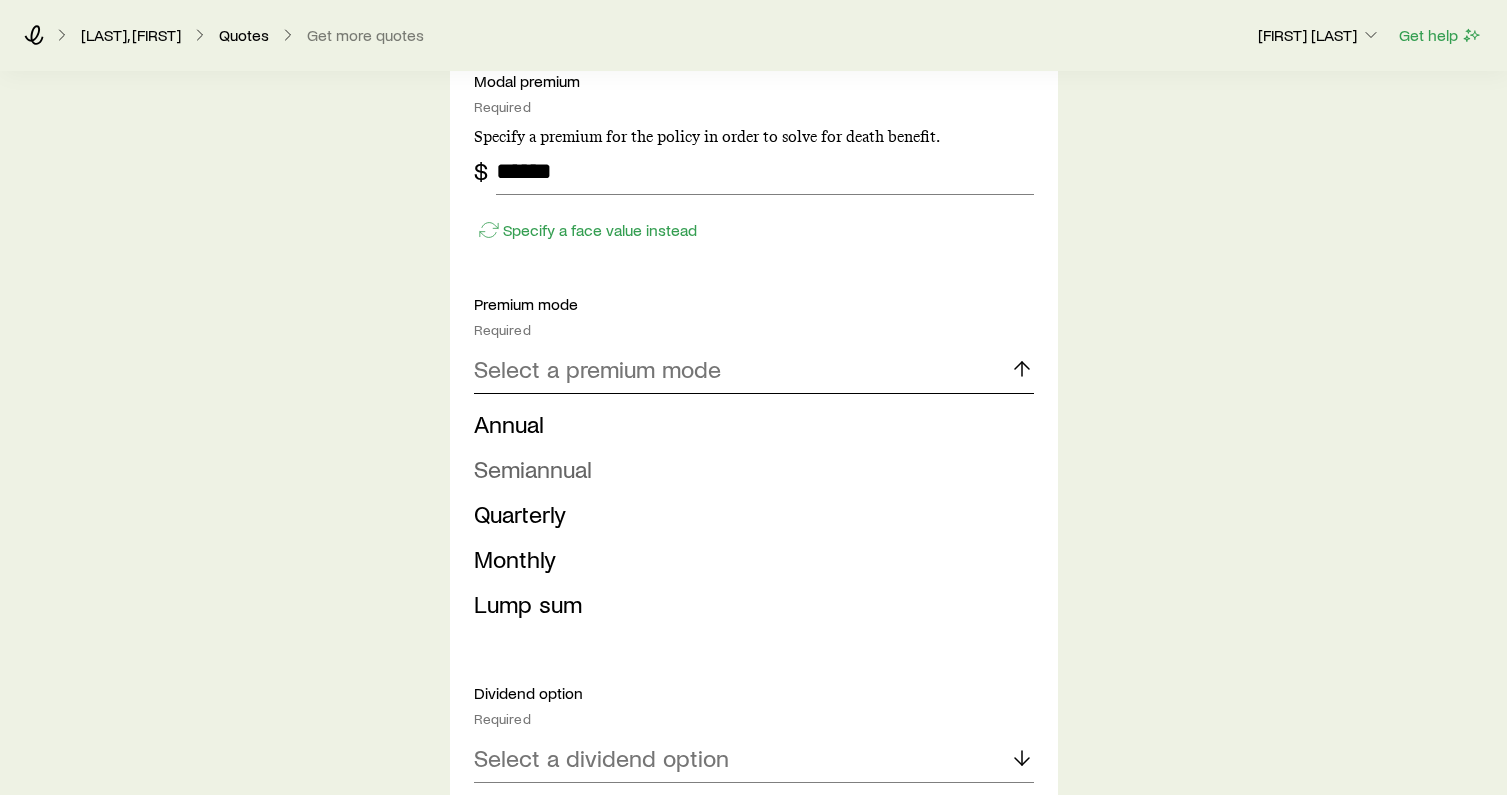 scroll, scrollTop: 1464, scrollLeft: 0, axis: vertical 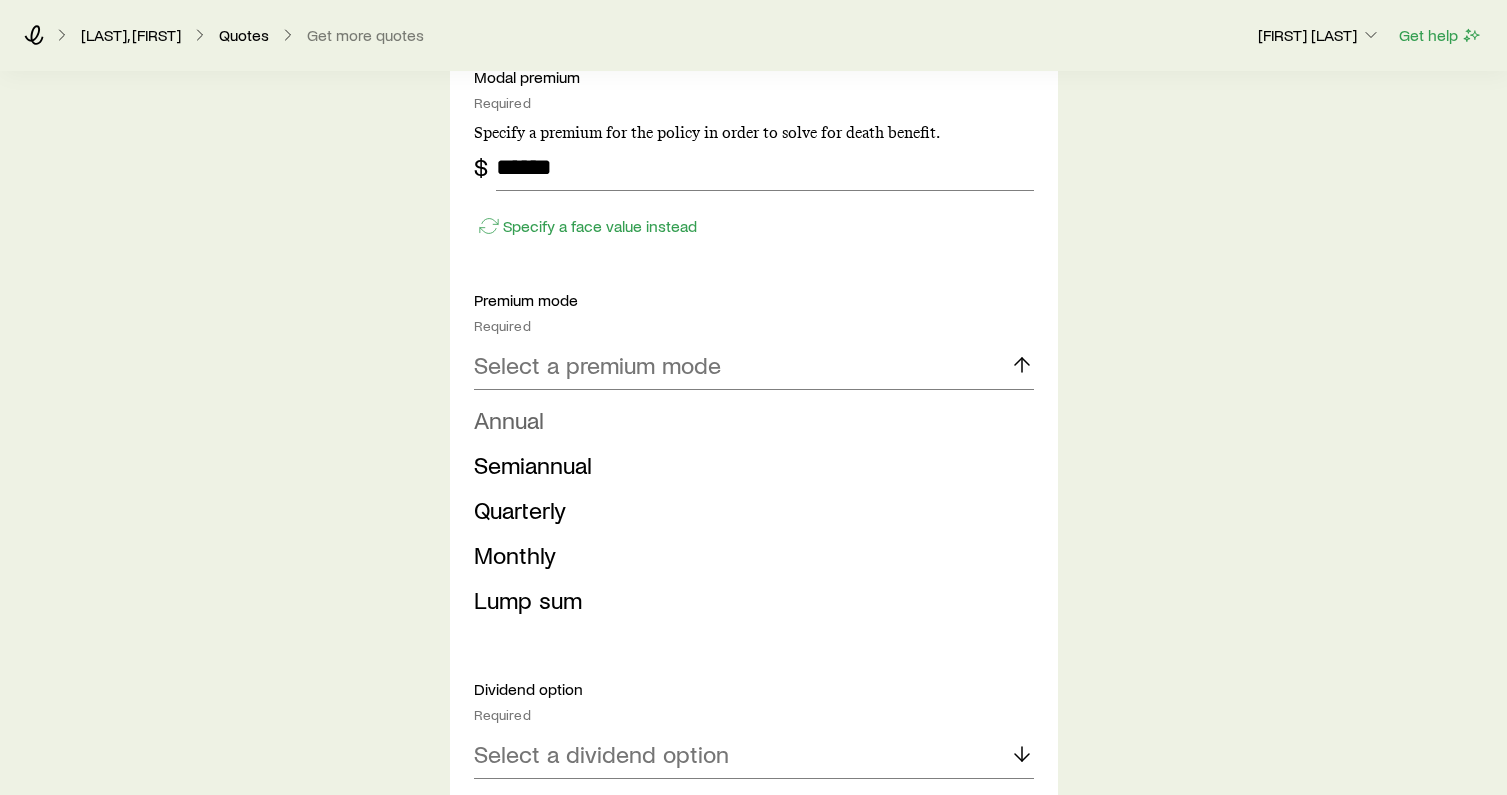 click on "Annual" at bounding box center (509, 419) 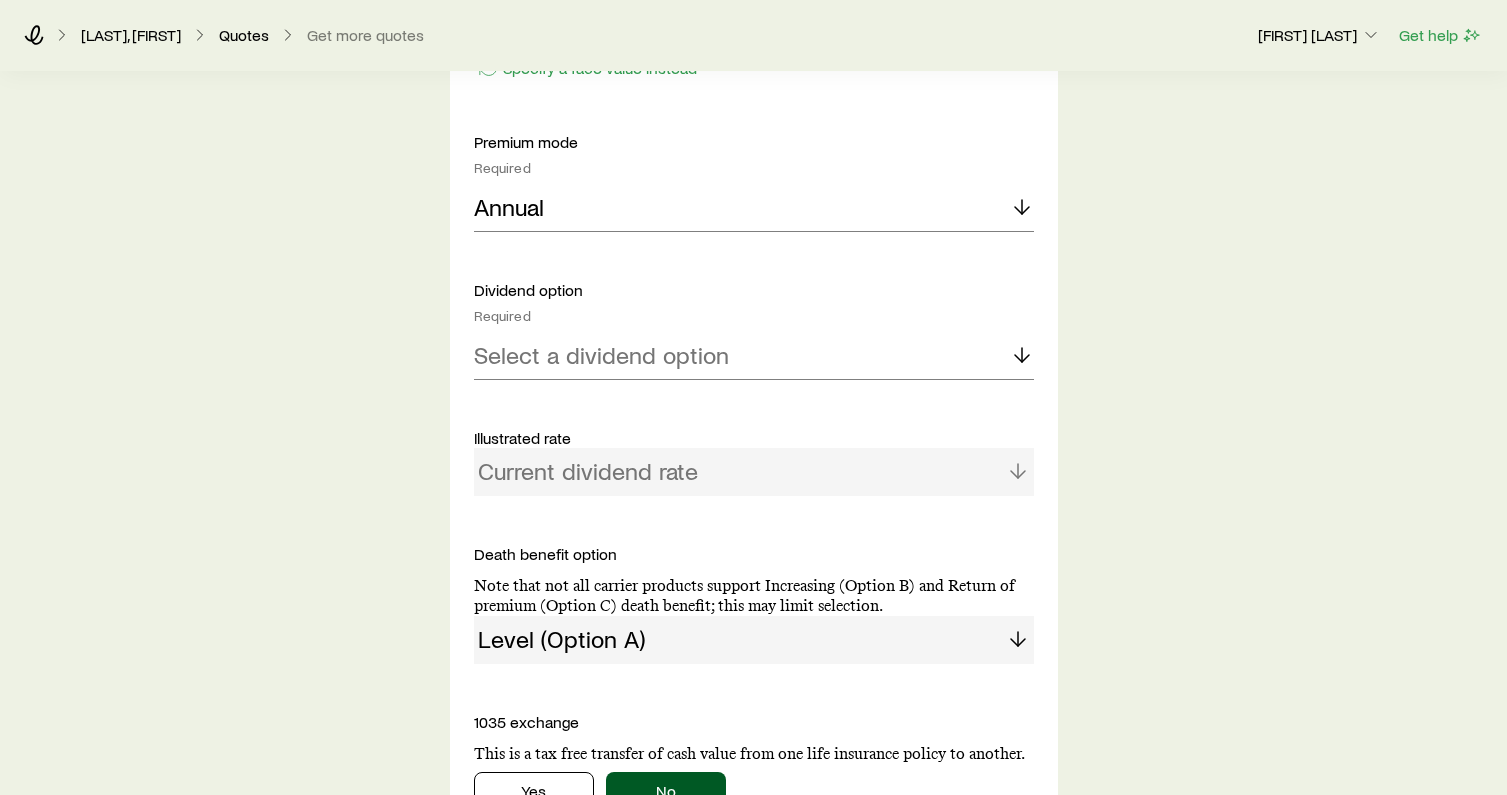 scroll, scrollTop: 1623, scrollLeft: 0, axis: vertical 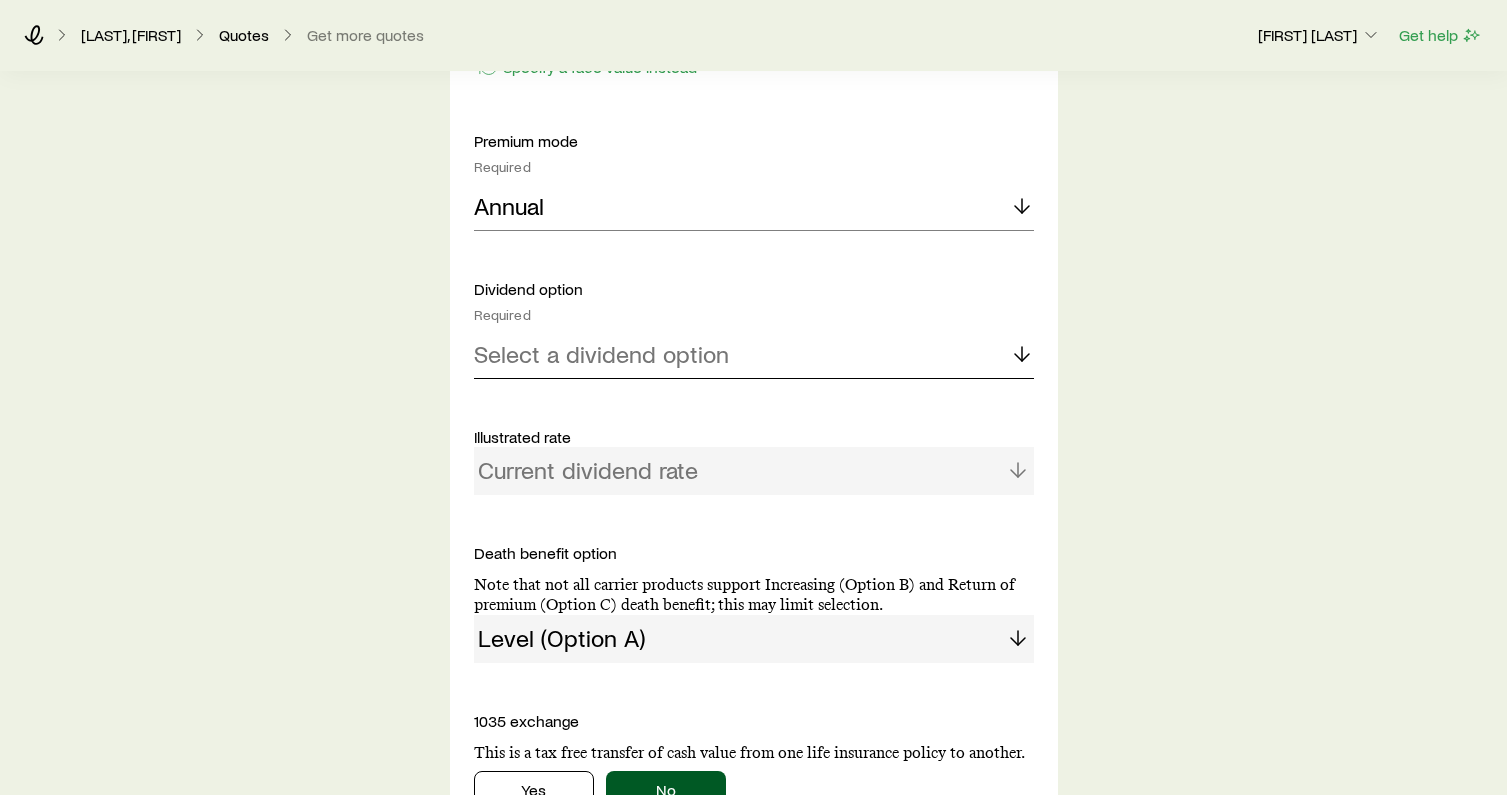 click 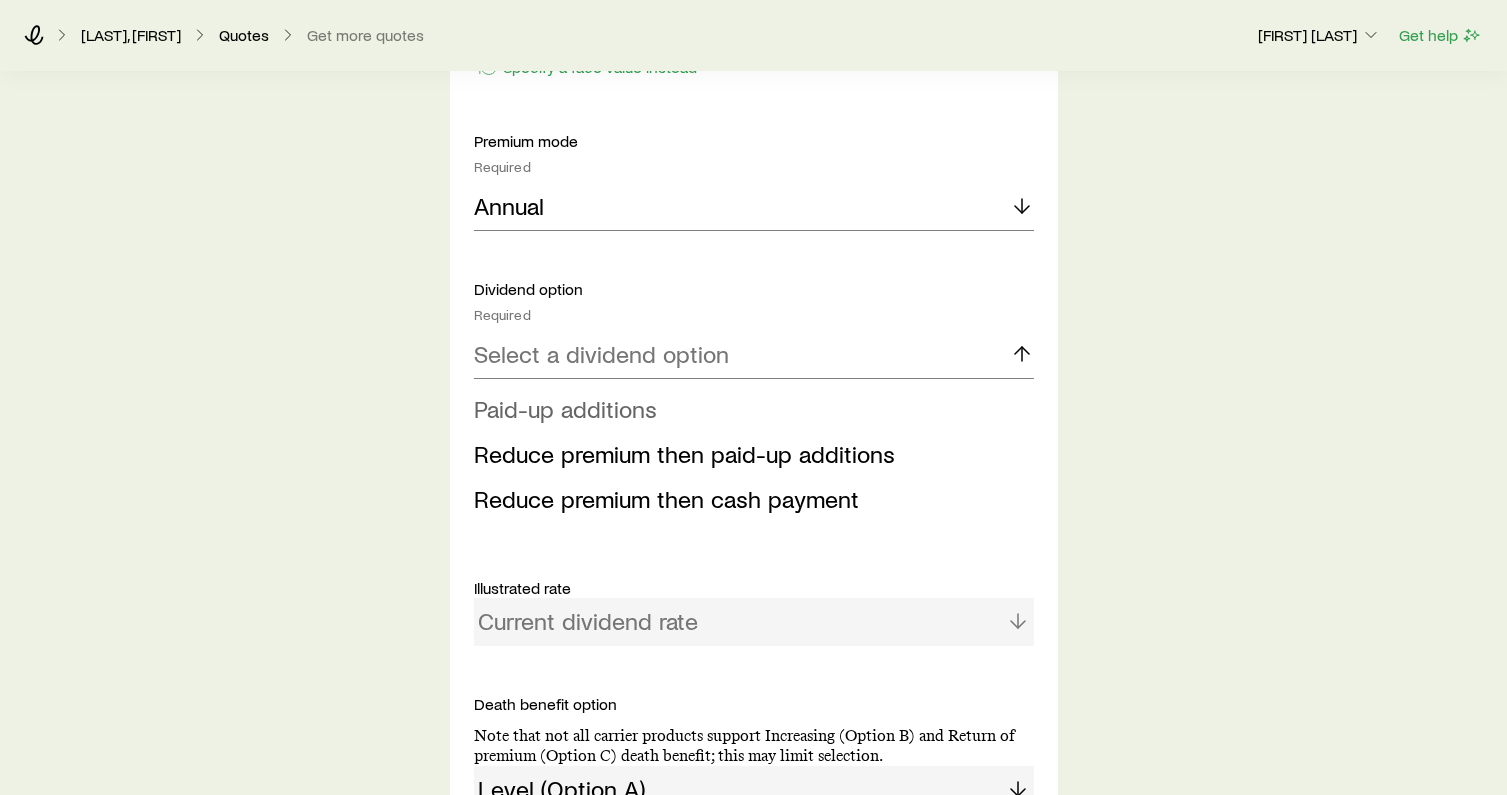 click on "Paid-up additions" at bounding box center [565, 408] 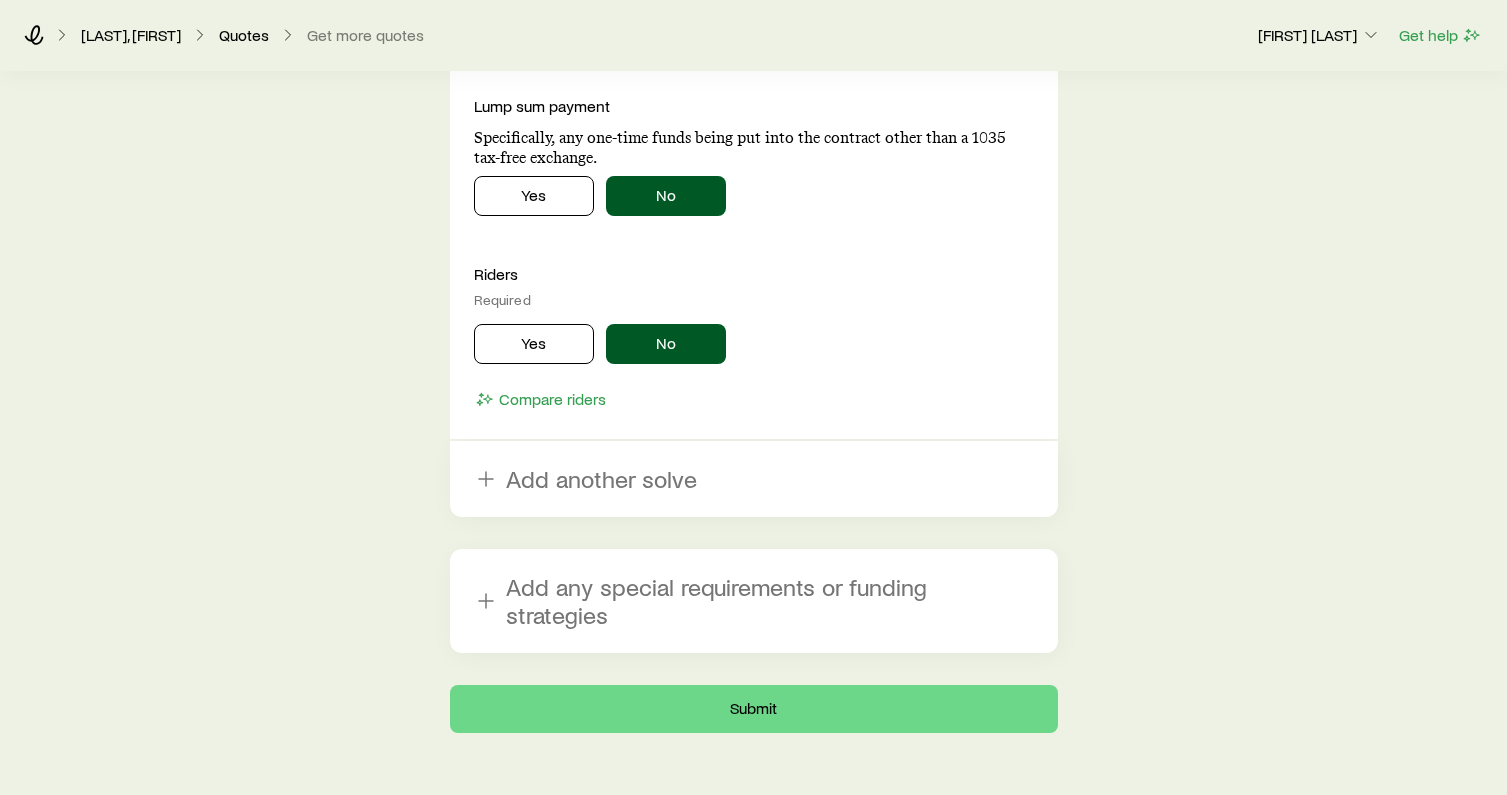 scroll, scrollTop: 2439, scrollLeft: 0, axis: vertical 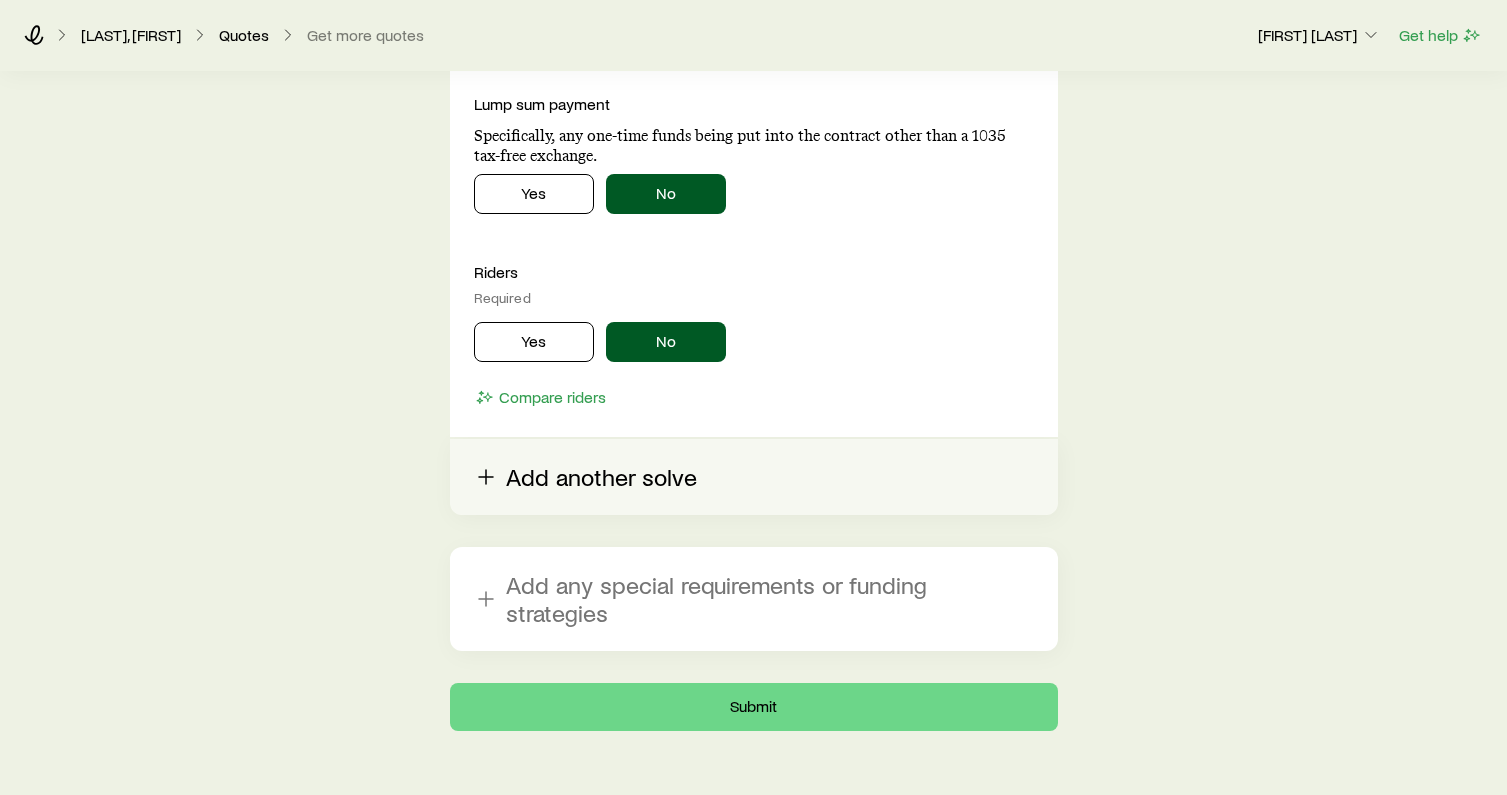 click on "Add another solve" at bounding box center (754, 477) 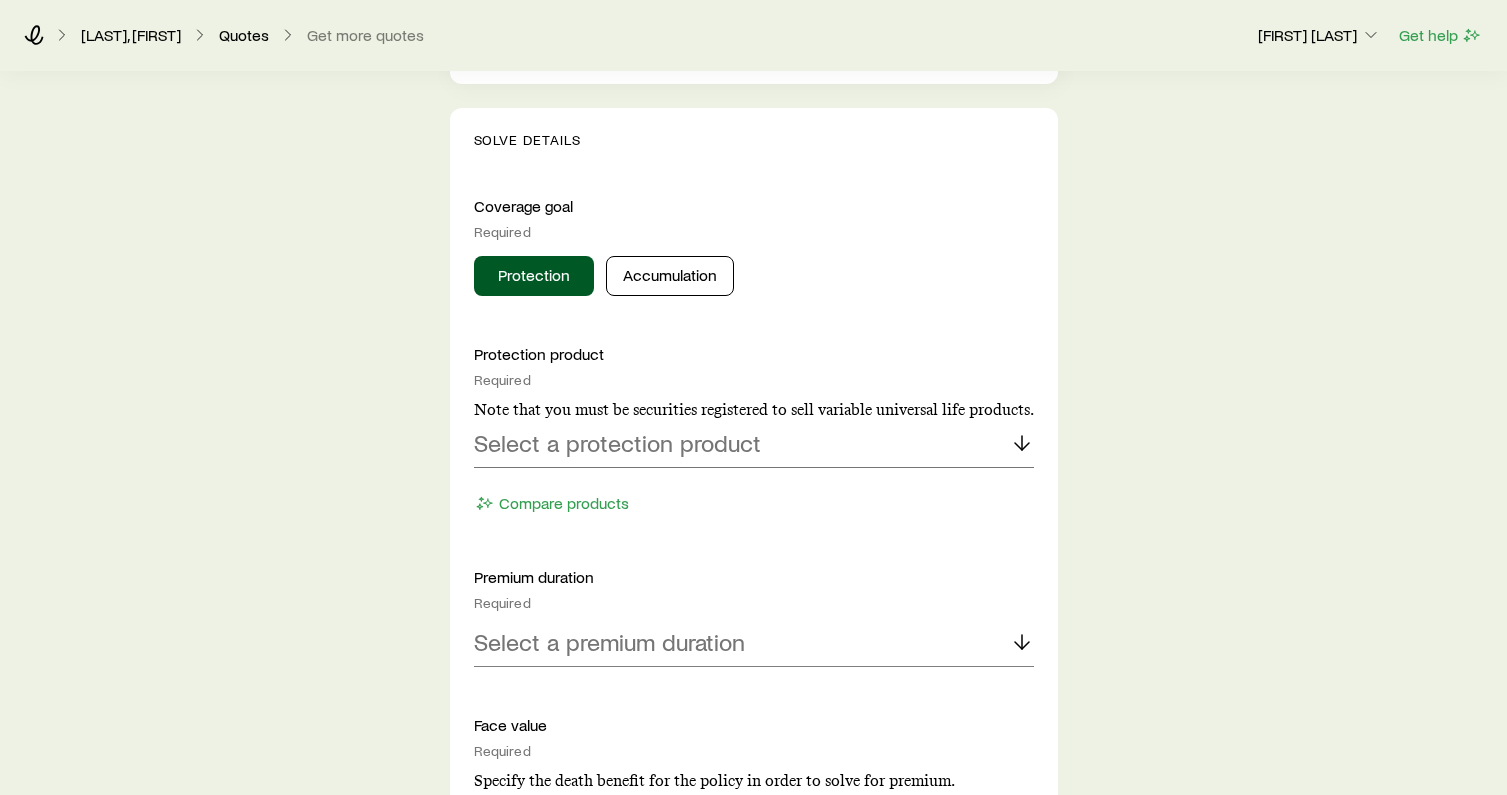 scroll, scrollTop: 2891, scrollLeft: 0, axis: vertical 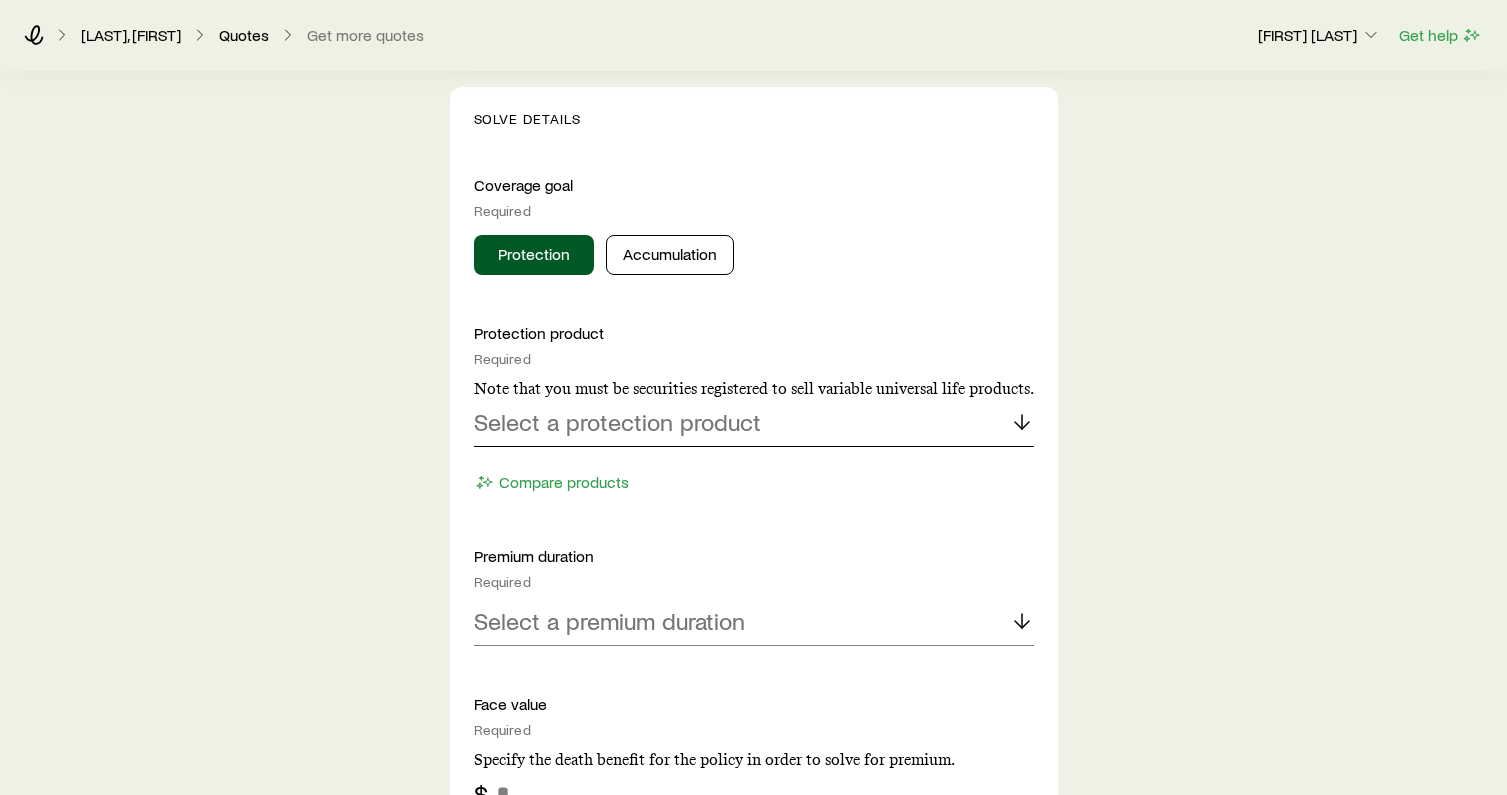 click 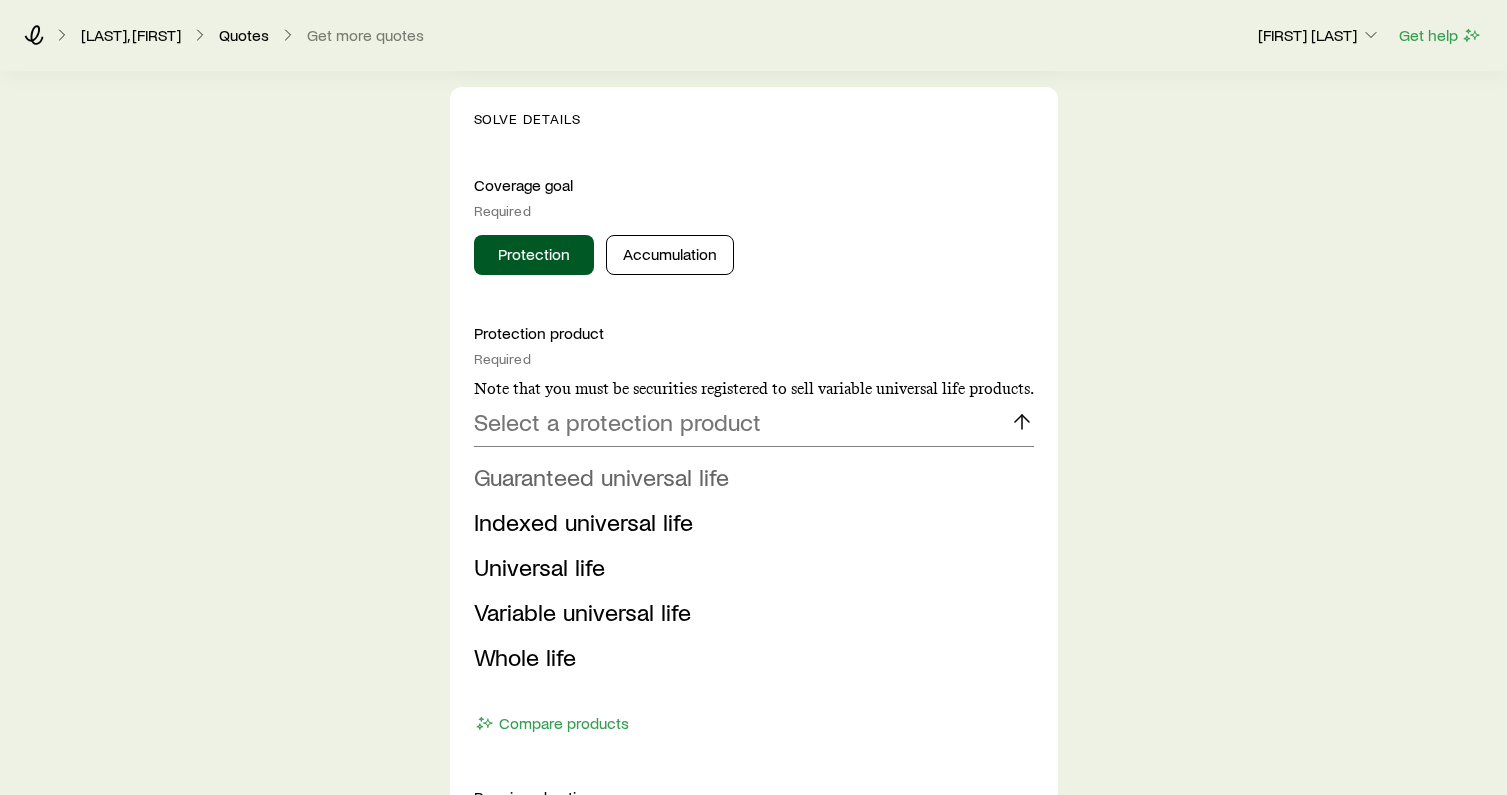 click on "Guaranteed universal life" at bounding box center [601, 476] 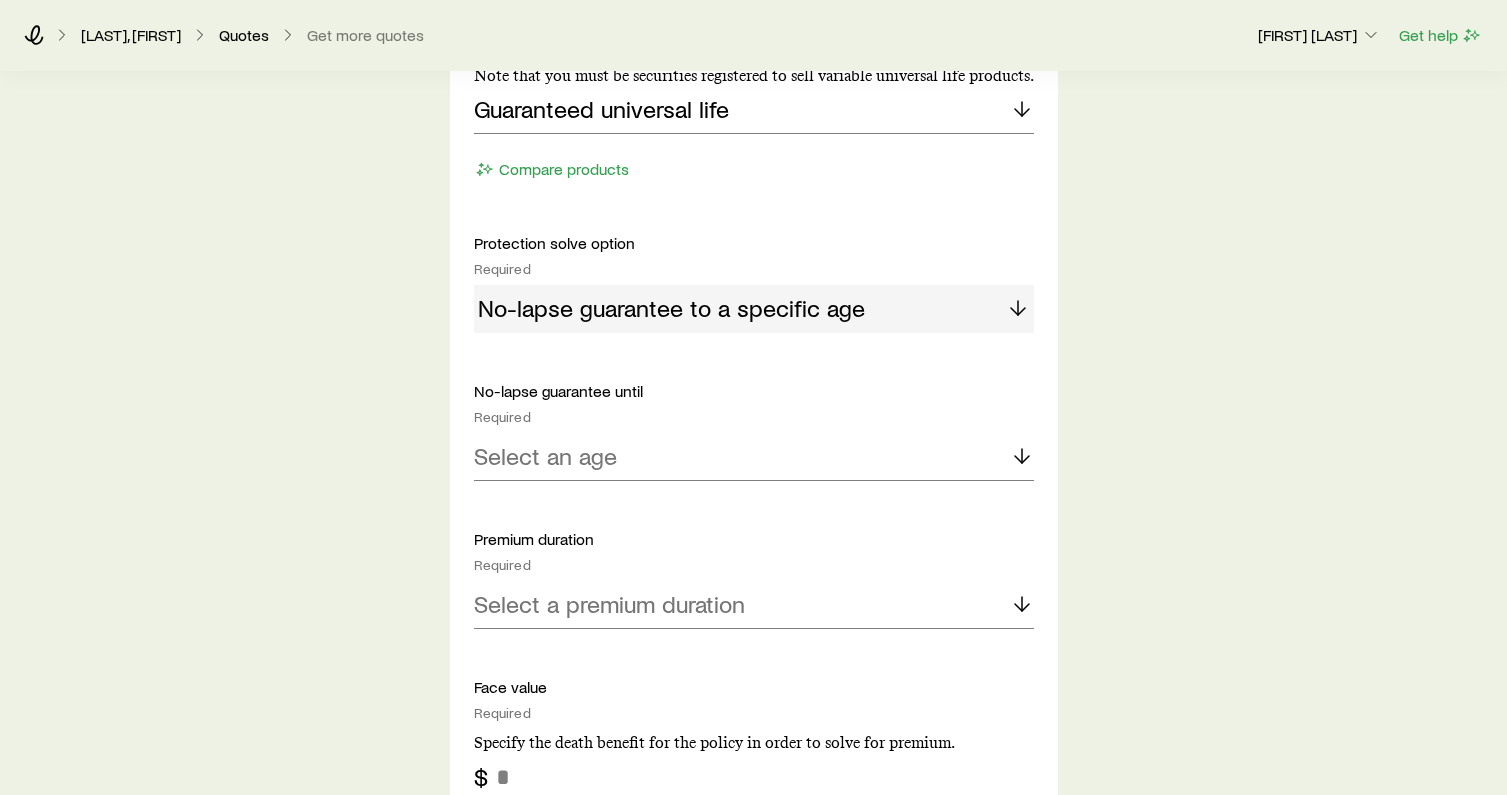scroll, scrollTop: 3228, scrollLeft: 0, axis: vertical 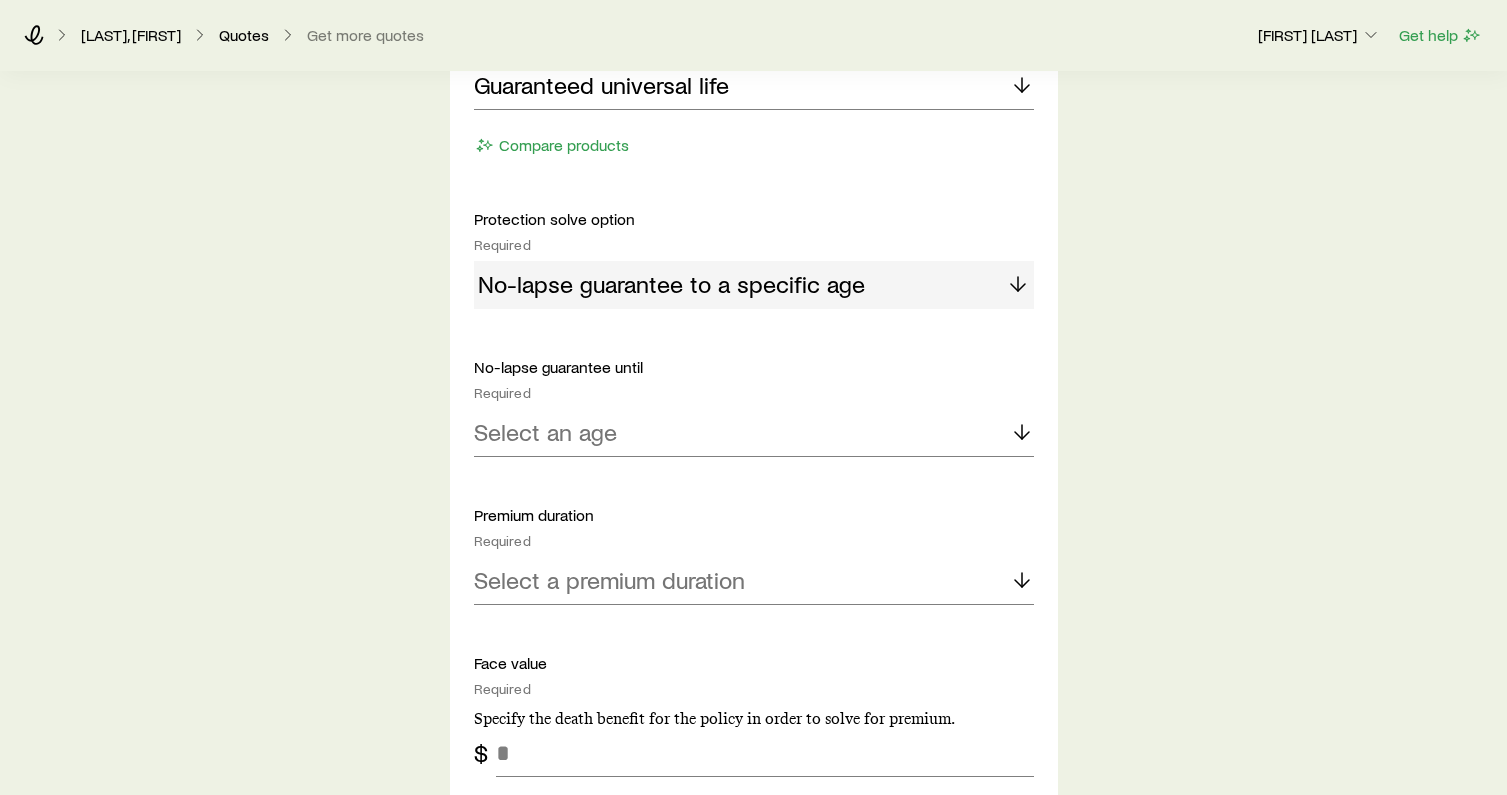 click on "No-lapse guarantee to a specific age" at bounding box center [754, 285] 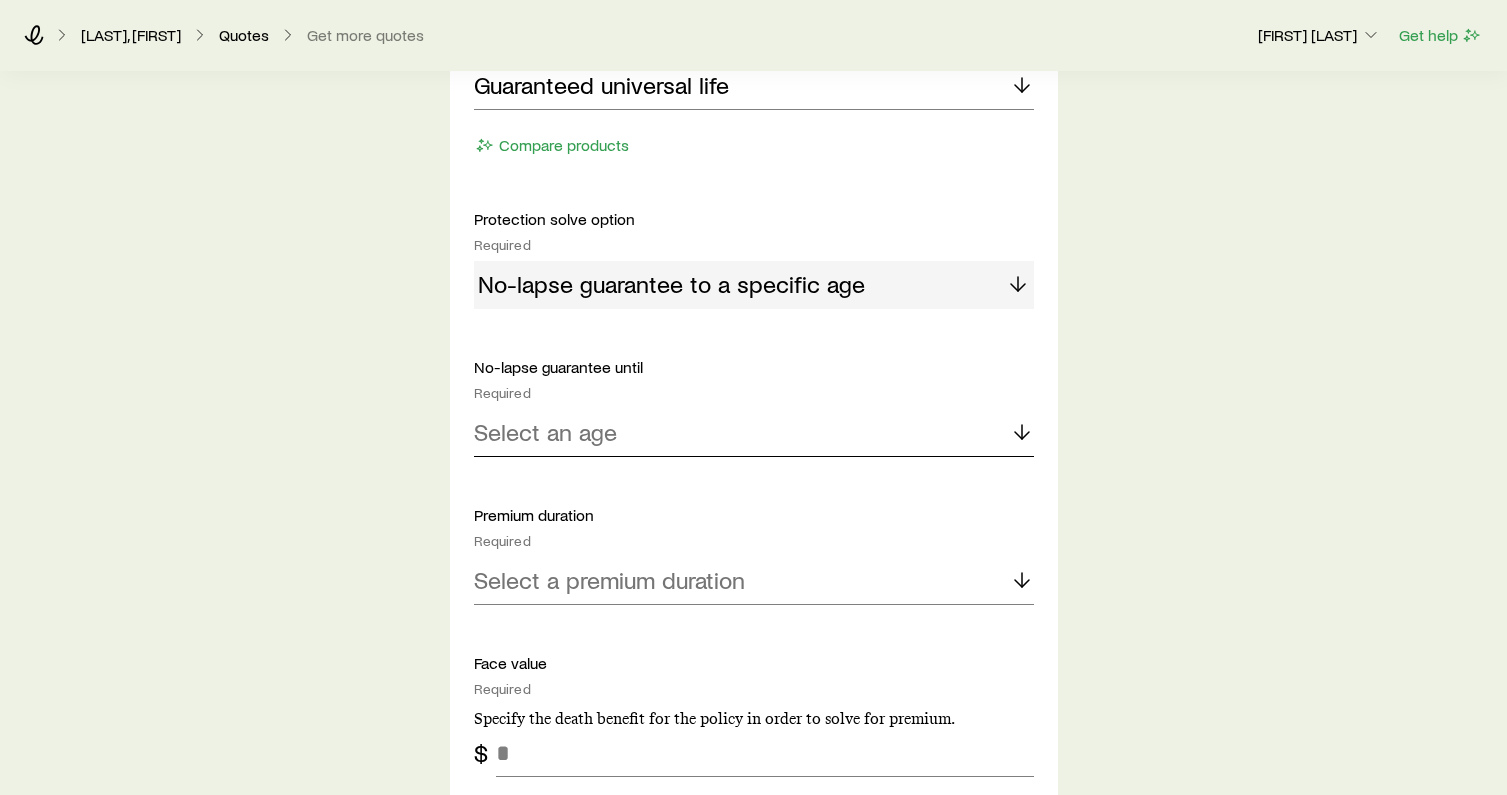click 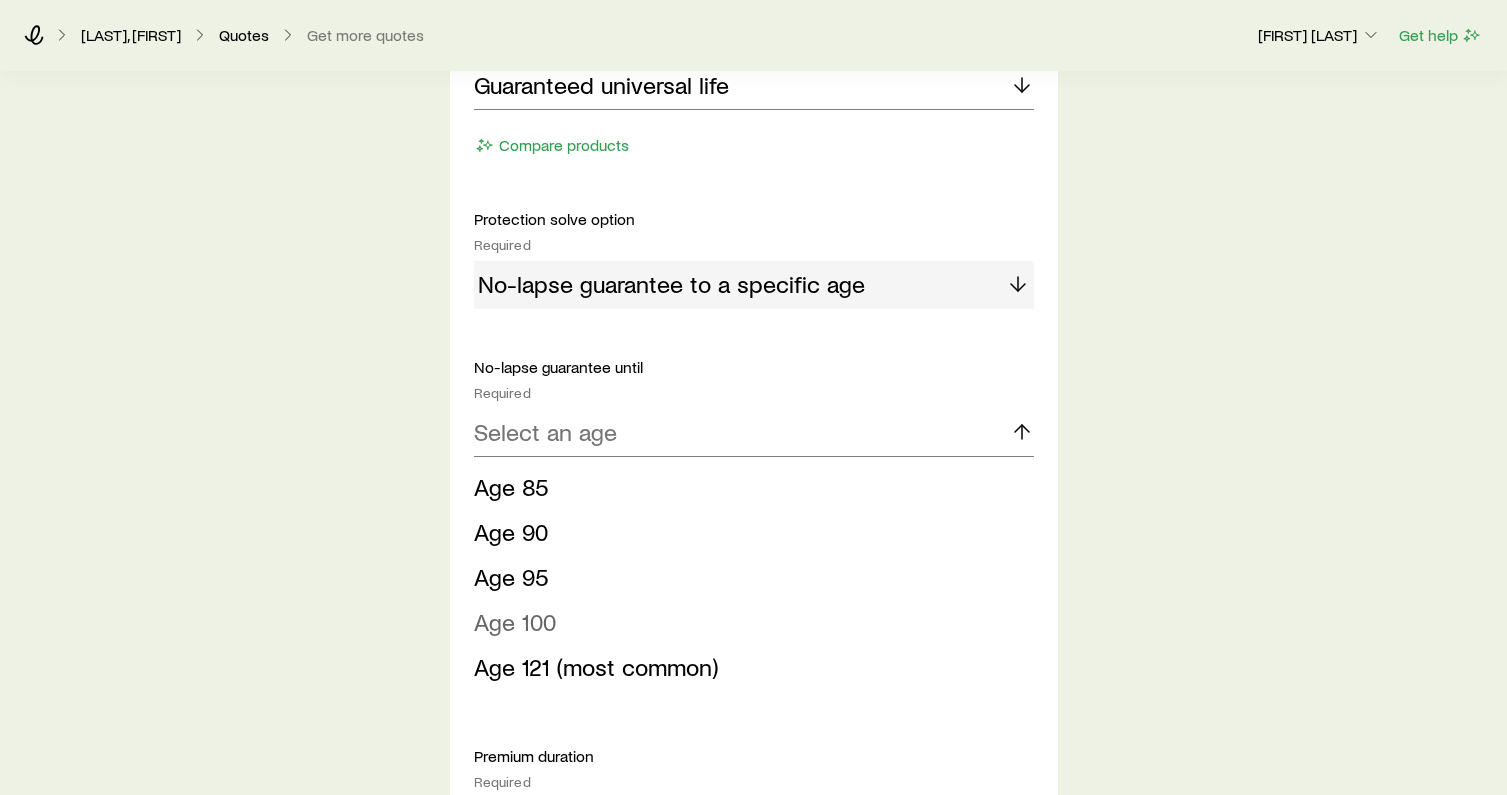 click on "Age 100" at bounding box center (515, 621) 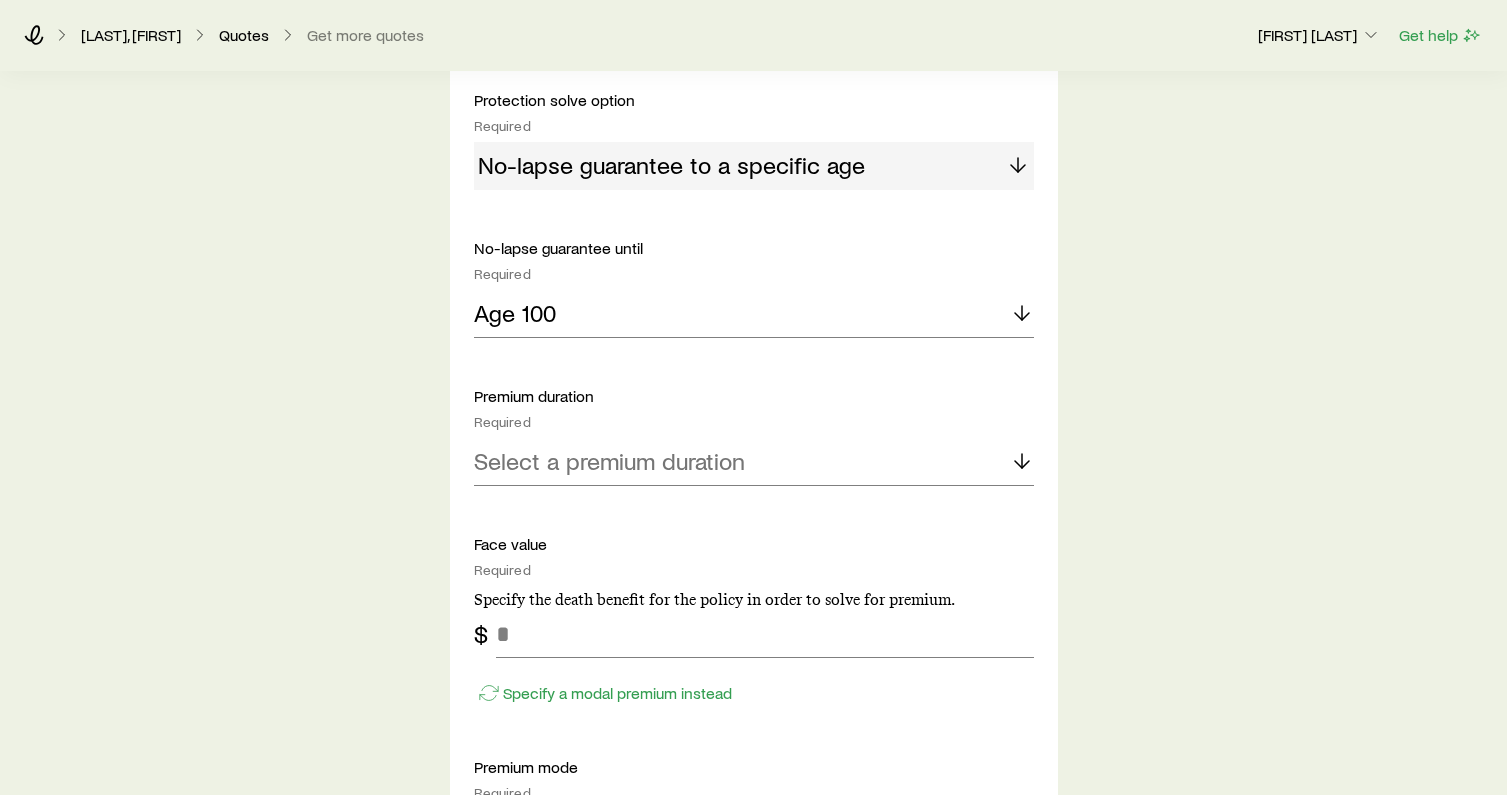 scroll, scrollTop: 3371, scrollLeft: 0, axis: vertical 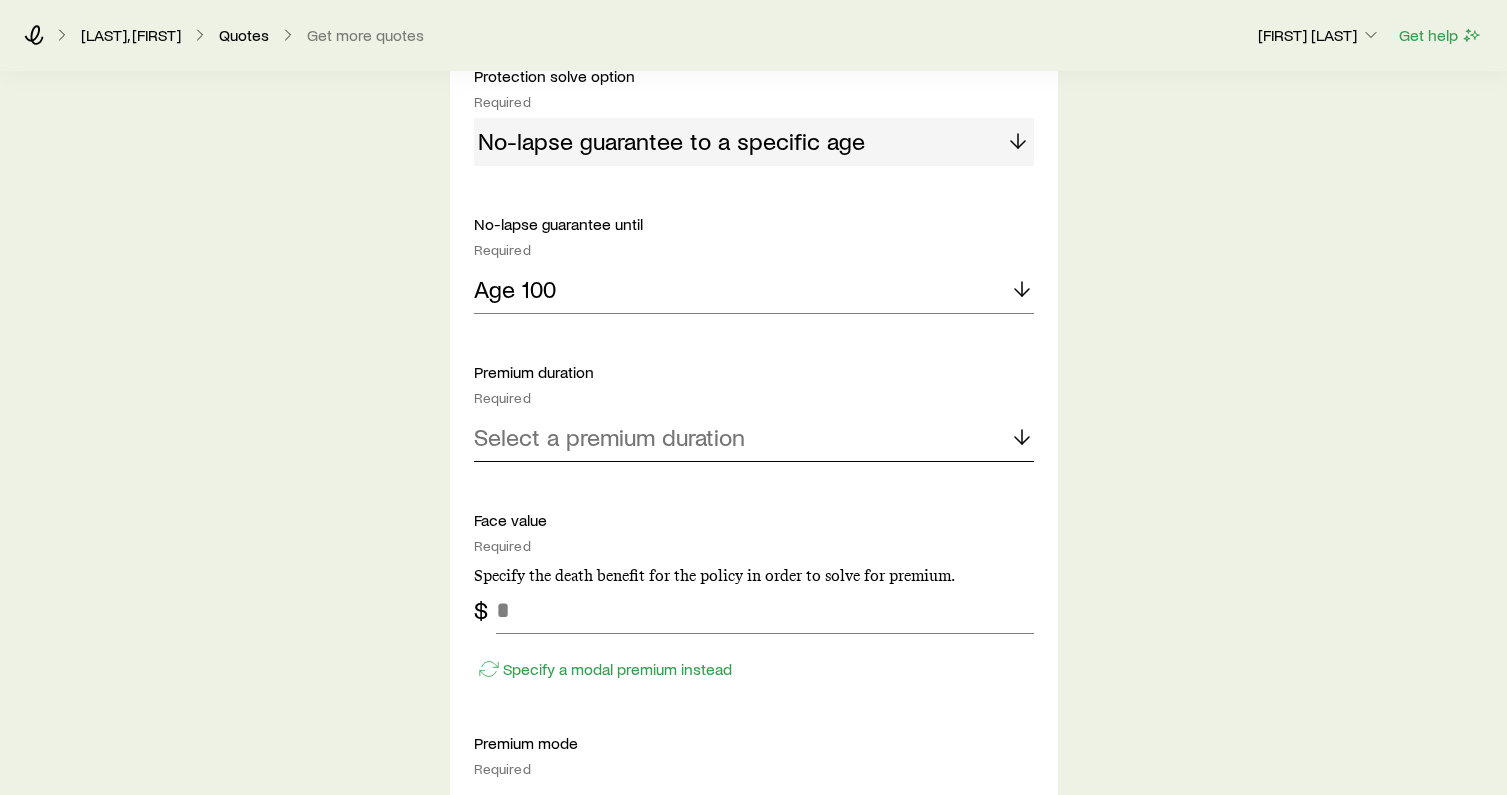 click 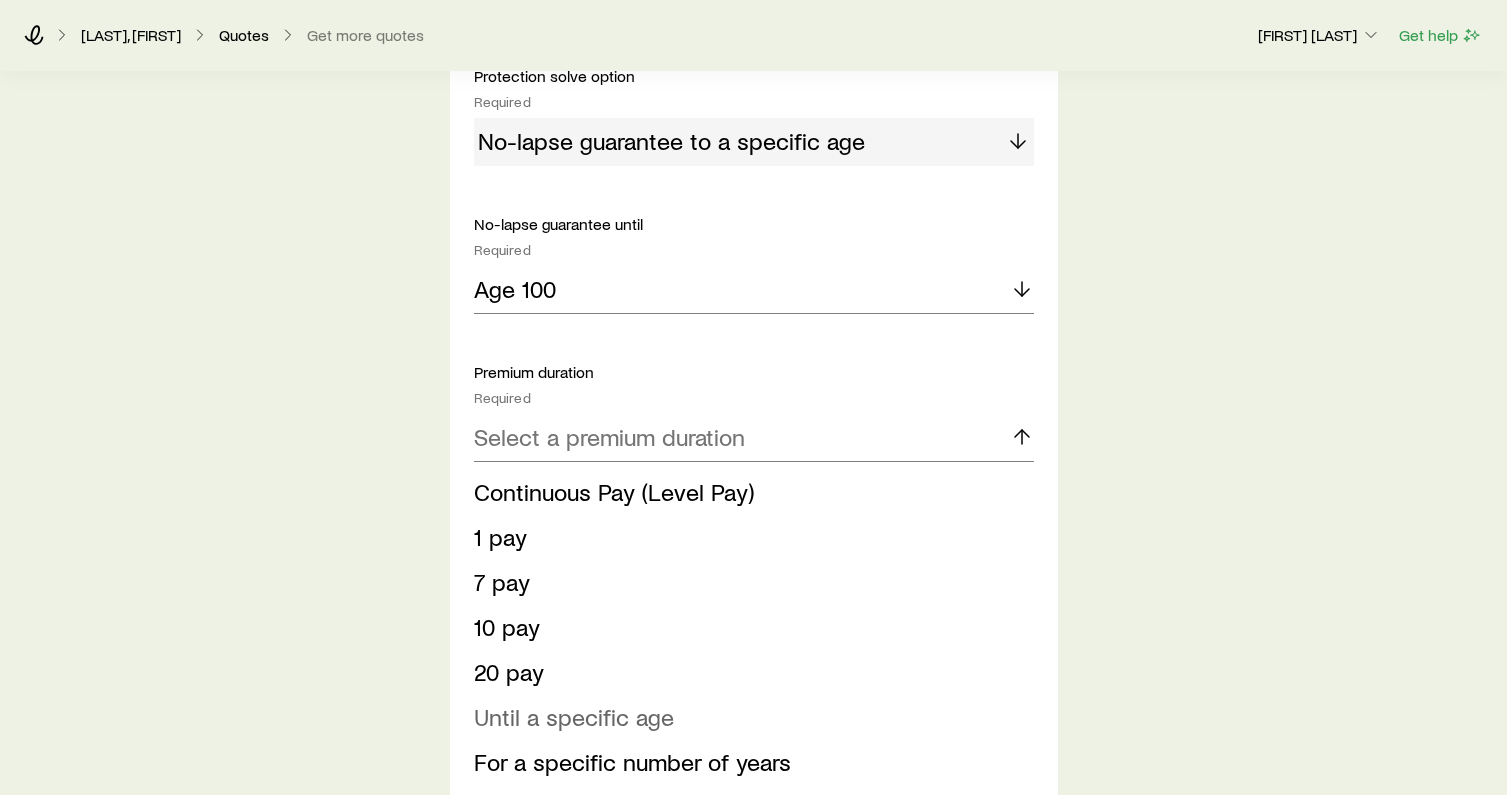click on "Until a specific age" at bounding box center [574, 716] 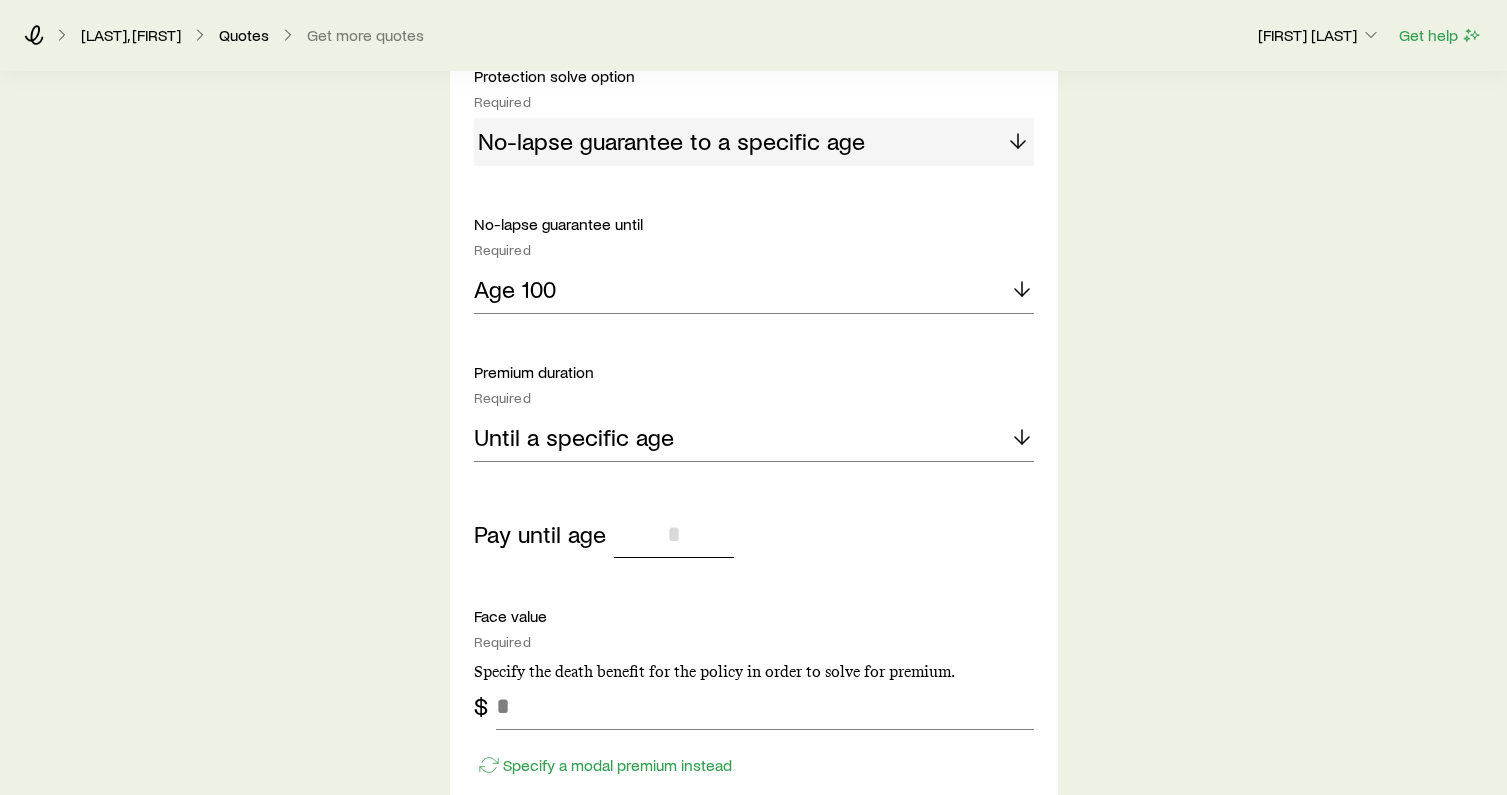 click at bounding box center [674, 534] 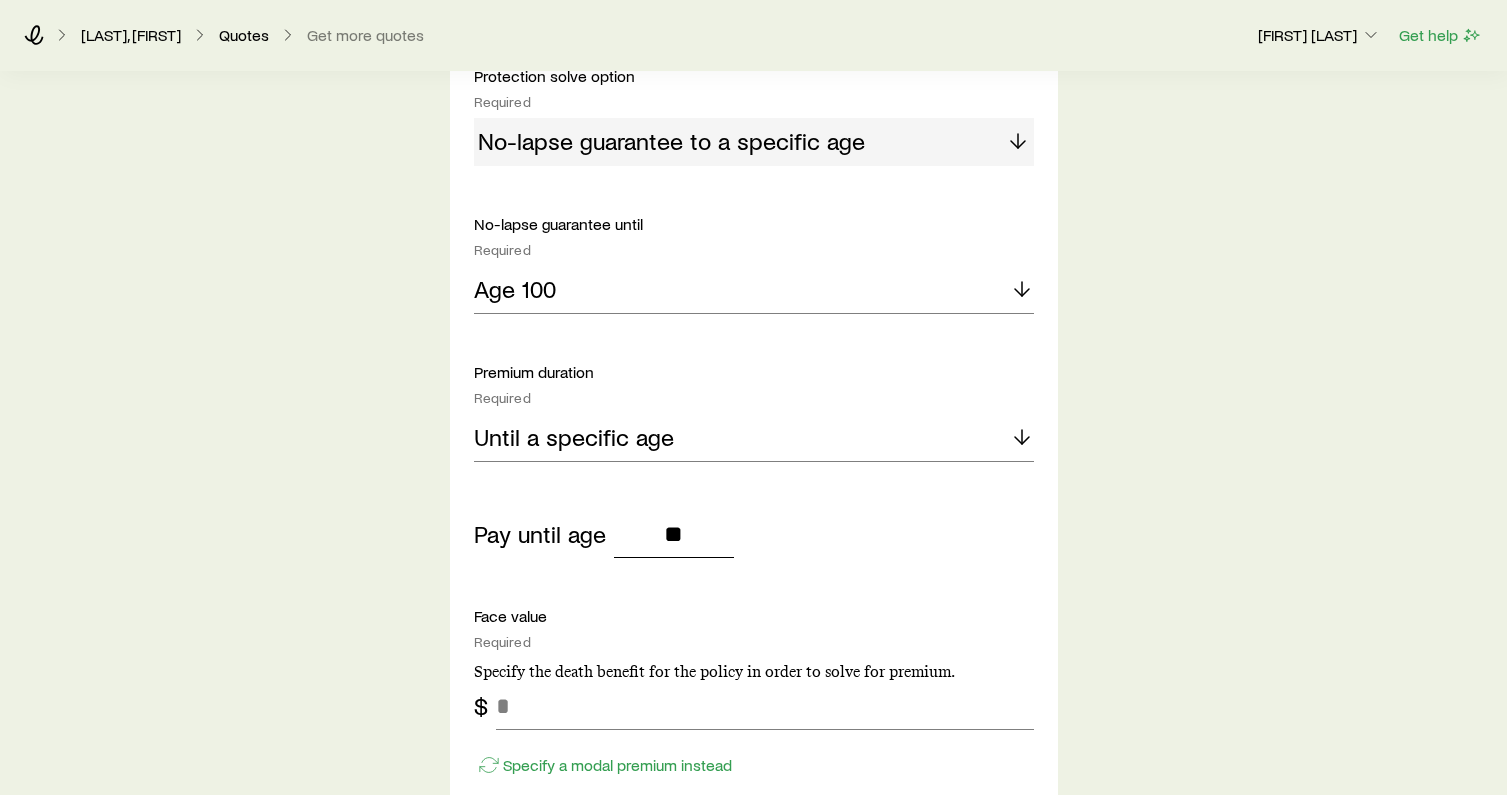 type on "**" 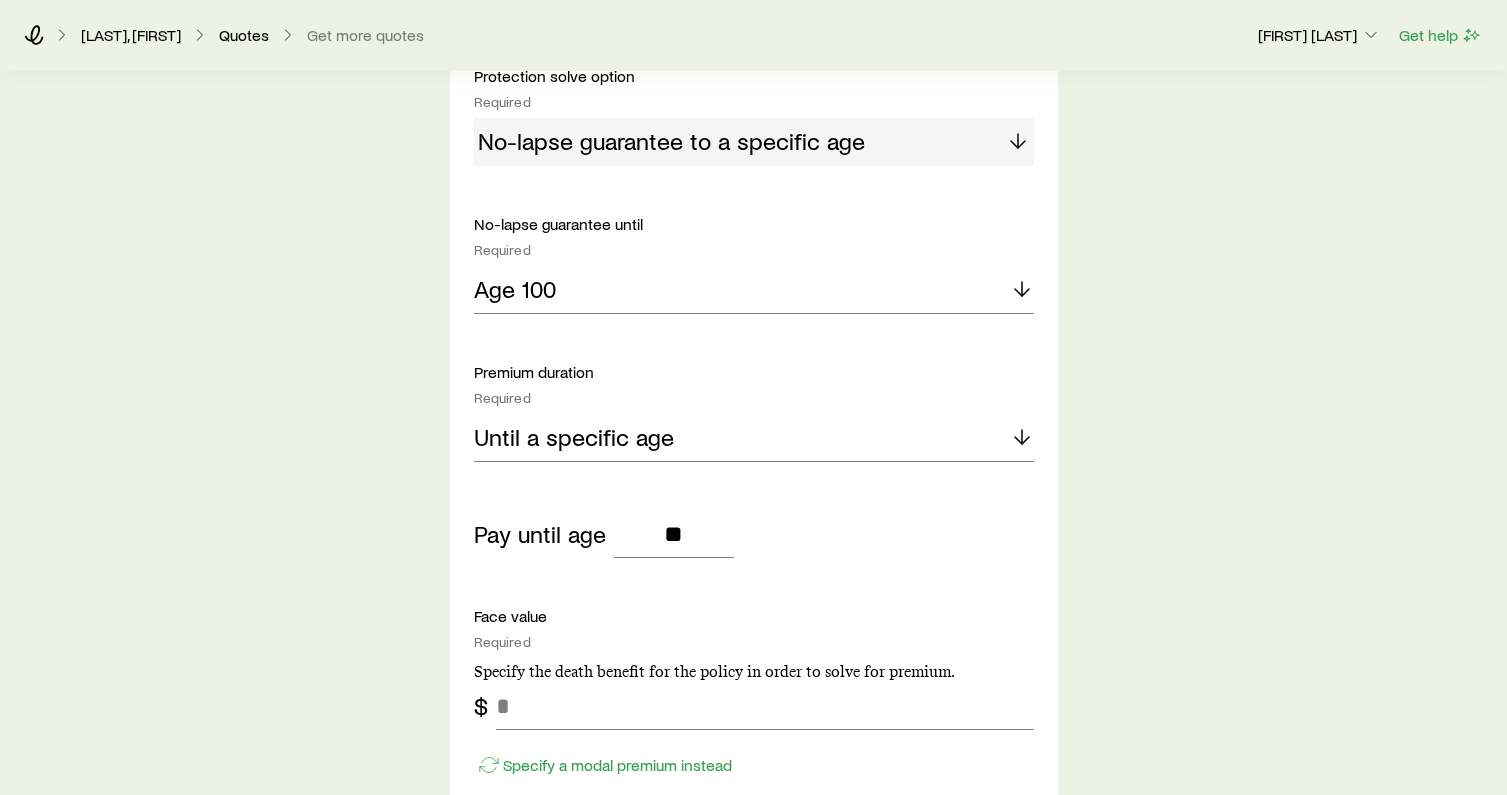 click on "Insurance Selection What type of product are you looking for? At least one is required Permanent life Term life Long term care (linked benefit) Annuity Disability For disability or additional    quotes, contact your Brokerage Manager. permanent life Solve Details Coverage goal Required Protection Accumulation Protection product Required Note that you must be securities registered to sell variable universal life products. Whole life Compare products Premium duration Required Until age 65 This may limit how many quotes you may get because not all carriers support certain premium durations. Modal premium Required Specify a premium for the policy in order to solve for death benefit. $ ****** Specify a face value instead Premium mode Required Annual Dividend option Required Paid-up additions Illustrated rate Current dividend rate Death benefit option Note that not all carrier products support Increasing (Option B) and Return of premium (Option C) death benefit; this may limit selection. Level (Option A) Yes No Yes" at bounding box center (754, -607) 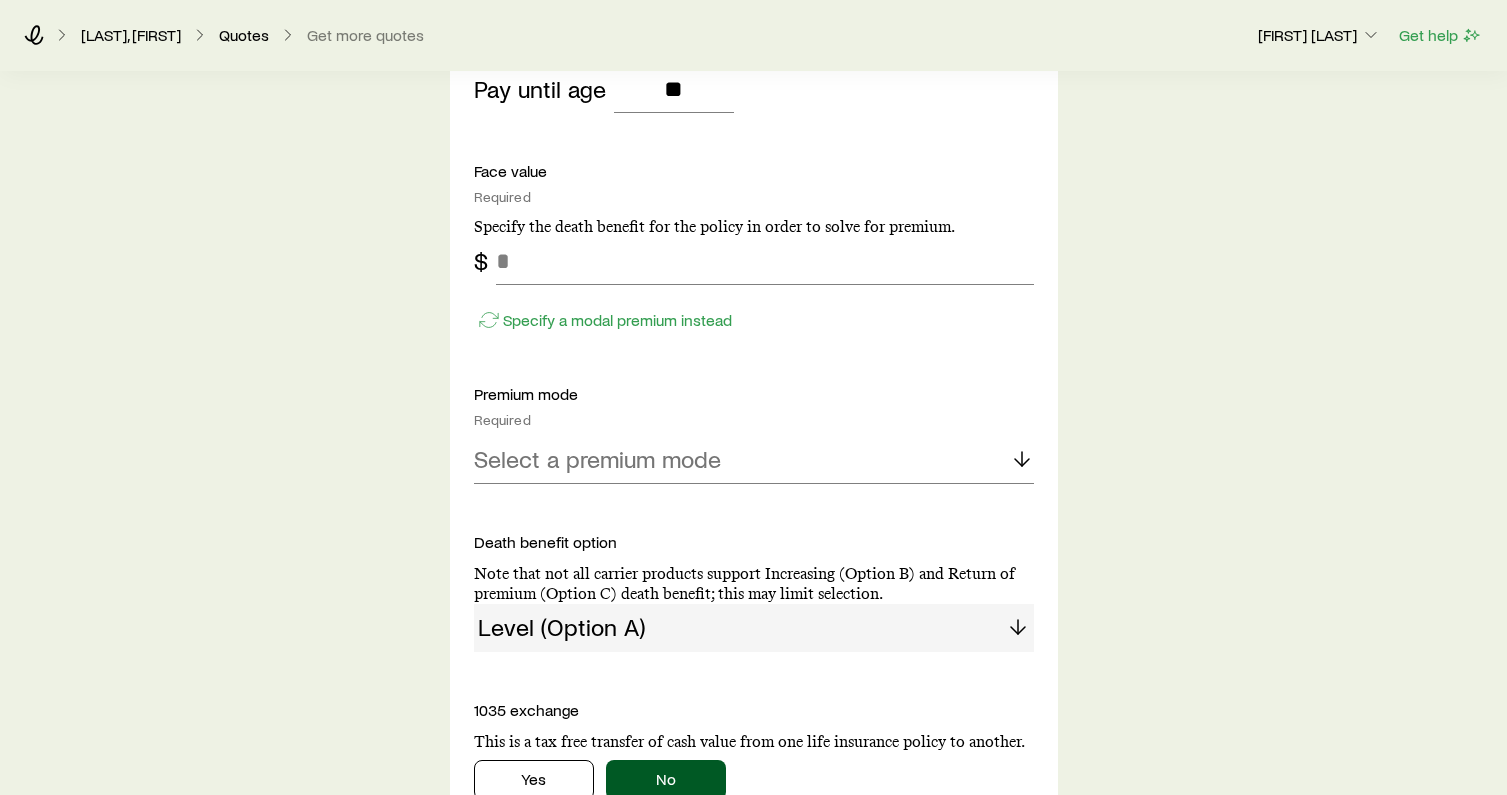 scroll, scrollTop: 3848, scrollLeft: 0, axis: vertical 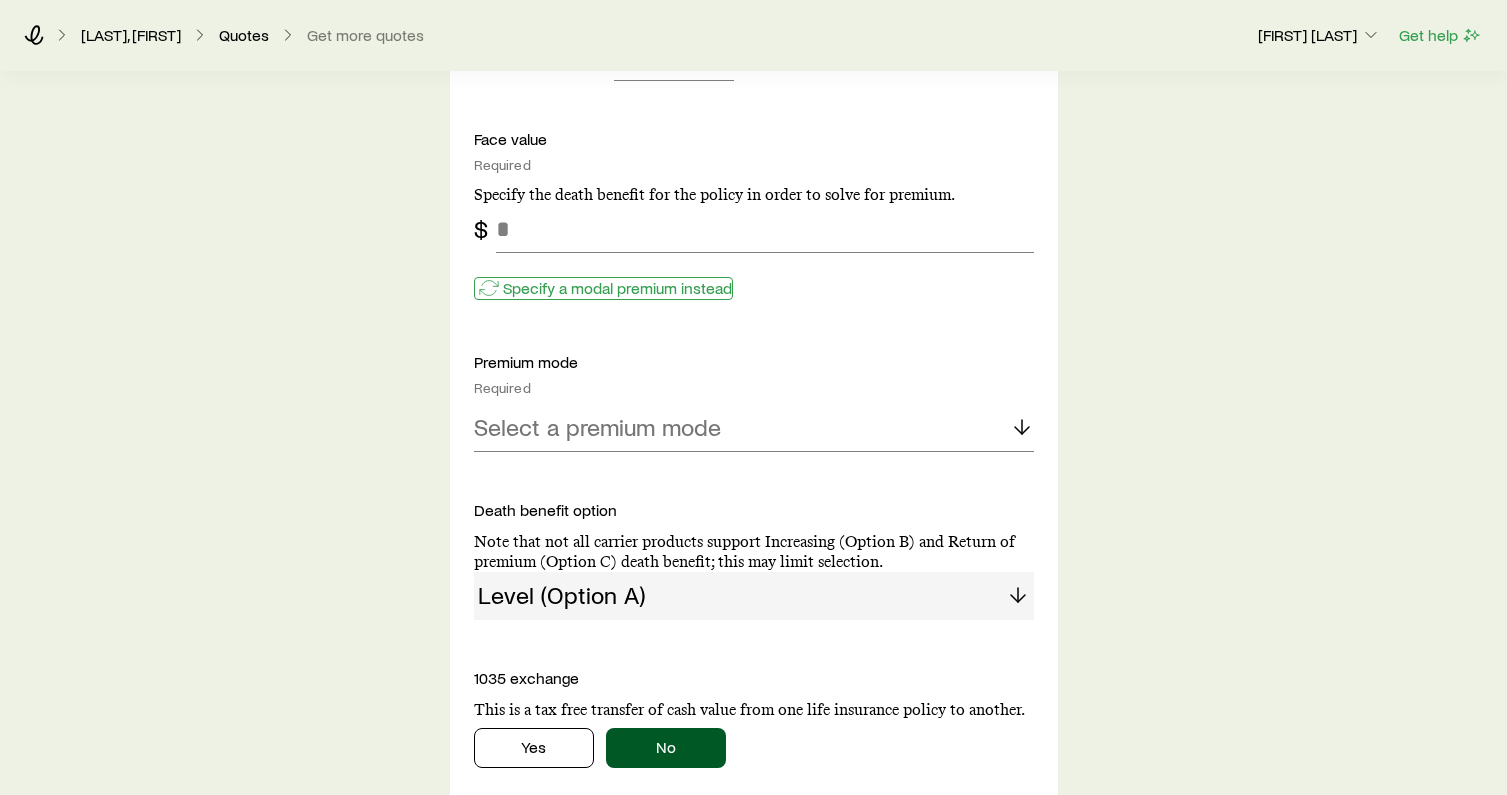 click on "Specify a modal premium instead" at bounding box center (617, 288) 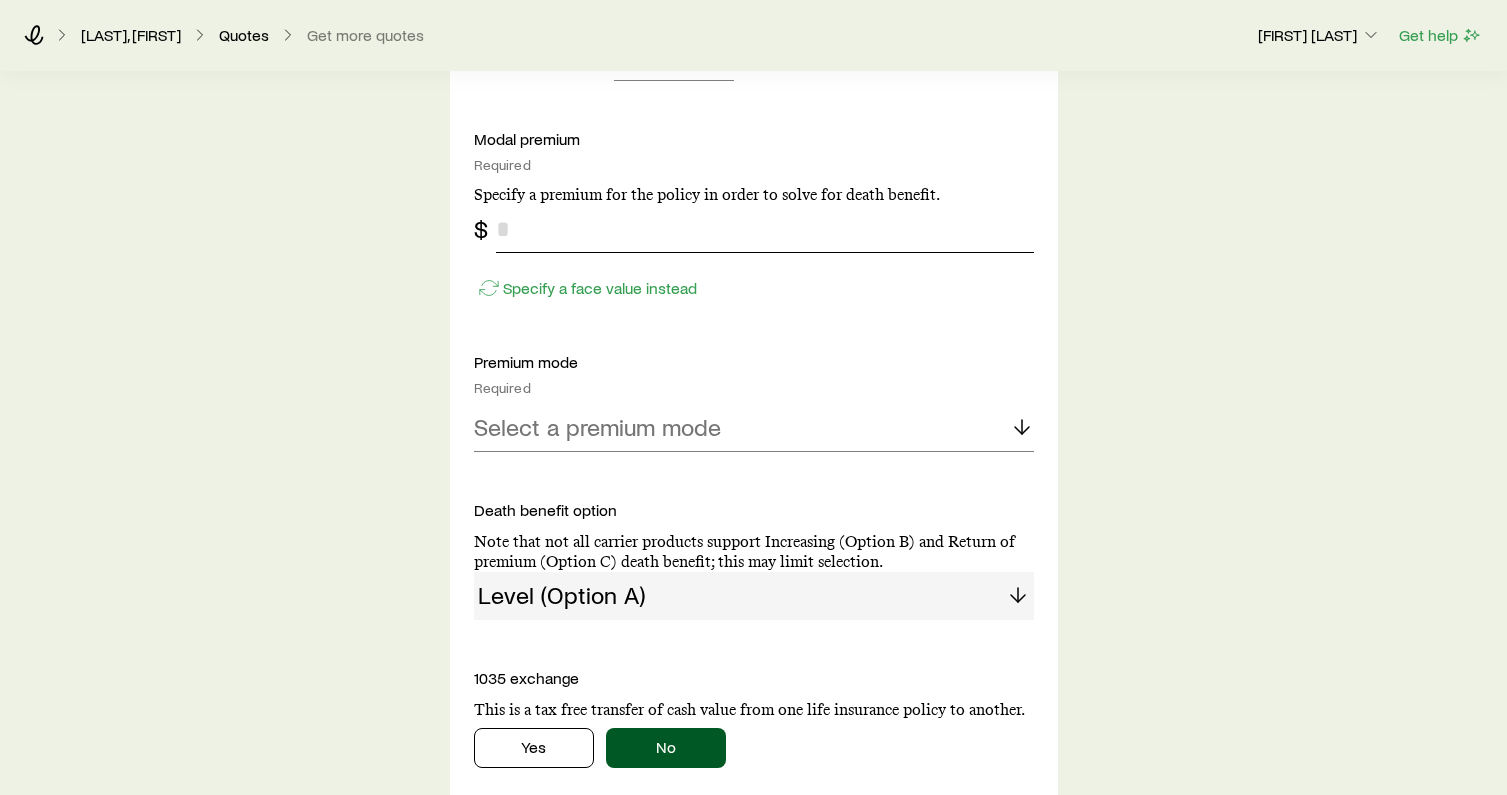 click at bounding box center (765, 229) 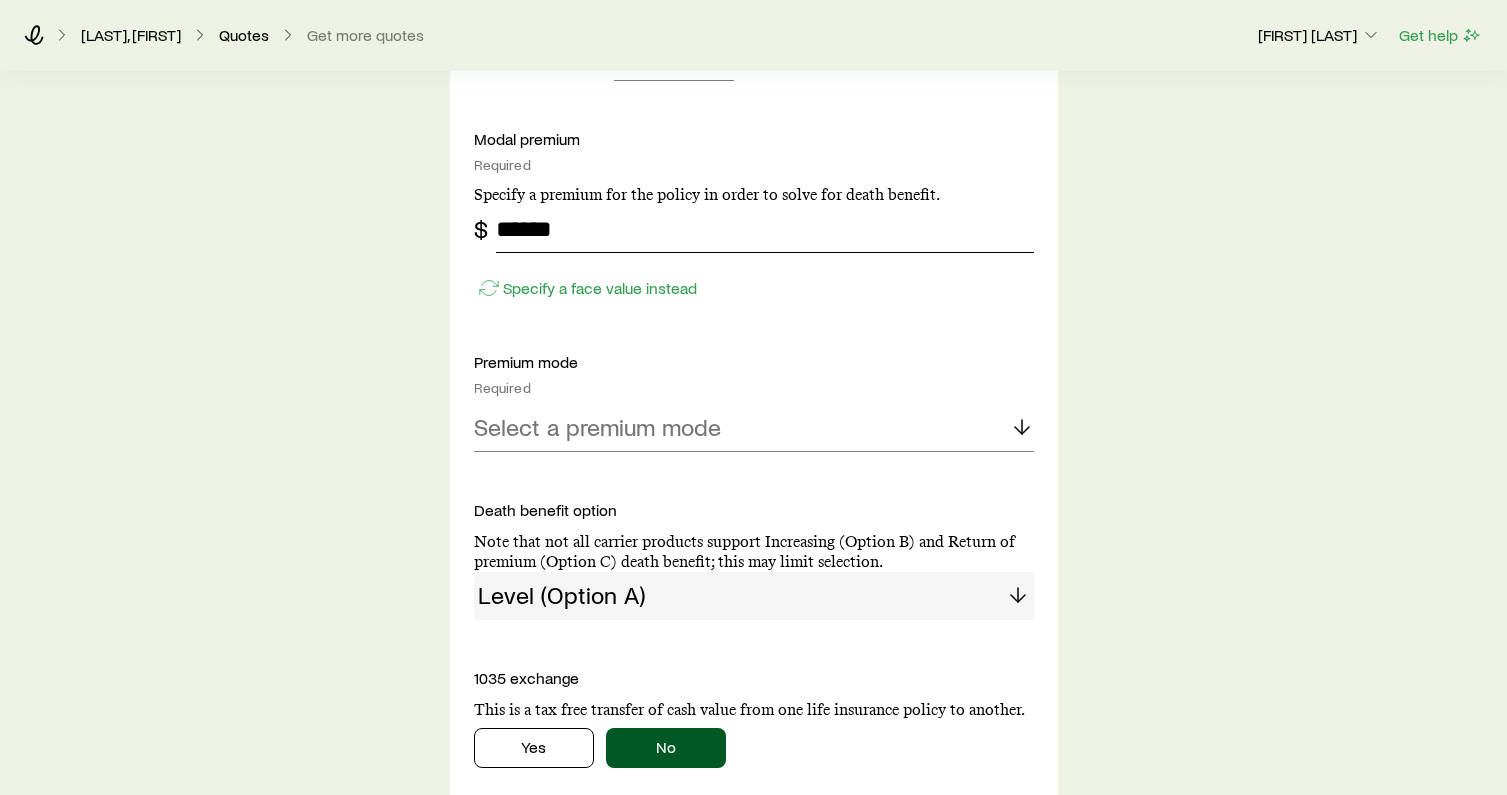 type on "******" 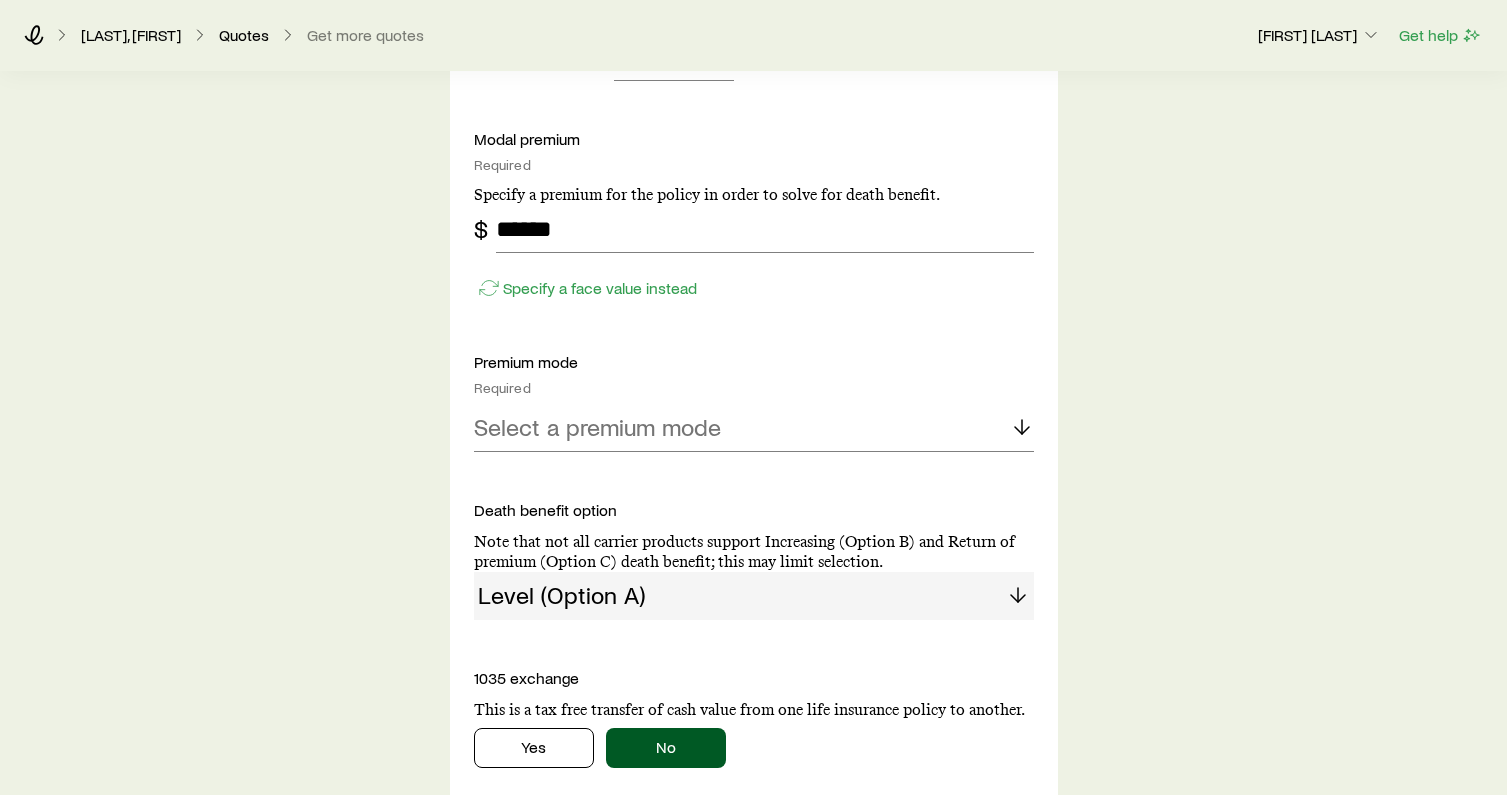 click on "Insurance Selection What type of product are you looking for? At least one is required Permanent life Term life Long term care (linked benefit) Annuity Disability For disability or additional    quotes, contact your Brokerage Manager. permanent life Solve Details Coverage goal Required Protection Accumulation Protection product Required Note that you must be securities registered to sell variable universal life products. Whole life Compare products Premium duration Required Until age 65 This may limit how many quotes you may get because not all carriers support certain premium durations. Modal premium Required Specify a premium for the policy in order to solve for death benefit. $ ****** Specify a face value instead Premium mode Required Annual Dividend option Required Paid-up additions Illustrated rate Current dividend rate Death benefit option Note that not all carrier products support Increasing (Option B) and Return of premium (Option C) death benefit; this may limit selection. Level (Option A) Yes No Yes" at bounding box center (753, -1084) 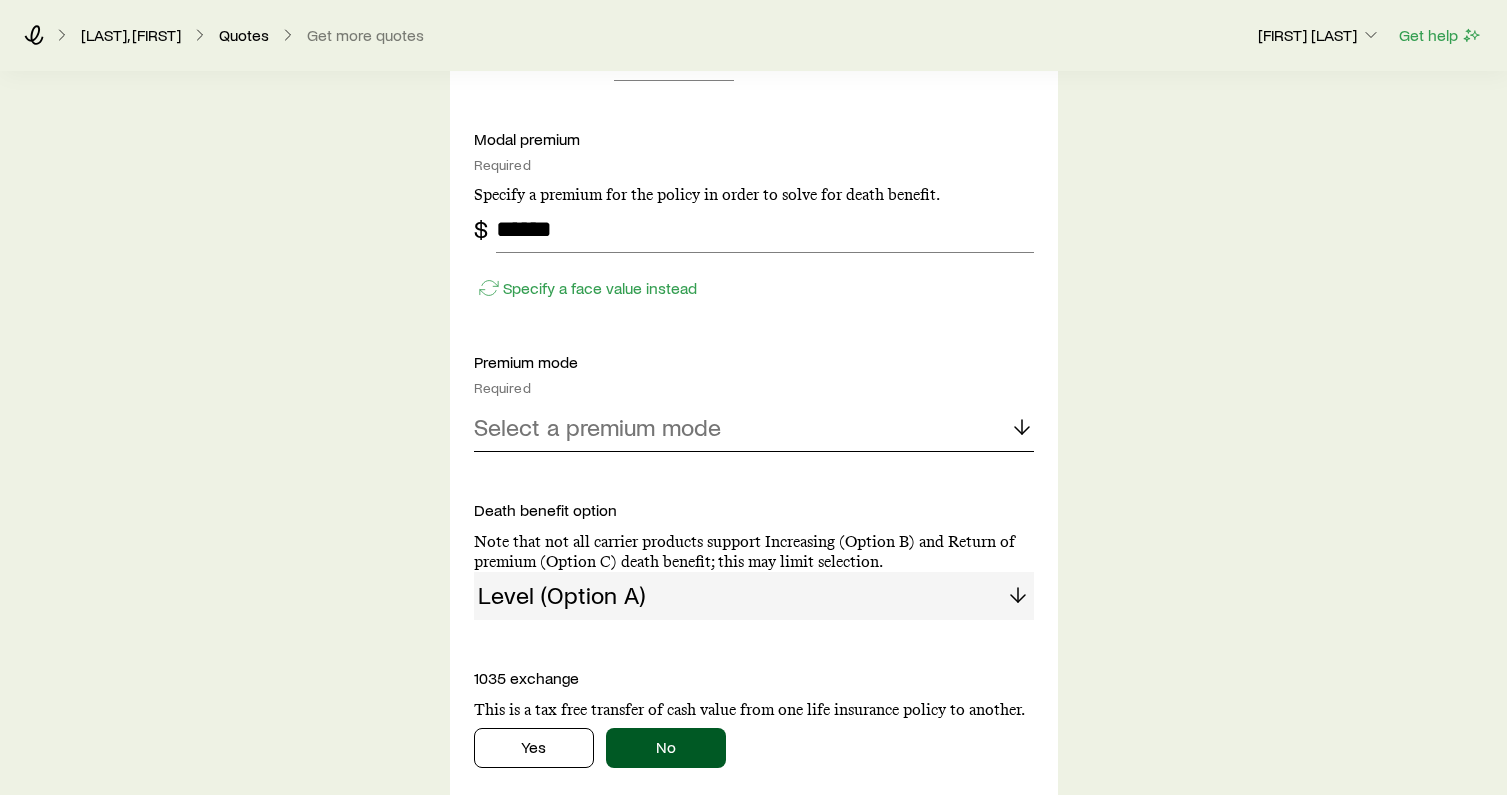 click 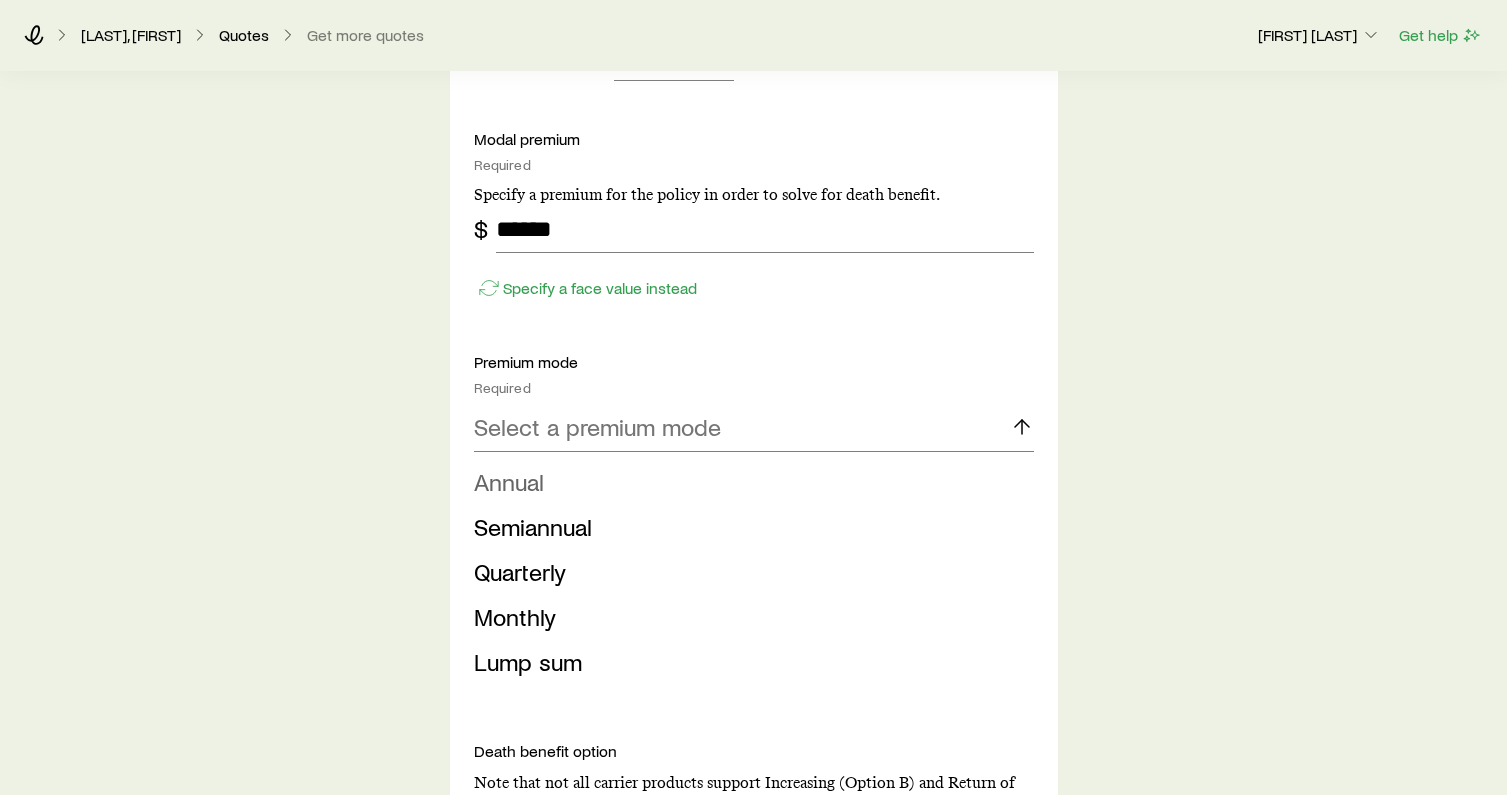 click on "Annual" at bounding box center (509, 481) 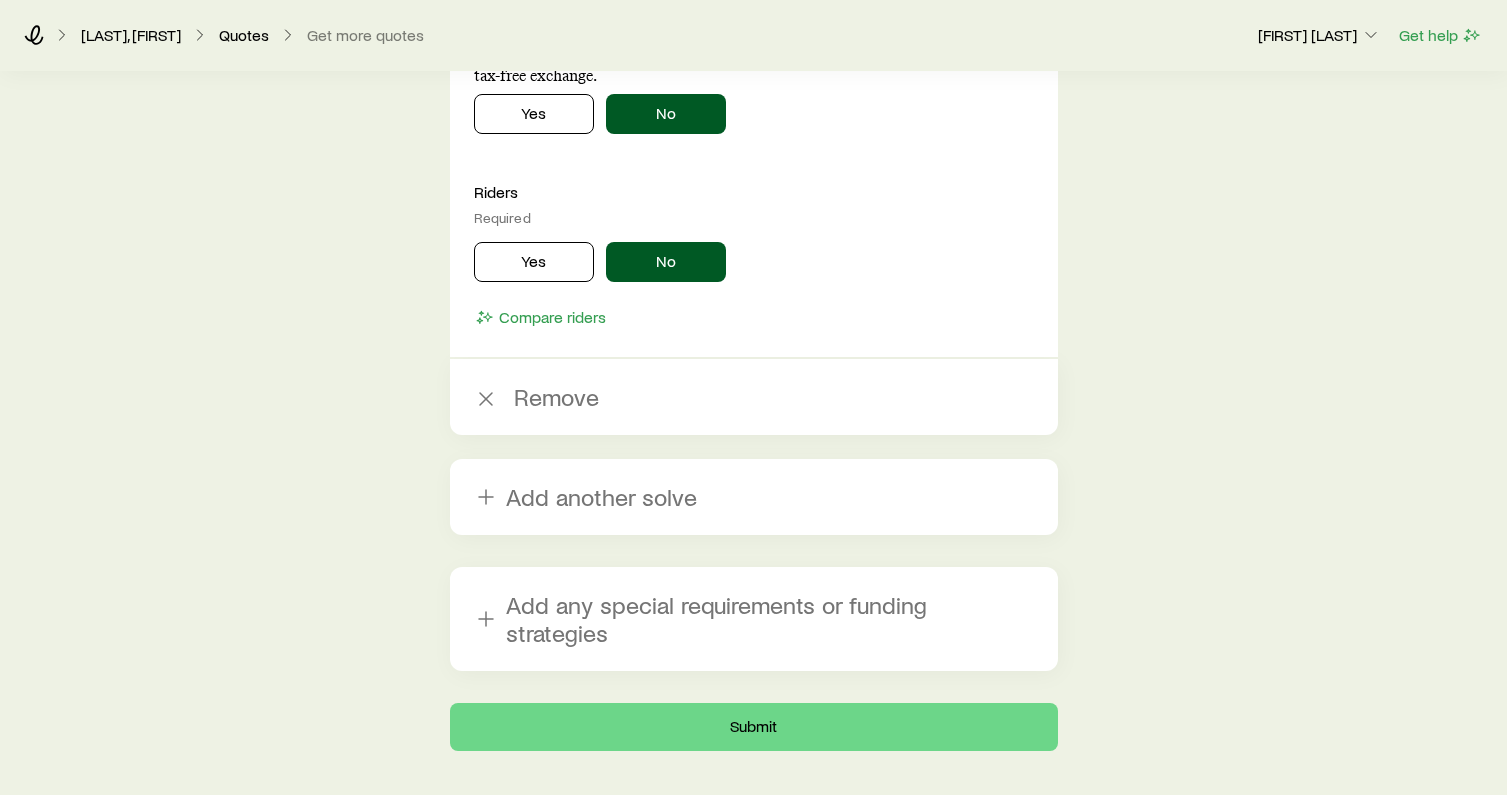 scroll, scrollTop: 4703, scrollLeft: 0, axis: vertical 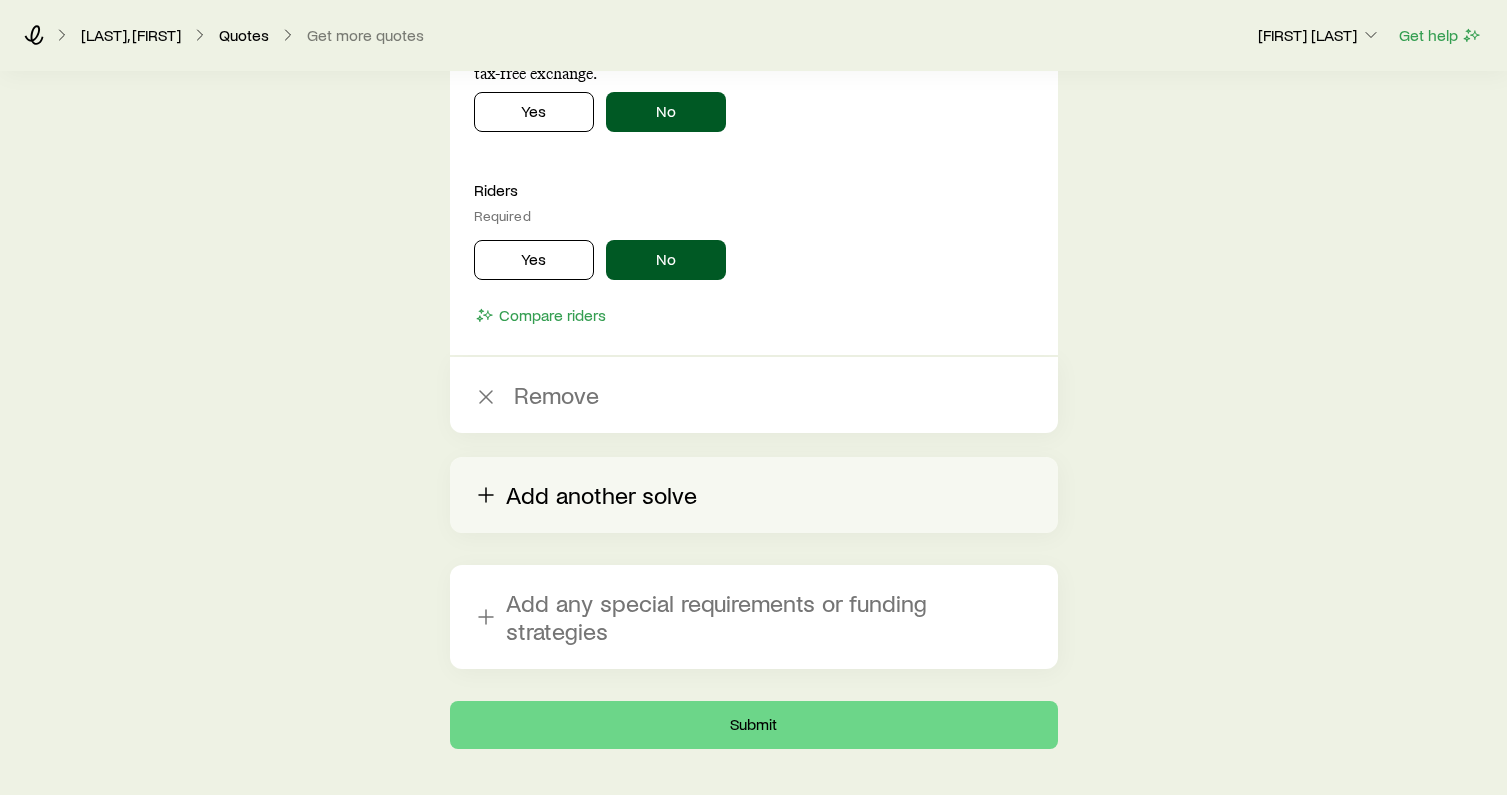 click on "Add another solve" at bounding box center [754, 495] 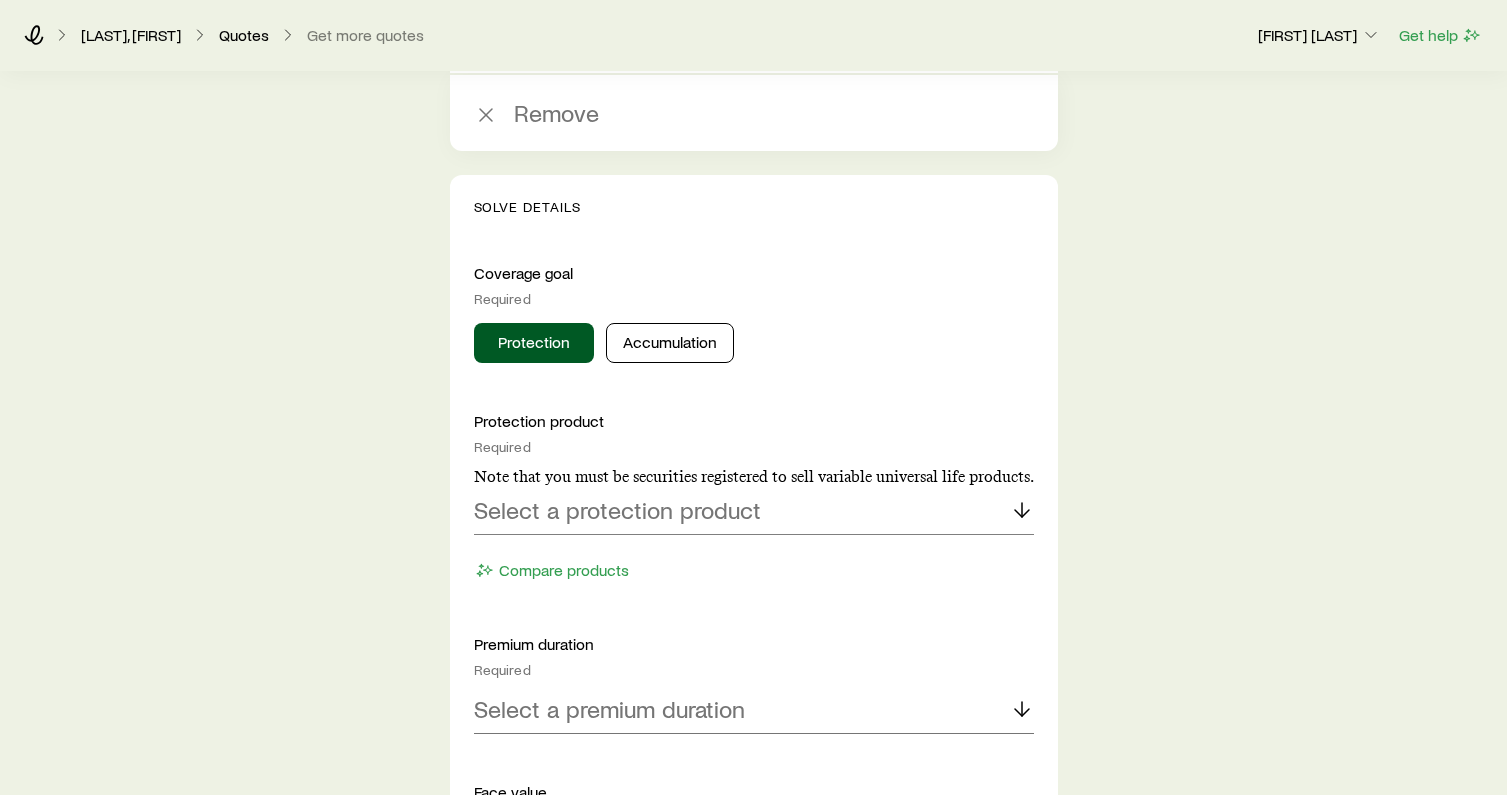 scroll, scrollTop: 5064, scrollLeft: 0, axis: vertical 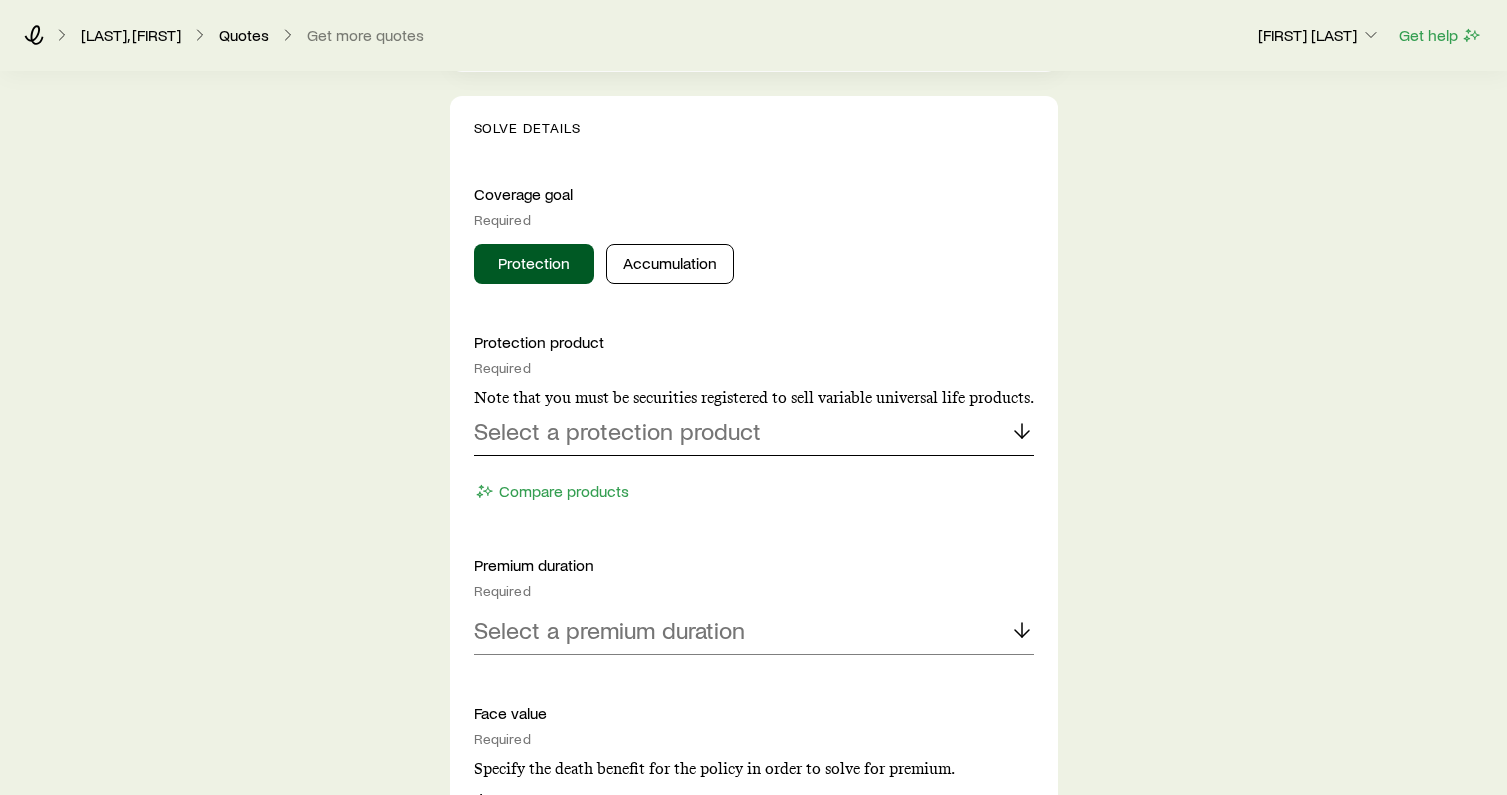 click 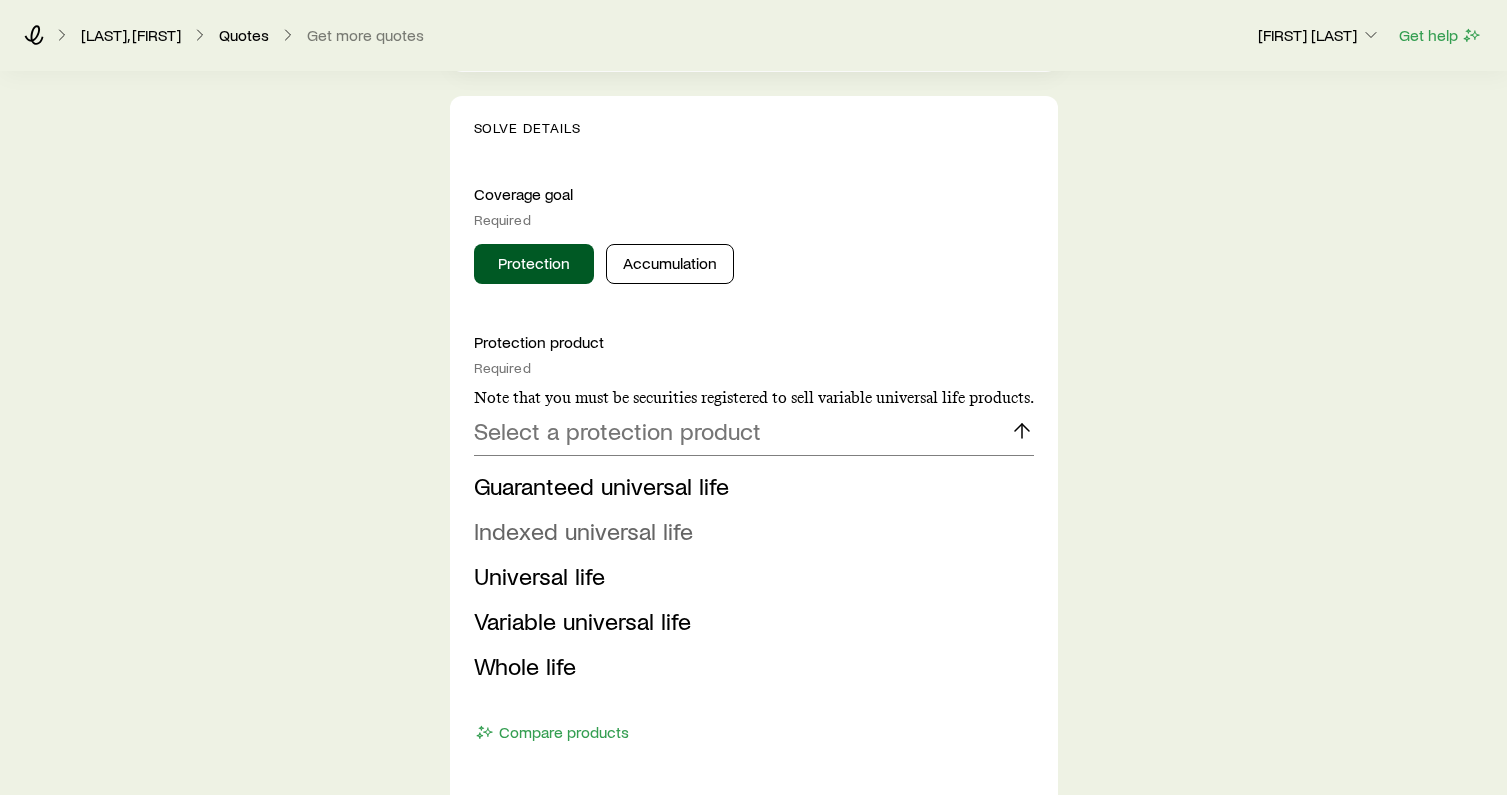 click on "Indexed universal life" at bounding box center (583, 530) 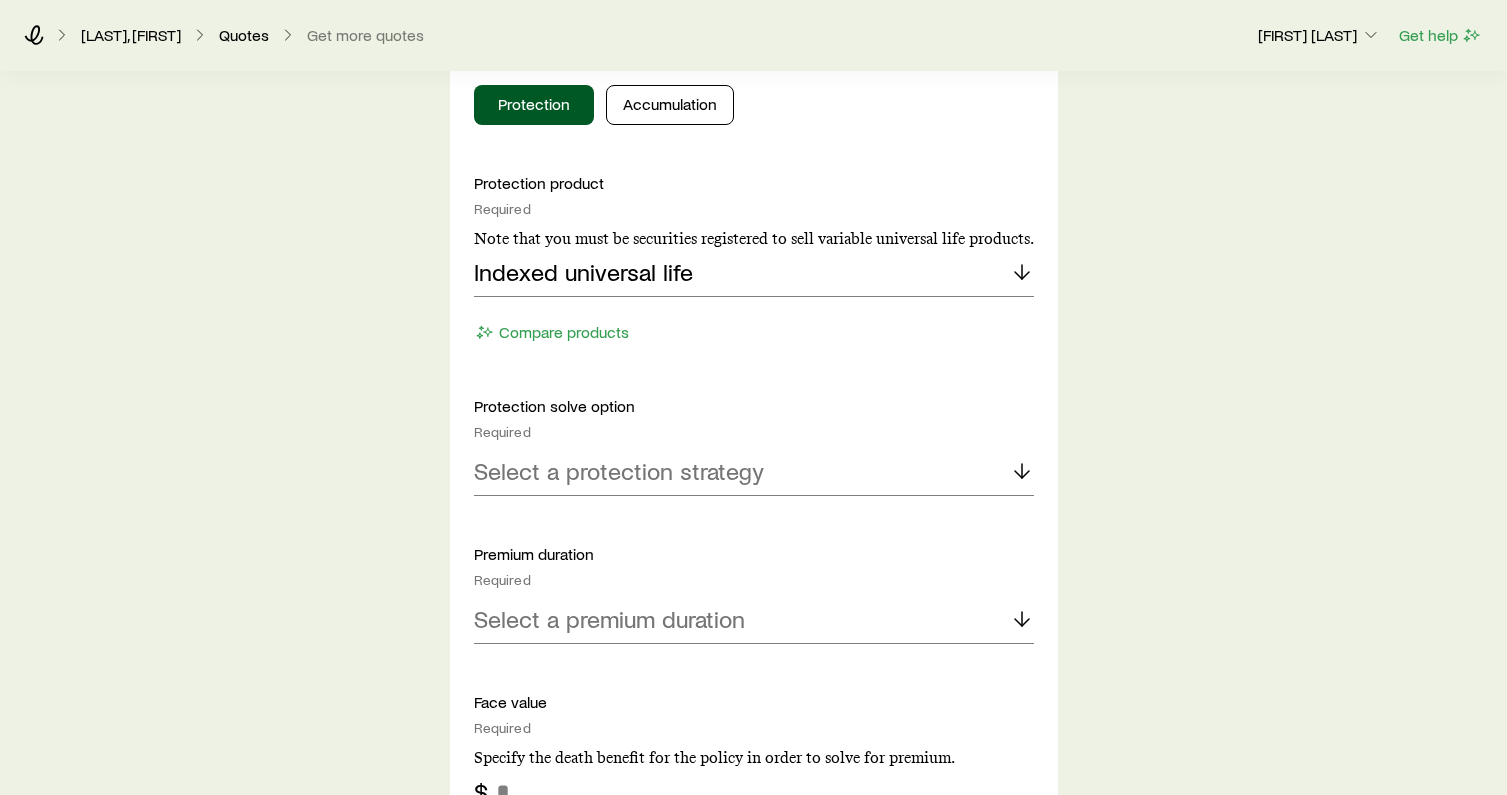 scroll, scrollTop: 5327, scrollLeft: 0, axis: vertical 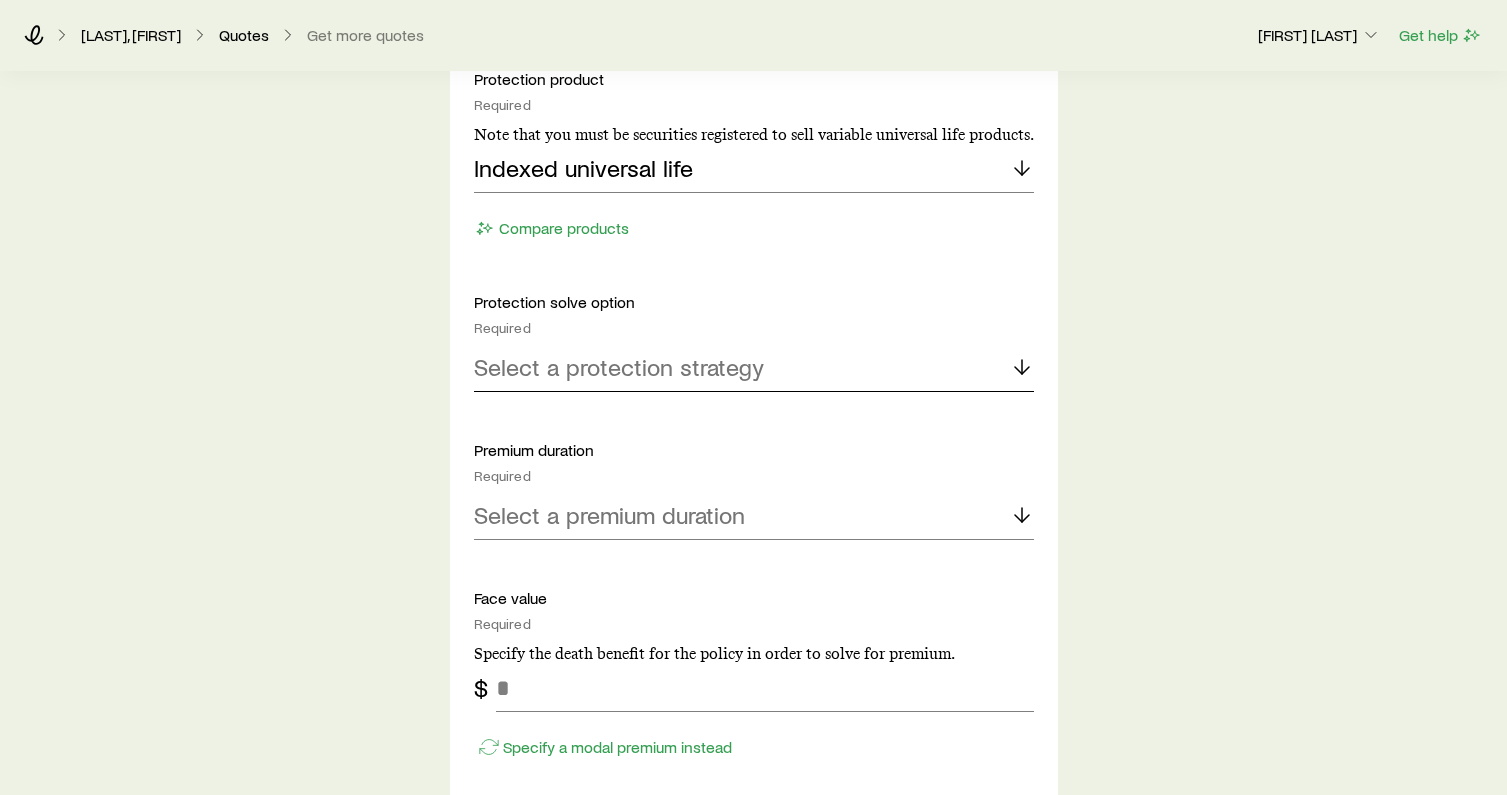 click 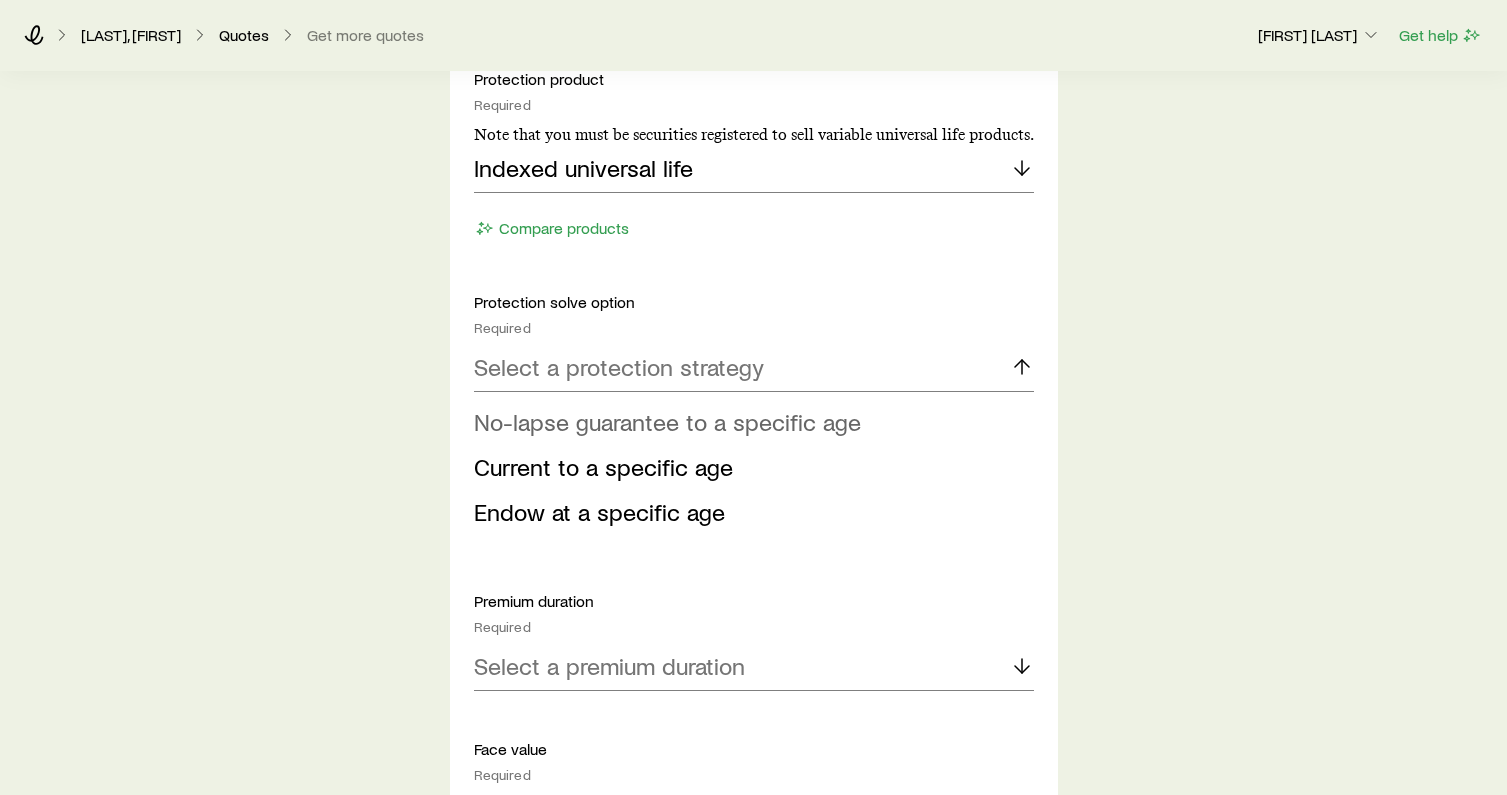 click on "No-lapse guarantee to a specific age" at bounding box center [667, 421] 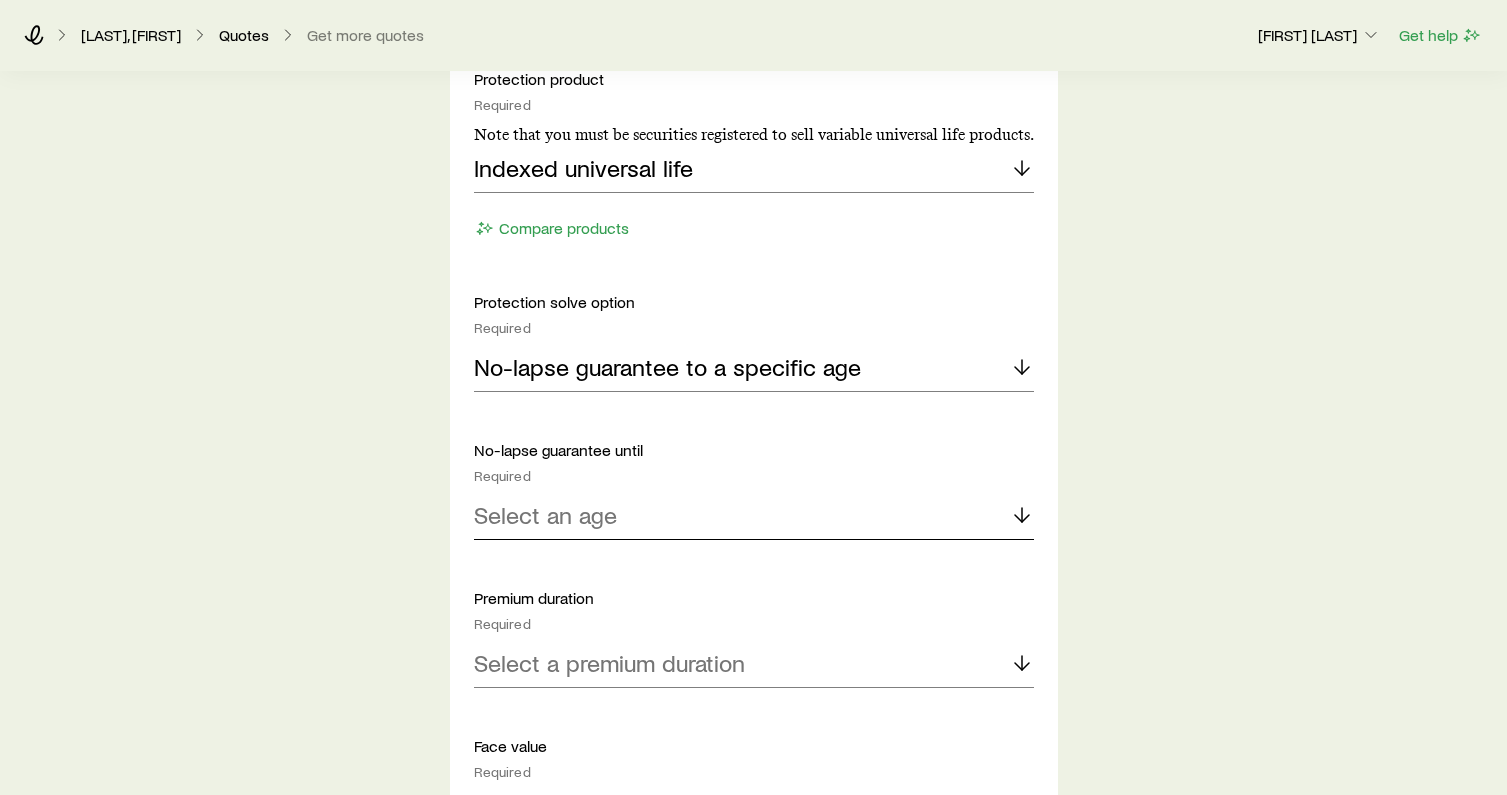 click 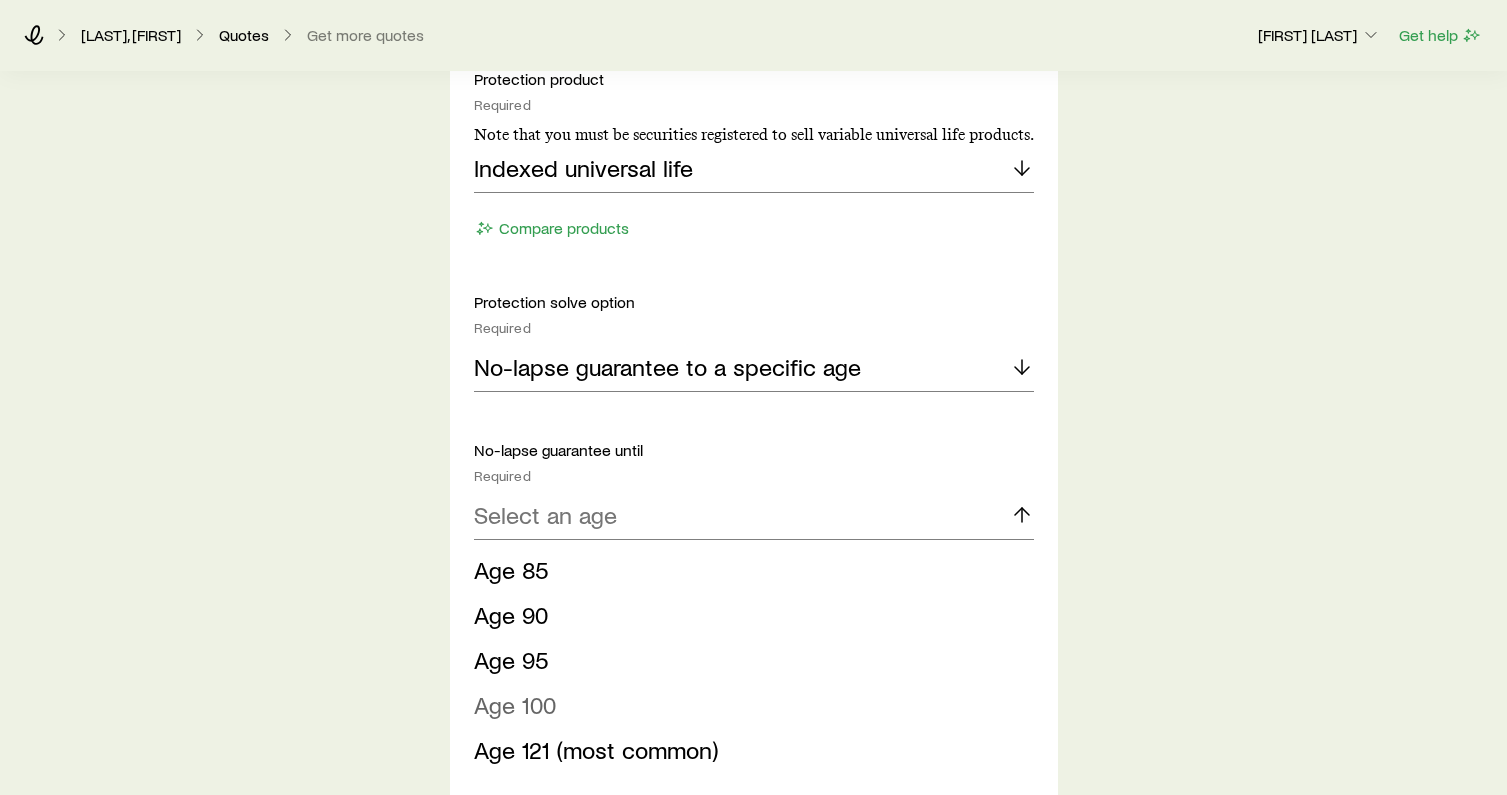 click on "Age 100" at bounding box center [748, 705] 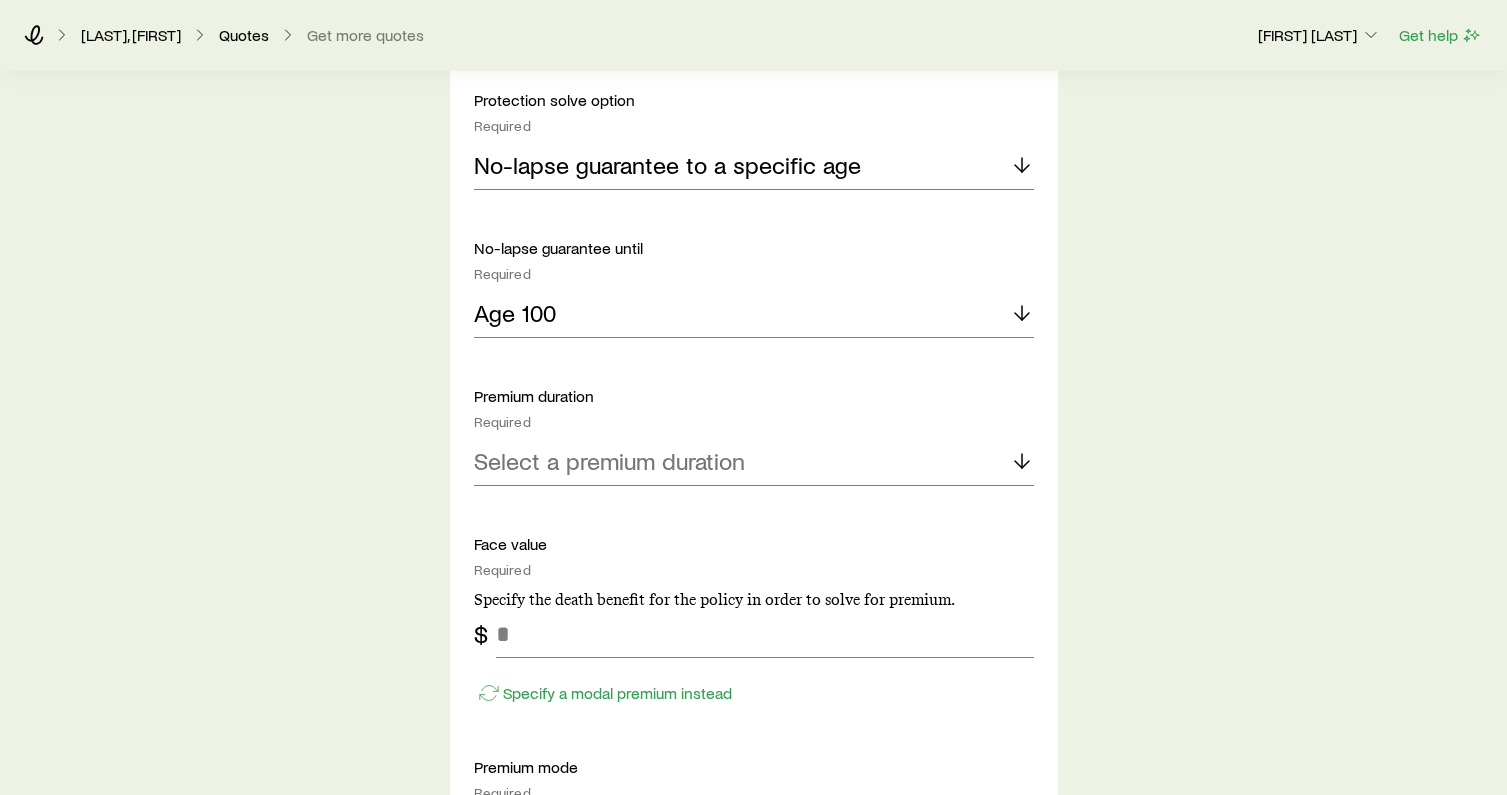 scroll, scrollTop: 5543, scrollLeft: 0, axis: vertical 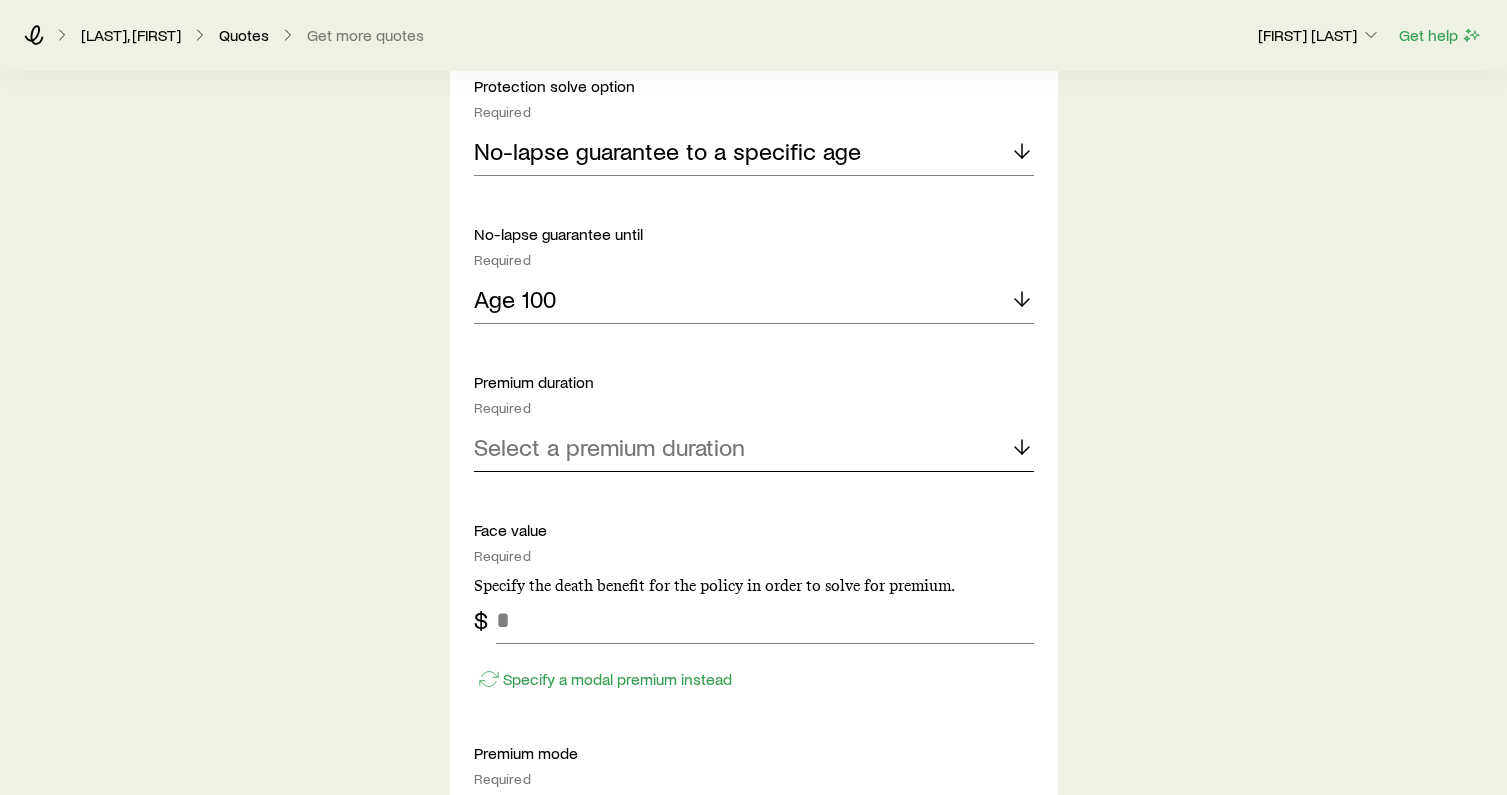 click 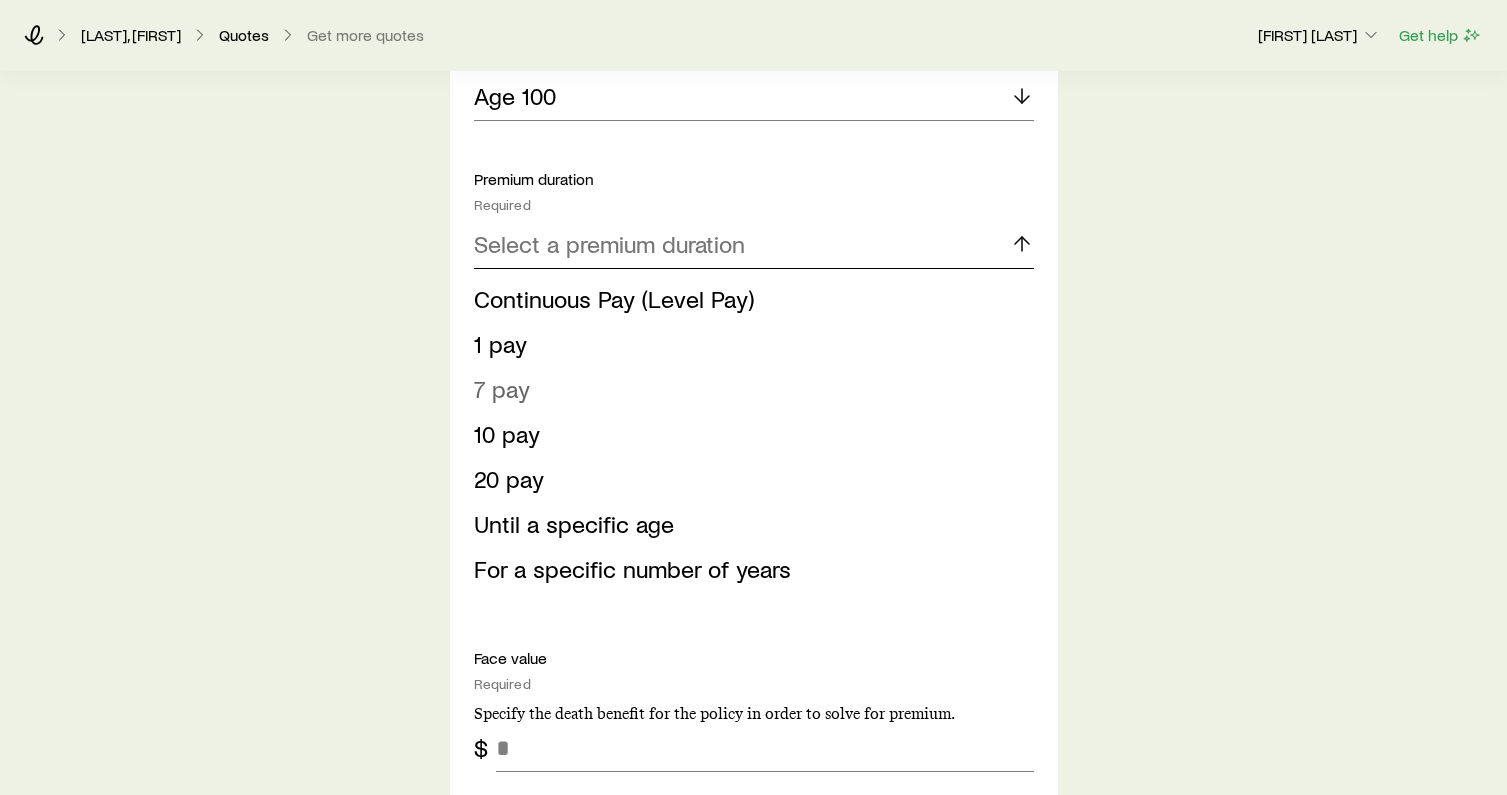 scroll, scrollTop: 5750, scrollLeft: 0, axis: vertical 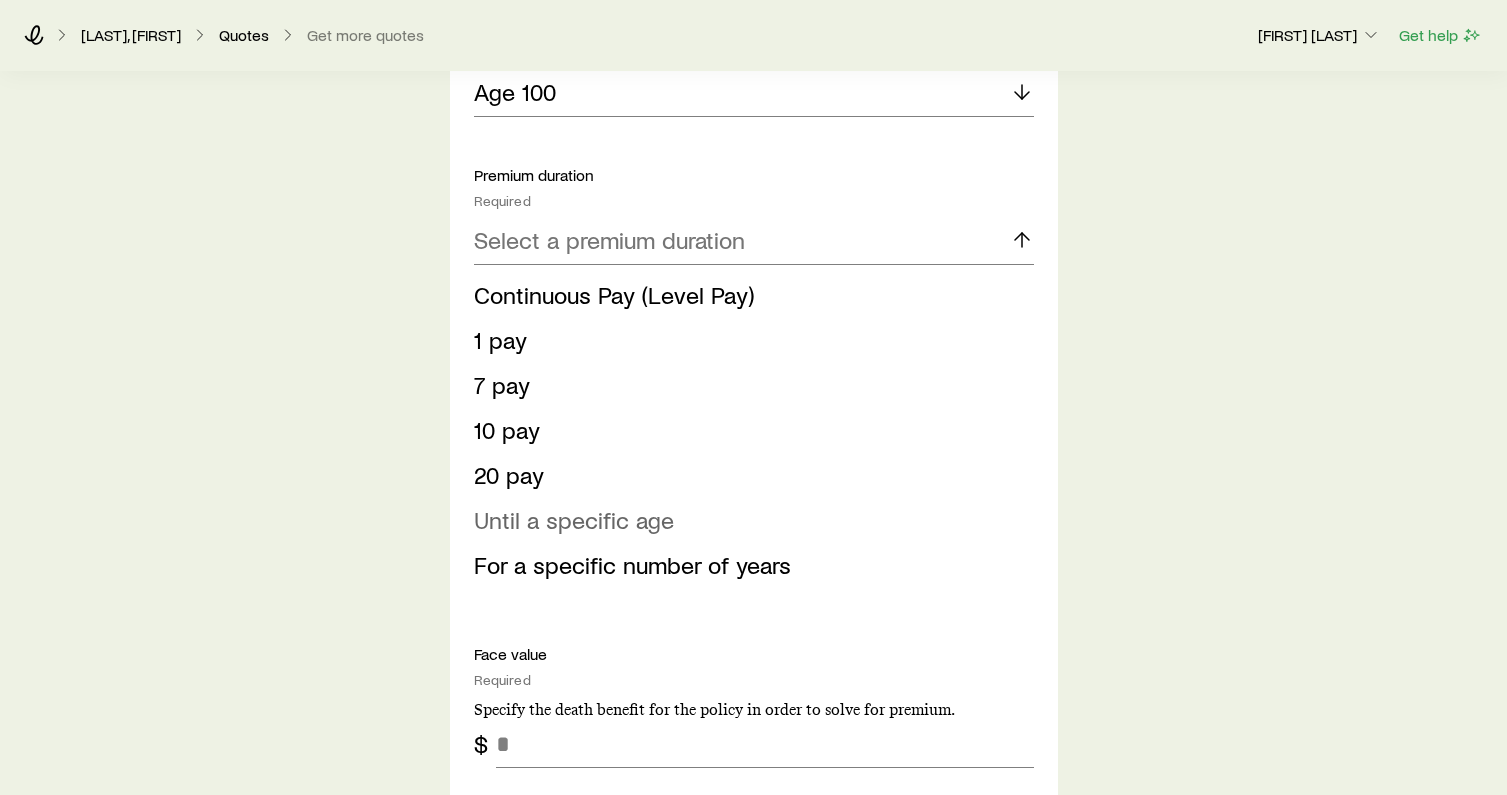 click on "Until a specific age" at bounding box center [574, 519] 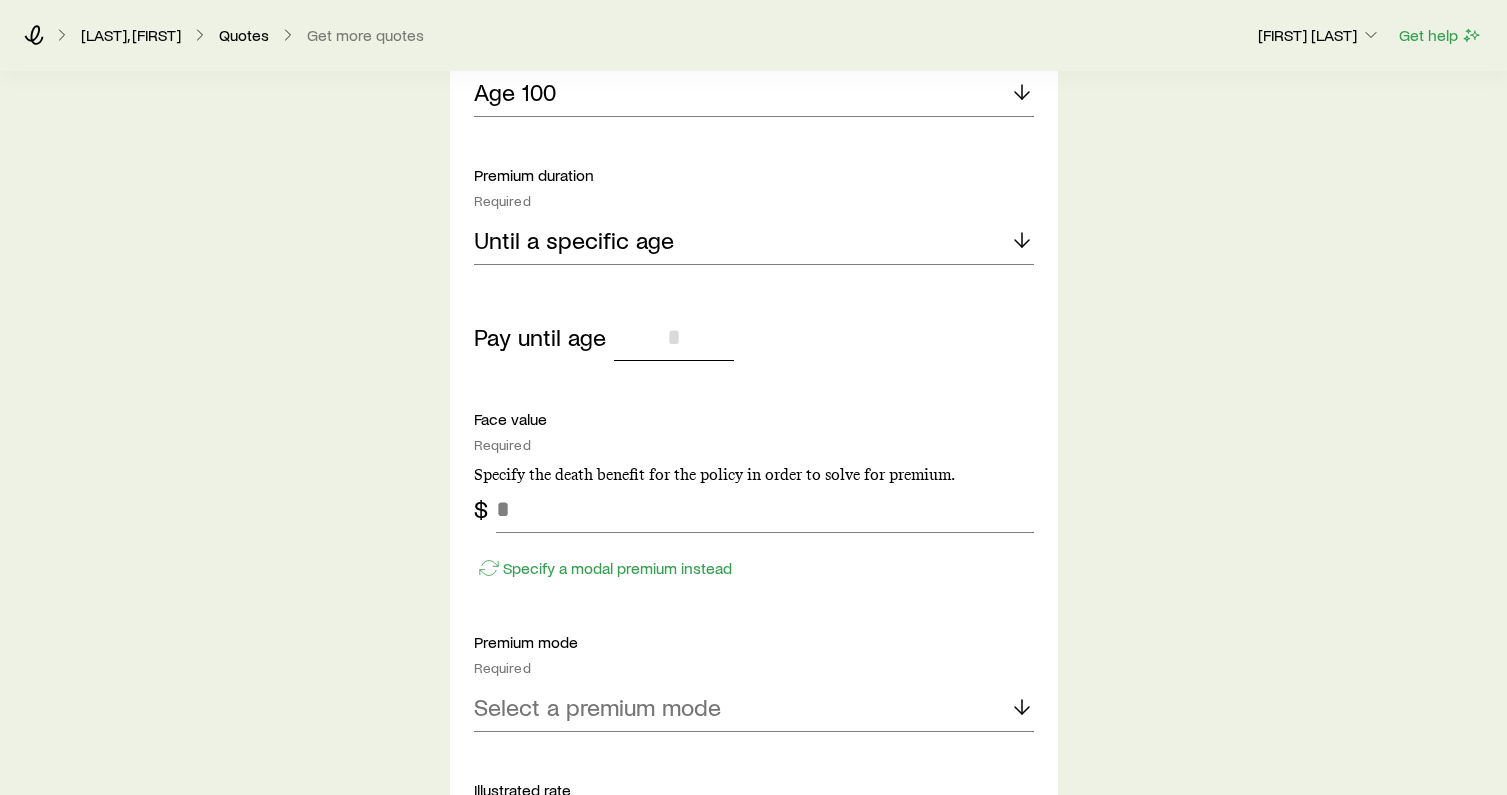click at bounding box center [674, 337] 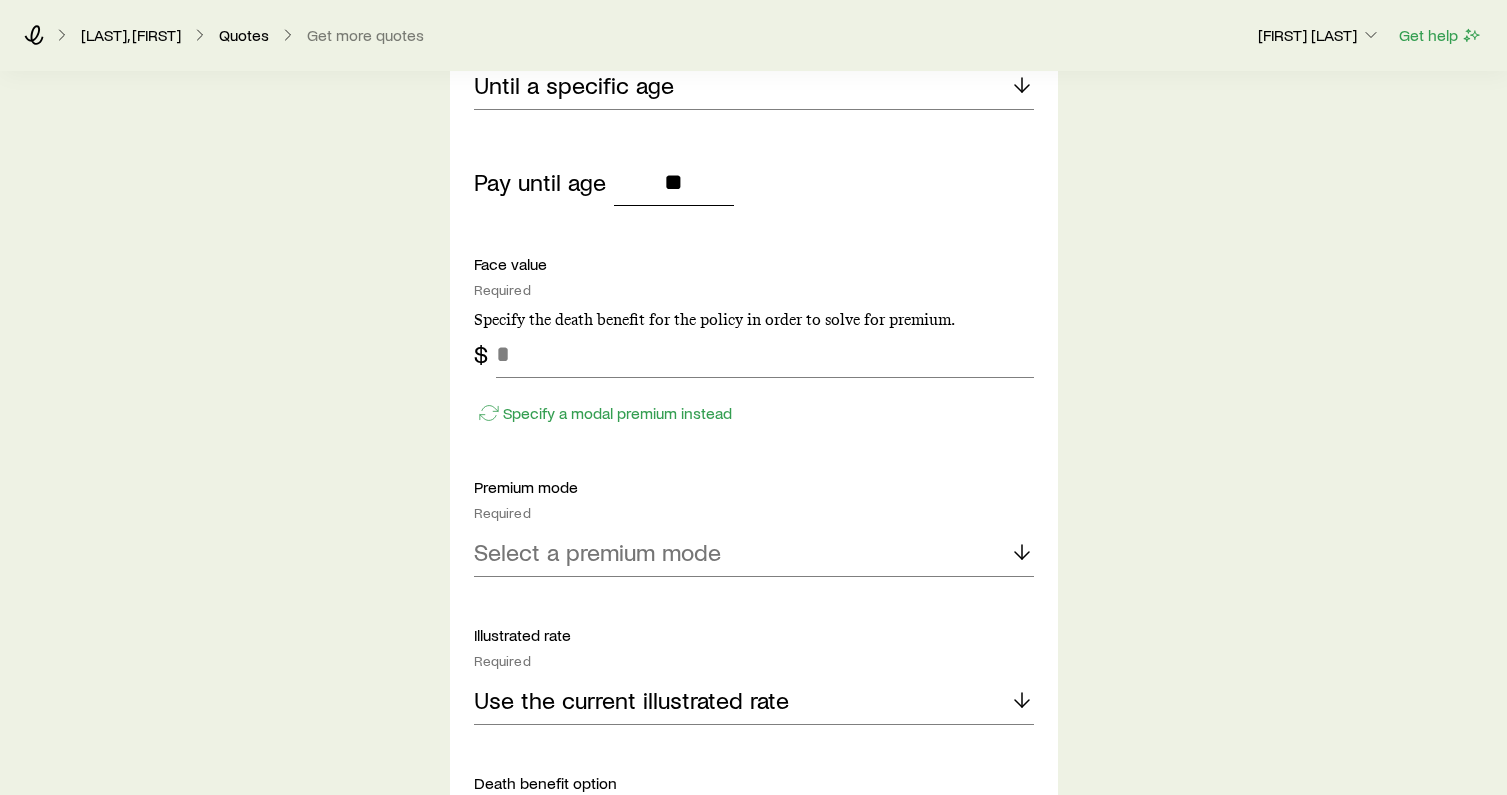 scroll, scrollTop: 5908, scrollLeft: 0, axis: vertical 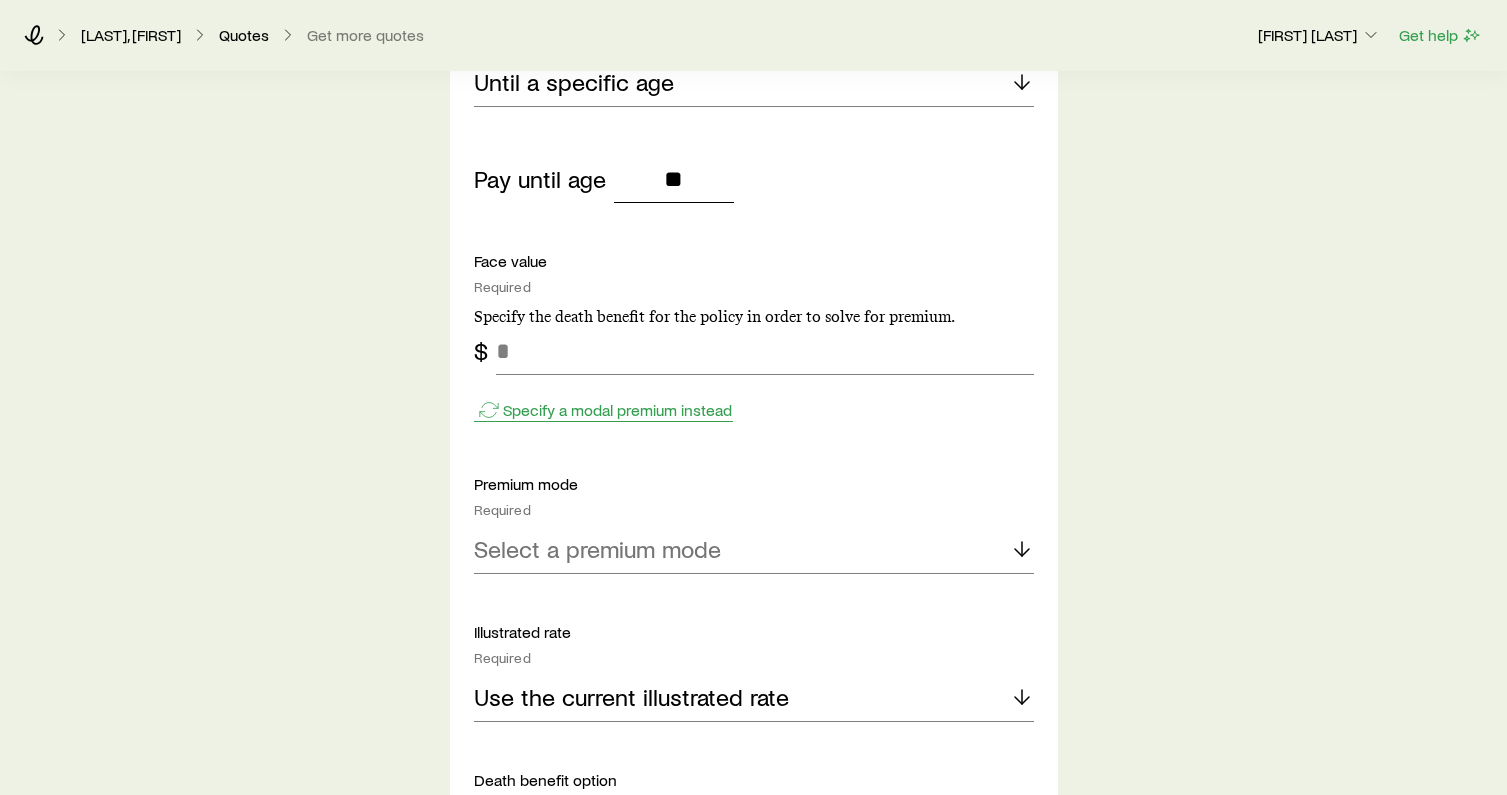 type on "**" 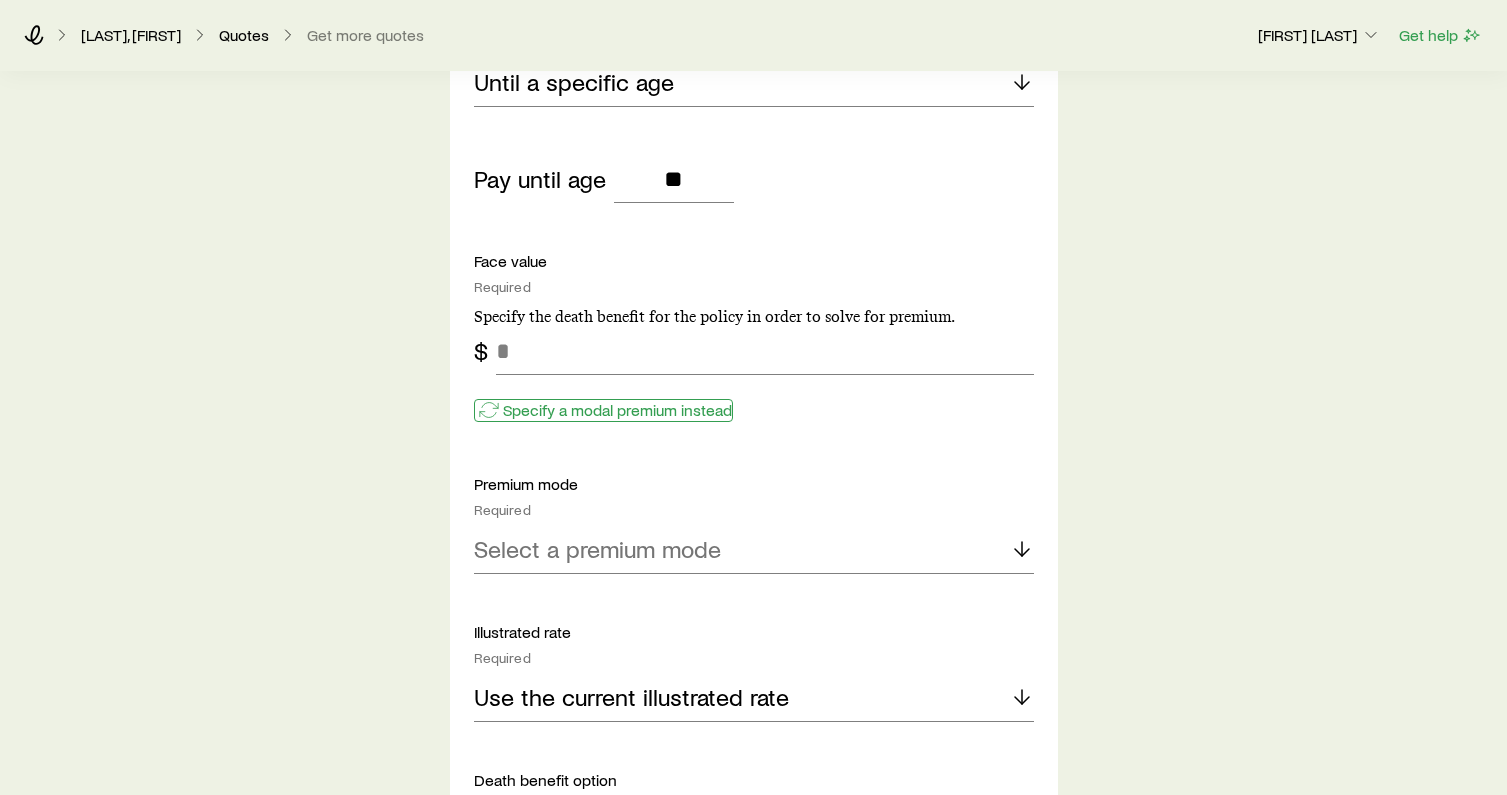 click on "Specify a modal premium instead" at bounding box center (617, 410) 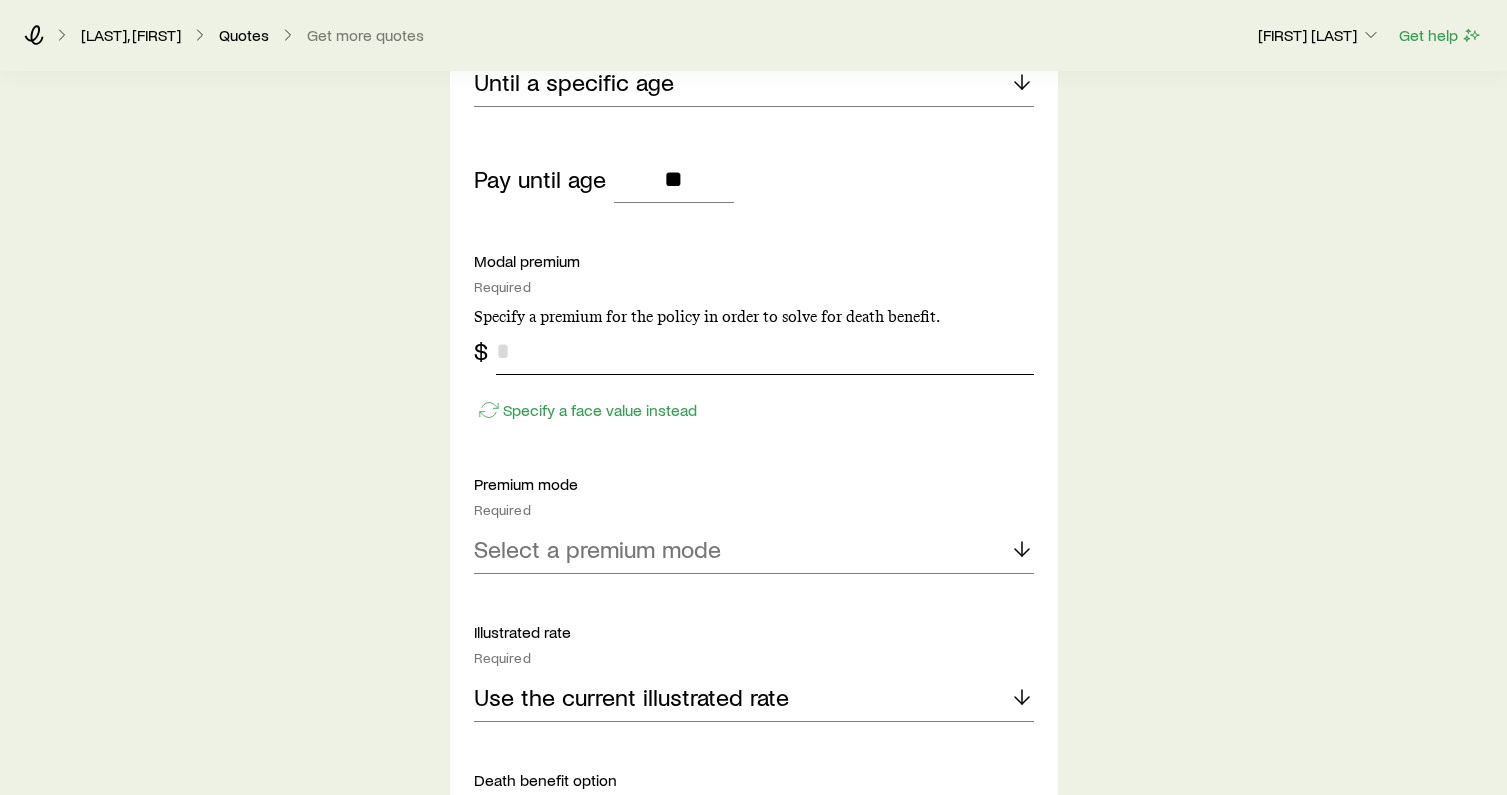 click at bounding box center (765, 351) 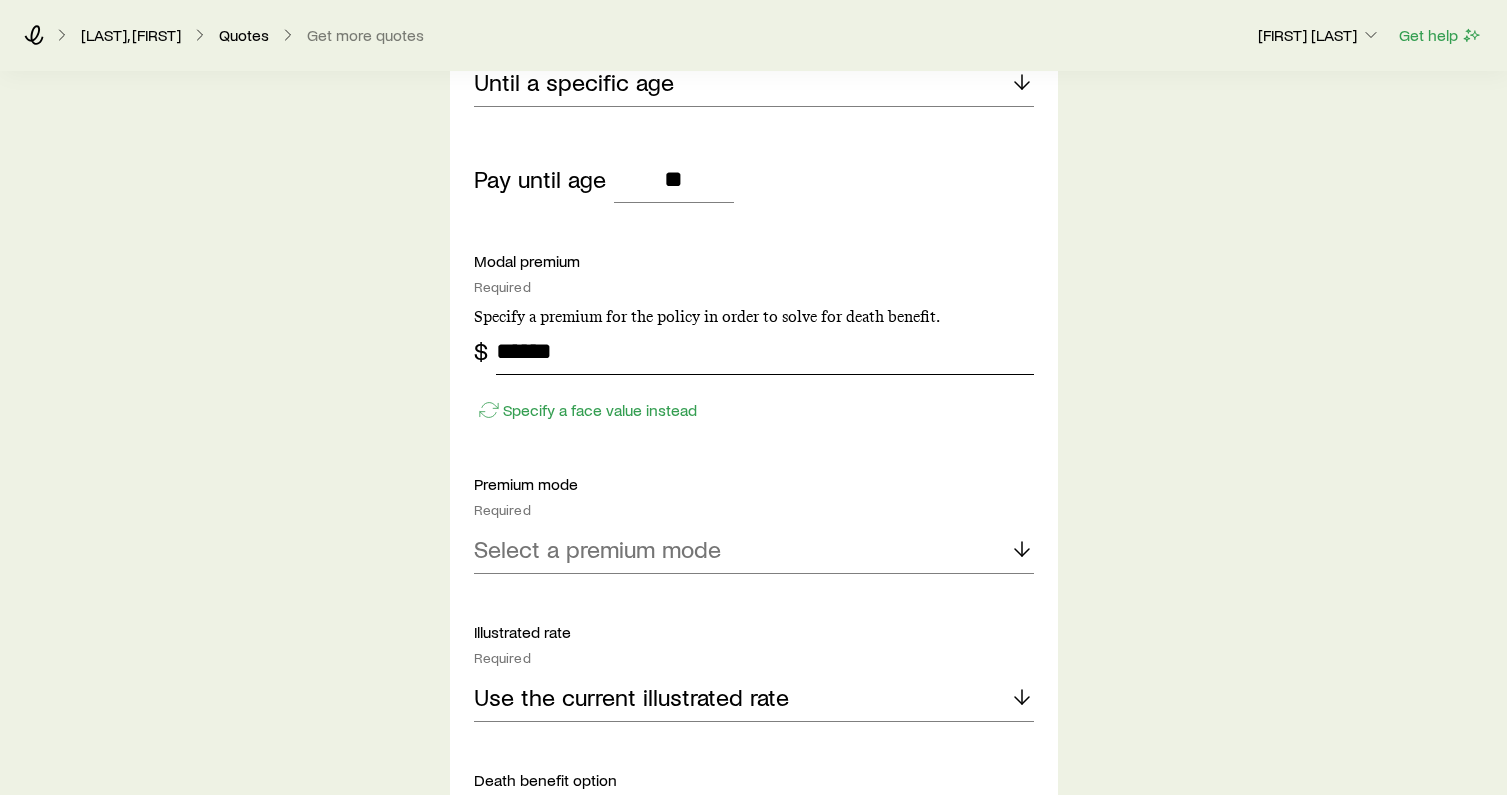 type on "******" 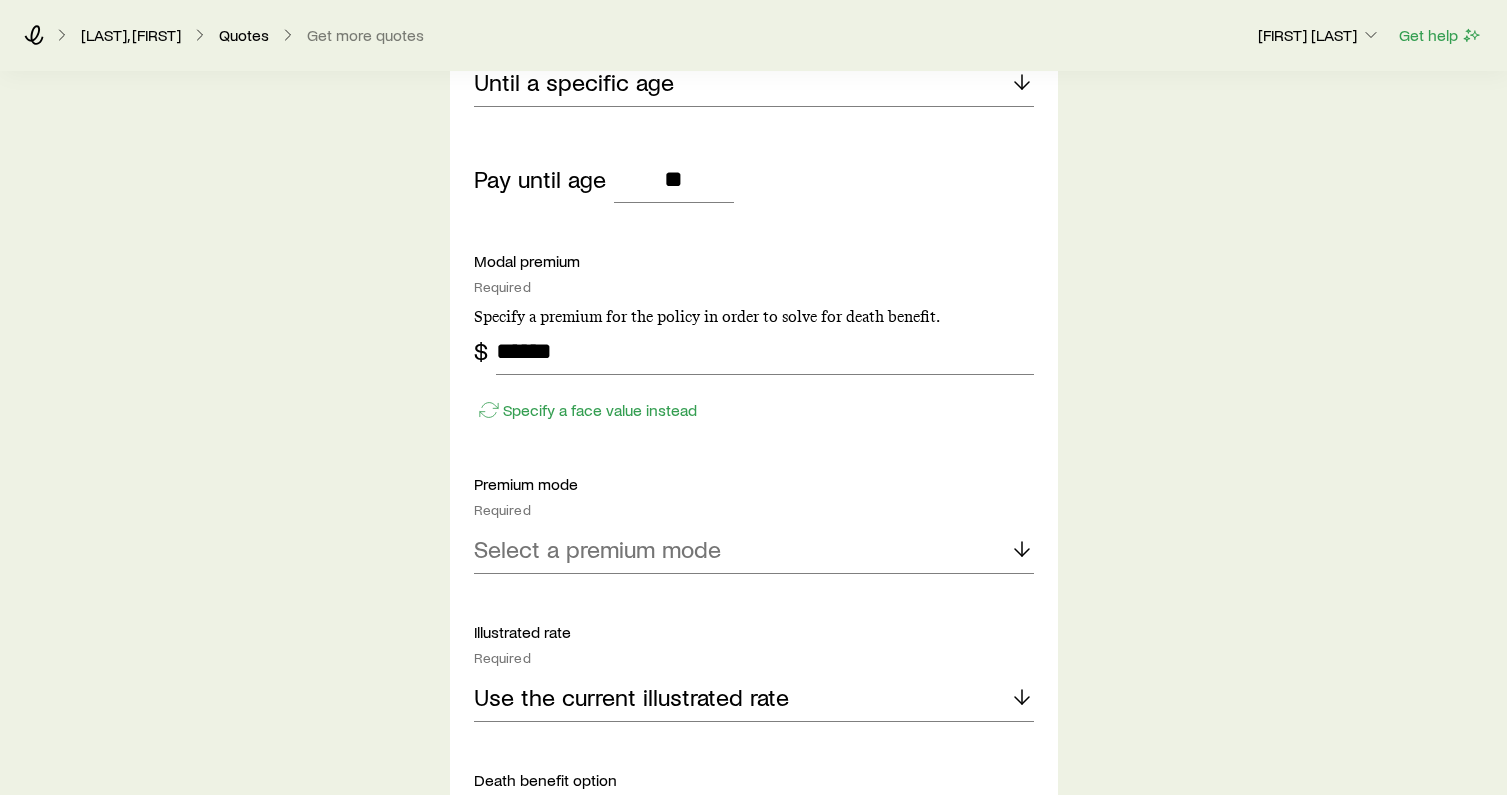 click on "Insurance Selection What type of product are you looking for? At least one is required Permanent life Term life Long term care (linked benefit) Annuity Disability For disability or additional    quotes, contact your Brokerage Manager. permanent life Solve Details Coverage goal Required Protection Accumulation Protection product Required Note that you must be securities registered to sell variable universal life products. Whole life Compare products Premium duration Required Until age 65 This may limit how many quotes you may get because not all carriers support certain premium durations. Modal premium Required Specify a premium for the policy in order to solve for death benefit. $ ****** Specify a face value instead Premium mode Required Annual Dividend option Required Paid-up additions Illustrated rate Current dividend rate Death benefit option Note that not all carrier products support Increasing (Option B) and Return of premium (Option C) death benefit; this may limit selection. Level (Option A) Yes No Yes" at bounding box center [753, -1964] 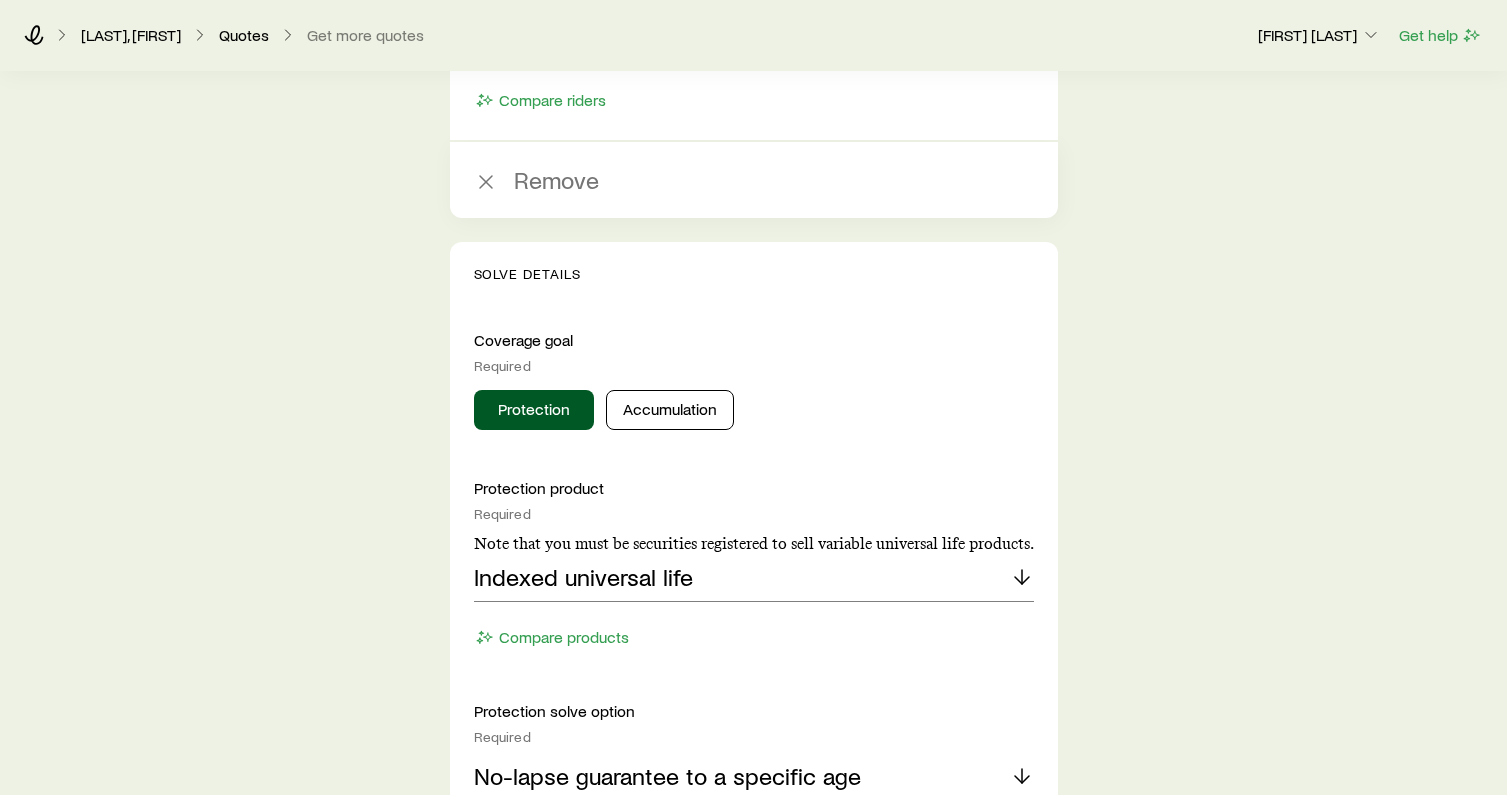 scroll, scrollTop: 4943, scrollLeft: 0, axis: vertical 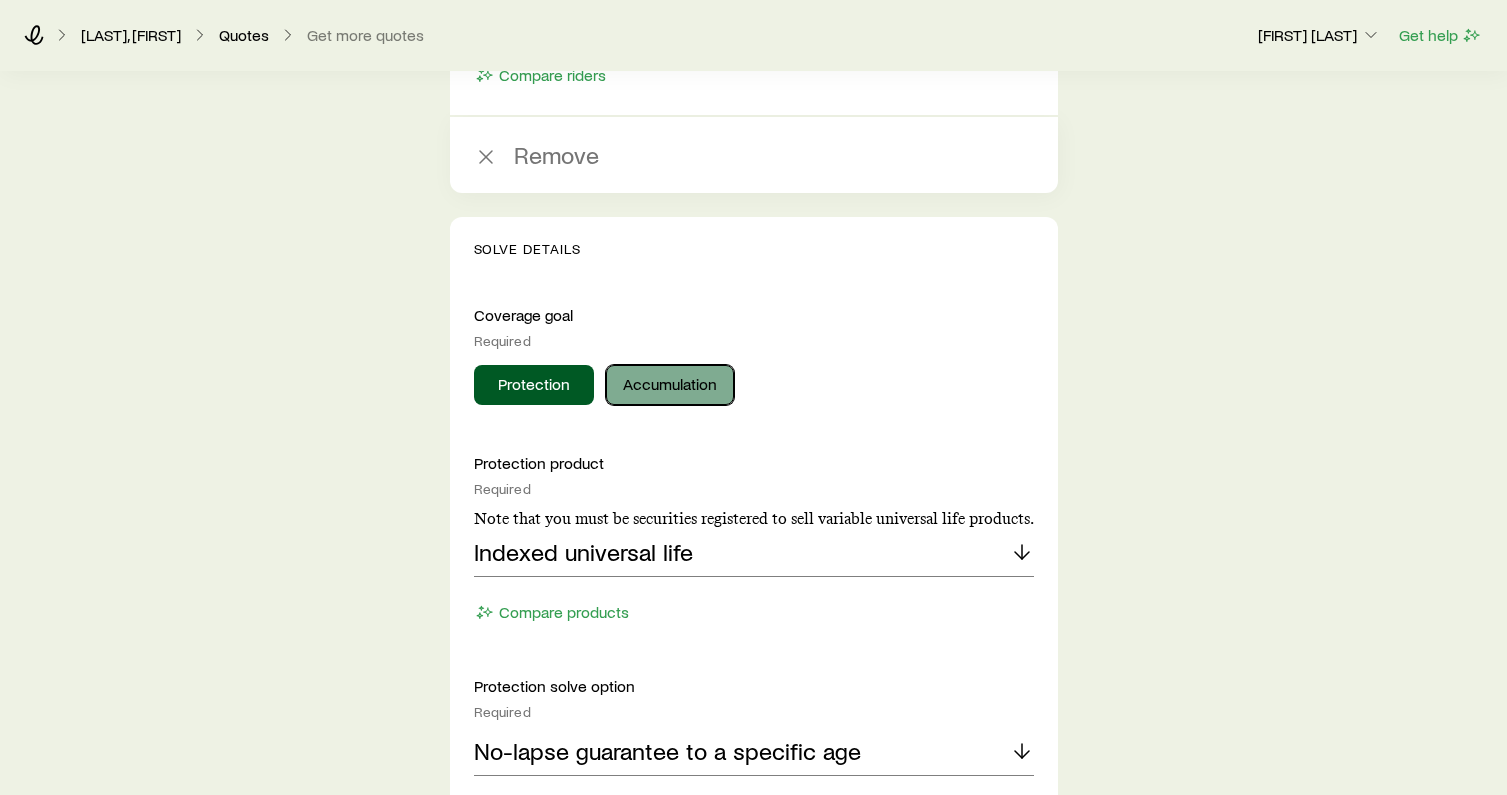 click on "Accumulation" at bounding box center [670, 385] 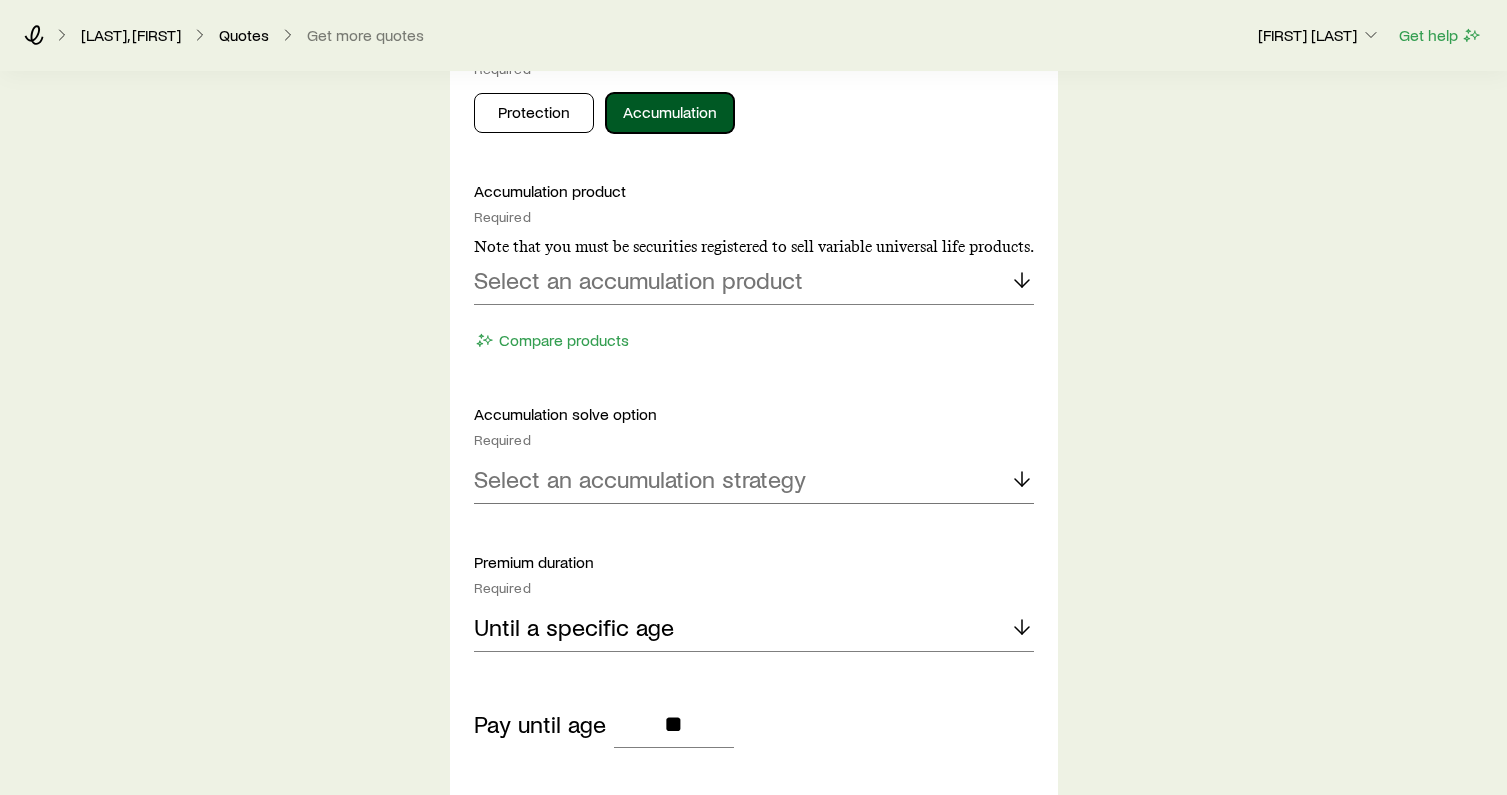 scroll, scrollTop: 5205, scrollLeft: 0, axis: vertical 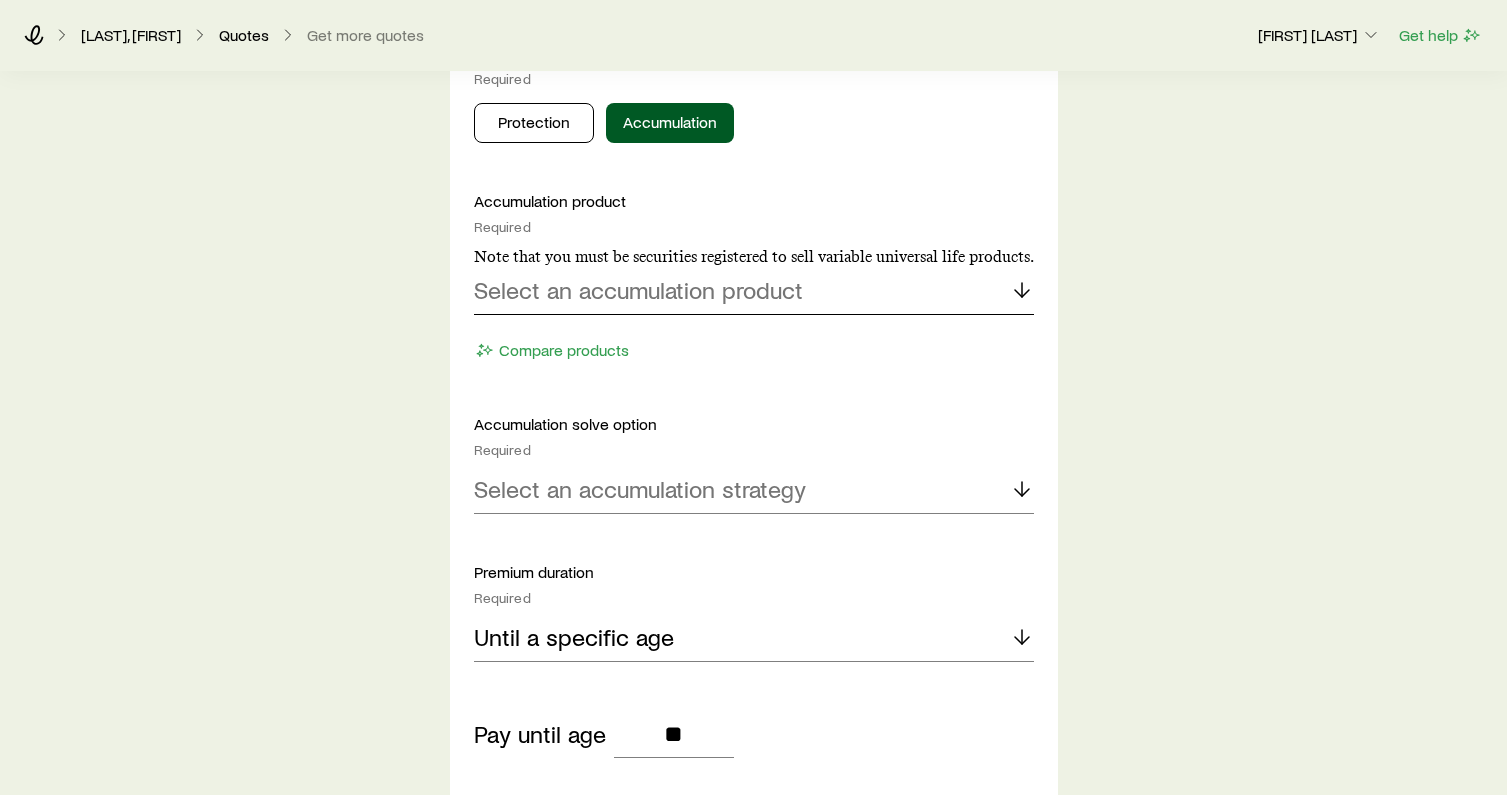 click 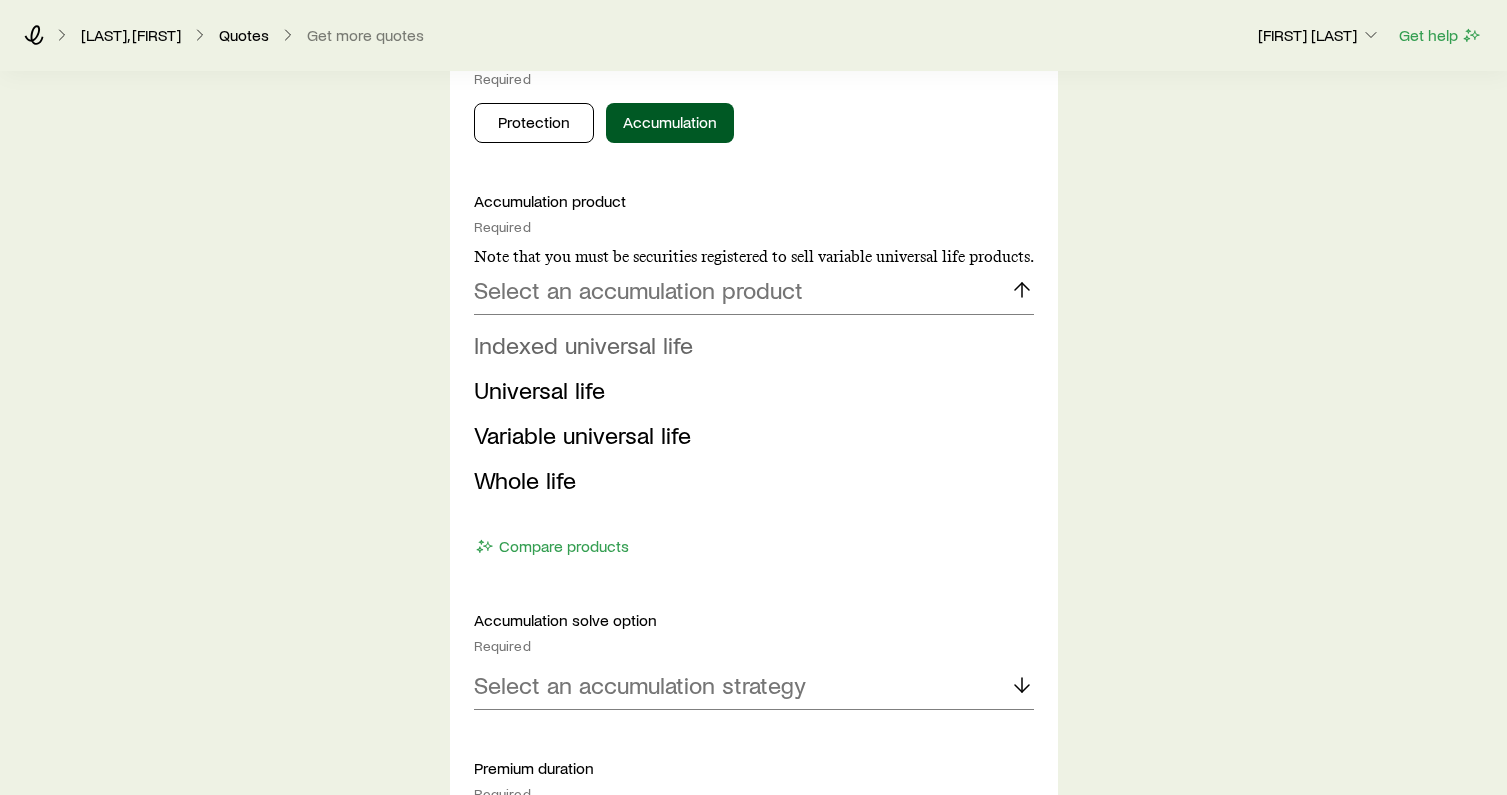 click on "Indexed universal life" at bounding box center (583, 344) 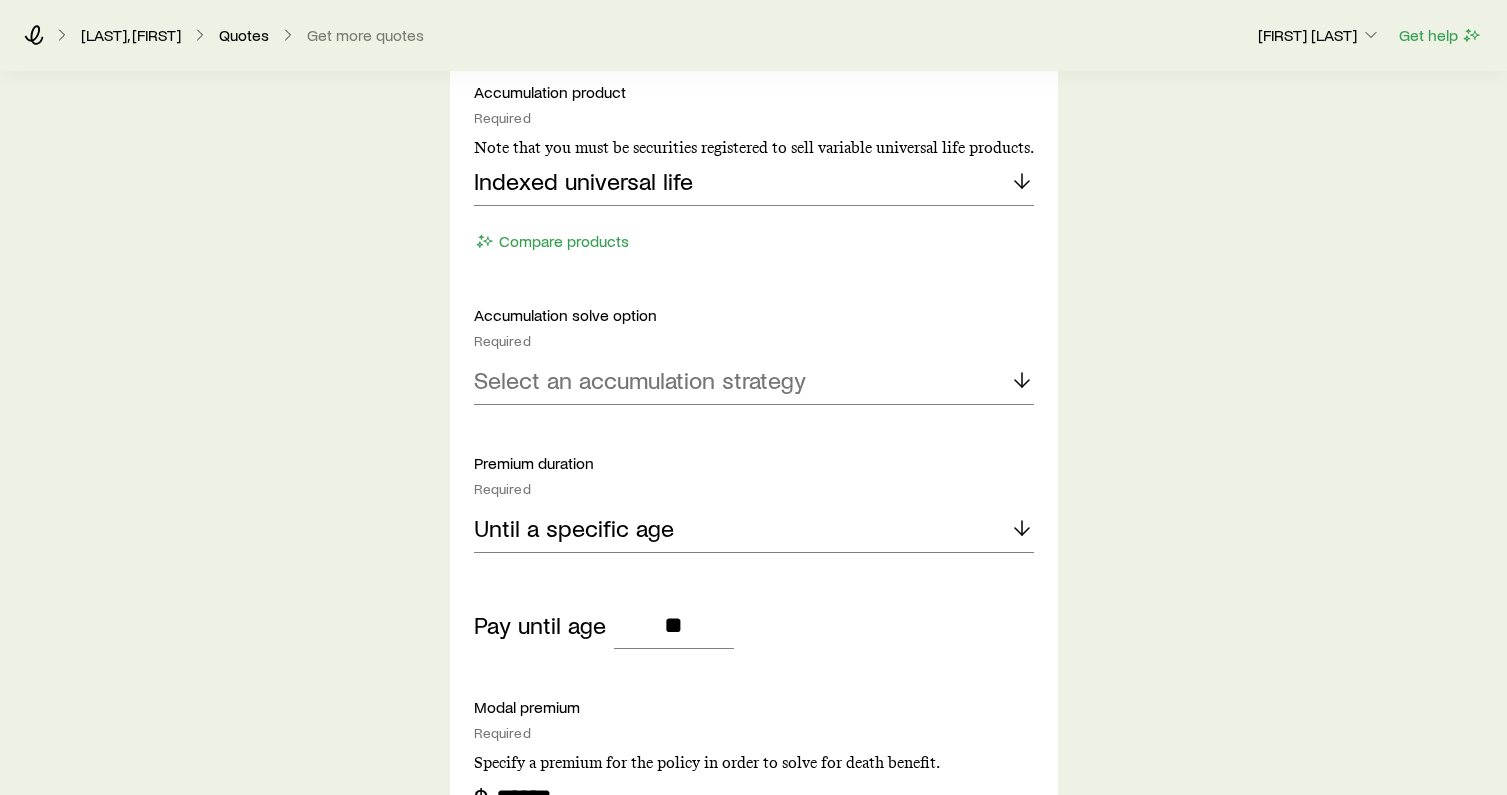scroll, scrollTop: 5327, scrollLeft: 0, axis: vertical 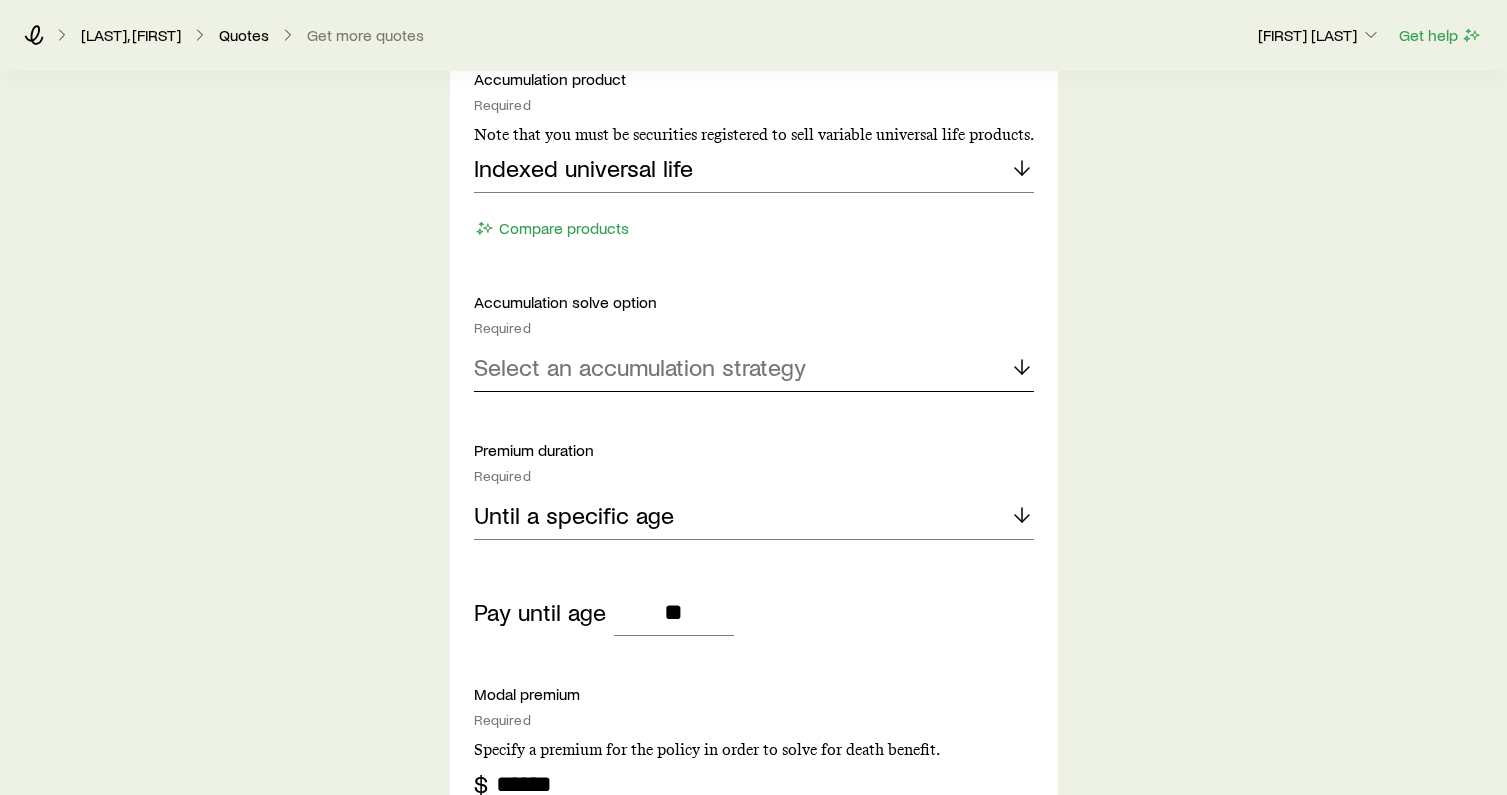 click 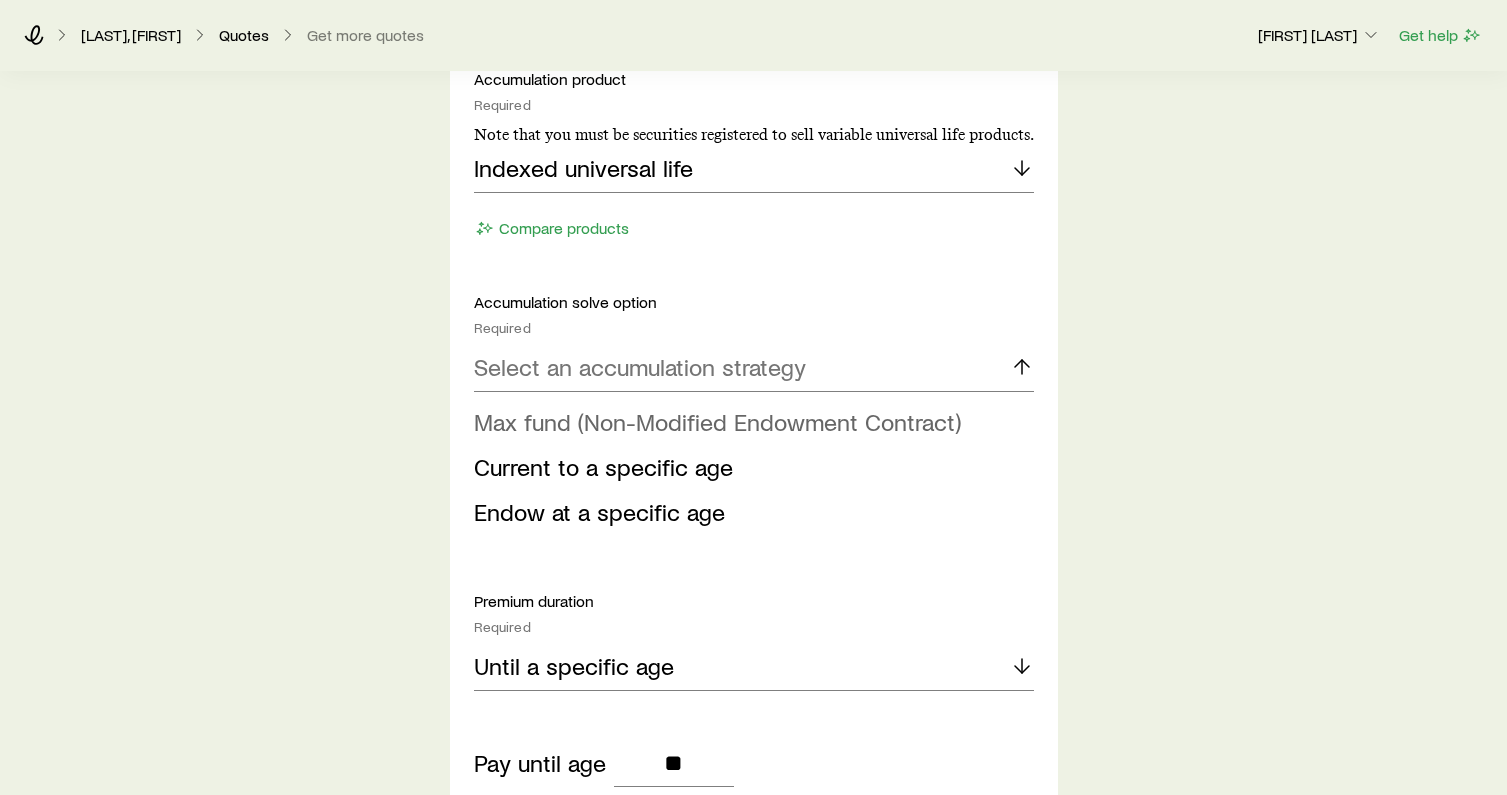 click on "Max fund (Non-Modified Endowment Contract)" at bounding box center [717, 421] 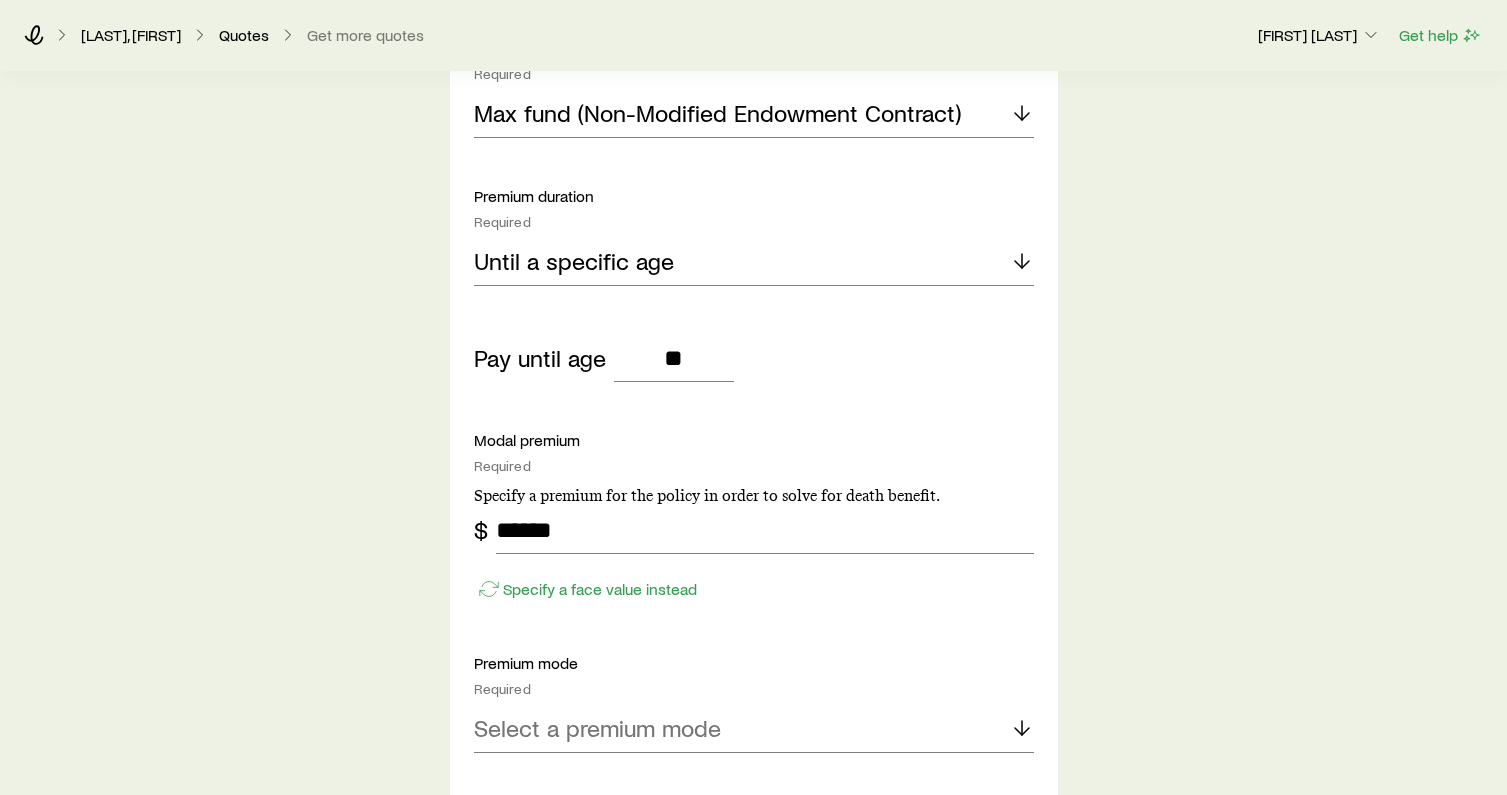 scroll, scrollTop: 5618, scrollLeft: 0, axis: vertical 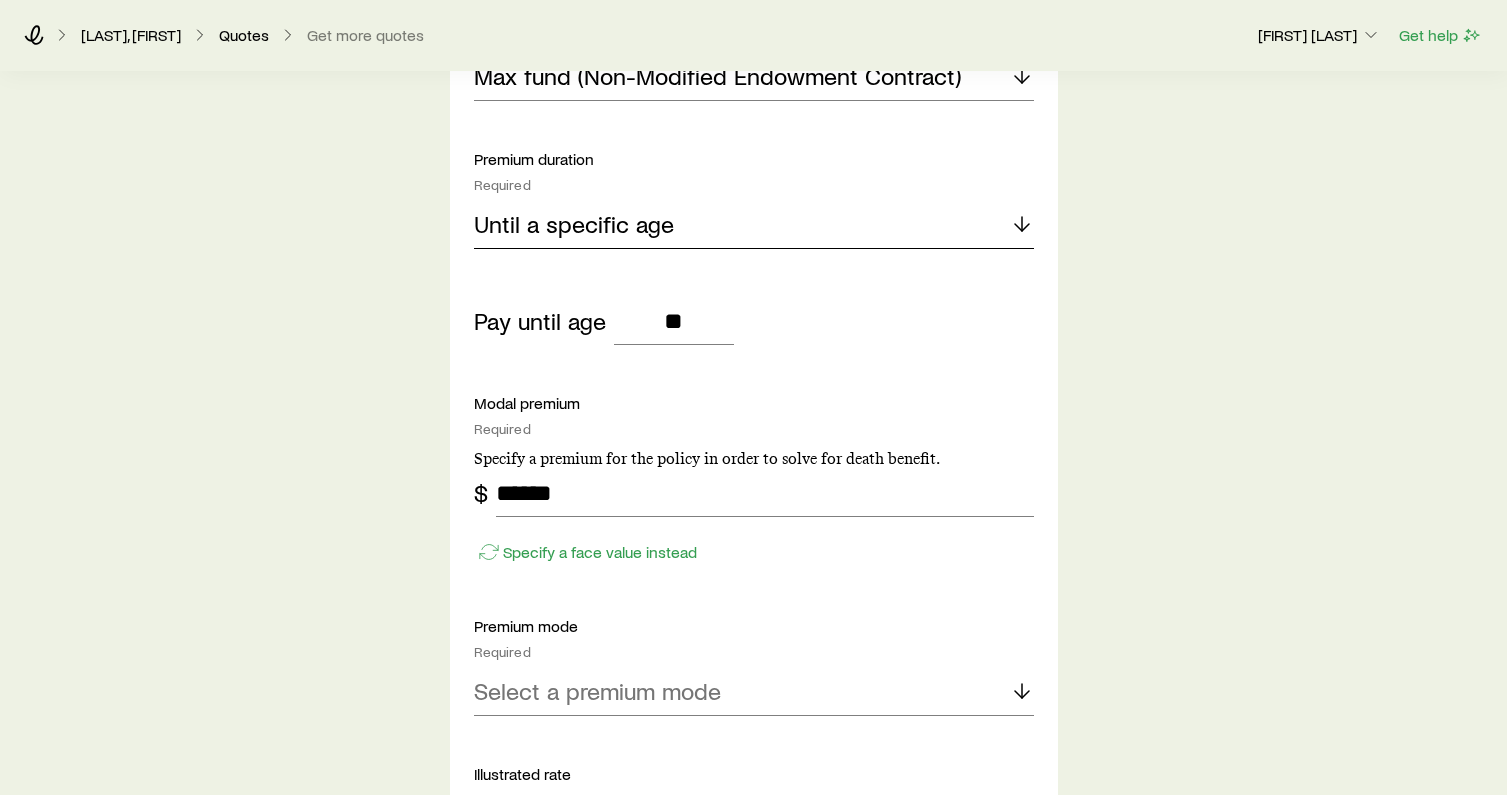 click 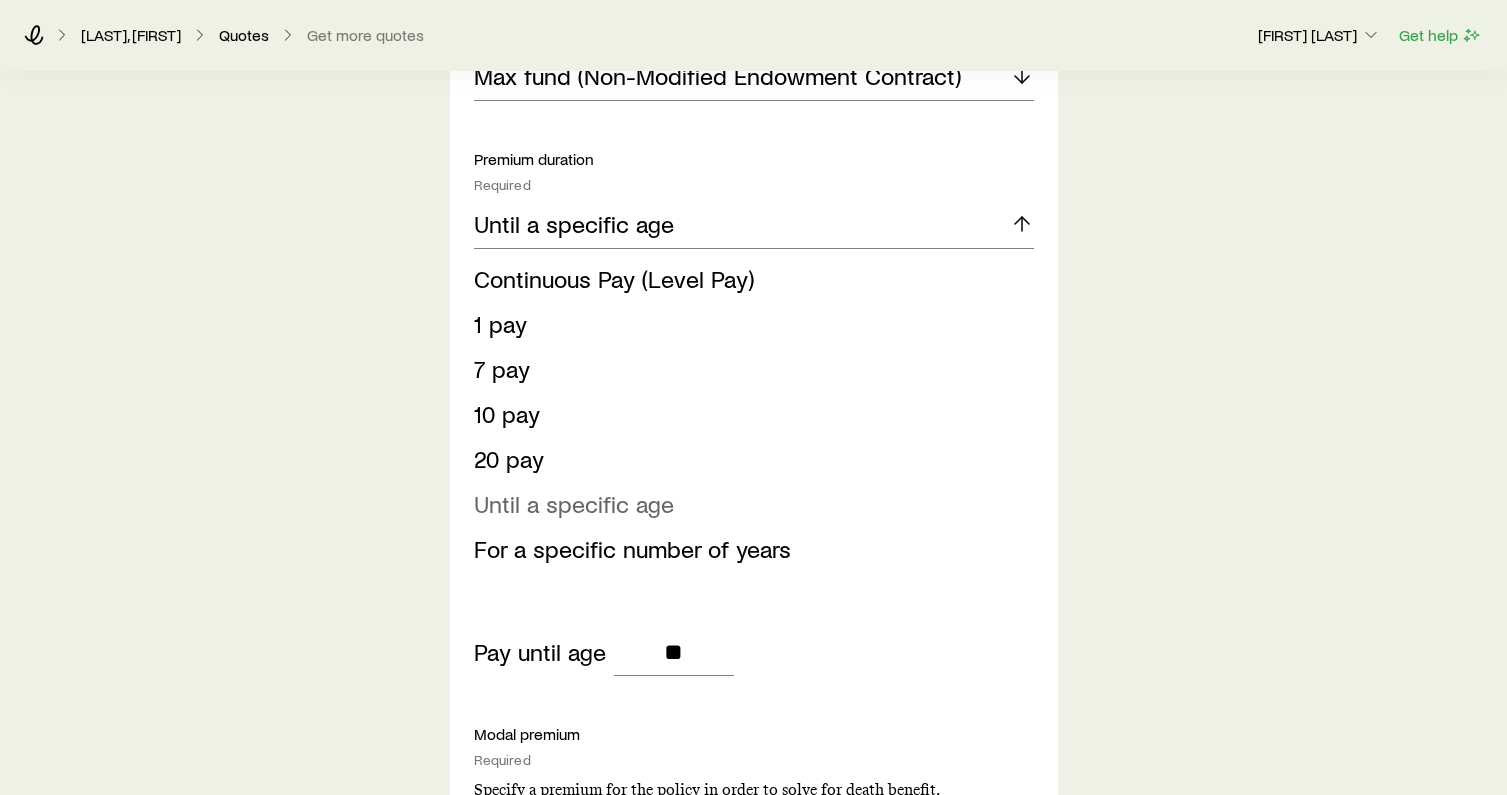 click on "Until a specific age" at bounding box center [574, 503] 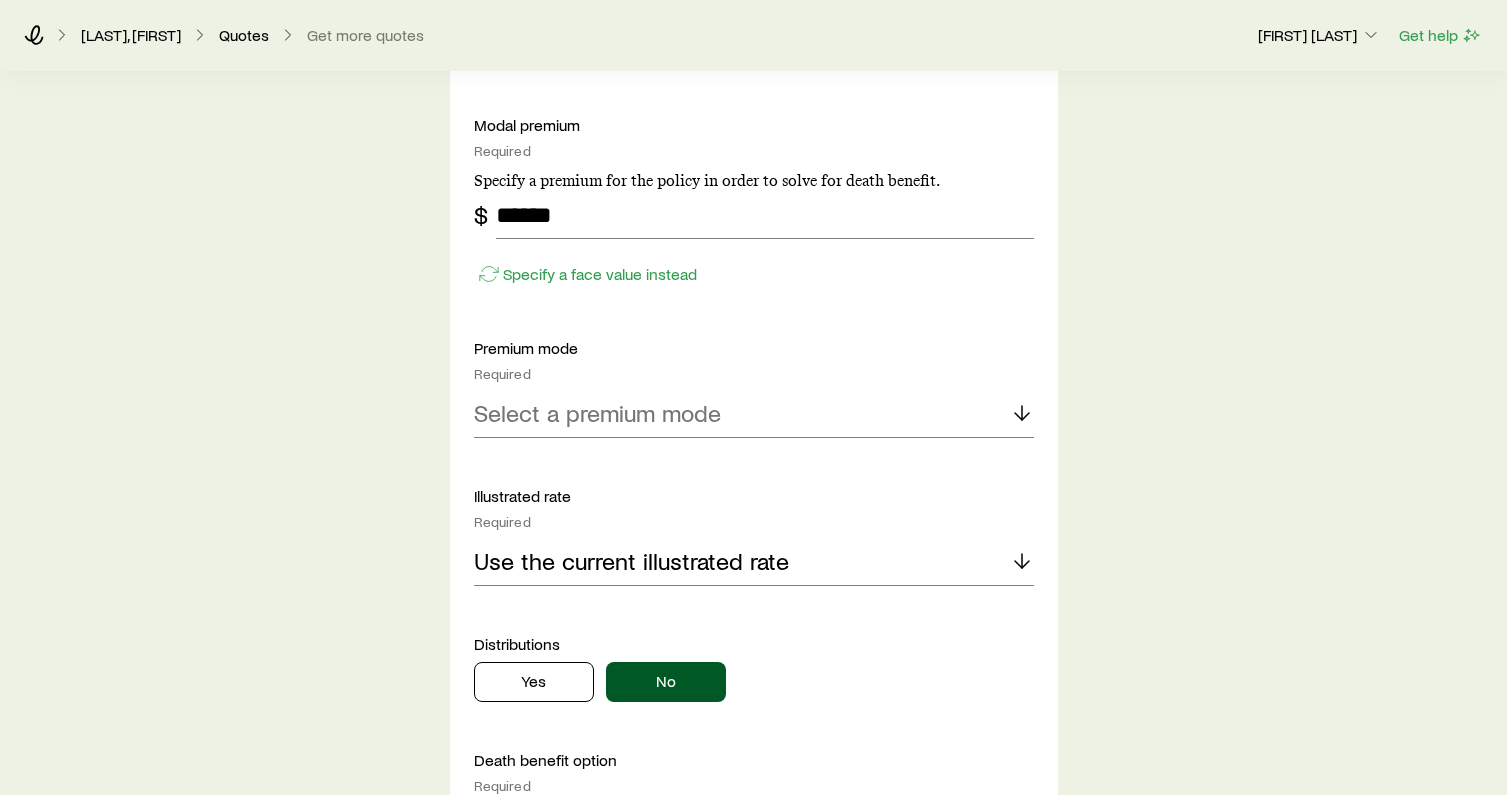 scroll, scrollTop: 5925, scrollLeft: 0, axis: vertical 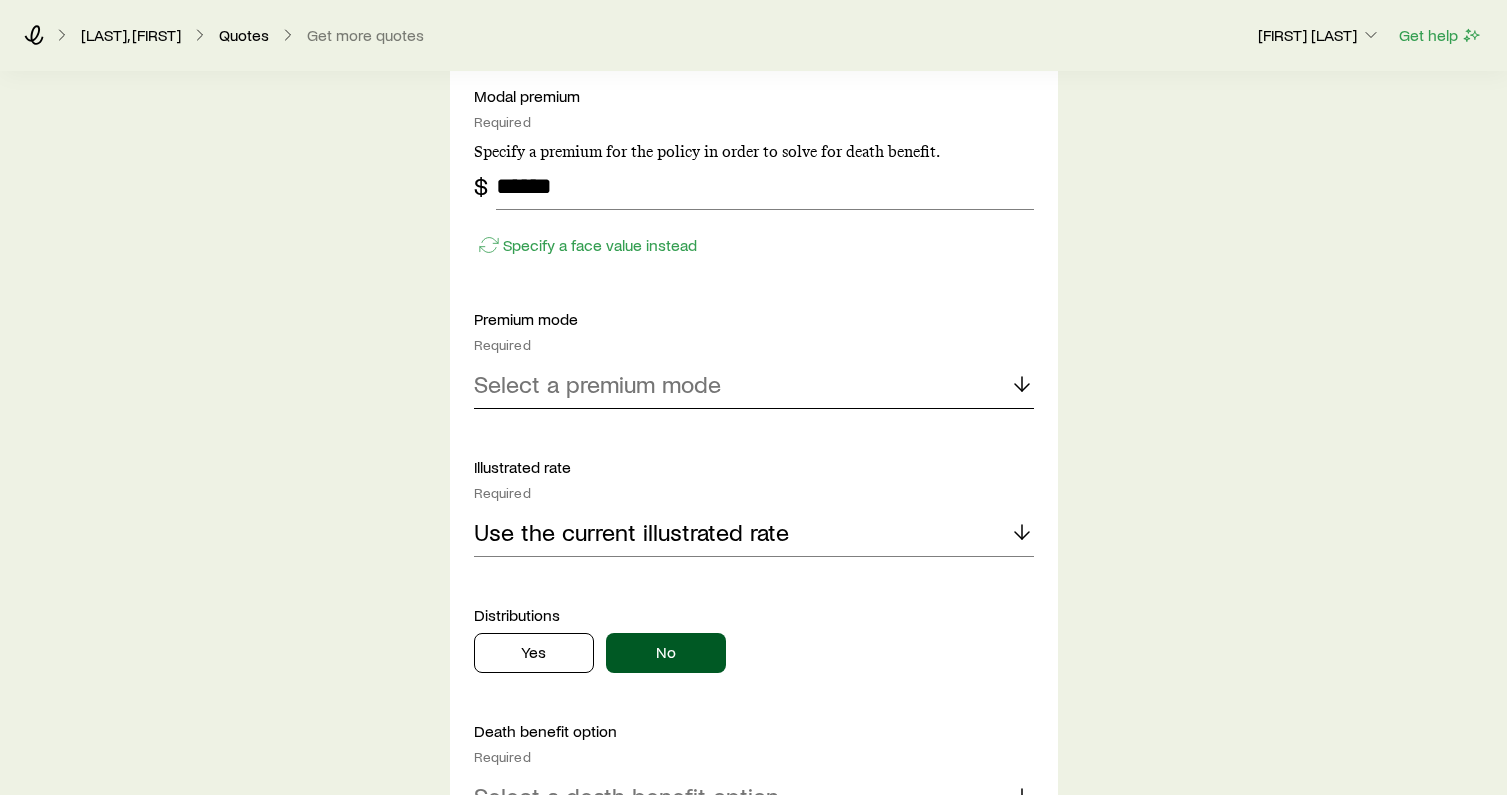 click 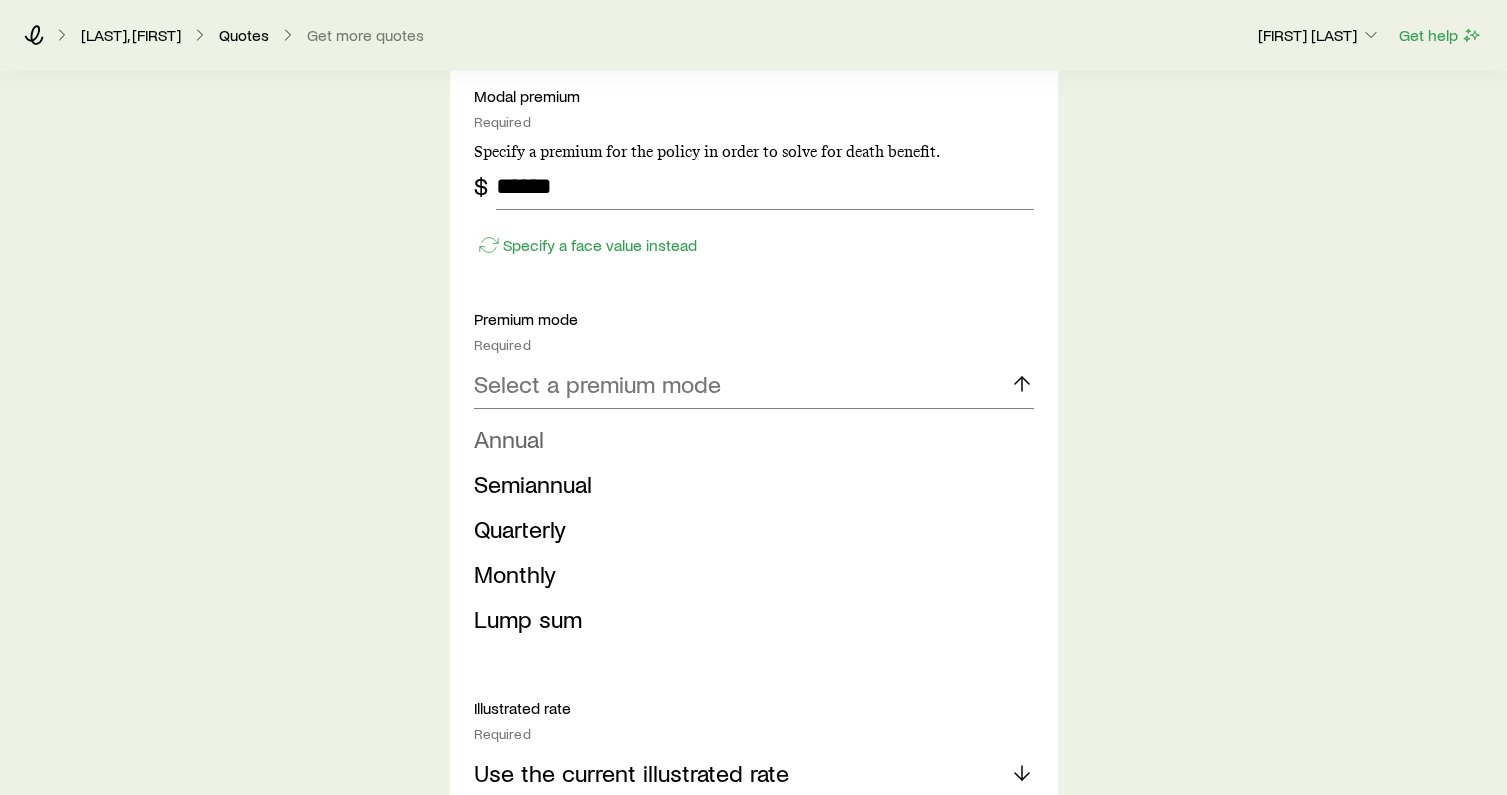 click on "Annual" at bounding box center [748, 439] 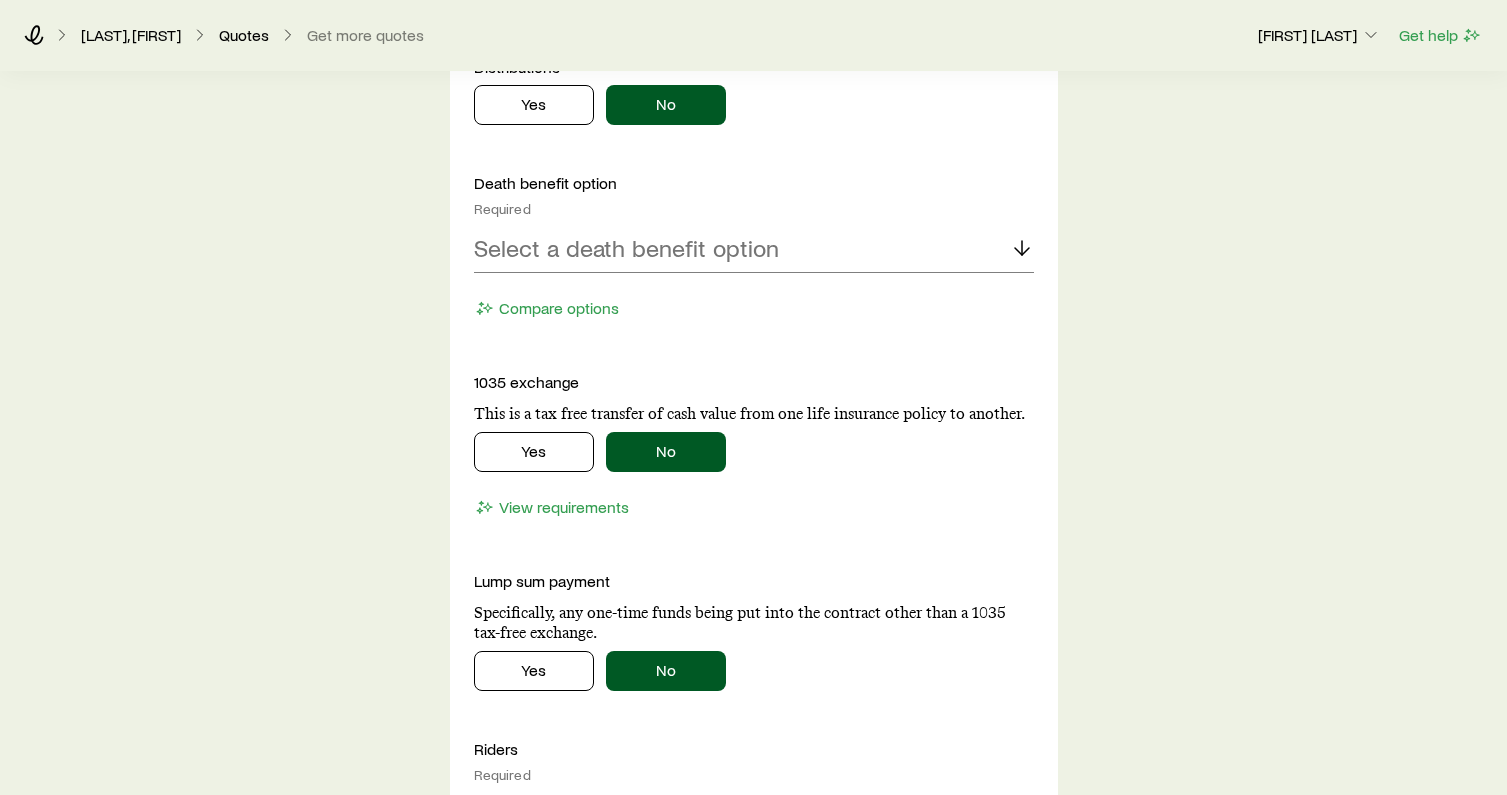 scroll, scrollTop: 6481, scrollLeft: 0, axis: vertical 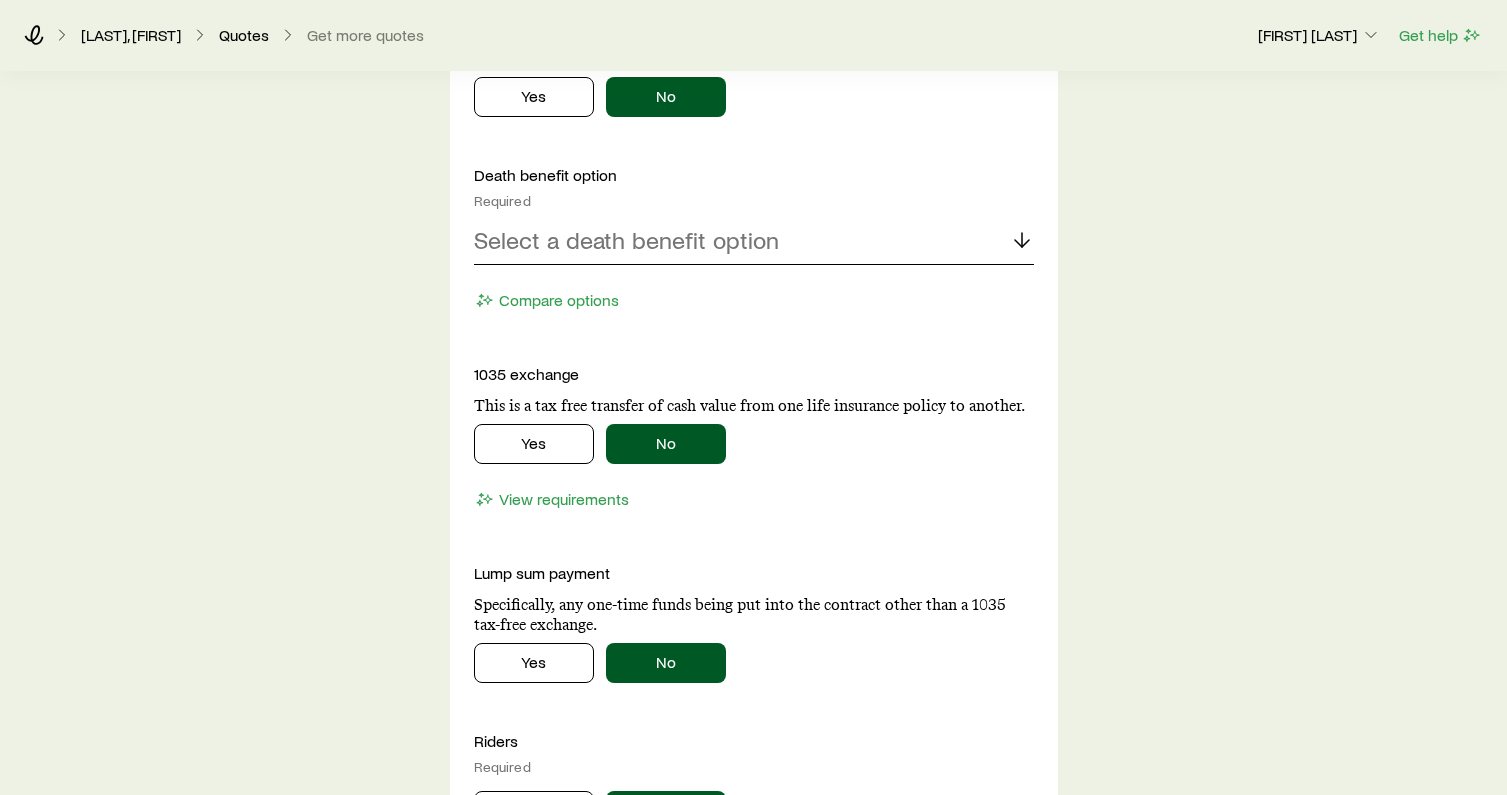 click 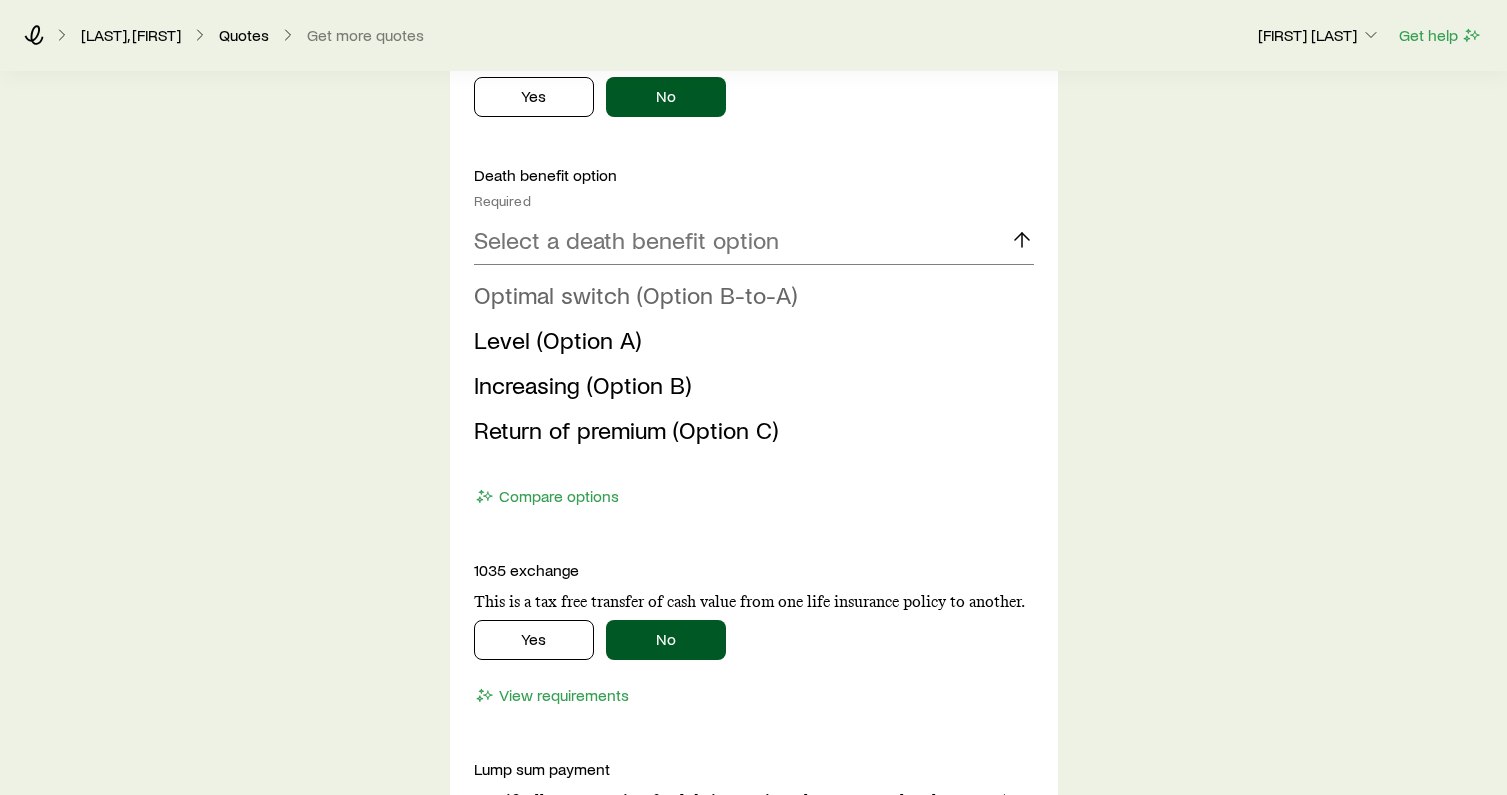 click on "Optimal switch (Option B-to-A)" at bounding box center [635, 294] 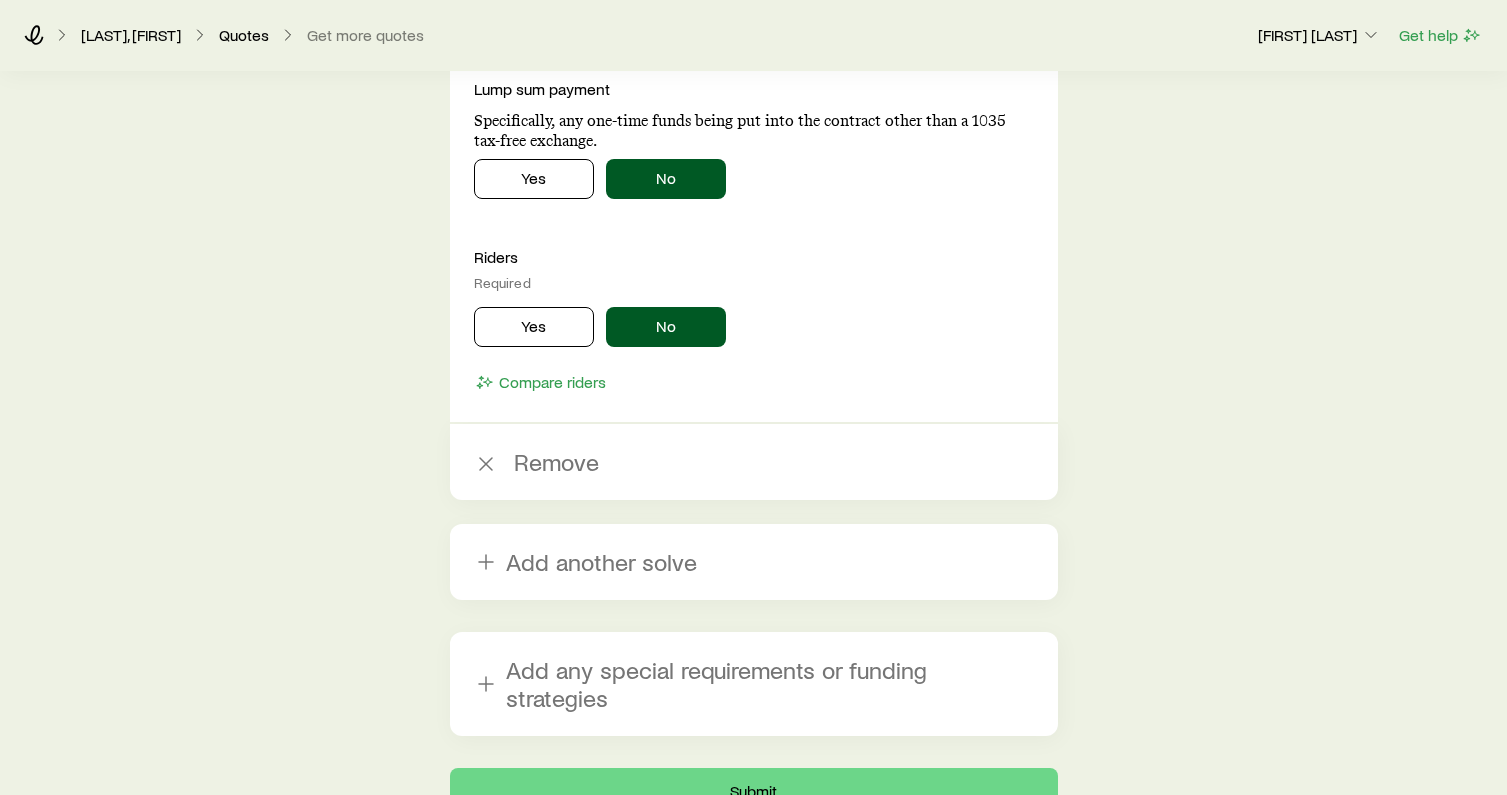 scroll, scrollTop: 6998, scrollLeft: 0, axis: vertical 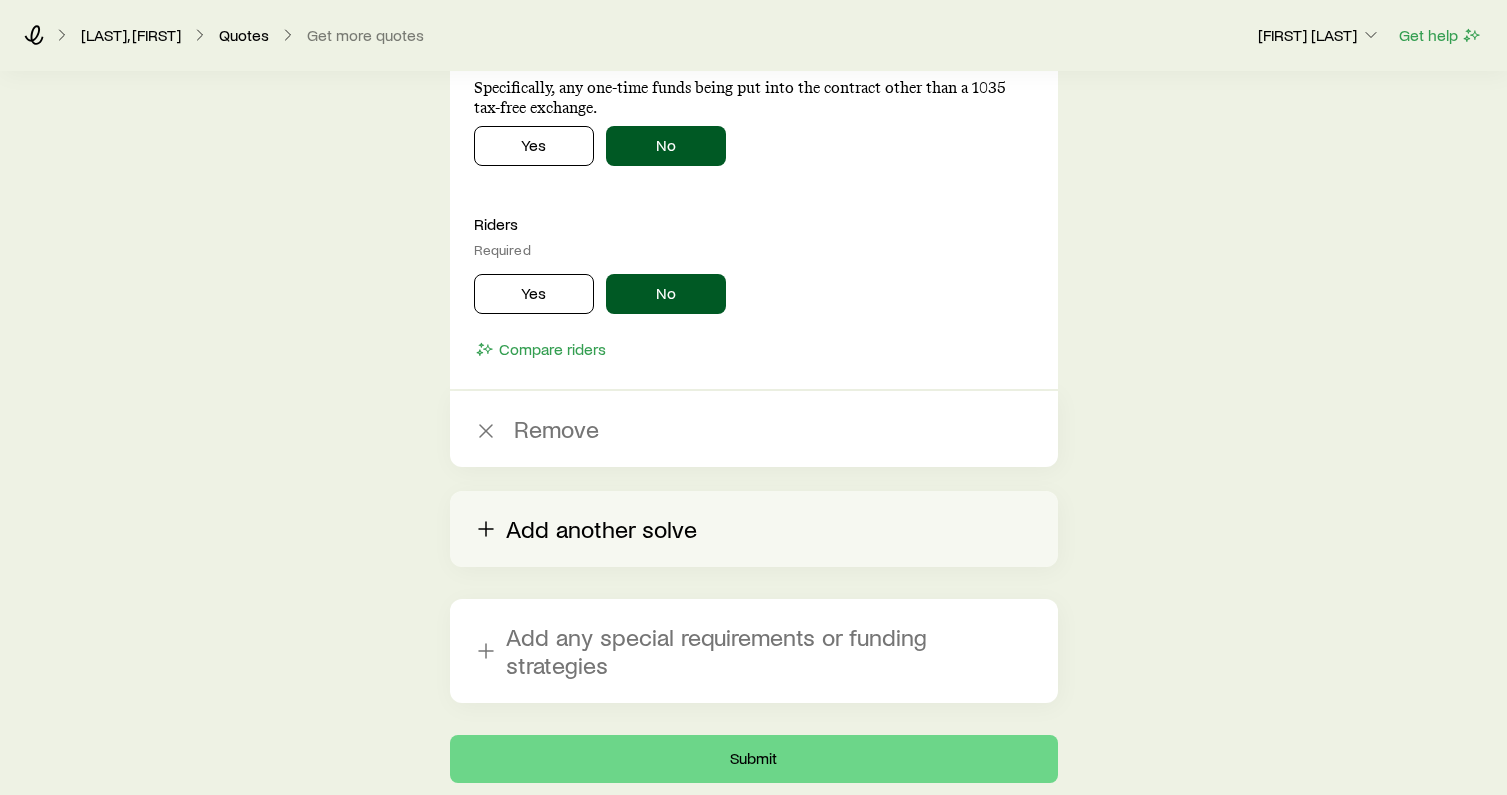 click on "Add another solve" at bounding box center (754, 529) 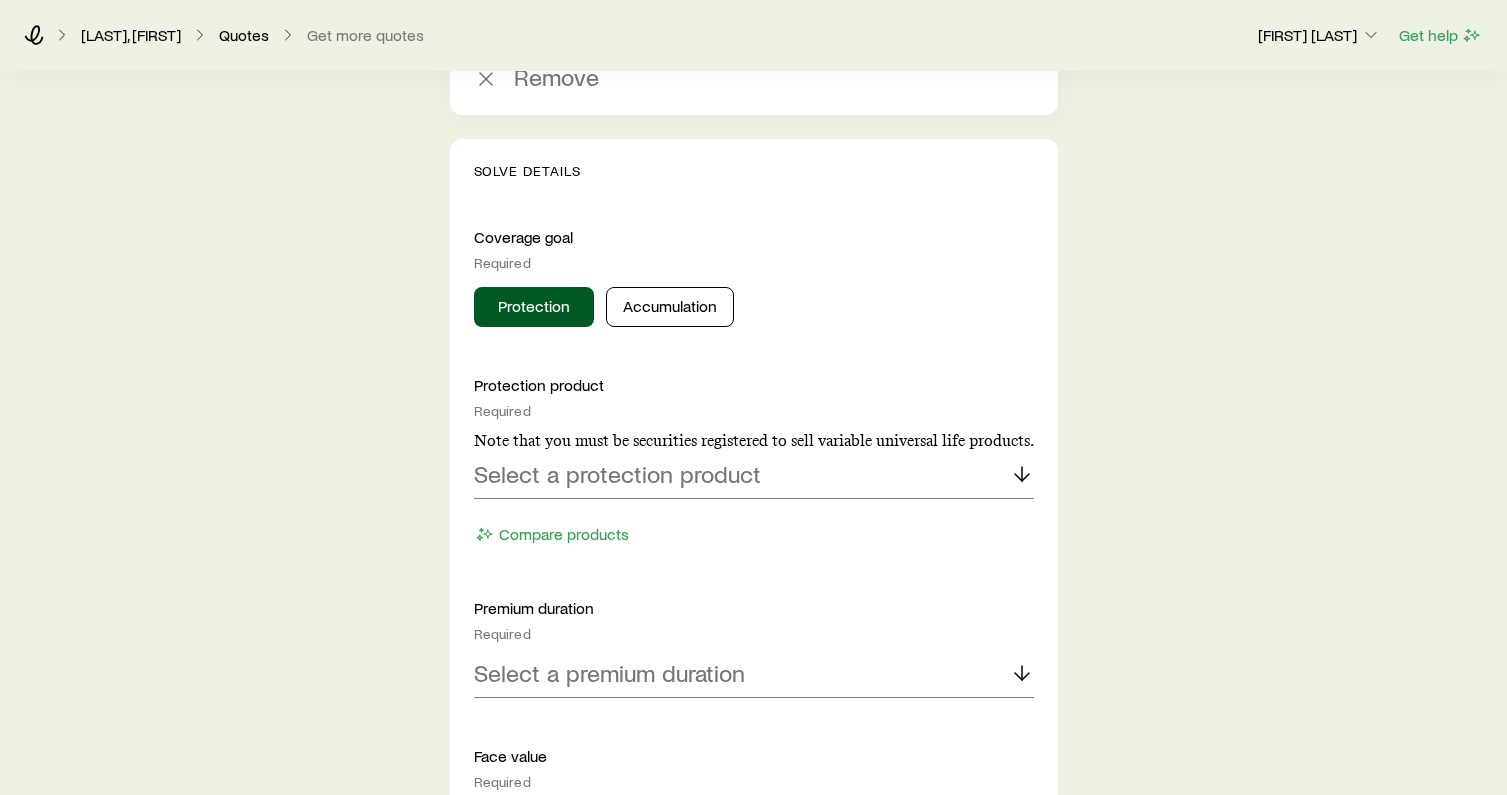 scroll, scrollTop: 7353, scrollLeft: 0, axis: vertical 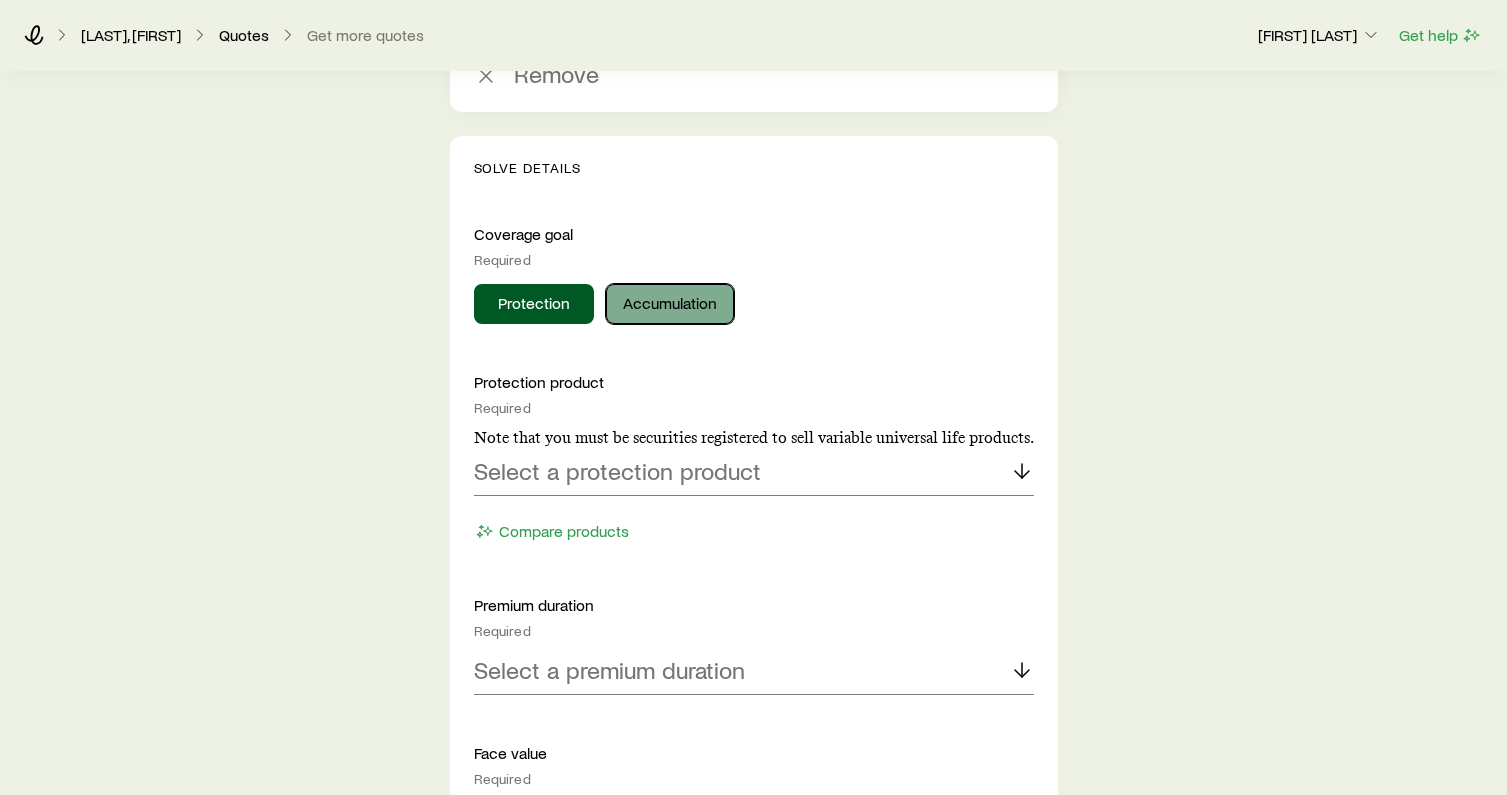 click on "Accumulation" at bounding box center (670, 304) 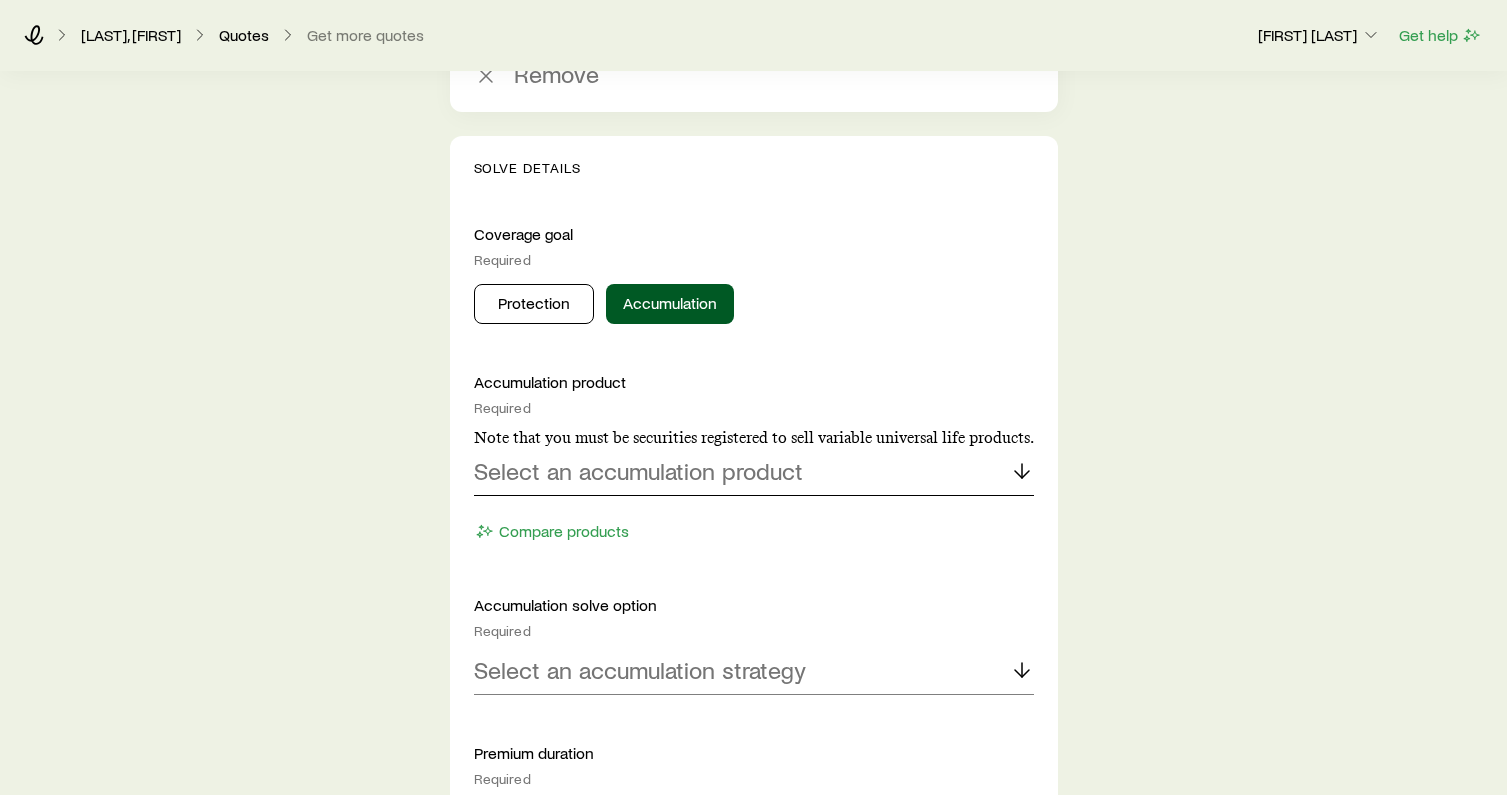 click 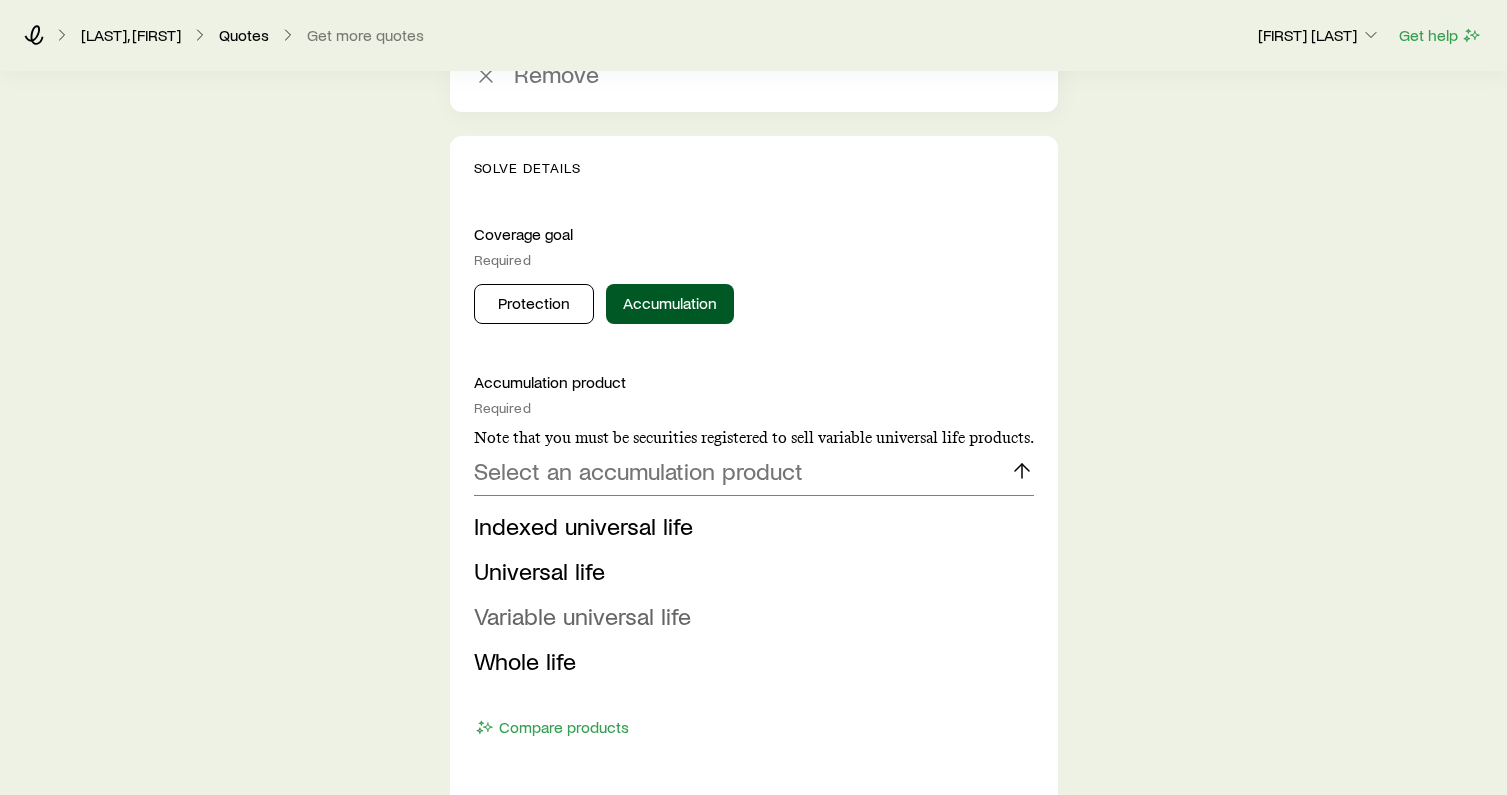 click on "Variable universal life" at bounding box center [582, 615] 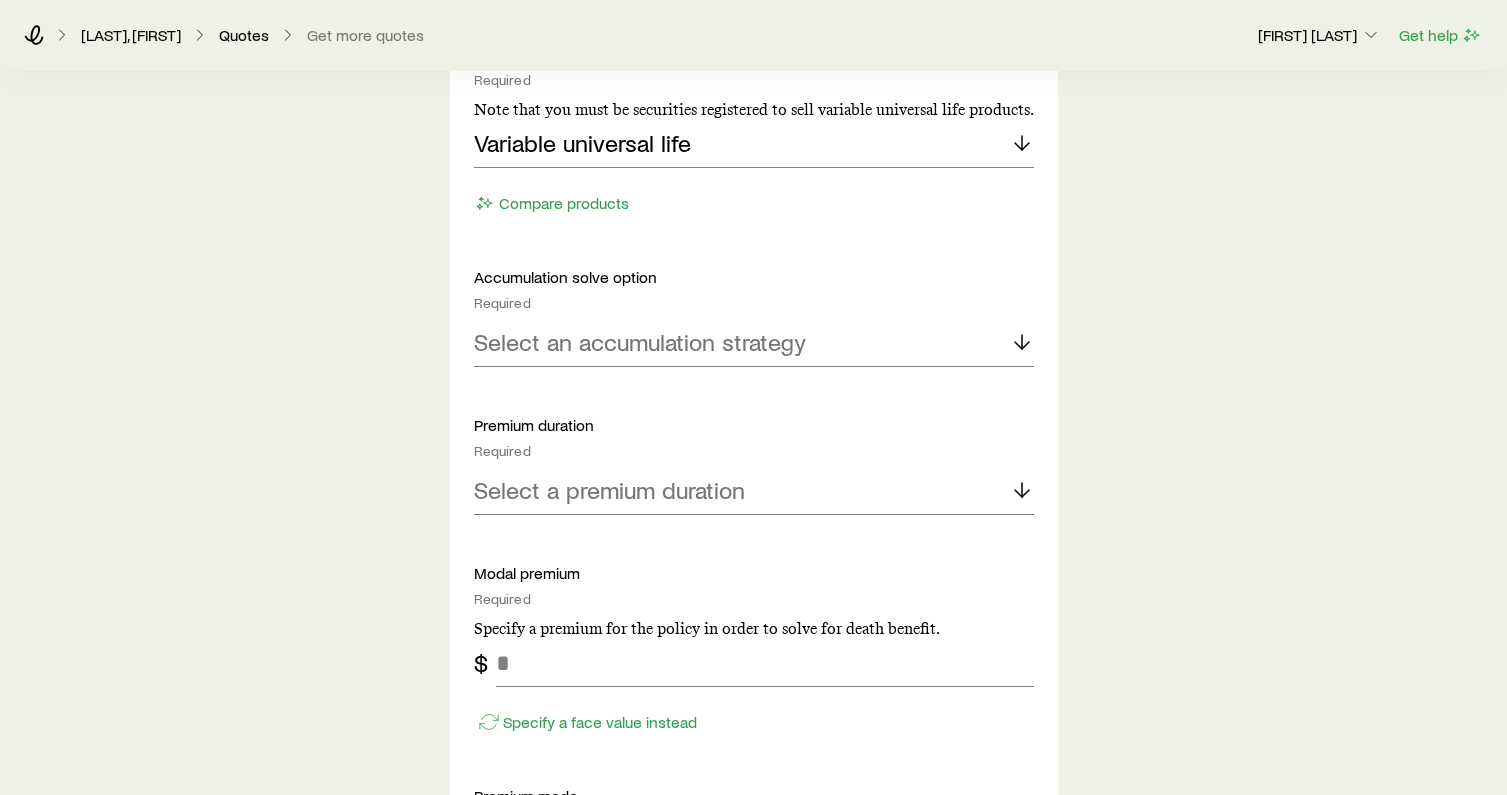 scroll, scrollTop: 7688, scrollLeft: 0, axis: vertical 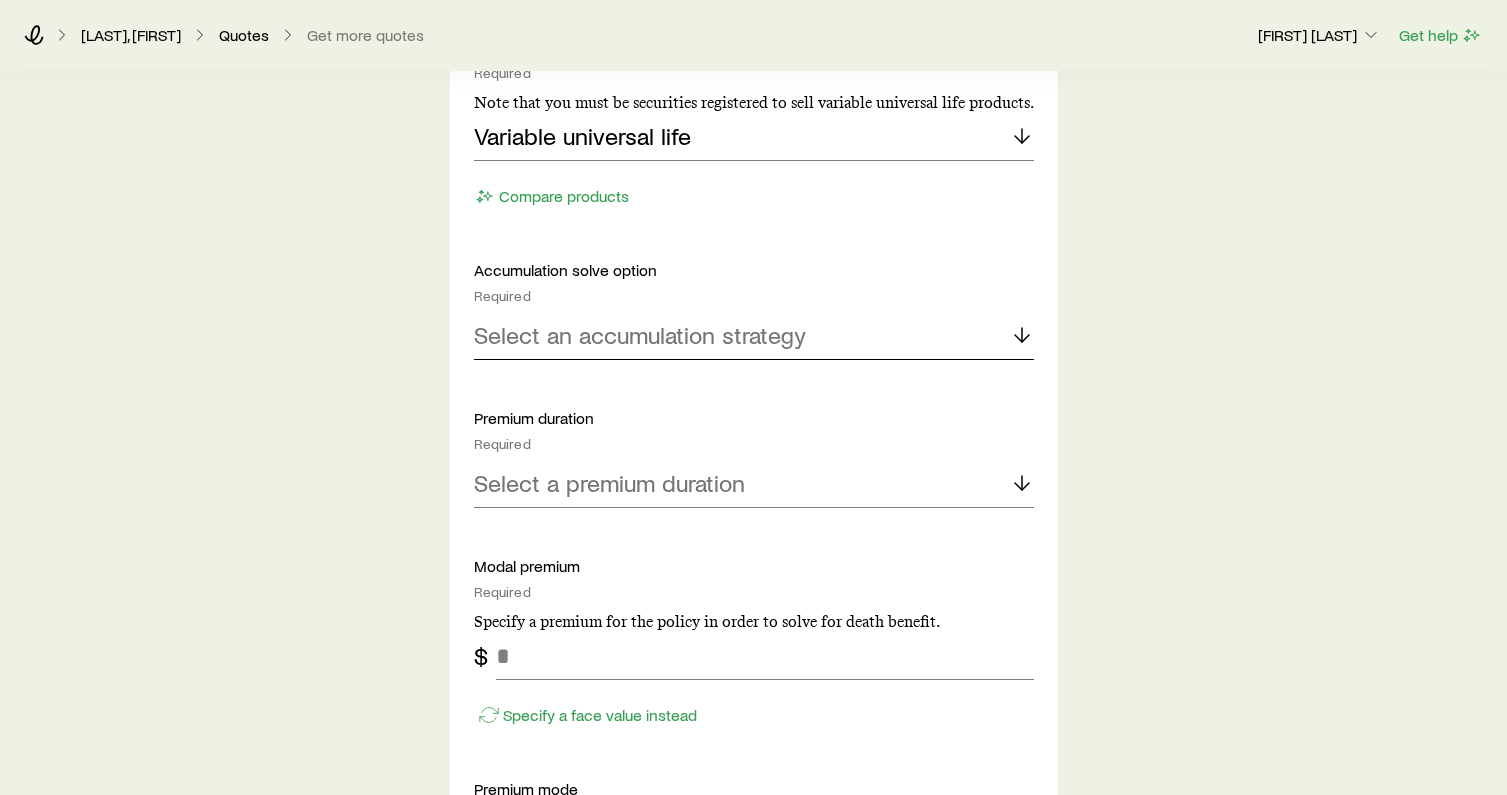 click 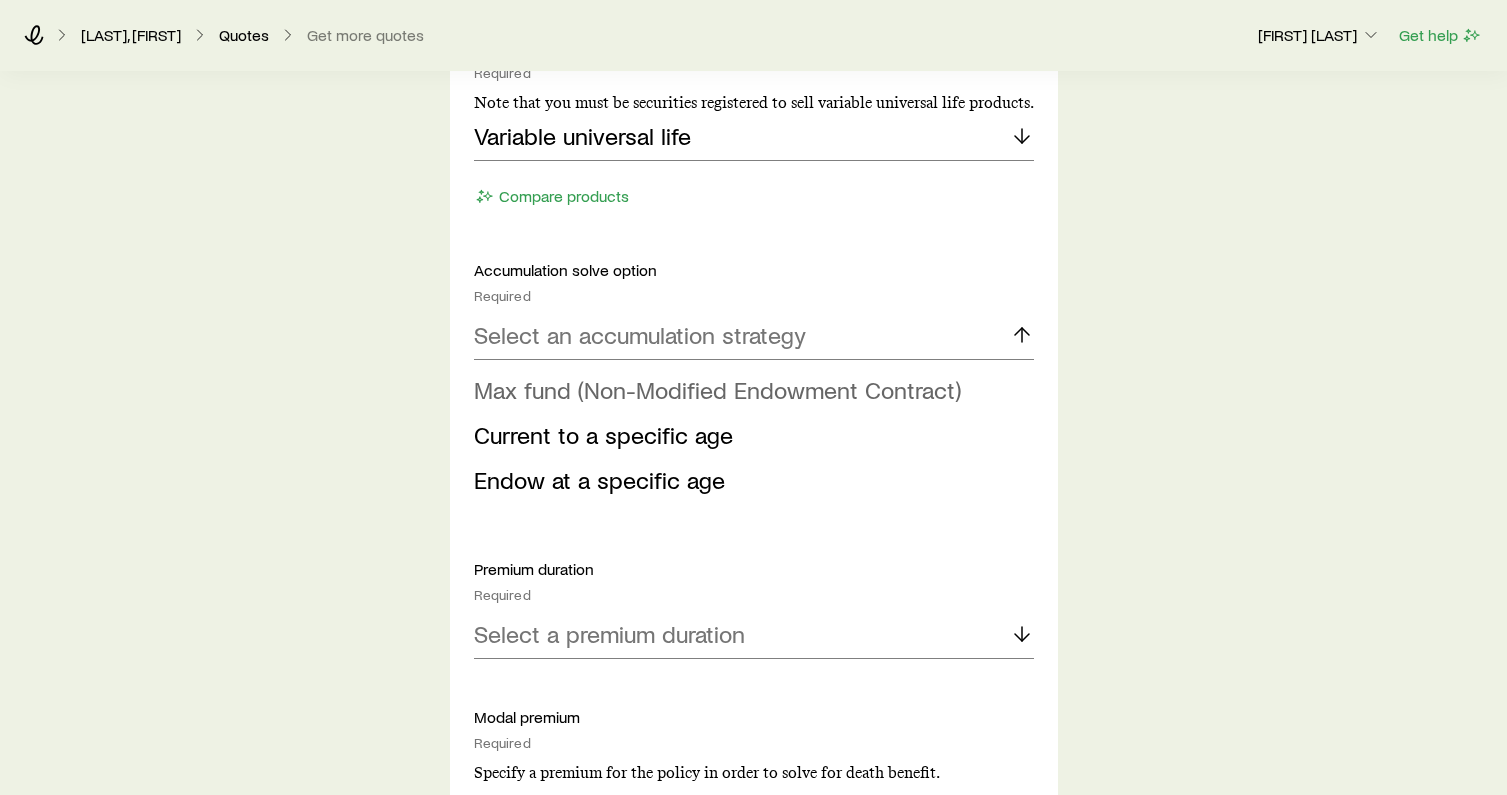click on "Max fund (Non-Modified Endowment Contract)" at bounding box center (717, 389) 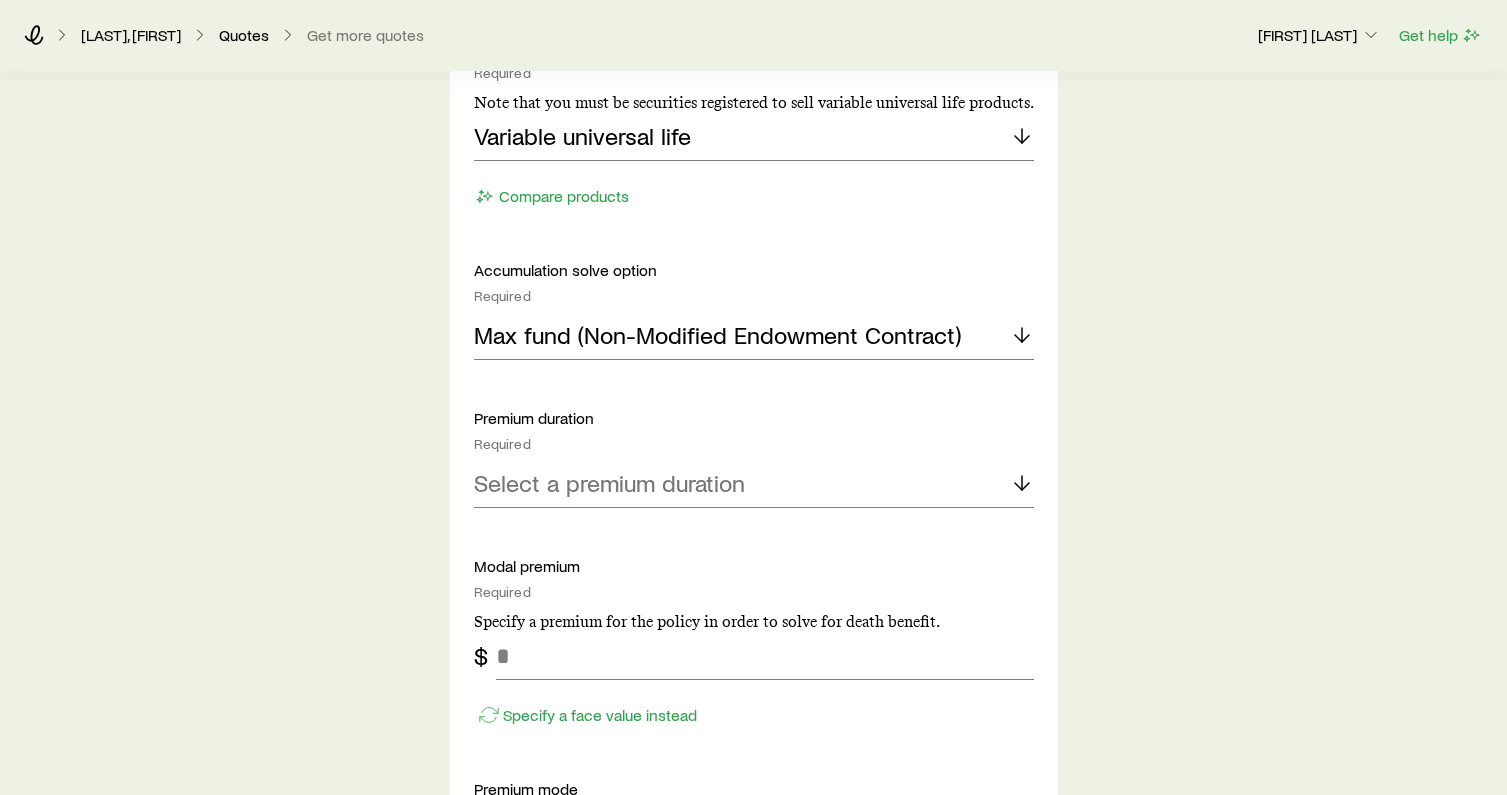 scroll, scrollTop: 7729, scrollLeft: 0, axis: vertical 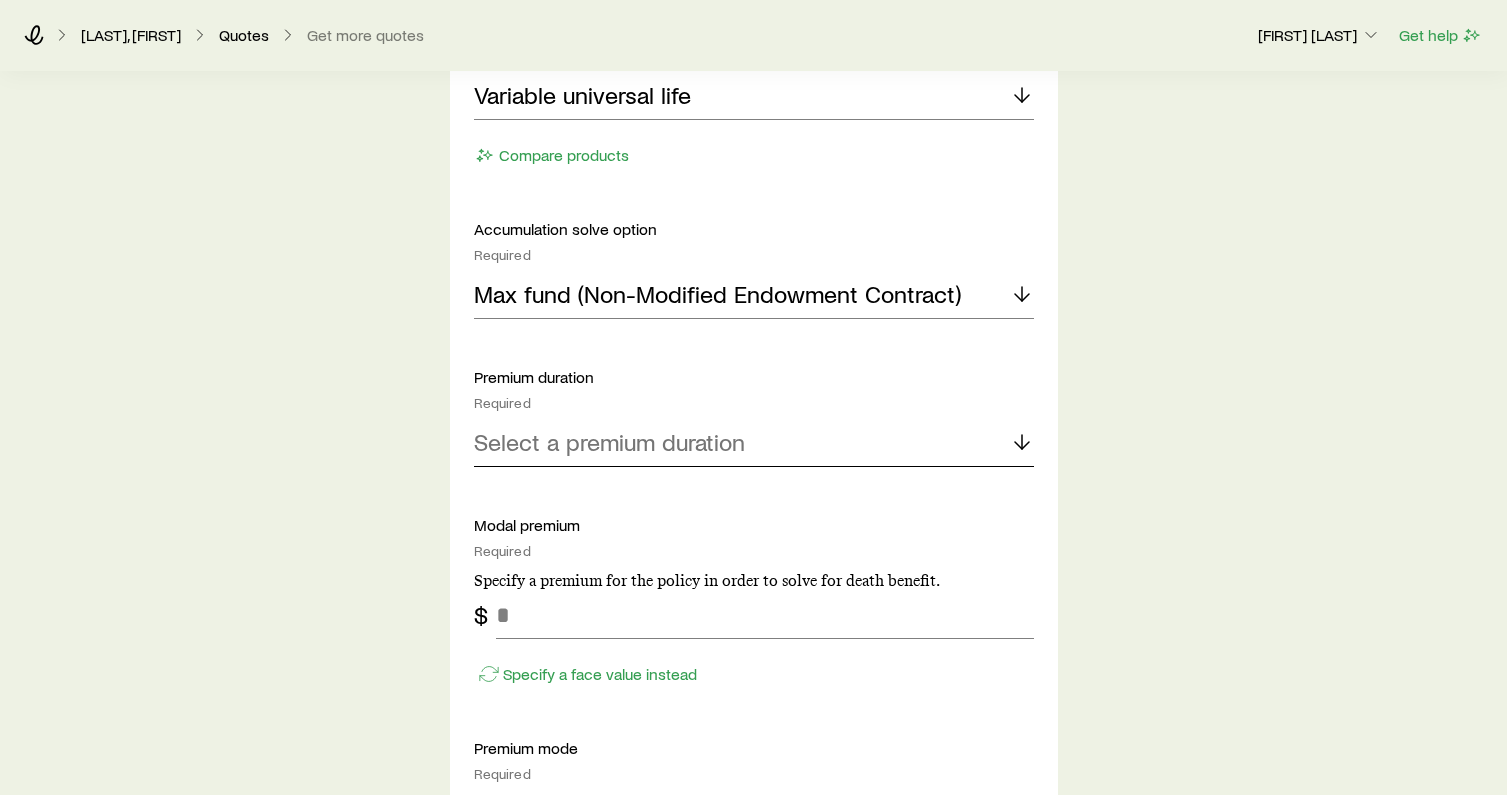 click 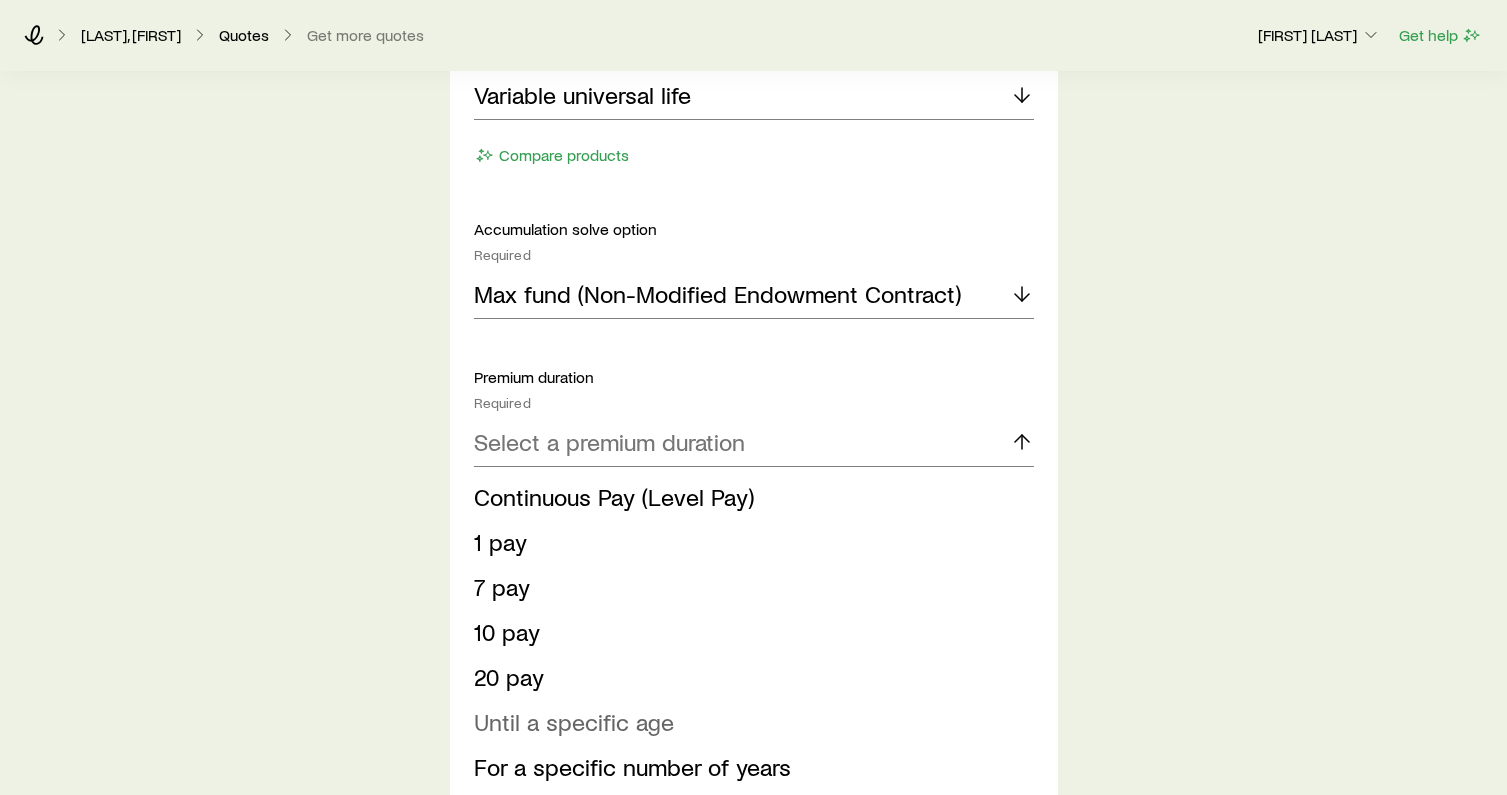 click on "Until a specific age" at bounding box center (574, 721) 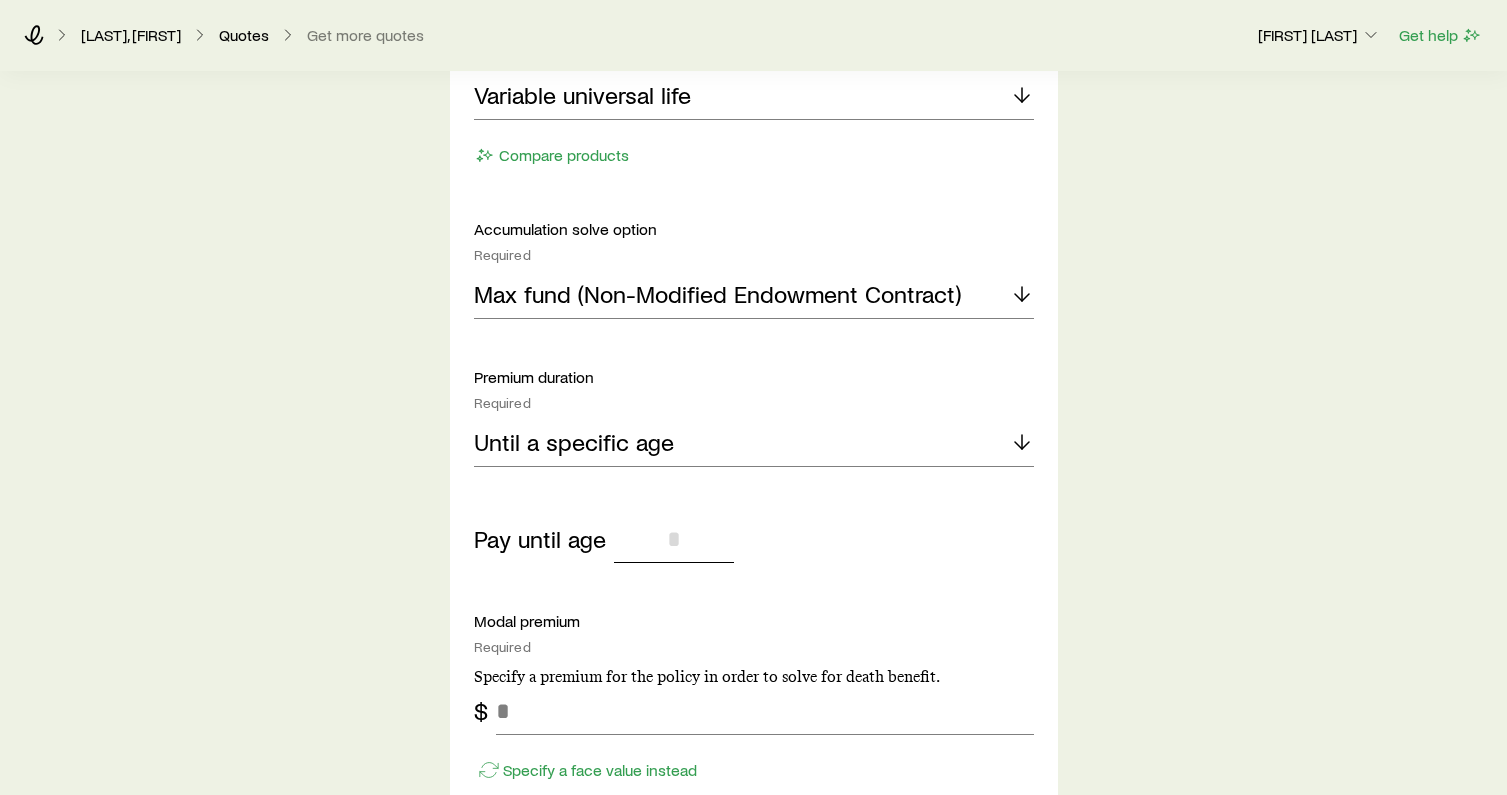 click at bounding box center [674, 539] 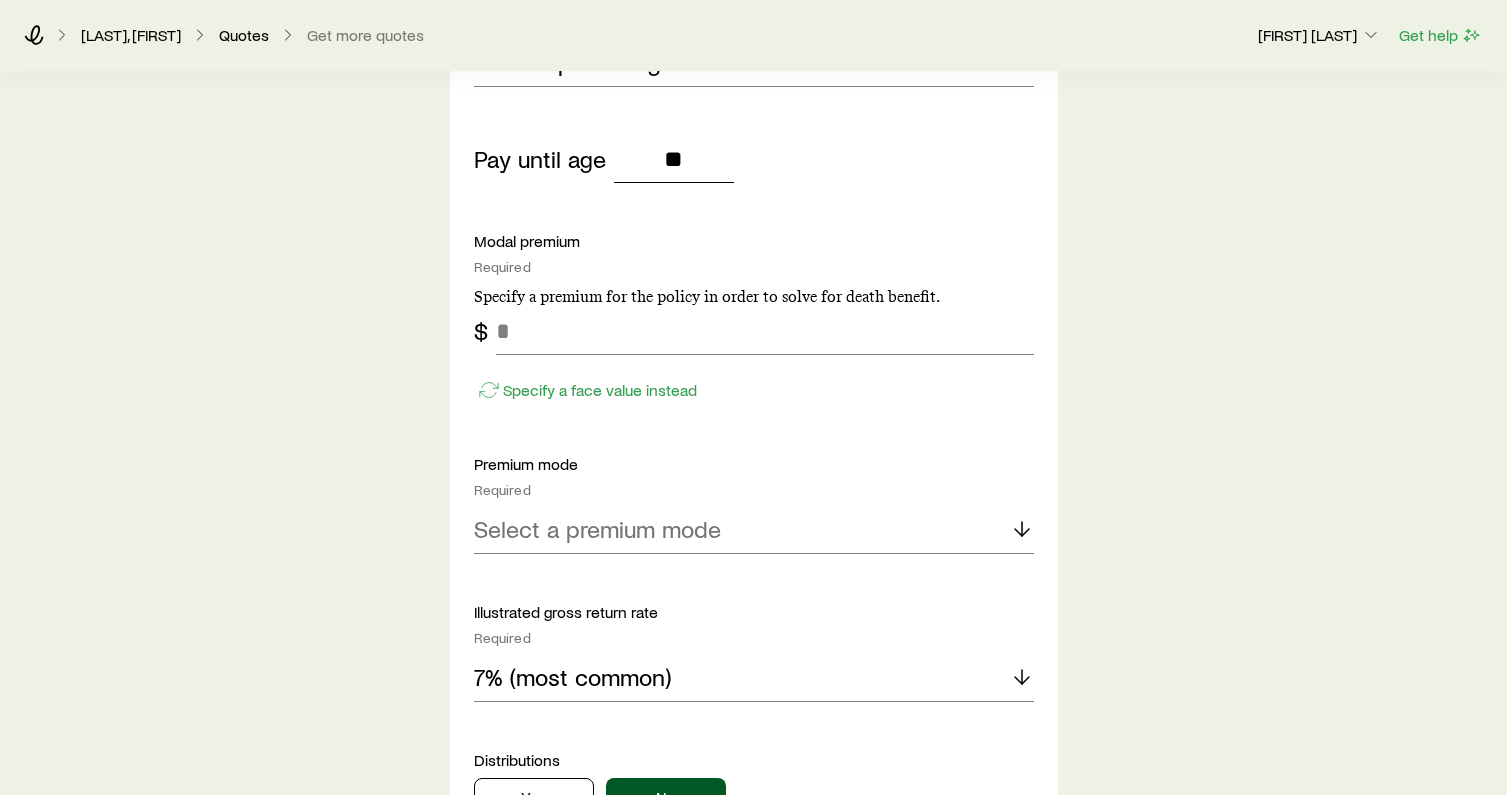 scroll, scrollTop: 8121, scrollLeft: 0, axis: vertical 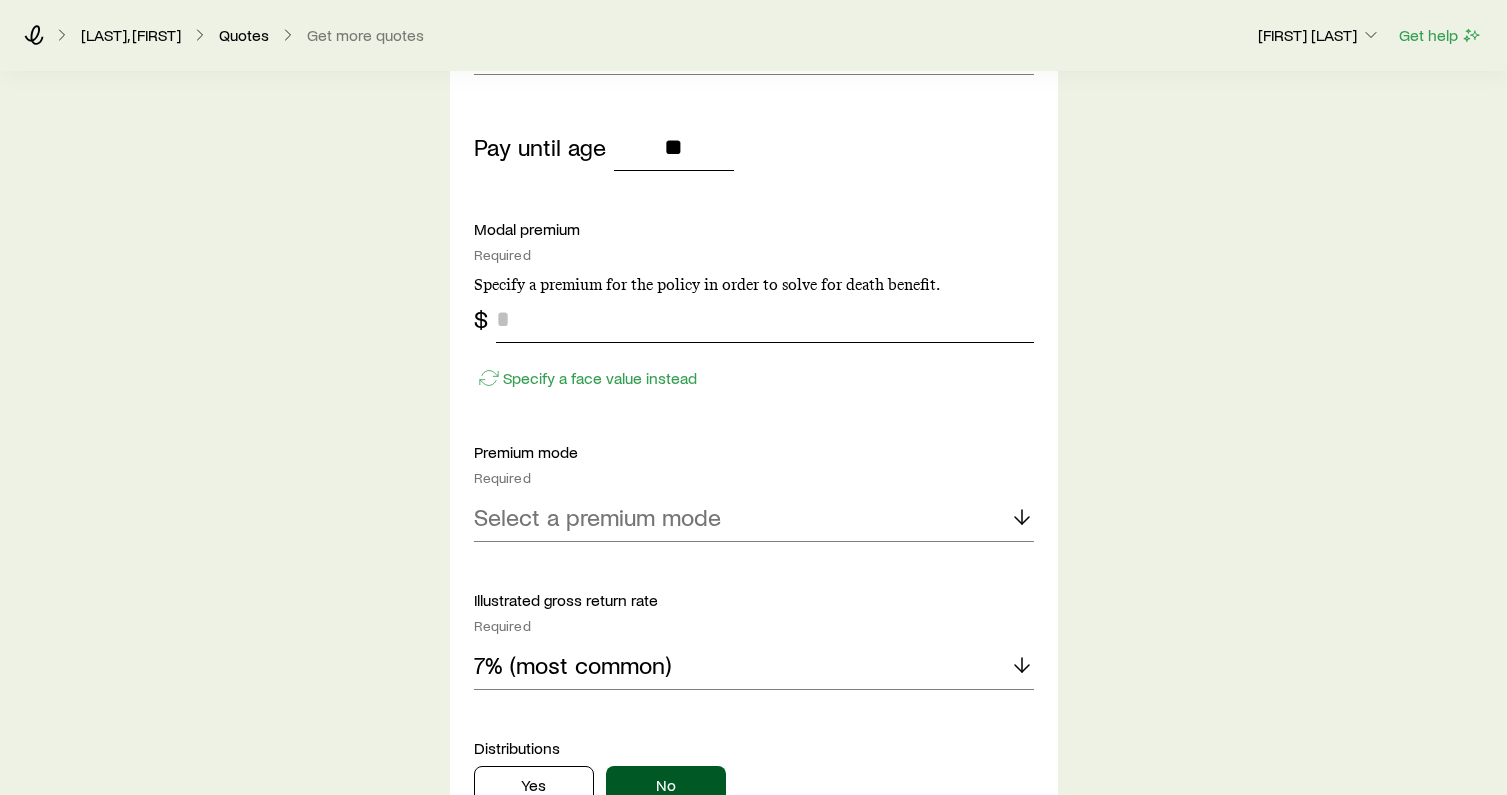 type on "**" 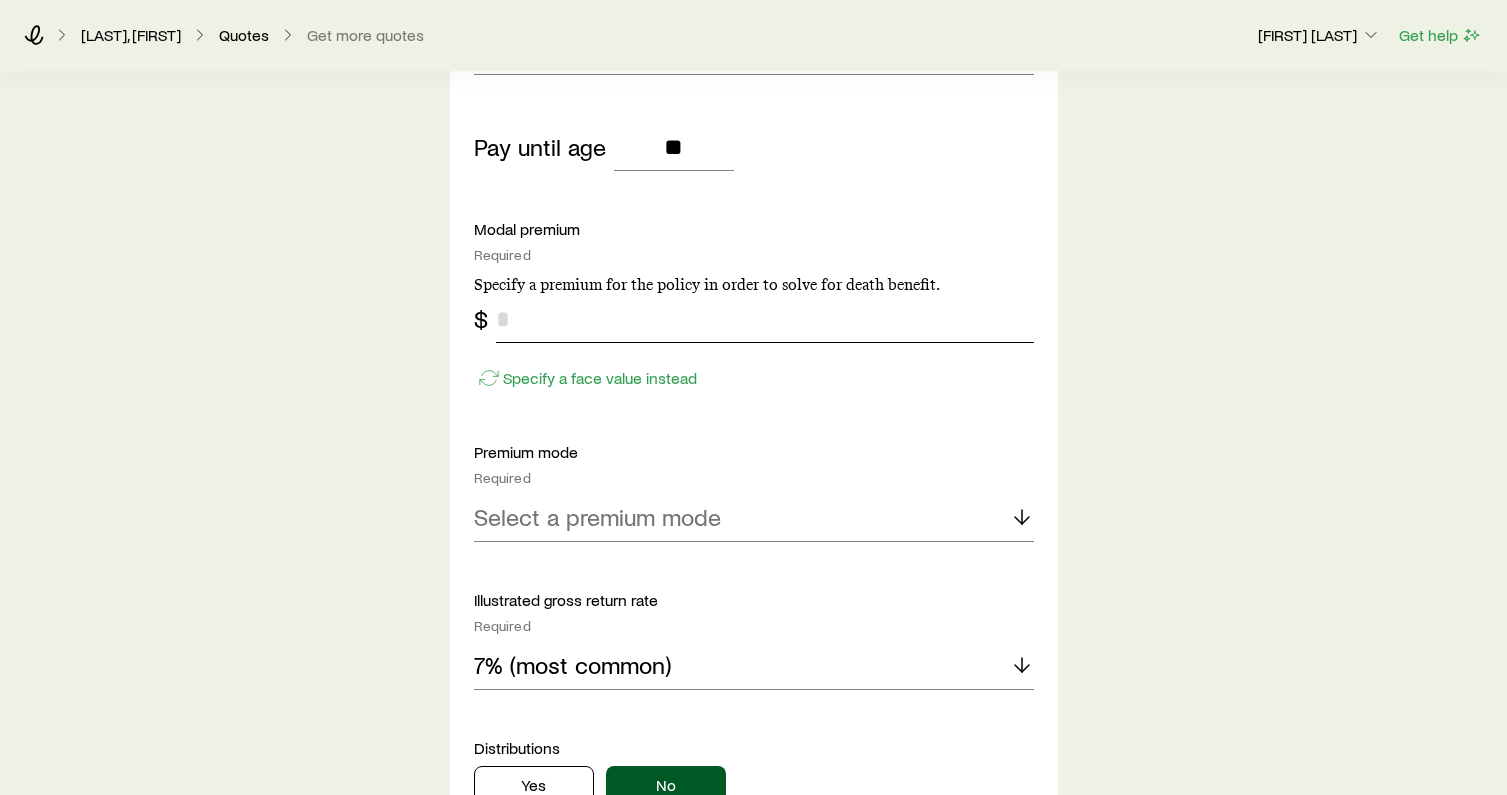 click at bounding box center (765, 319) 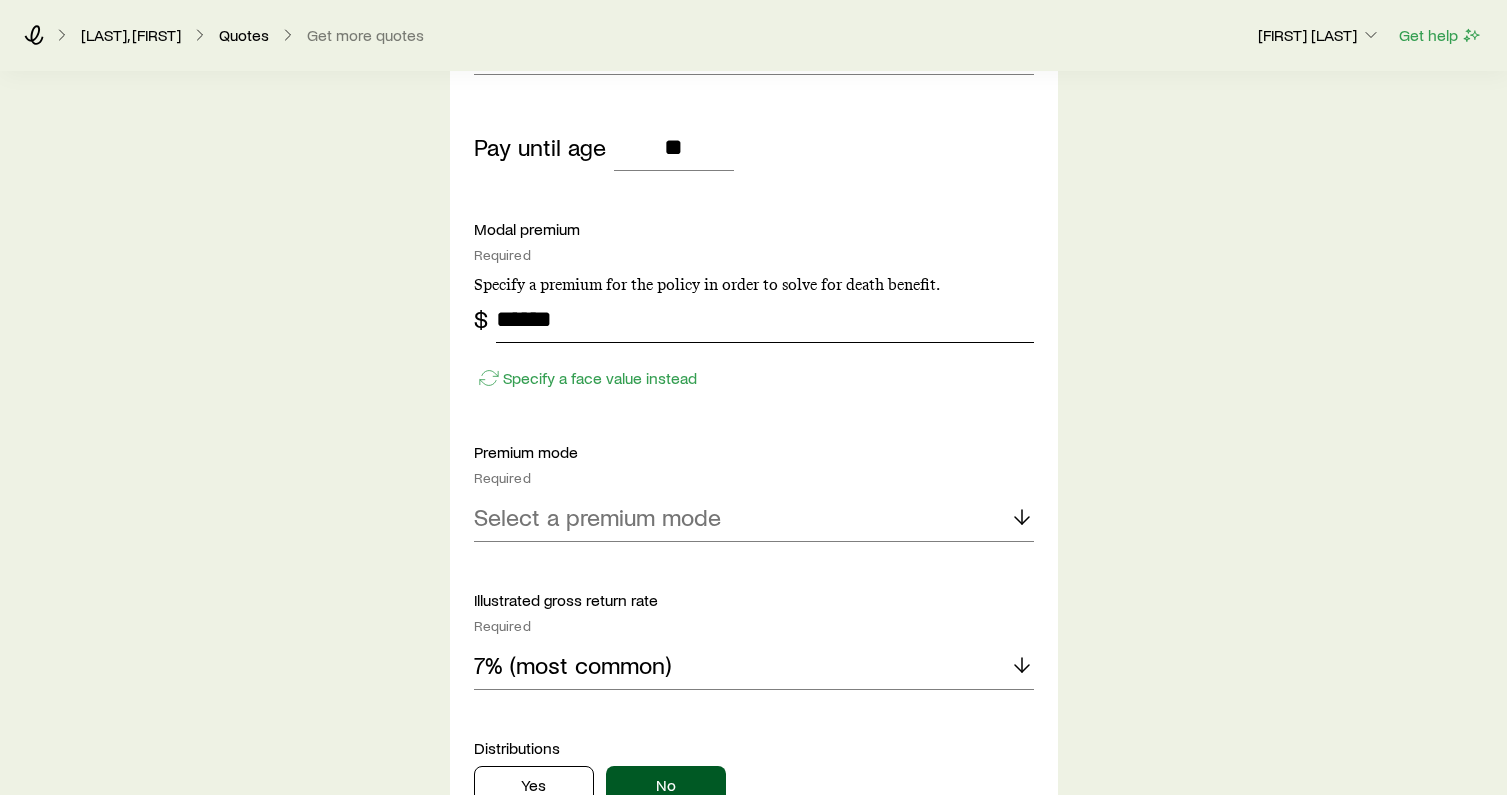 type on "******" 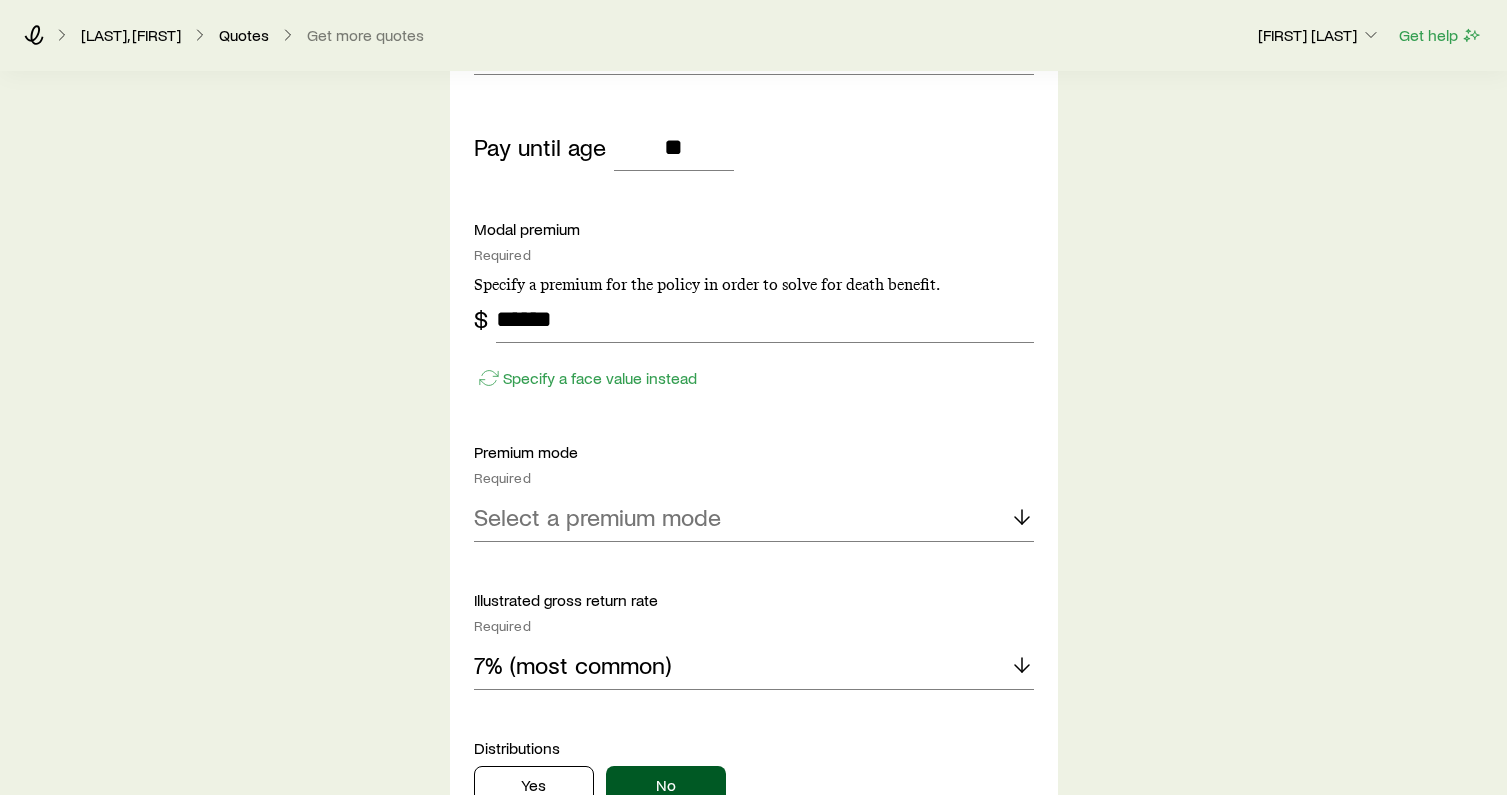 click on "Insurance Selection What type of product are you looking for? At least one is required Permanent life Term life Long term care (linked benefit) Annuity Disability For disability or additional    quotes, contact your Brokerage Manager. permanent life Solve Details Coverage goal Required Protection Accumulation Protection product Required Note that you must be securities registered to sell variable universal life products. Whole life Compare products Premium duration Required Until age 65 This may limit how many quotes you may get because not all carriers support certain premium durations. Modal premium Required Specify a premium for the policy in order to solve for death benefit. $ ****** Specify a face value instead Premium mode Required Annual Dividend option Required Paid-up additions Illustrated rate Current dividend rate Death benefit option Note that not all carrier products support Increasing (Option B) and Return of premium (Option C) death benefit; this may limit selection. Level (Option A) Yes No Yes" at bounding box center [753, -3028] 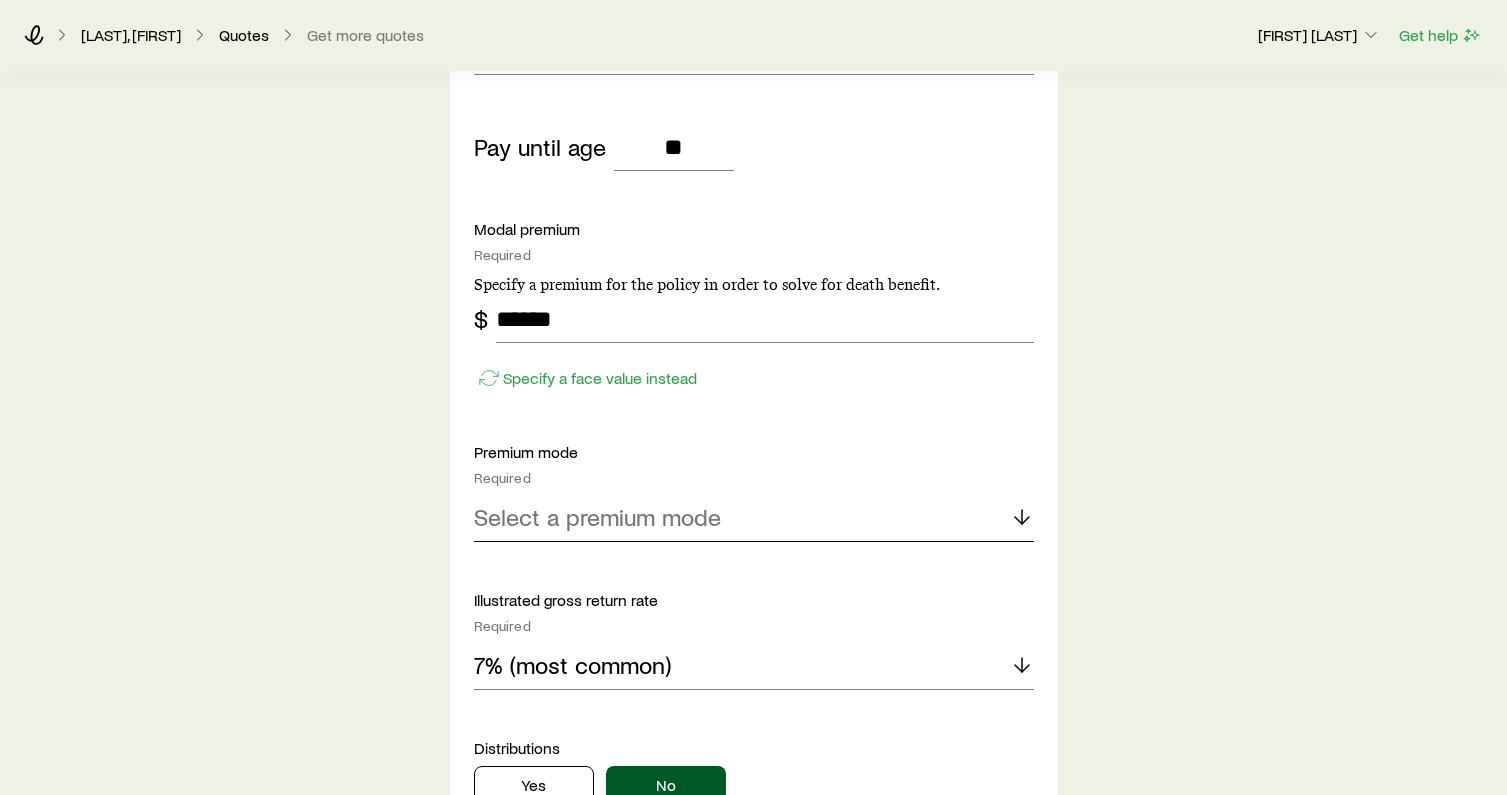 click 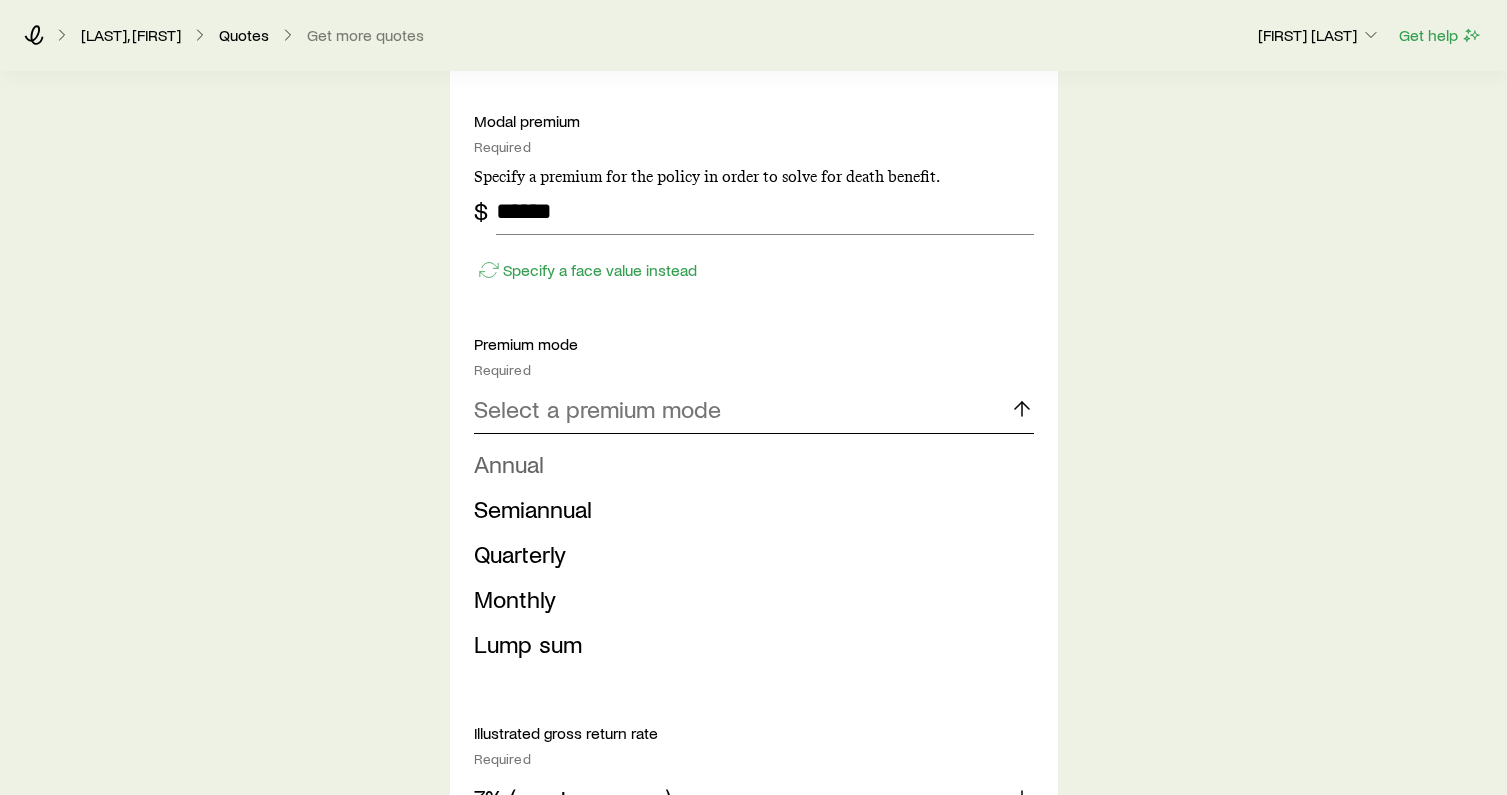 scroll, scrollTop: 8232, scrollLeft: 0, axis: vertical 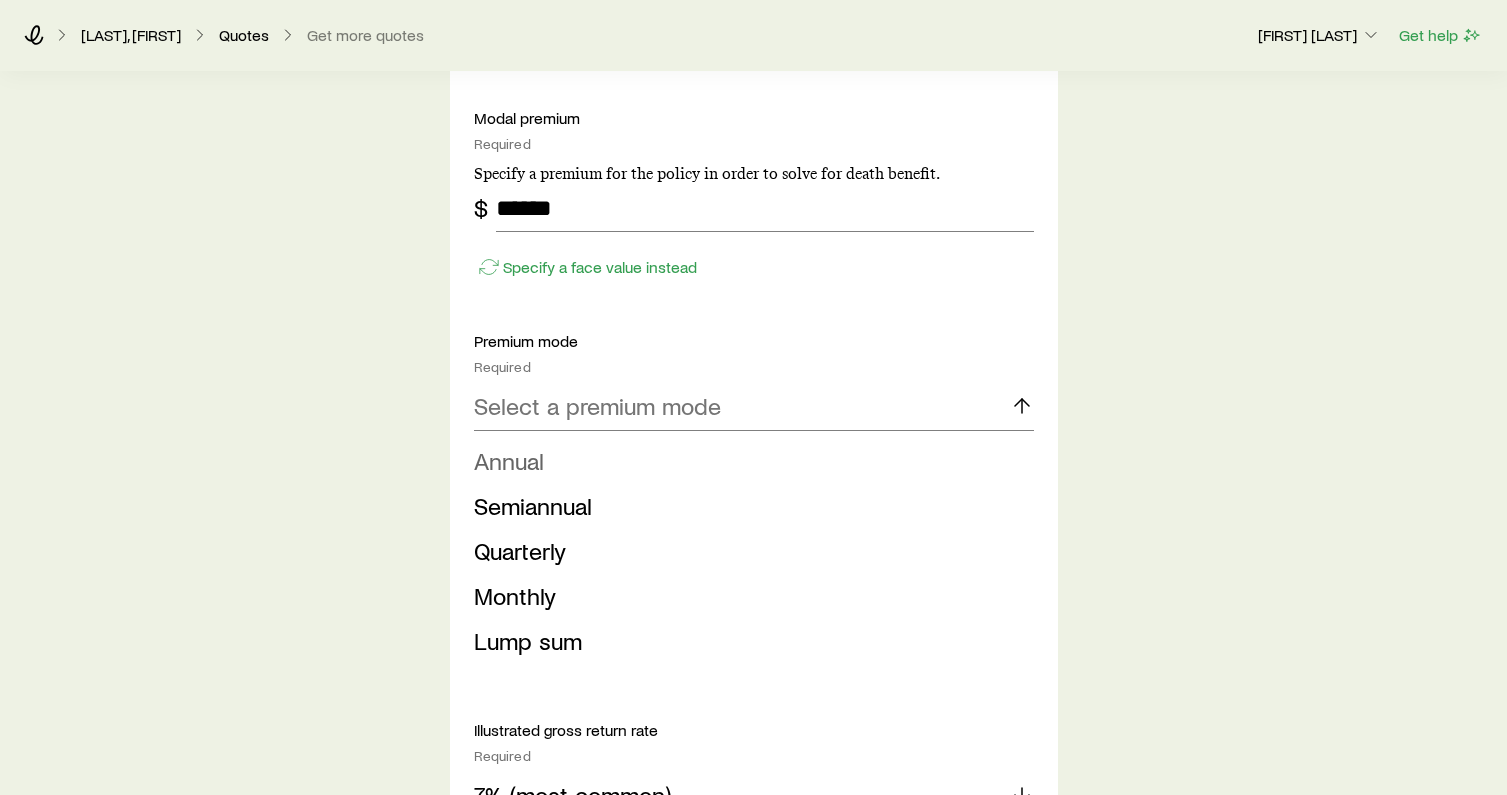 click on "Annual" at bounding box center [748, 461] 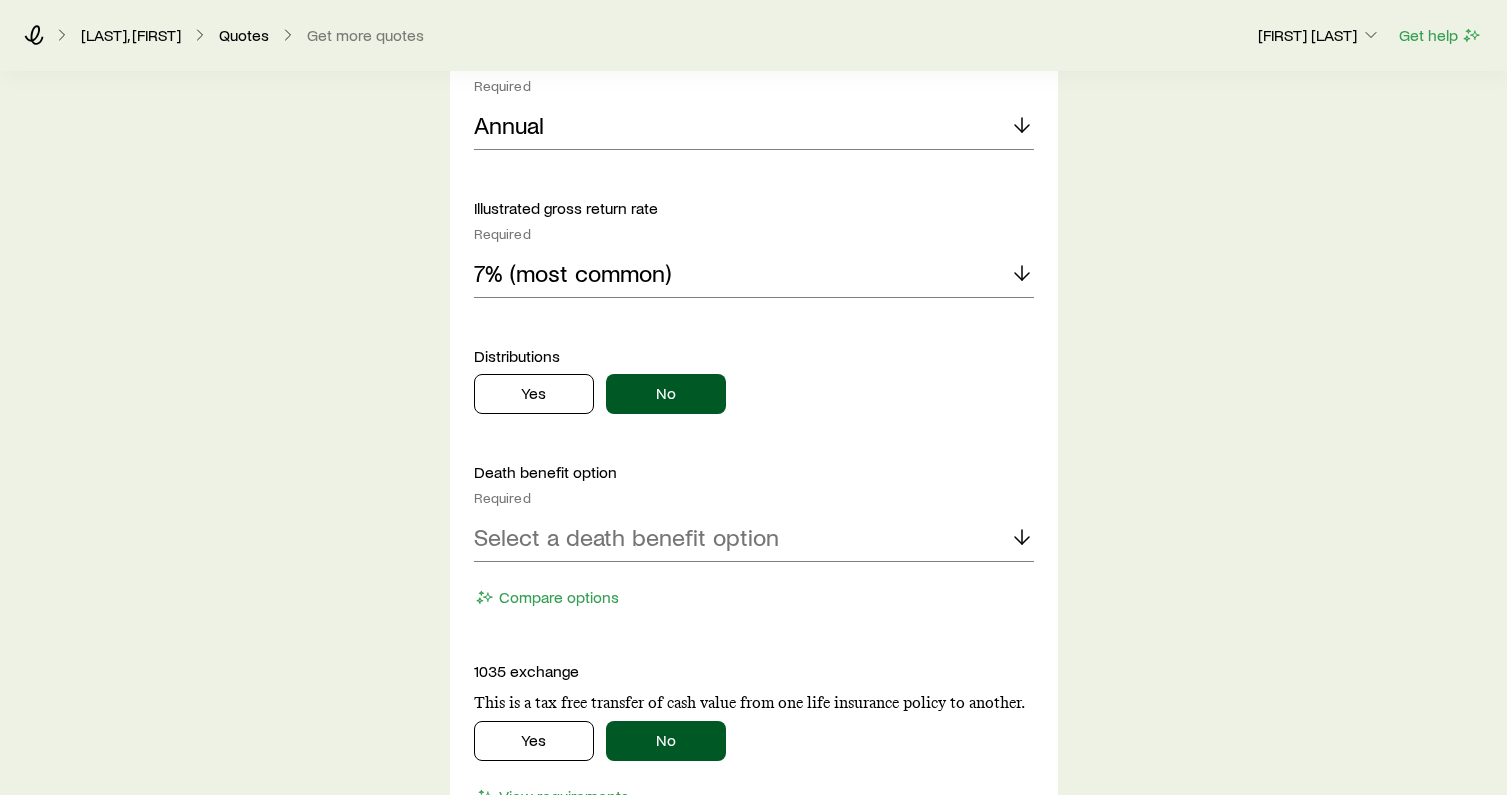 scroll, scrollTop: 8511, scrollLeft: 0, axis: vertical 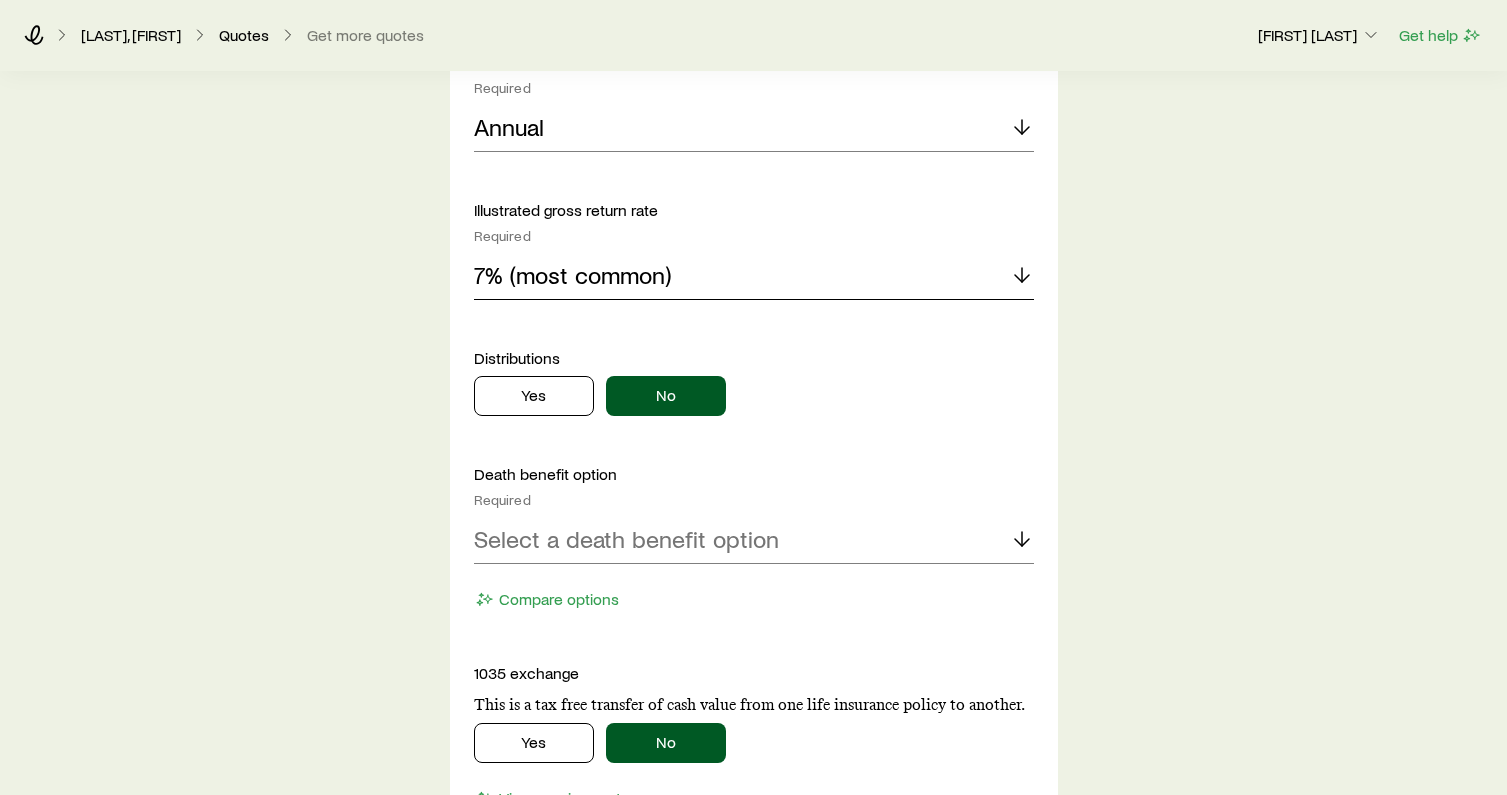 click 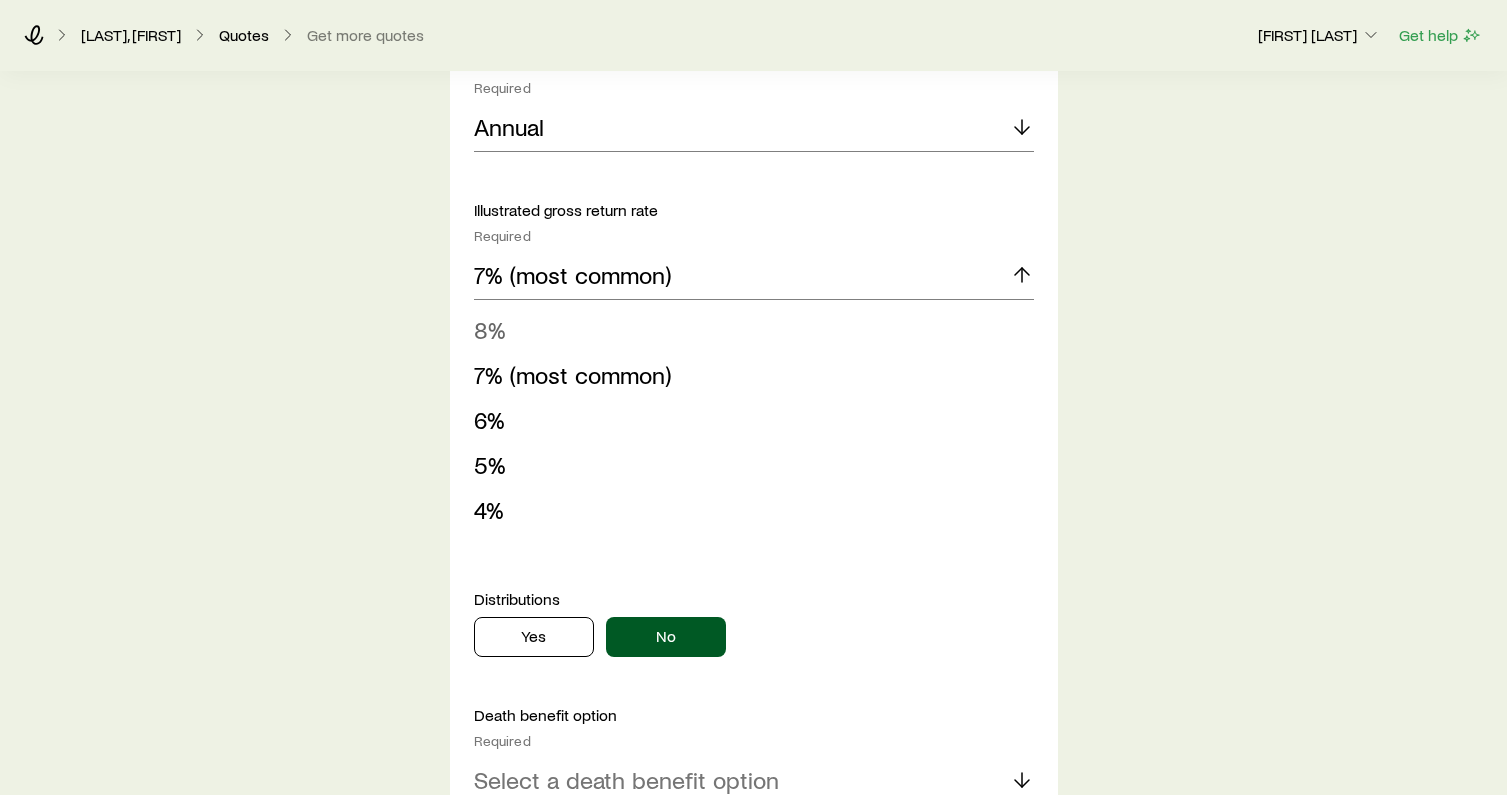 click on "8%" at bounding box center [748, 330] 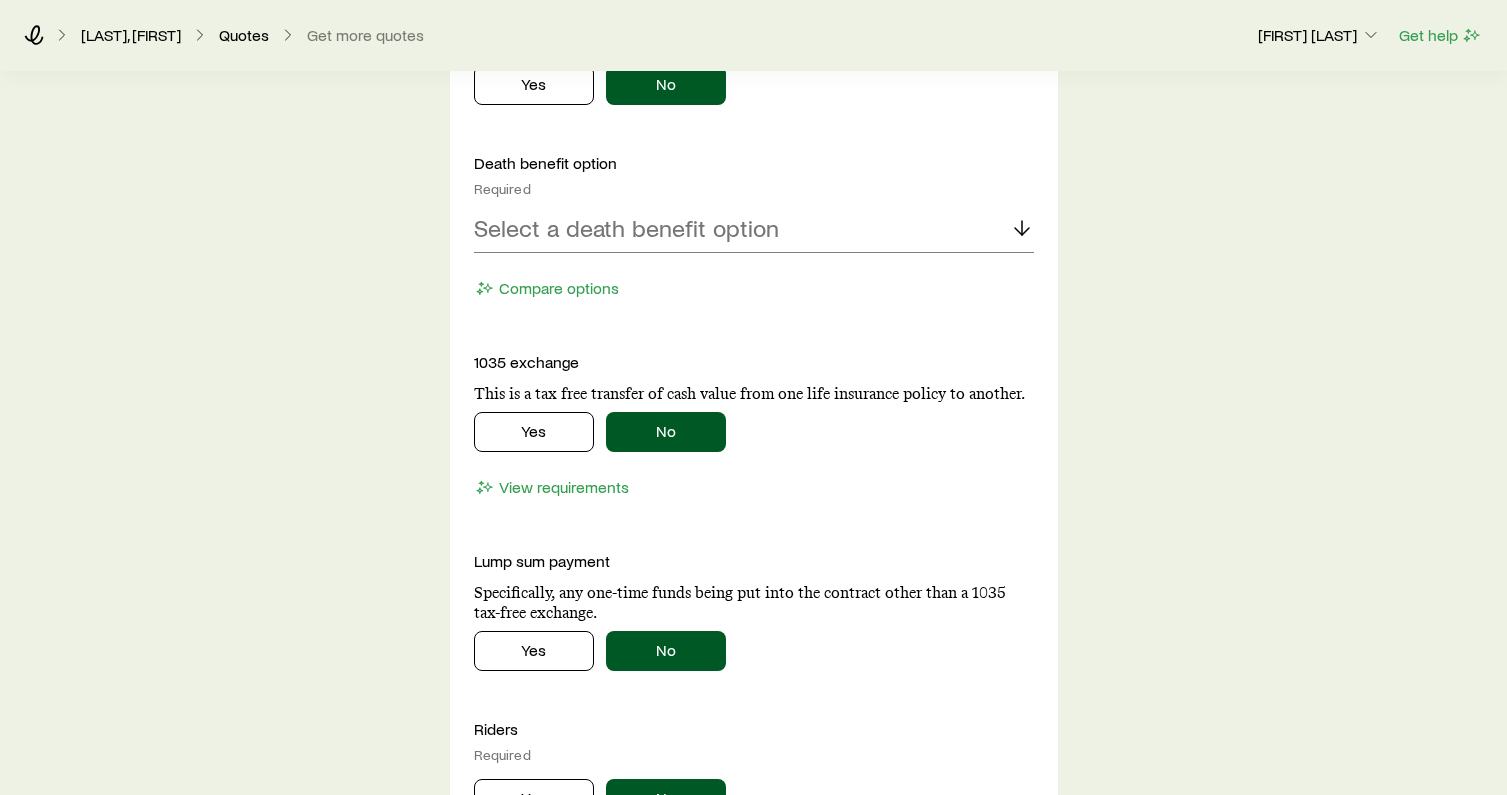 scroll, scrollTop: 8826, scrollLeft: 0, axis: vertical 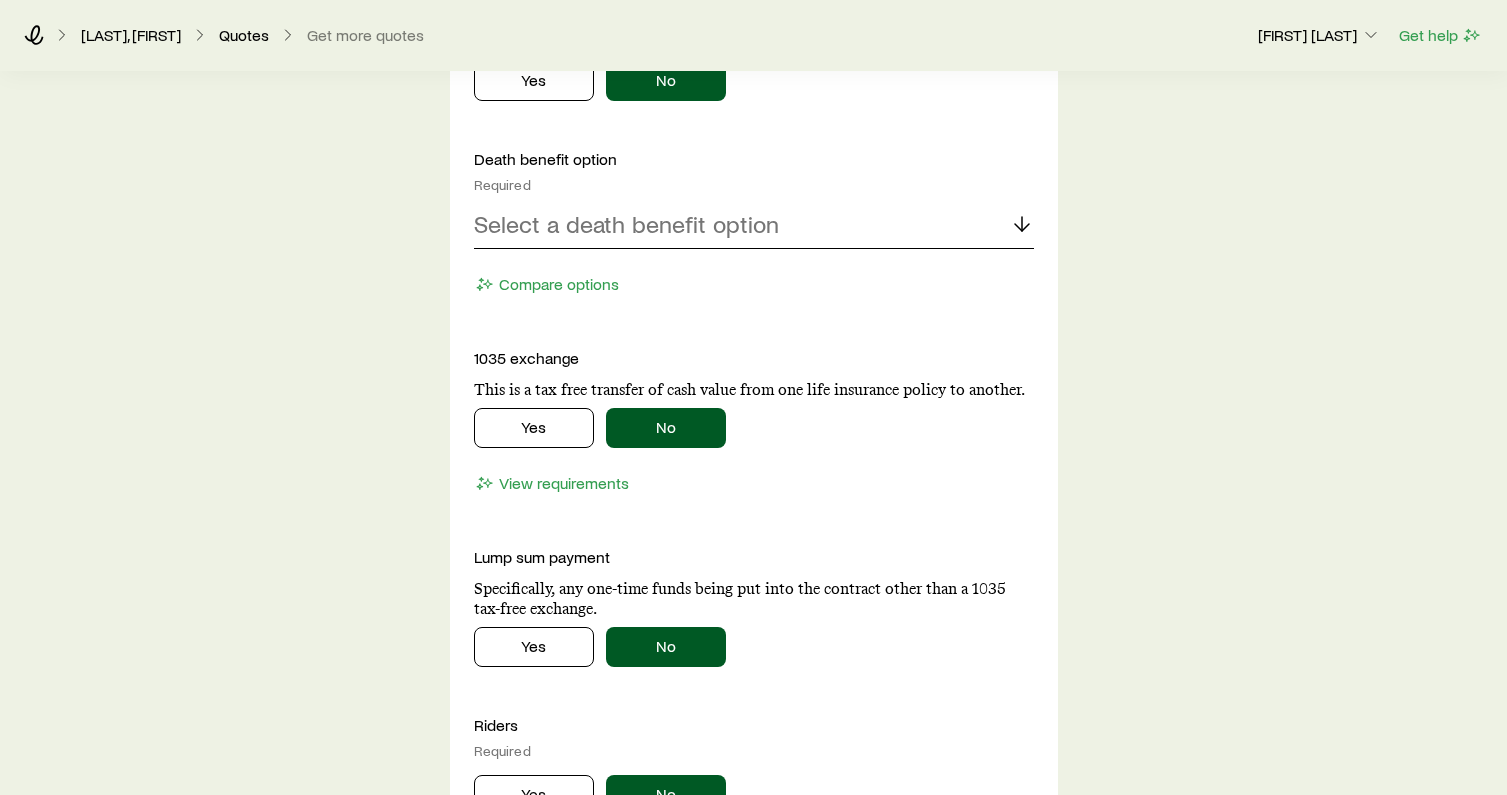 click 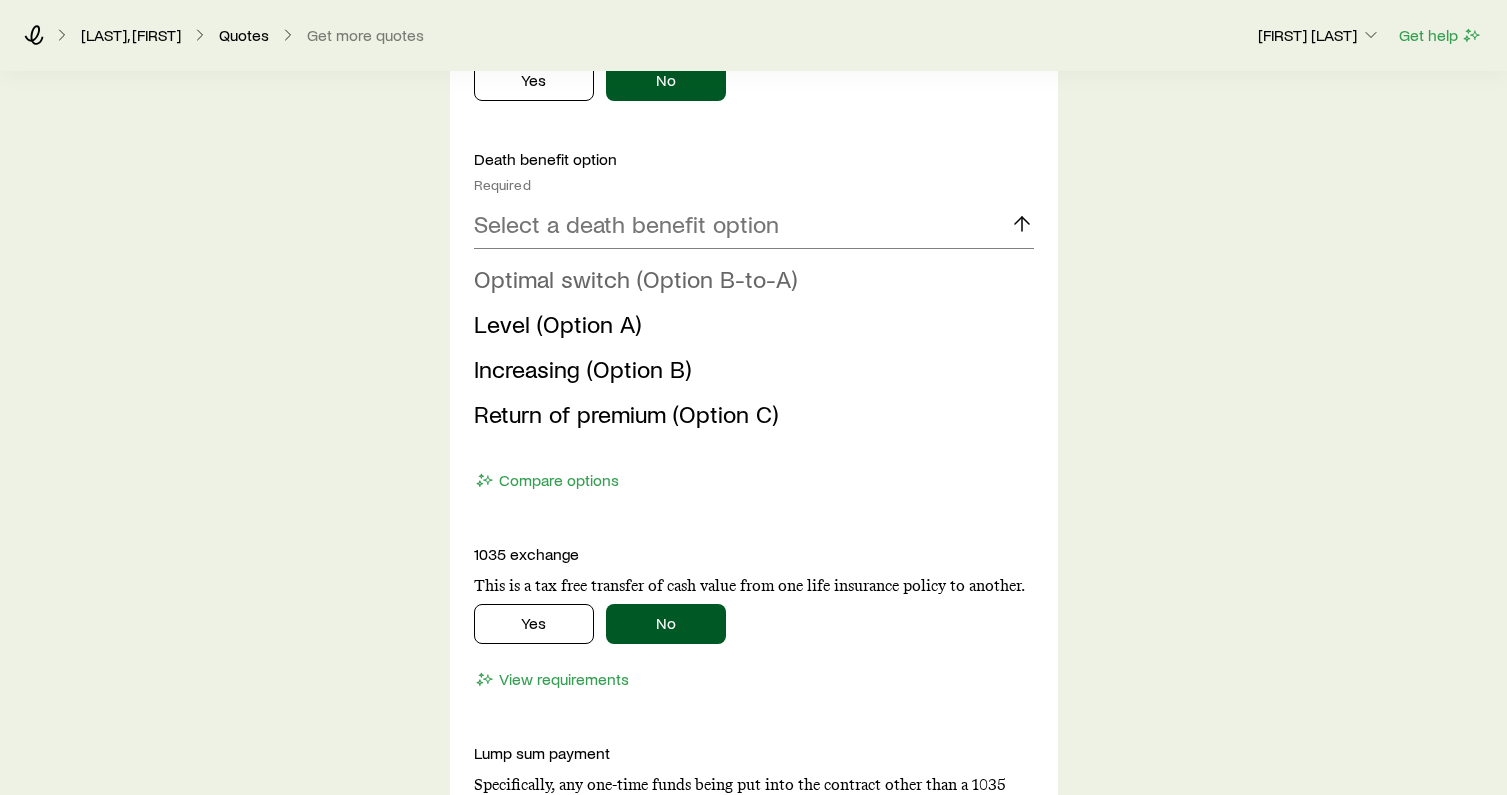 click on "Optimal switch (Option B-to-A)" at bounding box center (635, 278) 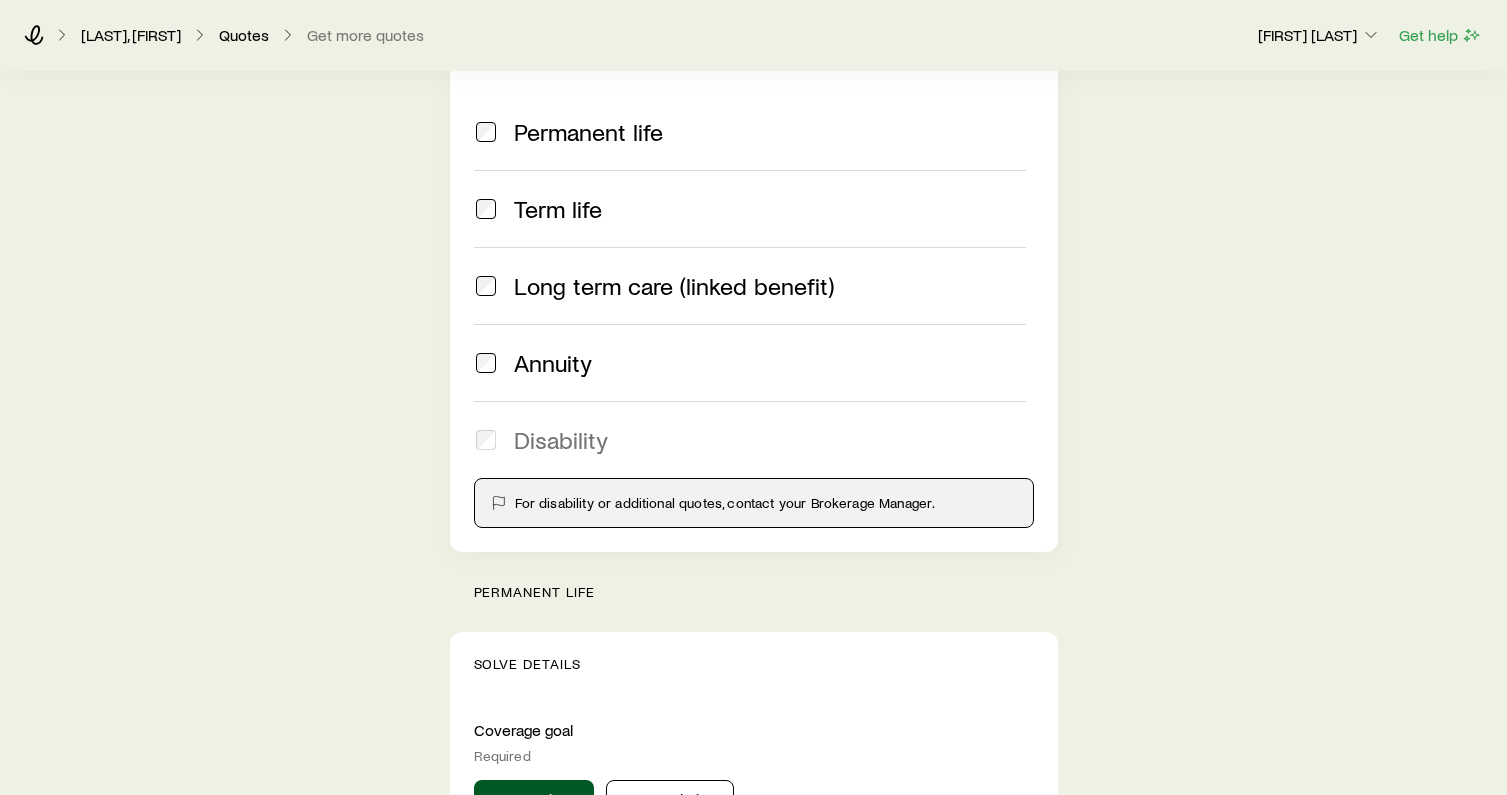scroll, scrollTop: 0, scrollLeft: 0, axis: both 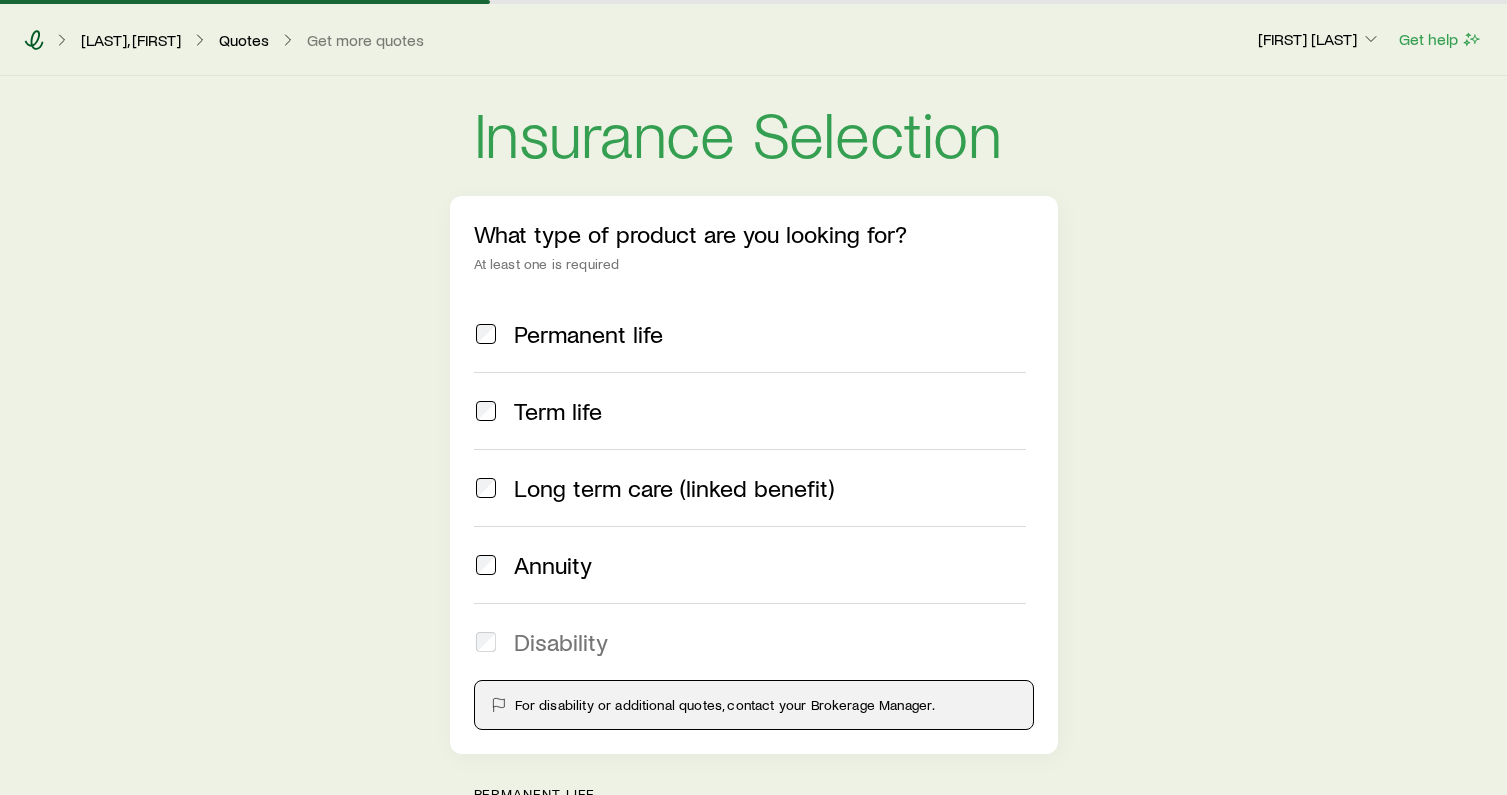 click 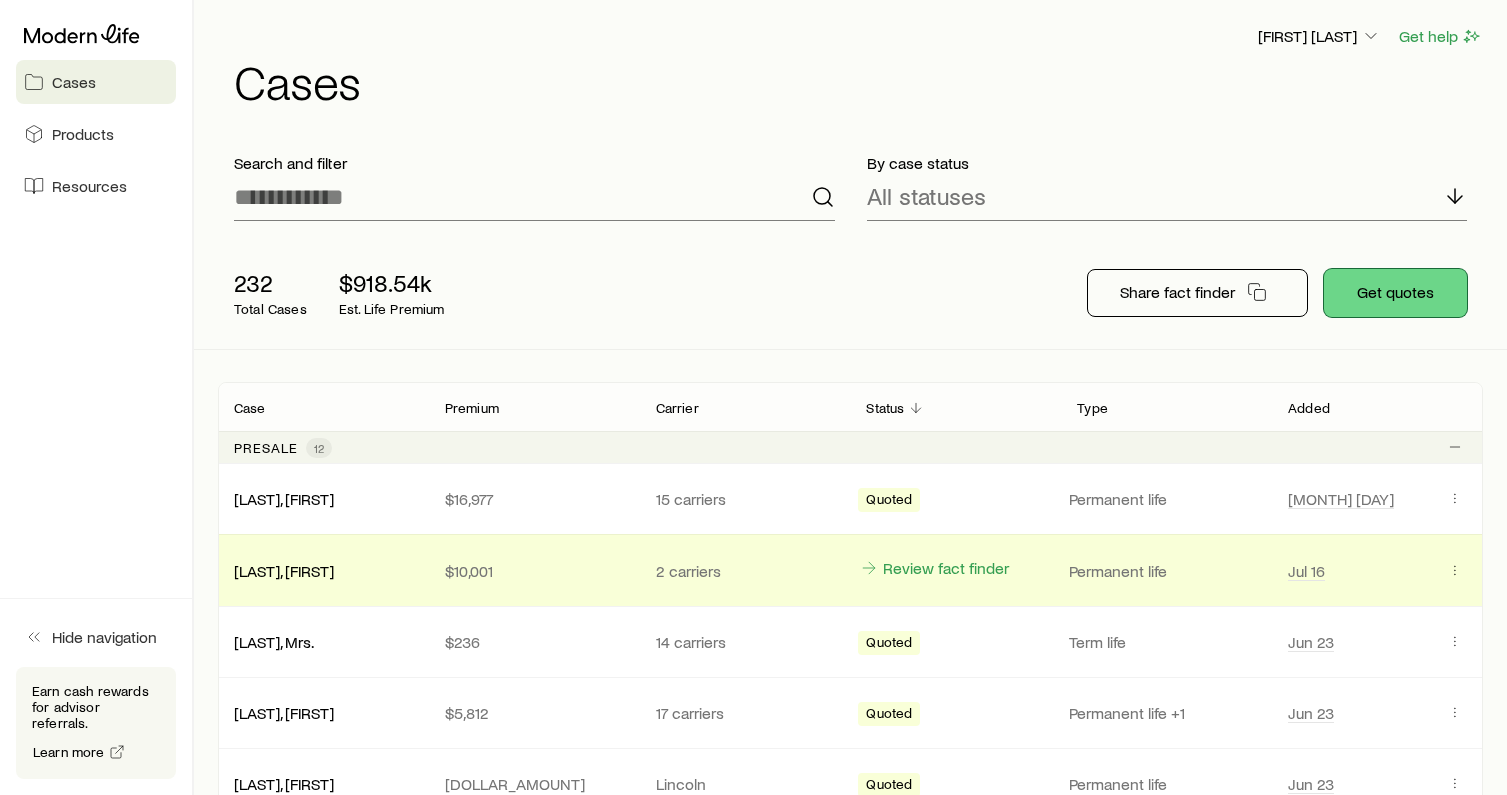 click on "Get quotes" at bounding box center (1395, 293) 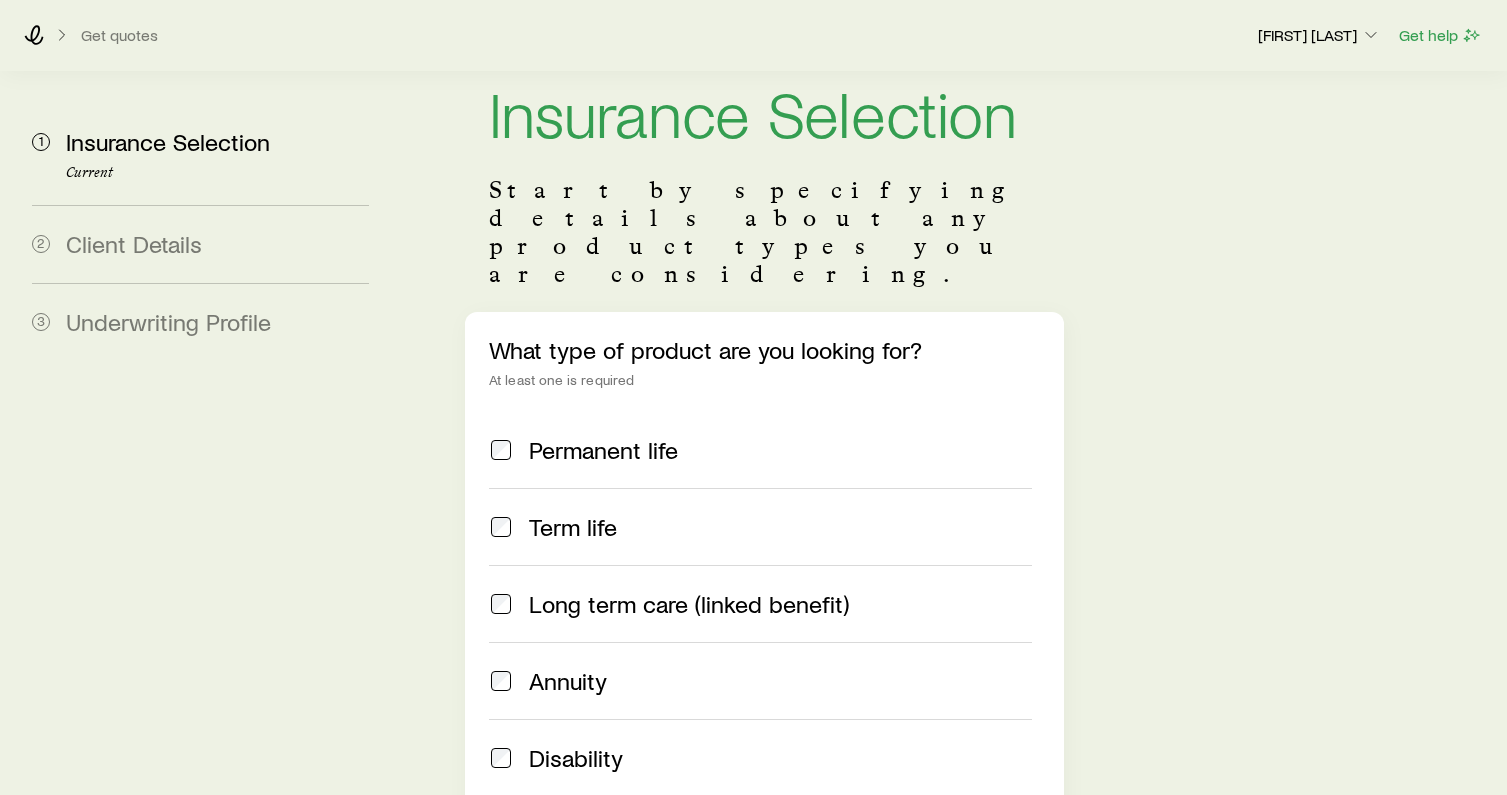 scroll, scrollTop: 69, scrollLeft: 0, axis: vertical 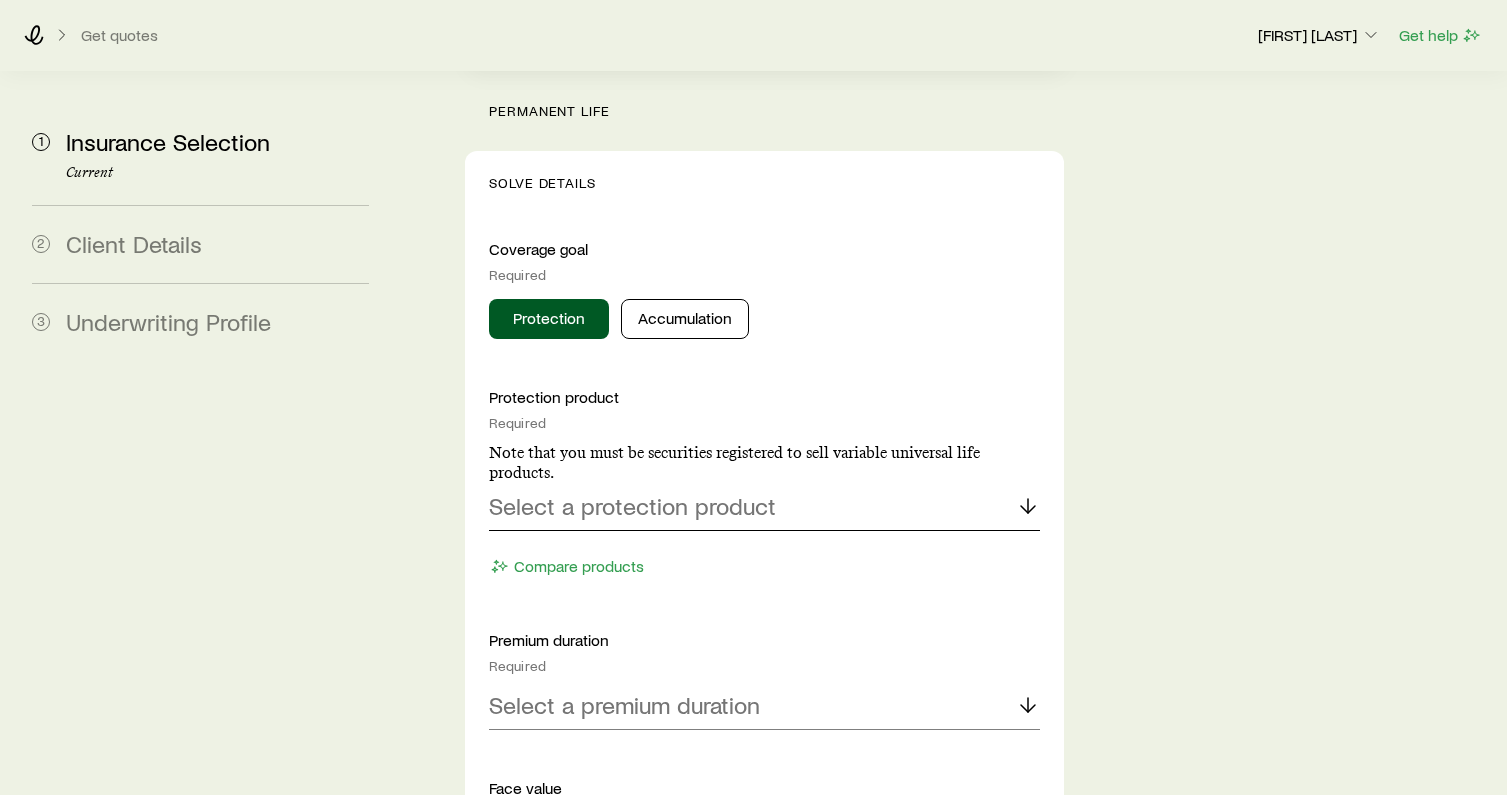 click 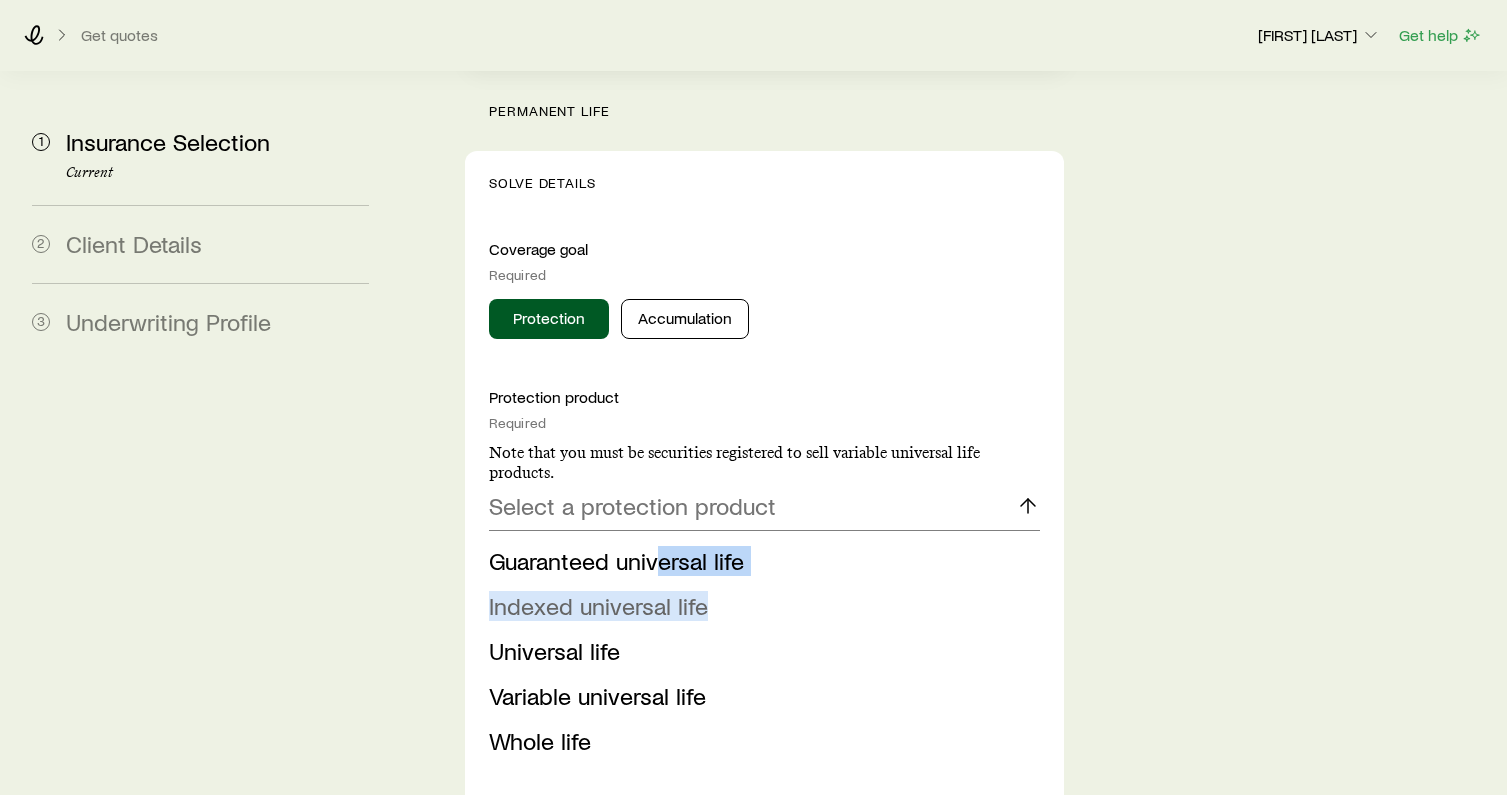 drag, startPoint x: 659, startPoint y: 510, endPoint x: 794, endPoint y: 554, distance: 141.98944 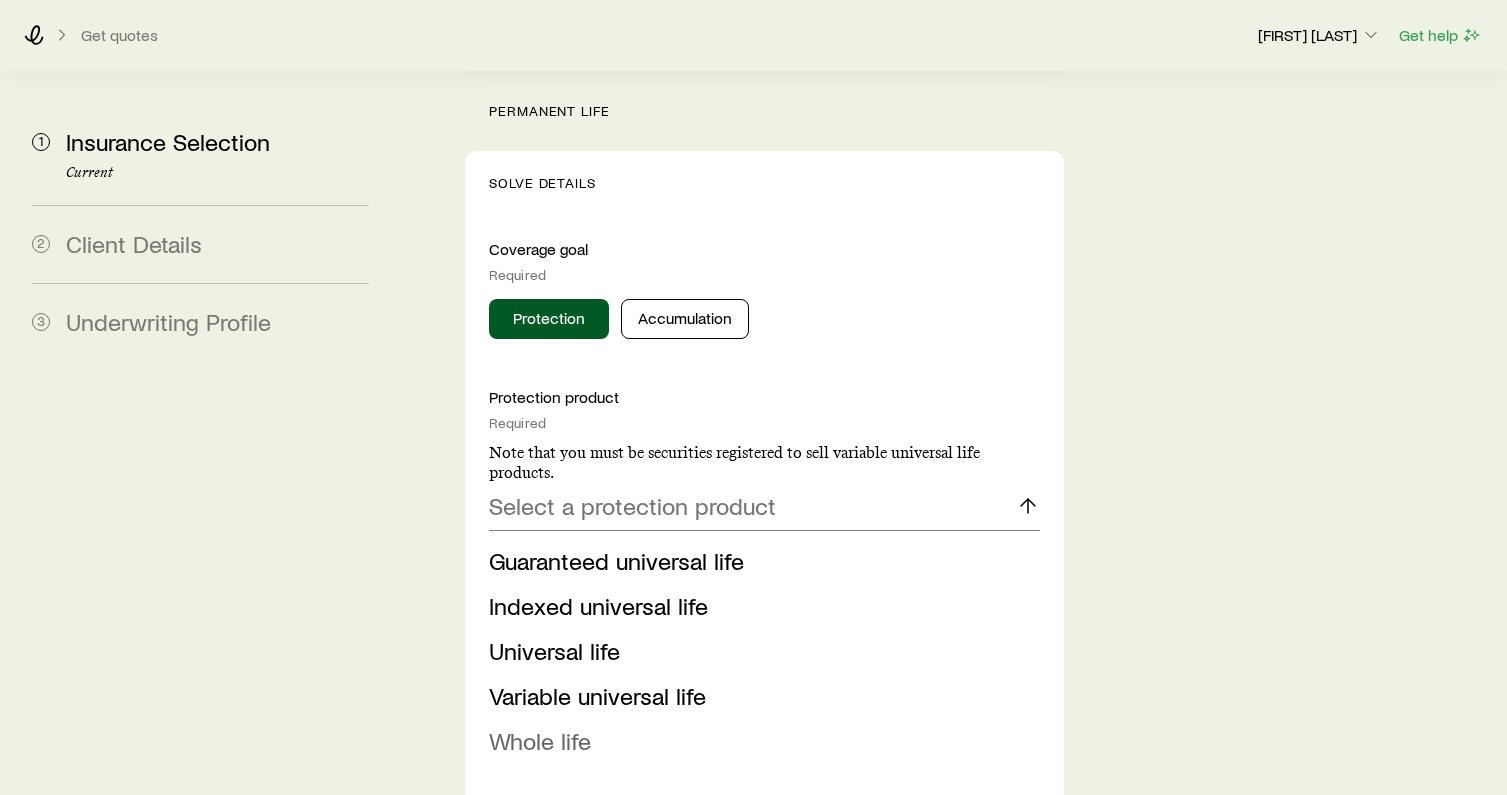 click on "Whole life" at bounding box center [540, 740] 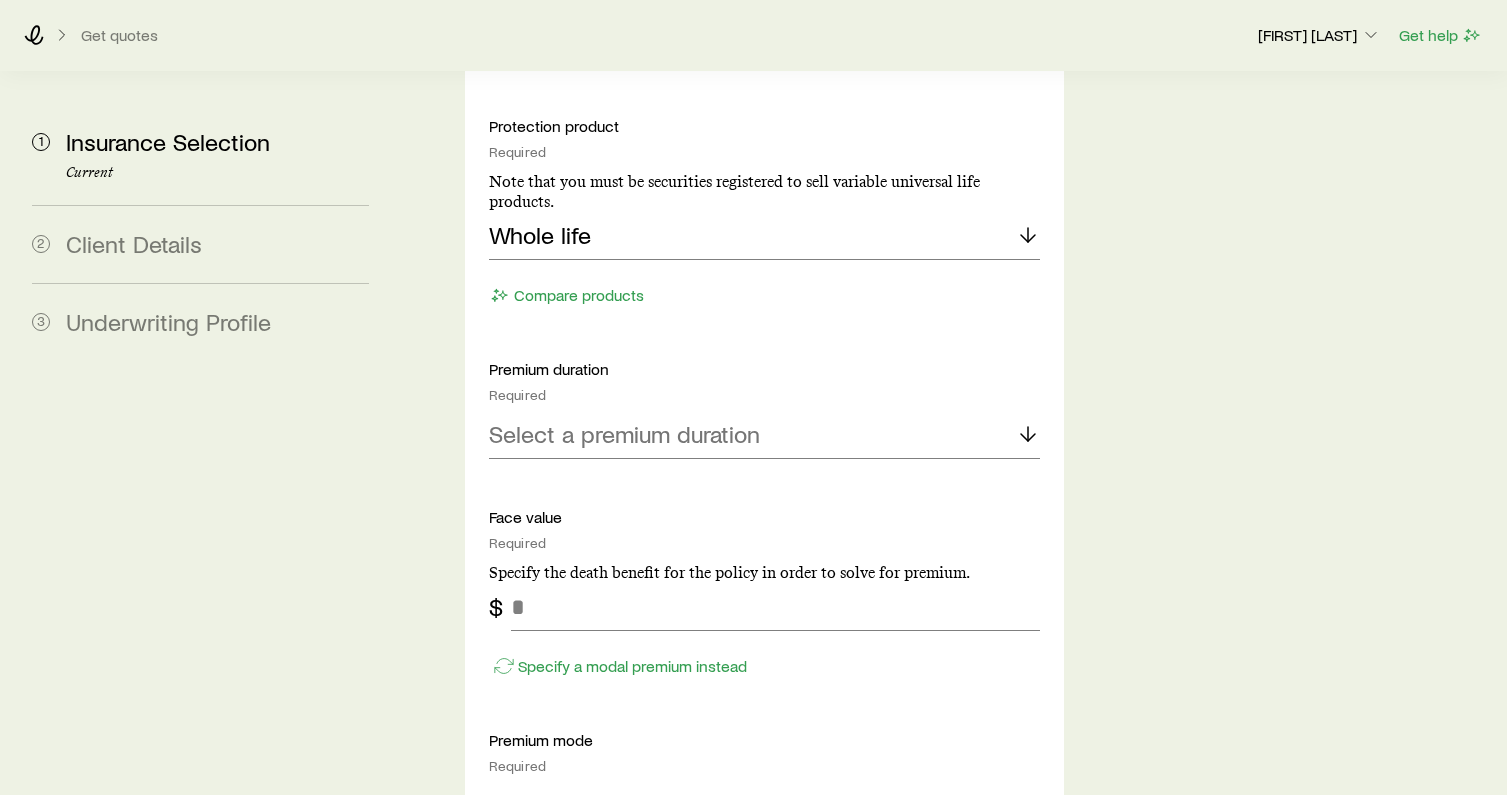 scroll, scrollTop: 1152, scrollLeft: 0, axis: vertical 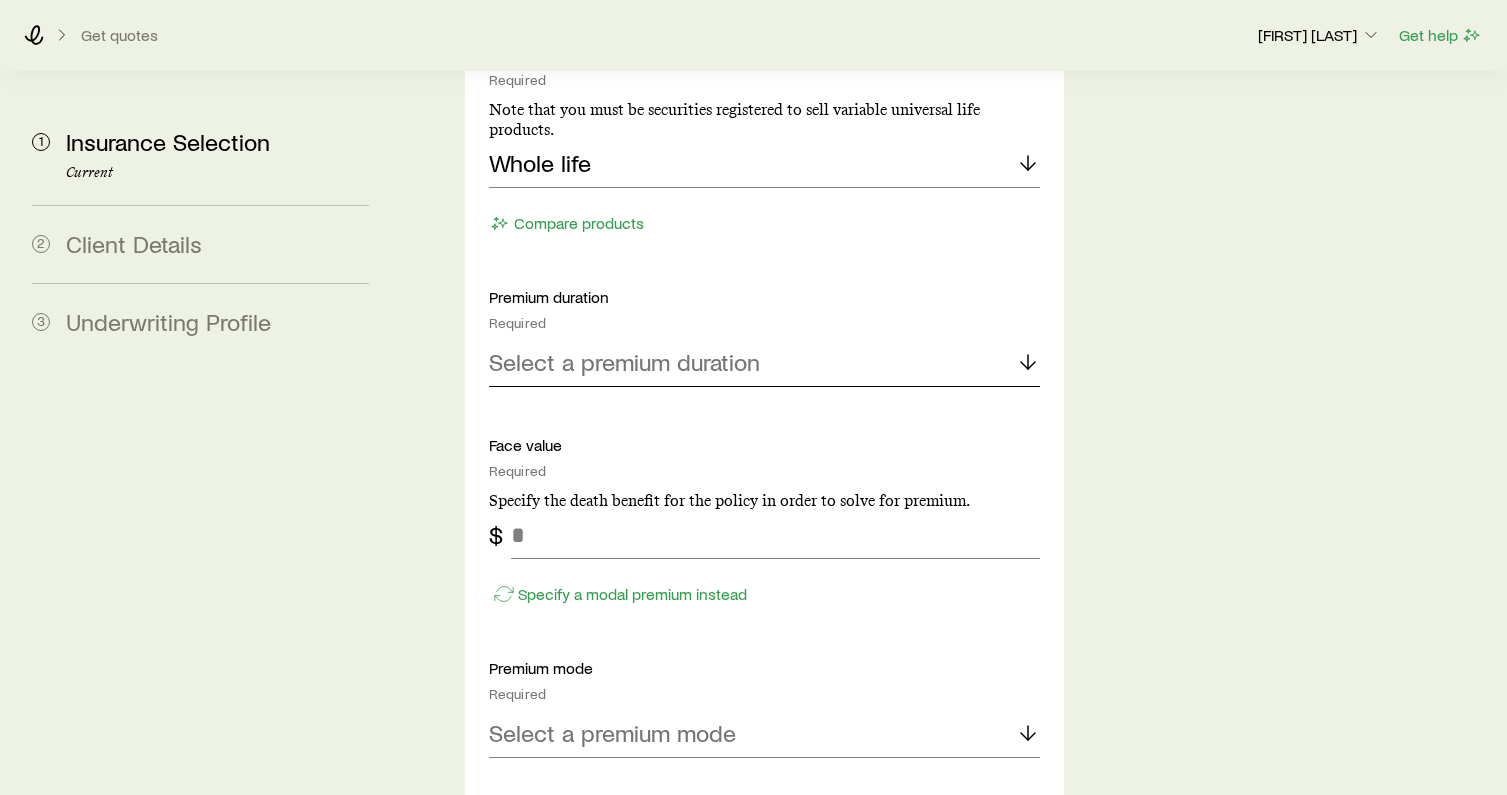 click 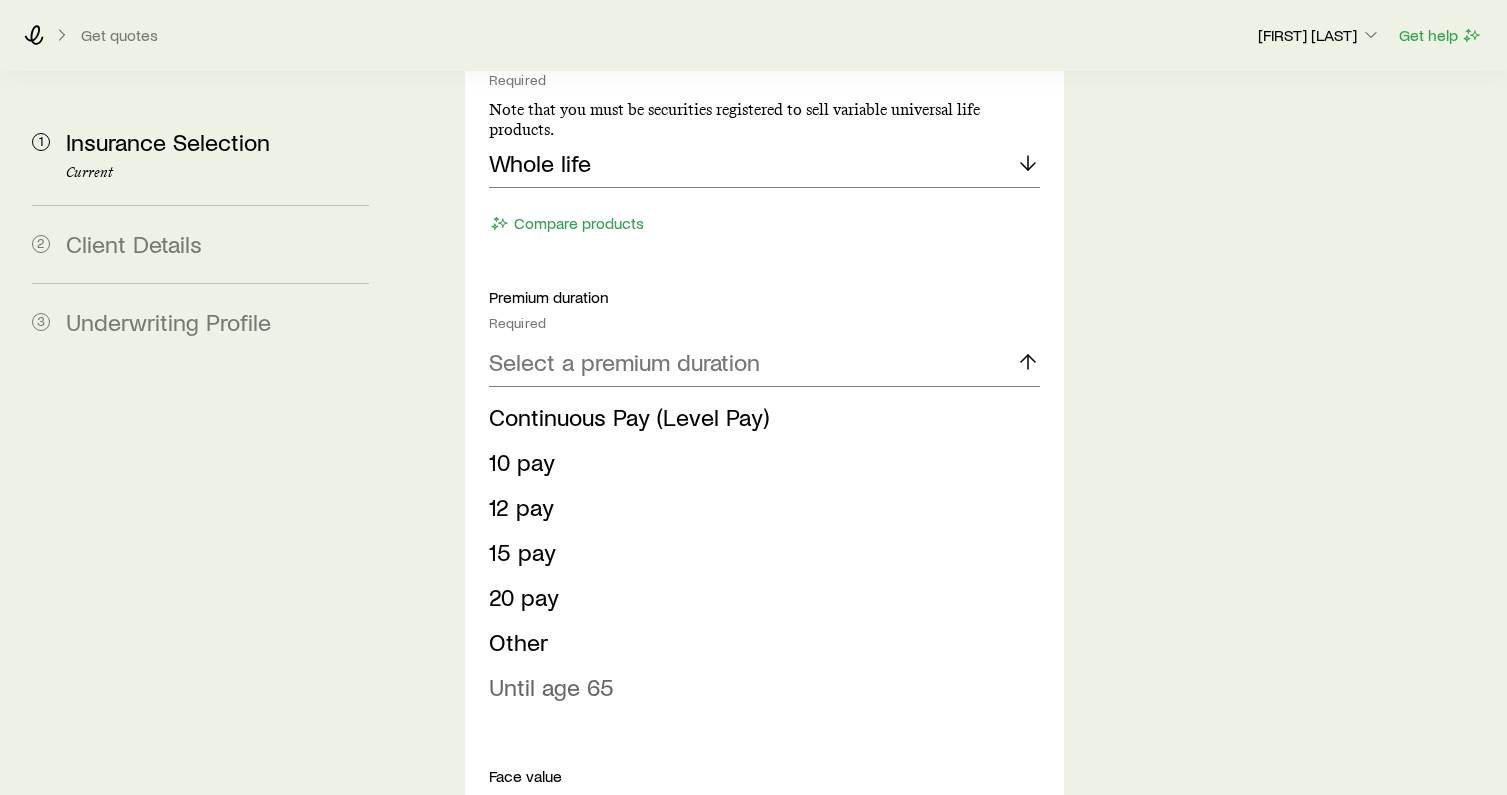click on "Until age 65" at bounding box center [551, 686] 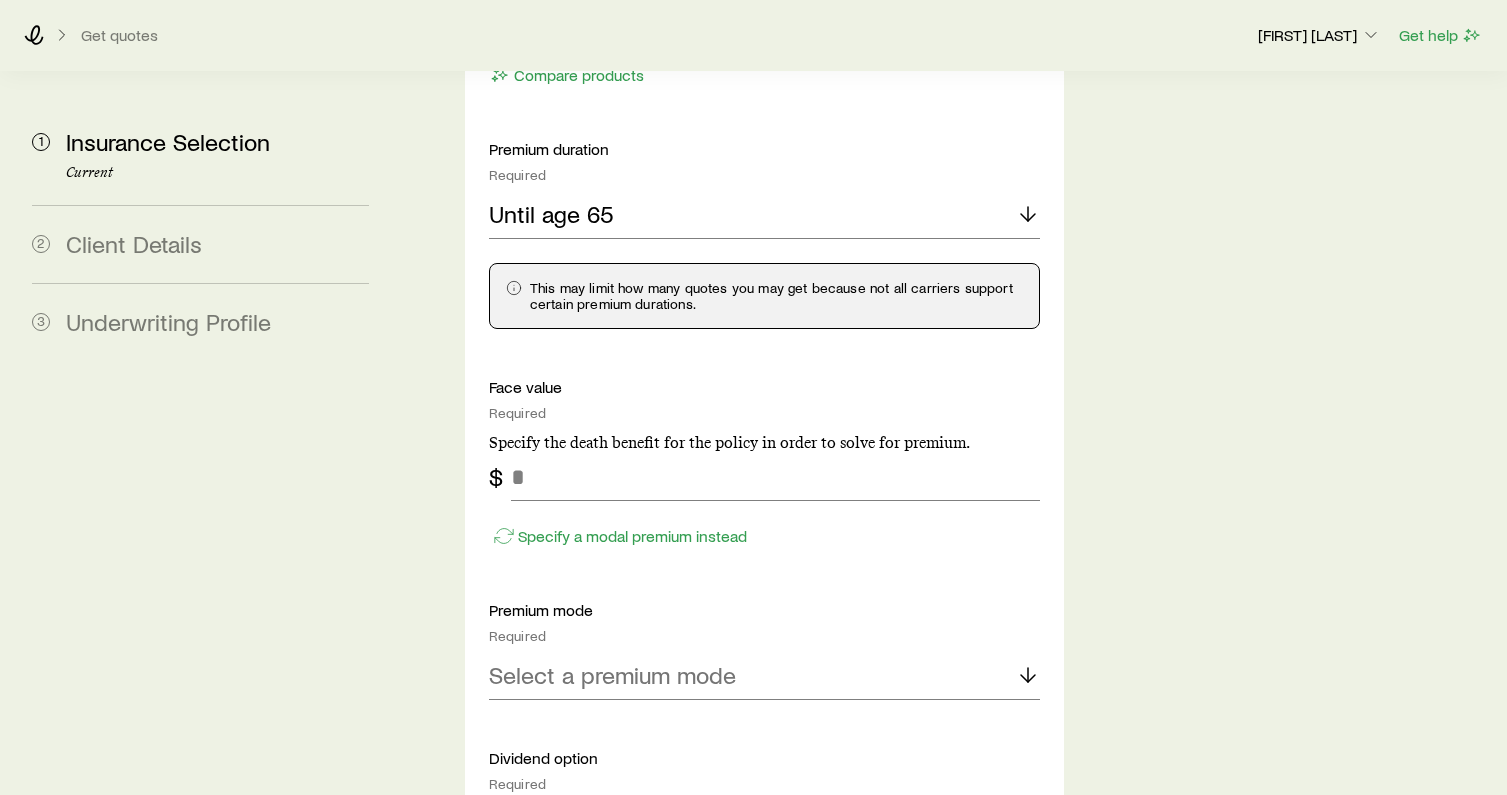 scroll, scrollTop: 1428, scrollLeft: 0, axis: vertical 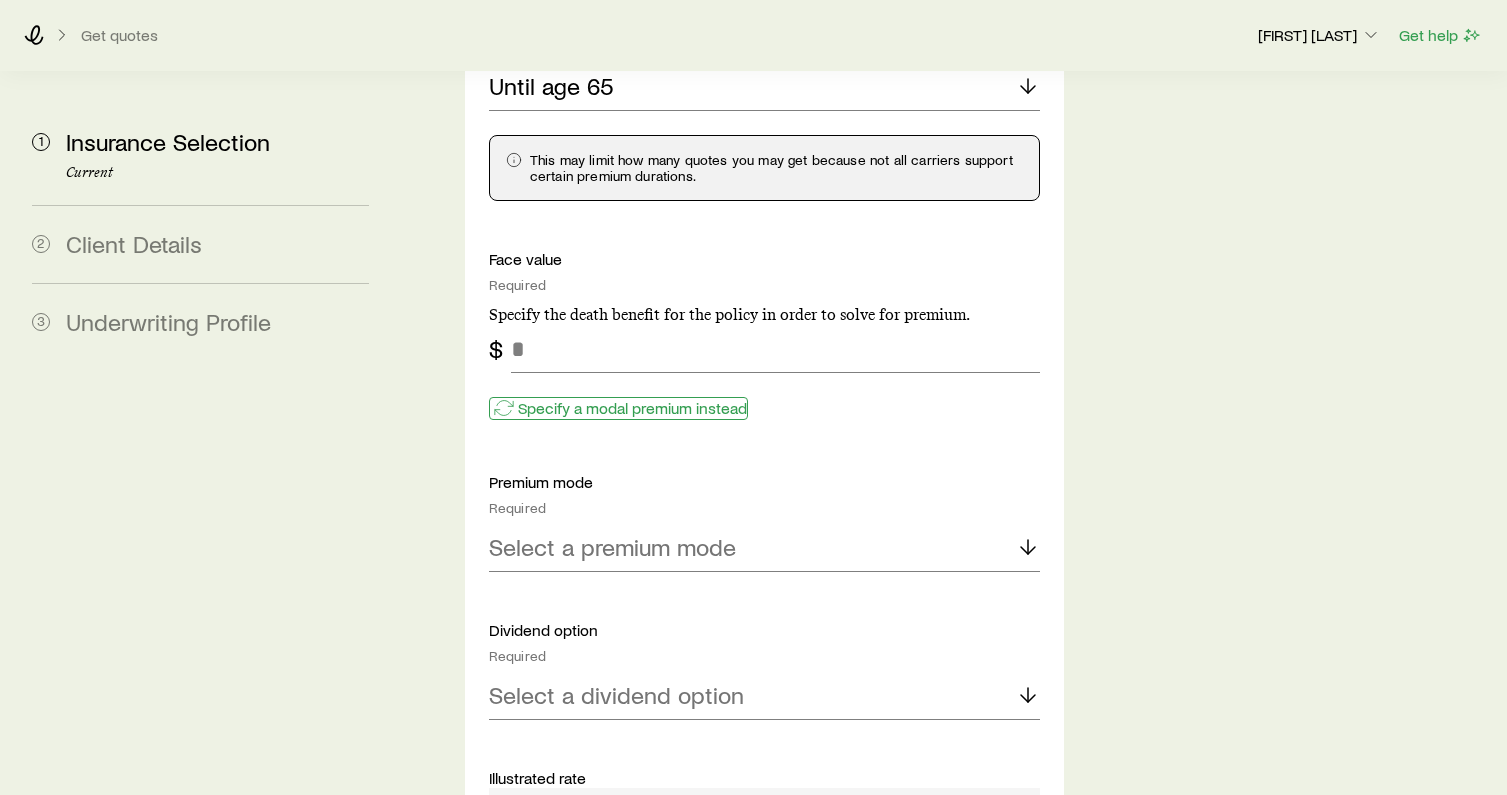 click on "Specify a modal premium instead" at bounding box center (632, 408) 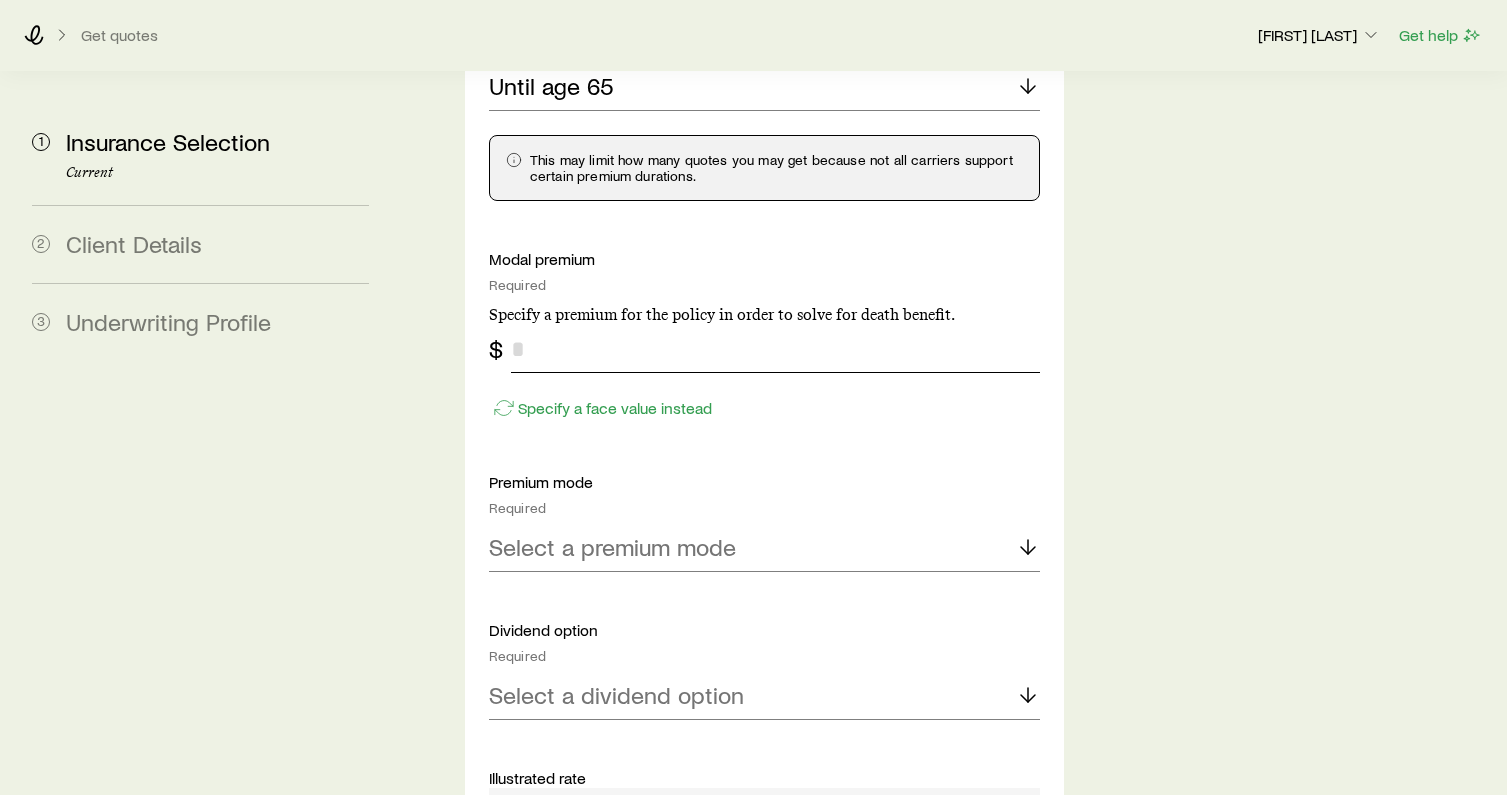 click at bounding box center (775, 349) 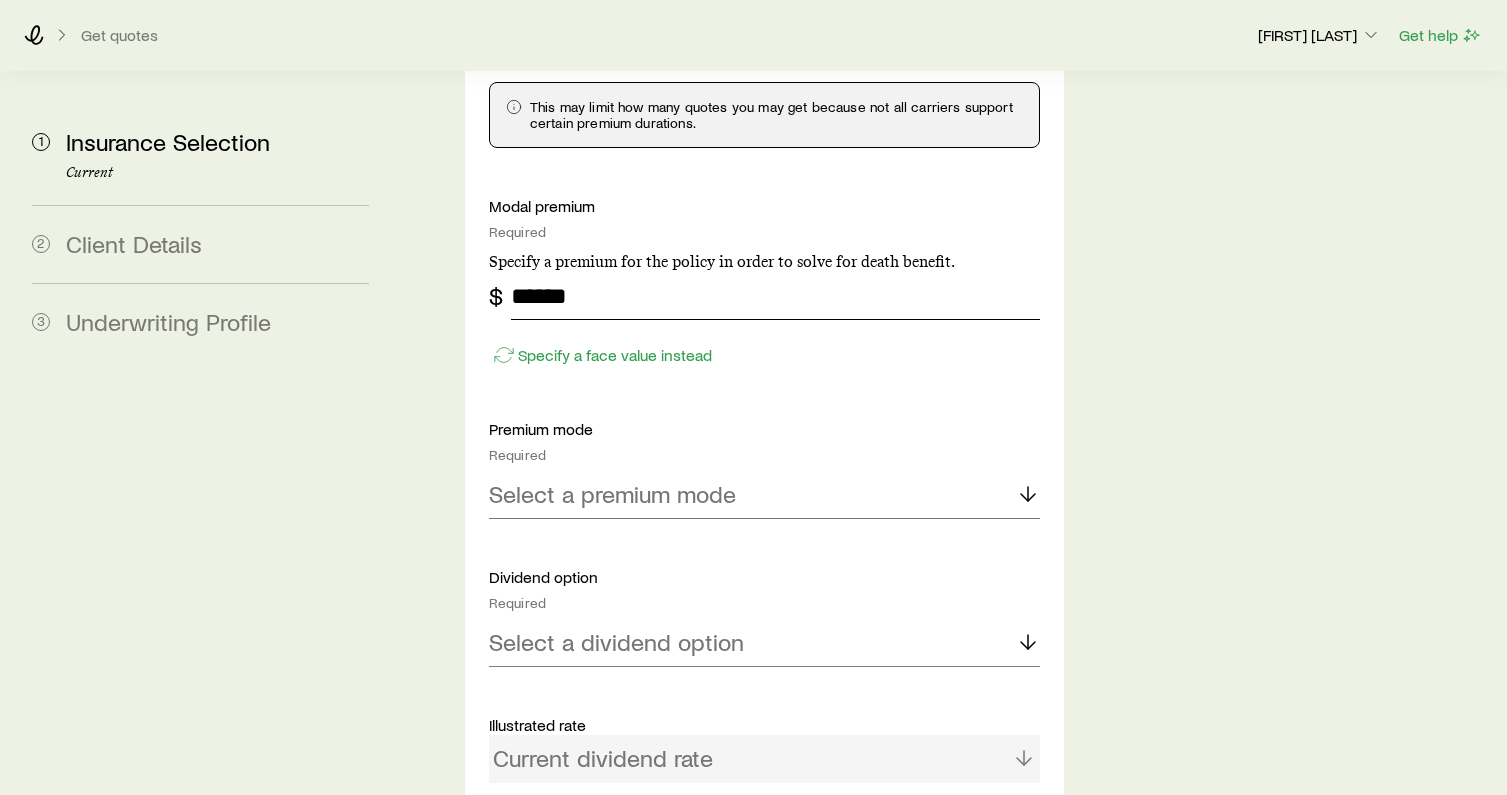 type on "******" 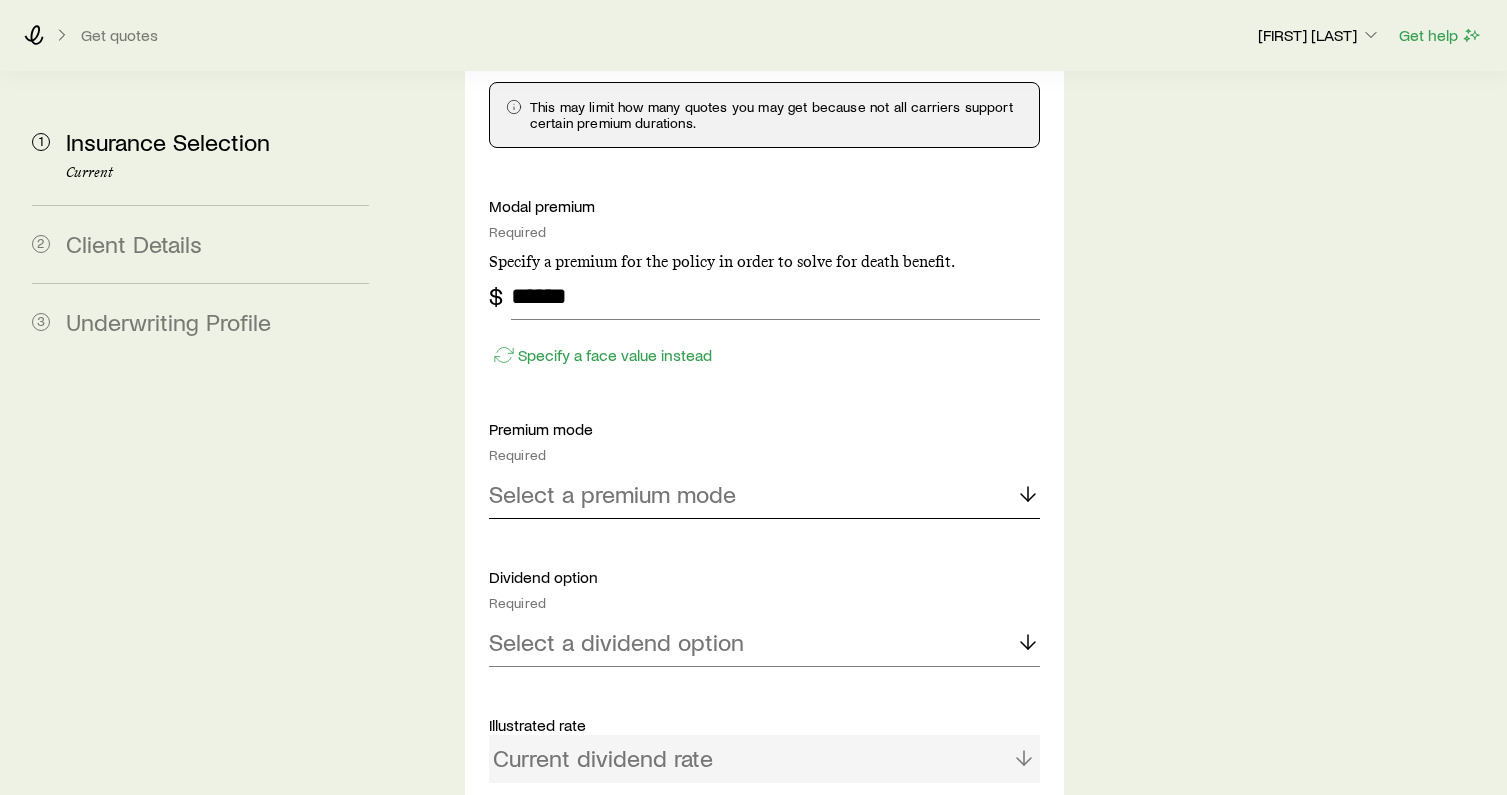 click 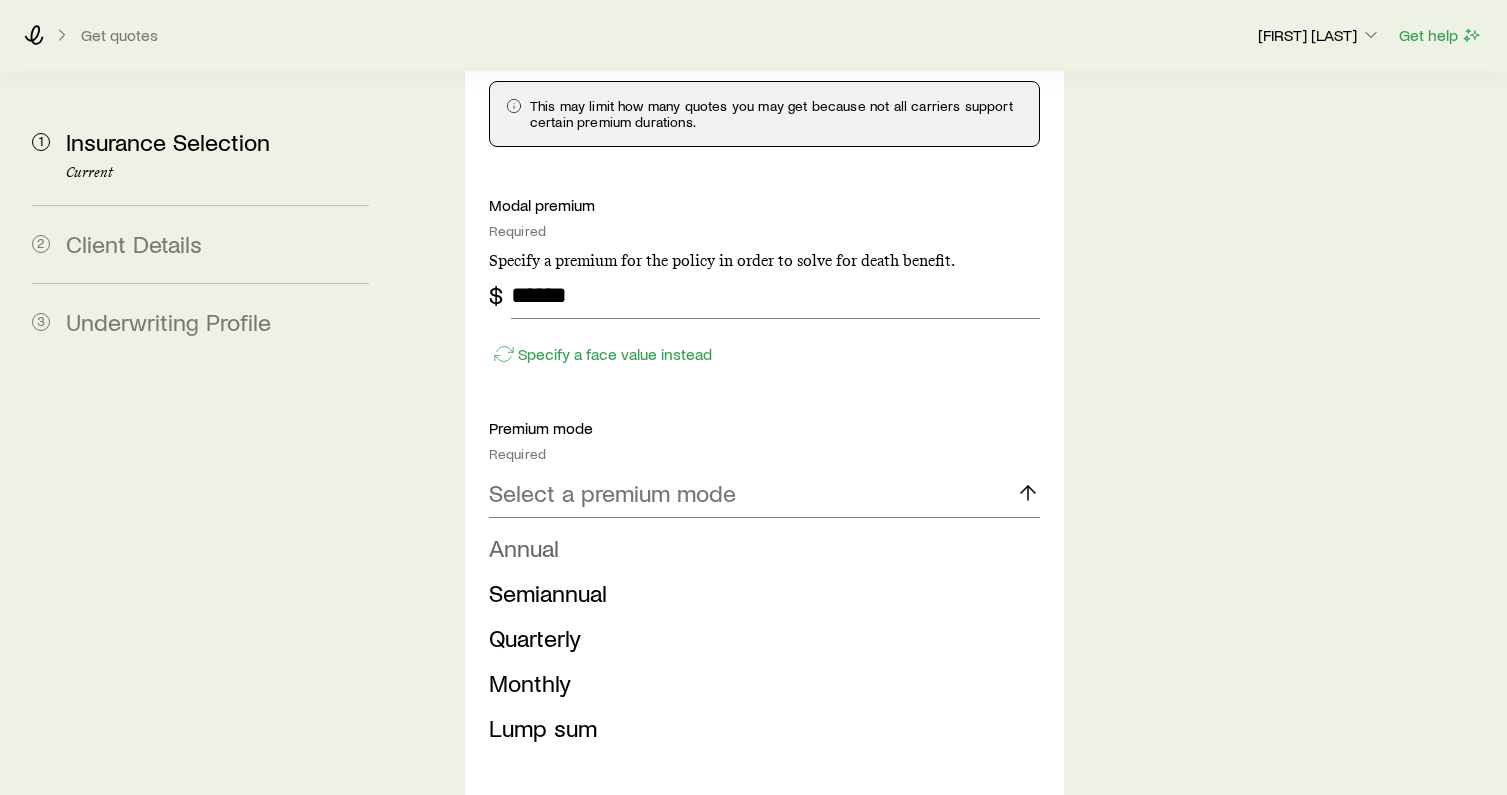 click on "Annual" at bounding box center (758, 548) 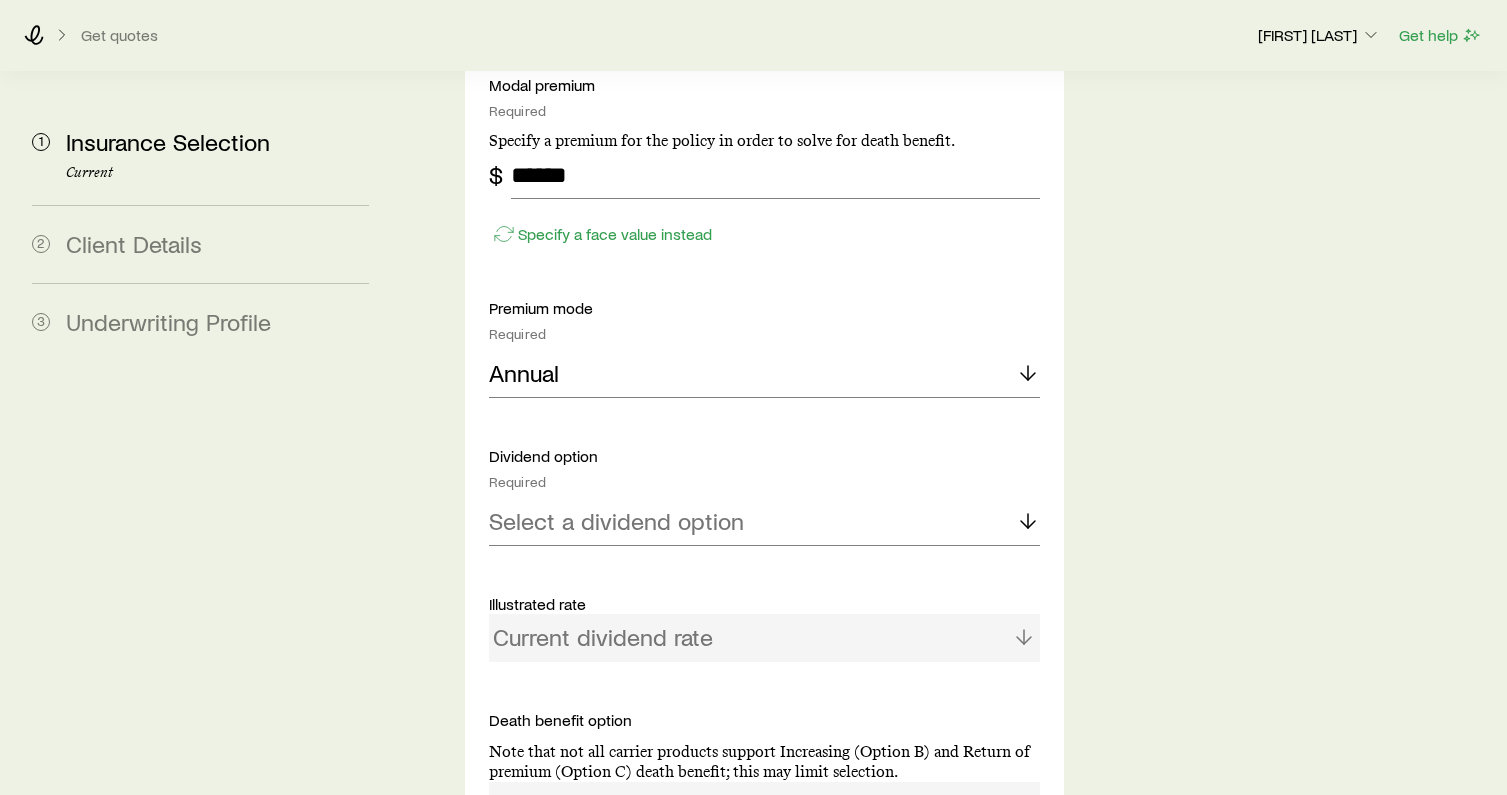 scroll, scrollTop: 1611, scrollLeft: 0, axis: vertical 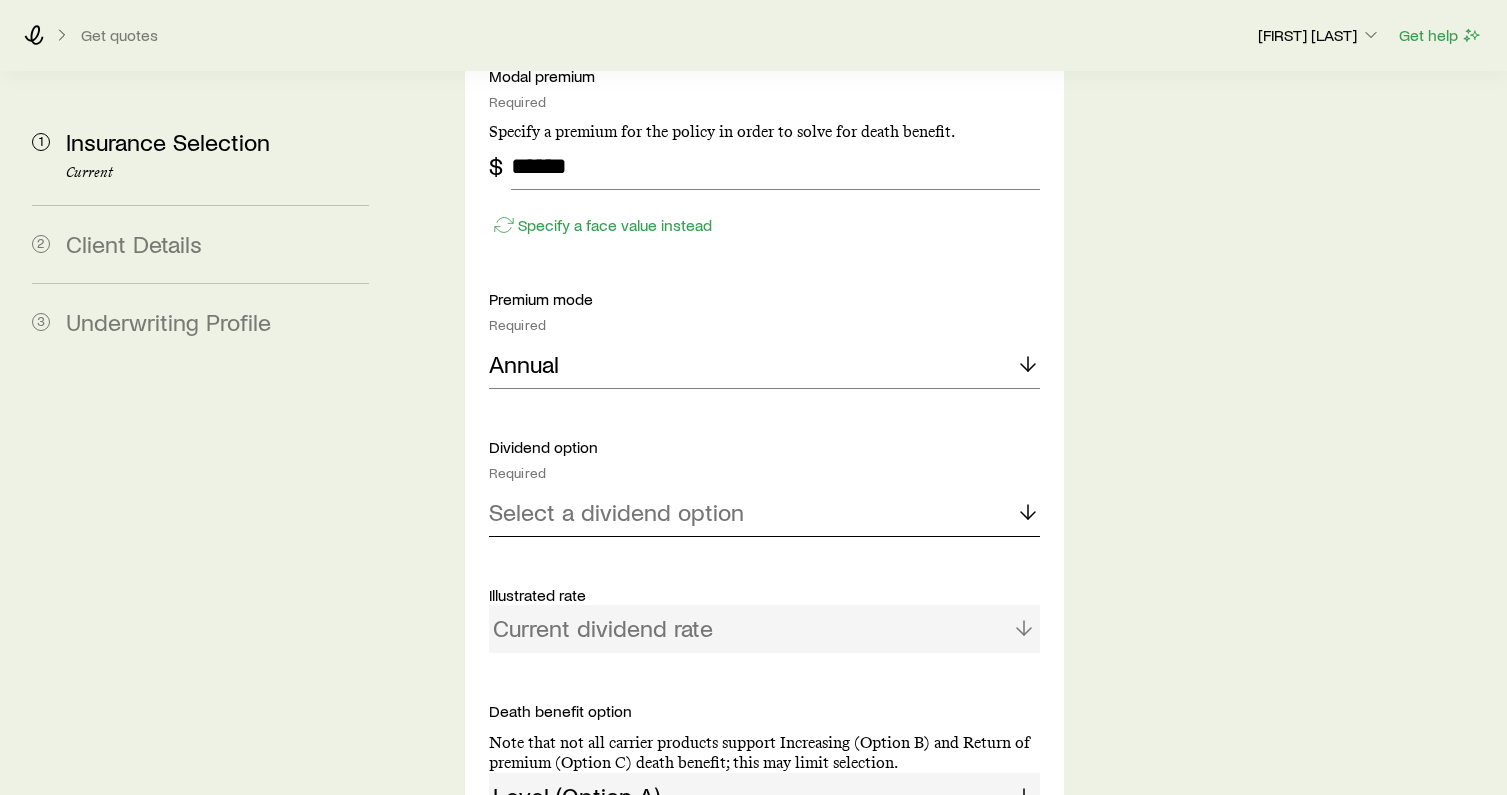 click 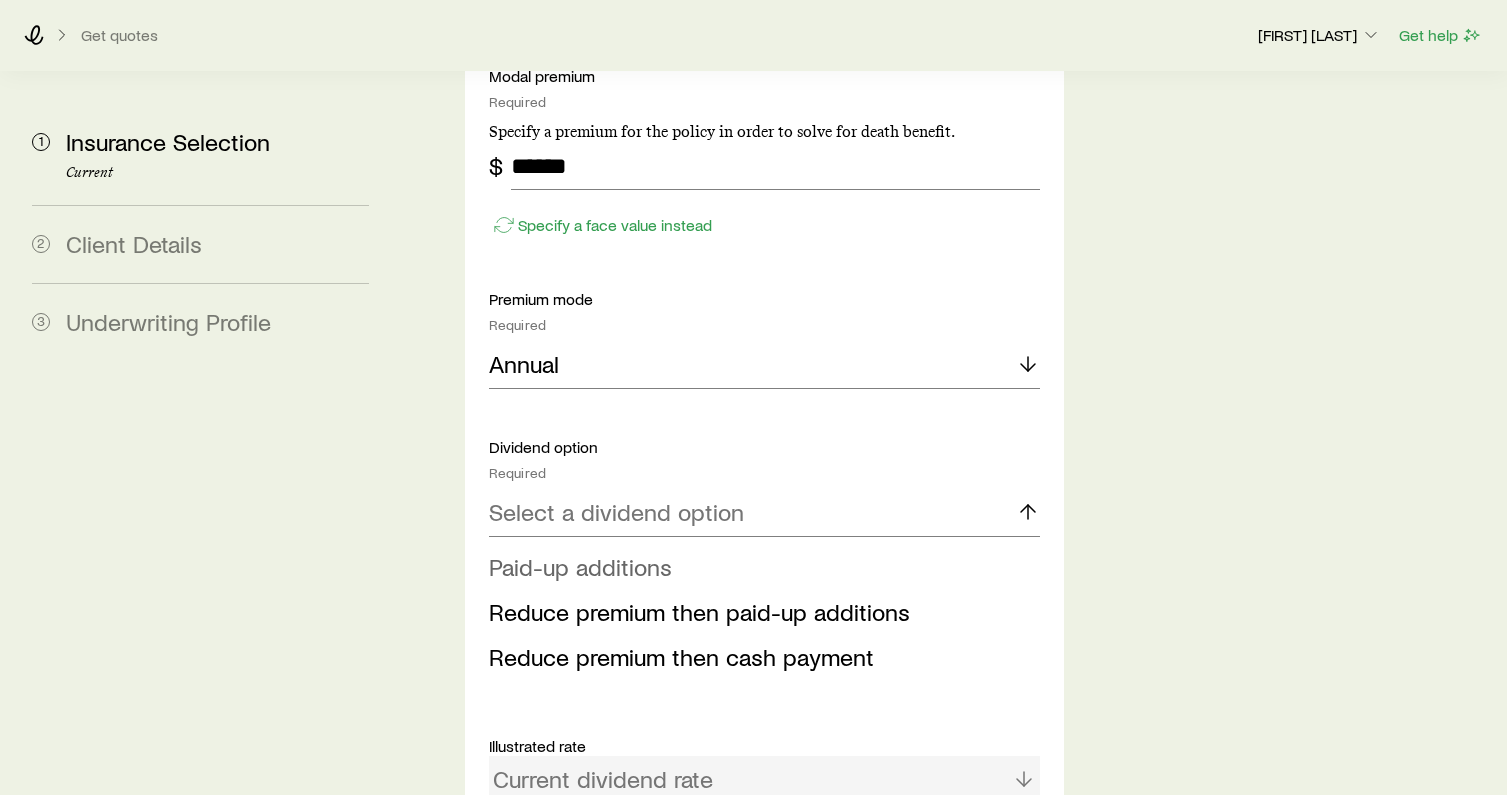 click on "Paid-up additions" at bounding box center (580, 566) 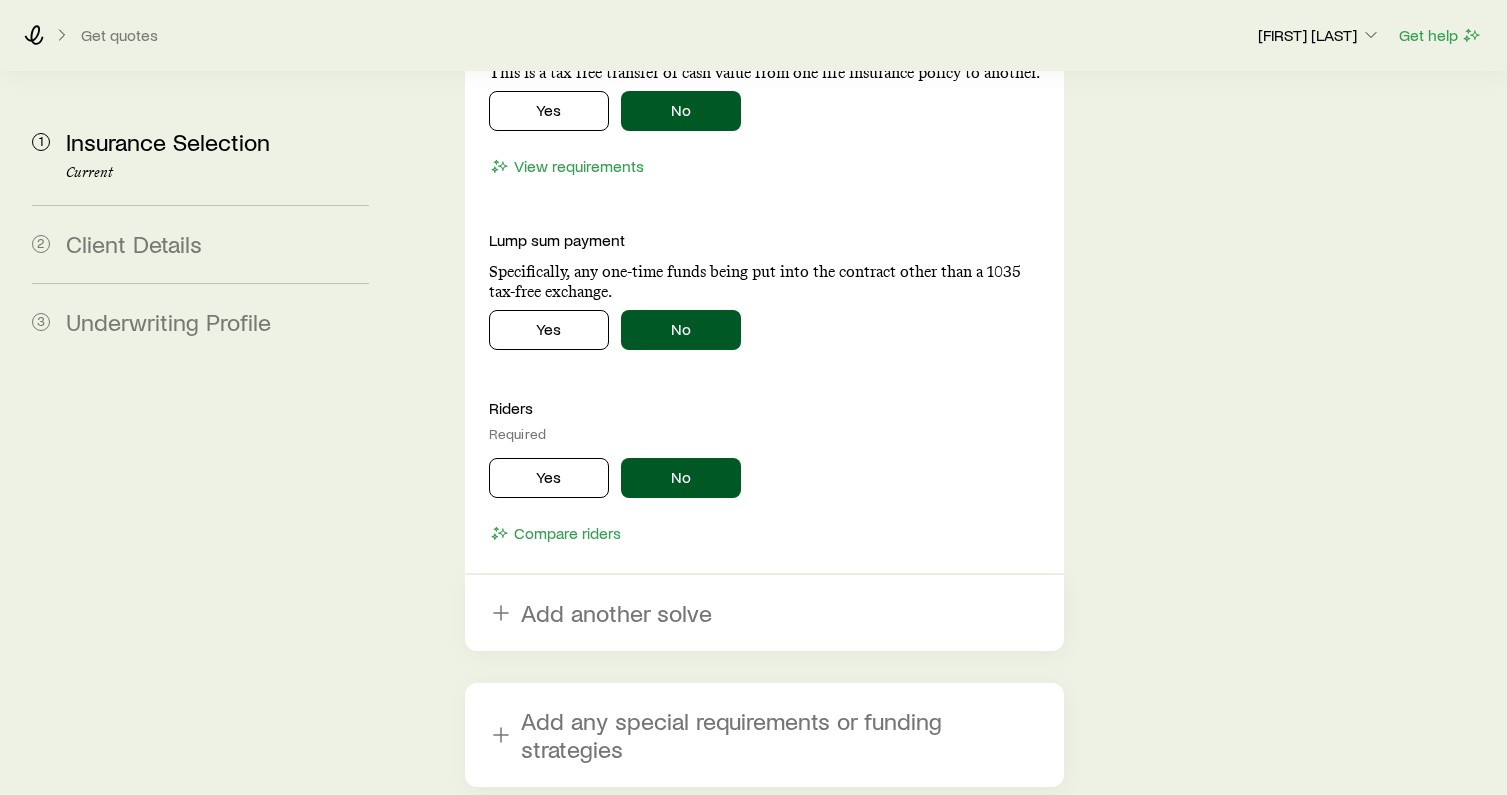 scroll, scrollTop: 2456, scrollLeft: 0, axis: vertical 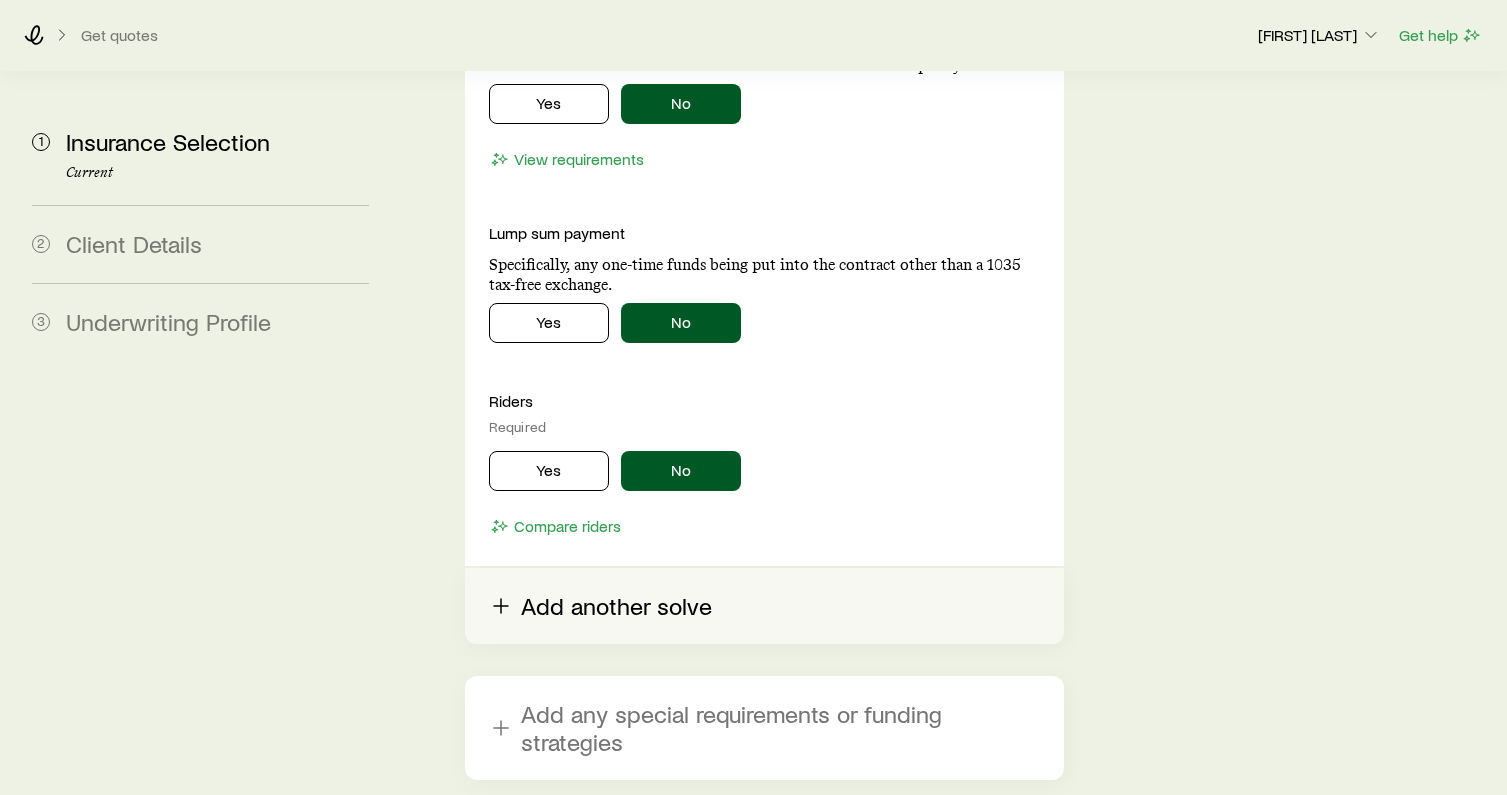 click on "Add another solve" at bounding box center [764, 606] 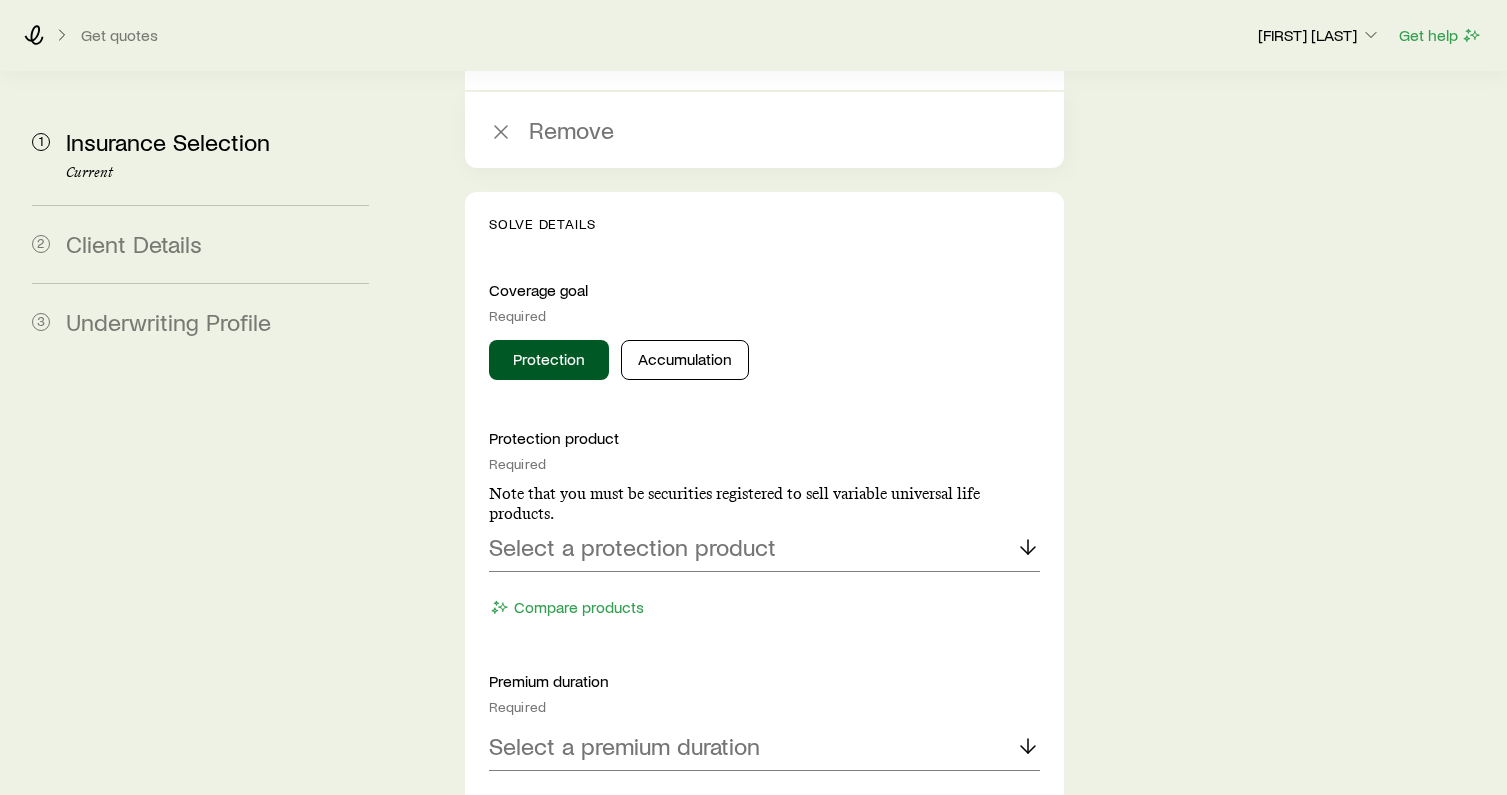 scroll, scrollTop: 2936, scrollLeft: 0, axis: vertical 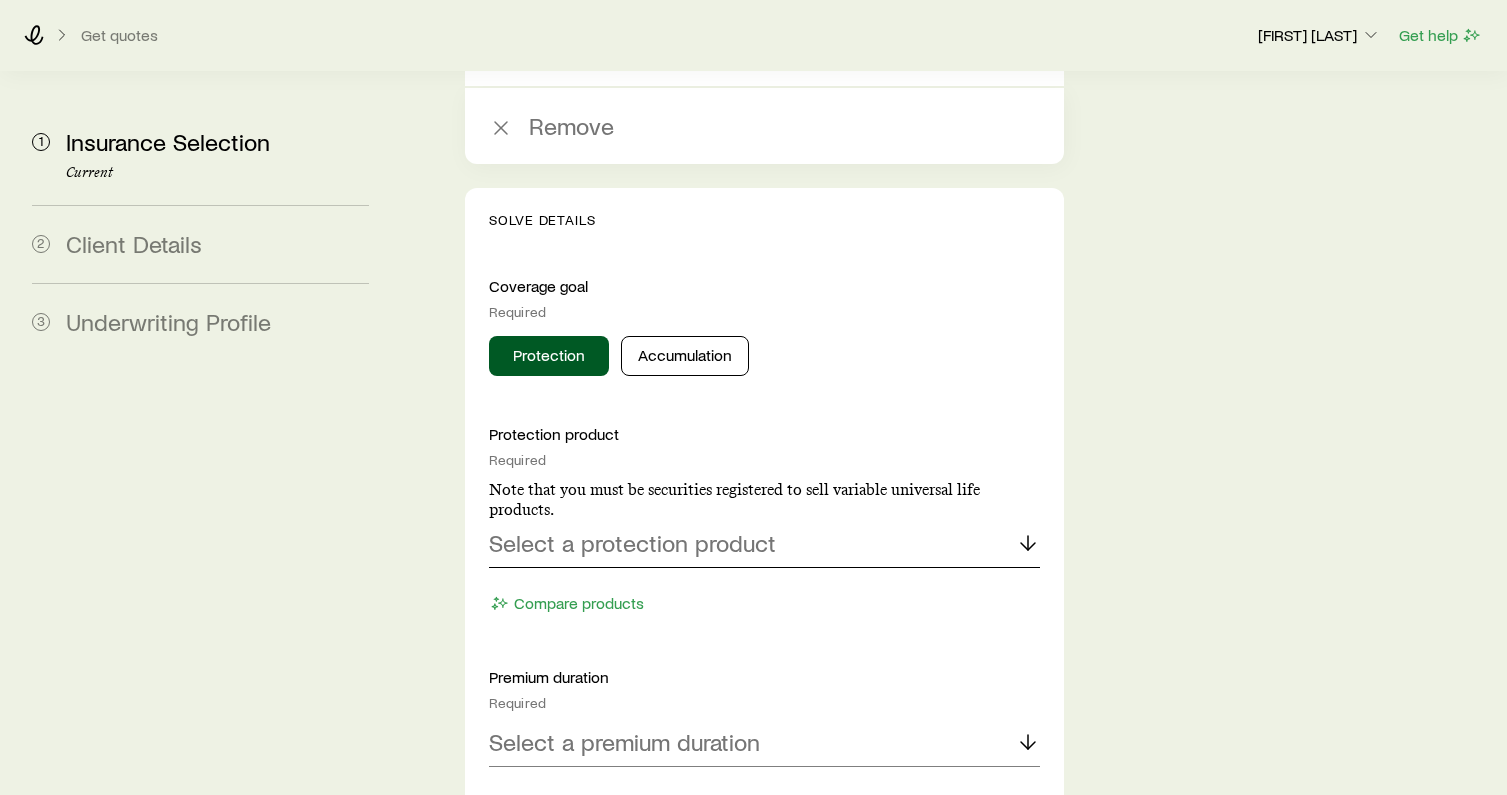 click 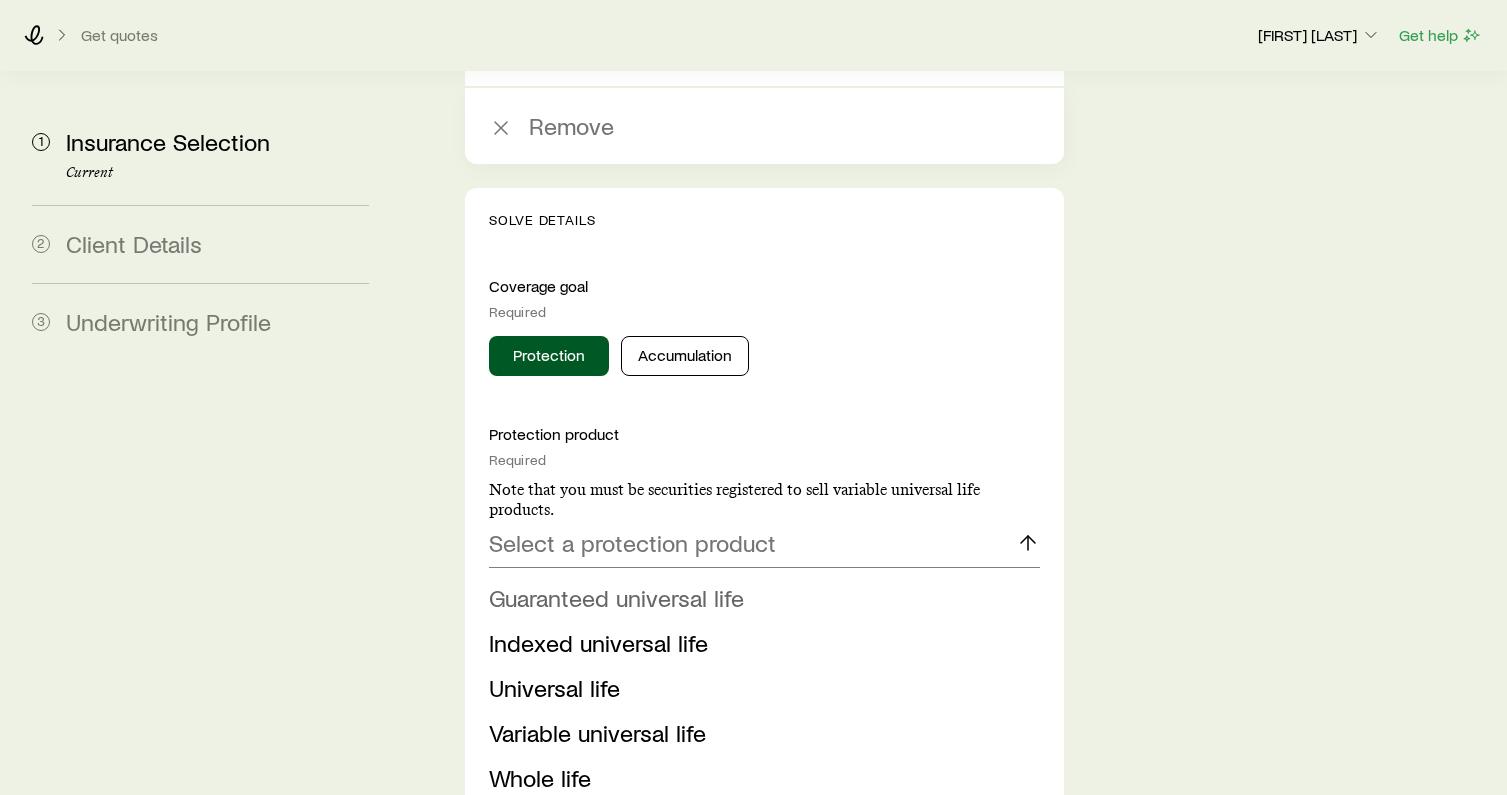 click on "Guaranteed universal life" at bounding box center [616, 597] 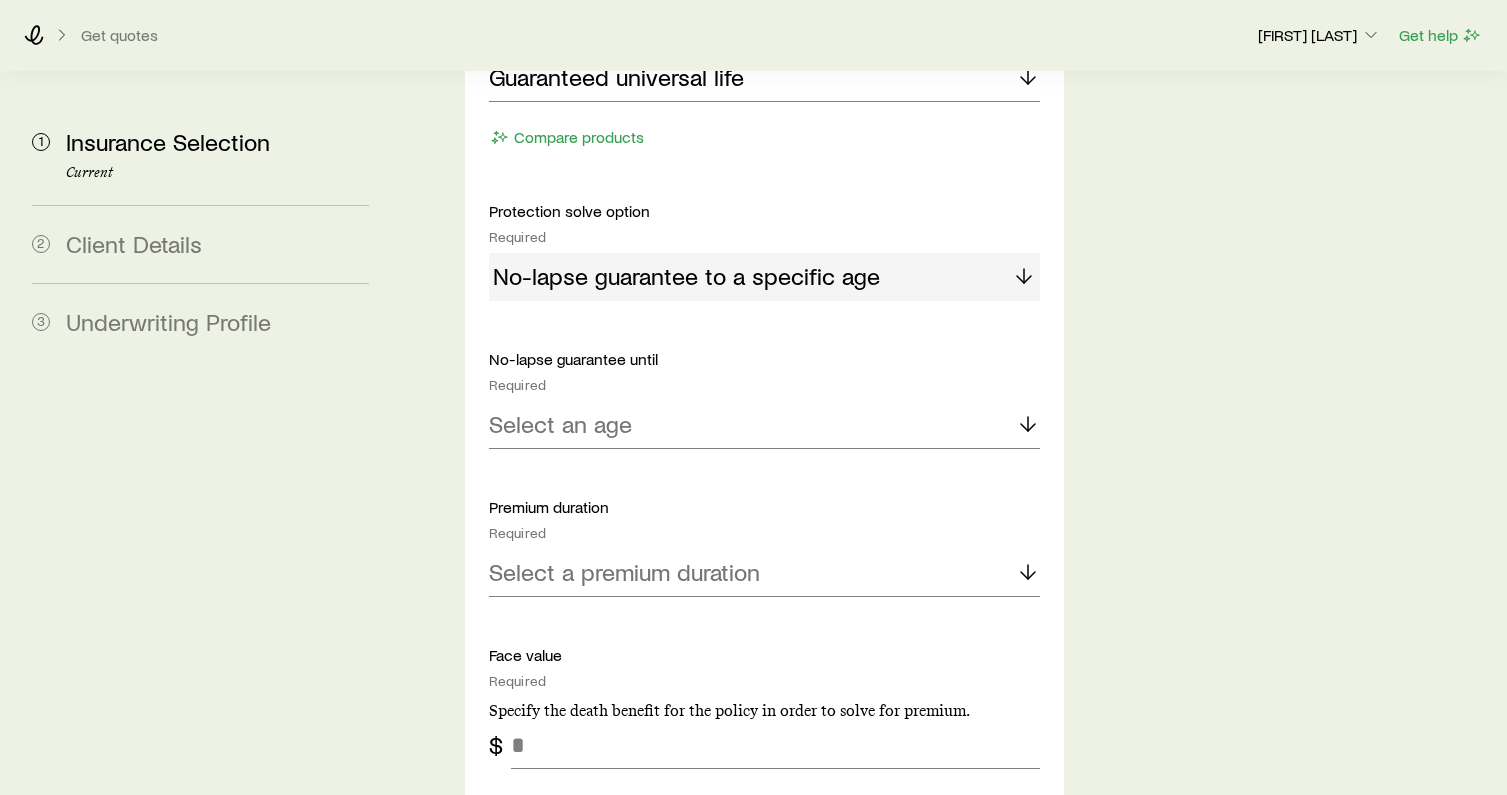 scroll, scrollTop: 3400, scrollLeft: 0, axis: vertical 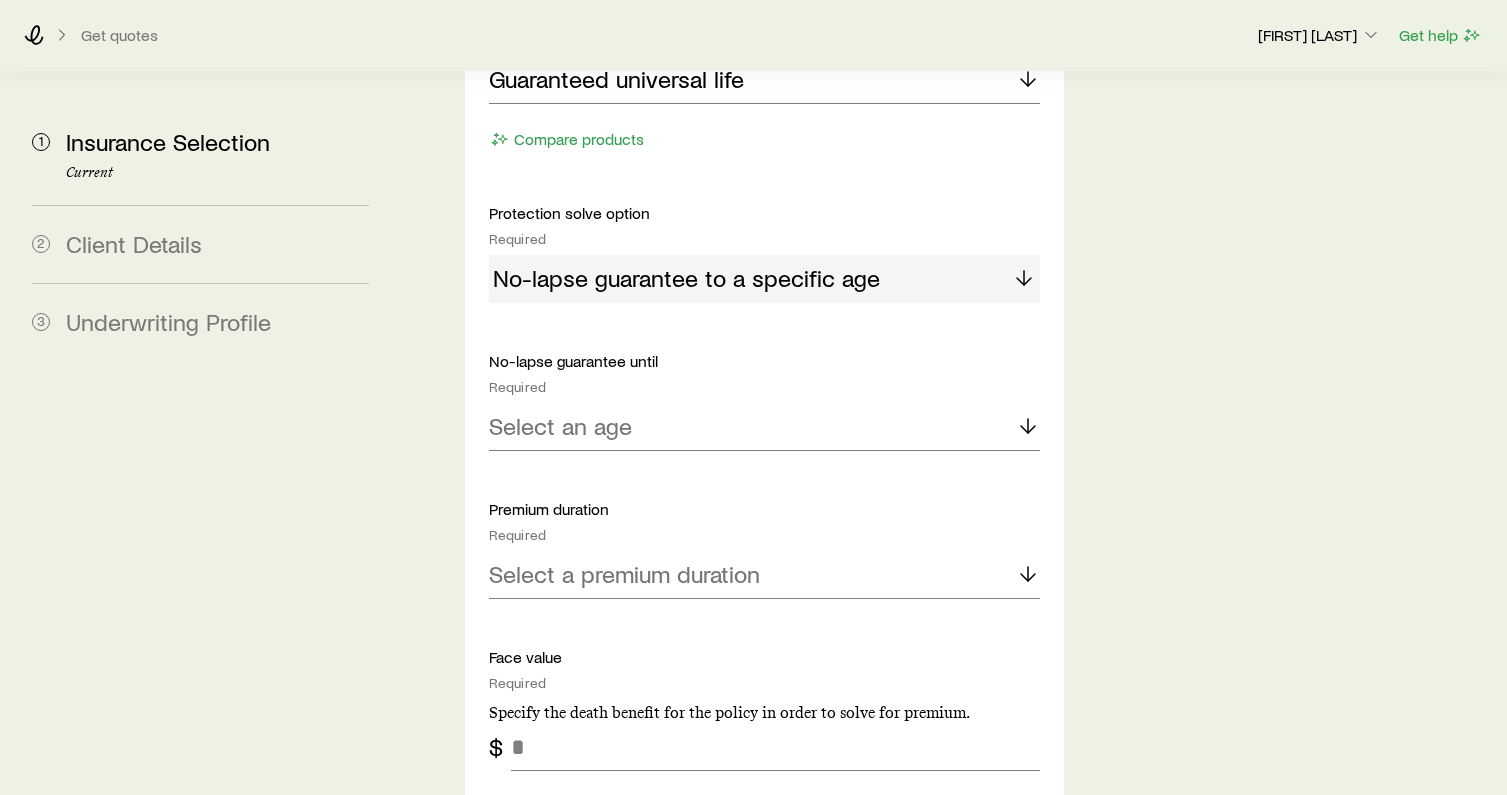 click on "No-lapse guarantee to a specific age" at bounding box center [764, 279] 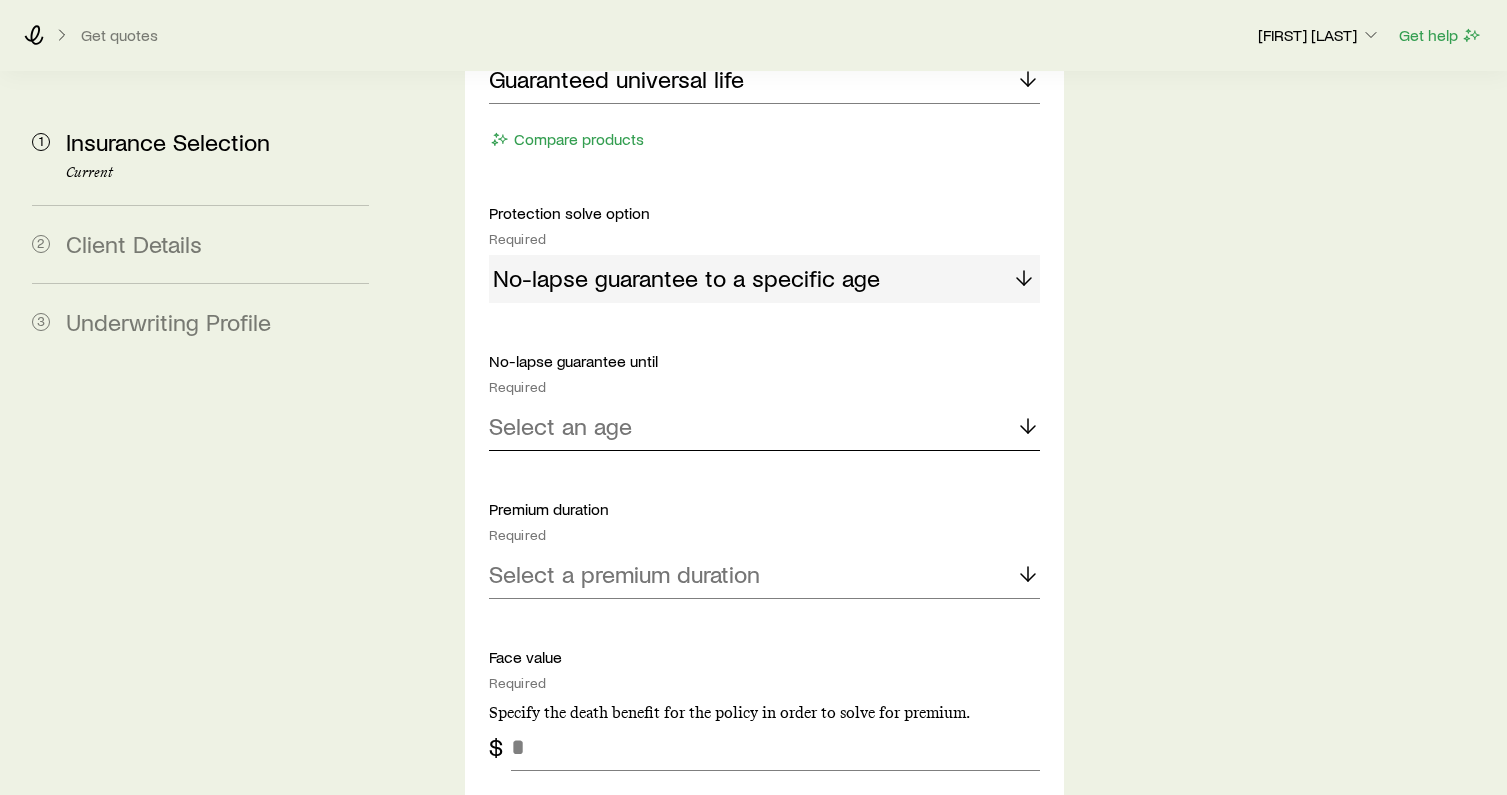 click 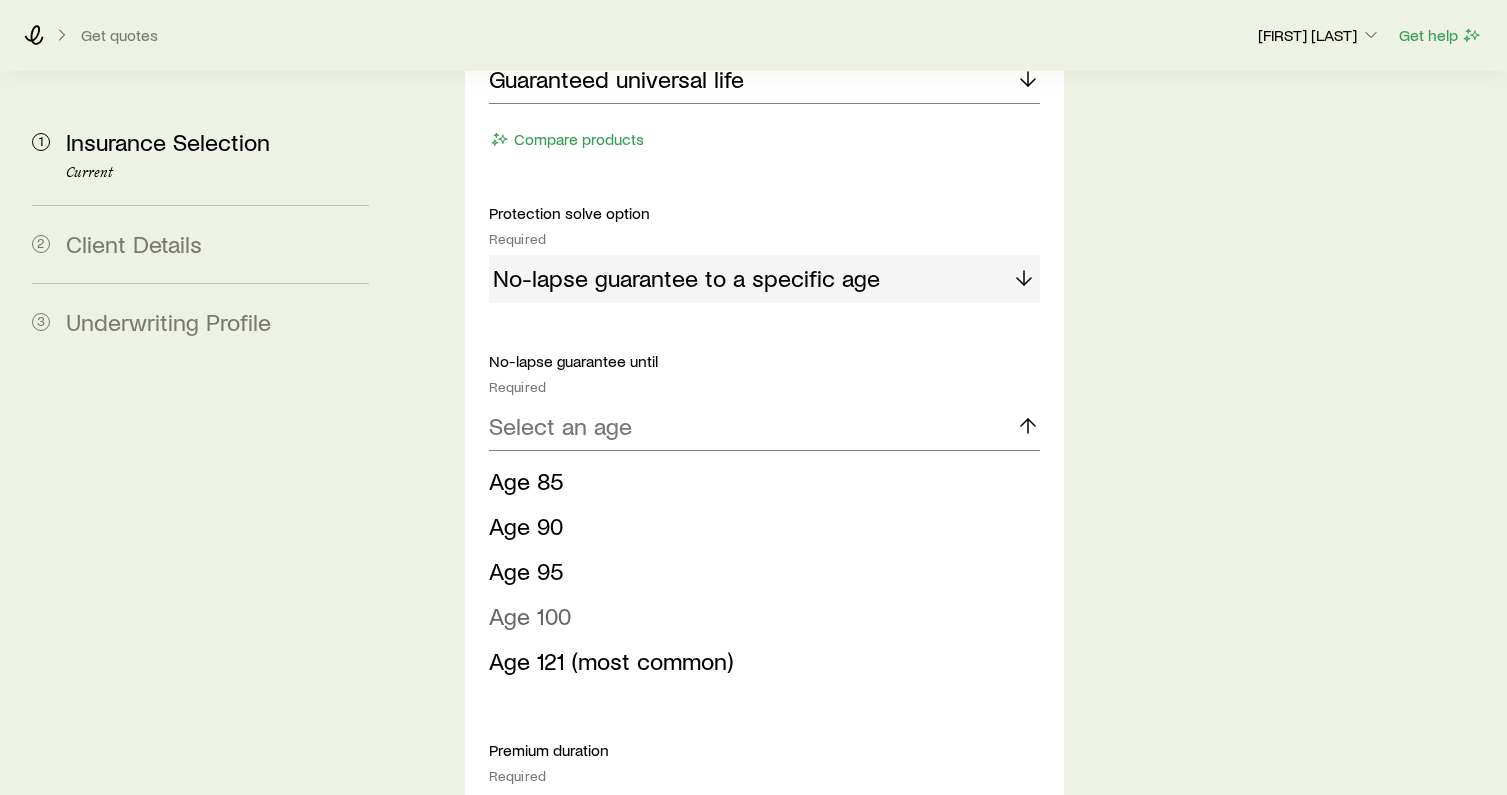 click on "Age 100" at bounding box center [758, 616] 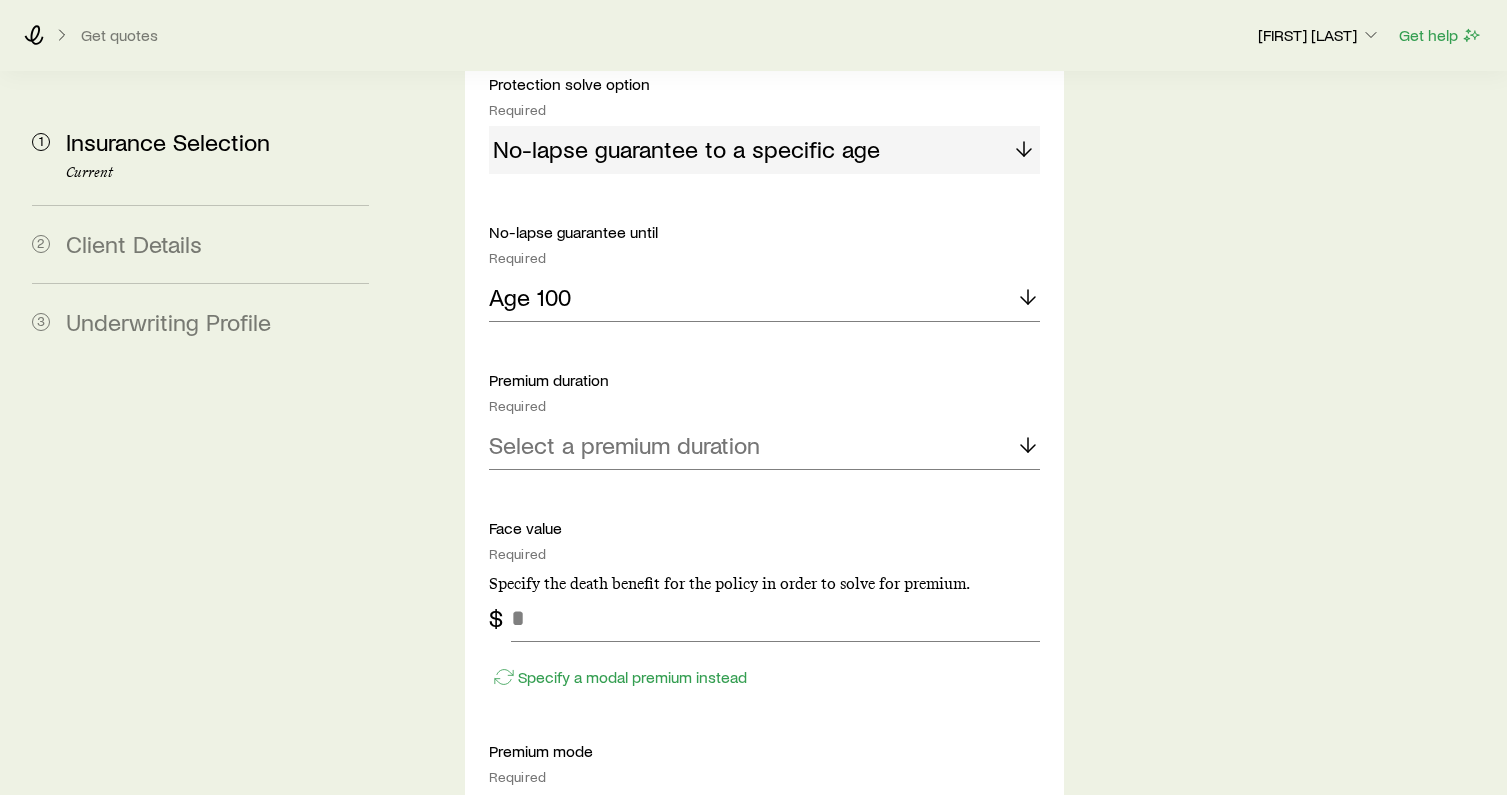 scroll, scrollTop: 3531, scrollLeft: 0, axis: vertical 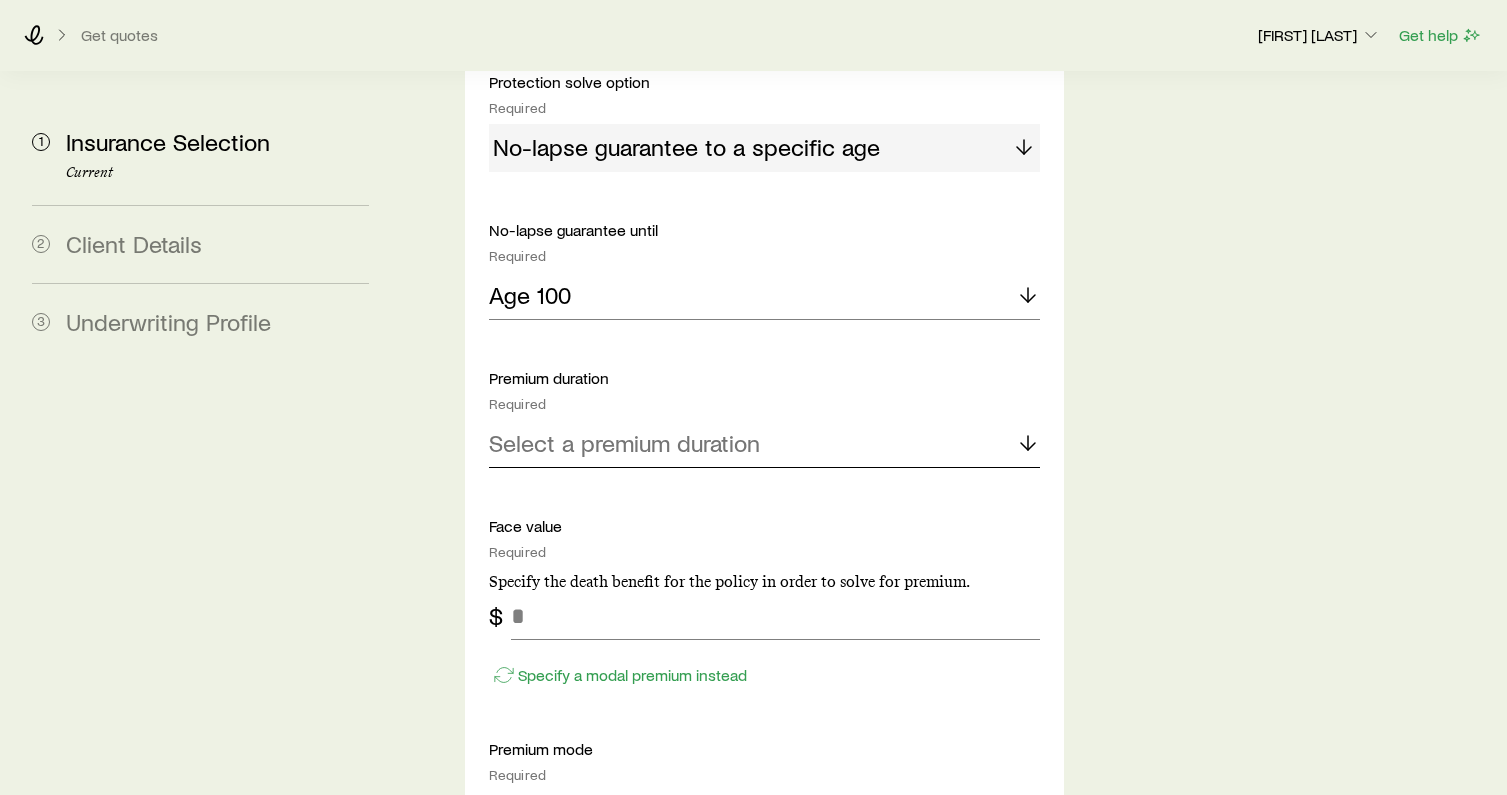 click 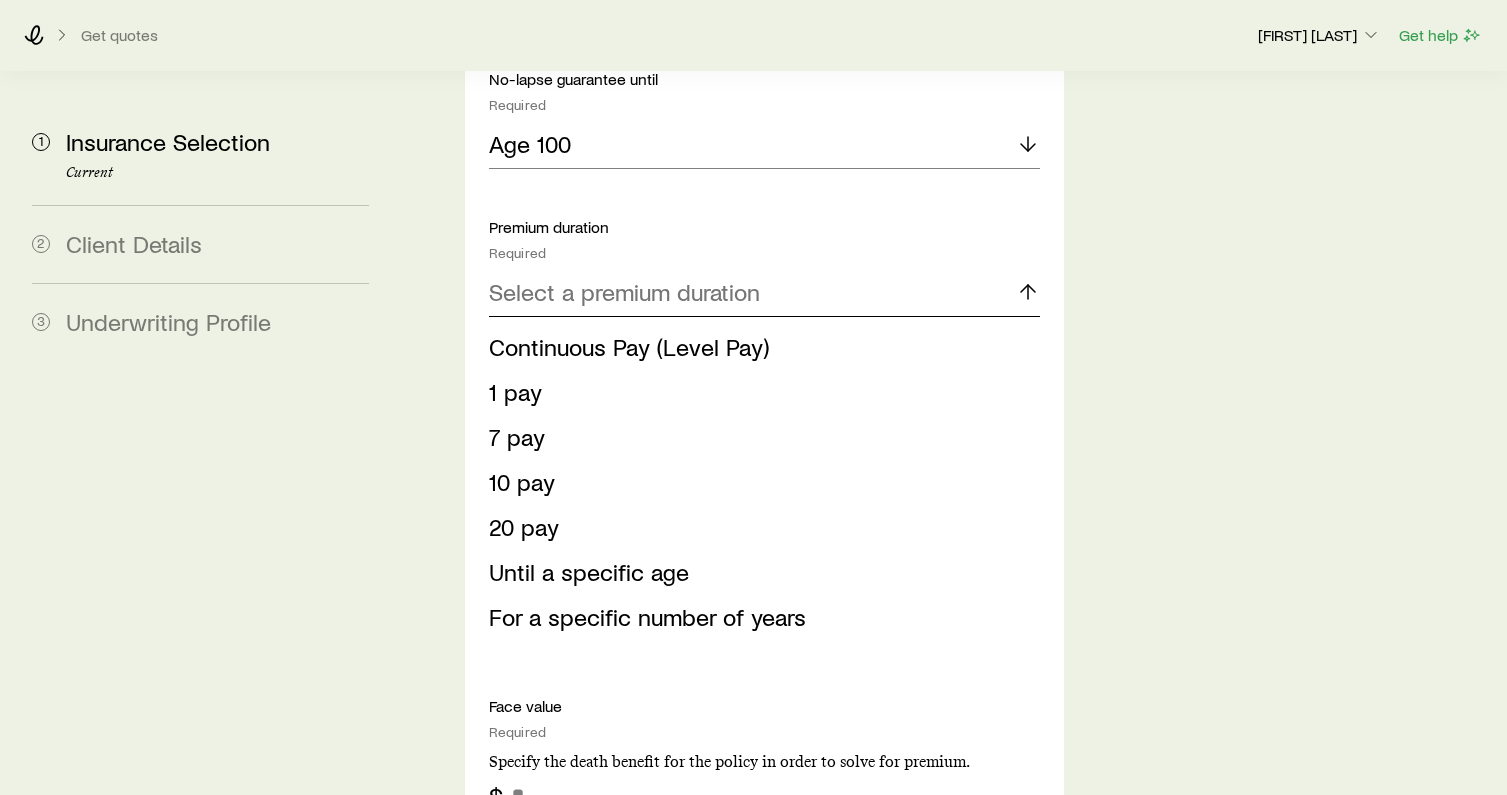 scroll, scrollTop: 3709, scrollLeft: 0, axis: vertical 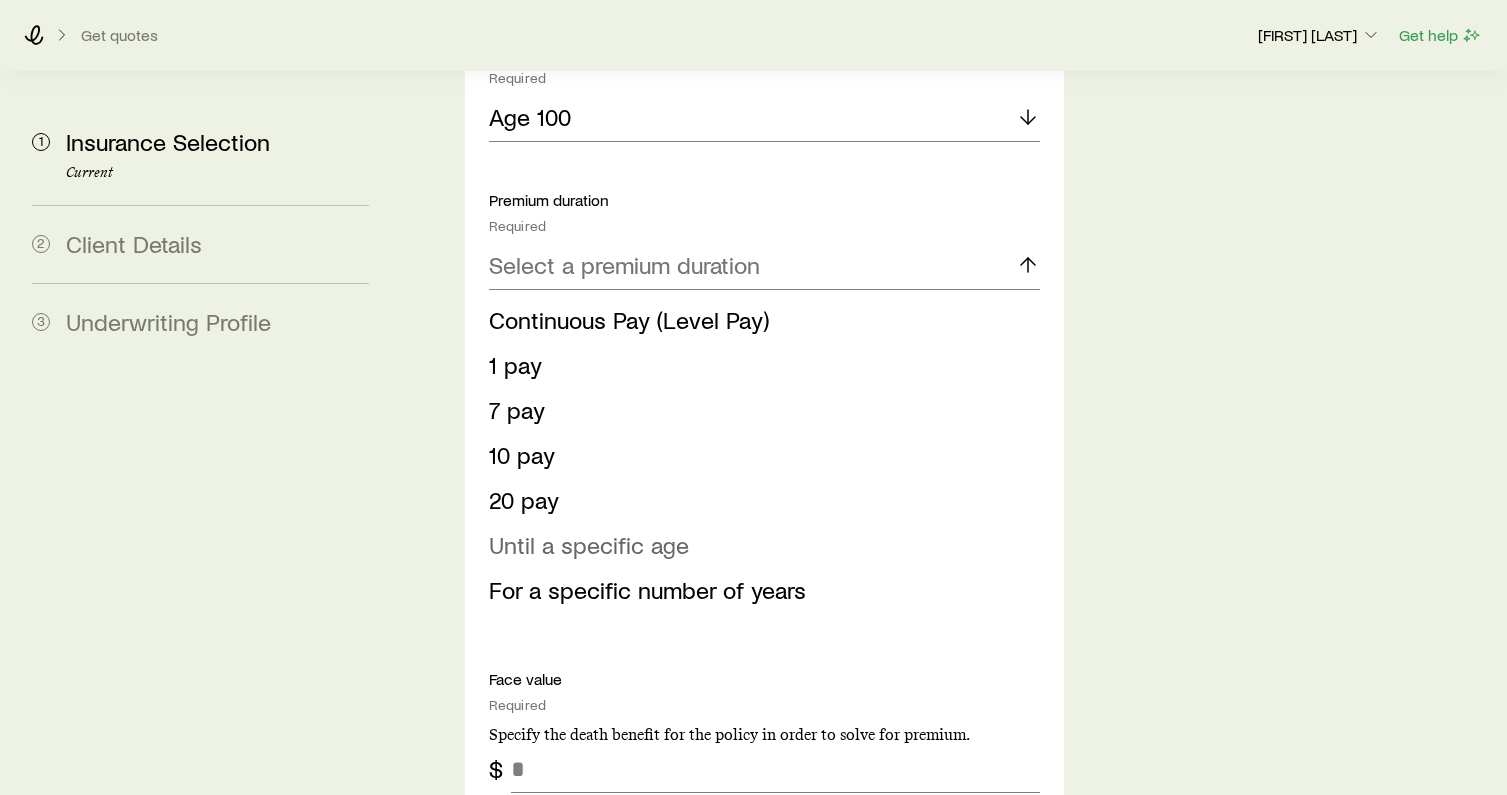 click on "Until a specific age" at bounding box center [589, 544] 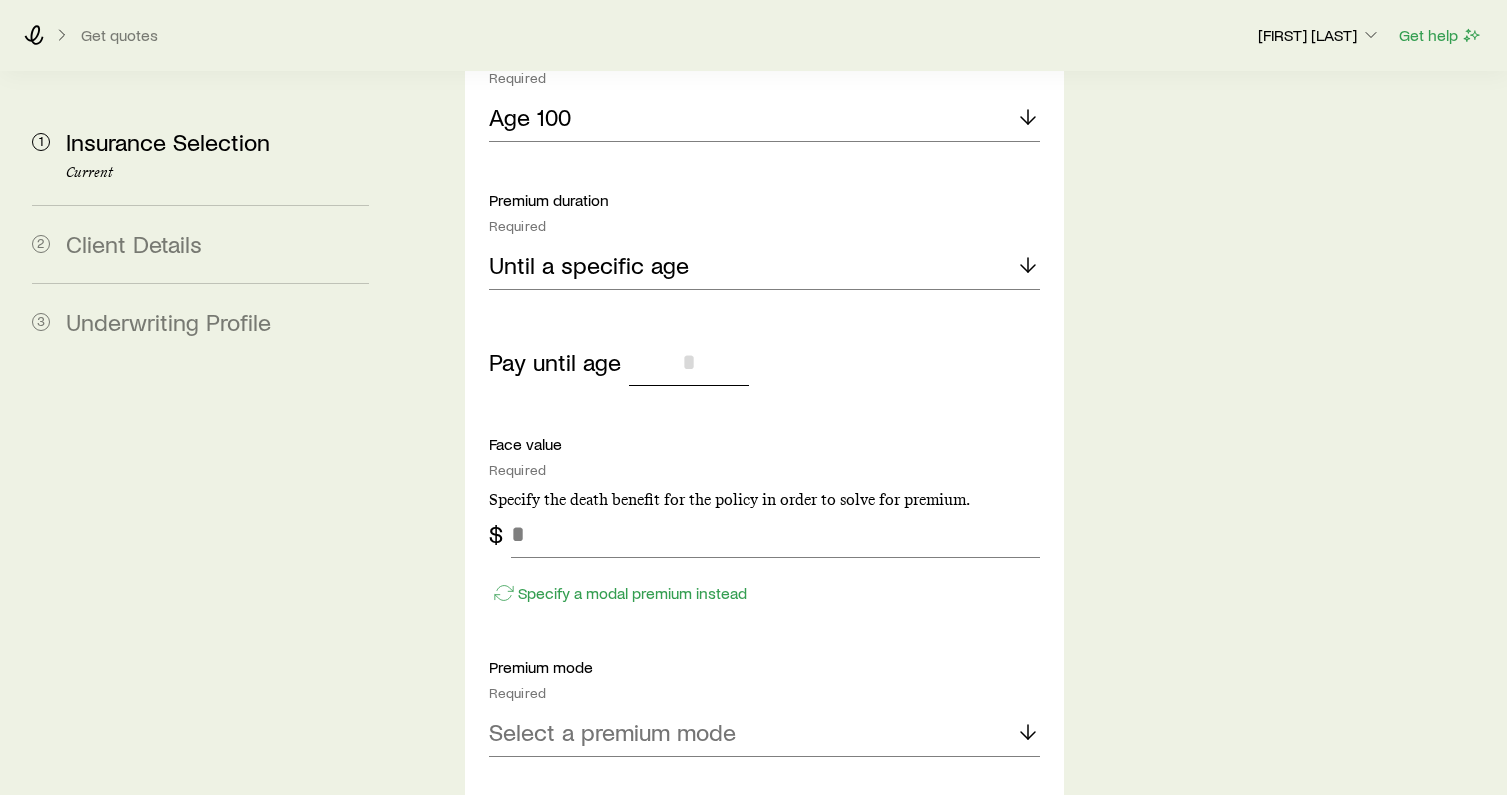 click at bounding box center (689, 362) 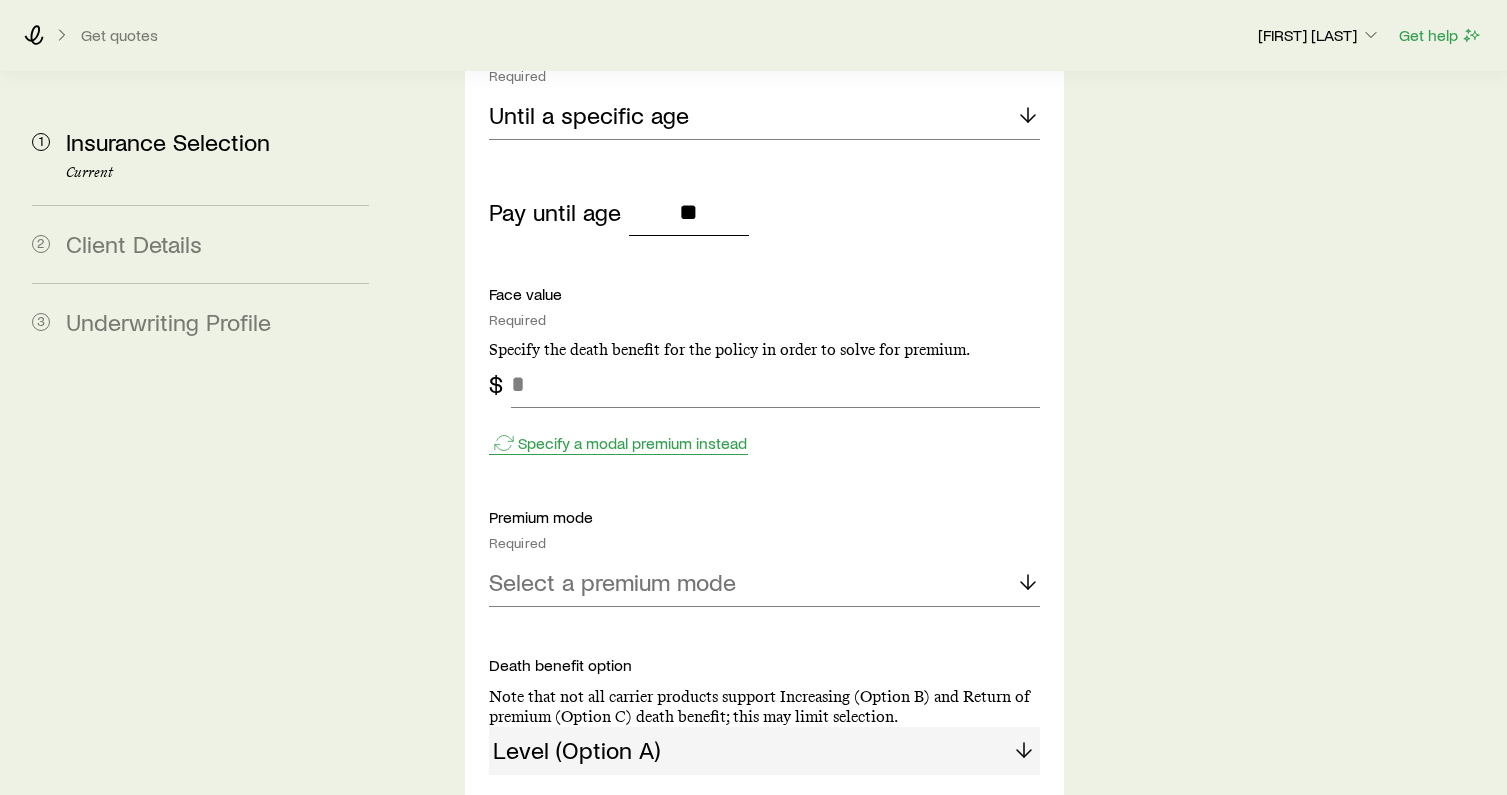 scroll, scrollTop: 3875, scrollLeft: 0, axis: vertical 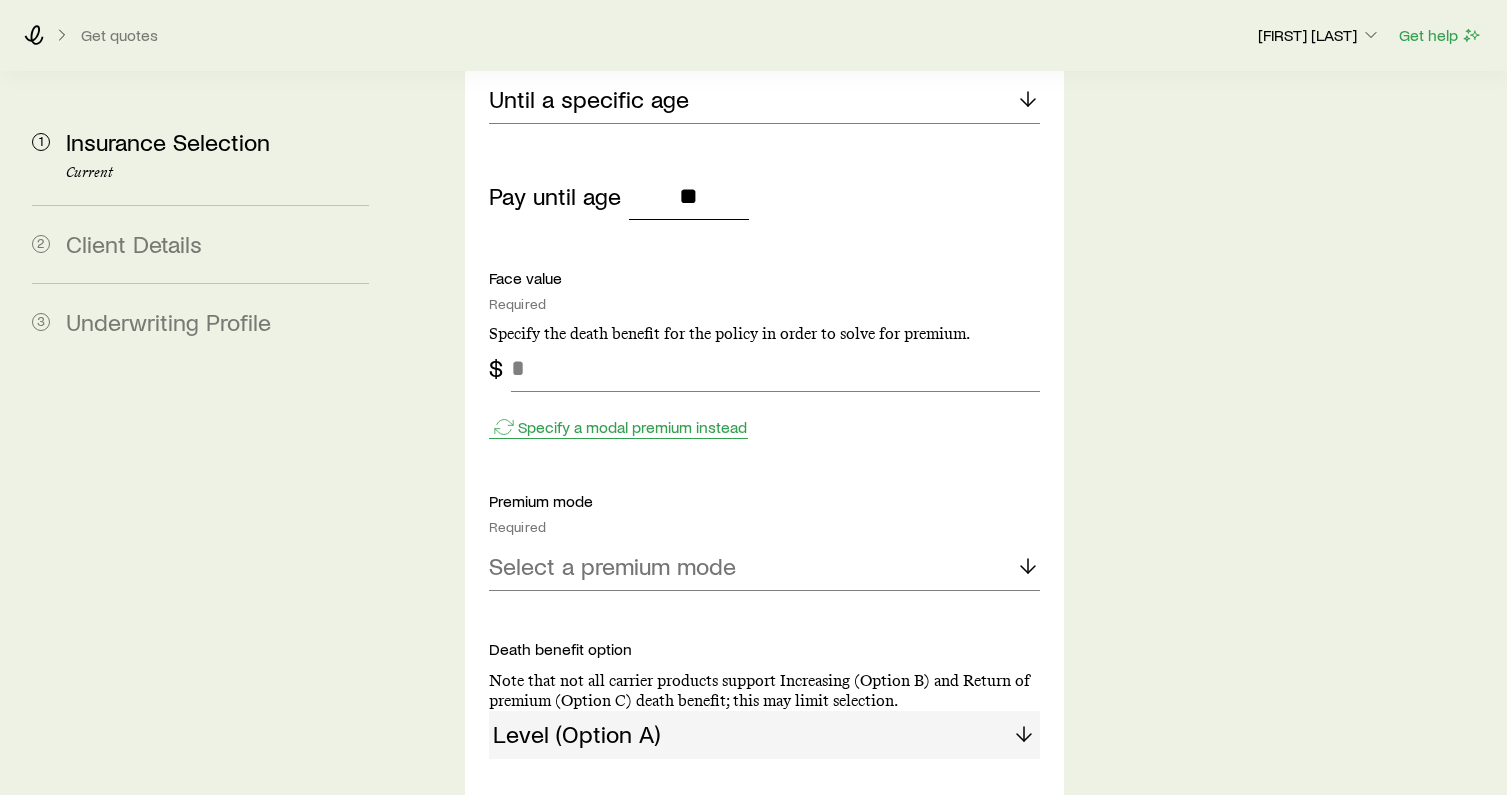 type on "**" 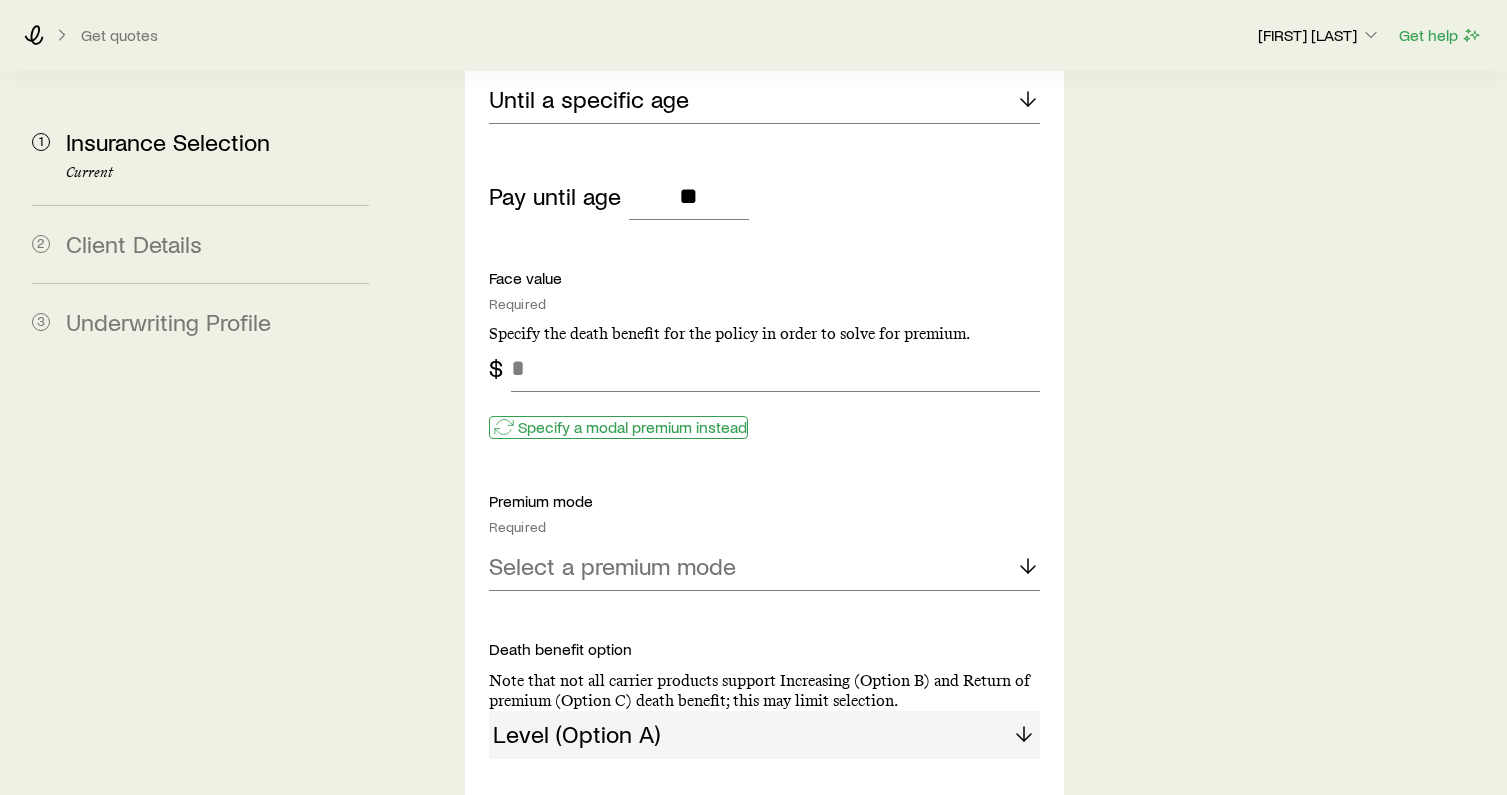 click on "Specify a modal premium instead" at bounding box center [632, 427] 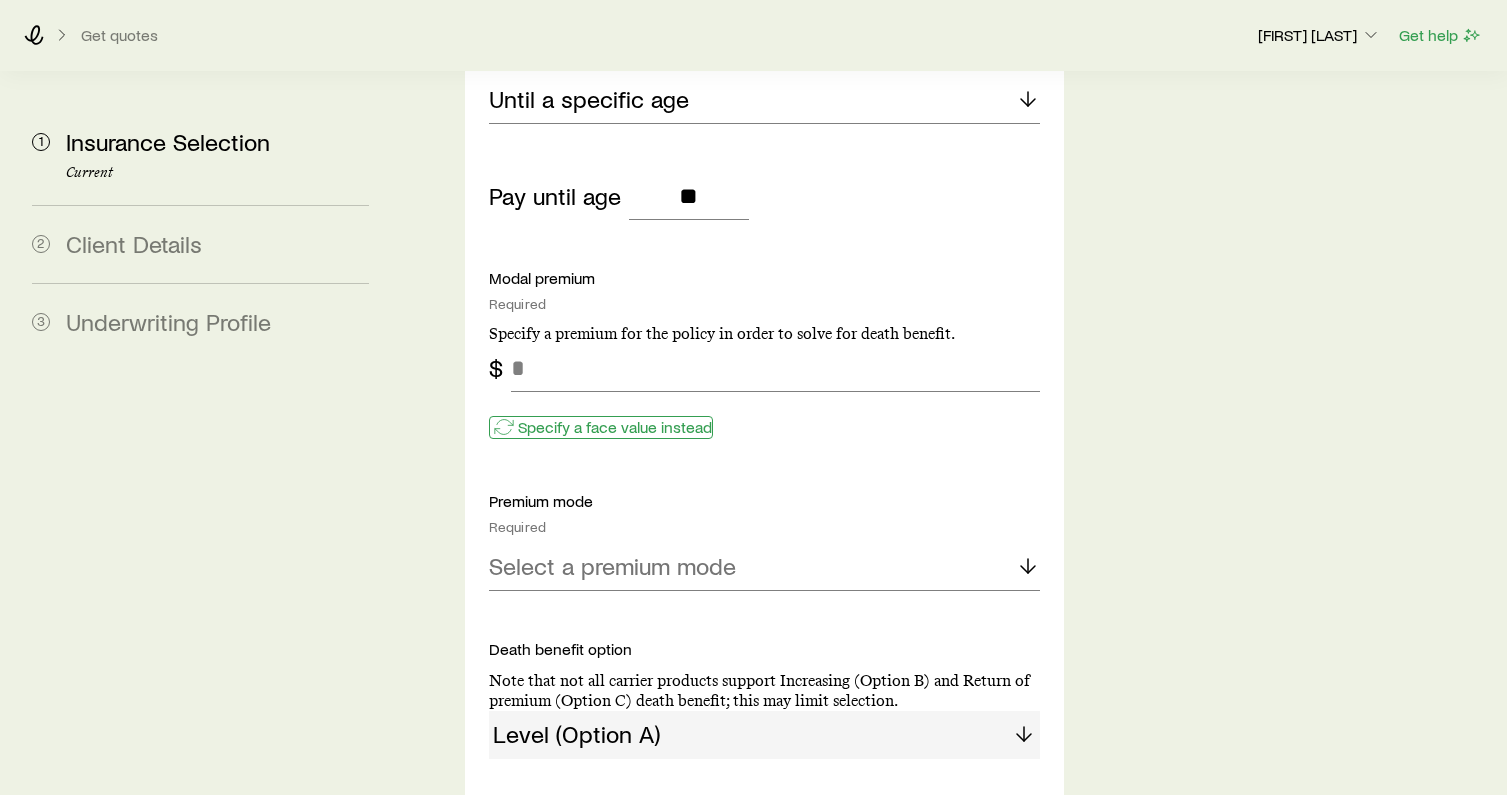 click on "Specify a face value instead" at bounding box center [615, 427] 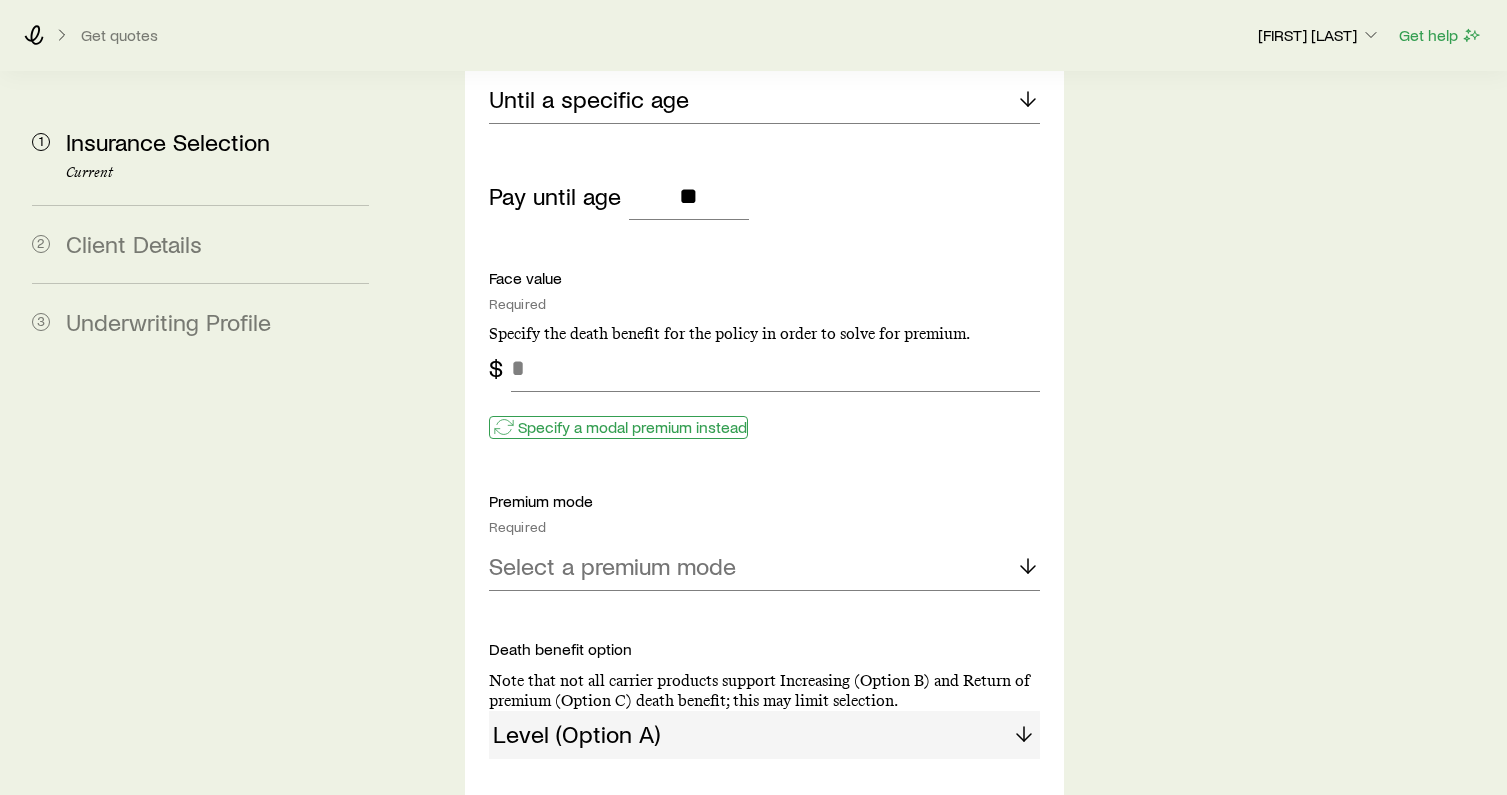 click on "Specify a modal premium instead" at bounding box center (632, 427) 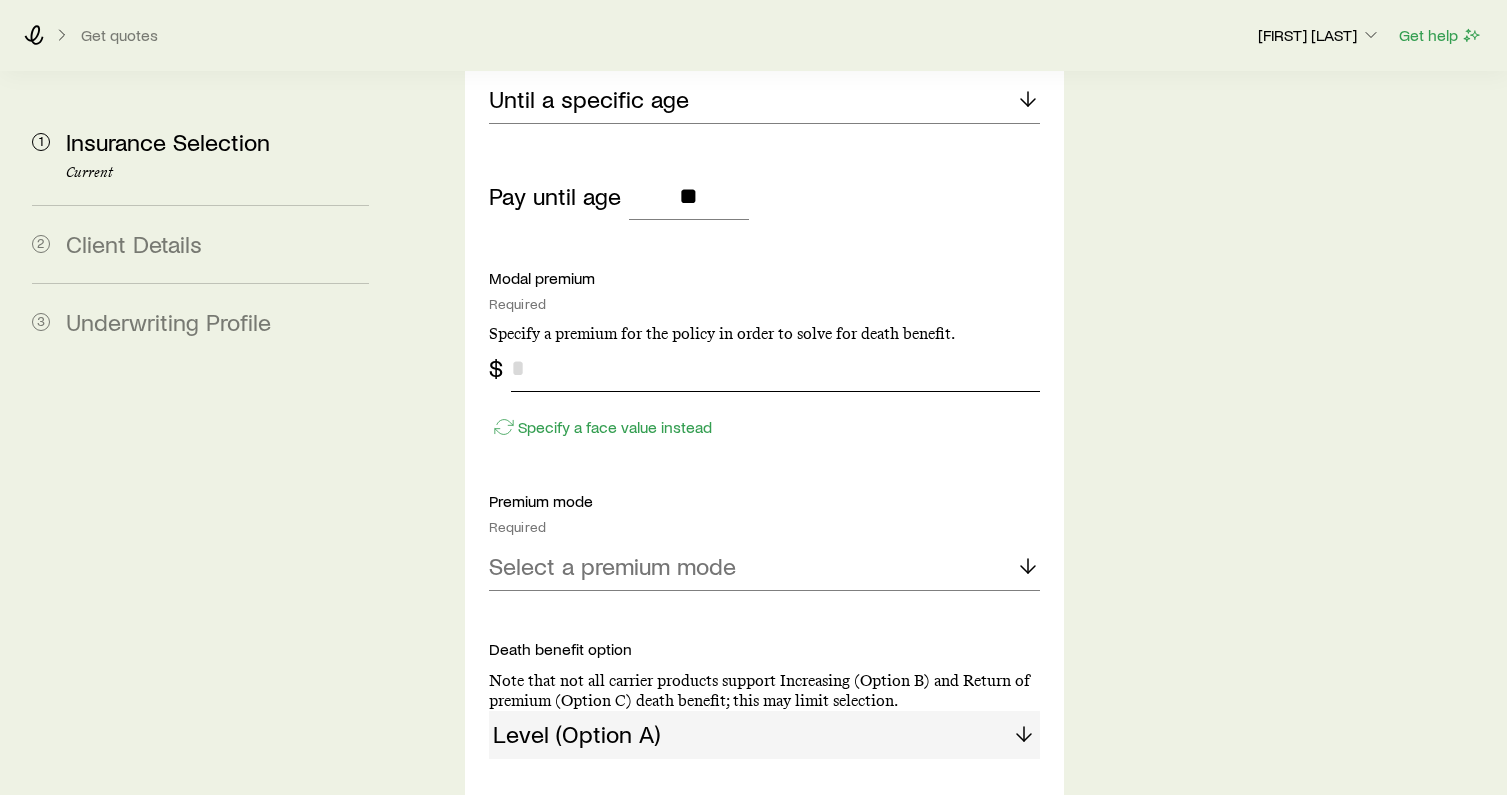 click at bounding box center (775, 368) 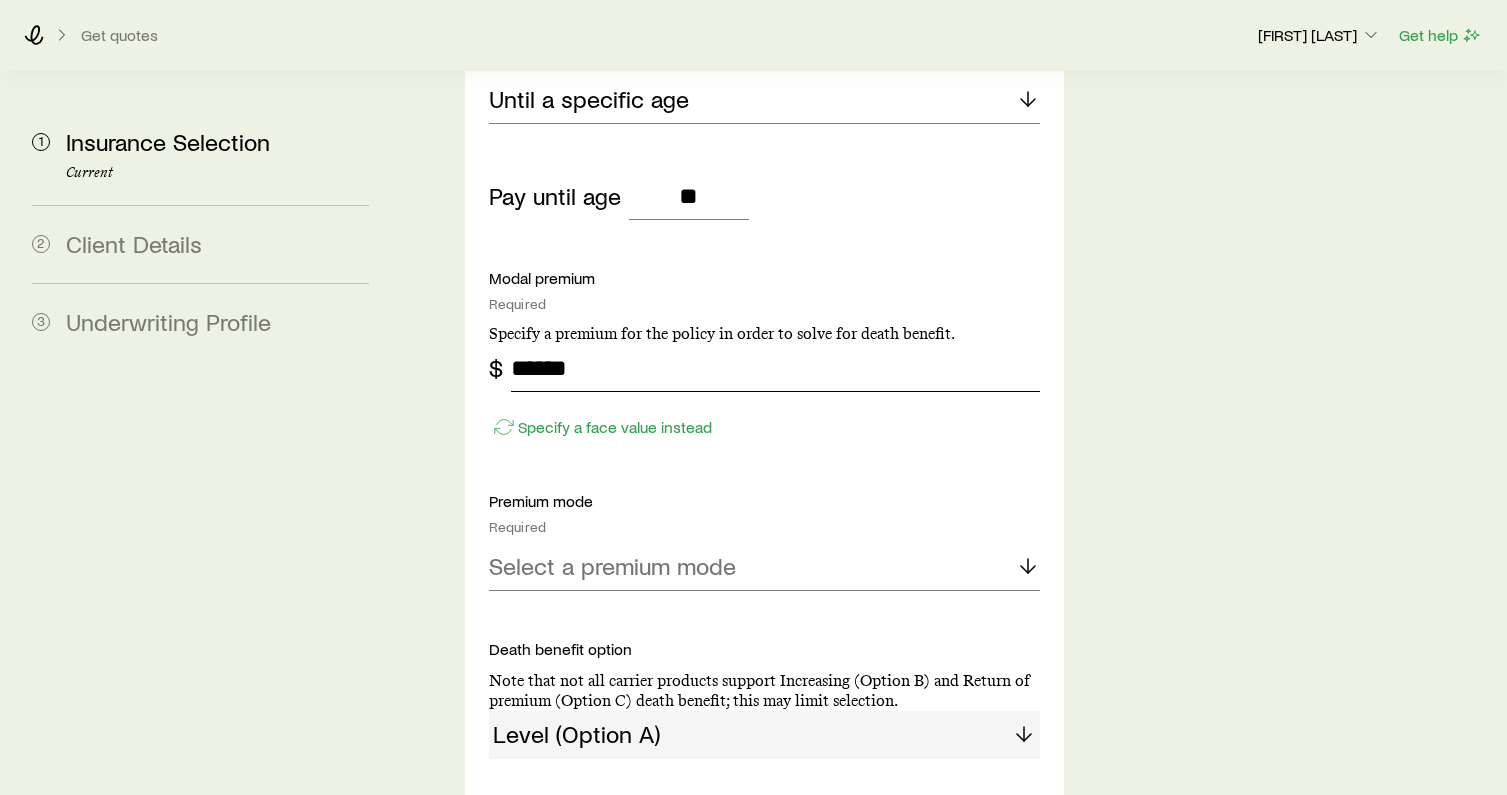 type on "******" 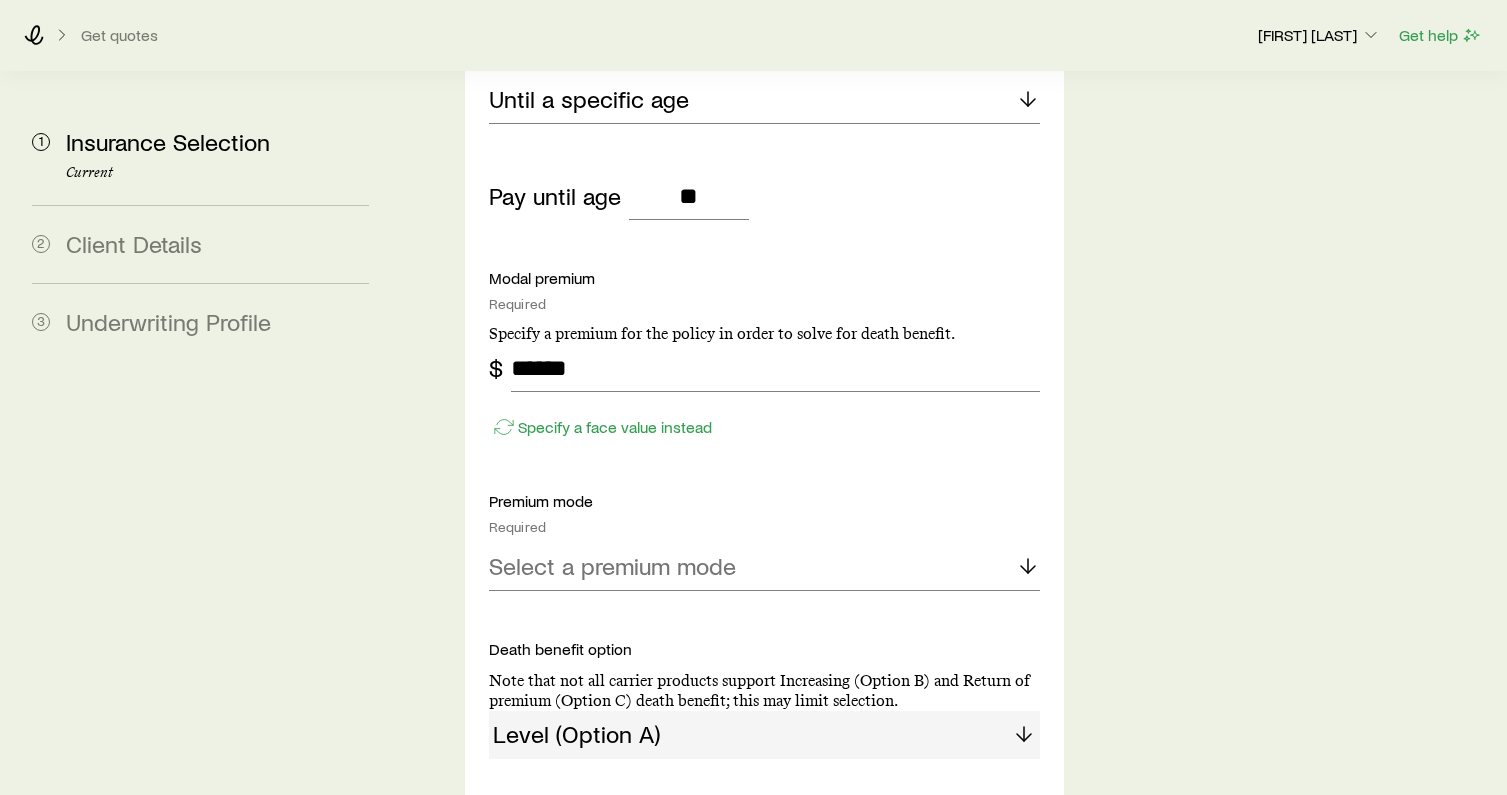 click on "Required" at bounding box center [764, 527] 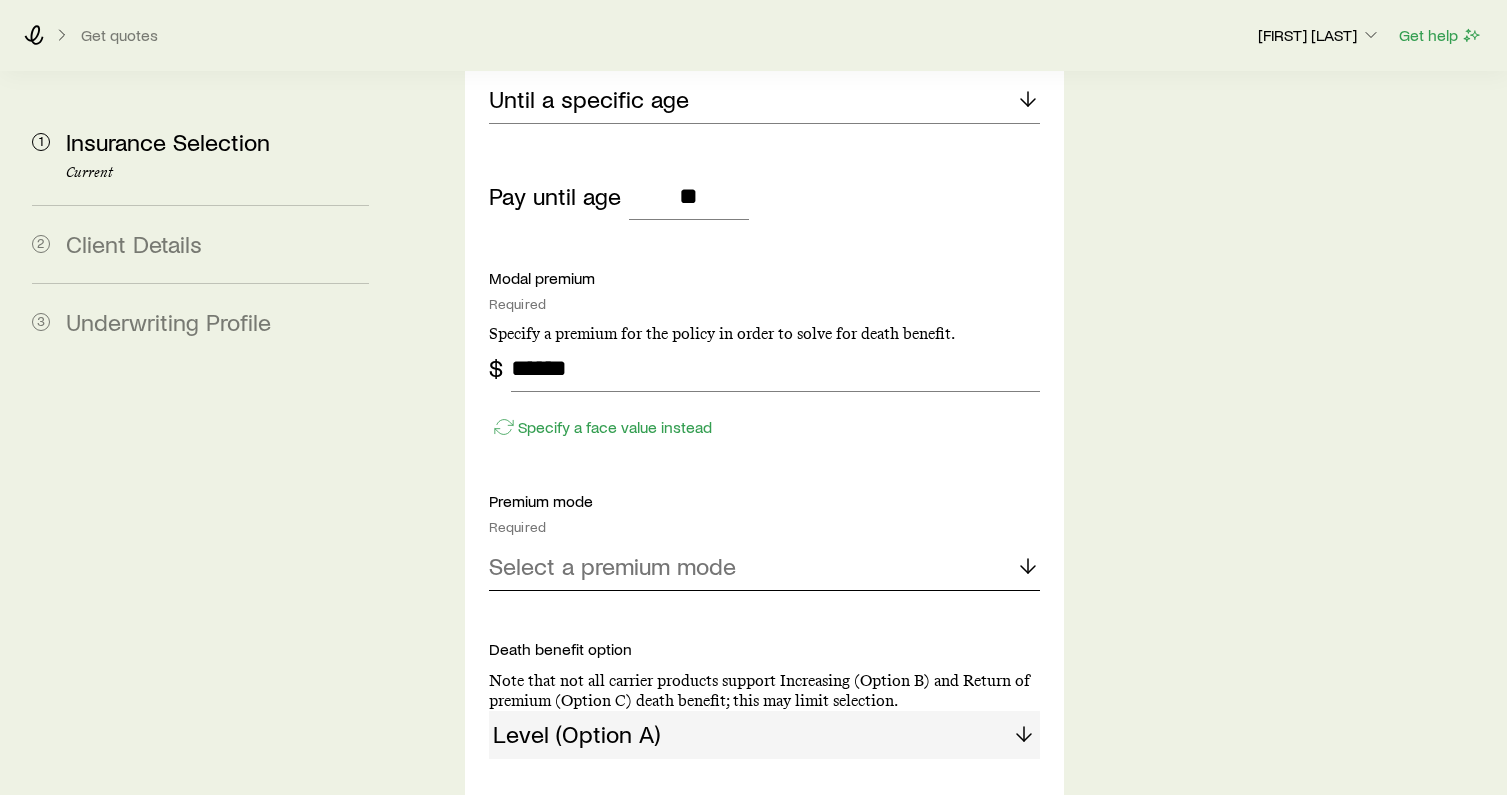click 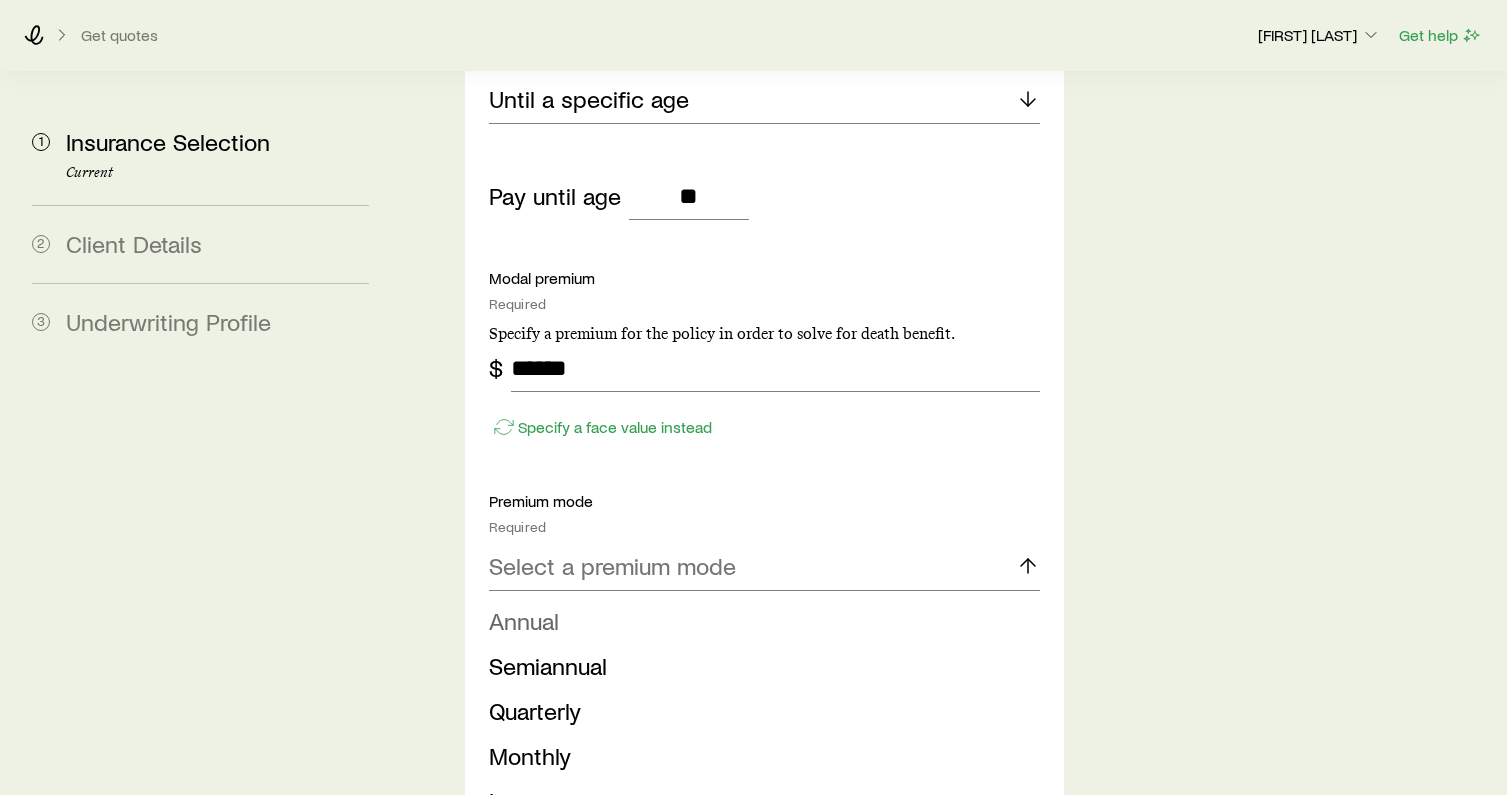 click on "Annual" at bounding box center (758, 621) 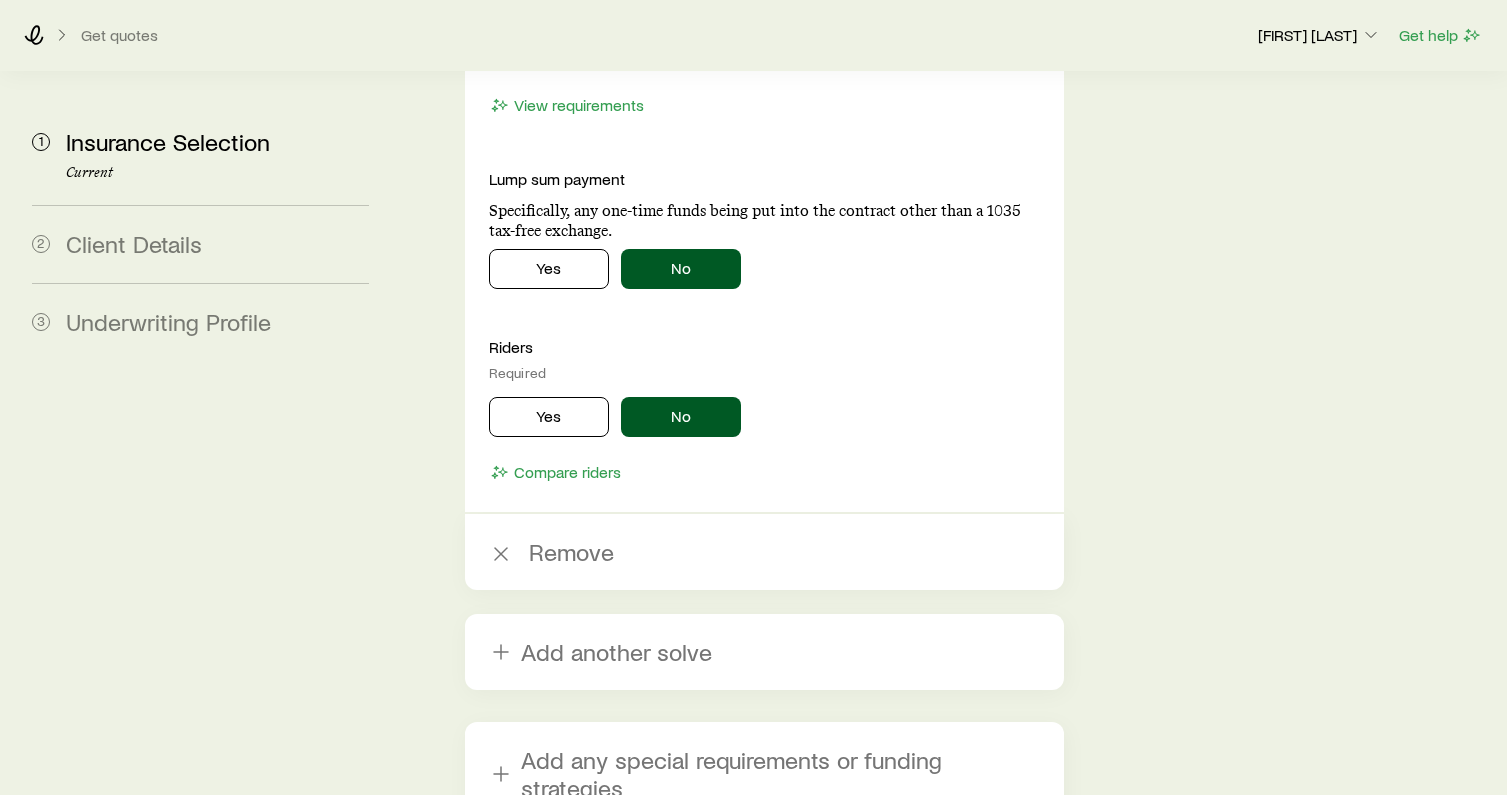 scroll, scrollTop: 4734, scrollLeft: 0, axis: vertical 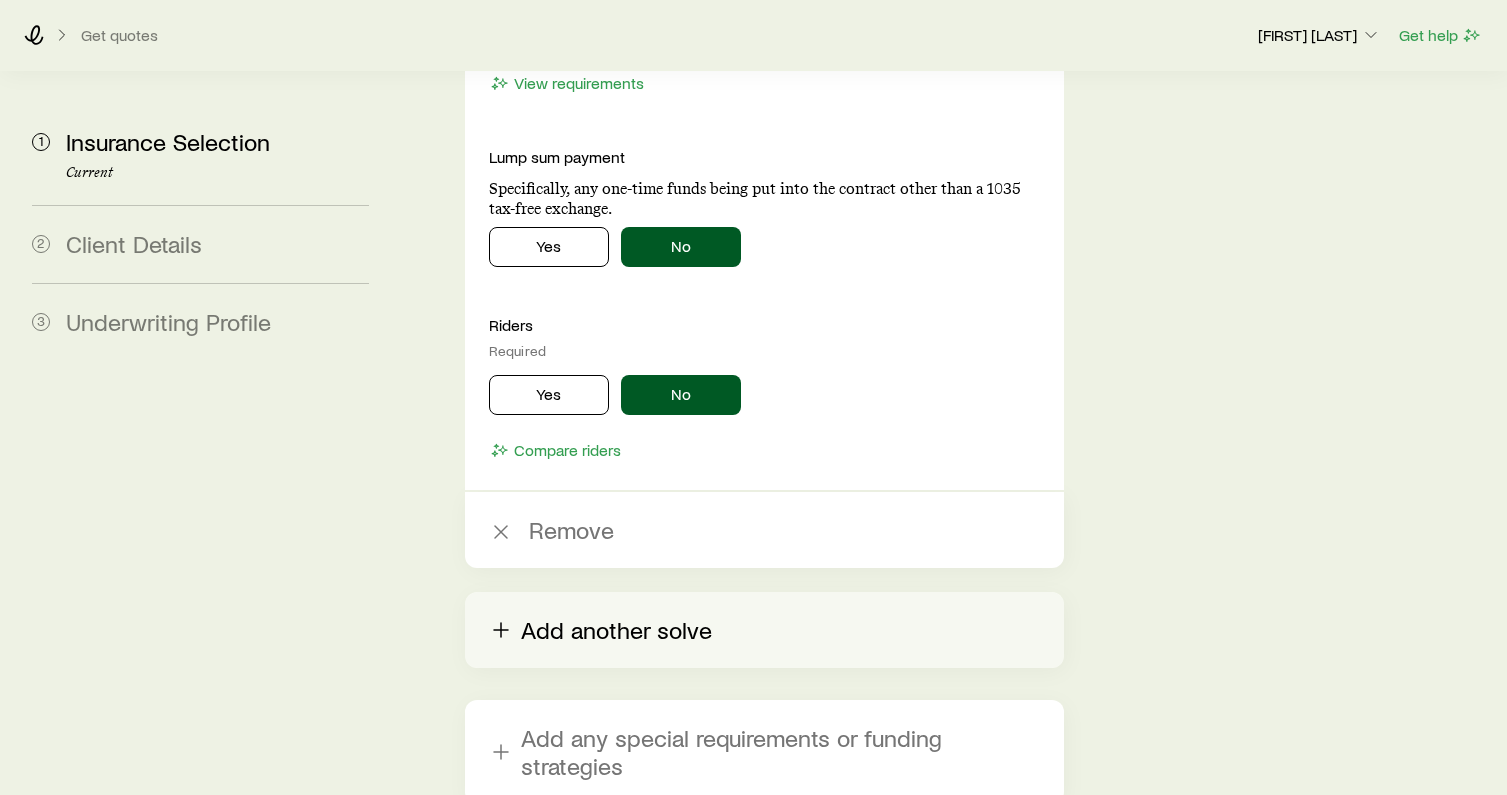 click on "Add another solve" at bounding box center [764, 630] 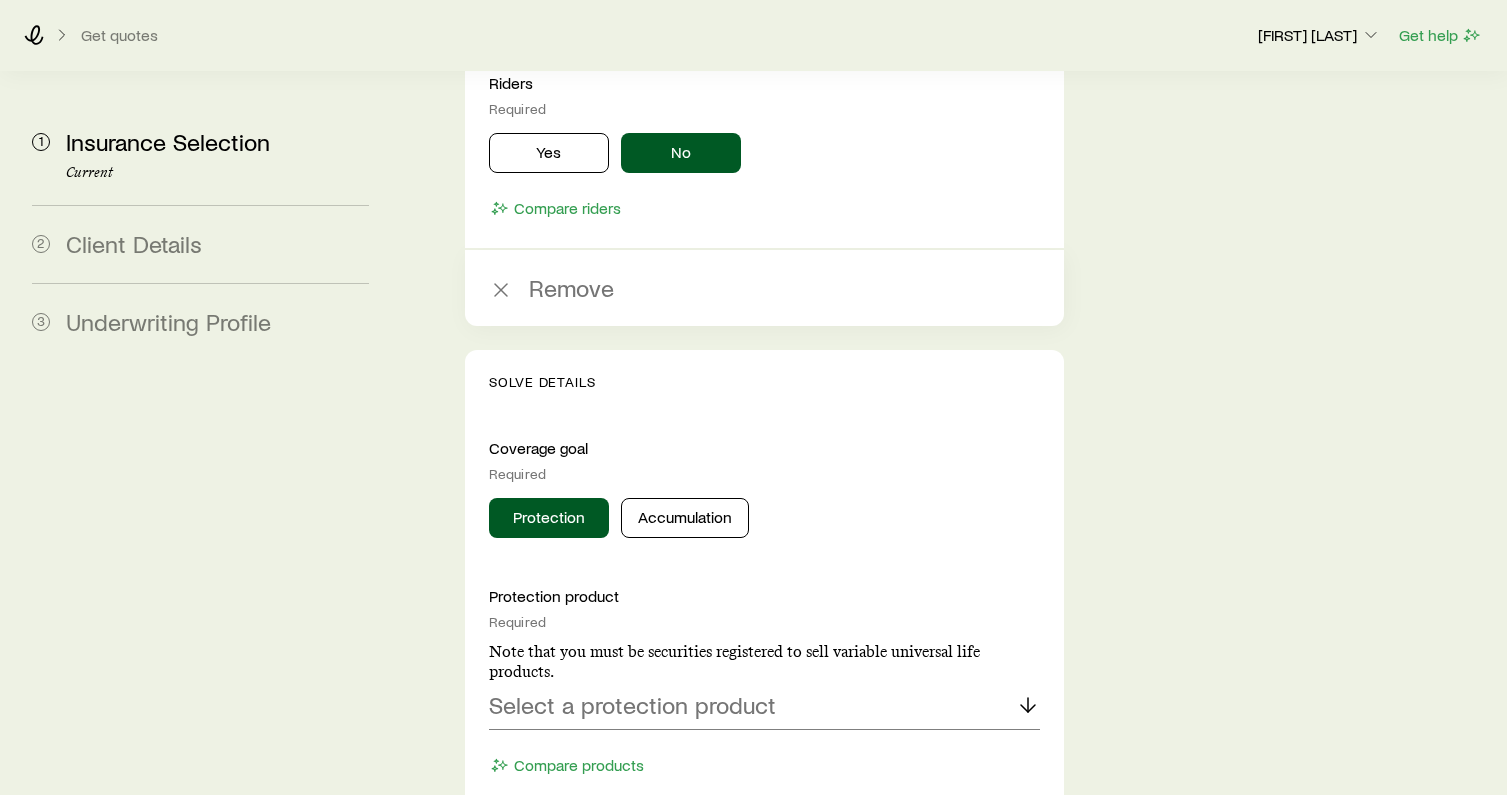 scroll, scrollTop: 5111, scrollLeft: 0, axis: vertical 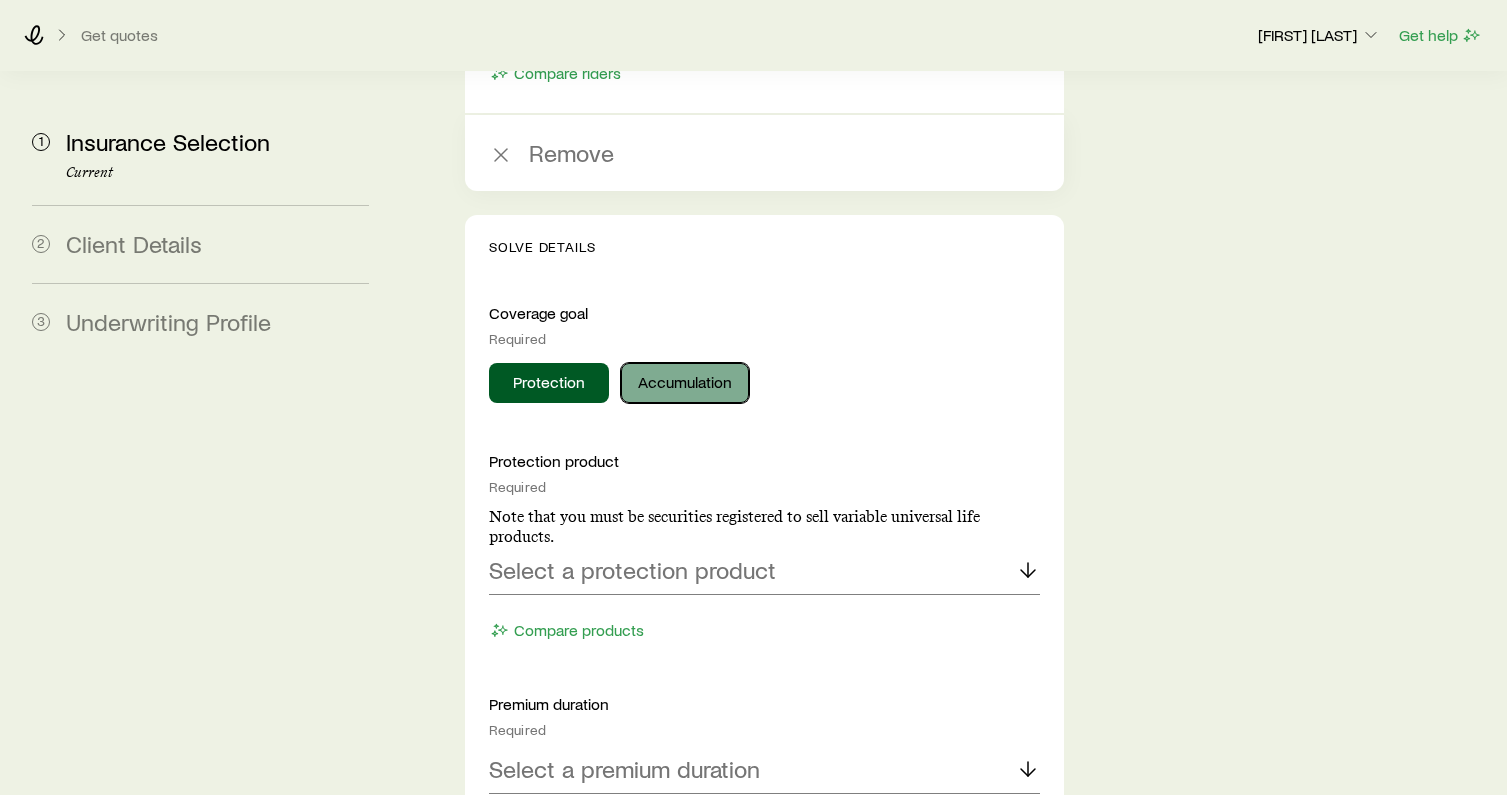 click on "Accumulation" at bounding box center [685, 383] 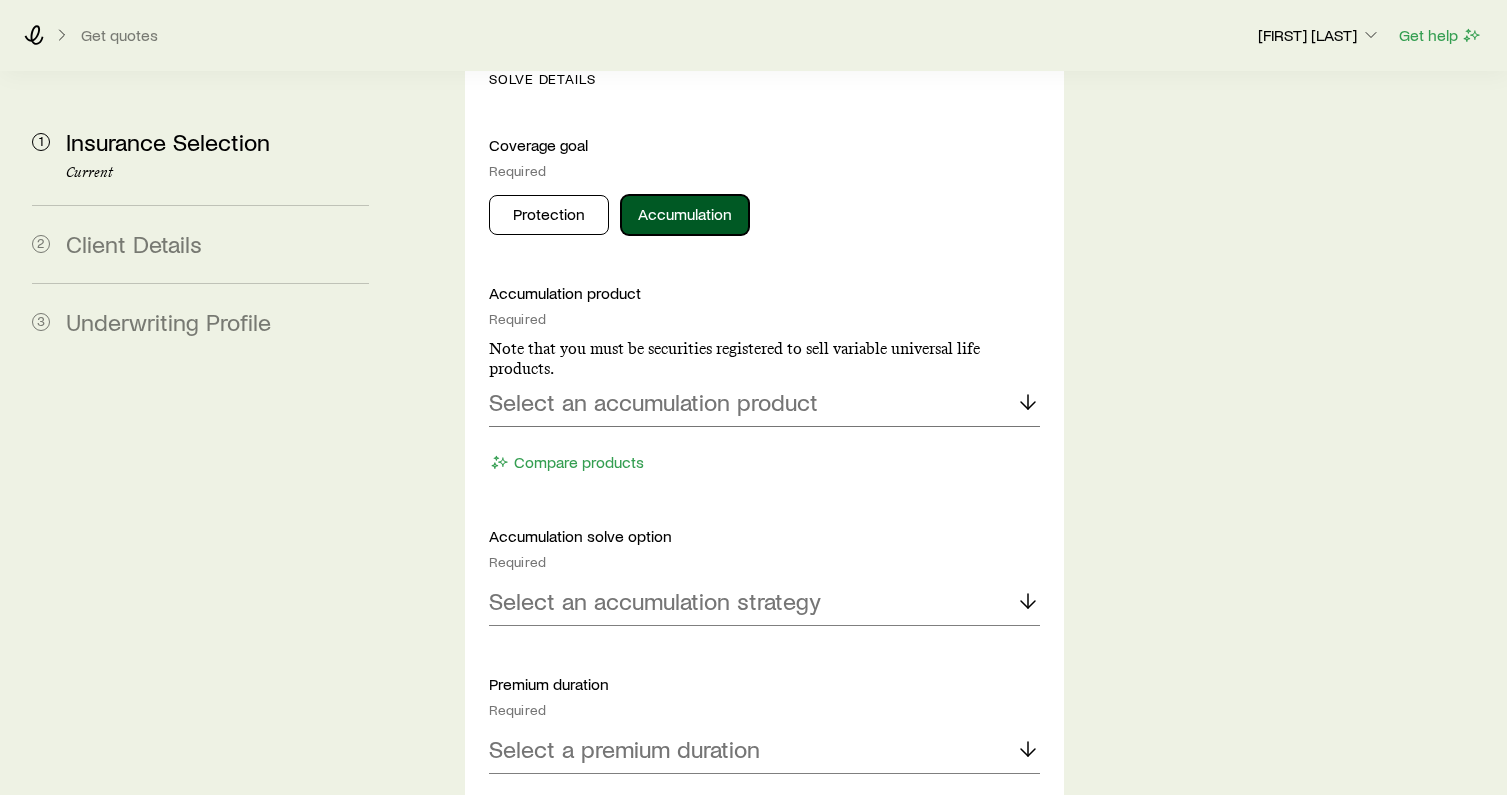 scroll, scrollTop: 5294, scrollLeft: 0, axis: vertical 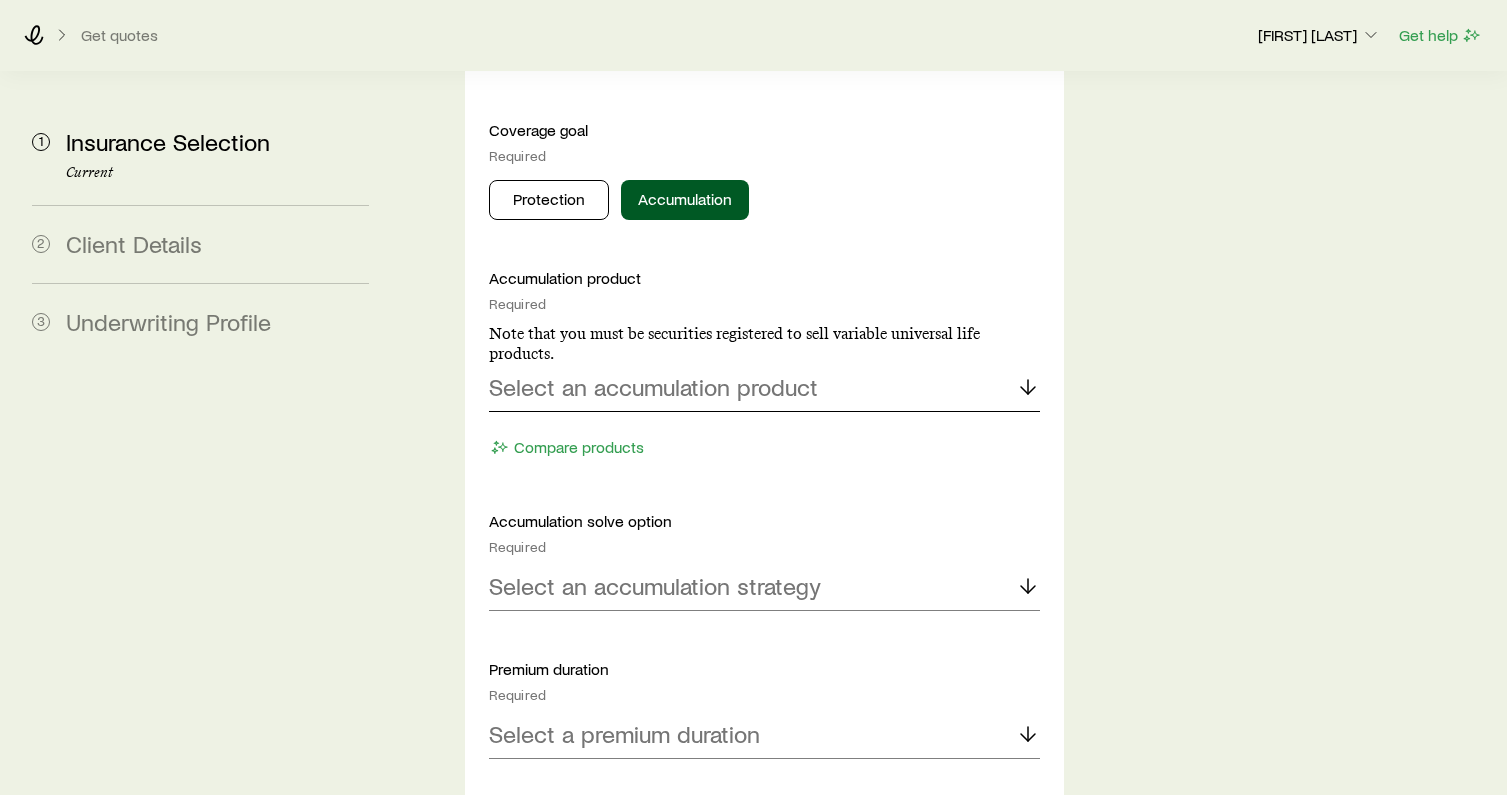 click 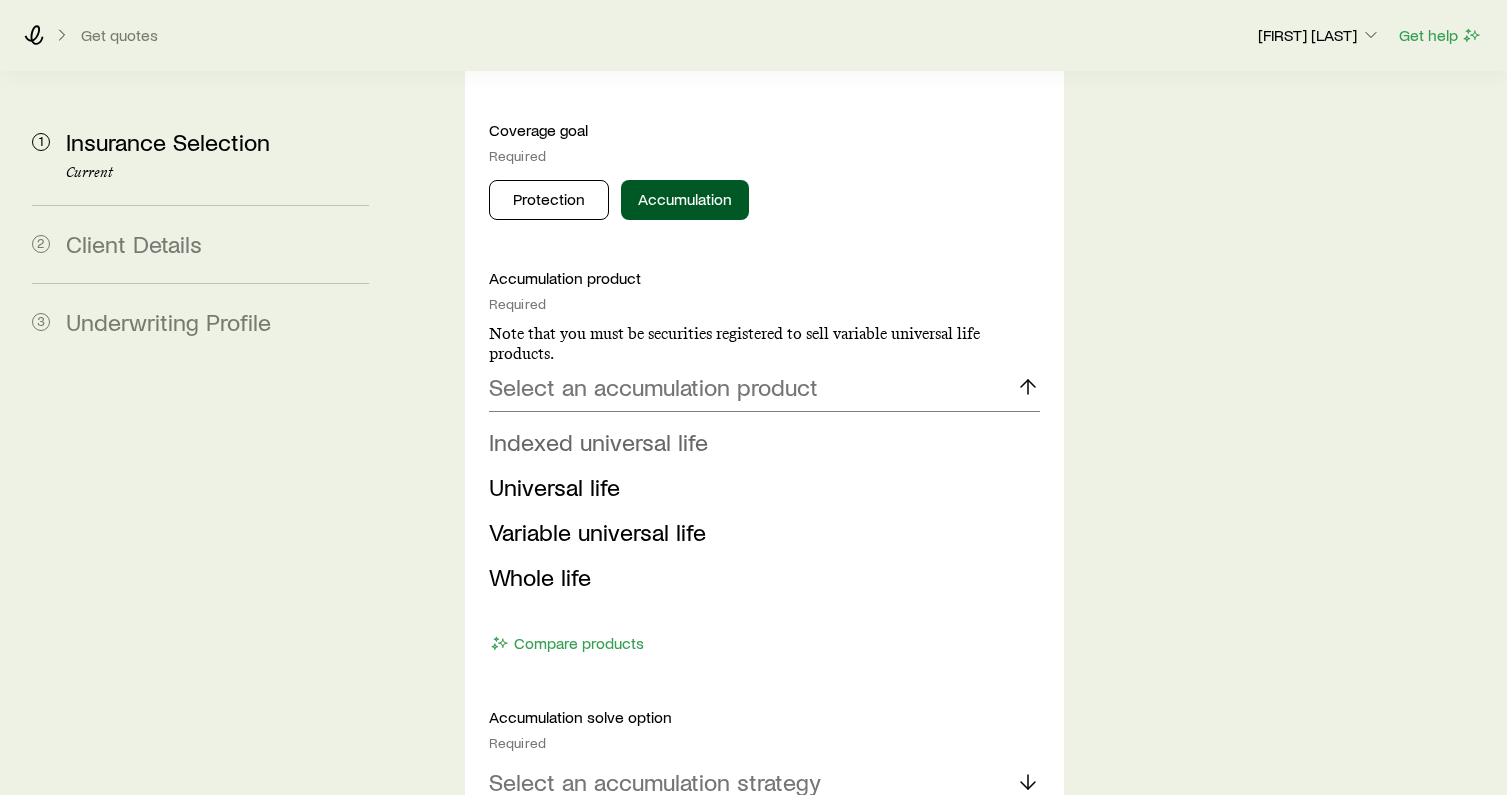 click on "Indexed universal life" at bounding box center [598, 441] 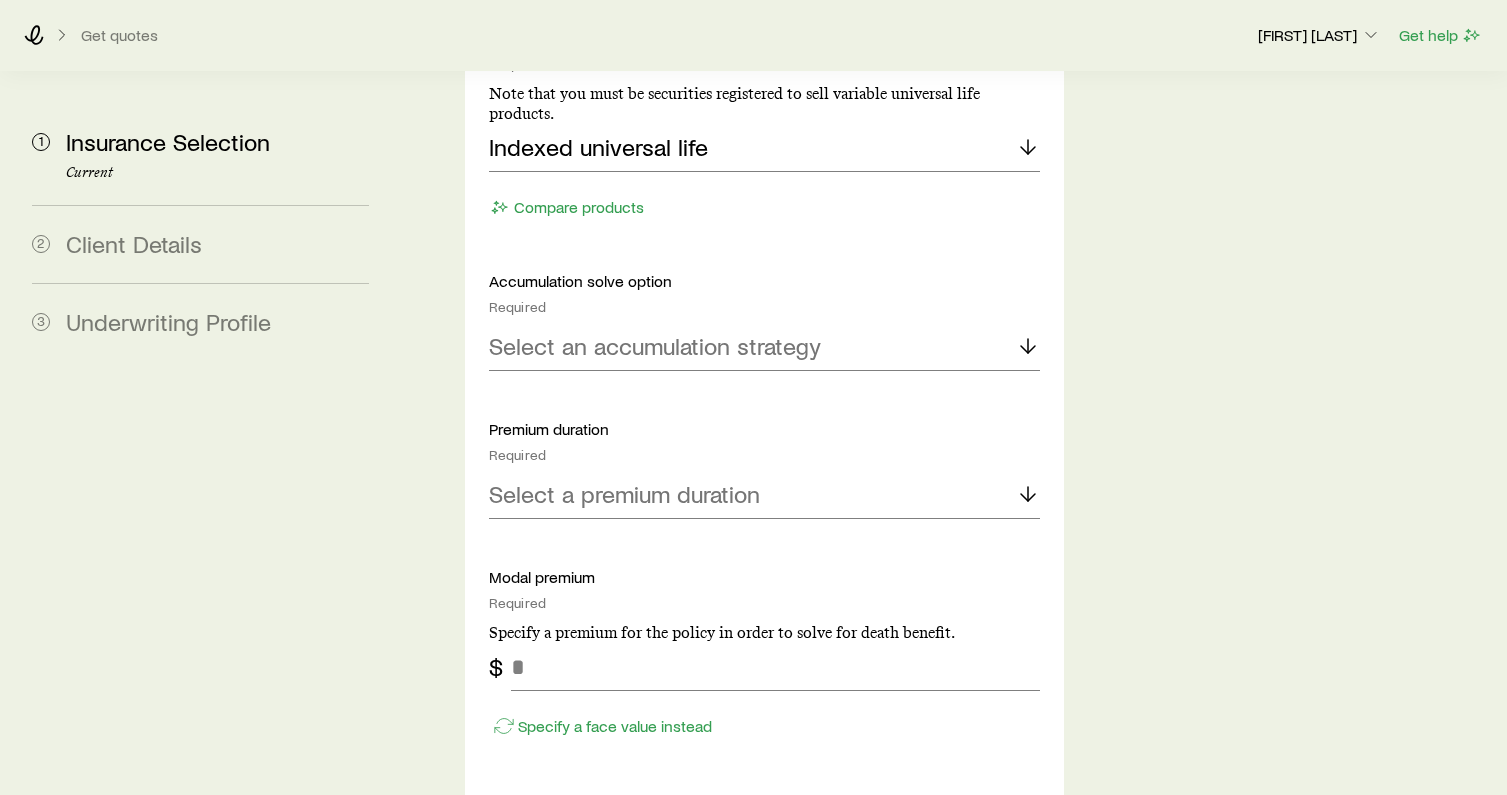 scroll, scrollTop: 5672, scrollLeft: 0, axis: vertical 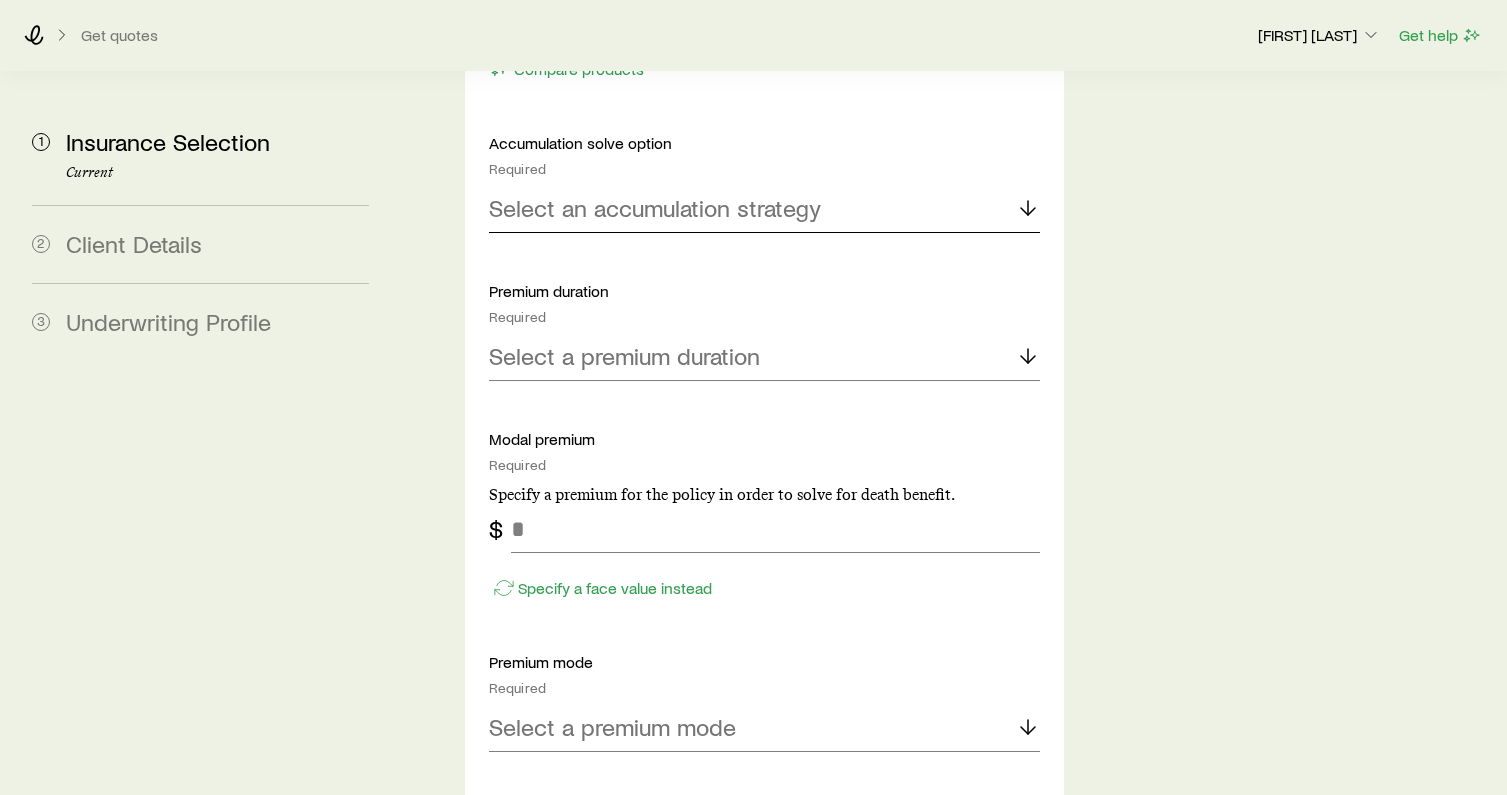 click 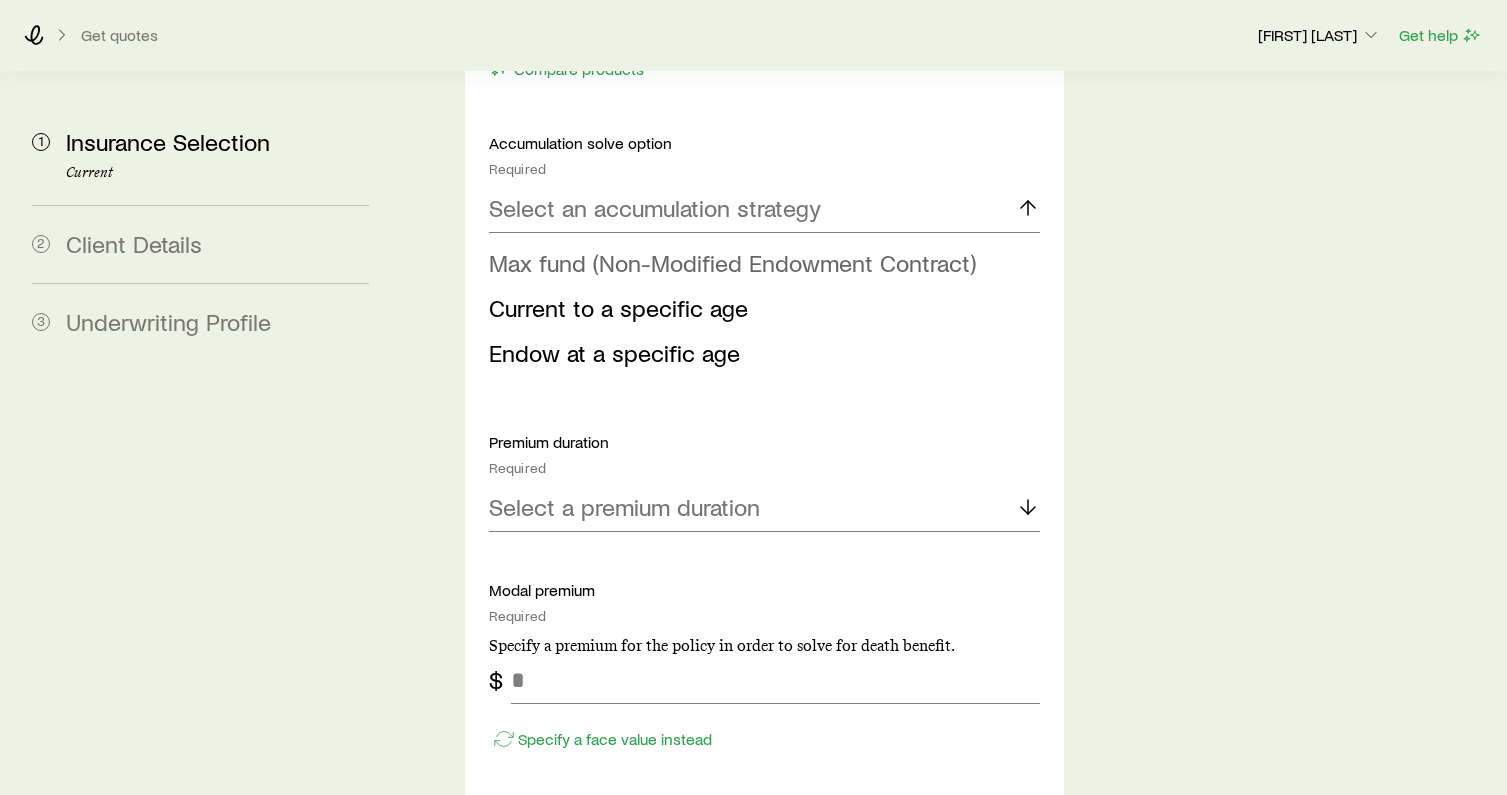 click on "Max fund (Non-Modified Endowment Contract)" at bounding box center [732, 262] 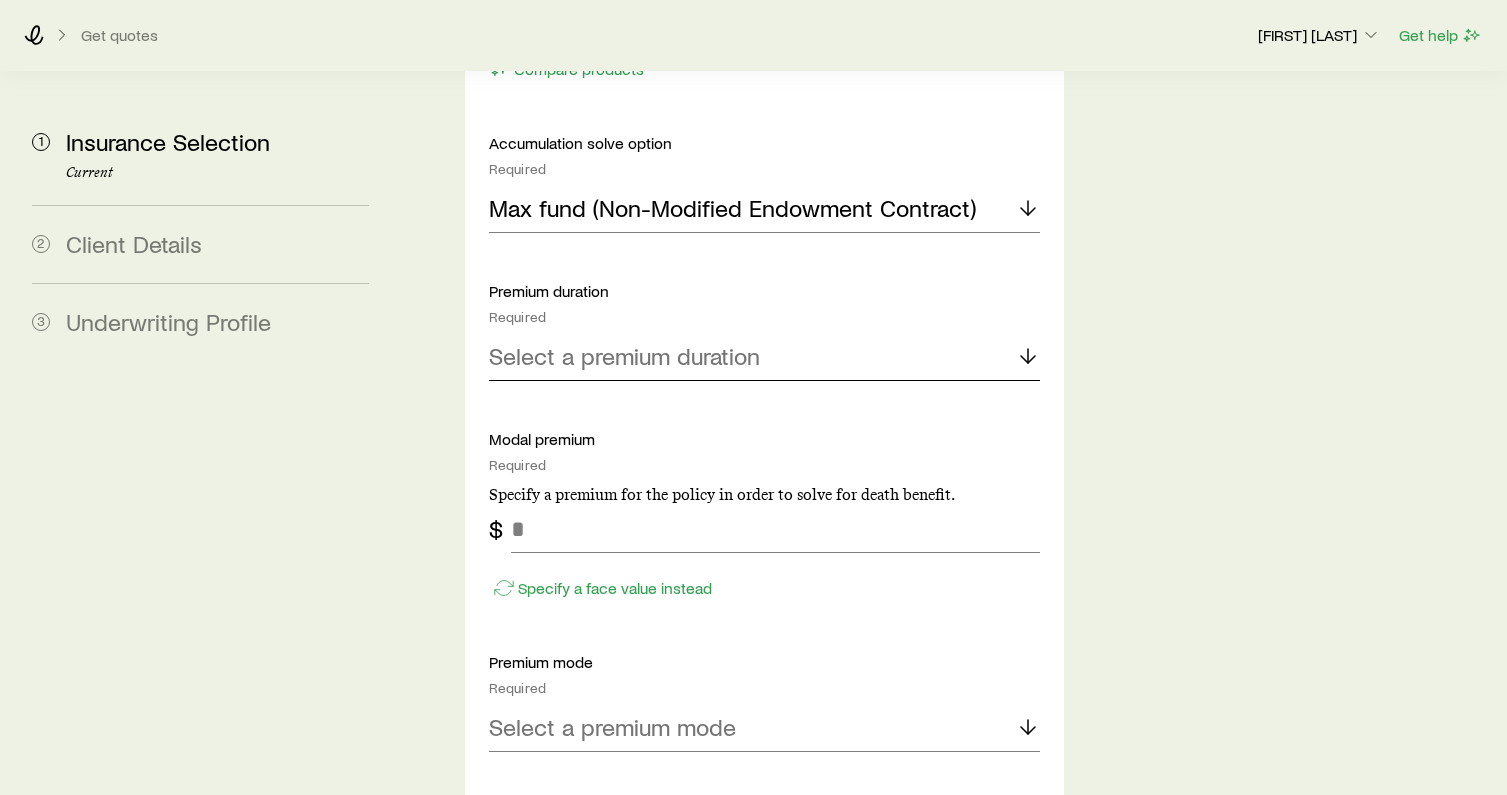 click on "Select a premium duration" at bounding box center (764, 357) 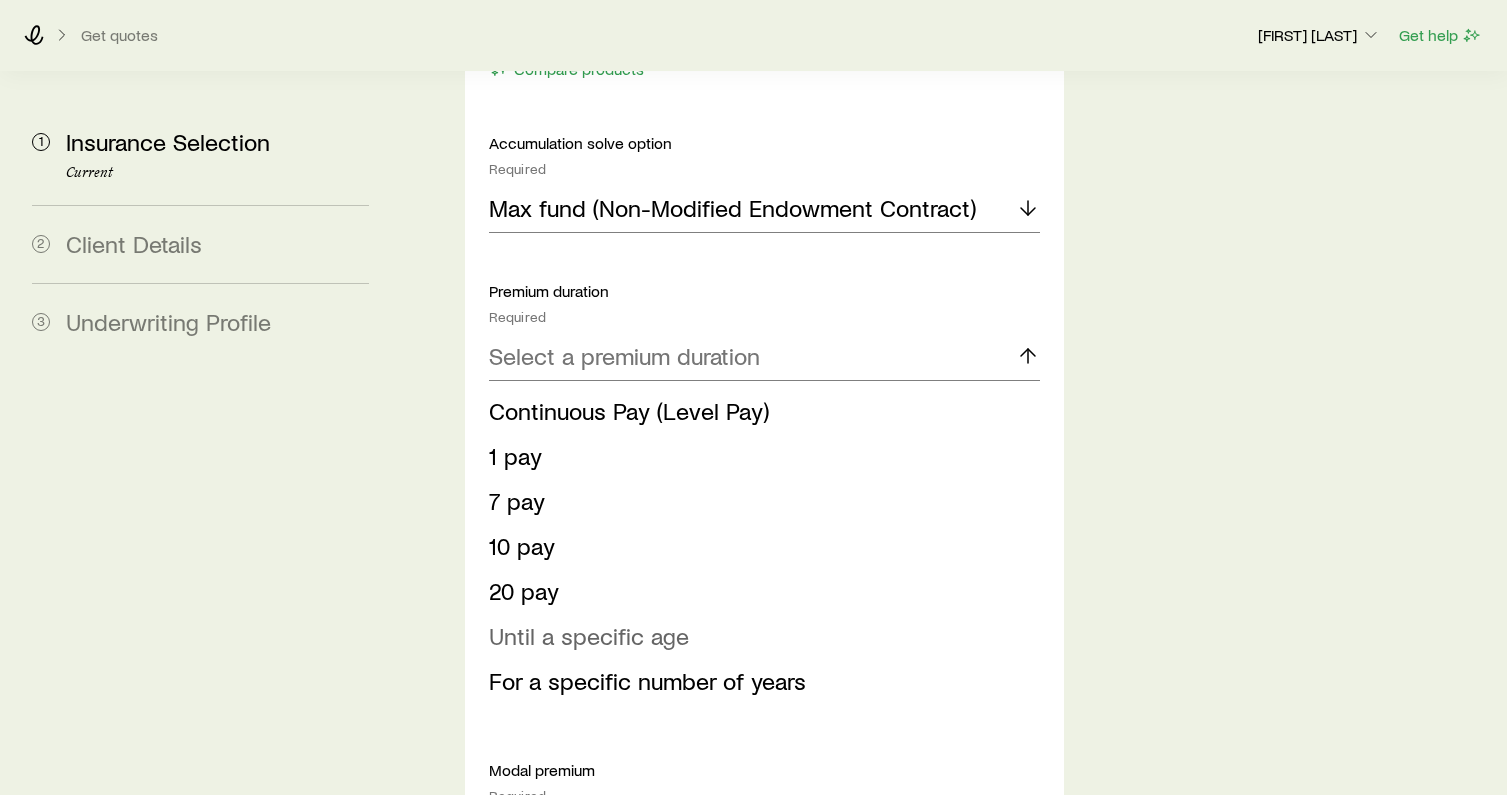 click on "Until a specific age" at bounding box center [589, 635] 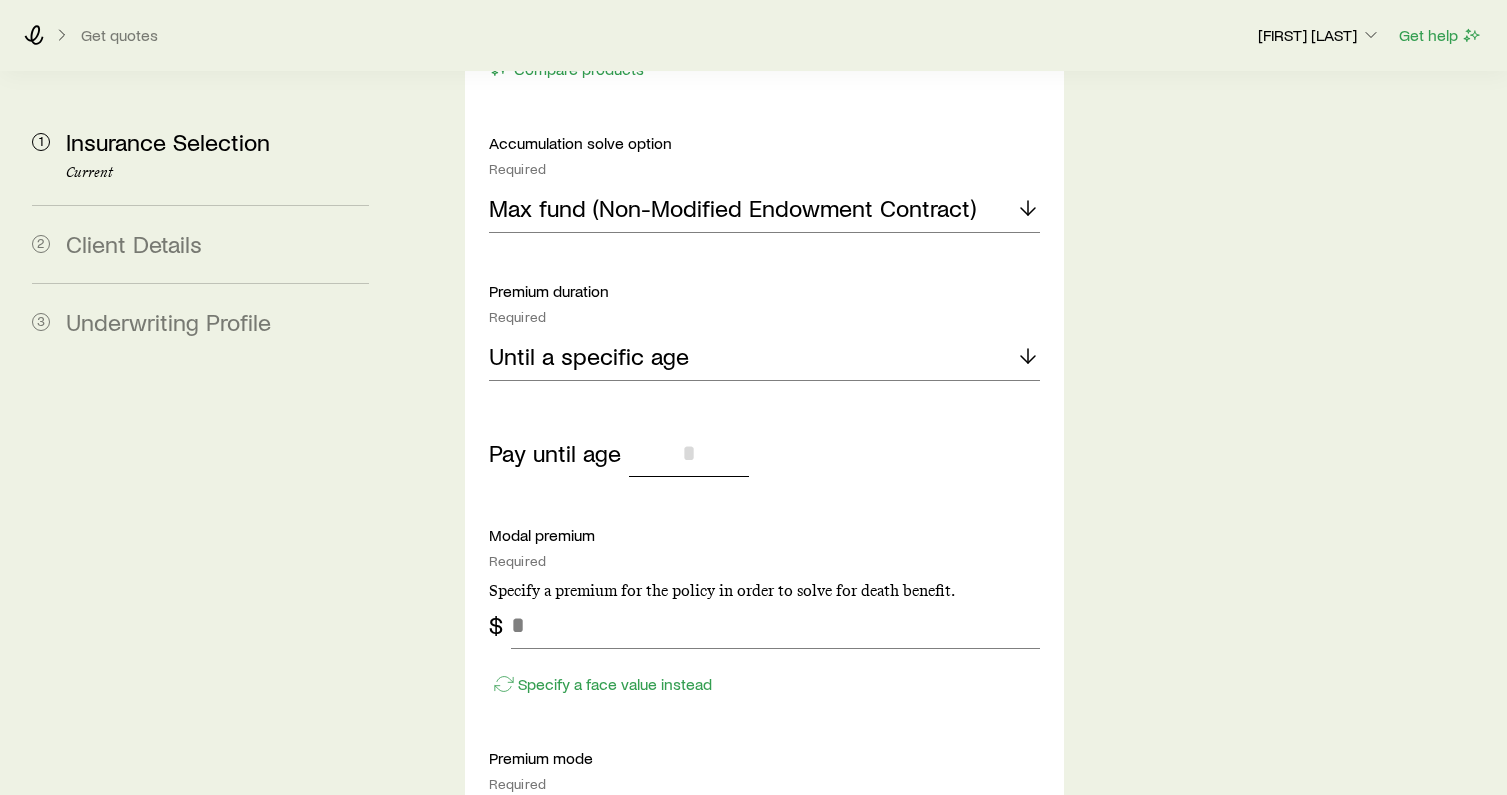 click at bounding box center (689, 453) 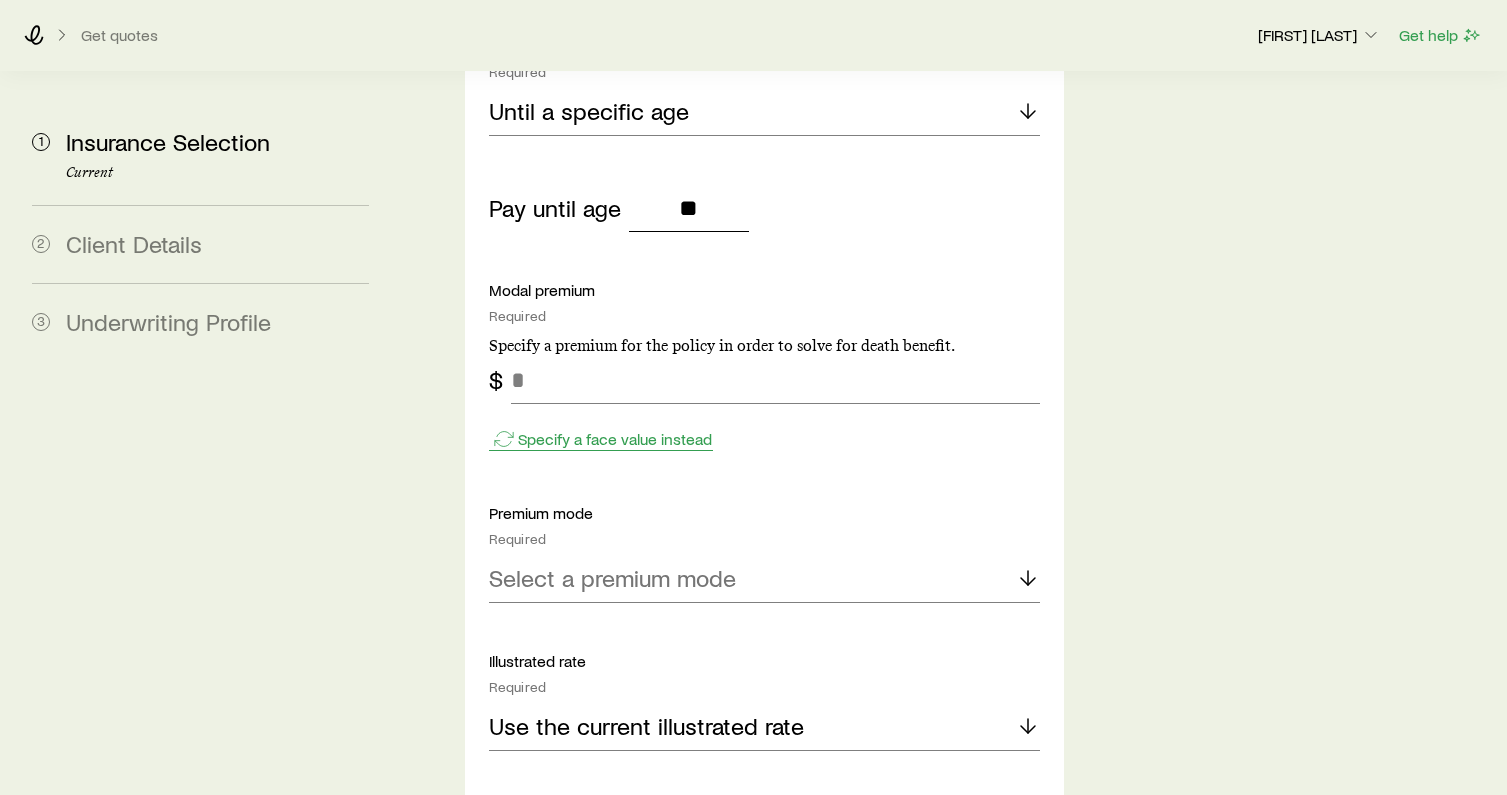 scroll, scrollTop: 5924, scrollLeft: 0, axis: vertical 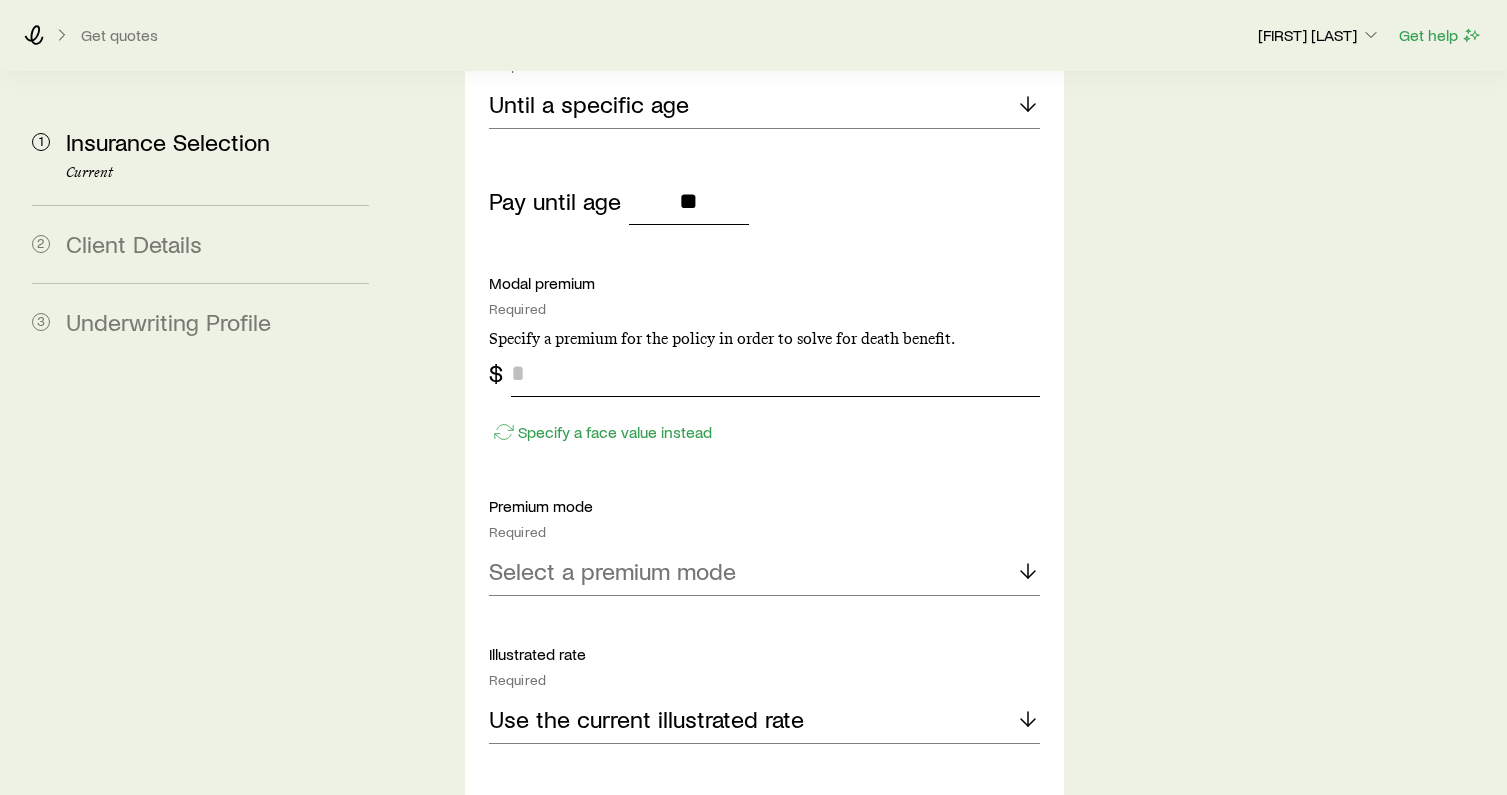 type on "**" 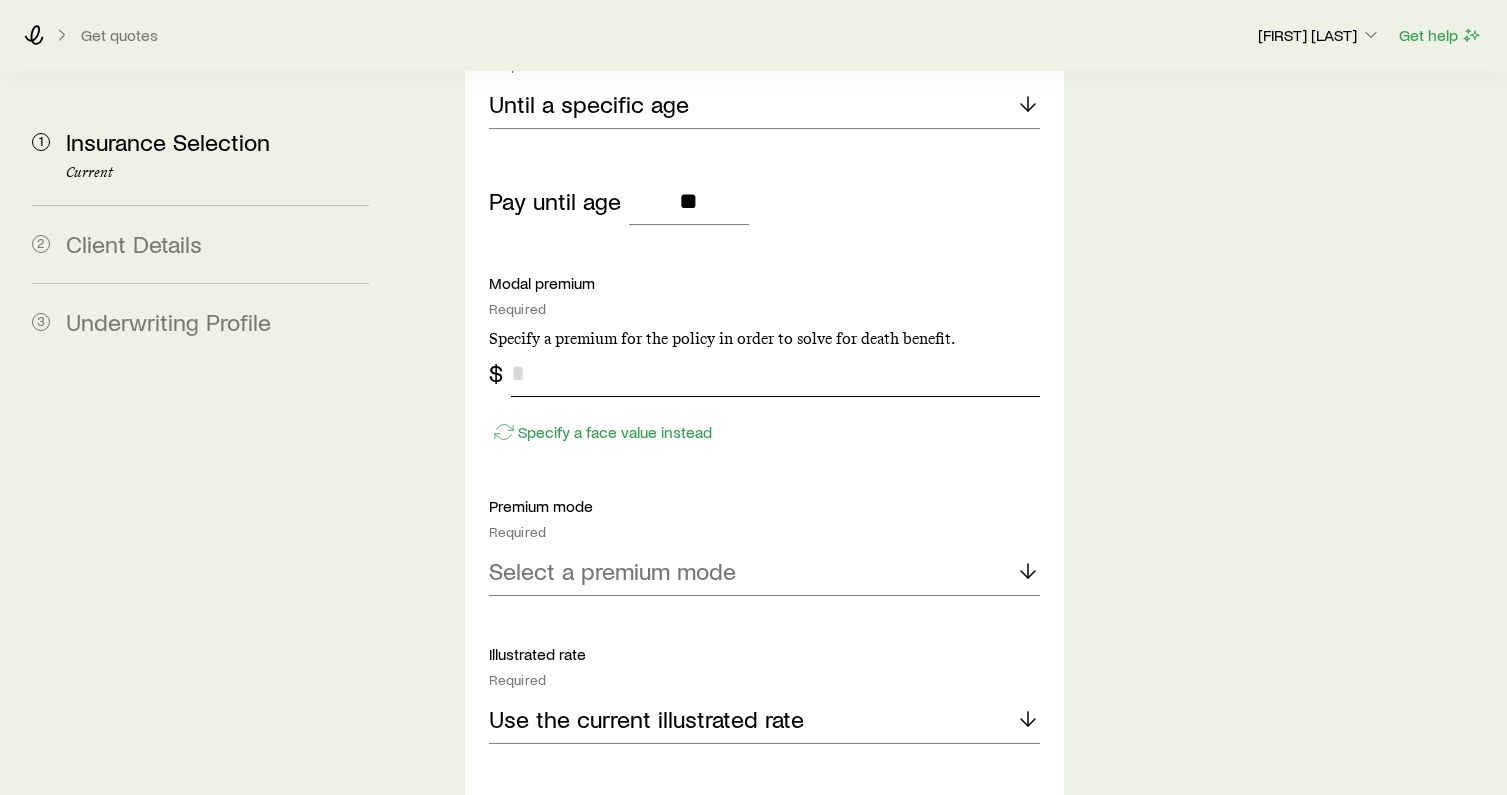 click at bounding box center [775, 373] 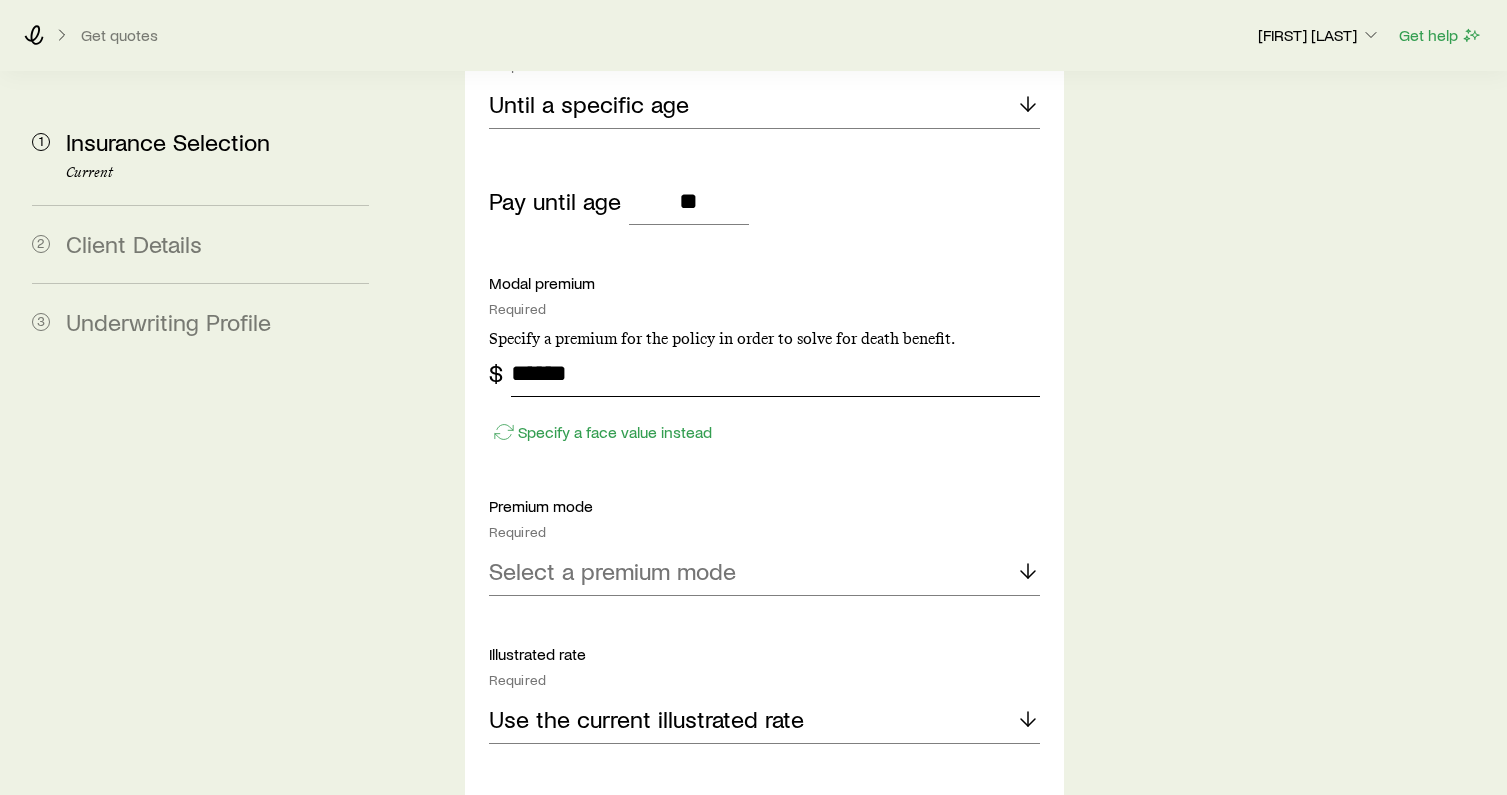 type on "******" 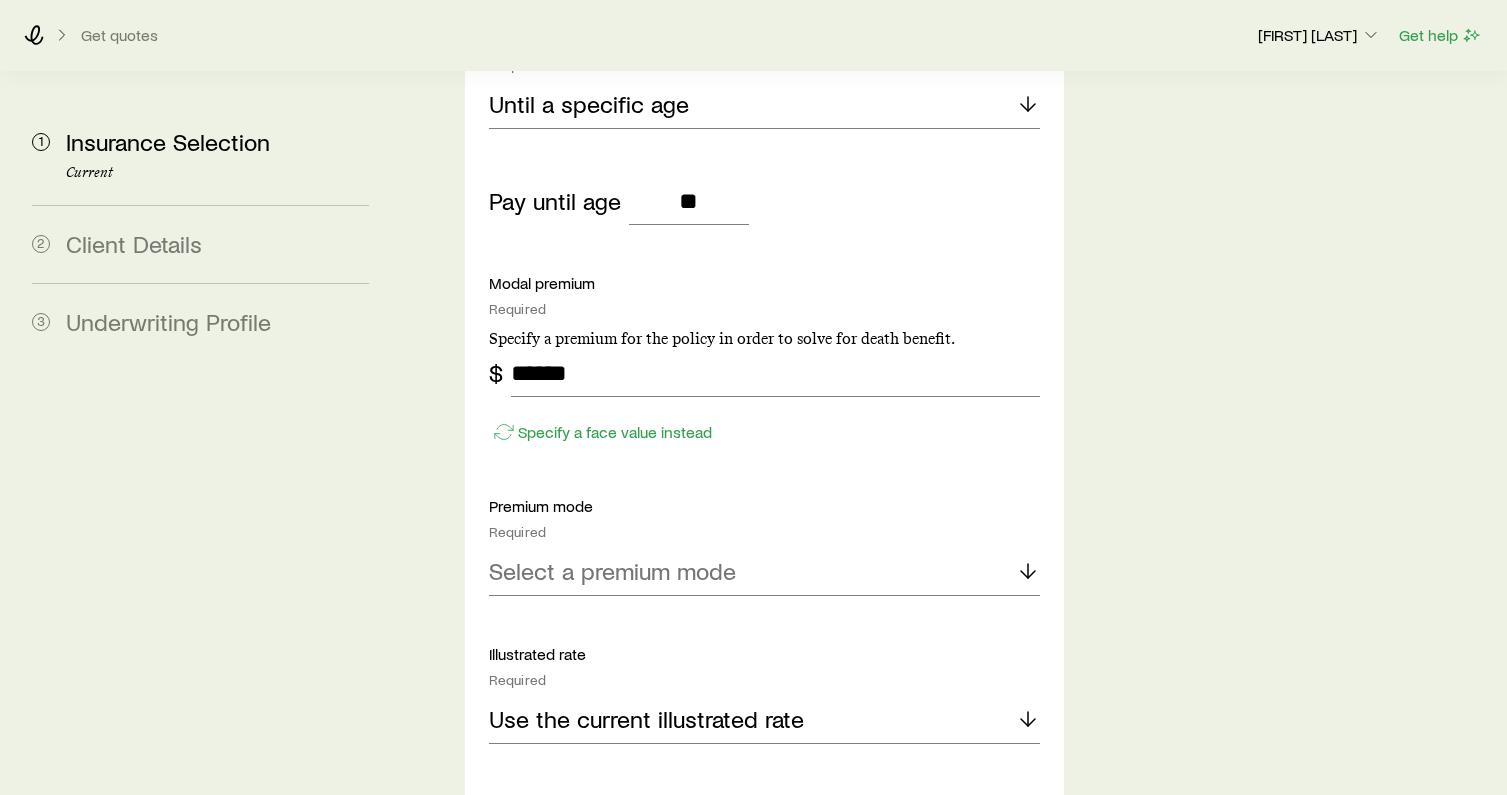 click on "Insurance Selection Start by specifying details about any product types you are considering. What type of product are you looking for? At least one is required Permanent life Term life Long term care (linked benefit) Annuity Disability permanent life Solve Details Coverage goal Required Protection Accumulation Protection product Required Note that you must be securities registered to sell variable universal life products. Whole life Compare products Premium duration Required Until age 65 This may limit how many quotes you may get because not all carriers support certain premium durations. Modal premium Required Specify a premium for the policy in order to solve for death benefit. $ ****** Specify a face value instead Premium mode Required Select a premium mode Dividend option Required Select a dividend option Illustrated rate Current dividend rate Death benefit option Note that not all carrier products support Increasing (Option B) and Return of premium (Option C) death benefit; this may limit selection. Yes No No" at bounding box center (950, -1903) 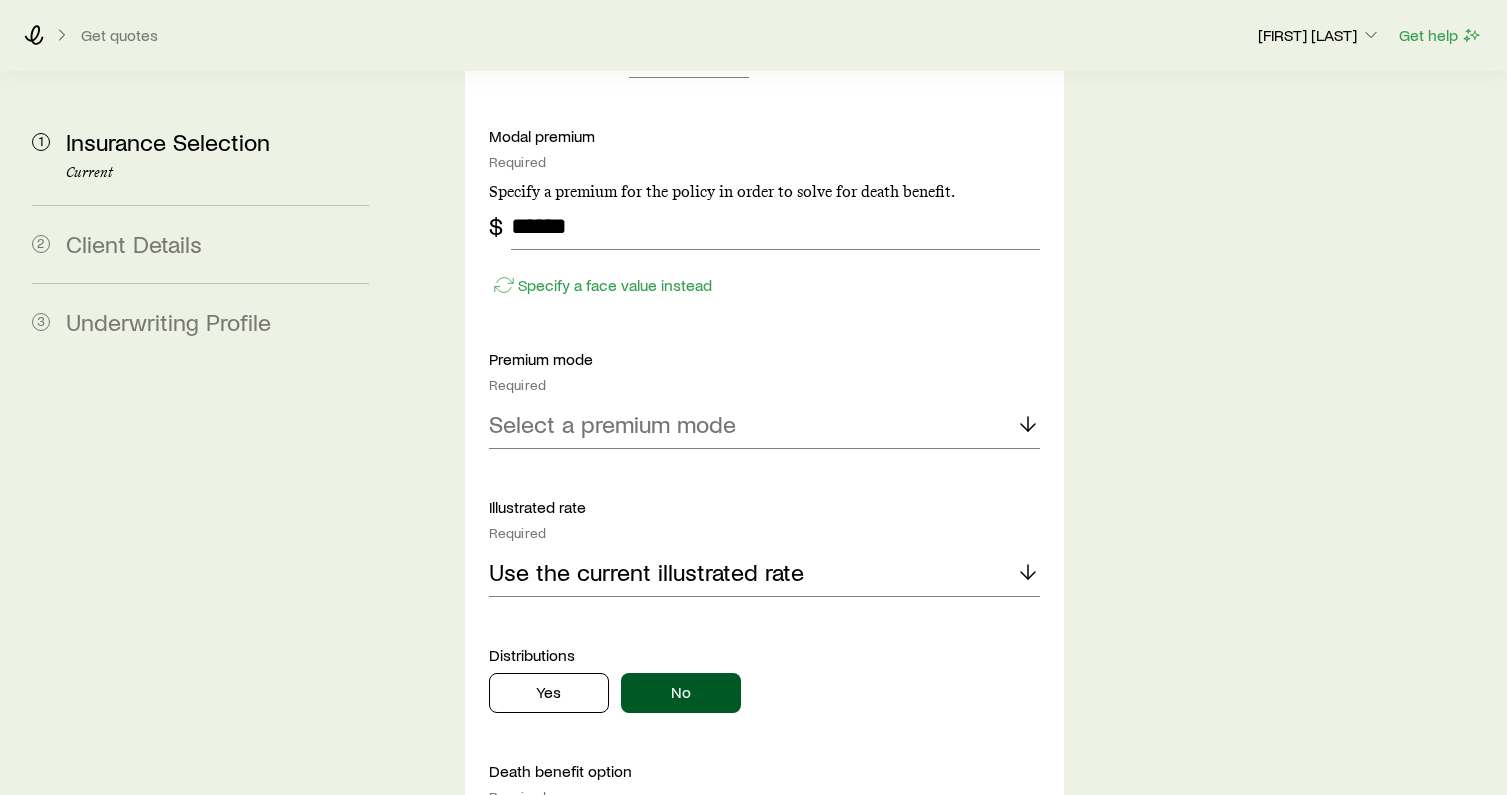 scroll, scrollTop: 6073, scrollLeft: 0, axis: vertical 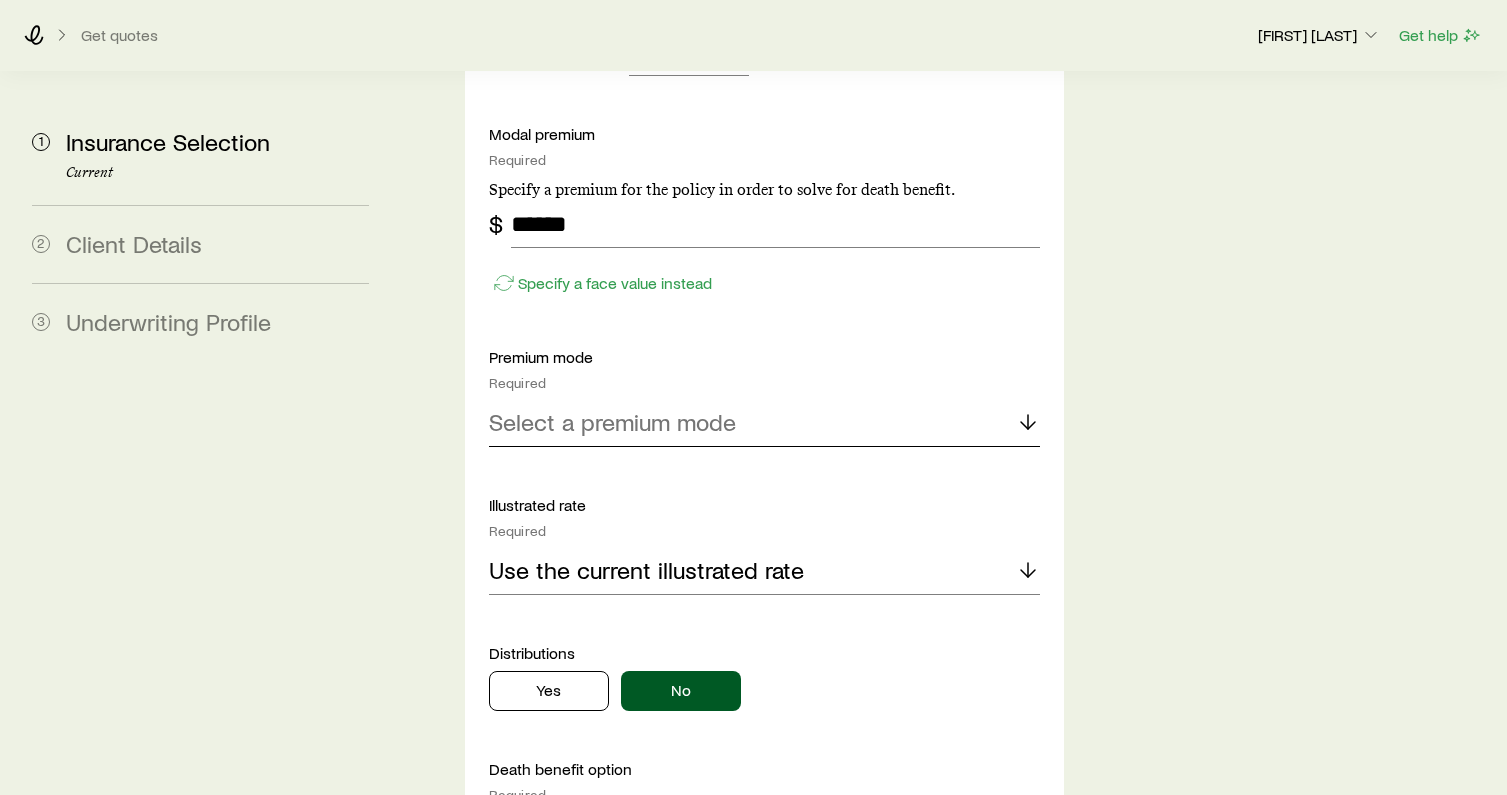 click 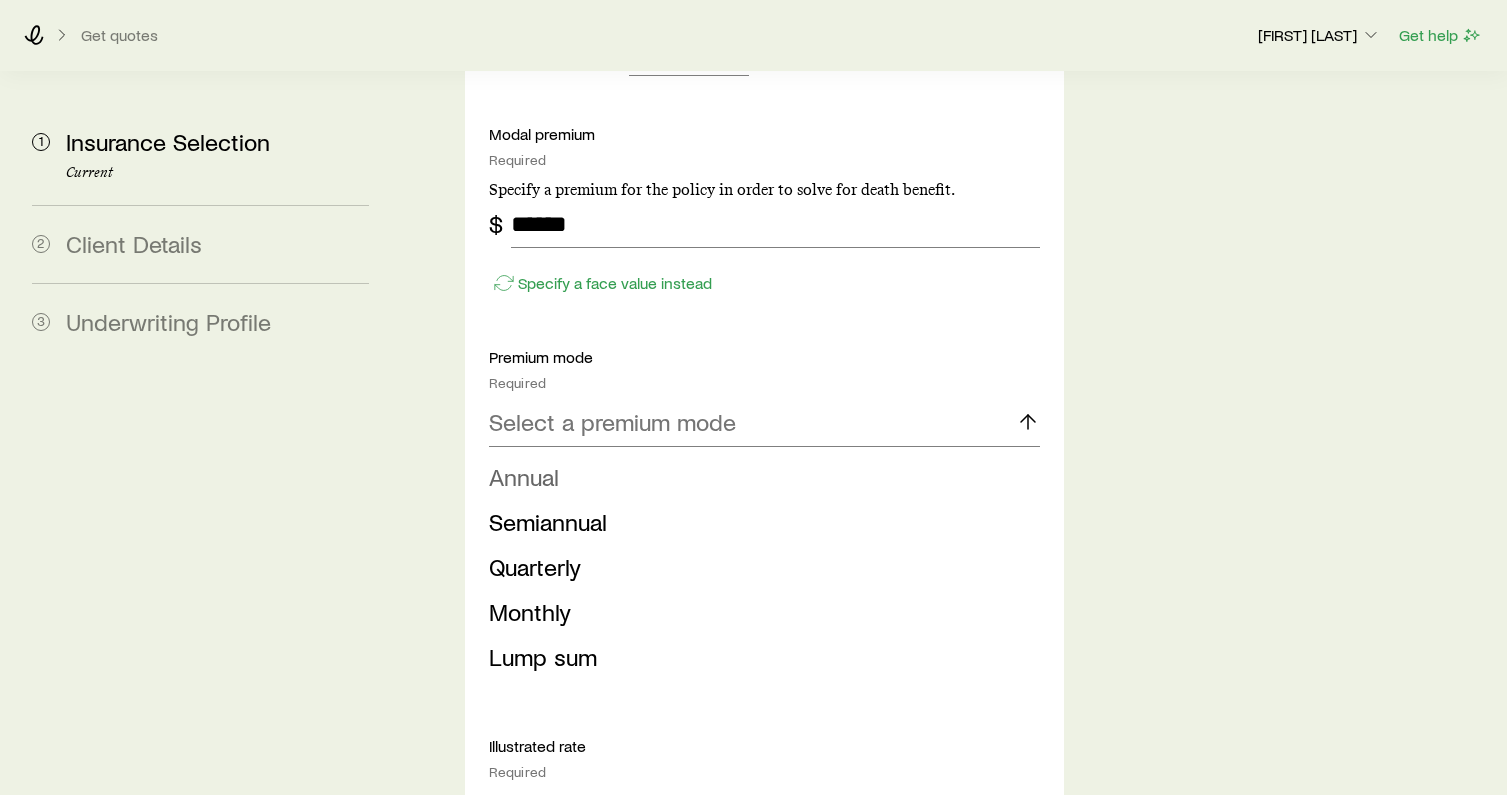 click on "Annual" at bounding box center (524, 476) 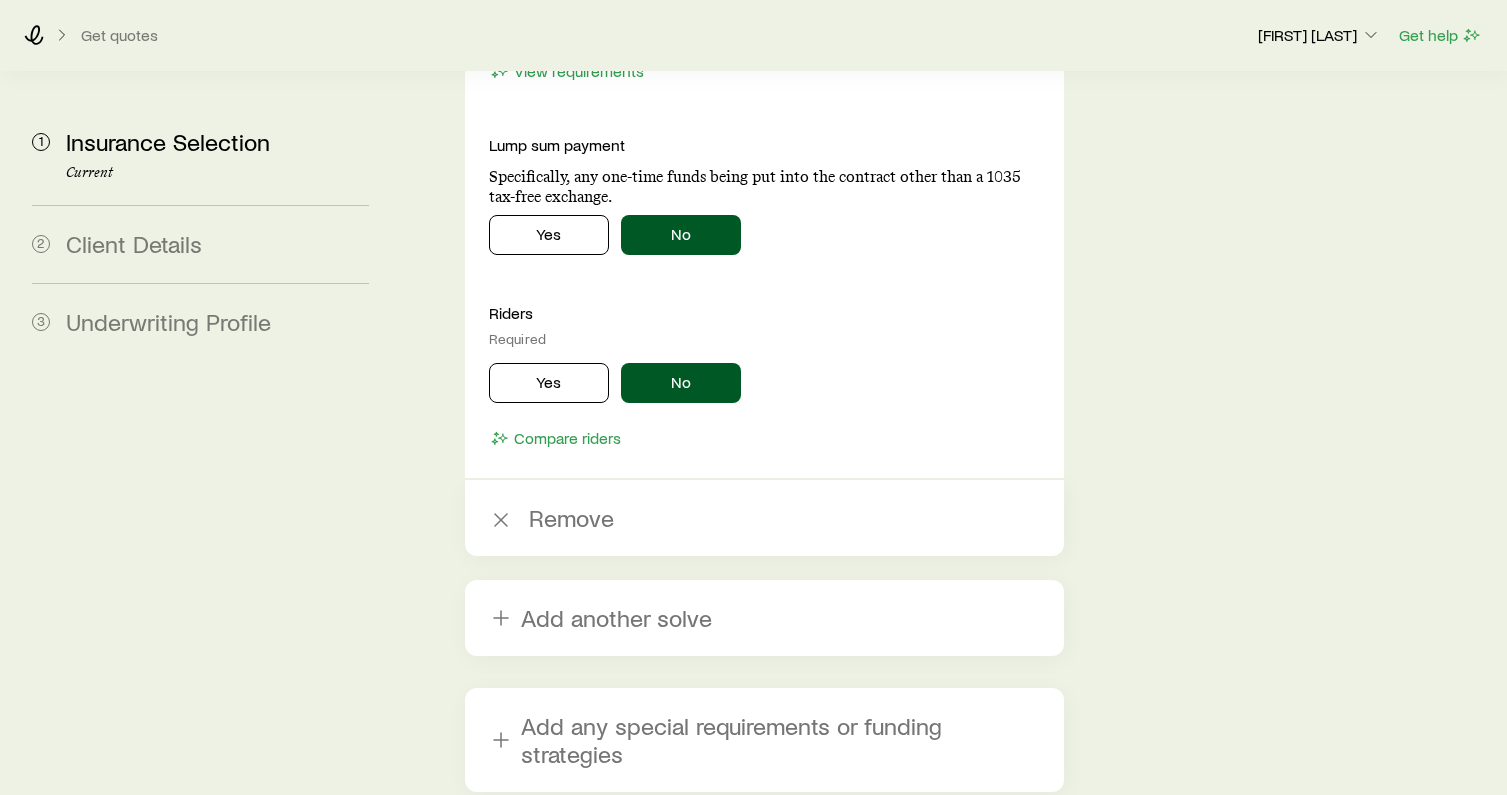 scroll, scrollTop: 7097, scrollLeft: 0, axis: vertical 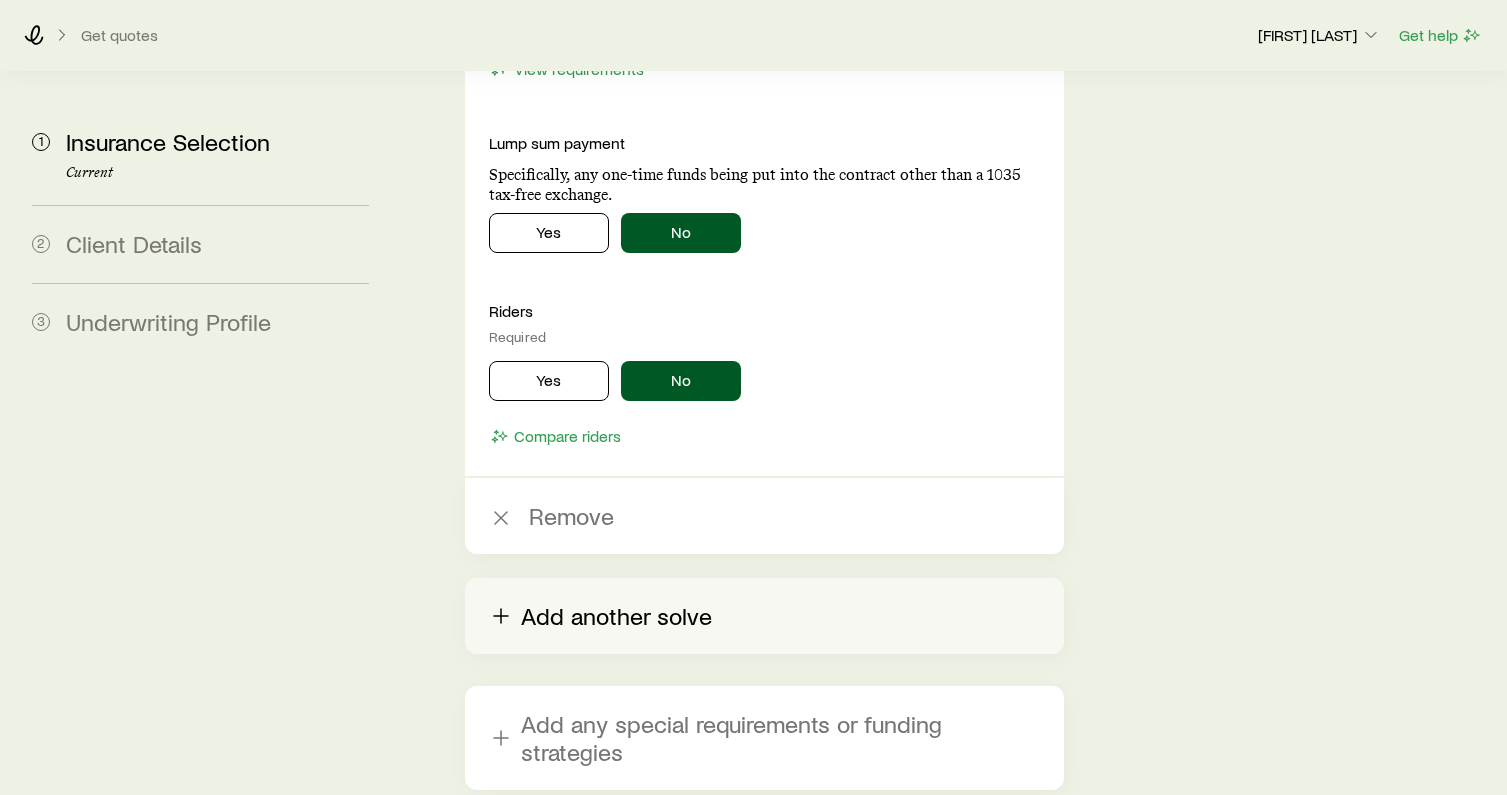 click on "Add another solve" at bounding box center [764, 616] 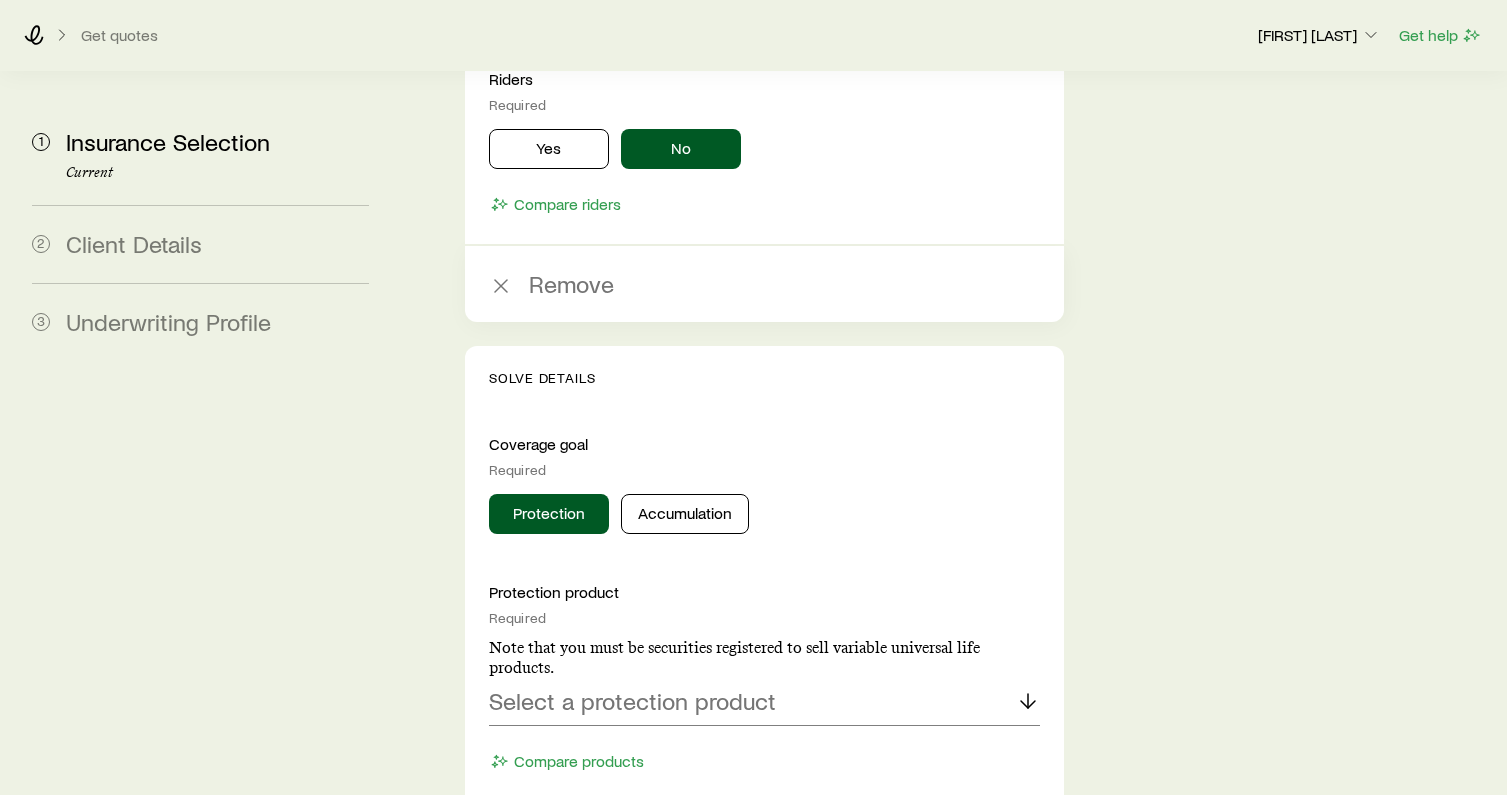 scroll, scrollTop: 7431, scrollLeft: 0, axis: vertical 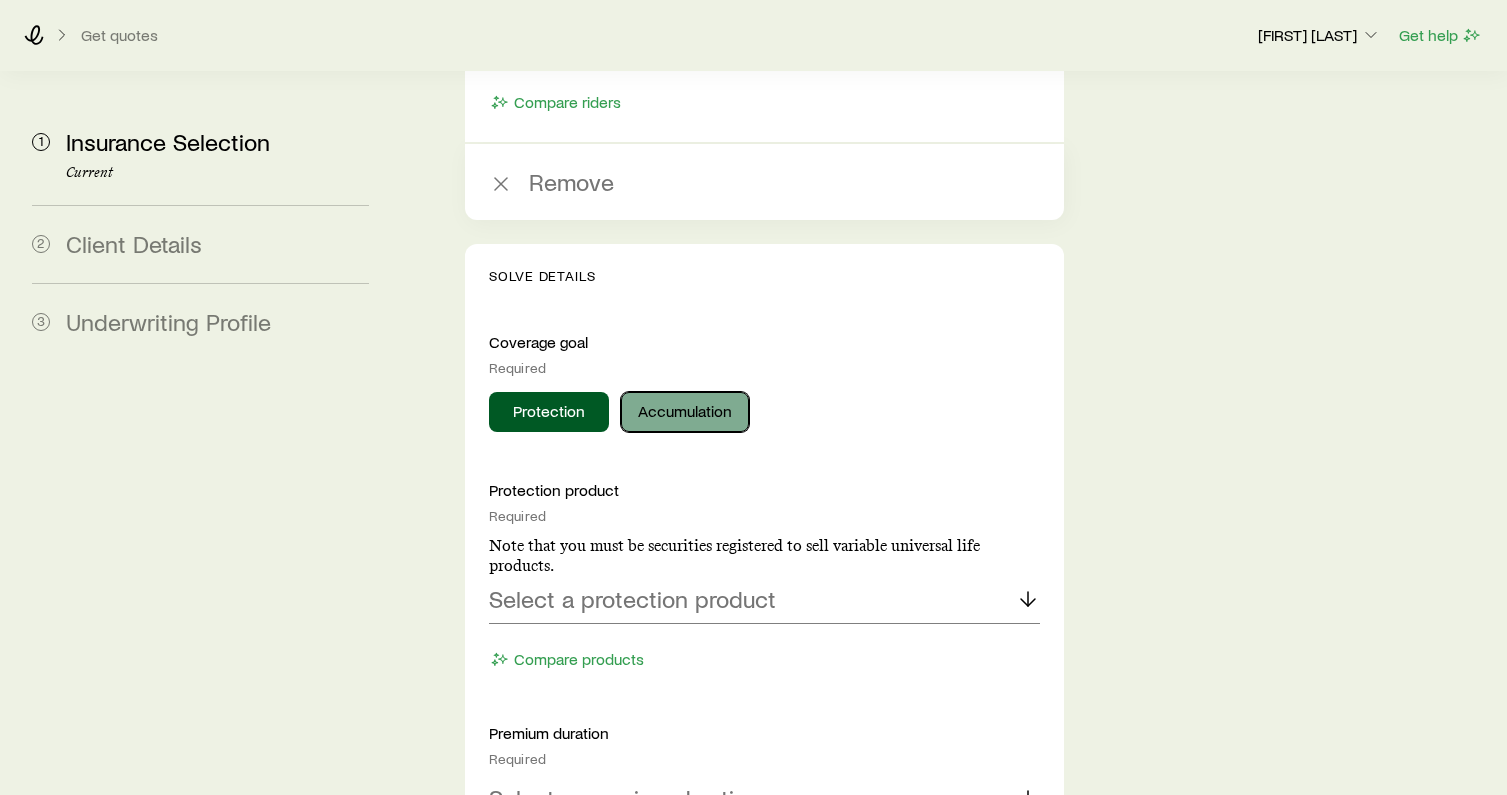 click on "Accumulation" at bounding box center [685, 412] 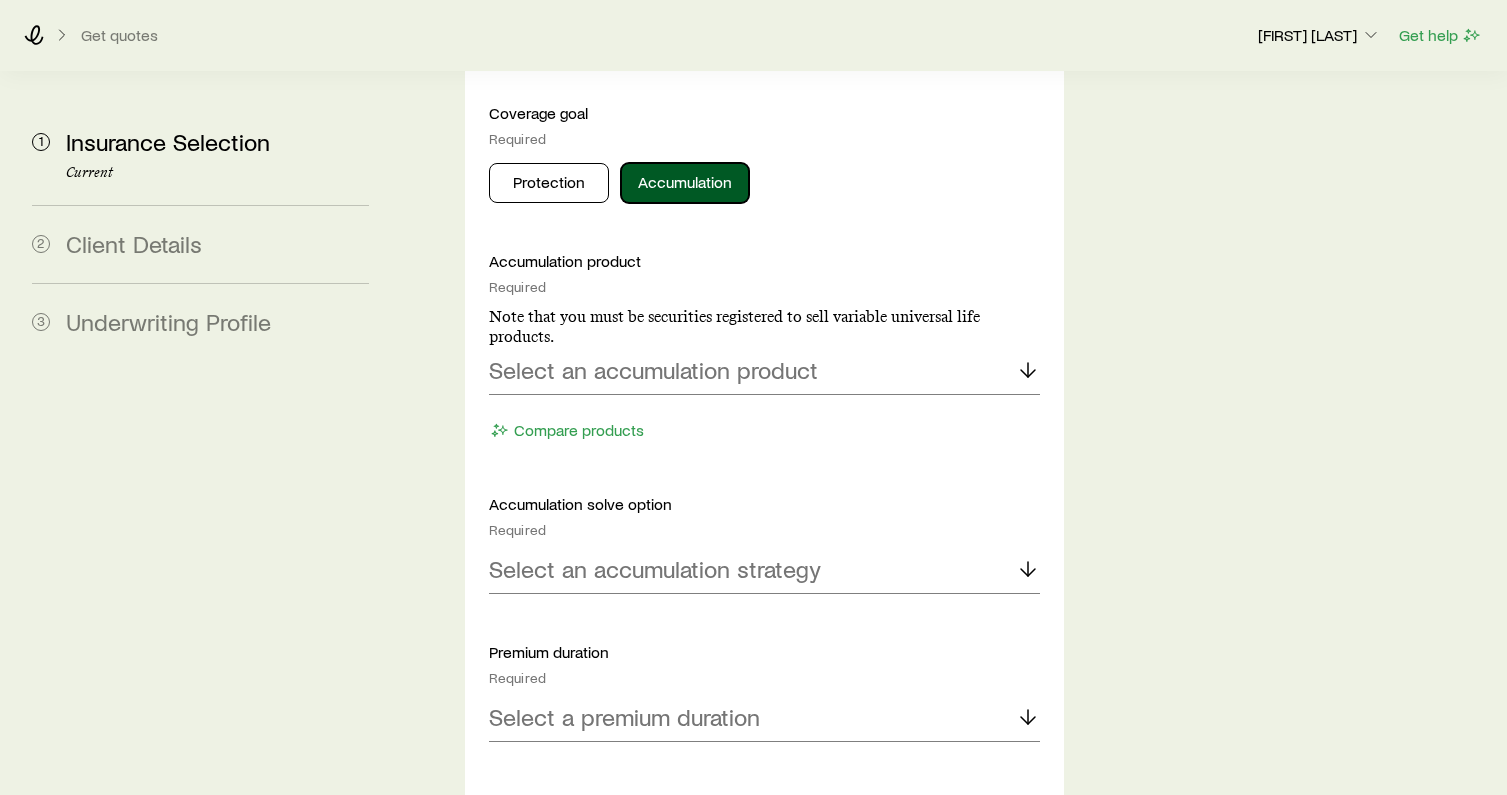 scroll, scrollTop: 7648, scrollLeft: 0, axis: vertical 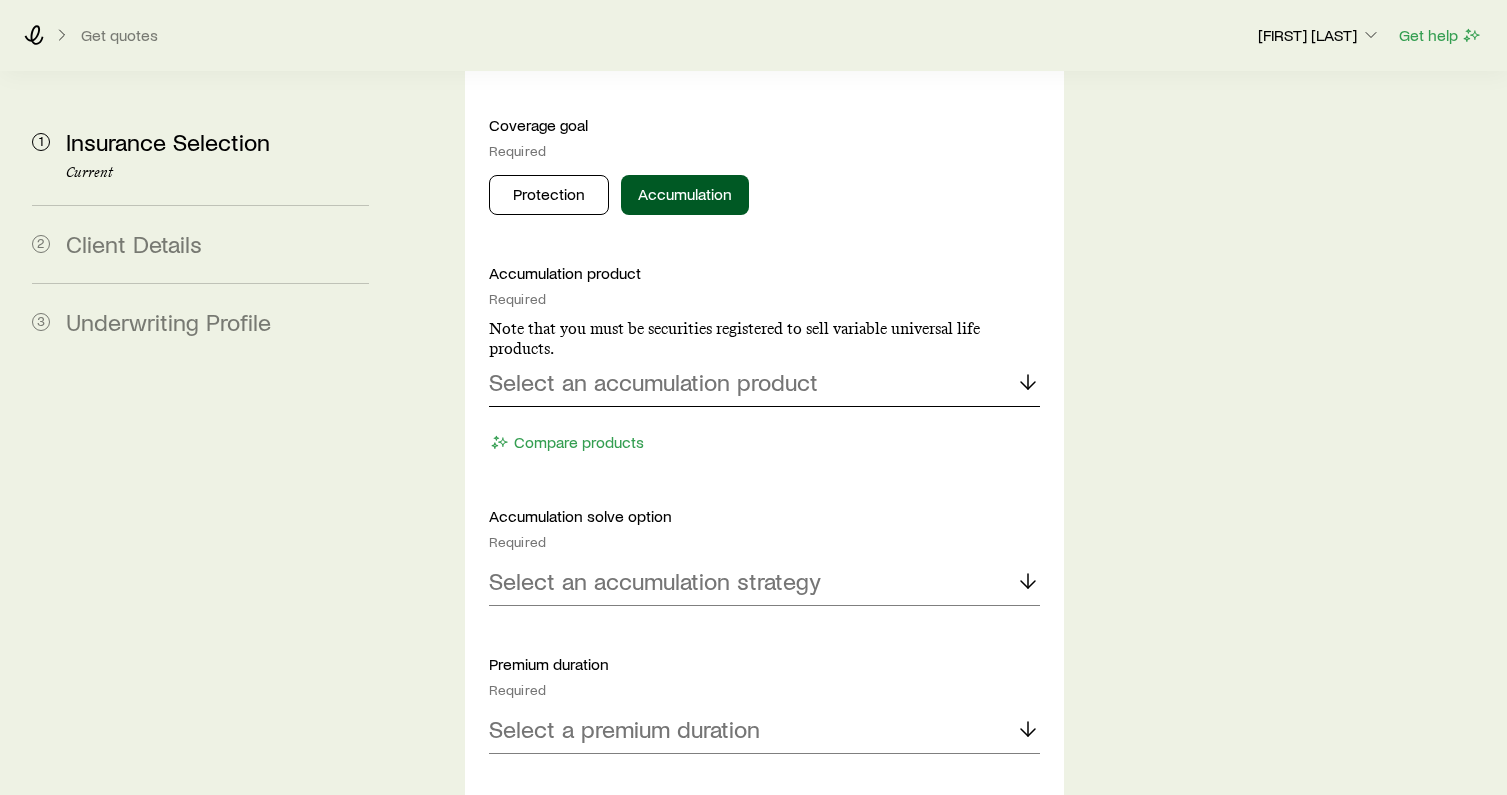 click 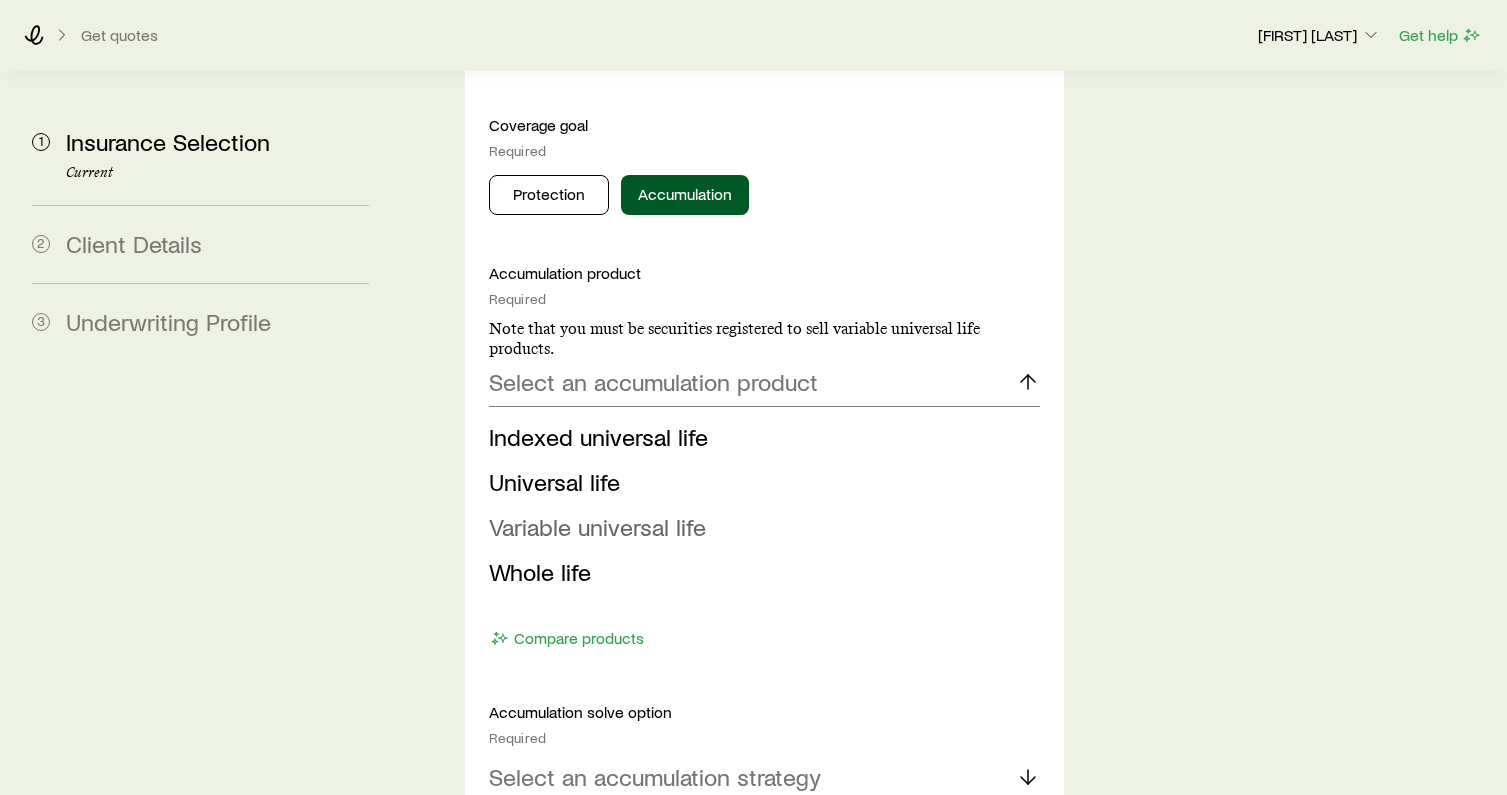 click on "Variable universal life" at bounding box center (597, 526) 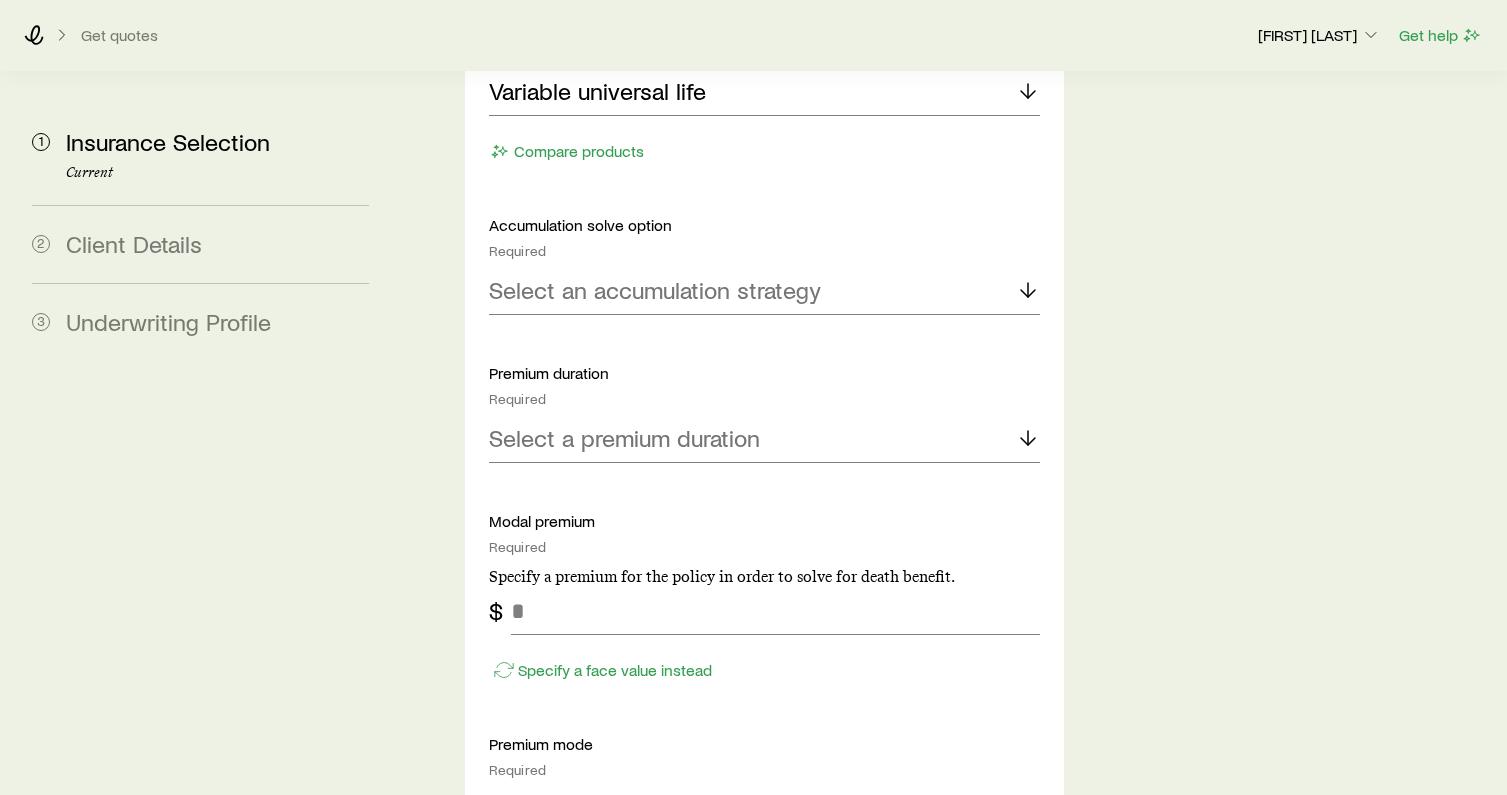 scroll, scrollTop: 7949, scrollLeft: 0, axis: vertical 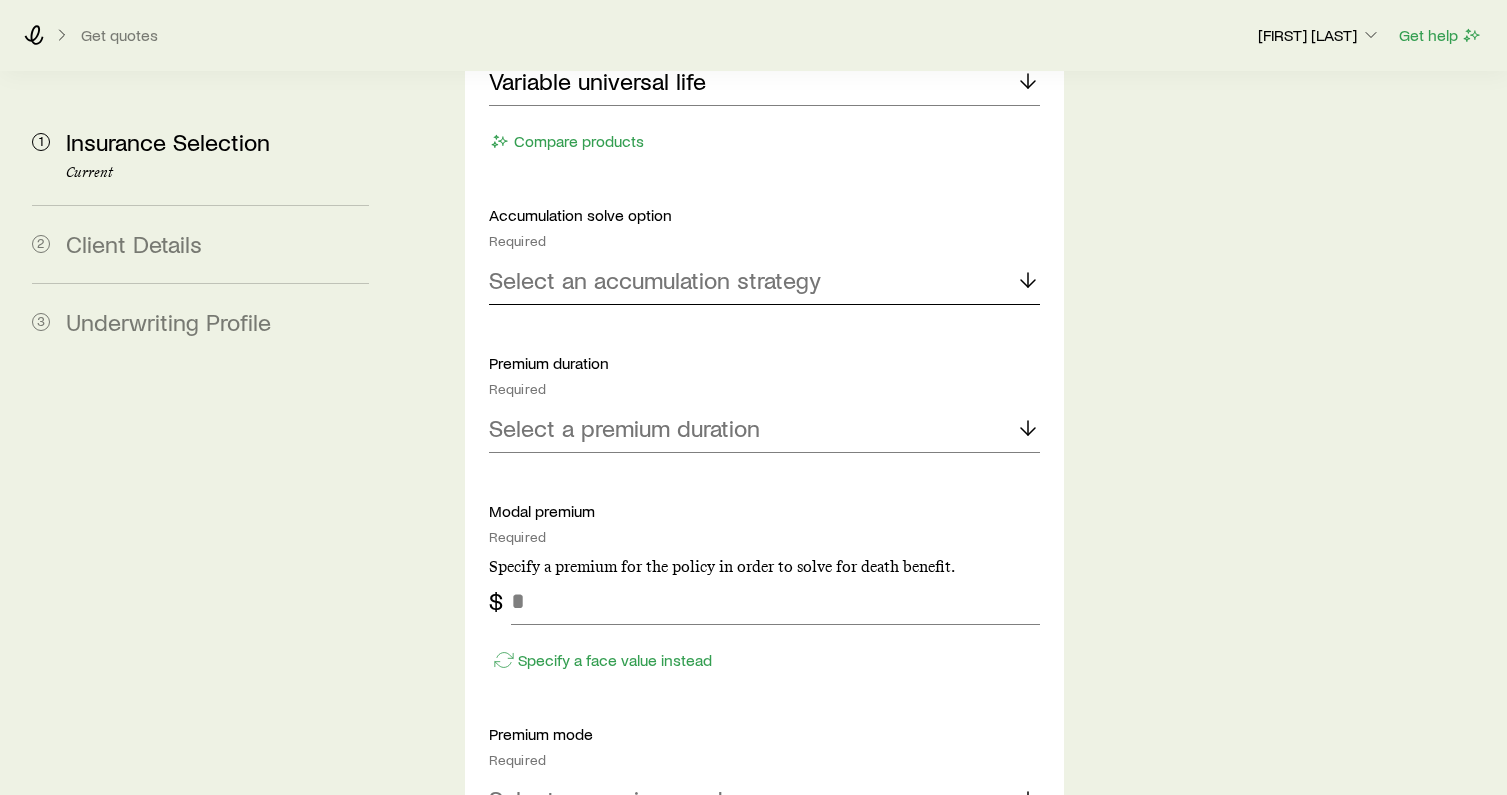 click 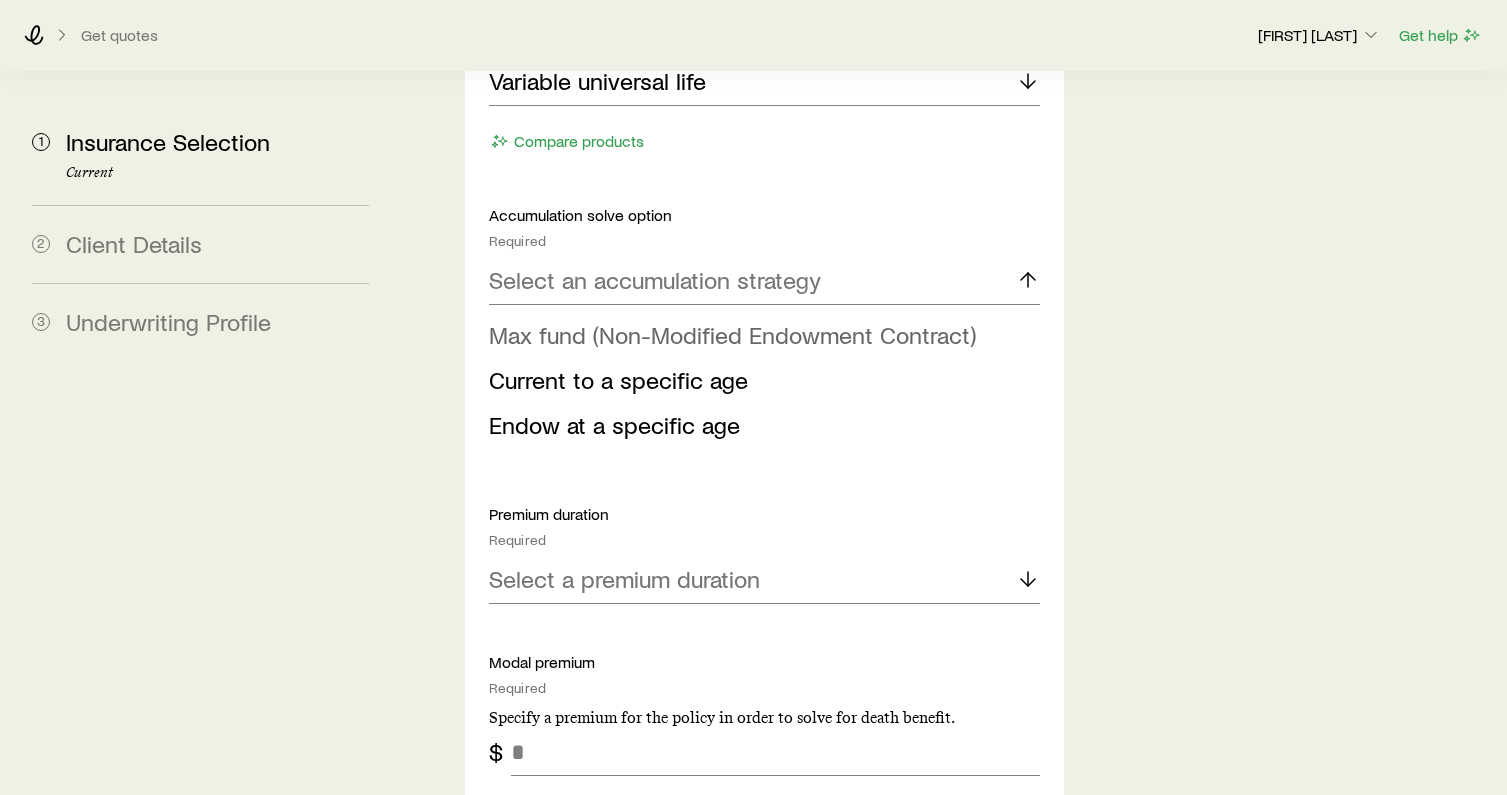 click on "Max fund (Non-Modified Endowment Contract)" at bounding box center (732, 334) 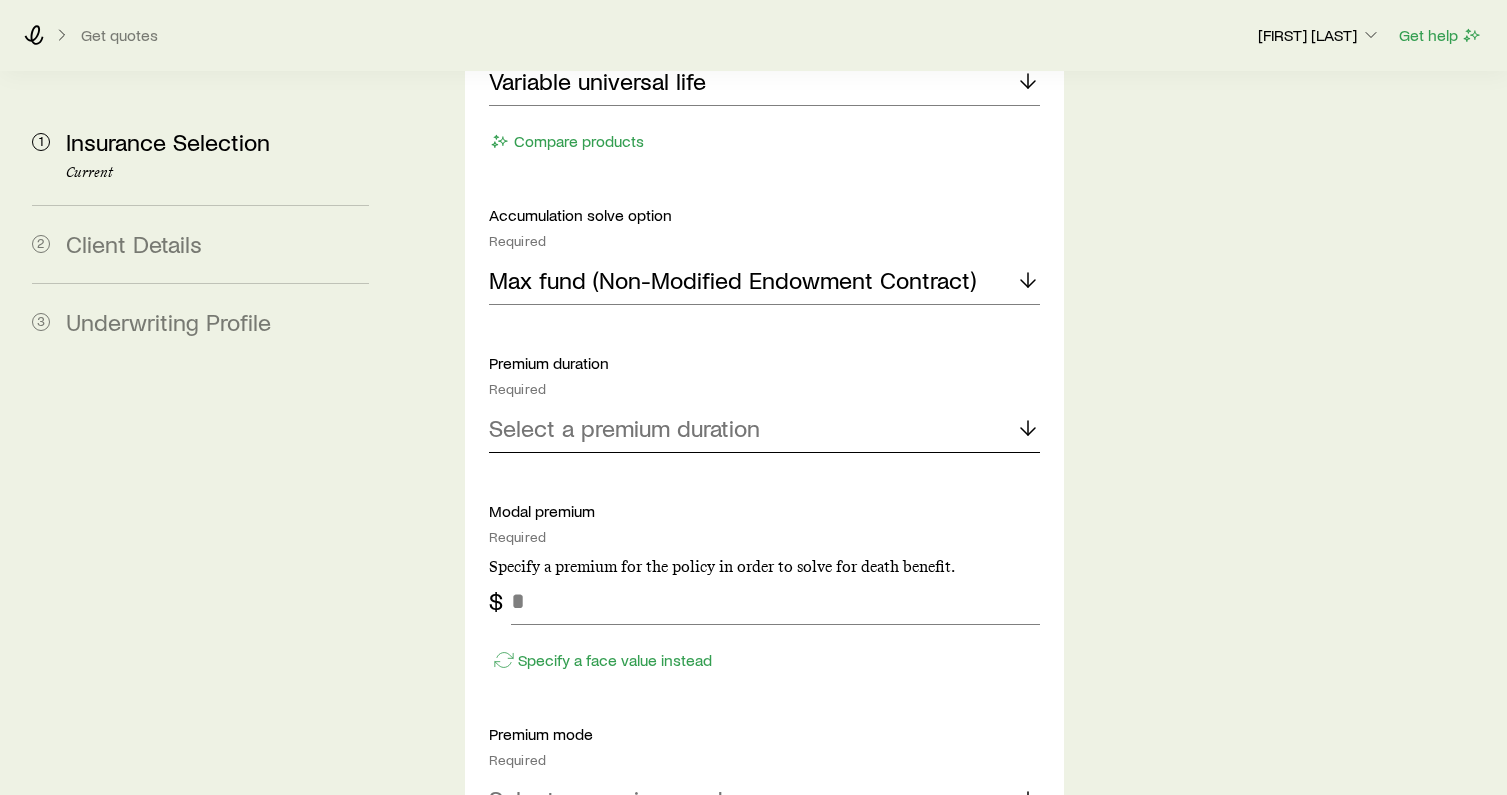 click 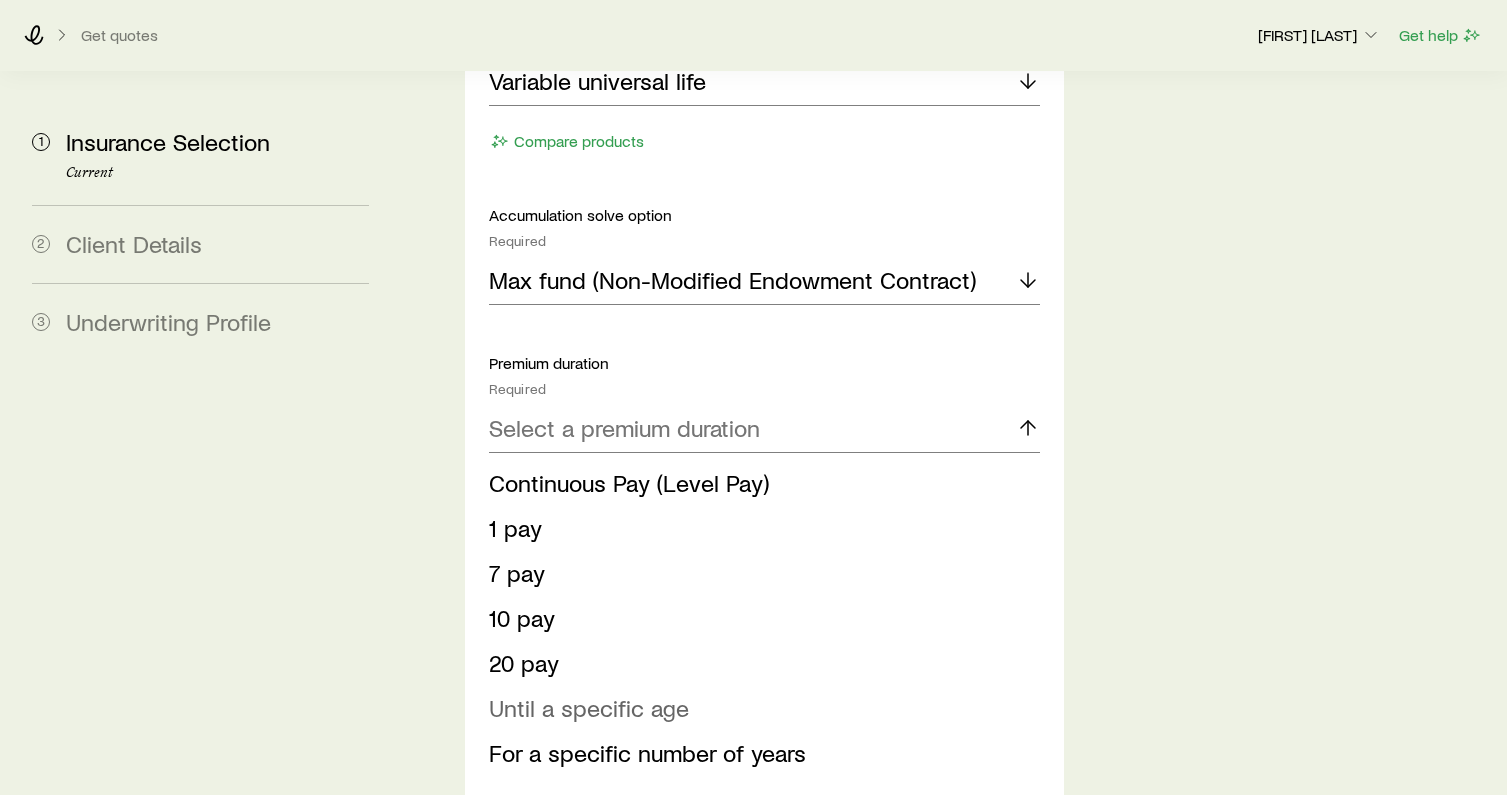 click on "Until a specific age" at bounding box center [589, 707] 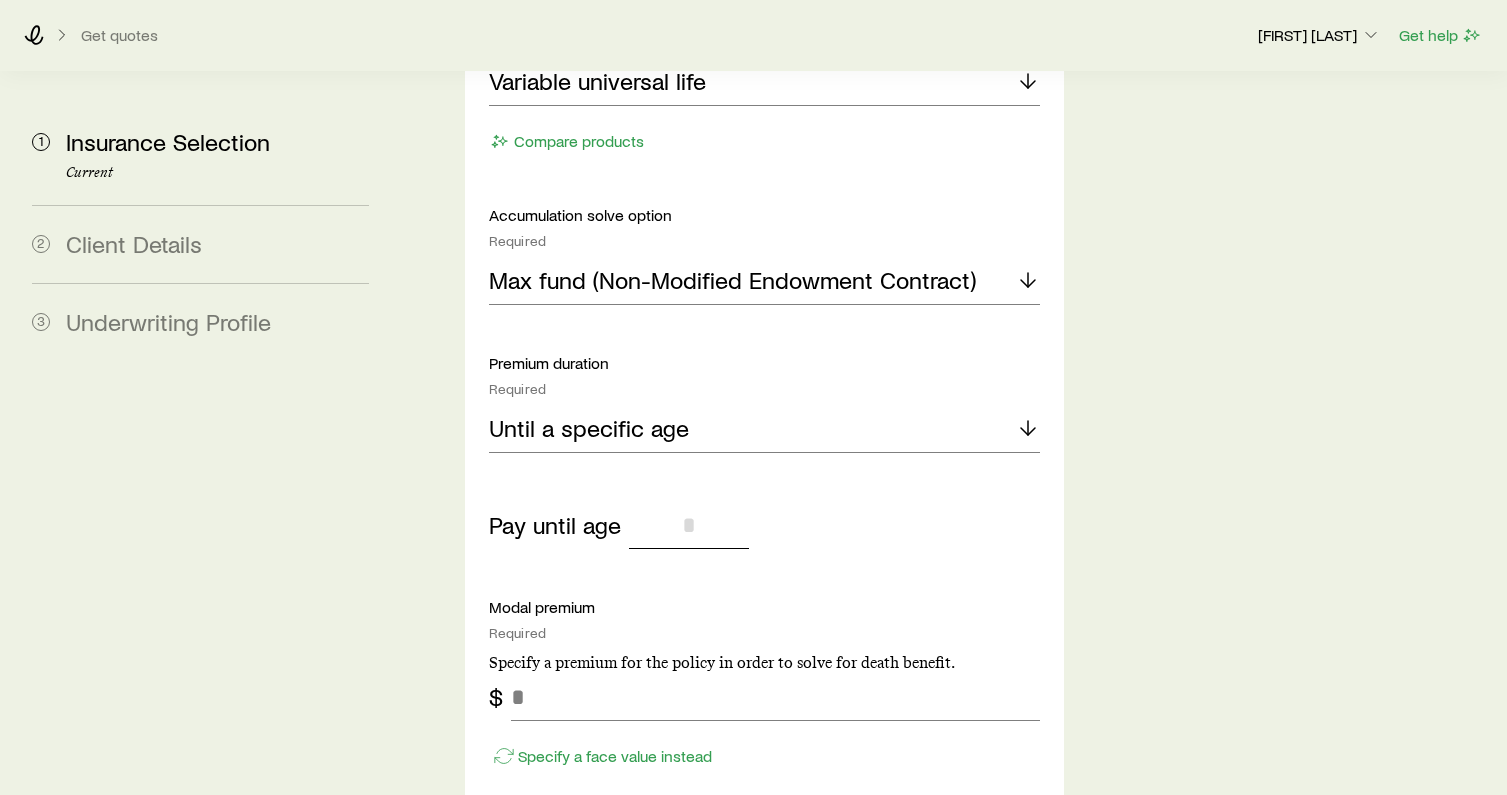 click at bounding box center [689, 525] 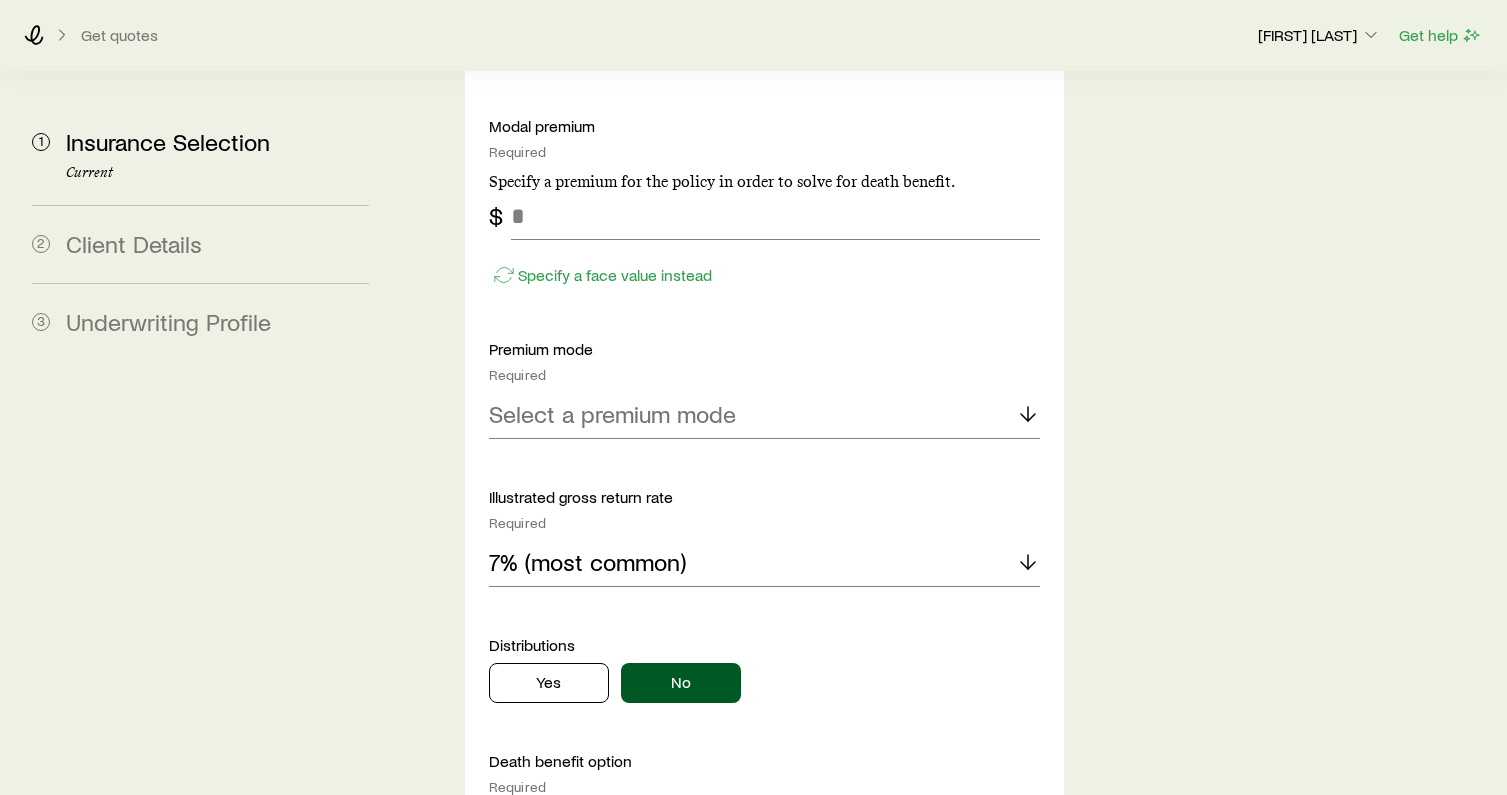 scroll, scrollTop: 8428, scrollLeft: 0, axis: vertical 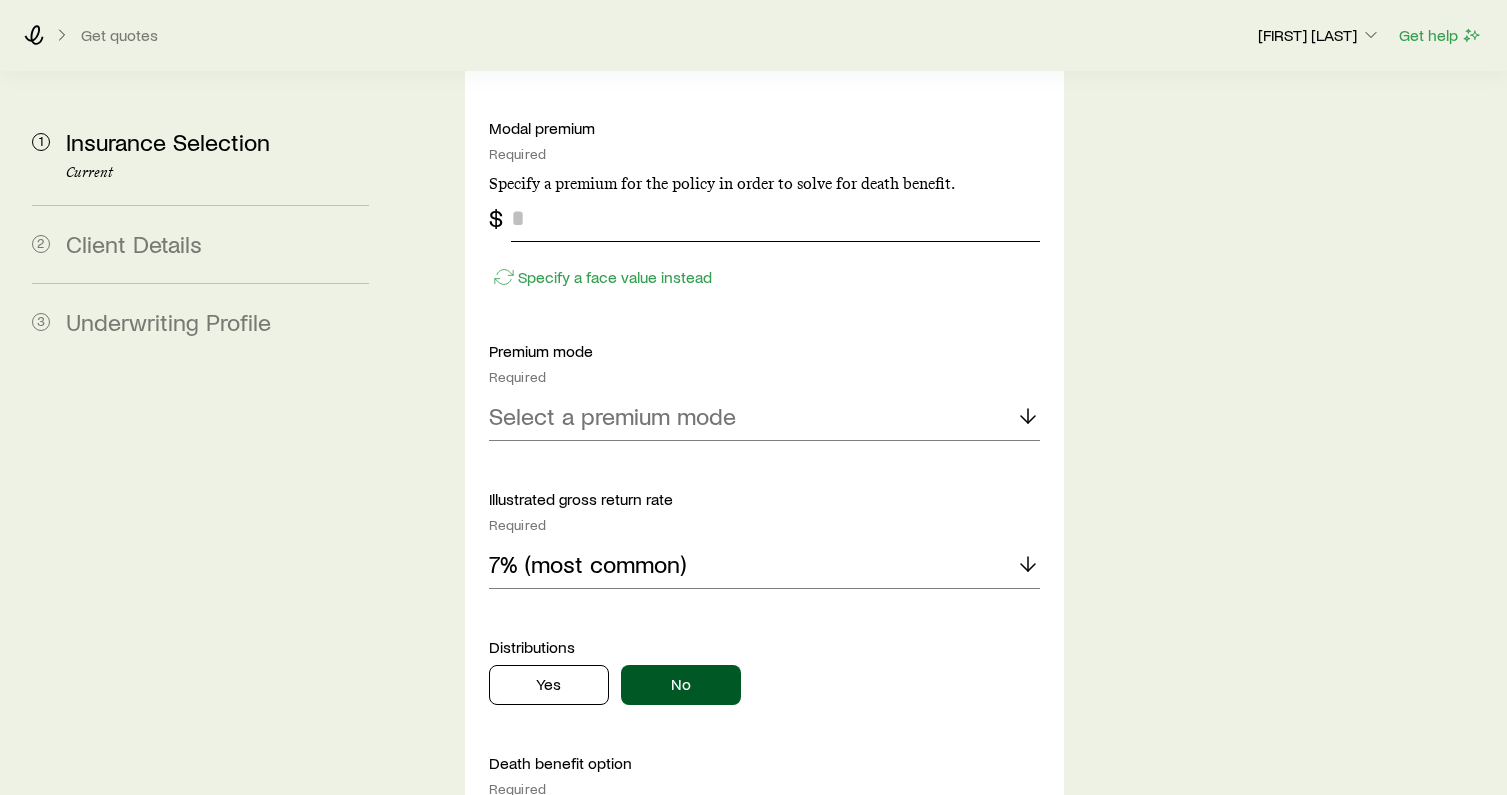 type on "**" 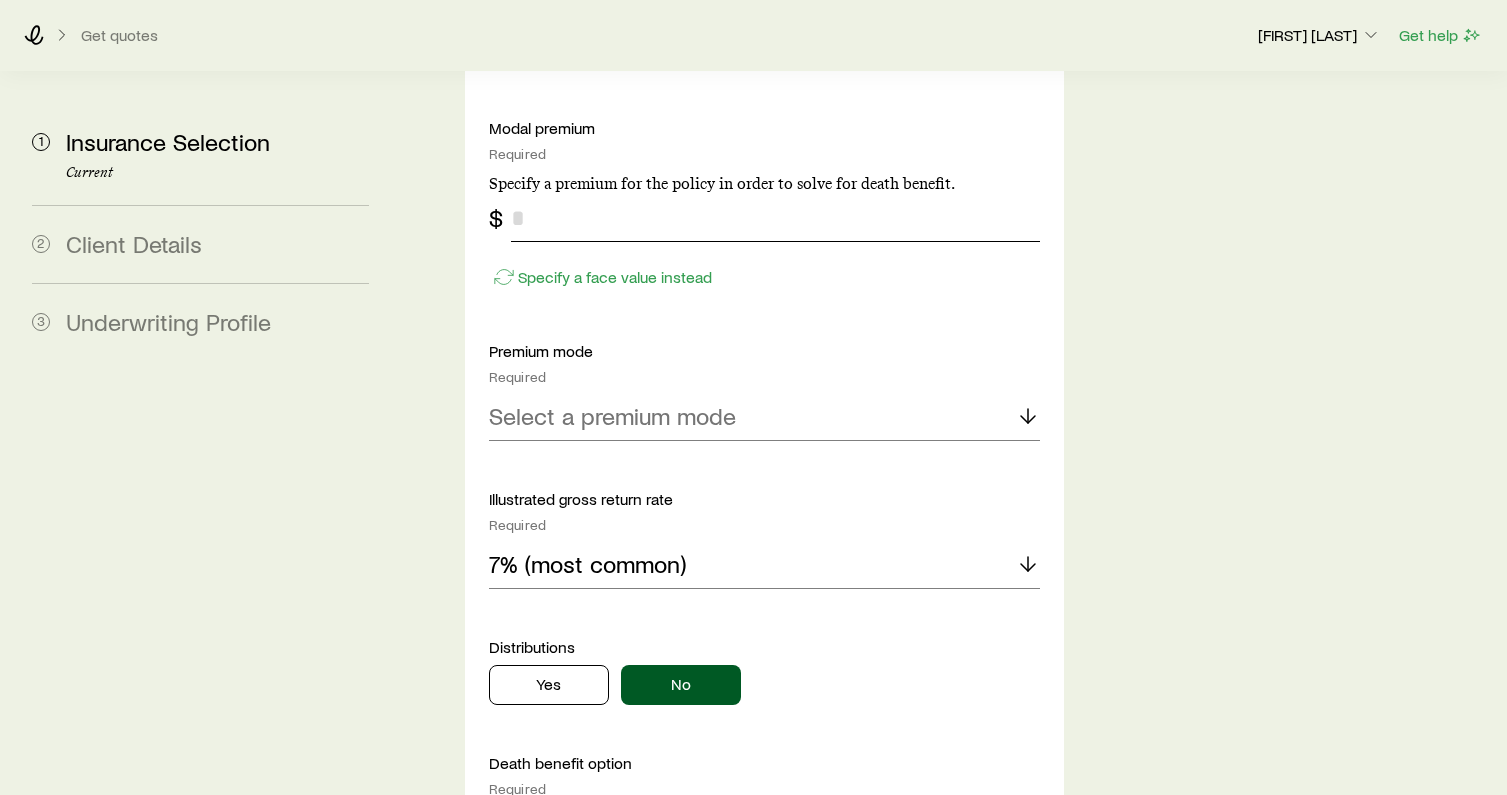 click at bounding box center [775, 218] 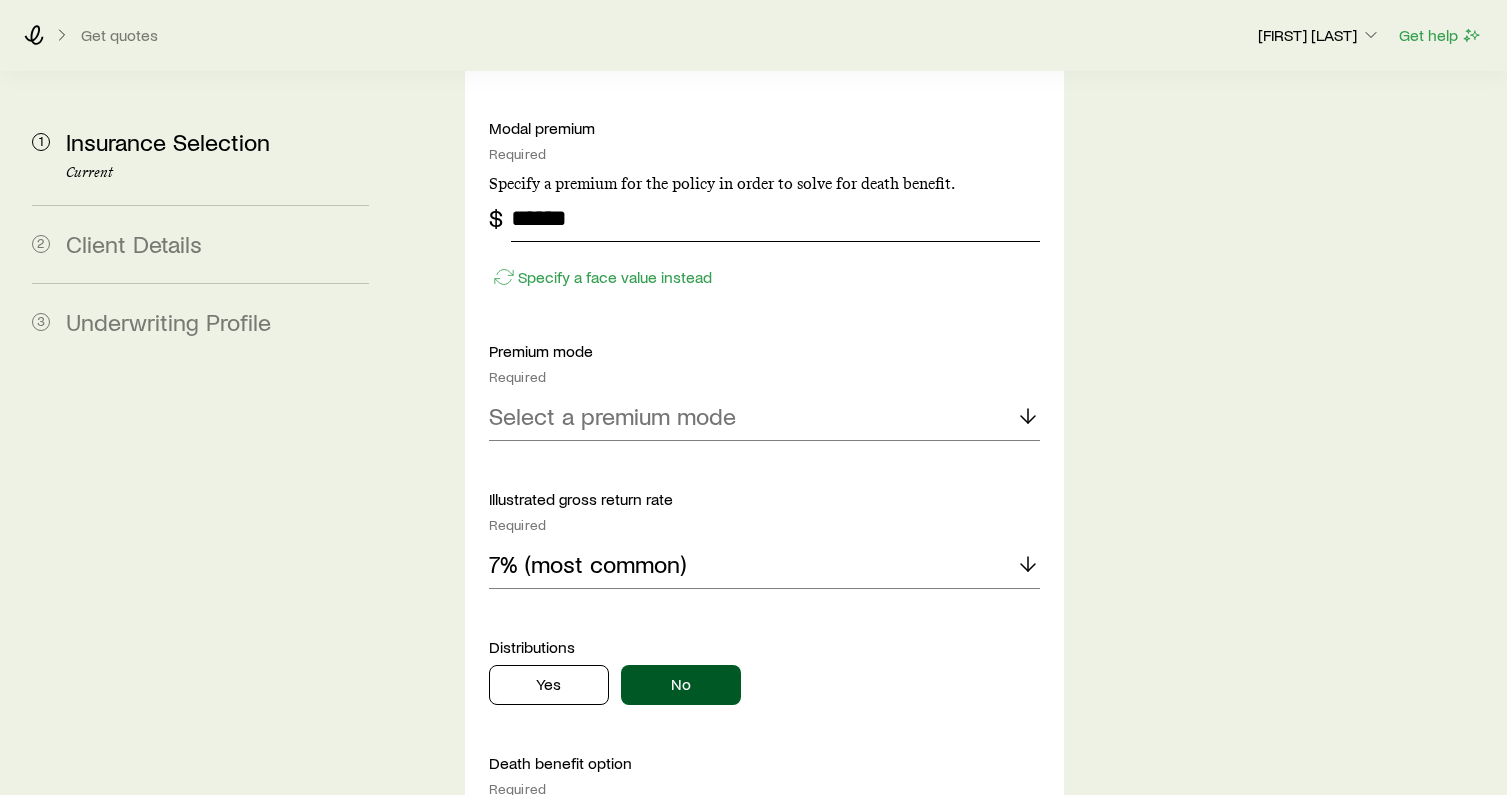 type on "******" 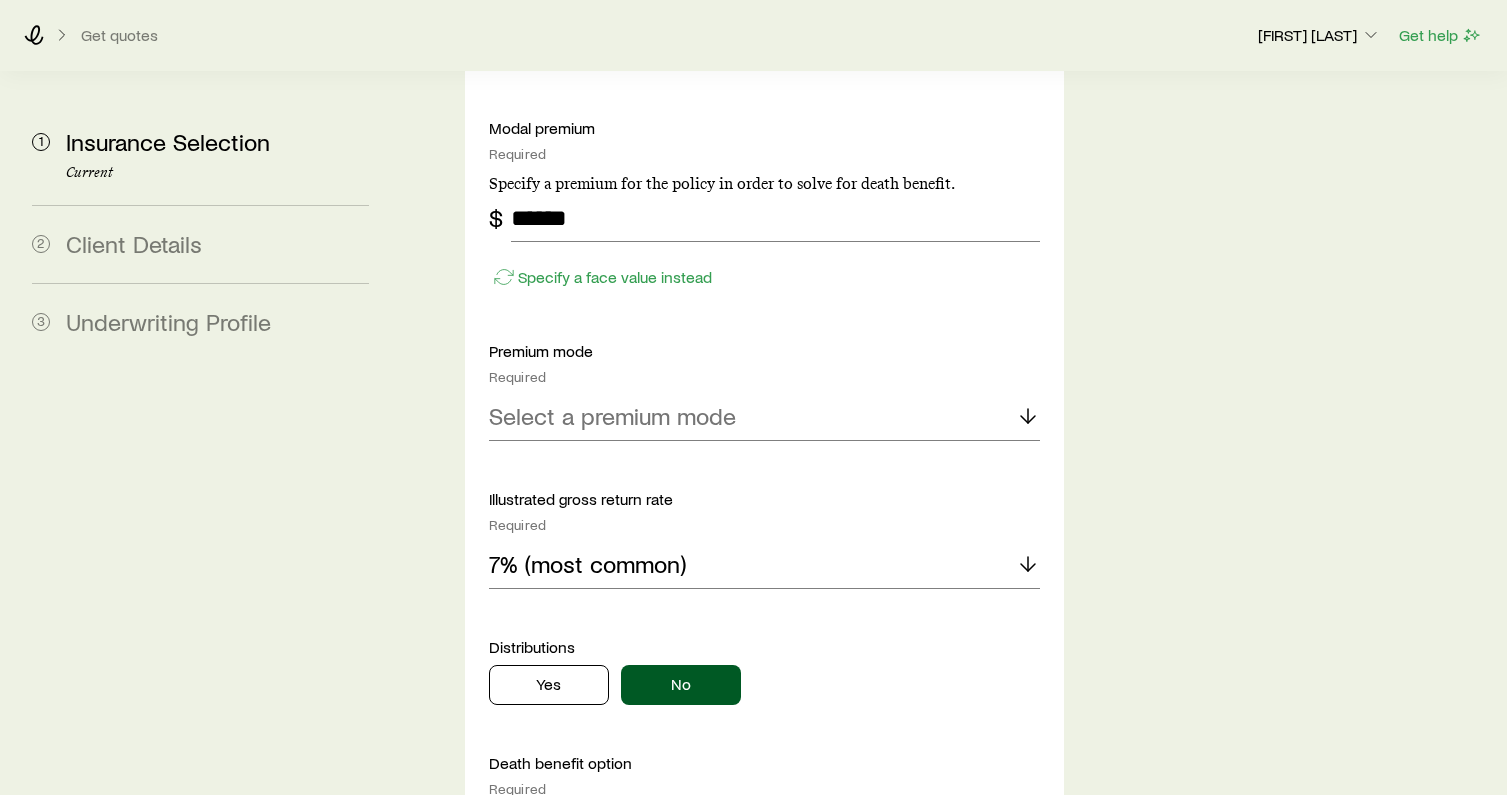 click on "Accumulation product Required Note that you must be securities registered to sell variable universal life products. Variable universal life Compare products Accumulation solve option Required Max fund (Non-Modified Endowment Contract) Premium duration Required Until a specific age Pay until age ** Modal premium Required Specify a premium for the policy in order to solve for death benefit. $ ****** Specify a face value instead Premium mode Required Select a premium mode Illustrated gross return rate Required 7% (most common) Distributions Yes No Death benefit option Required Select a death benefit option Compare options" at bounding box center (764, 193) 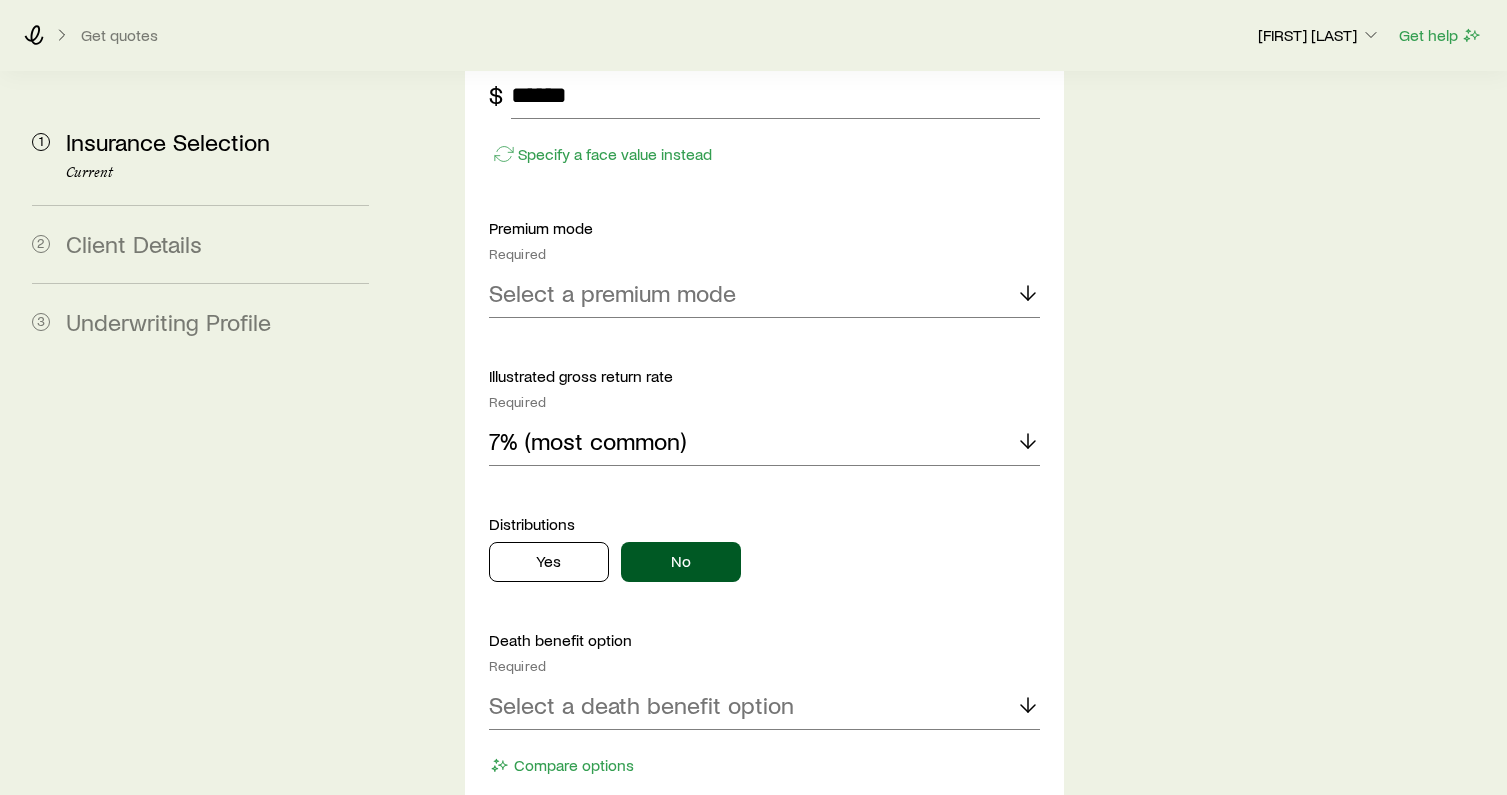 scroll, scrollTop: 8559, scrollLeft: 0, axis: vertical 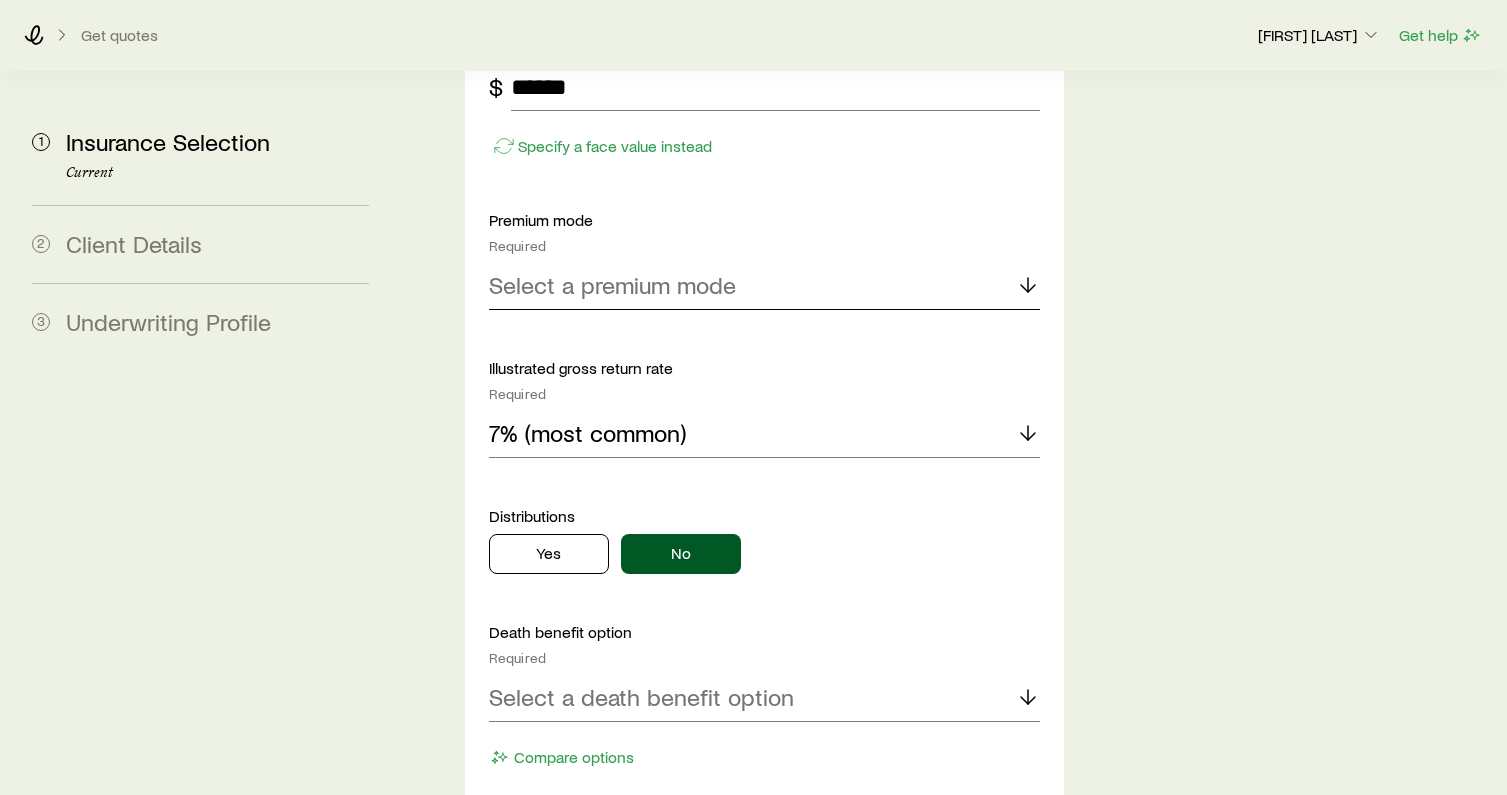 click 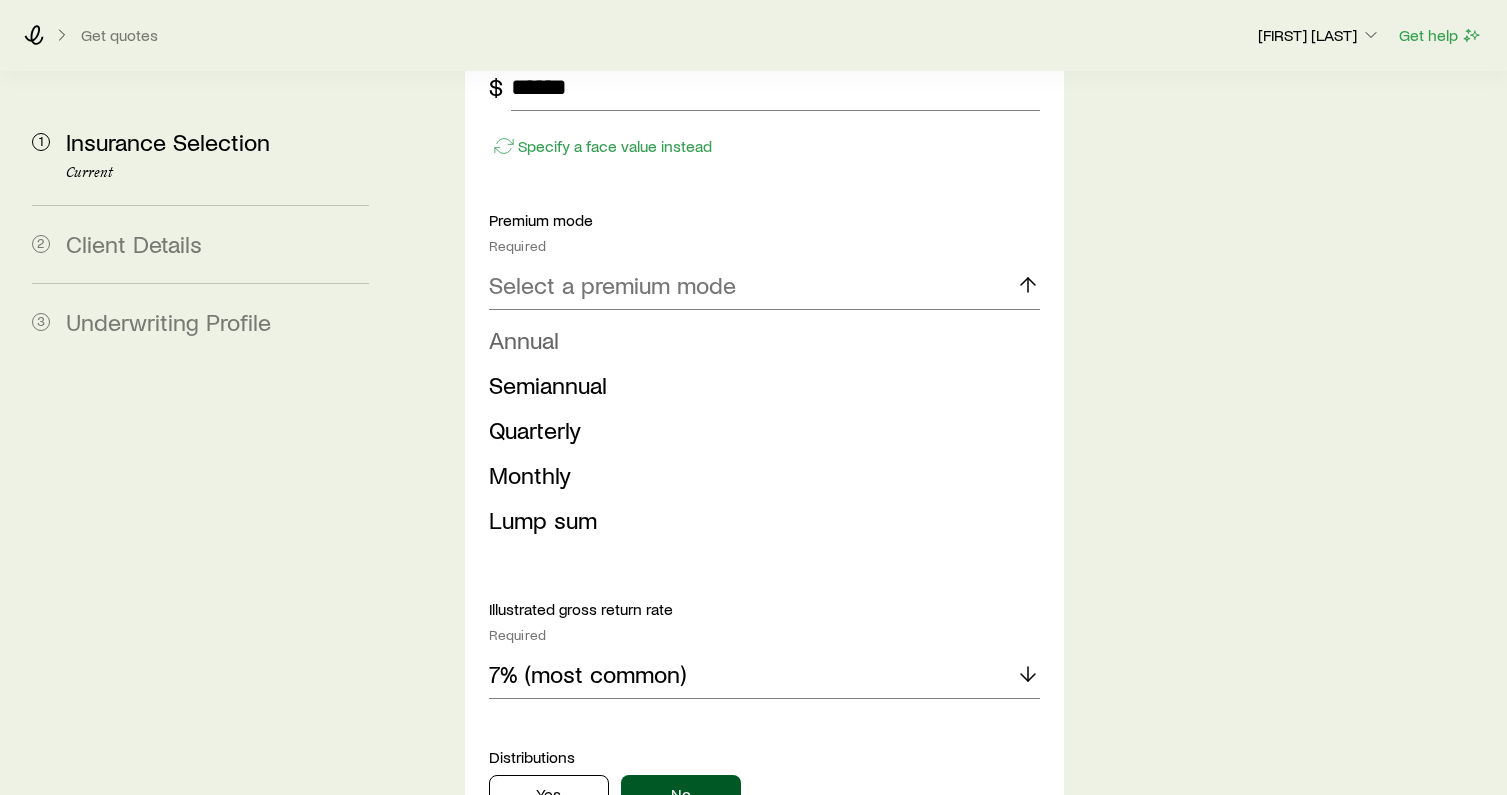 click on "Annual" at bounding box center (758, 340) 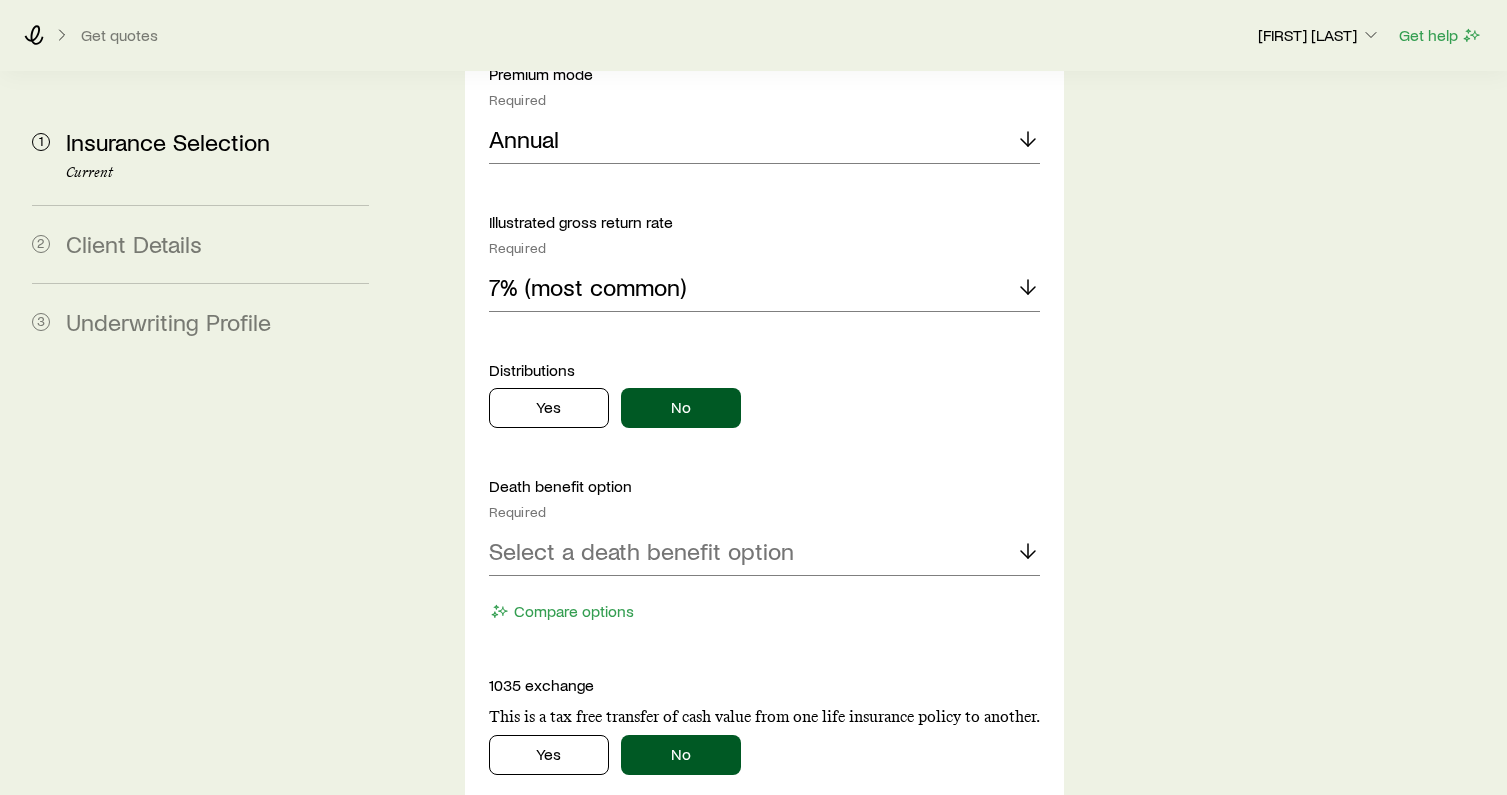 scroll, scrollTop: 8715, scrollLeft: 0, axis: vertical 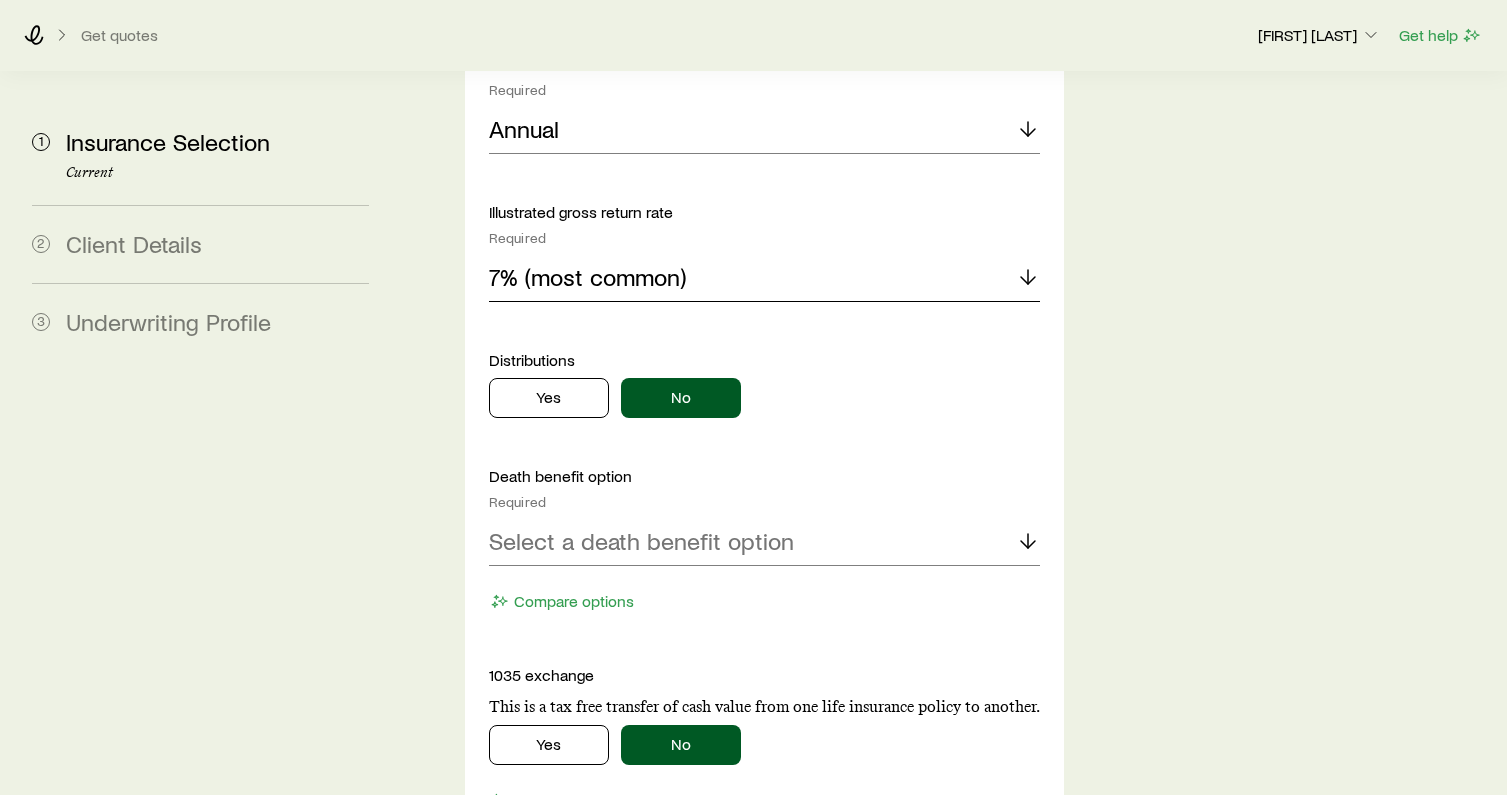 click 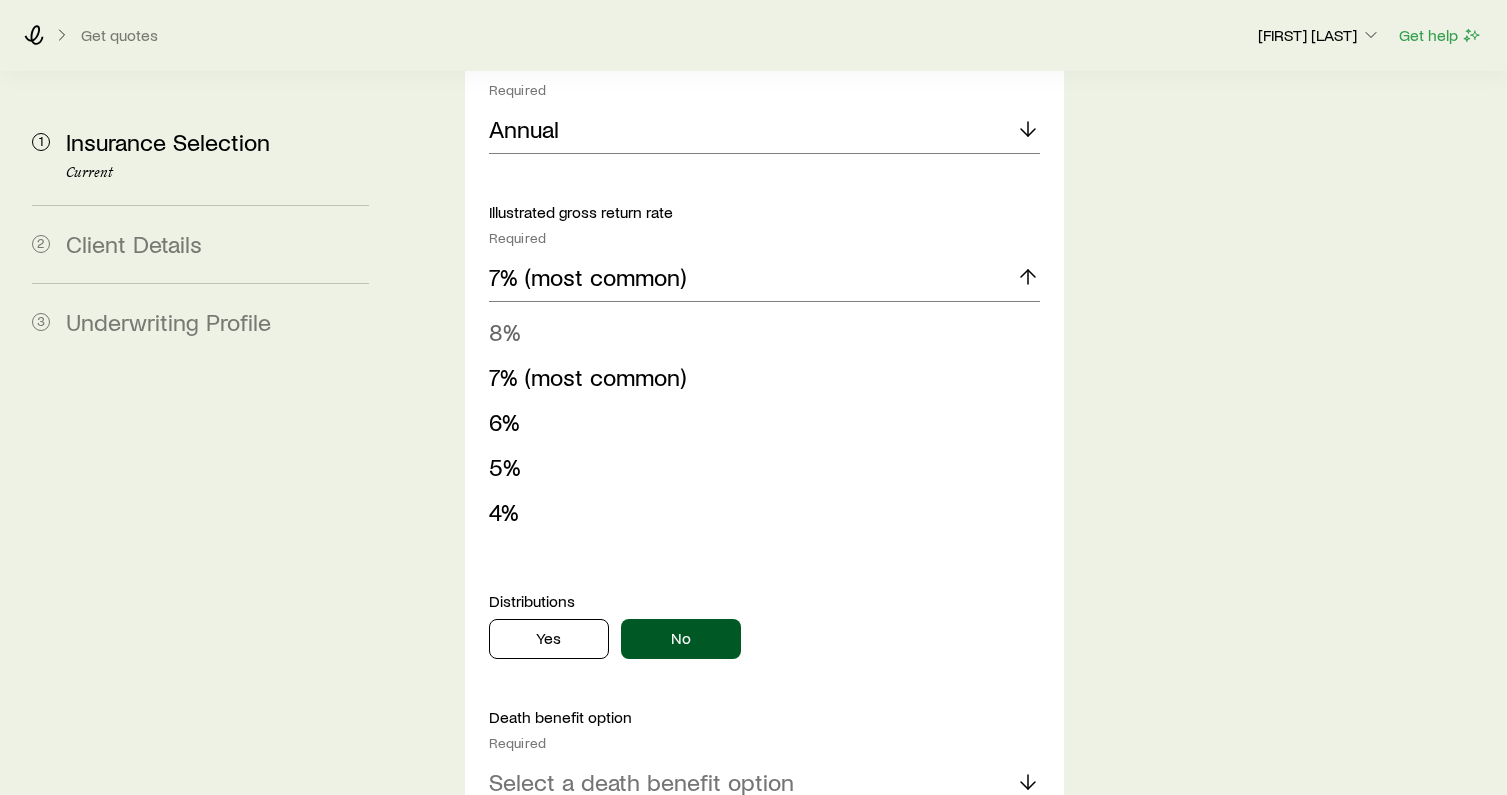 click on "8%" at bounding box center [758, 332] 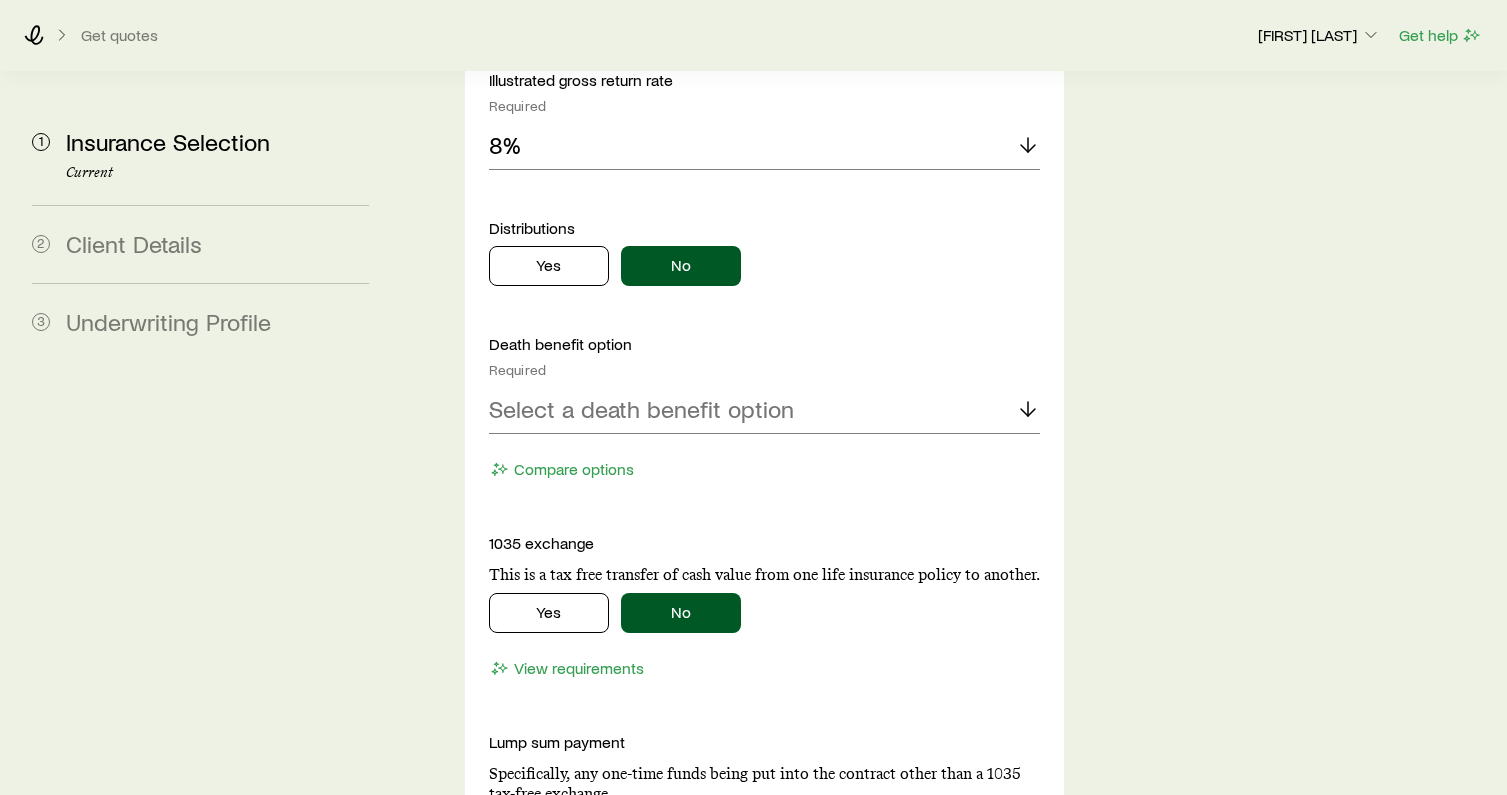 scroll, scrollTop: 8866, scrollLeft: 0, axis: vertical 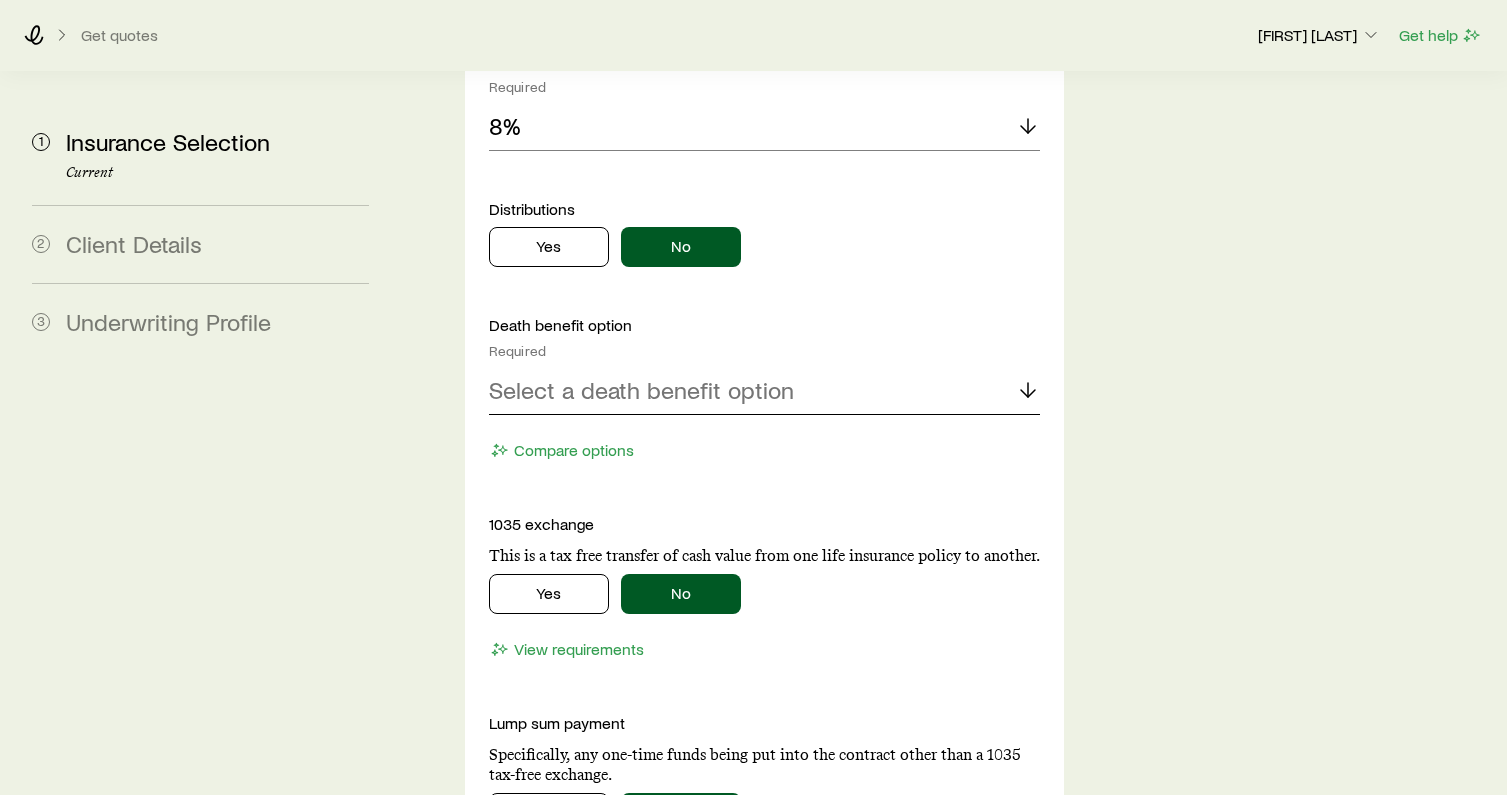 click 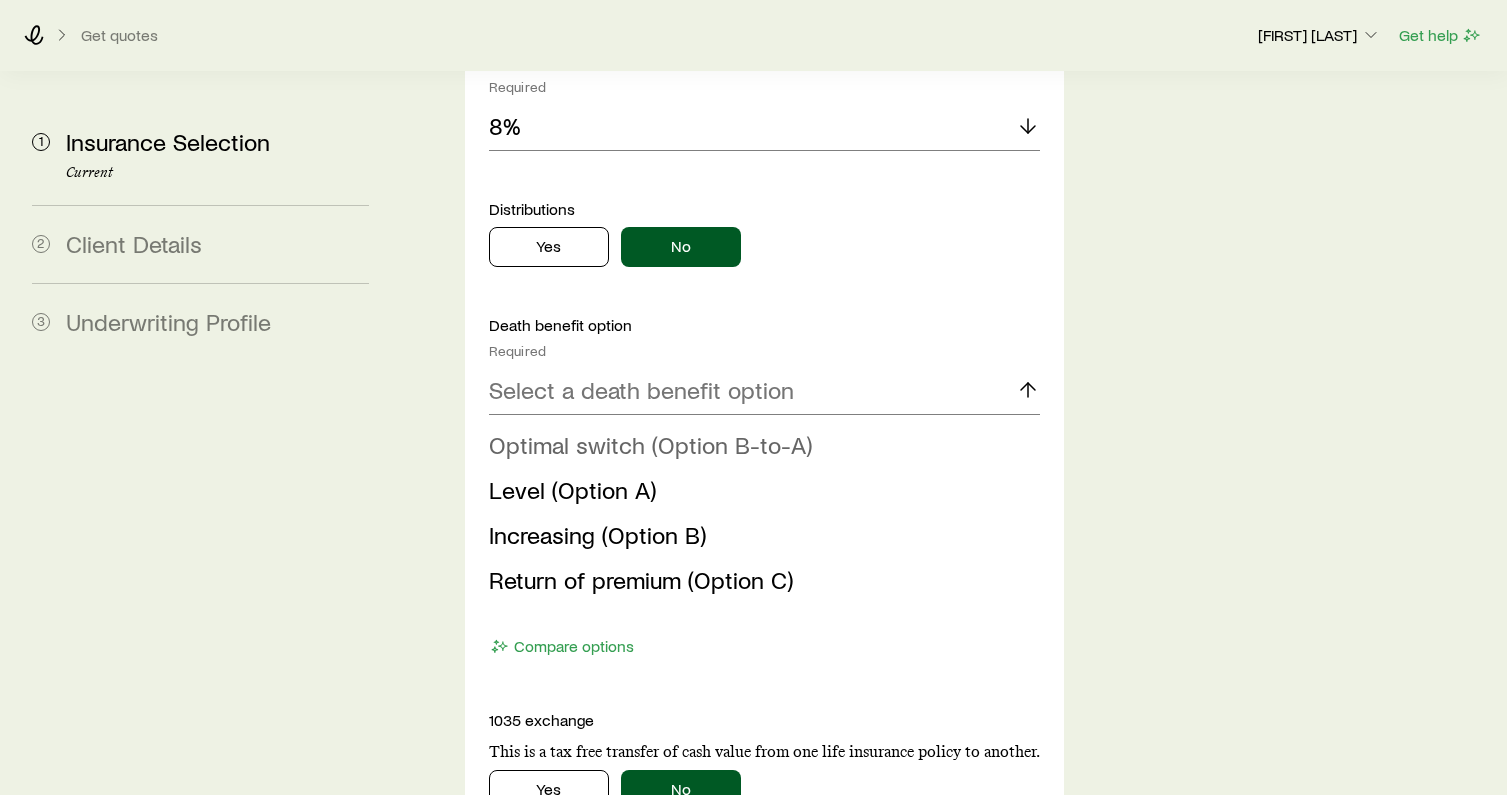 click on "Optimal switch (Option B-to-A)" at bounding box center [758, 445] 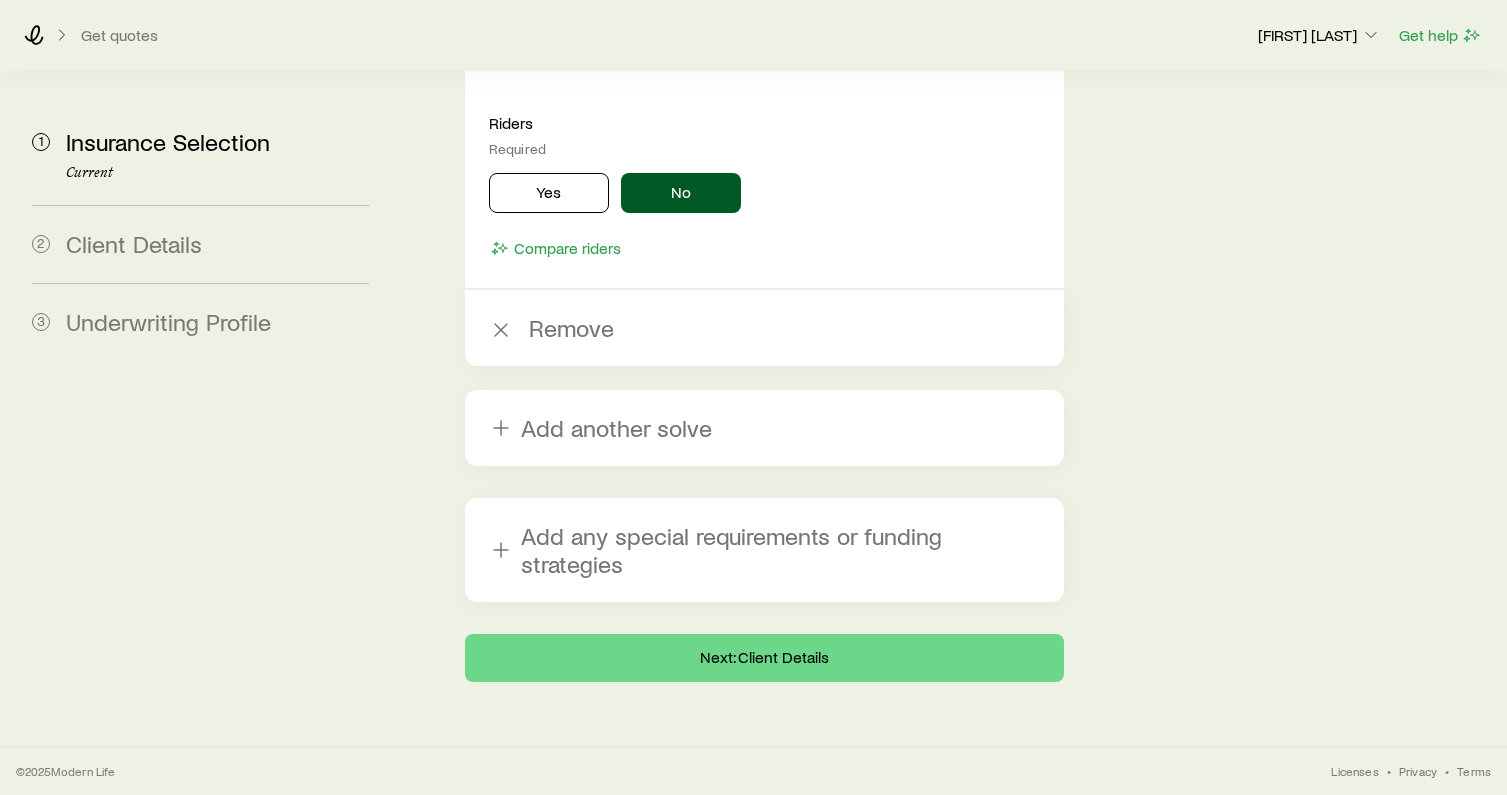 scroll, scrollTop: 9649, scrollLeft: 0, axis: vertical 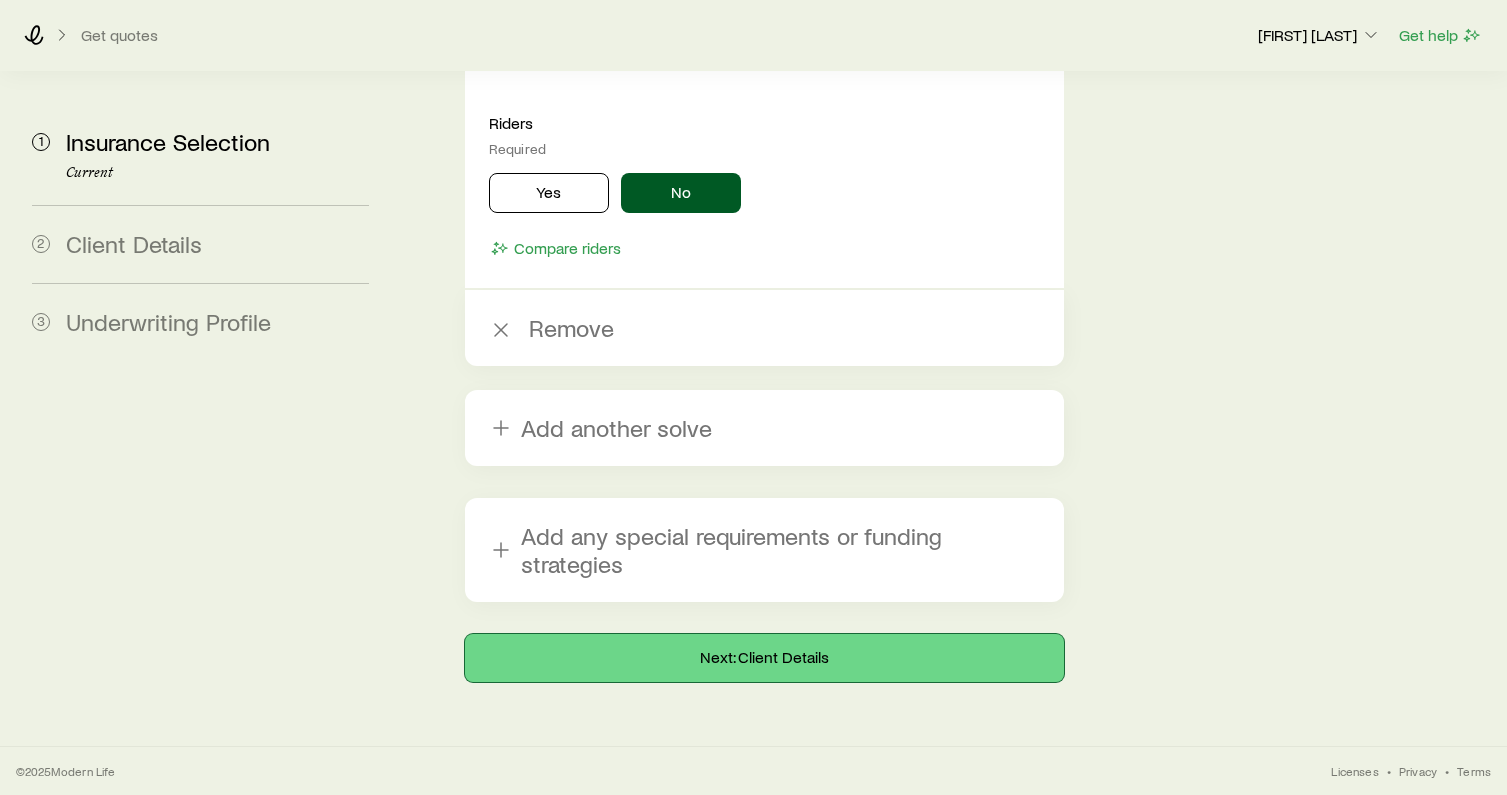 click on "Next: Client Details" at bounding box center [764, 658] 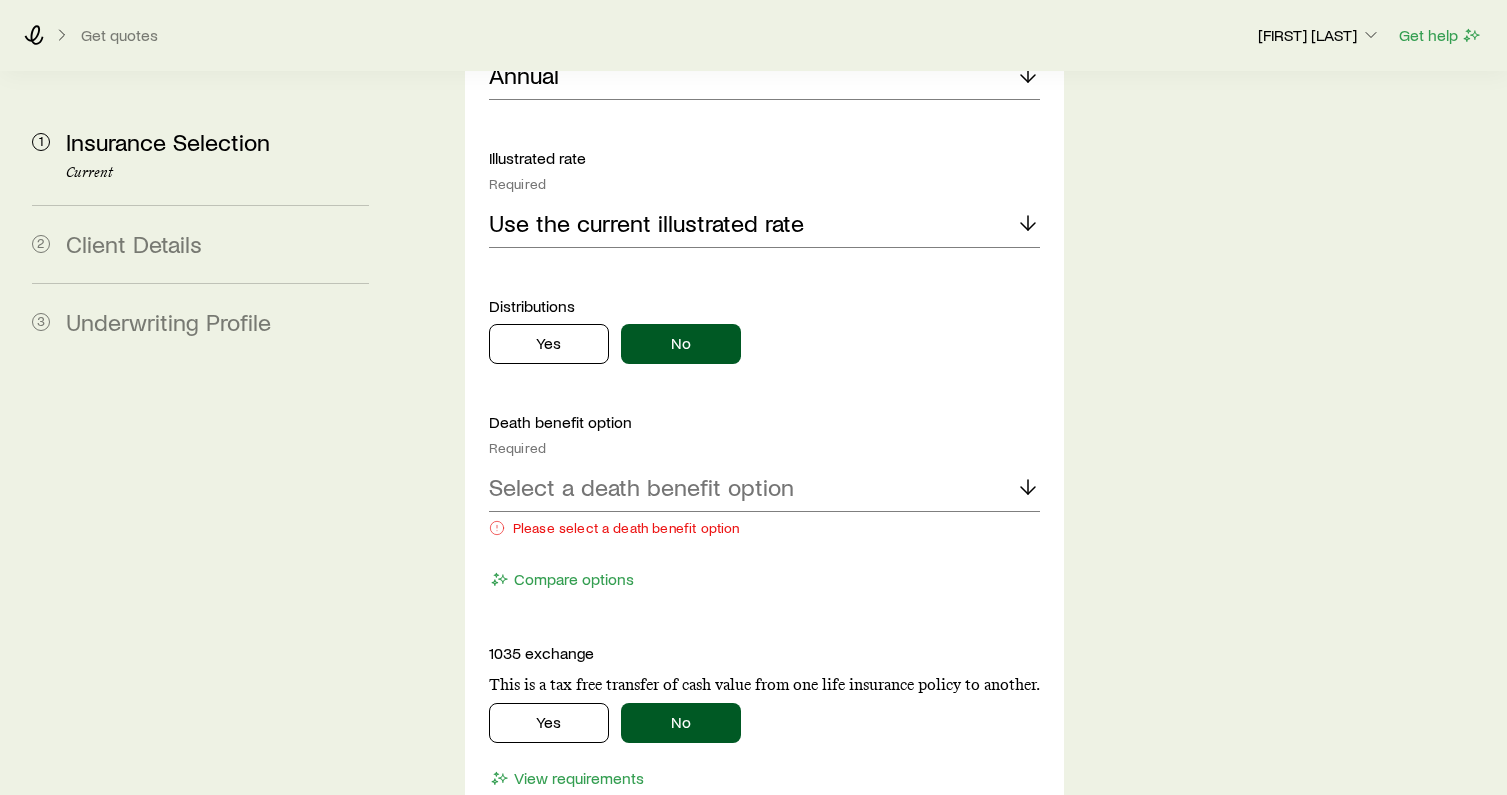 scroll, scrollTop: 6503, scrollLeft: 0, axis: vertical 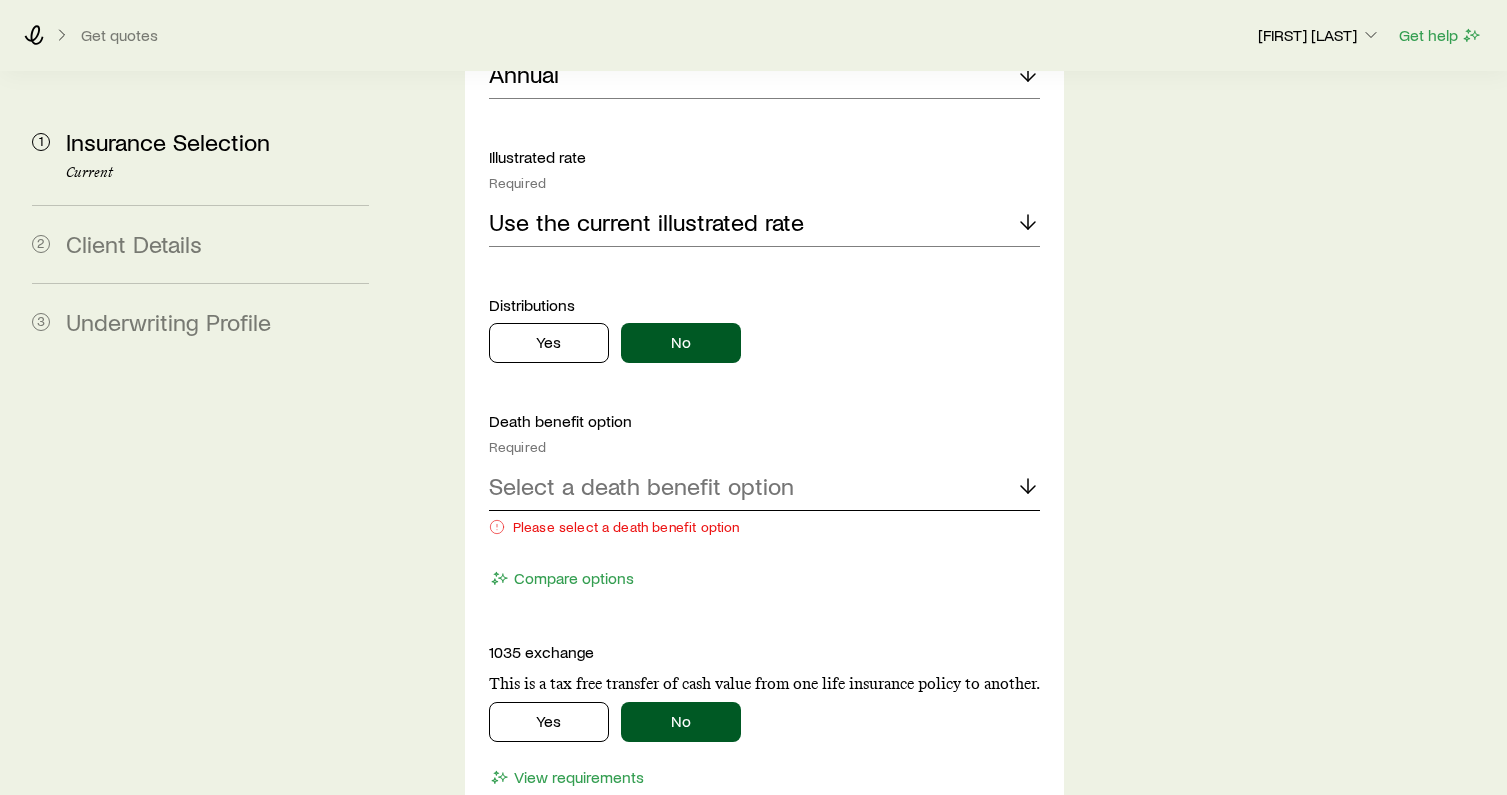 click 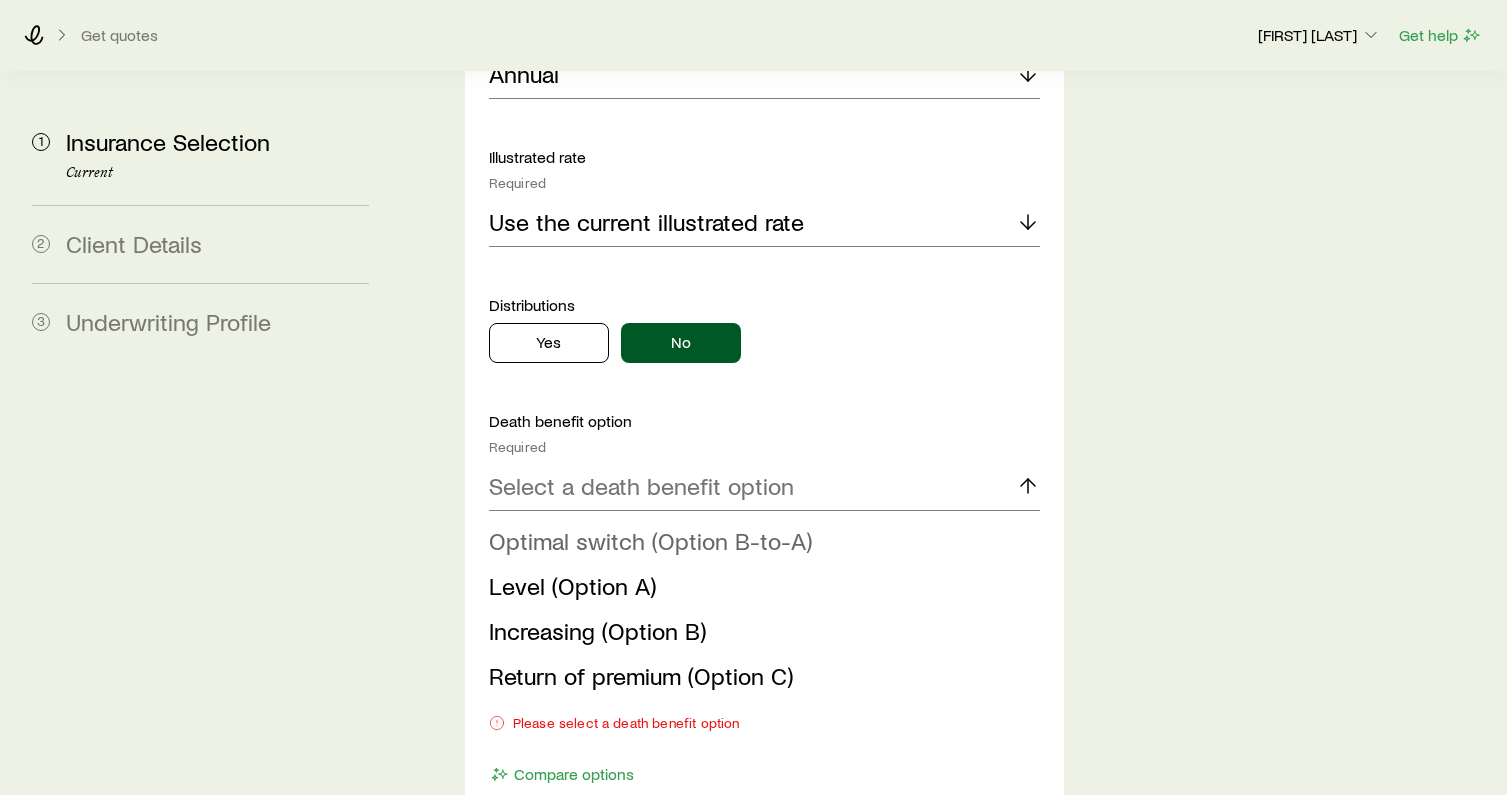 click on "Optimal switch (Option B-to-A)" at bounding box center (650, 540) 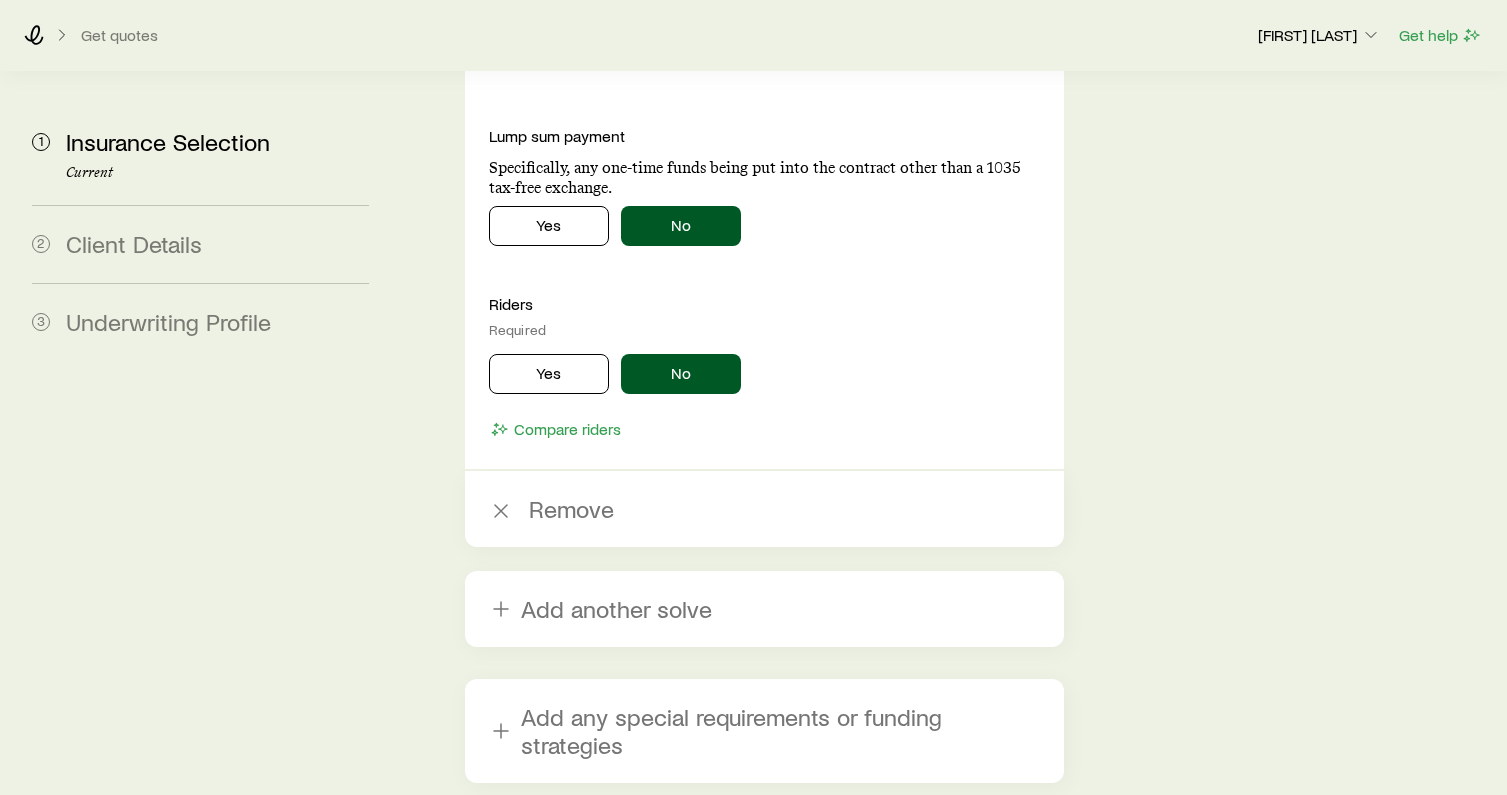 scroll, scrollTop: 9731, scrollLeft: 0, axis: vertical 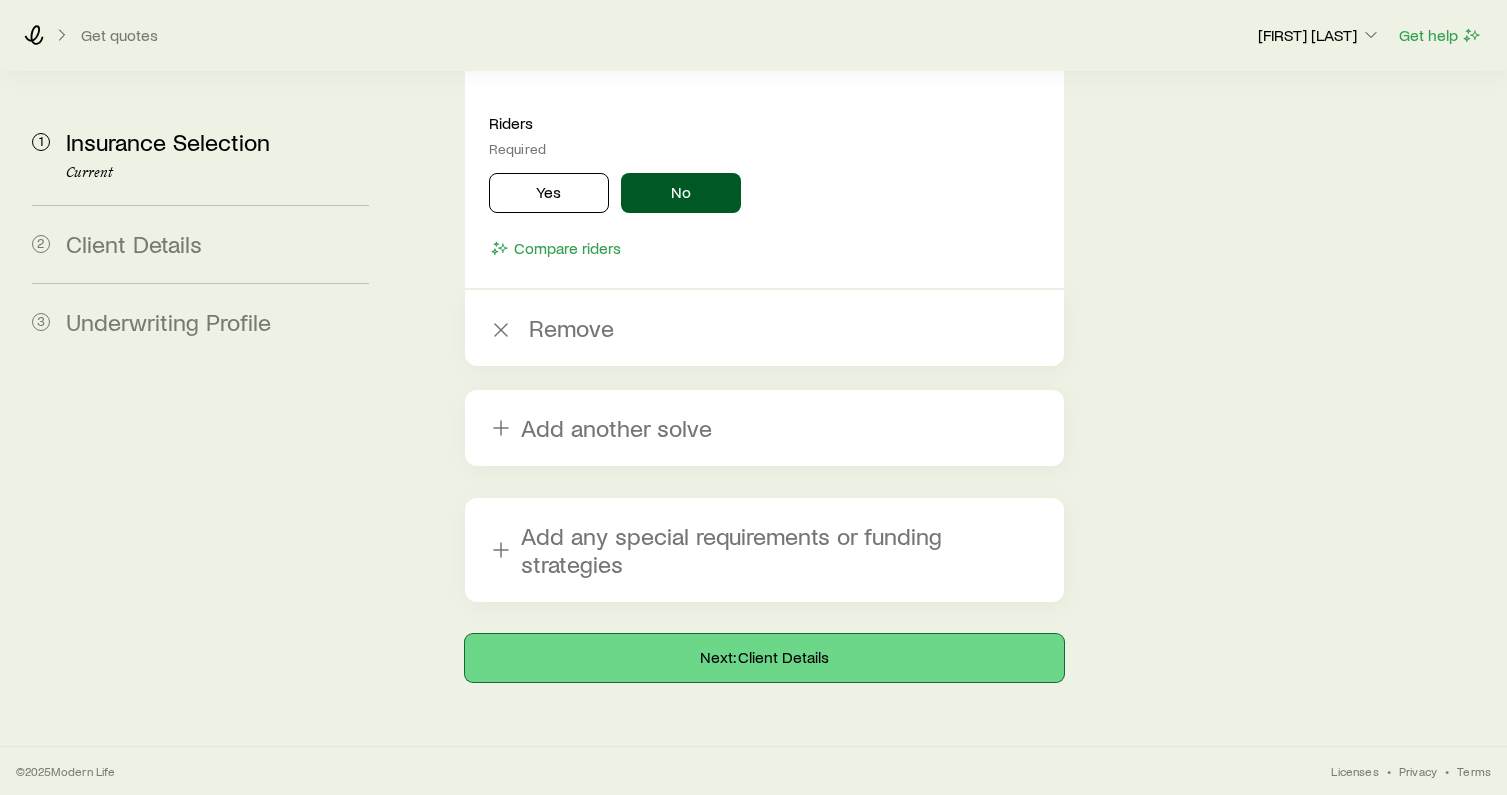 click on "Next: Client Details" at bounding box center (764, 658) 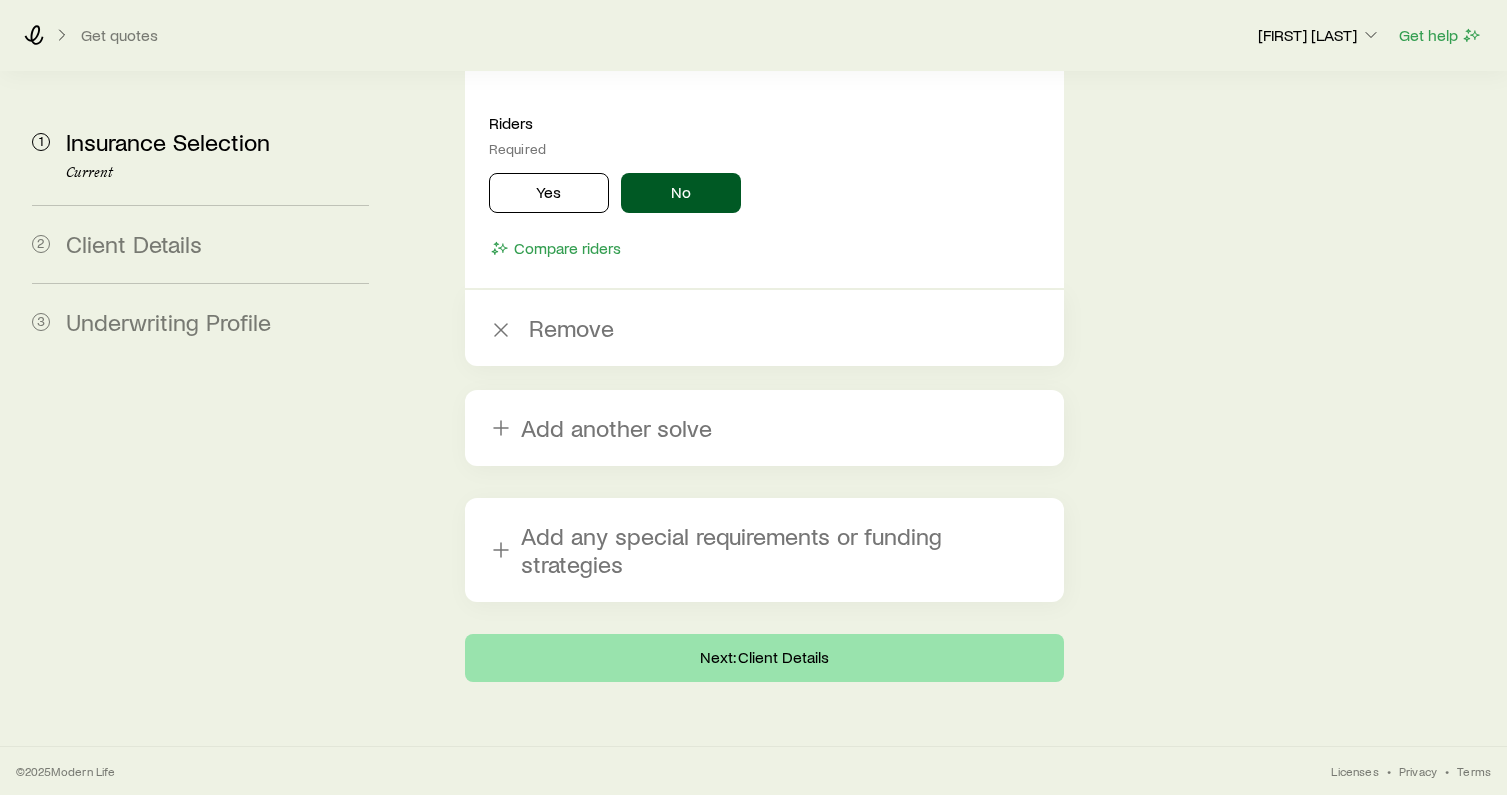 scroll, scrollTop: 0, scrollLeft: 0, axis: both 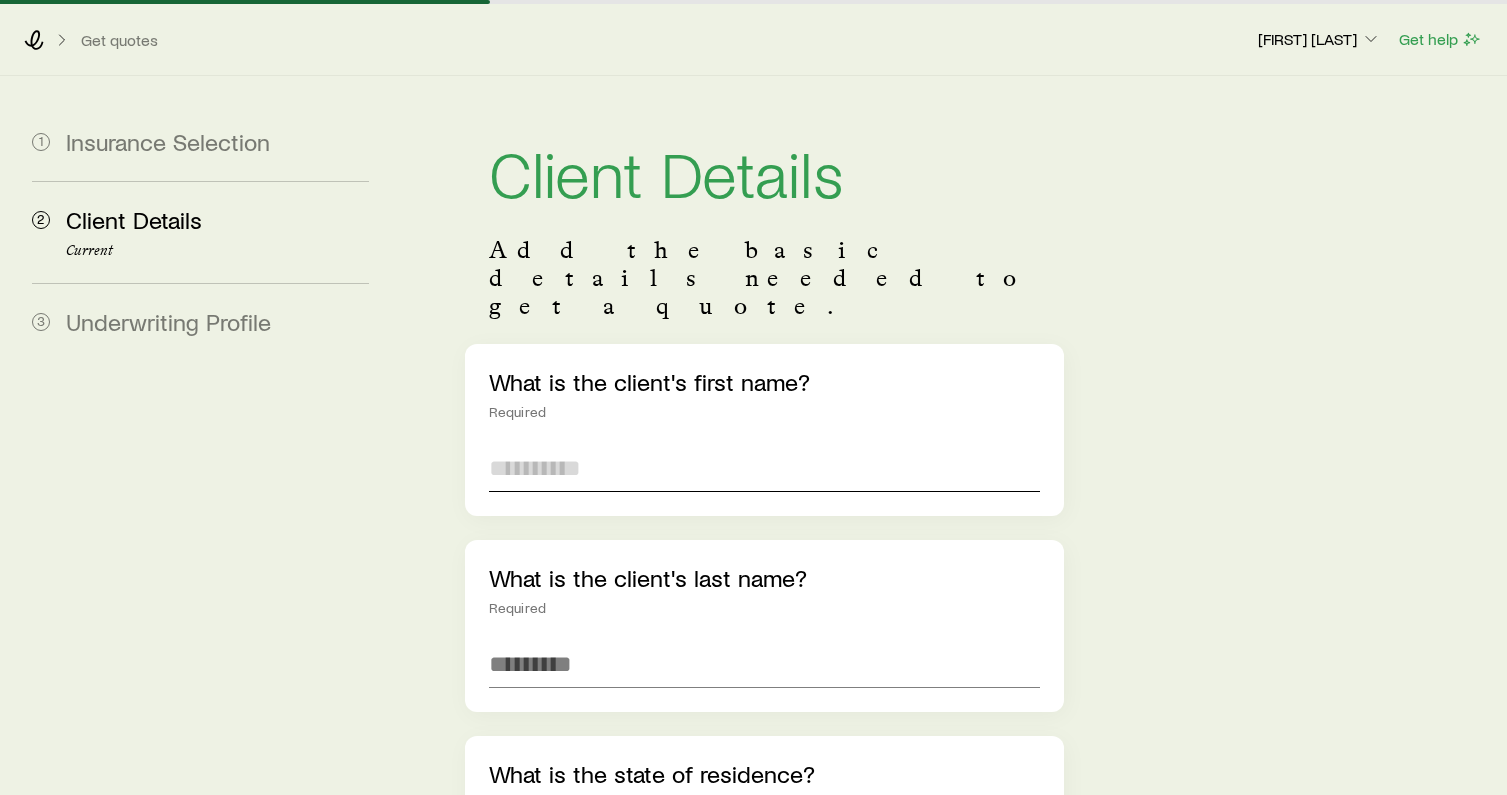 click at bounding box center (764, 468) 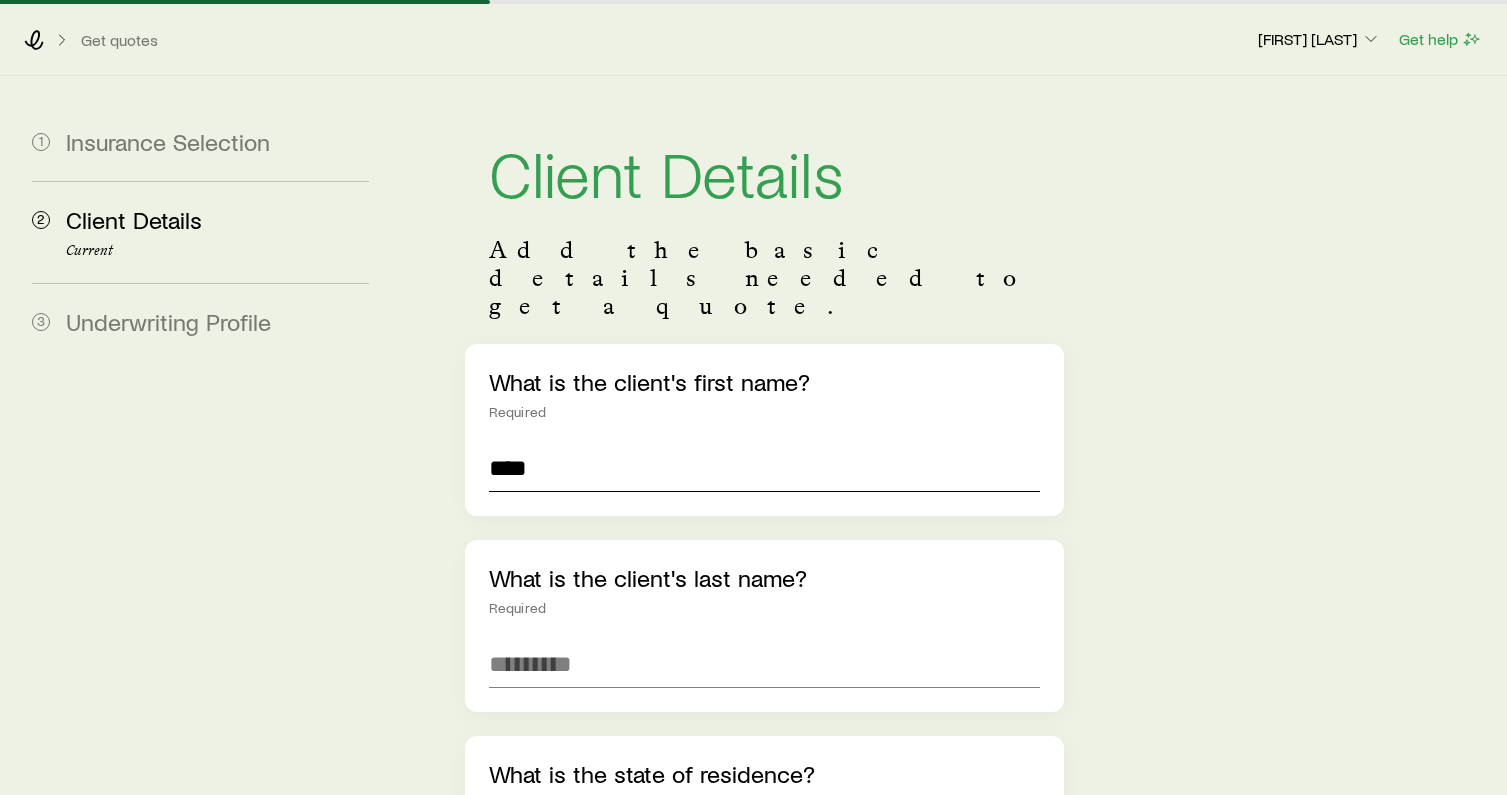 scroll, scrollTop: 1, scrollLeft: 0, axis: vertical 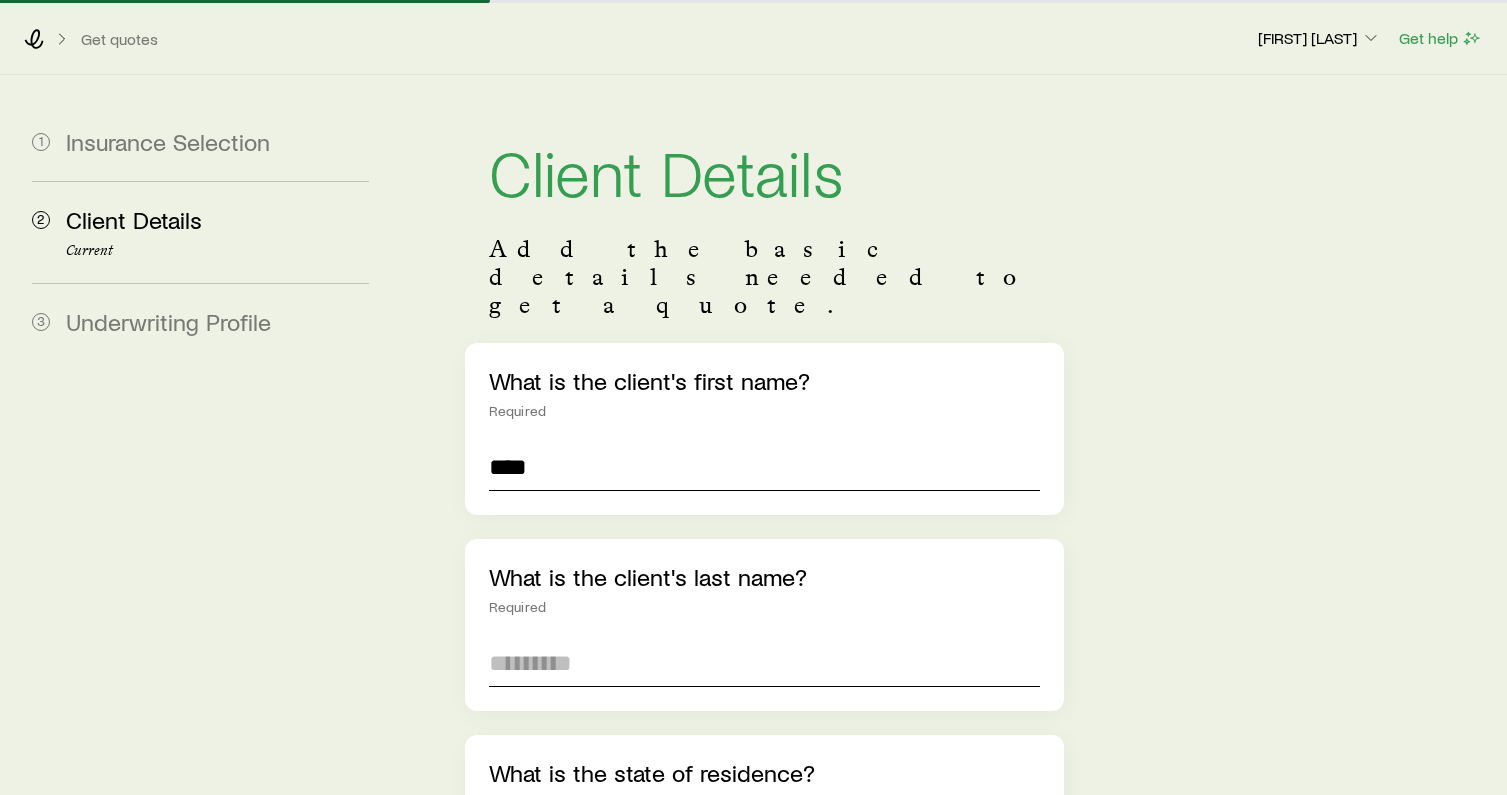 type on "****" 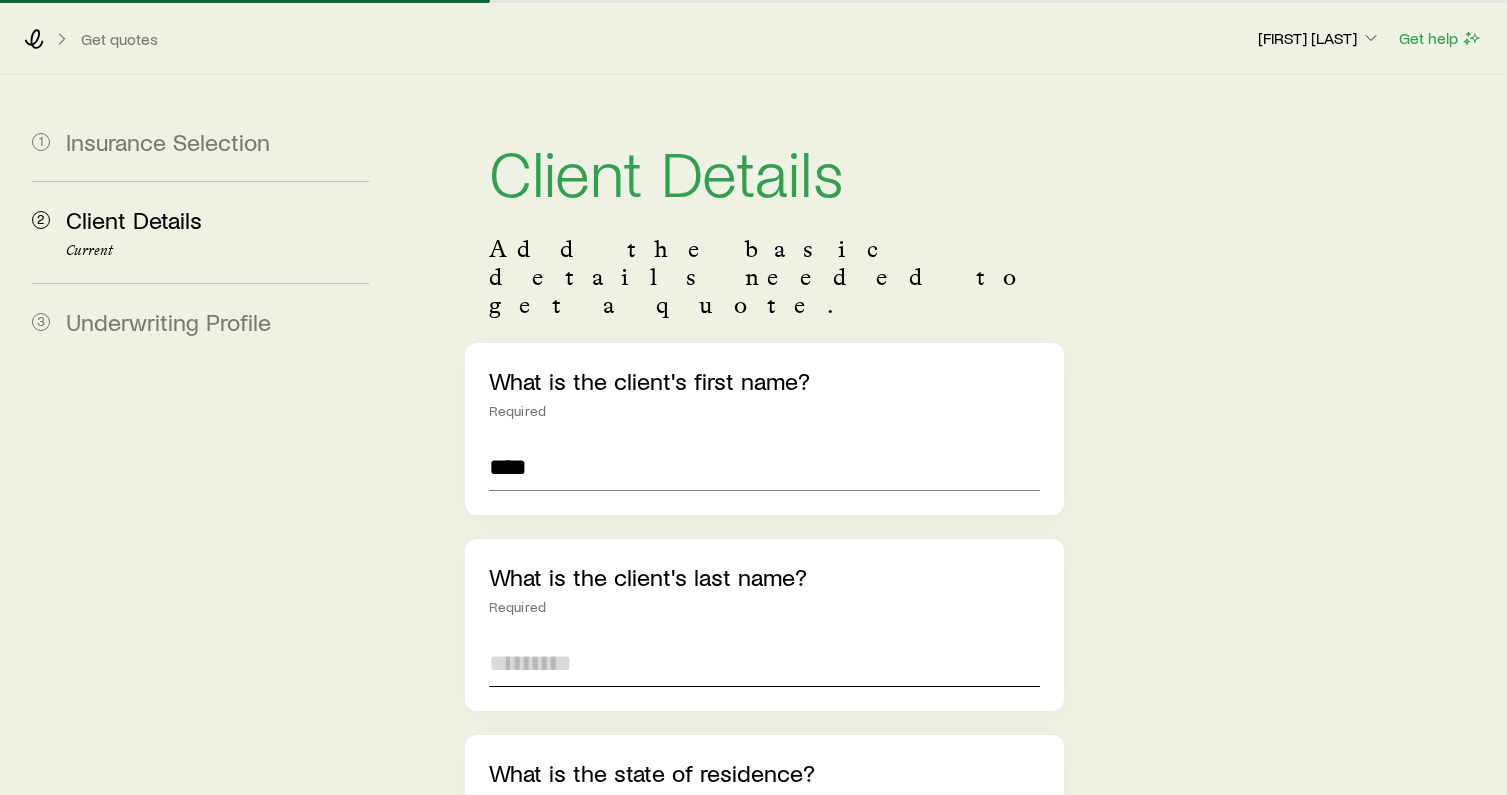 click at bounding box center (764, 663) 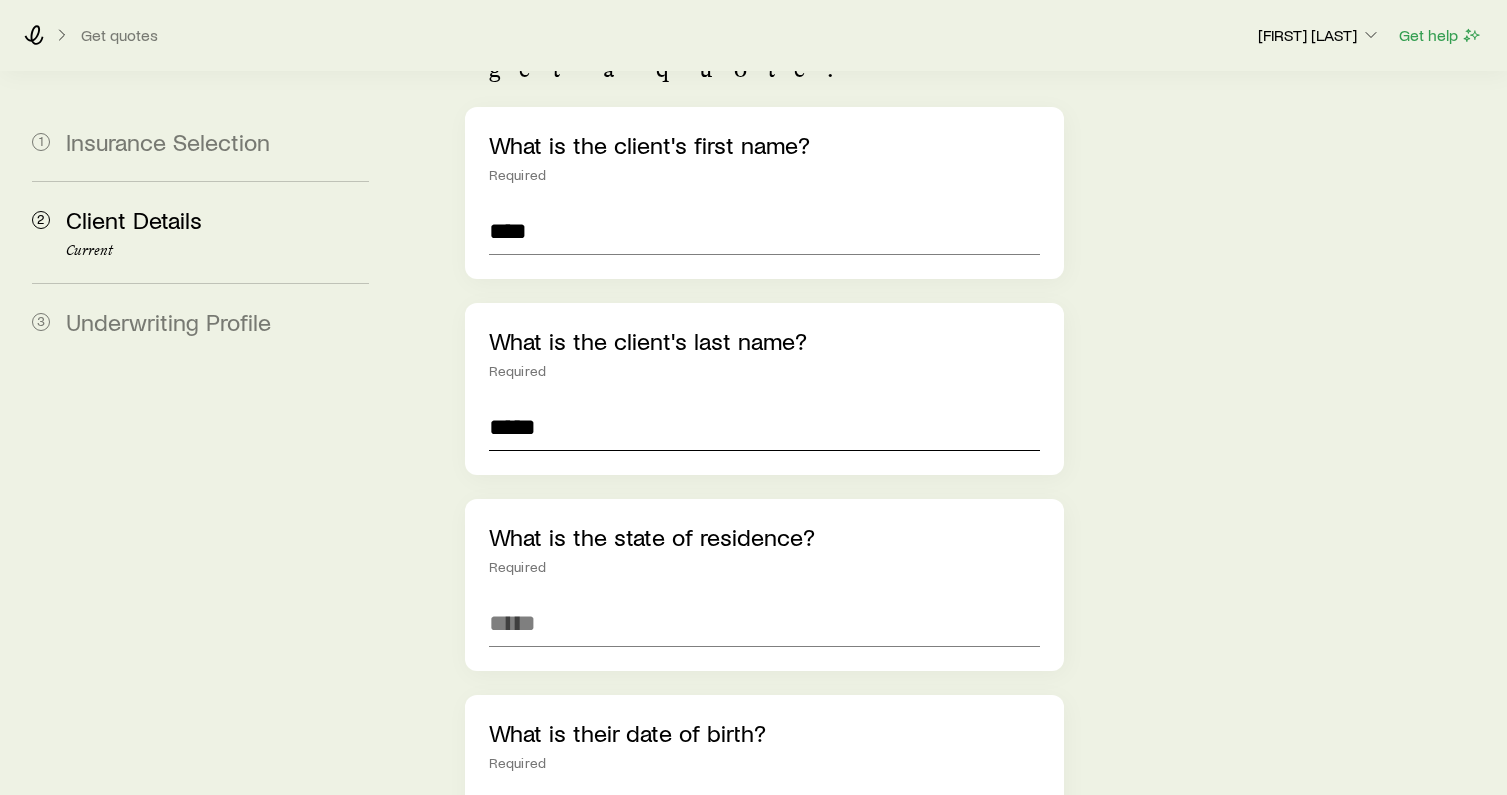 scroll, scrollTop: 245, scrollLeft: 0, axis: vertical 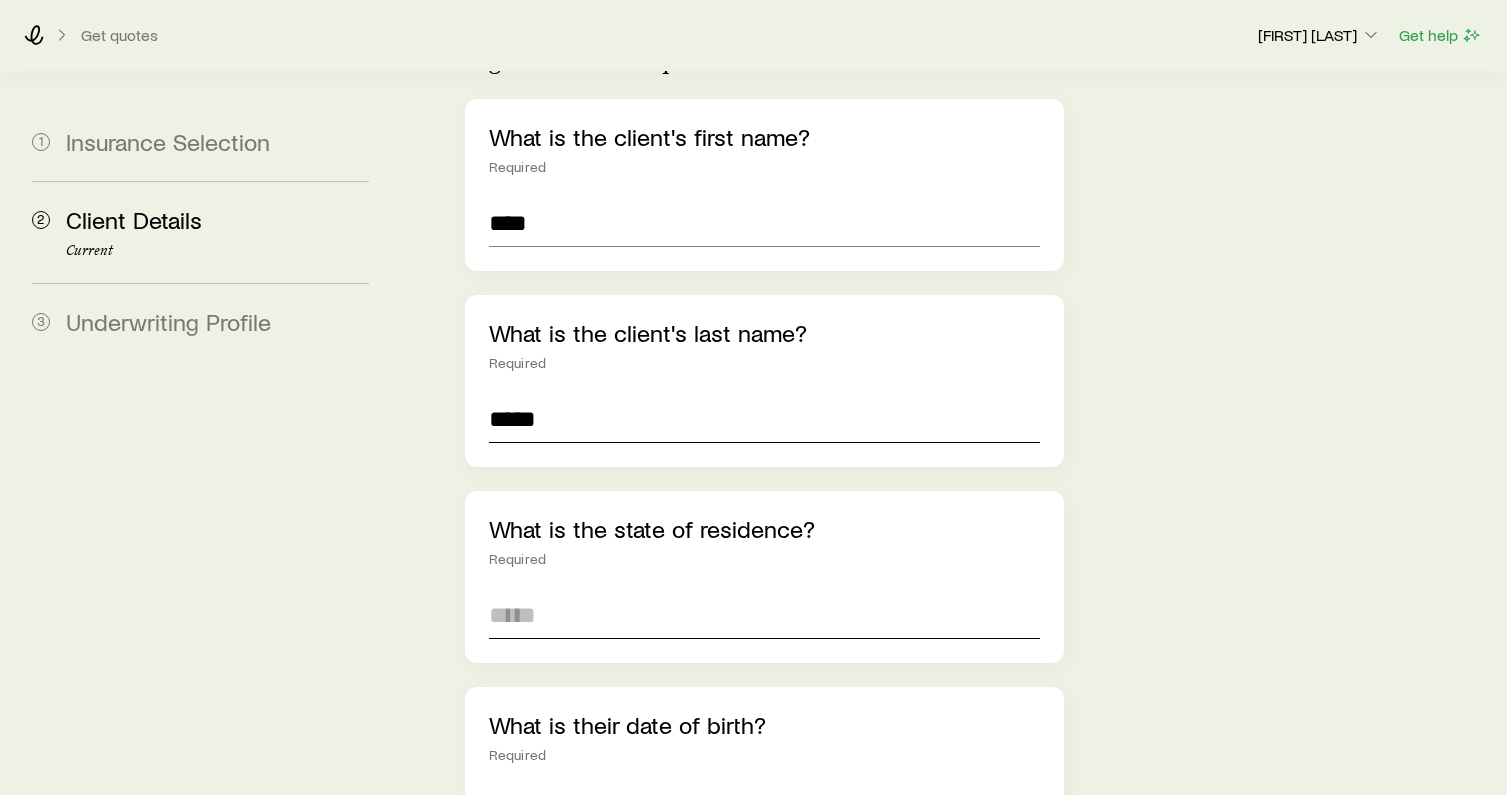 type on "*****" 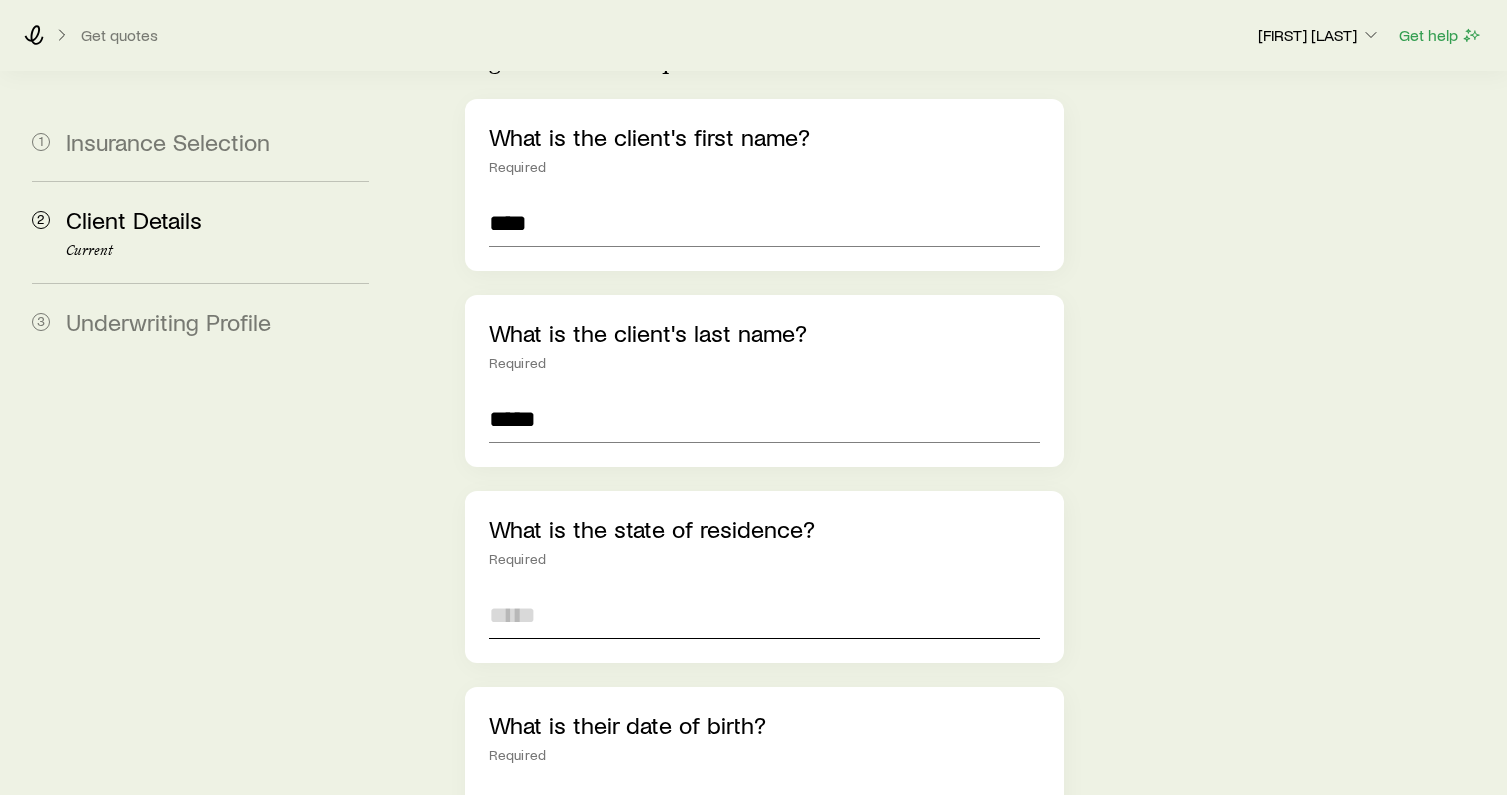 click at bounding box center (764, 615) 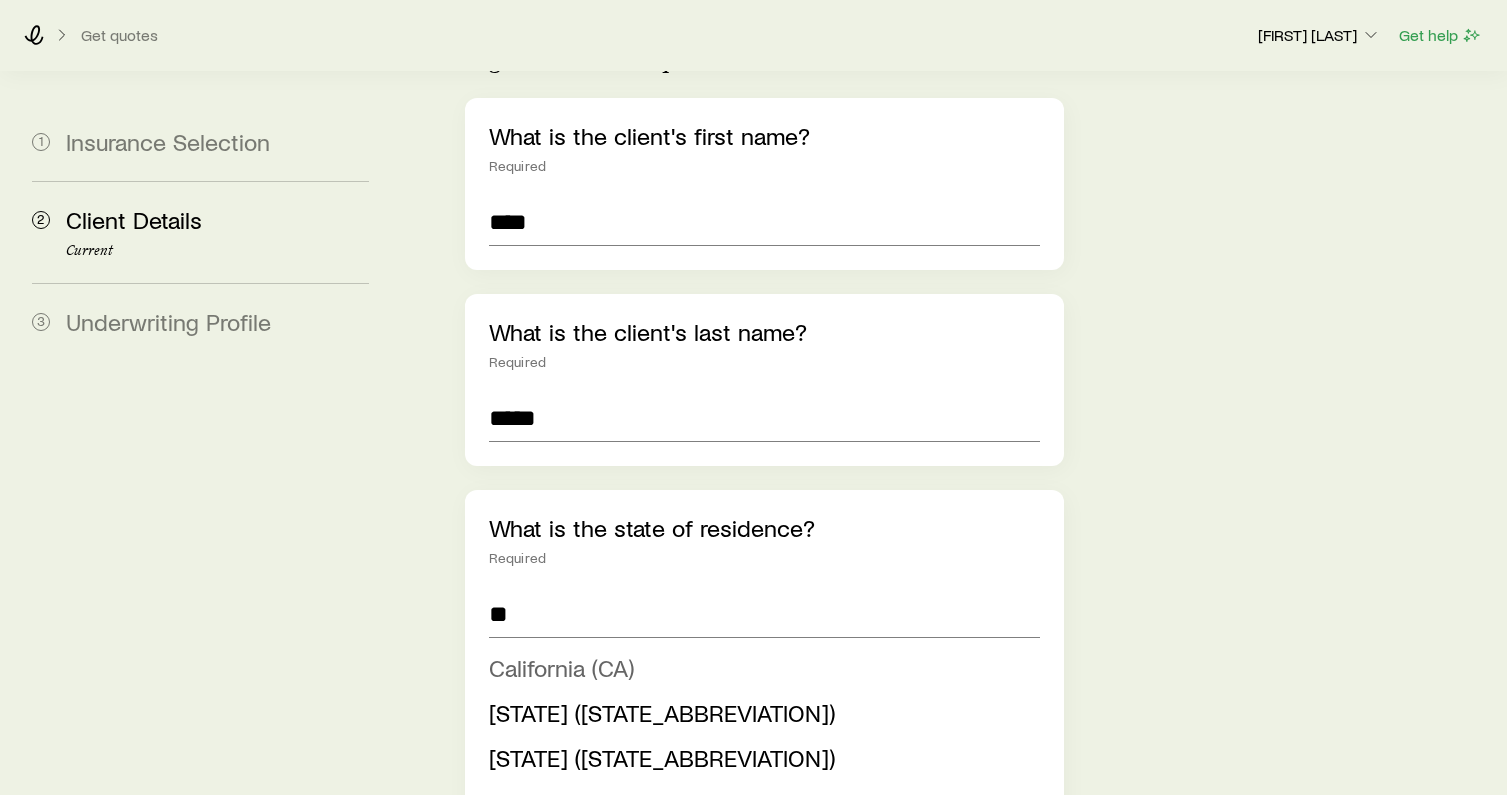 click on "California (CA)" at bounding box center [561, 667] 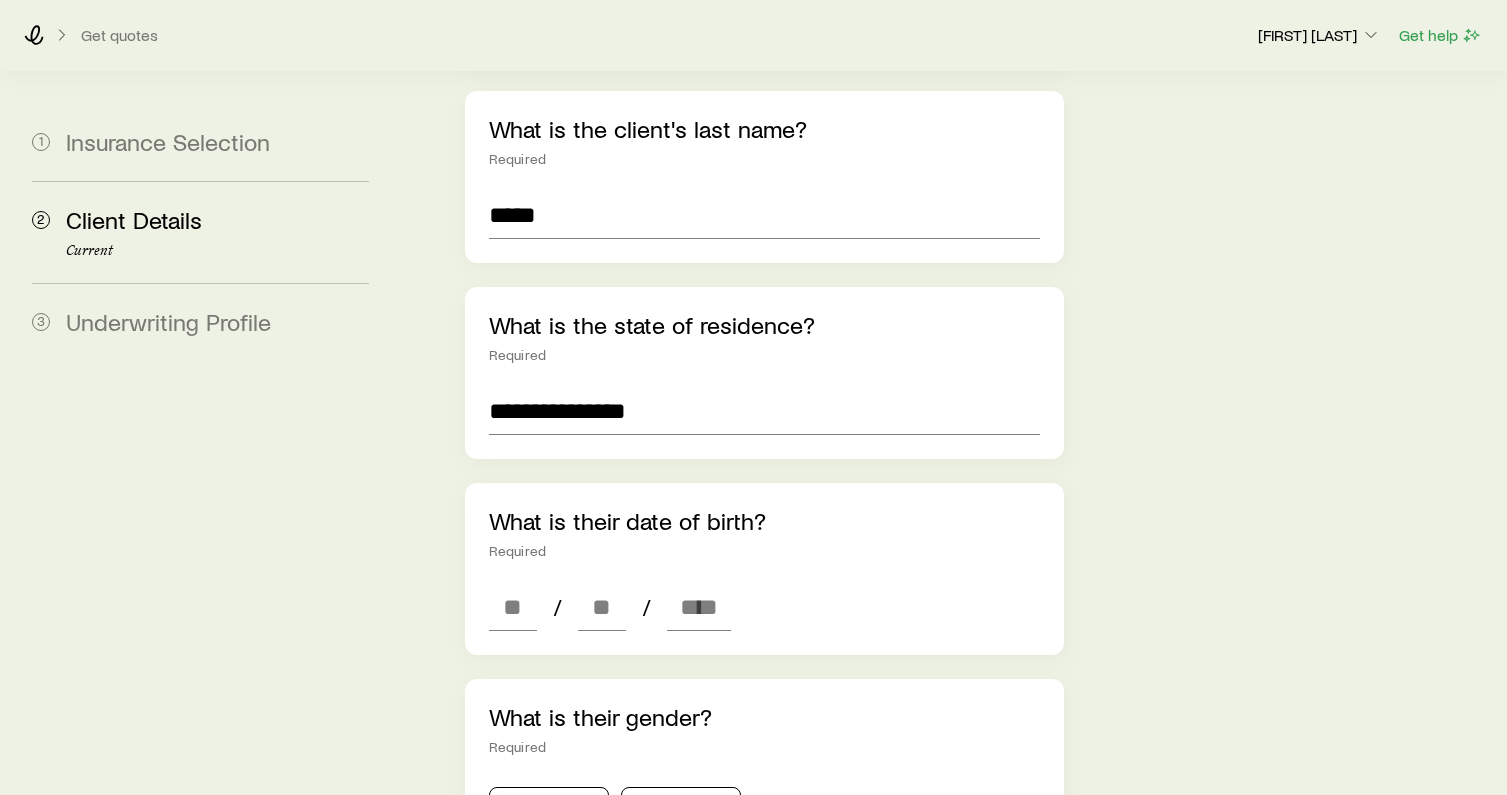 scroll, scrollTop: 638, scrollLeft: 0, axis: vertical 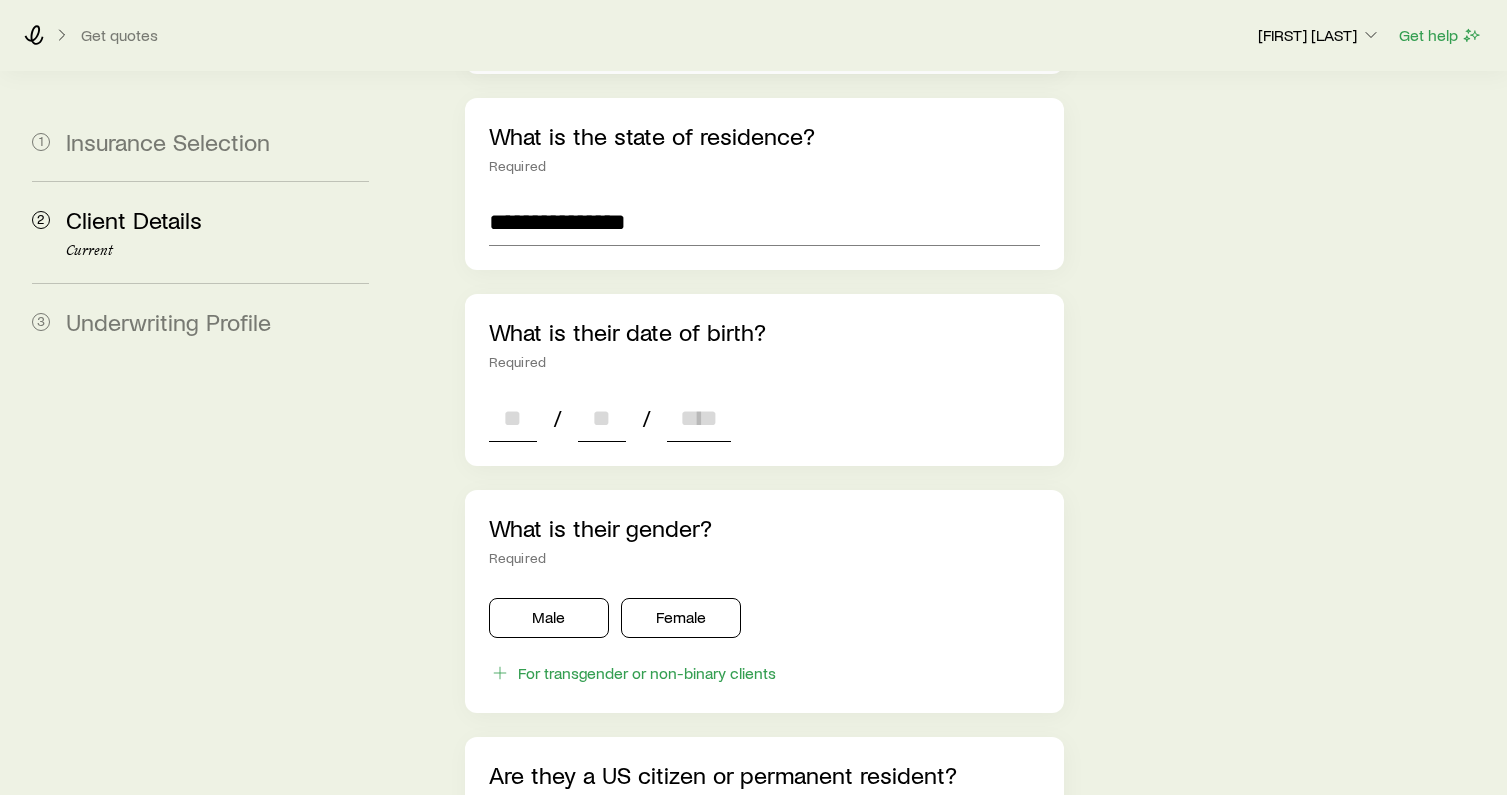 click at bounding box center (513, 418) 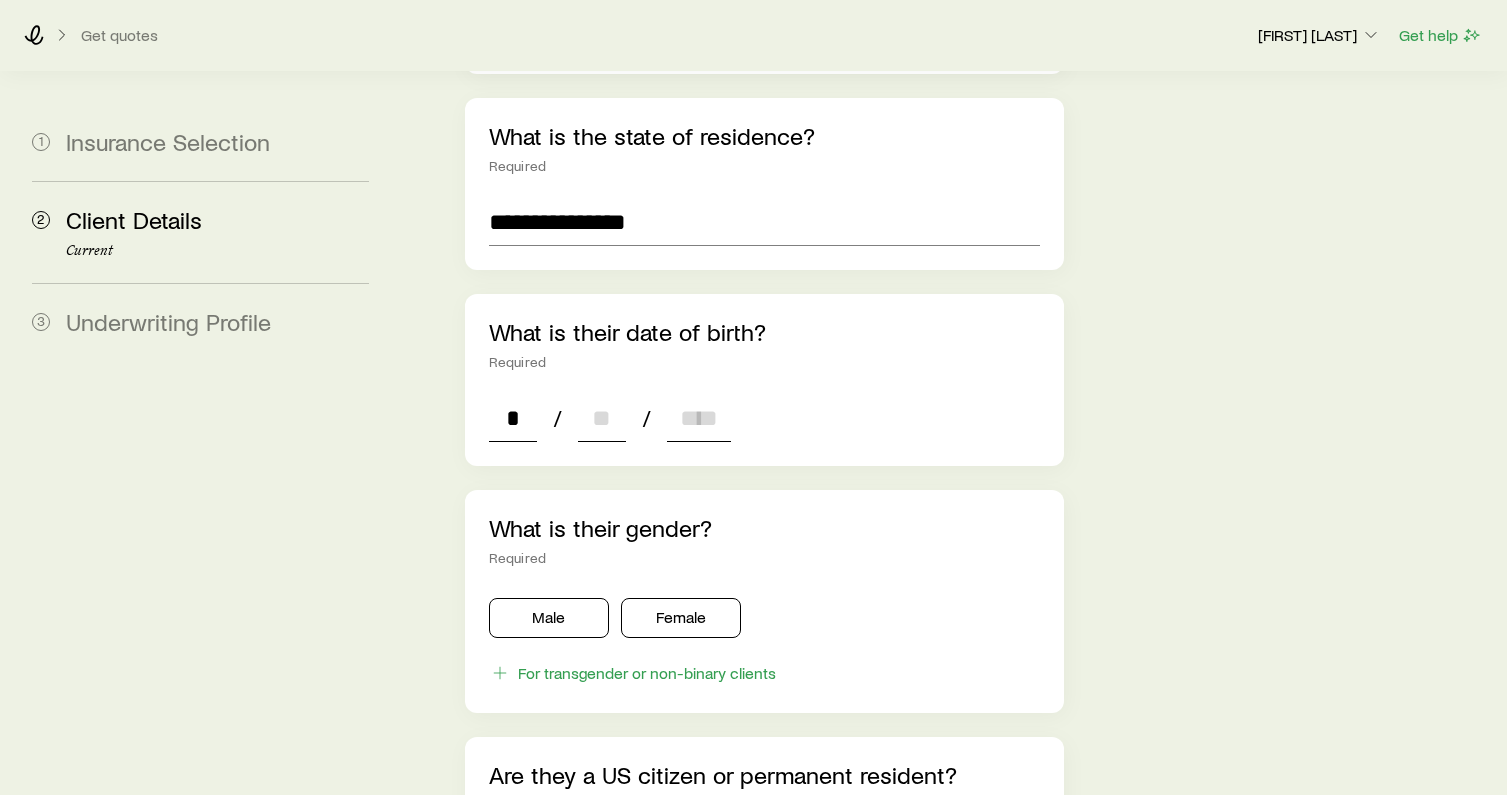 type on "**" 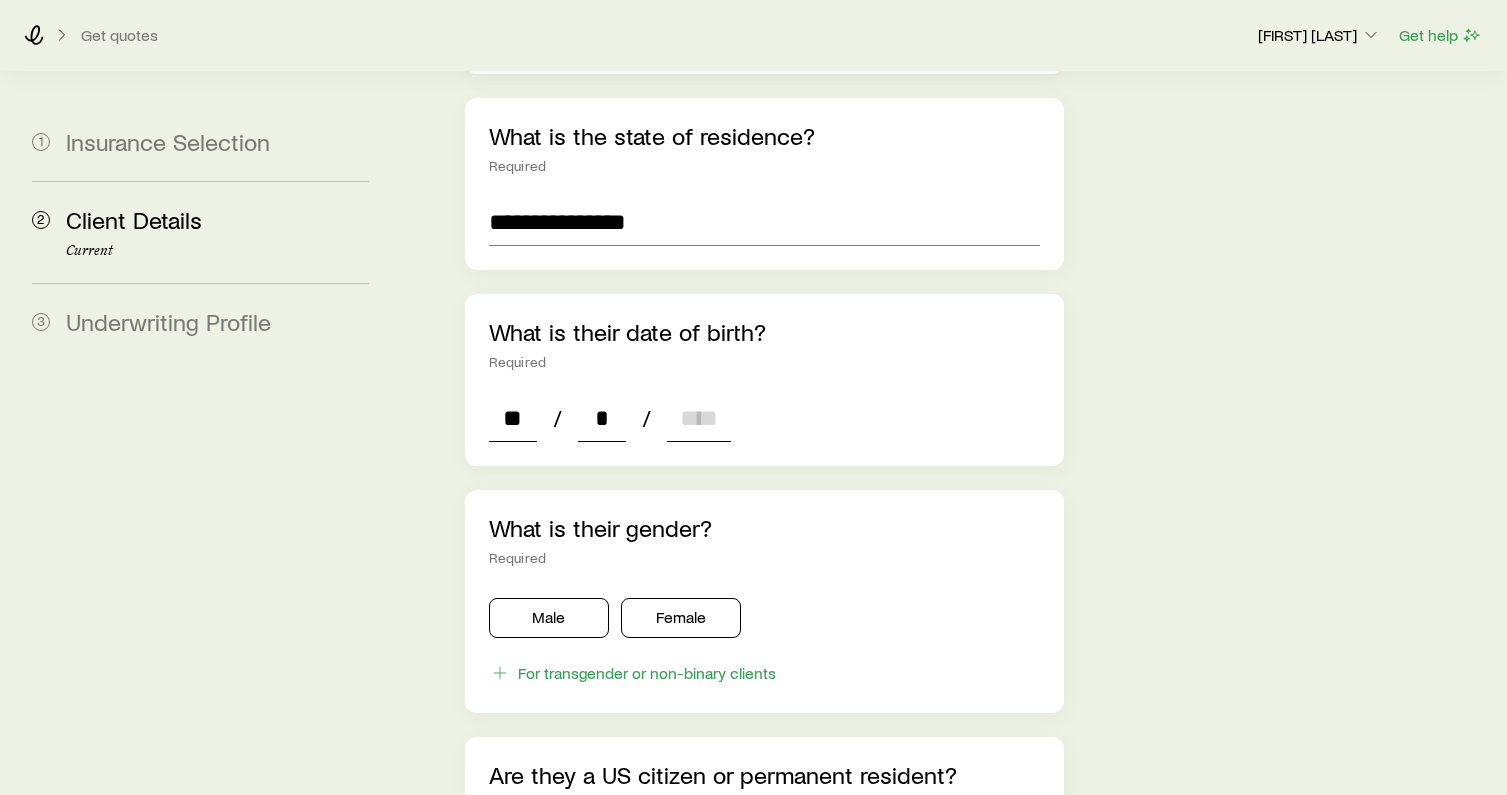type on "**" 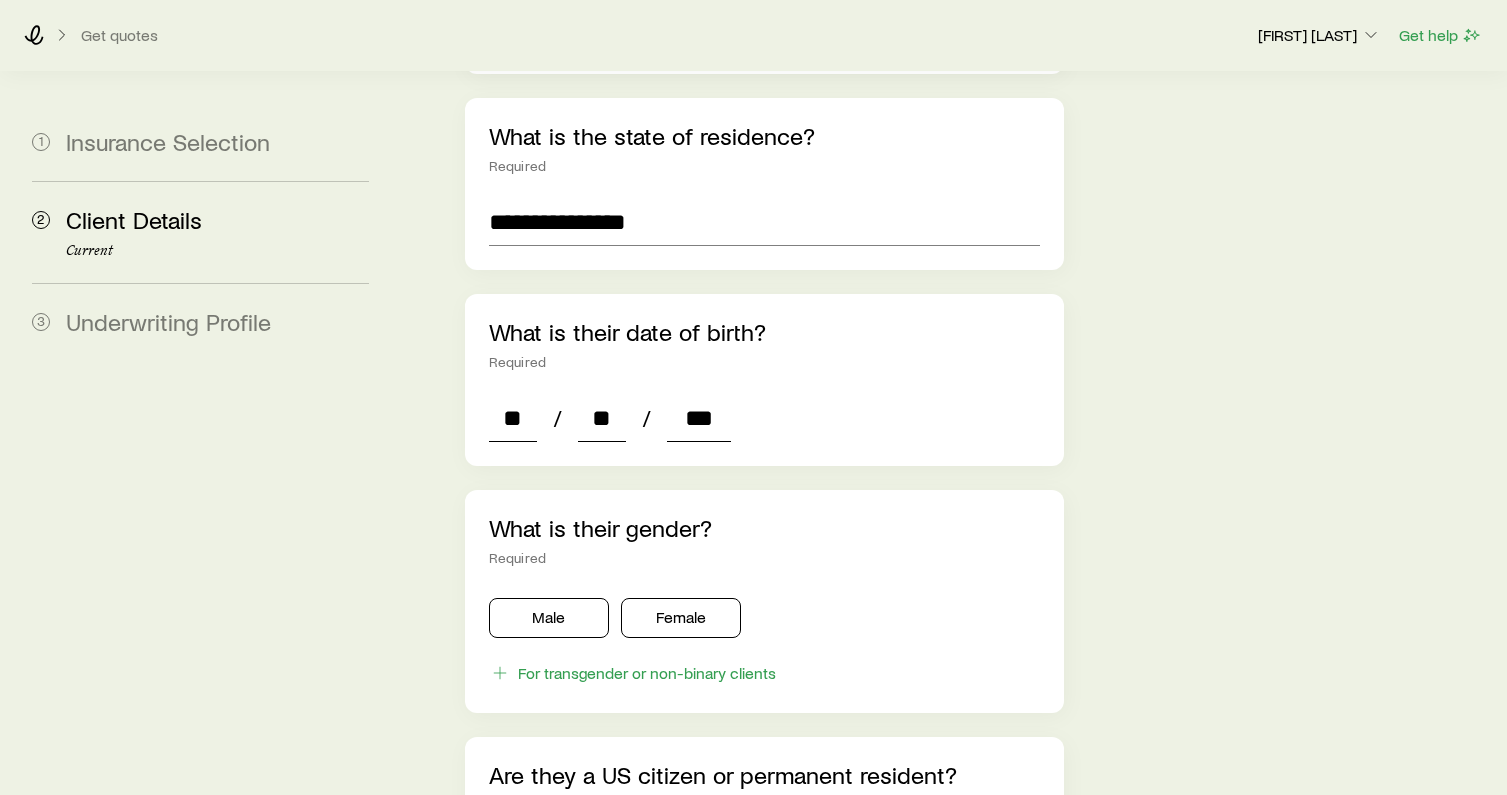 type on "****" 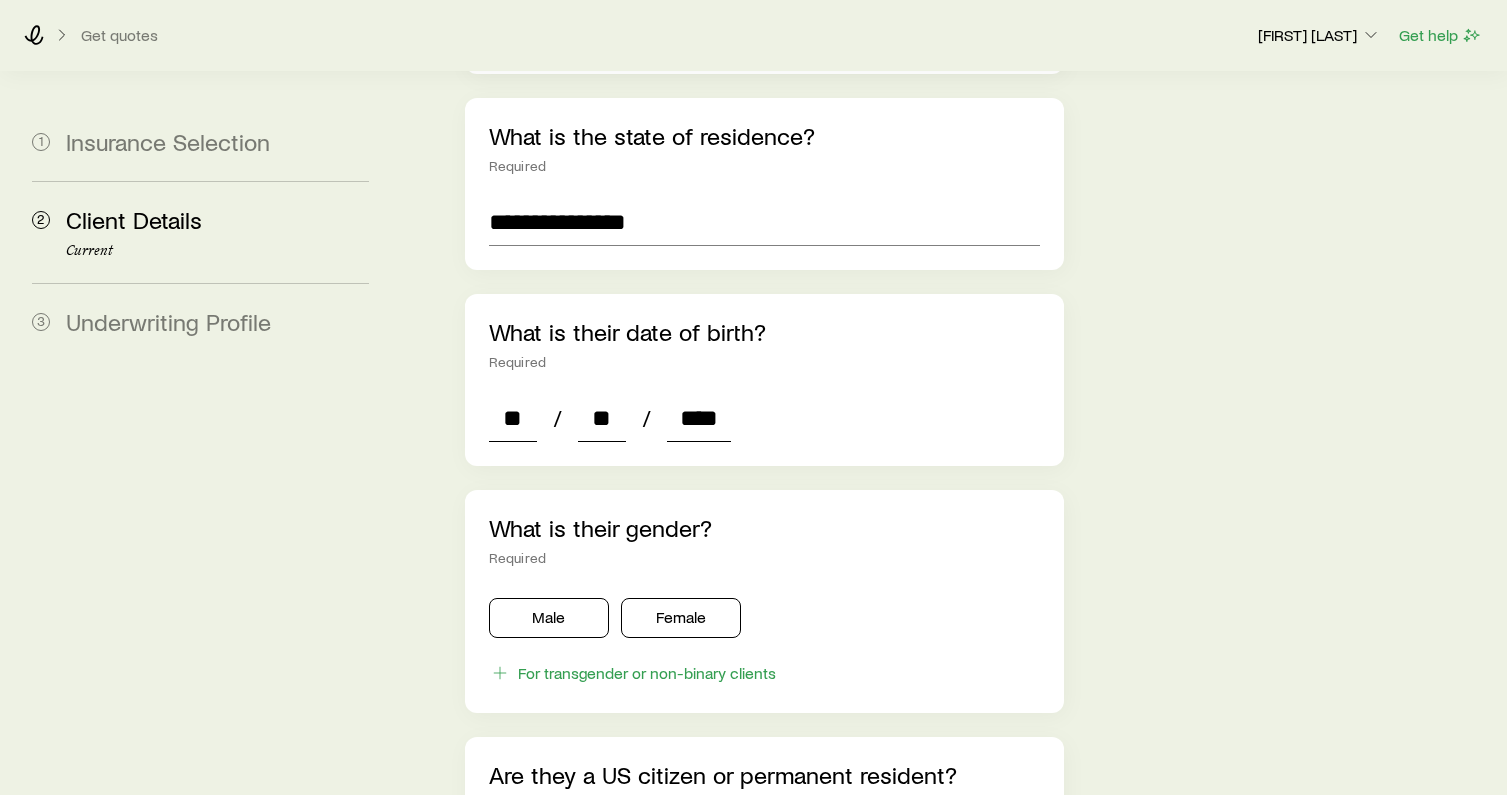 type on "*" 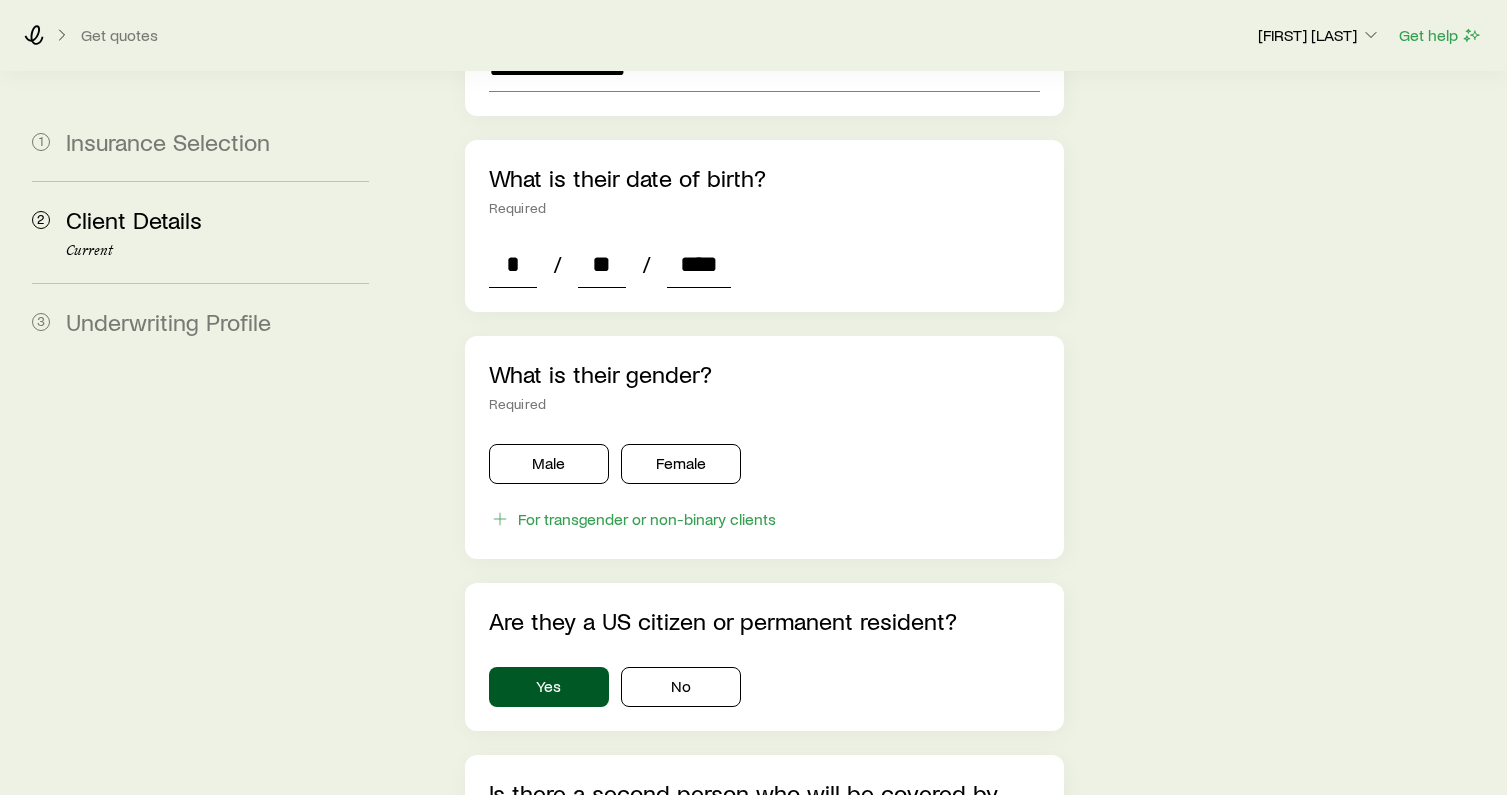 scroll, scrollTop: 823, scrollLeft: 0, axis: vertical 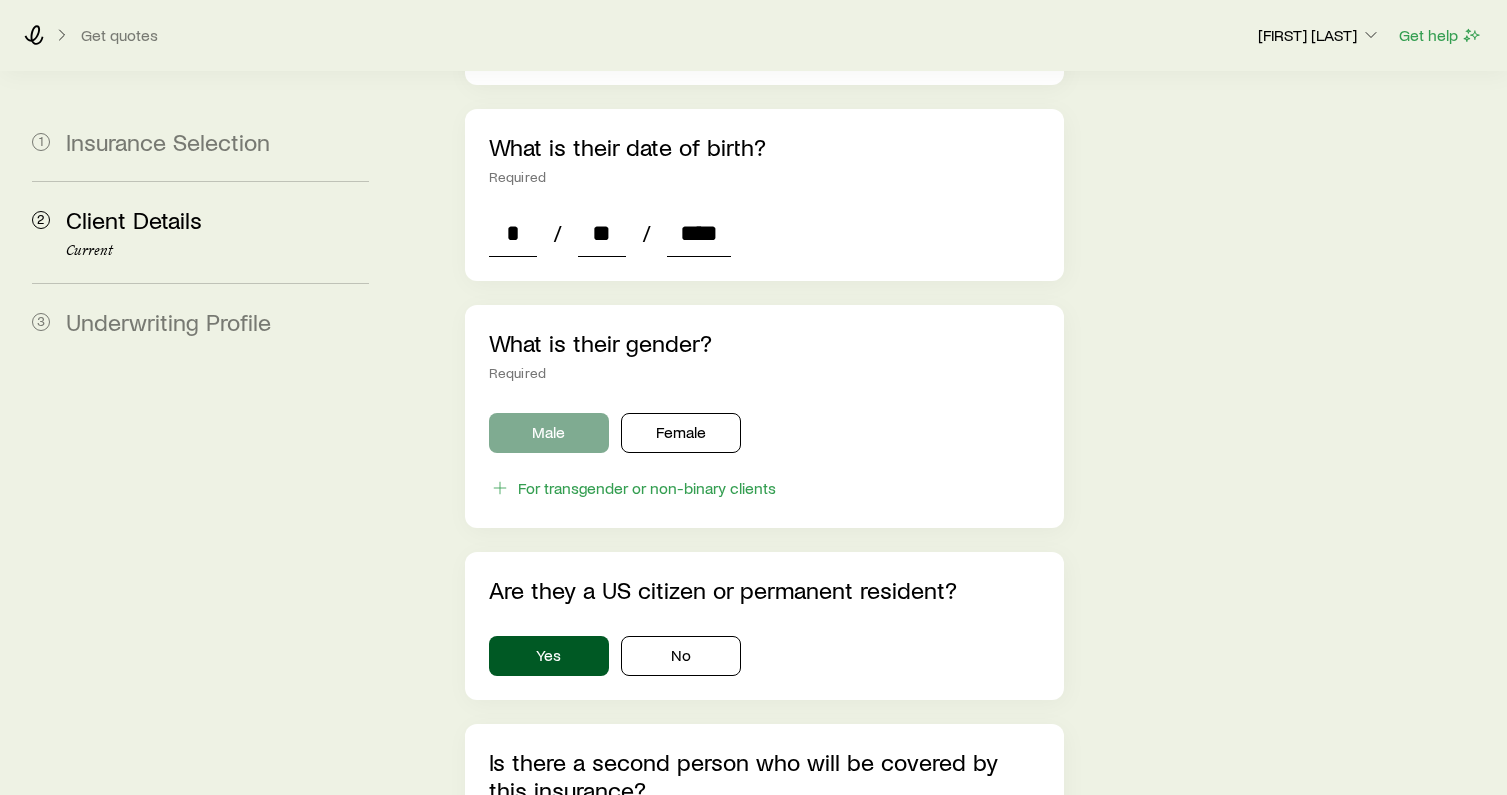 type on "****" 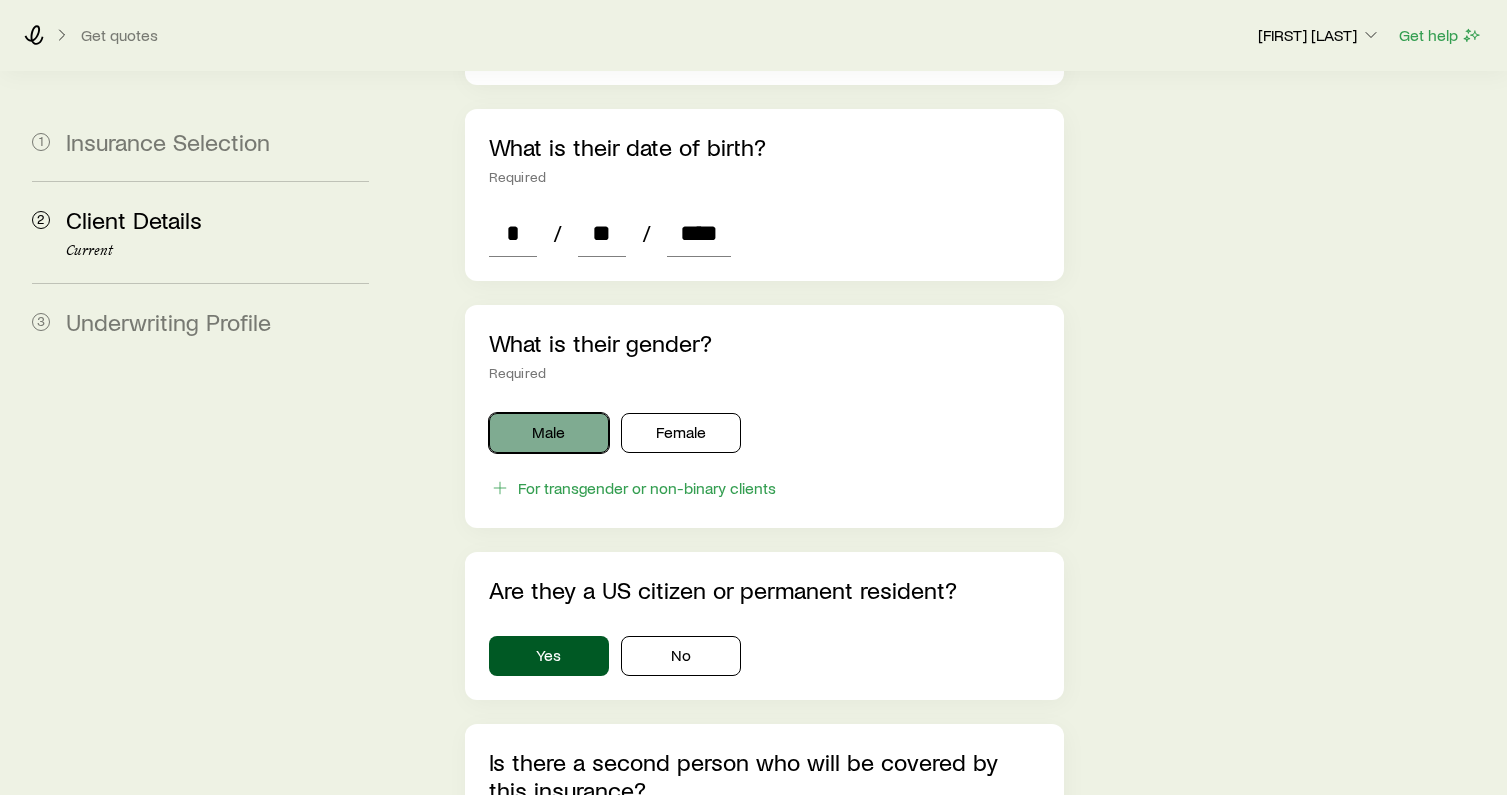click on "Male" at bounding box center [549, 433] 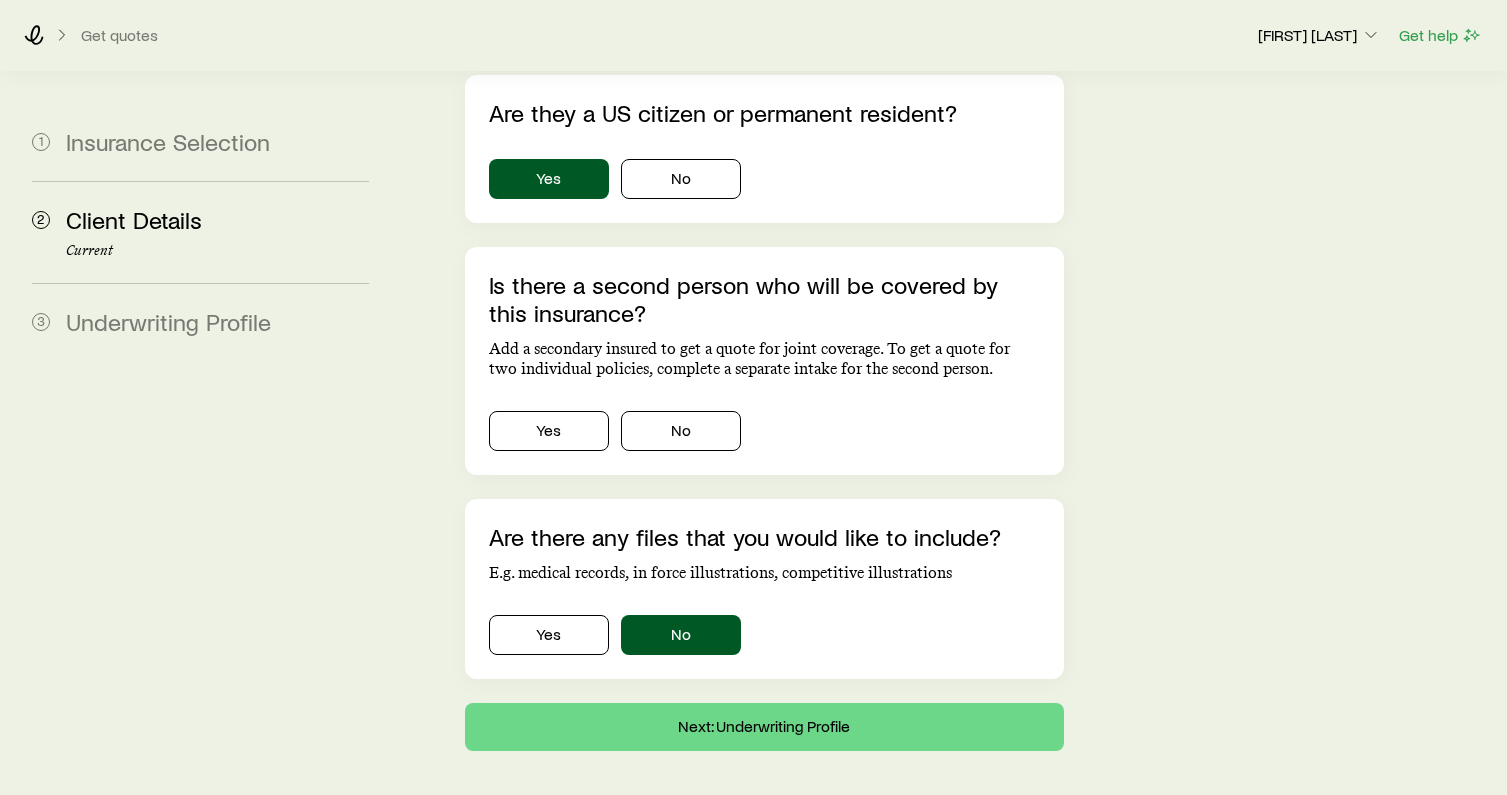 scroll, scrollTop: 1312, scrollLeft: 0, axis: vertical 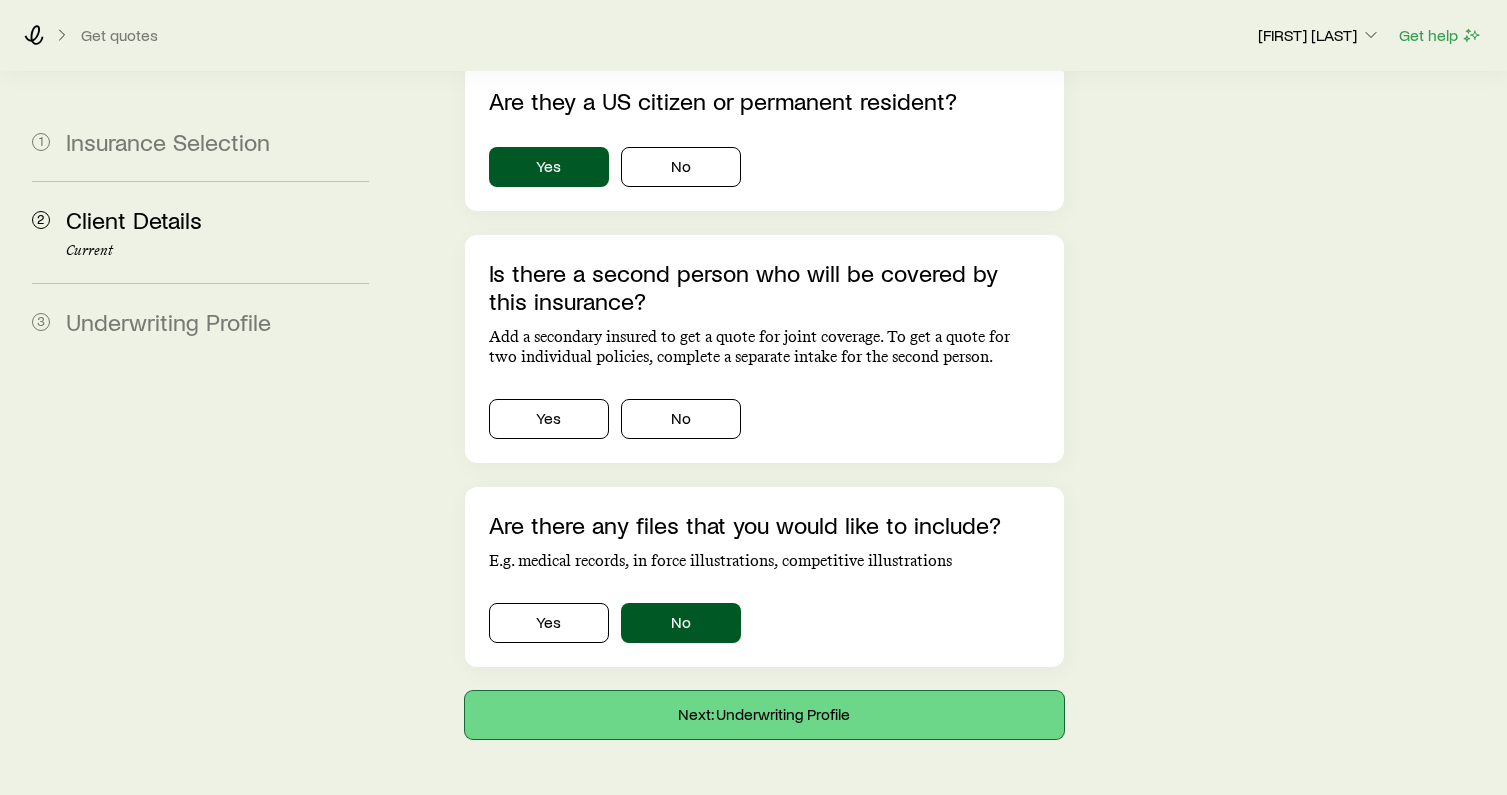 click on "Next: Underwriting Profile" at bounding box center [764, 715] 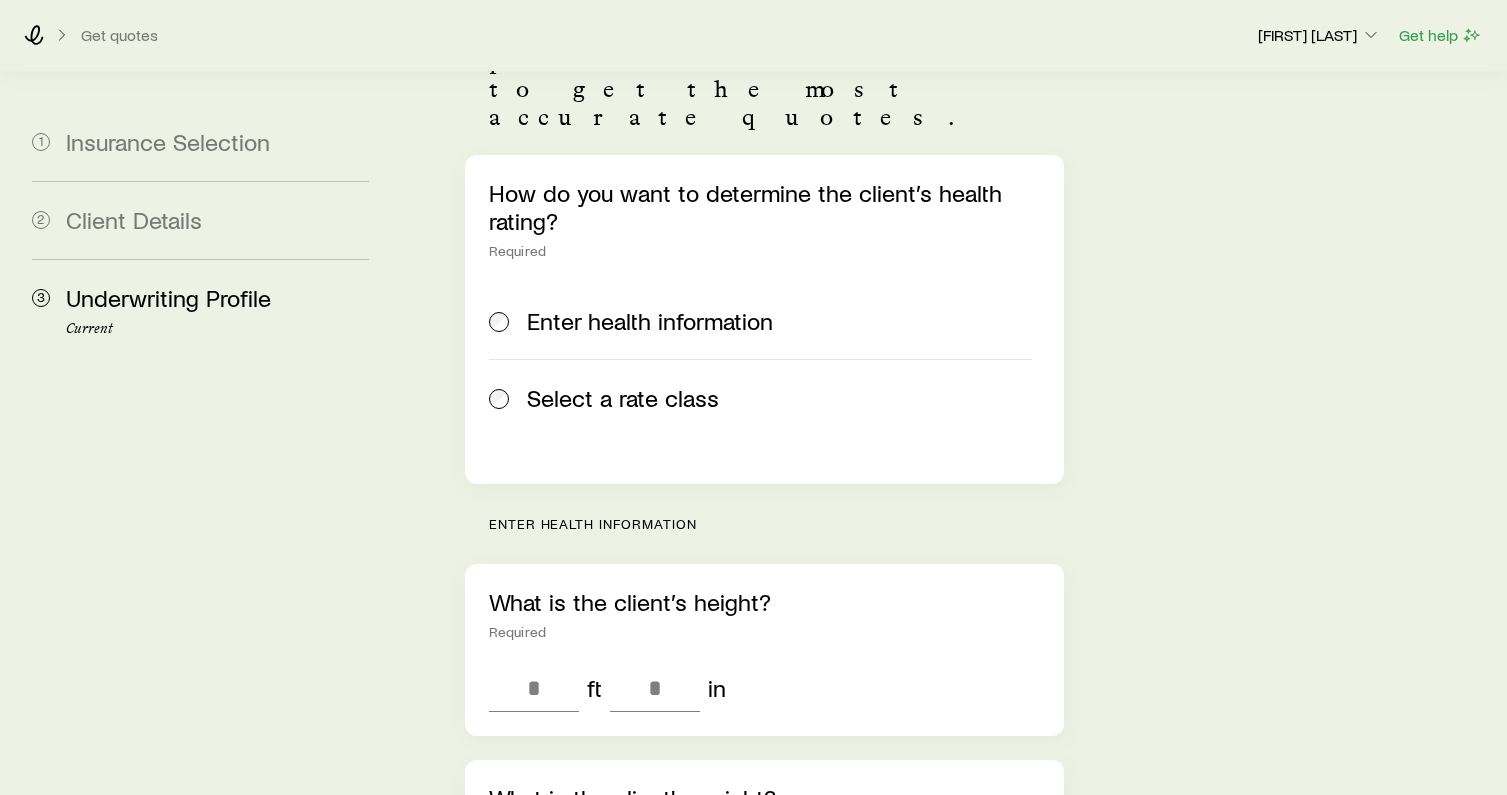 scroll, scrollTop: 258, scrollLeft: 0, axis: vertical 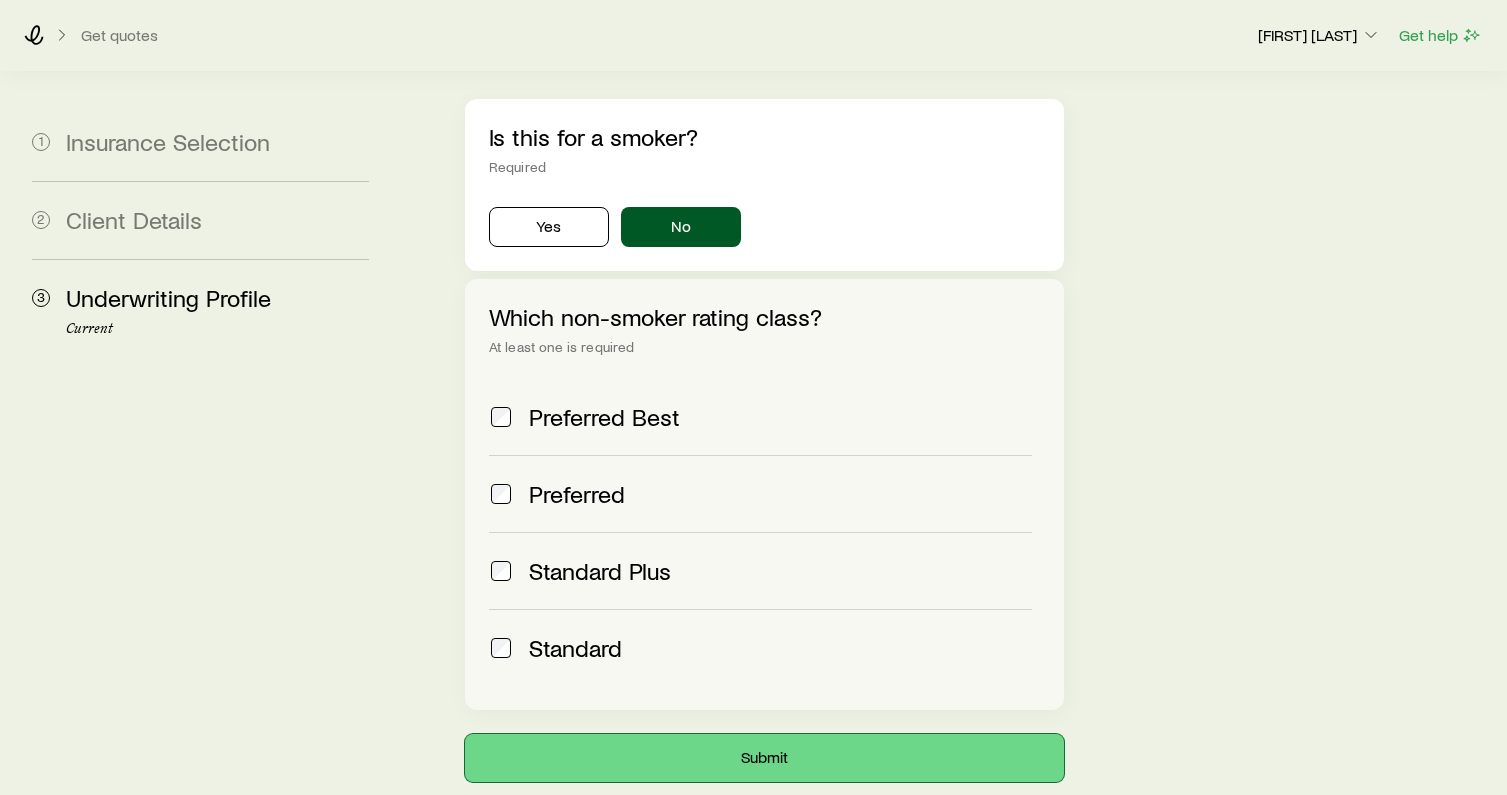 click on "Submit" at bounding box center [764, 758] 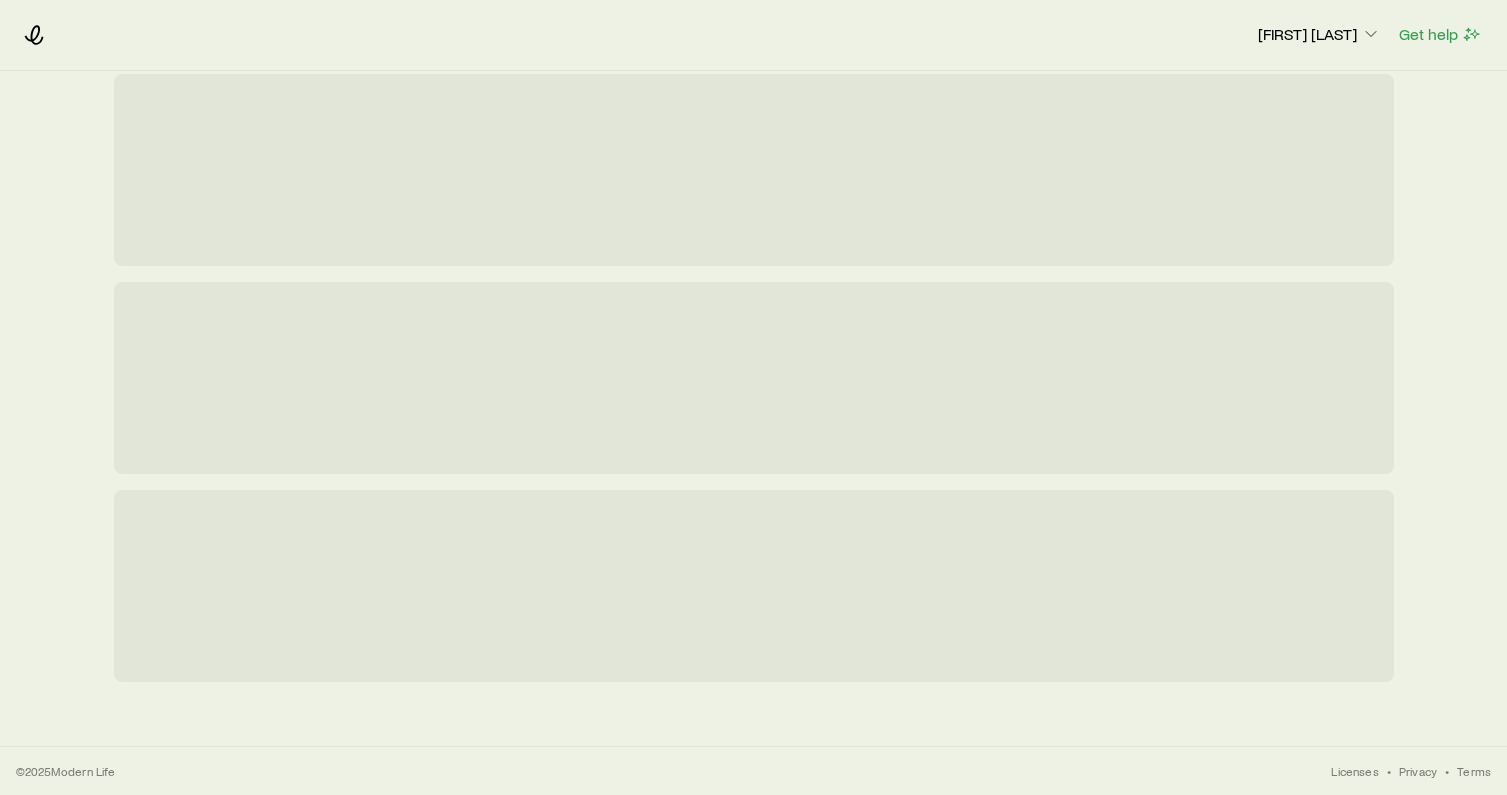 scroll, scrollTop: 0, scrollLeft: 0, axis: both 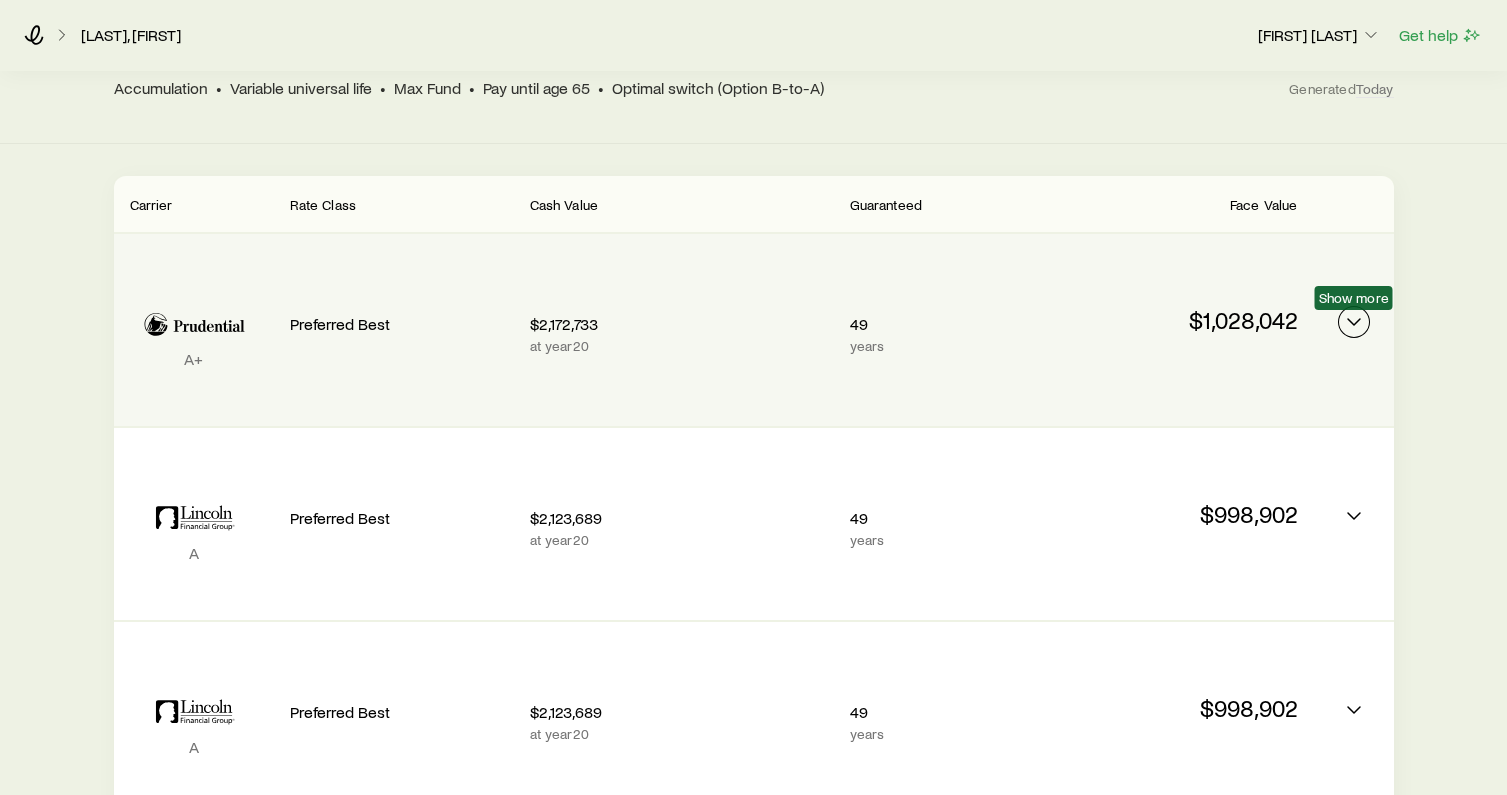 click 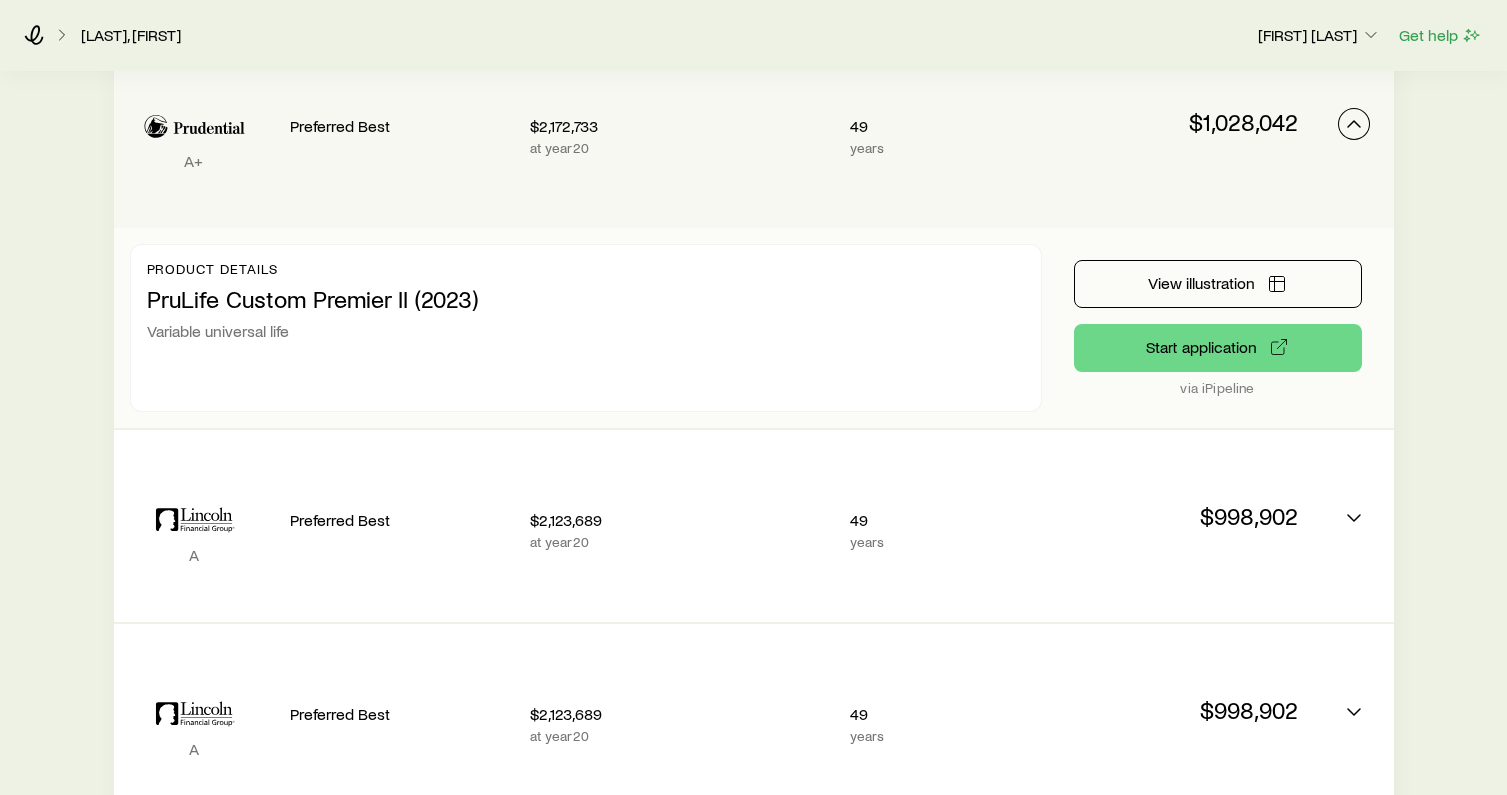 scroll, scrollTop: 395, scrollLeft: 0, axis: vertical 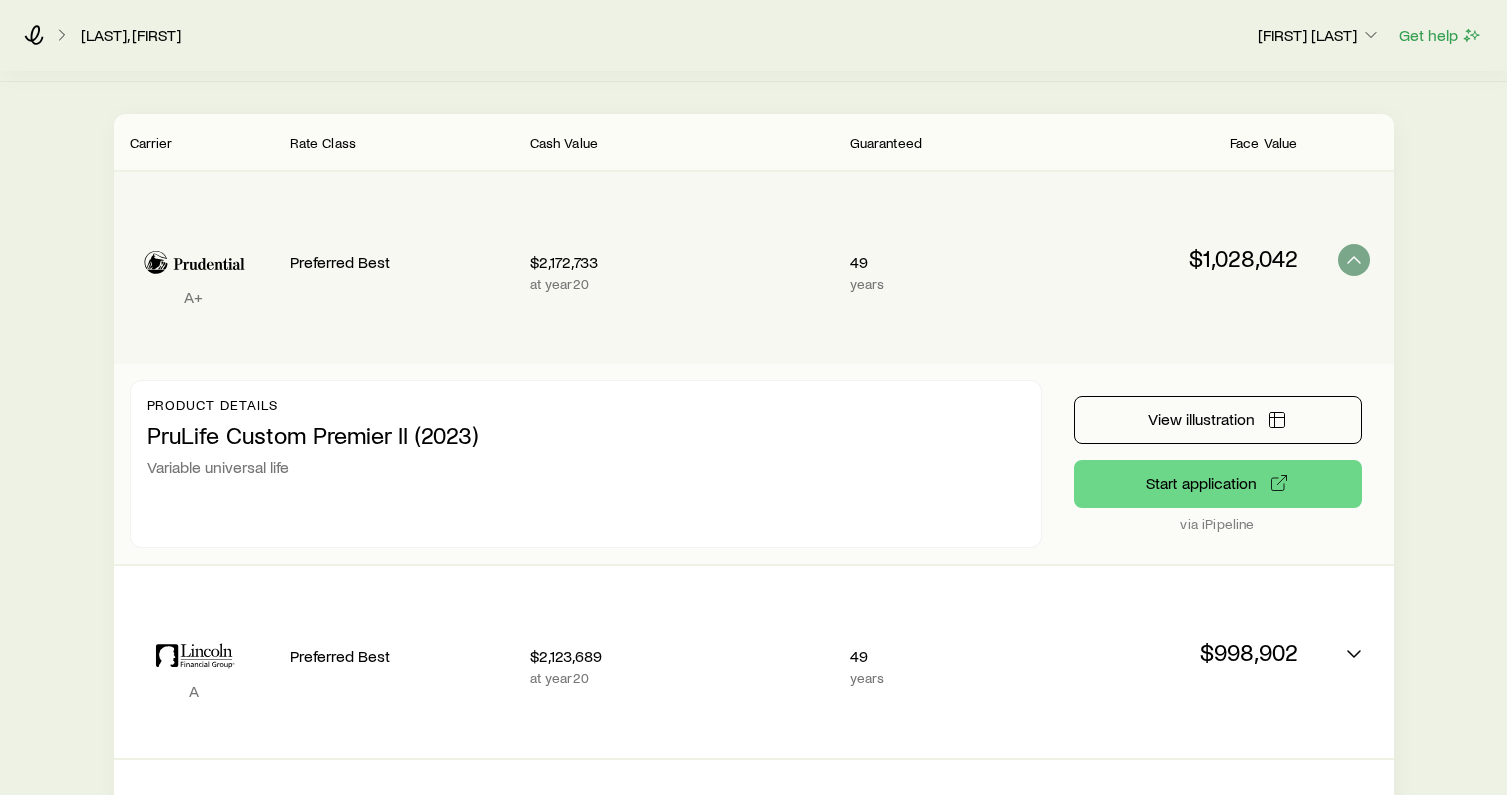 click on "Permanent life (Accumulation) $50,000 premium VUL Max Fund Permanent life (Accumulation) $50,000 premium IUL Max Fund Permanent life (Protection) $50,000 premium GUL No-lapse guarantee until age 100 Permanent life (Protection) $50,000 premium WL Until Age 65 Permanent life Get more quotes modal premium $50,000 Cash Value Year 20 Rate Class Preferred Best Carriers All available Accumulation • Variable universal life • Max Fund • Pay until age 65 • Optimal switch (Option B-to-A) Generated  Today Carrier Rate Class Cash Value Guaranteed Face Value A+ Preferred Best $[NUMBER] at year  20 49 years $[NUMBER] A Preferred Best $[NUMBER] at year  20 49 years $[NUMBER] A Preferred Best $[NUMBER] at year  20 49 years $[NUMBER] A+ Preferred Best $[NUMBER] at year  20 49 years $[NUMBER] Looking for more quotes? Change your insurance selection Other products Premier Variable Universal Life" at bounding box center [753, 668] 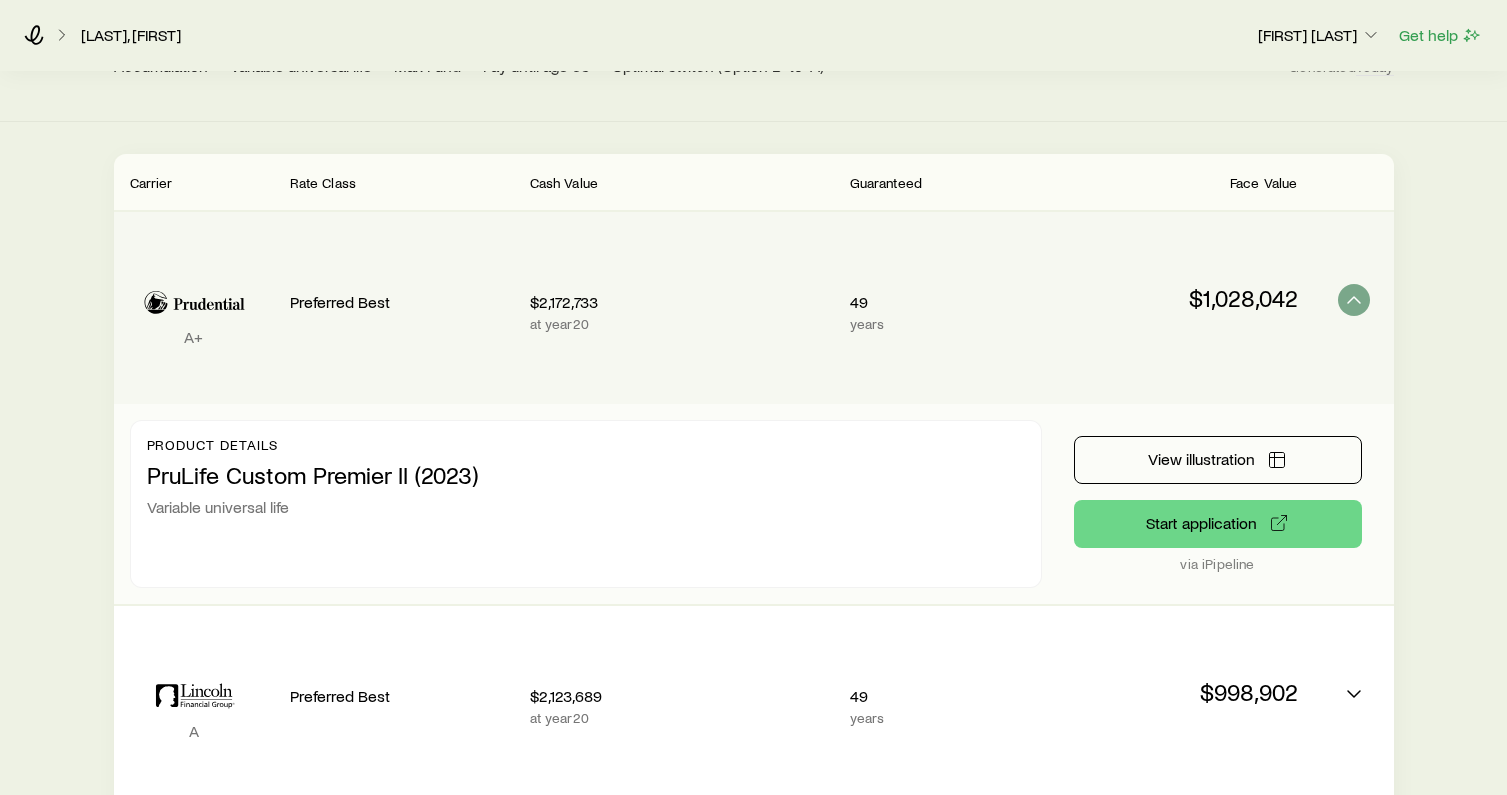 scroll, scrollTop: 363, scrollLeft: 0, axis: vertical 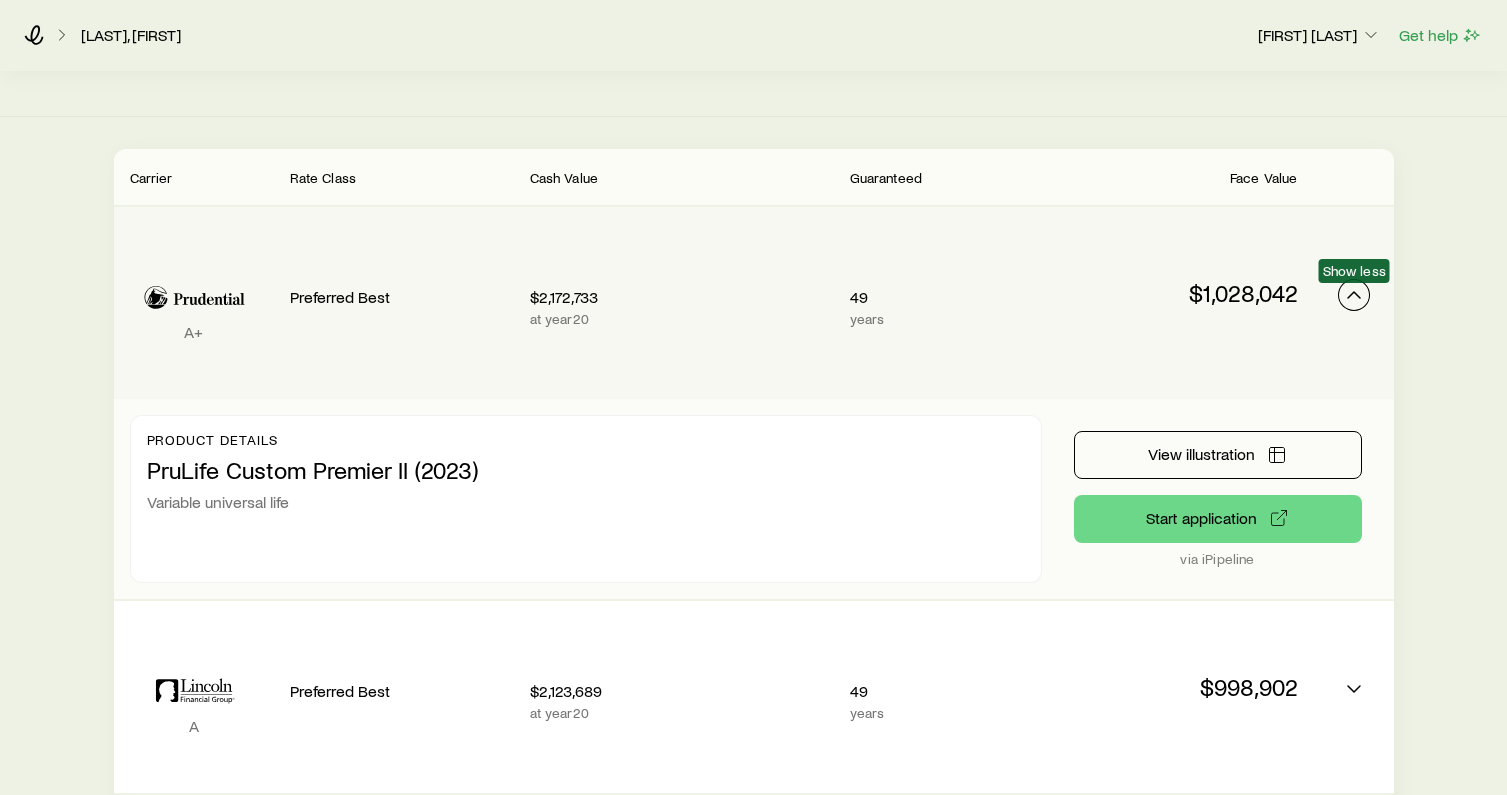 click 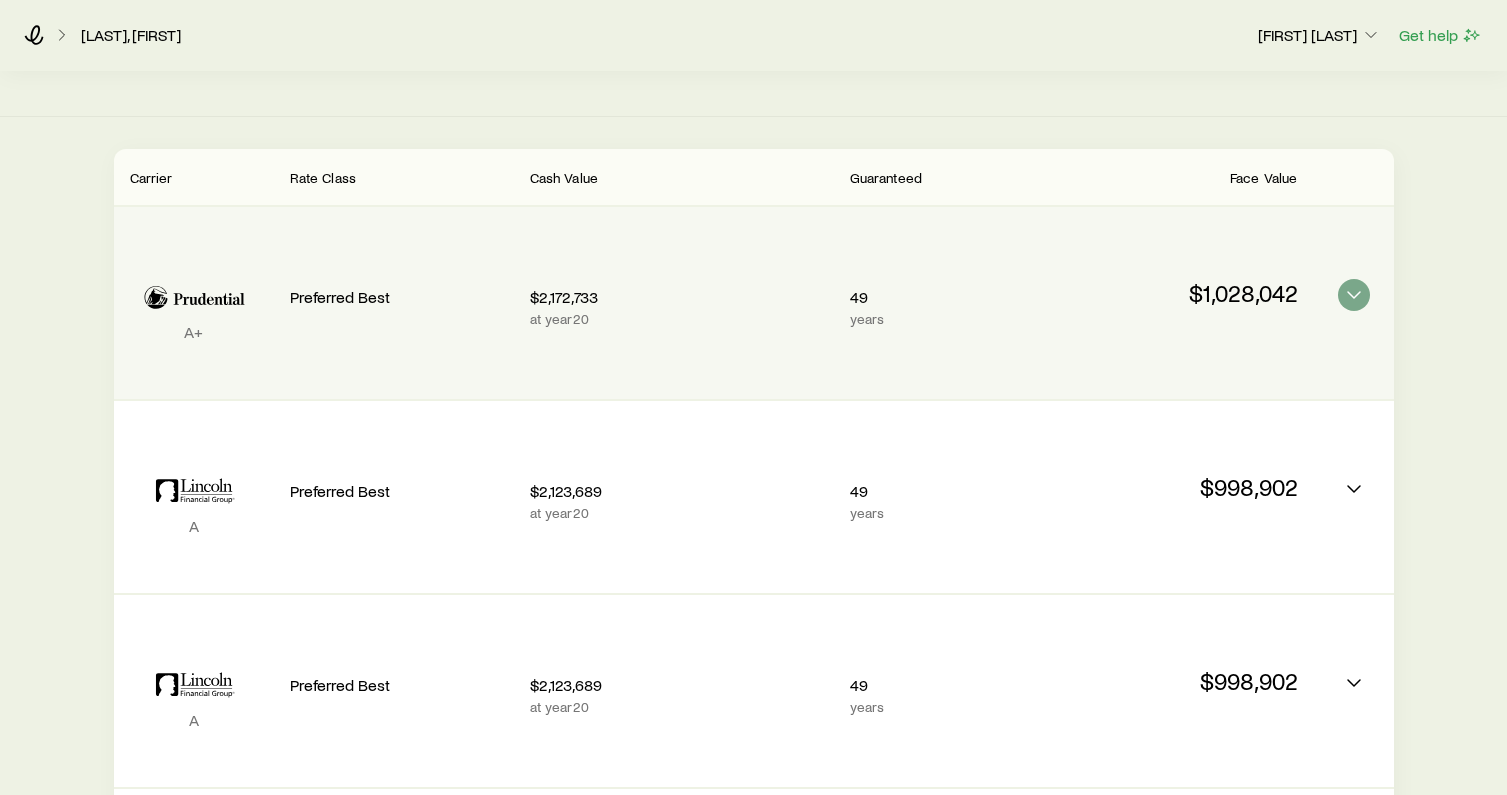 click on "Permanent life (Accumulation) $50,000 premium VUL Max Fund Permanent life (Accumulation) $50,000 premium IUL Max Fund Permanent life (Protection) $50,000 premium GUL No-lapse guarantee until age 100 Permanent life (Protection) $50,000 premium WL Until Age 65 Permanent life Get more quotes modal premium $50,000 Cash Value Year 20 Rate Class Preferred Best Carriers All available Accumulation • Variable universal life • Max Fund • Pay until age 65 • Optimal switch (Option B-to-A) Generated  Today Carrier Rate Class Cash Value Guaranteed Face Value A+ Preferred Best $[NUMBER] at year  20 49 years $[NUMBER] A Preferred Best $[NUMBER] at year  20 49 years $[NUMBER] A Preferred Best $[NUMBER] at year  20 49 years $[NUMBER] A+ Preferred Best $[NUMBER] at year  20 49 years $[NUMBER] Looking for more quotes? Change your insurance selection Other products Premier Variable Universal Life Quote request timed out Nationwide VUL Accumulator Quote request timed out Apex VUL Death benefit option B-to-A not available" at bounding box center (753, 603) 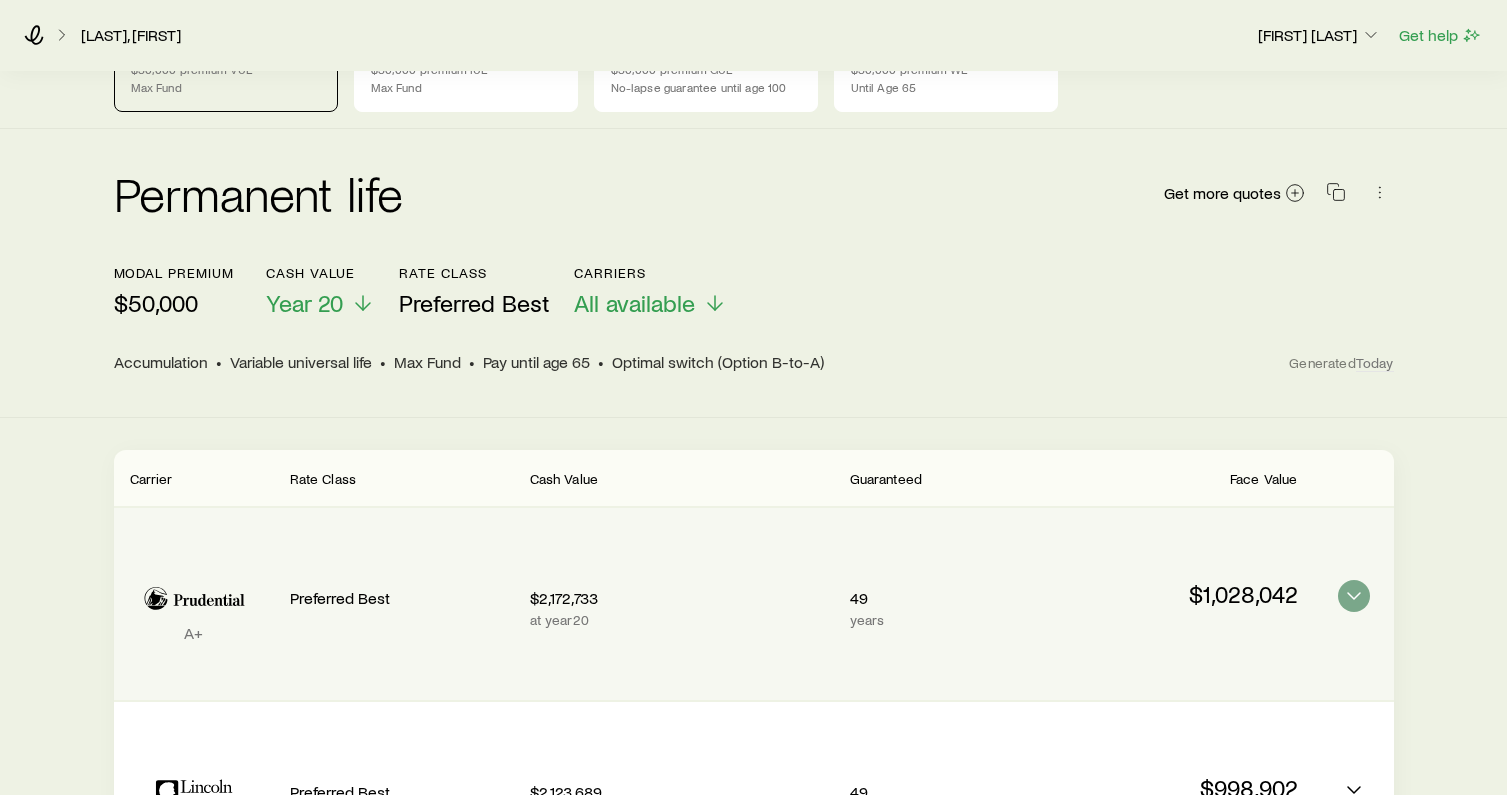 scroll, scrollTop: 0, scrollLeft: 0, axis: both 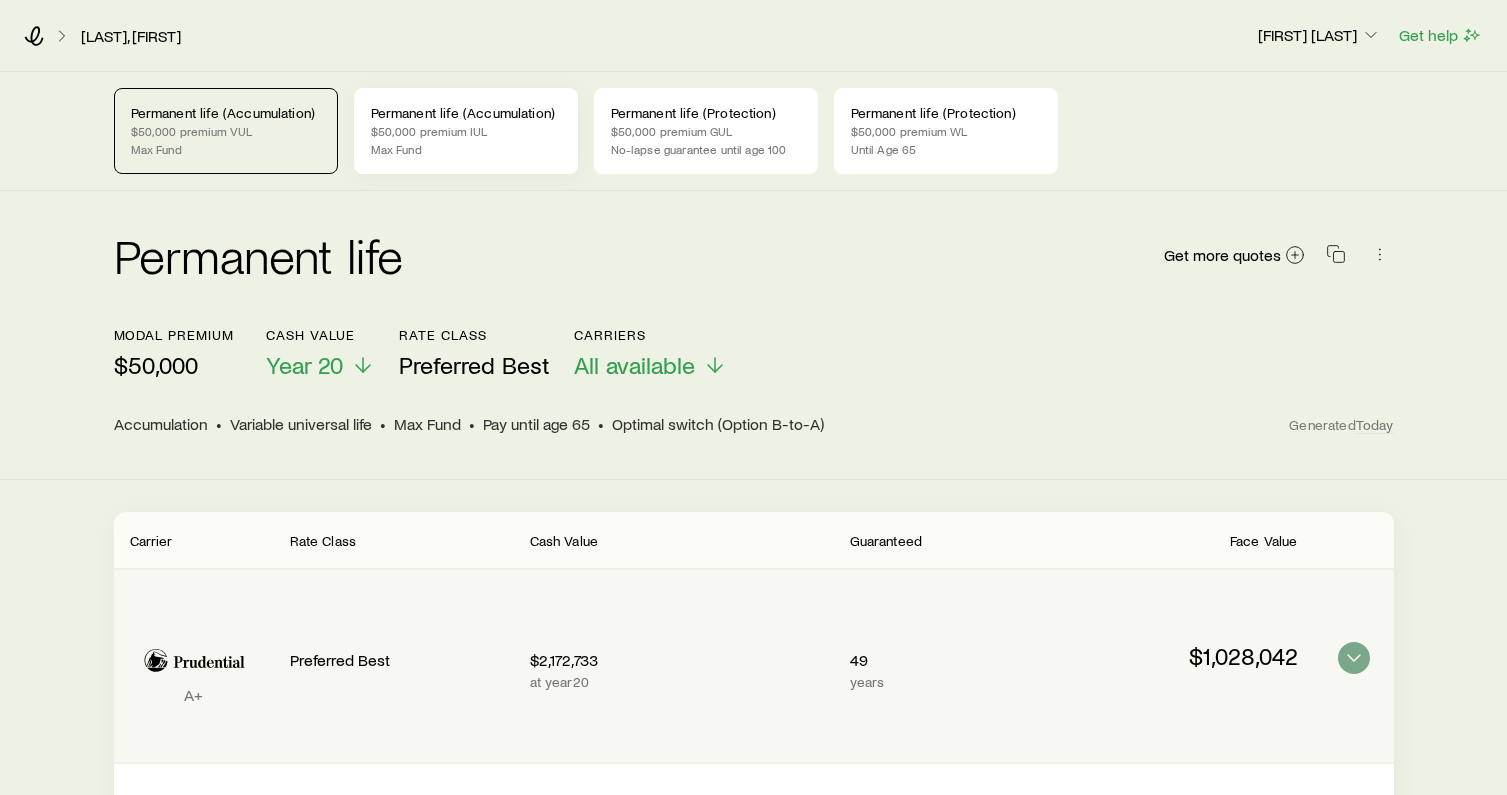 click on "$50,000 premium IUL" at bounding box center (466, 131) 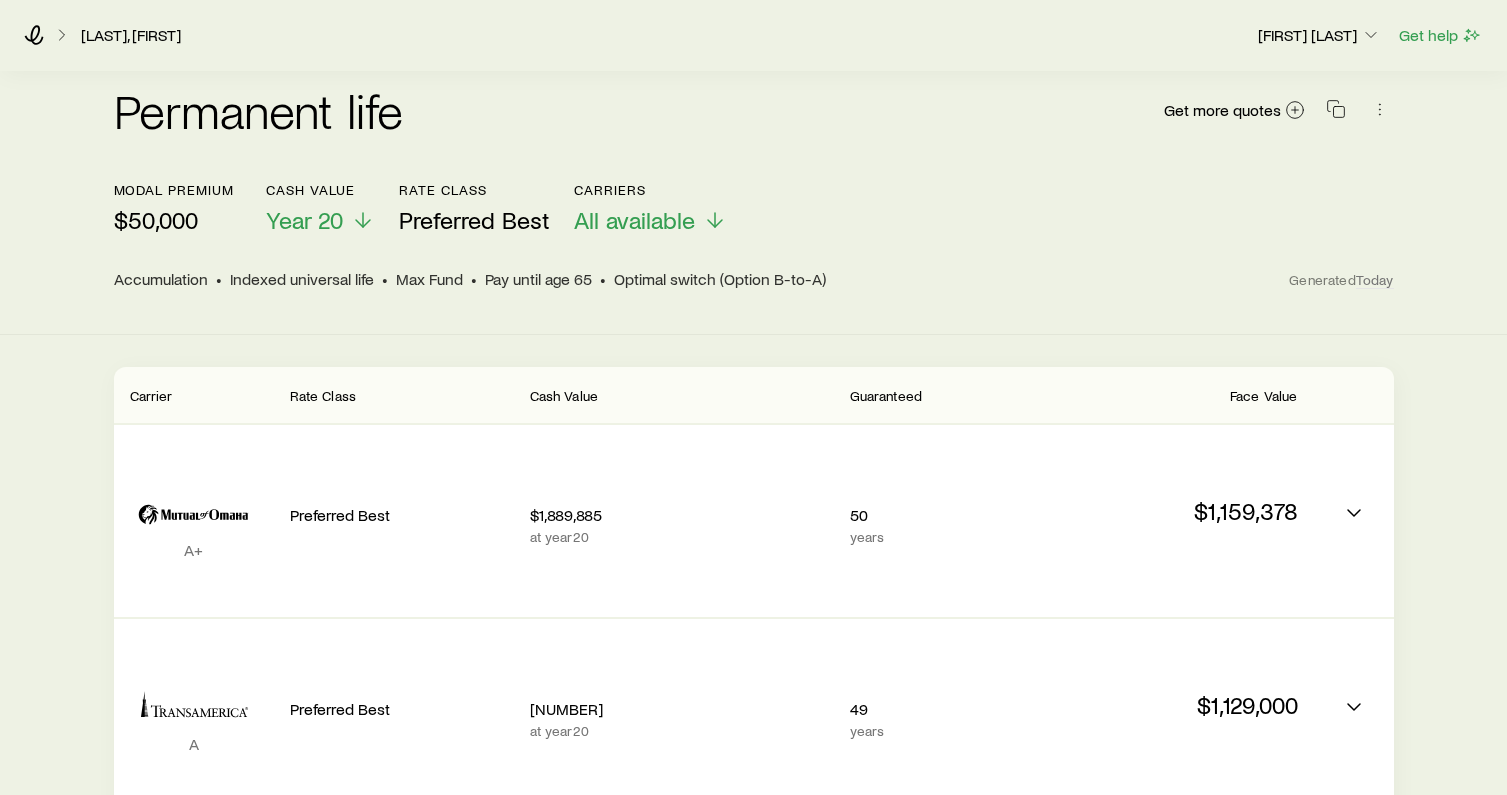 scroll, scrollTop: 0, scrollLeft: 0, axis: both 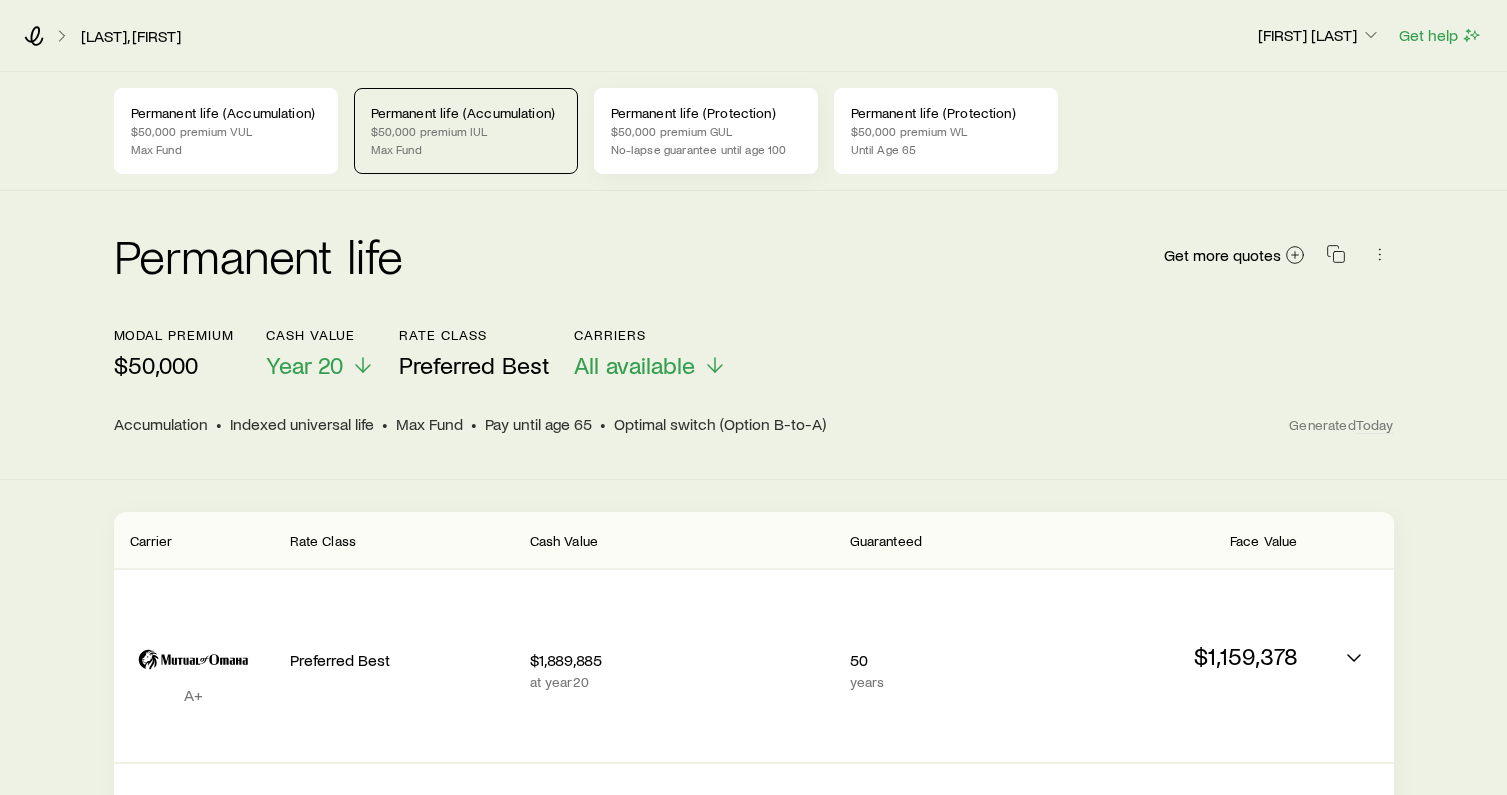 click on "$50,000 premium GUL" at bounding box center [706, 131] 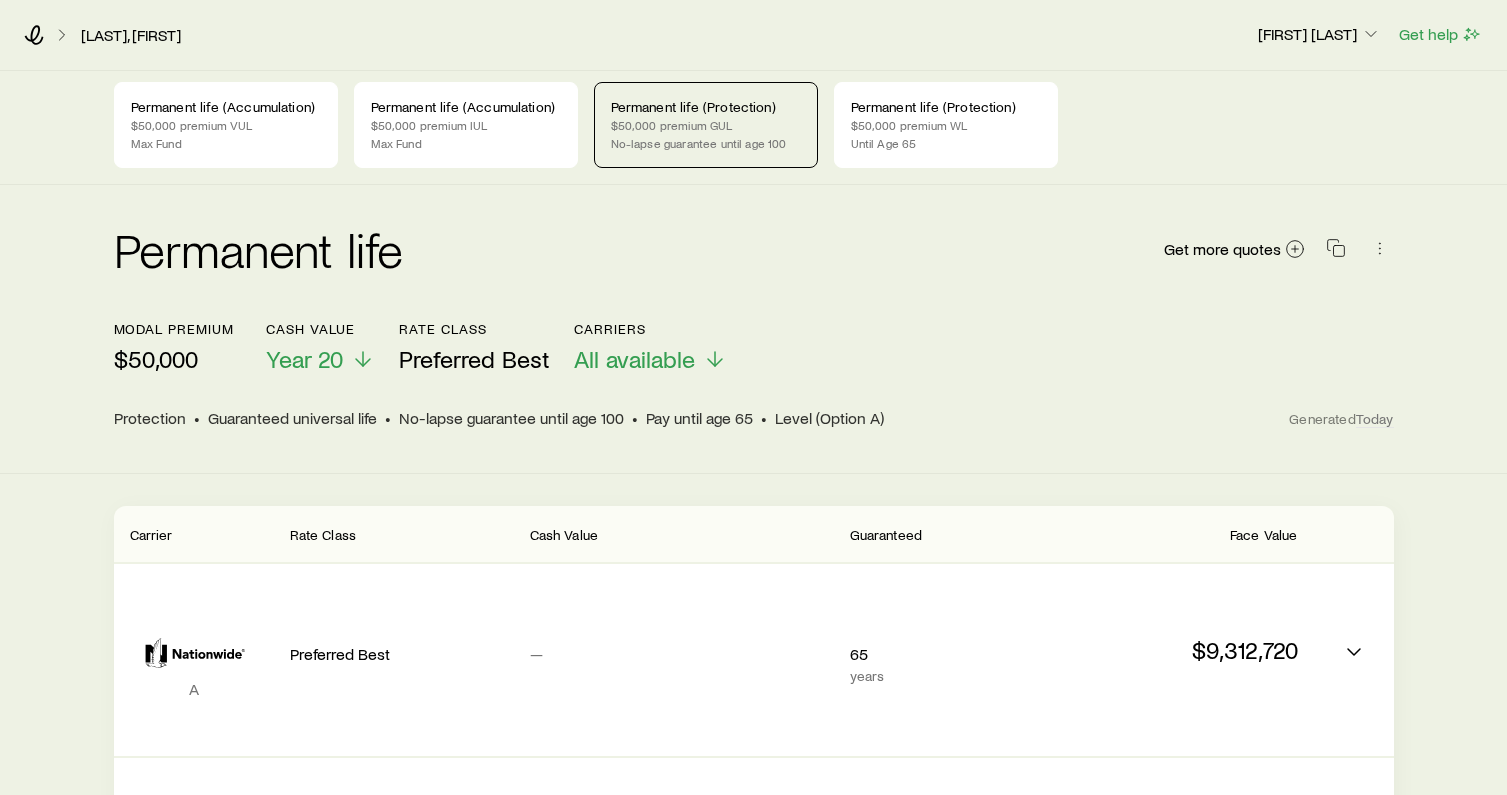 scroll, scrollTop: 0, scrollLeft: 0, axis: both 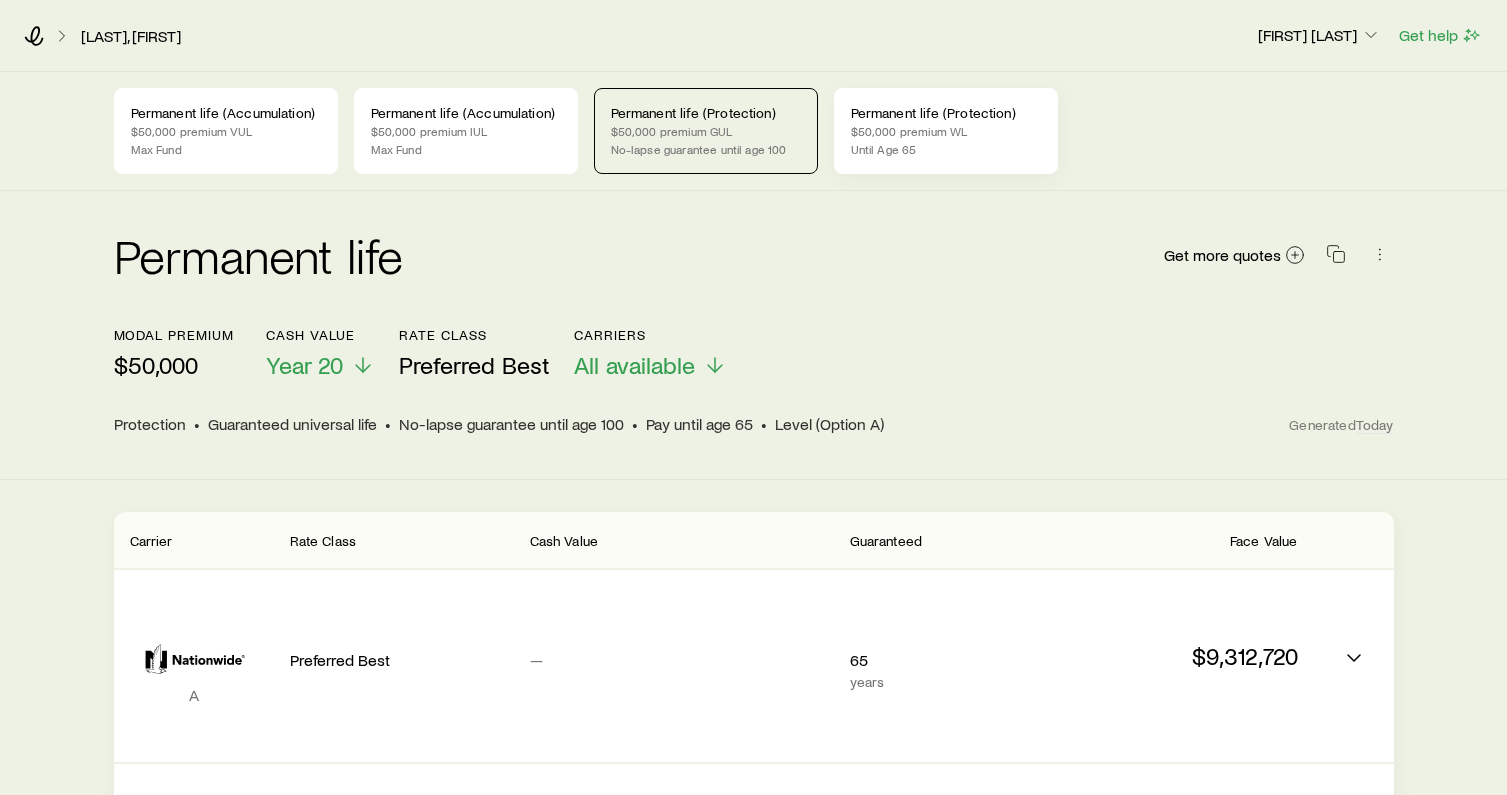 click on "$50,000 premium WL" at bounding box center [946, 131] 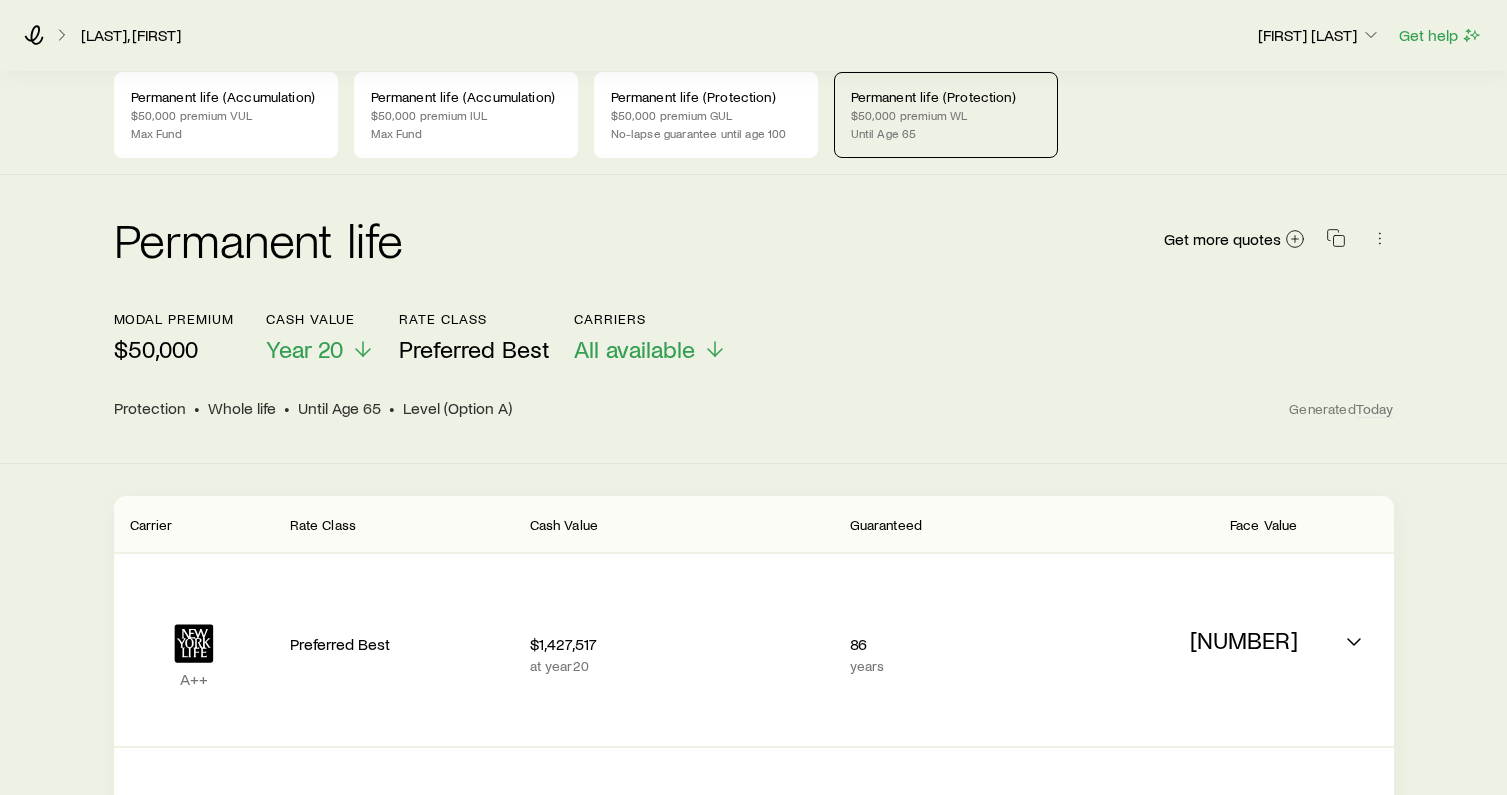 scroll, scrollTop: 0, scrollLeft: 0, axis: both 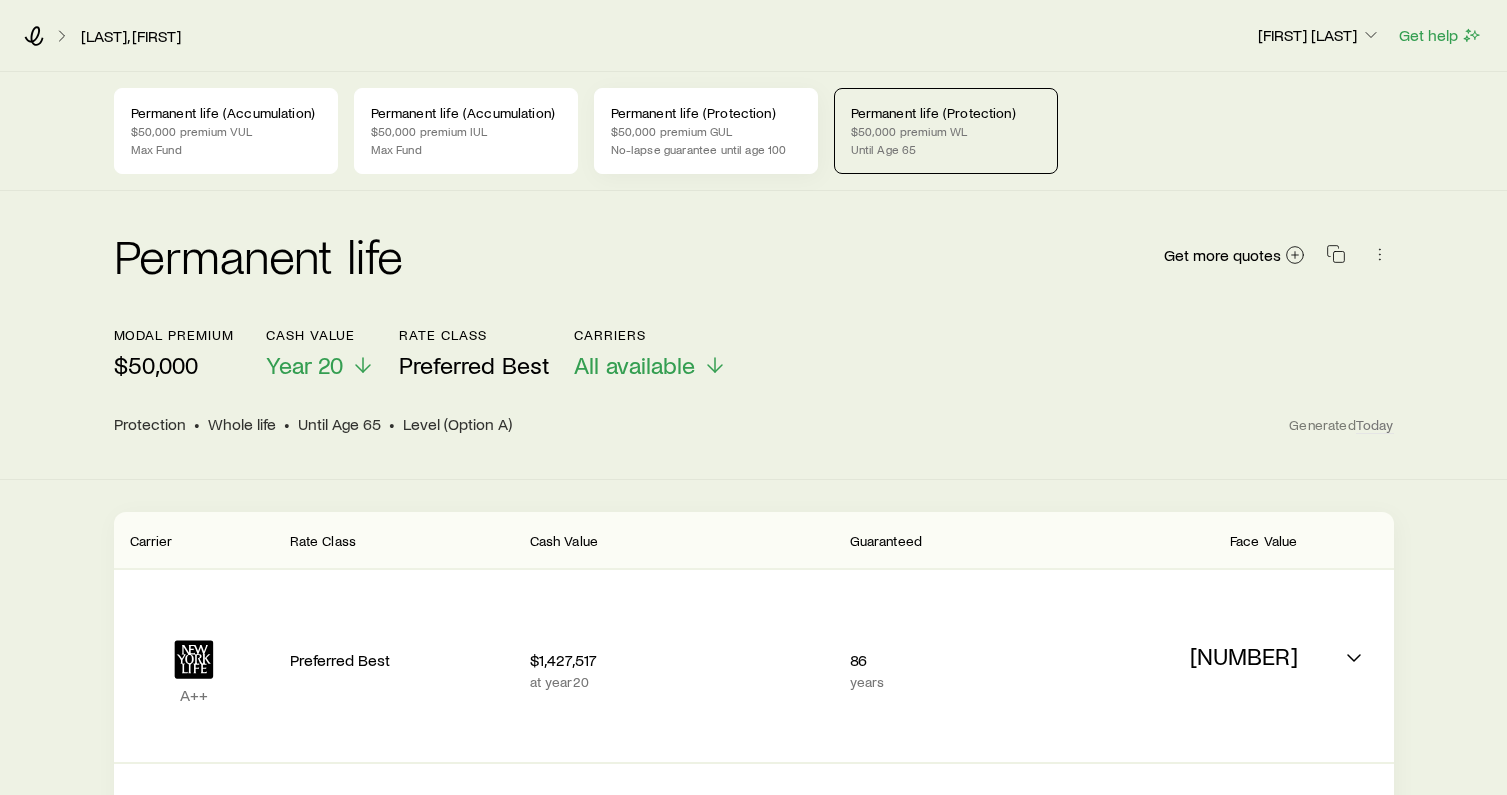 click on "$50,000 premium GUL" at bounding box center (706, 131) 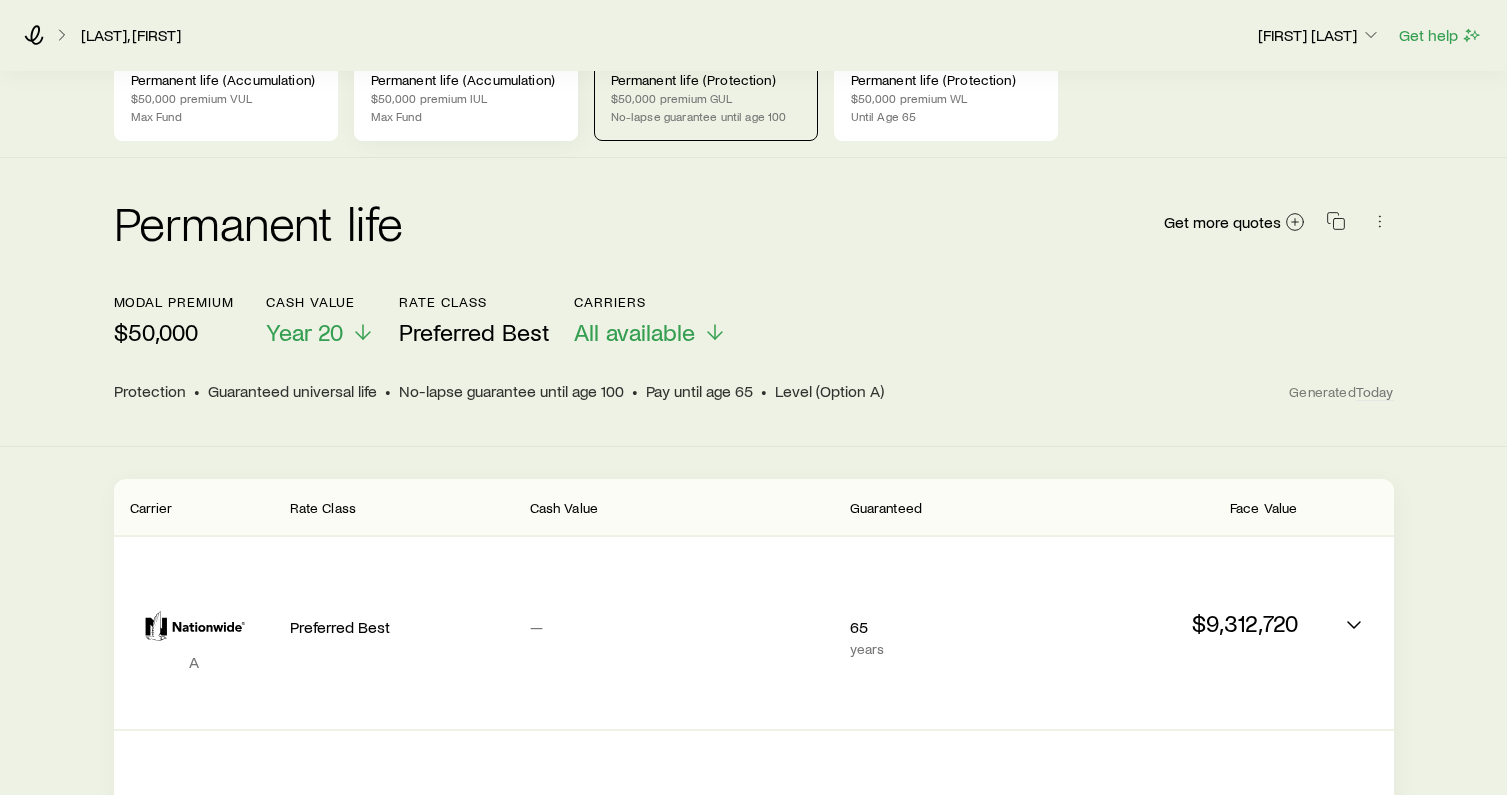 scroll, scrollTop: 22, scrollLeft: 0, axis: vertical 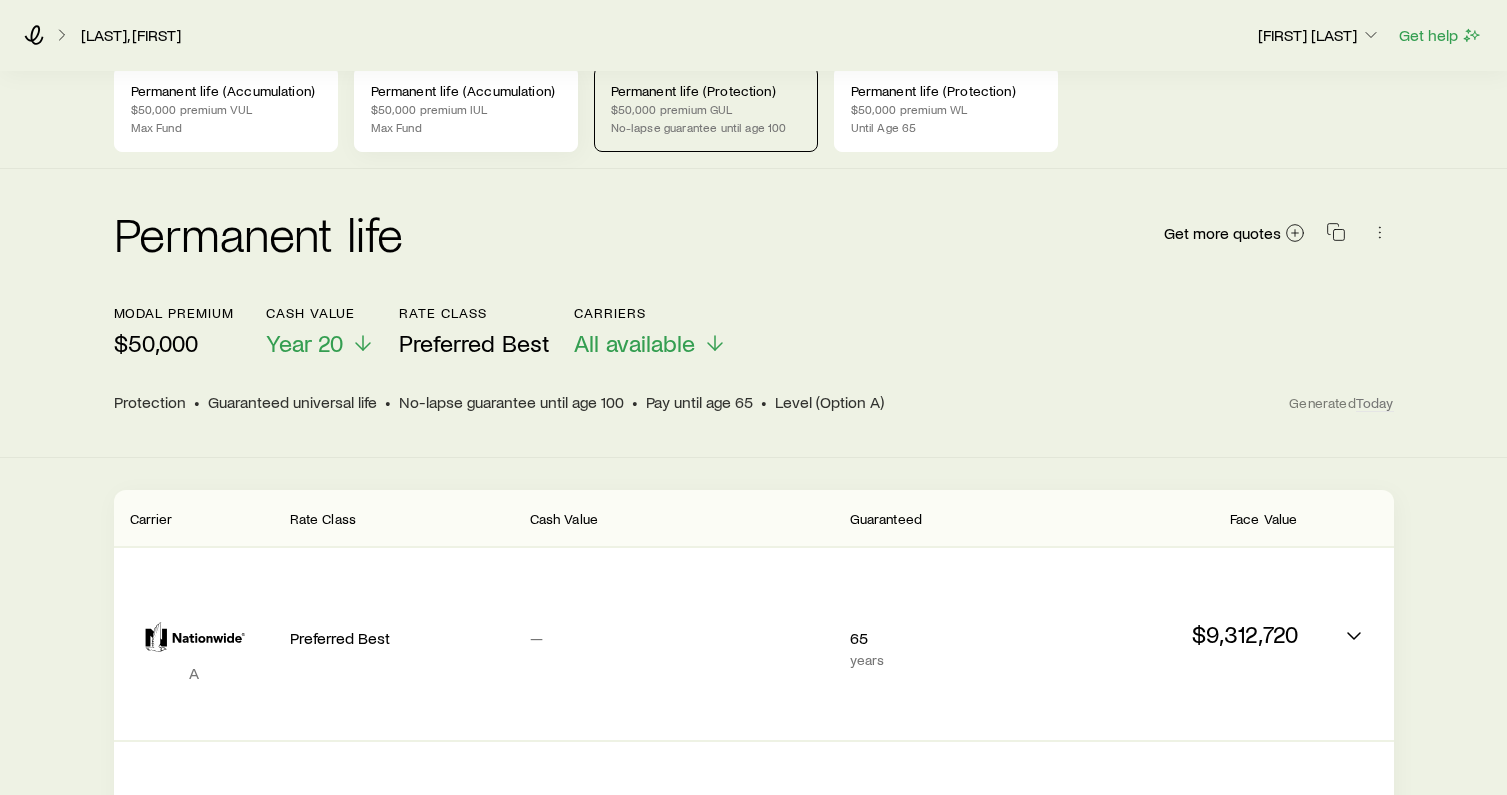 click on "Permanent life (Accumulation)" at bounding box center [466, 91] 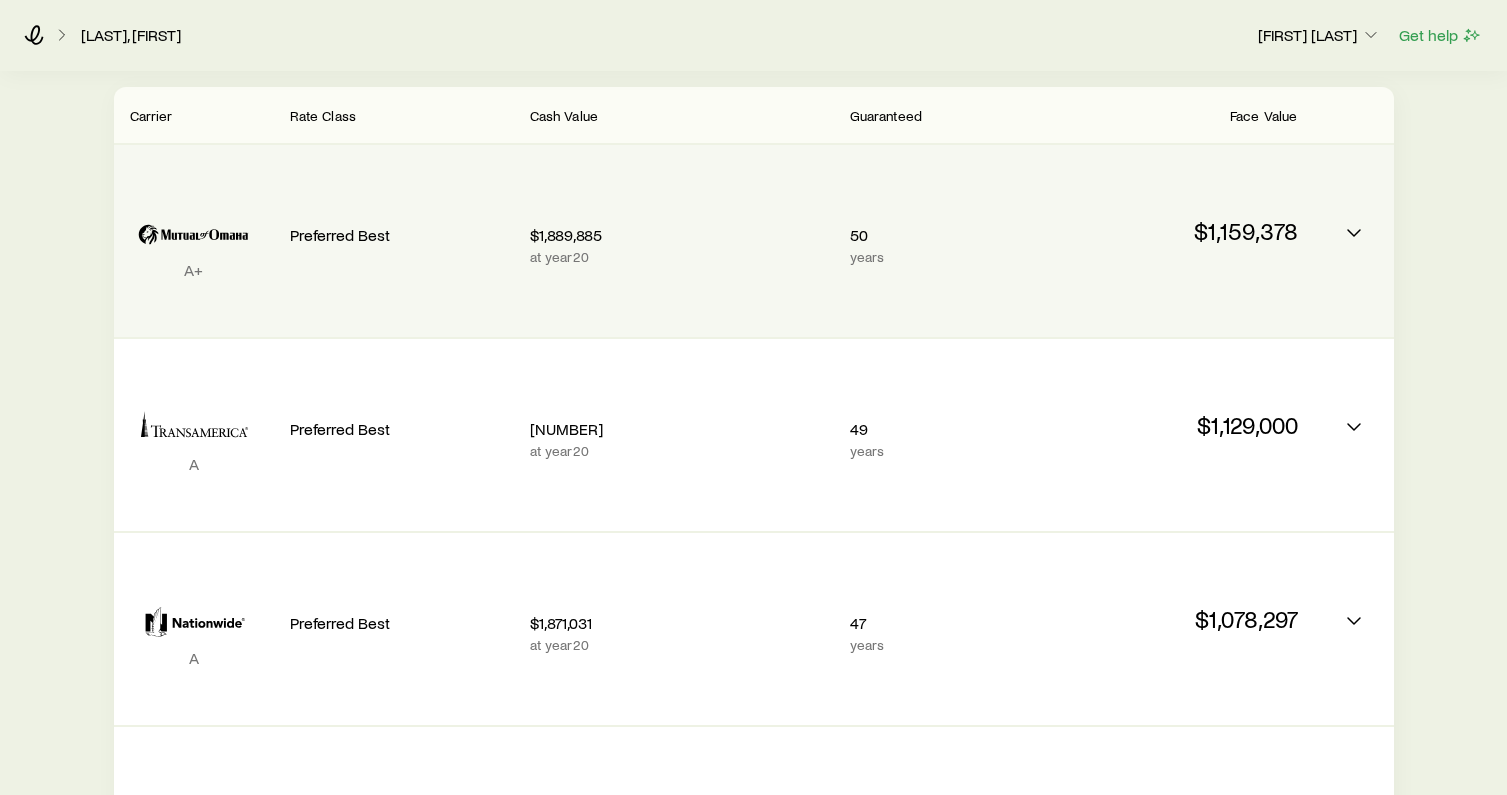 scroll, scrollTop: 0, scrollLeft: 0, axis: both 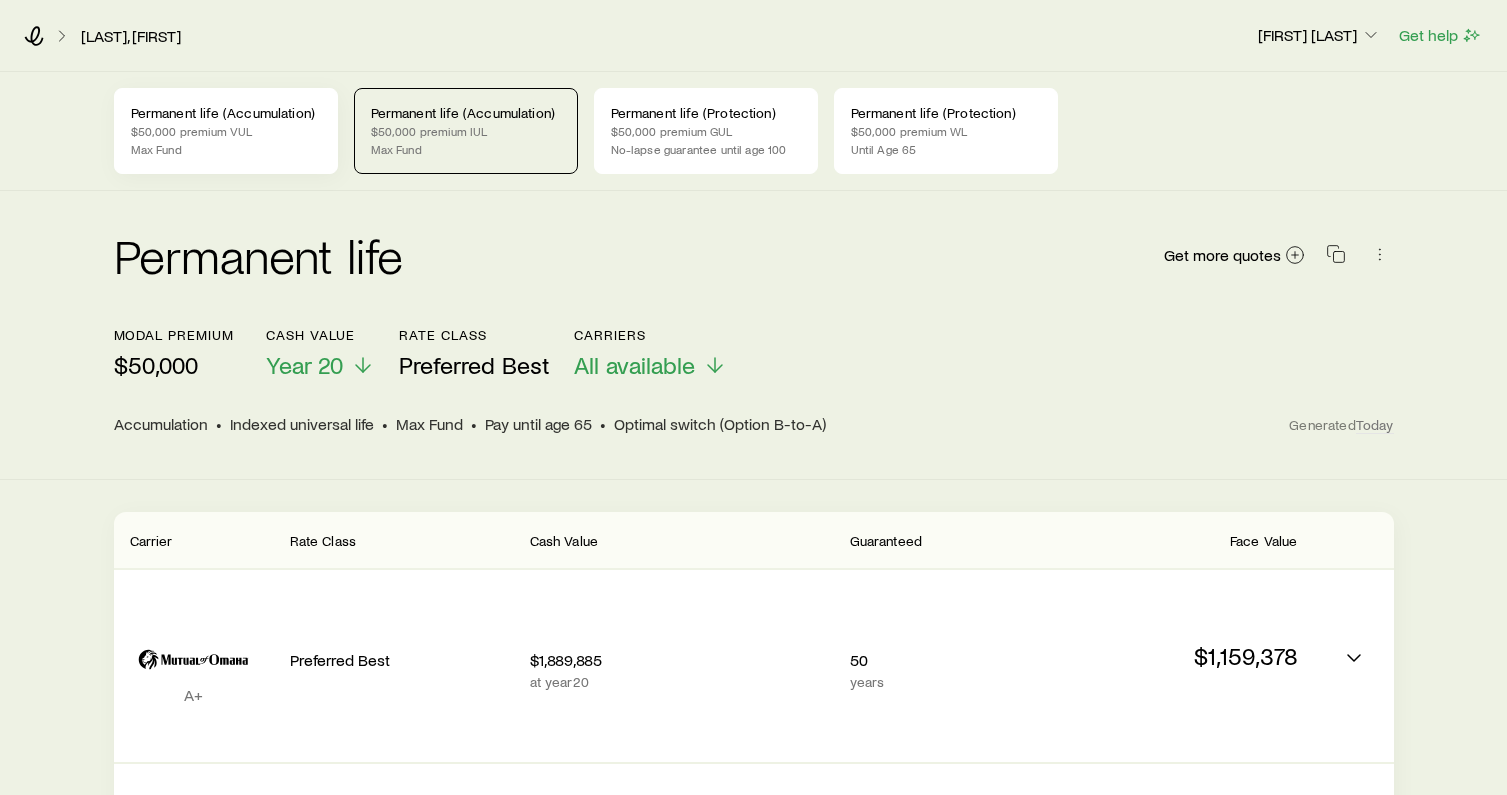 click on "Max Fund" at bounding box center [226, 149] 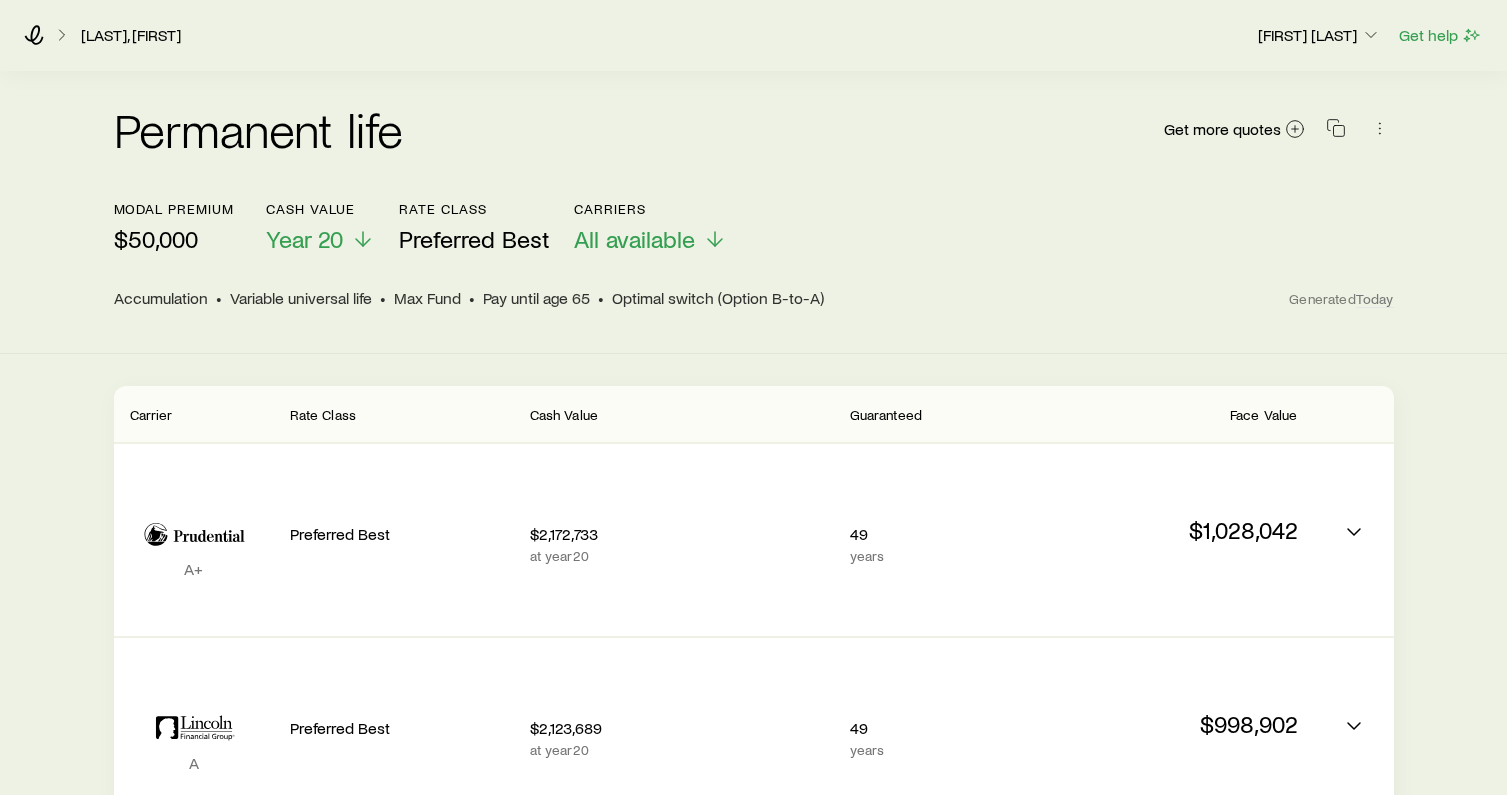 scroll, scrollTop: 0, scrollLeft: 0, axis: both 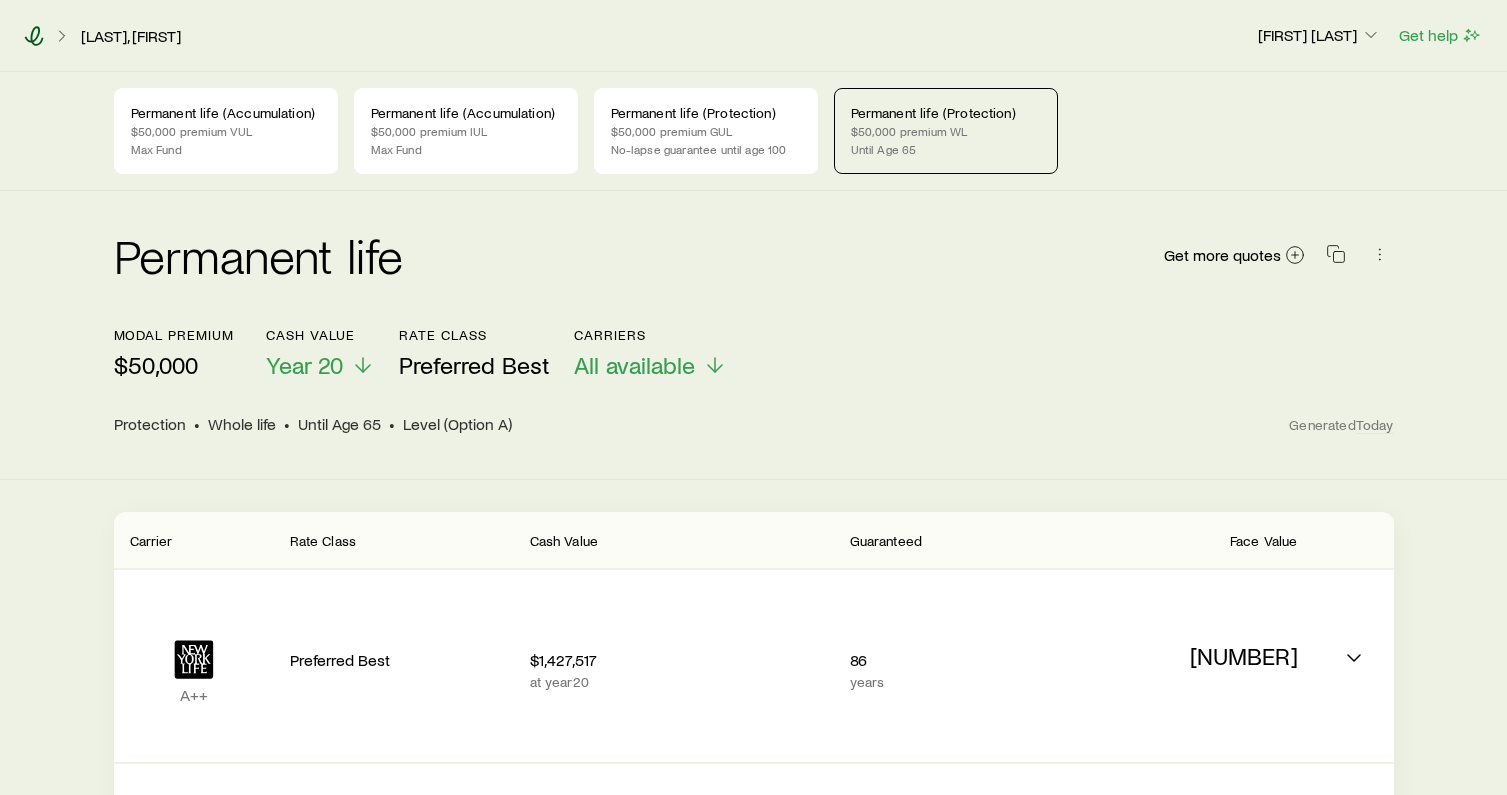 click 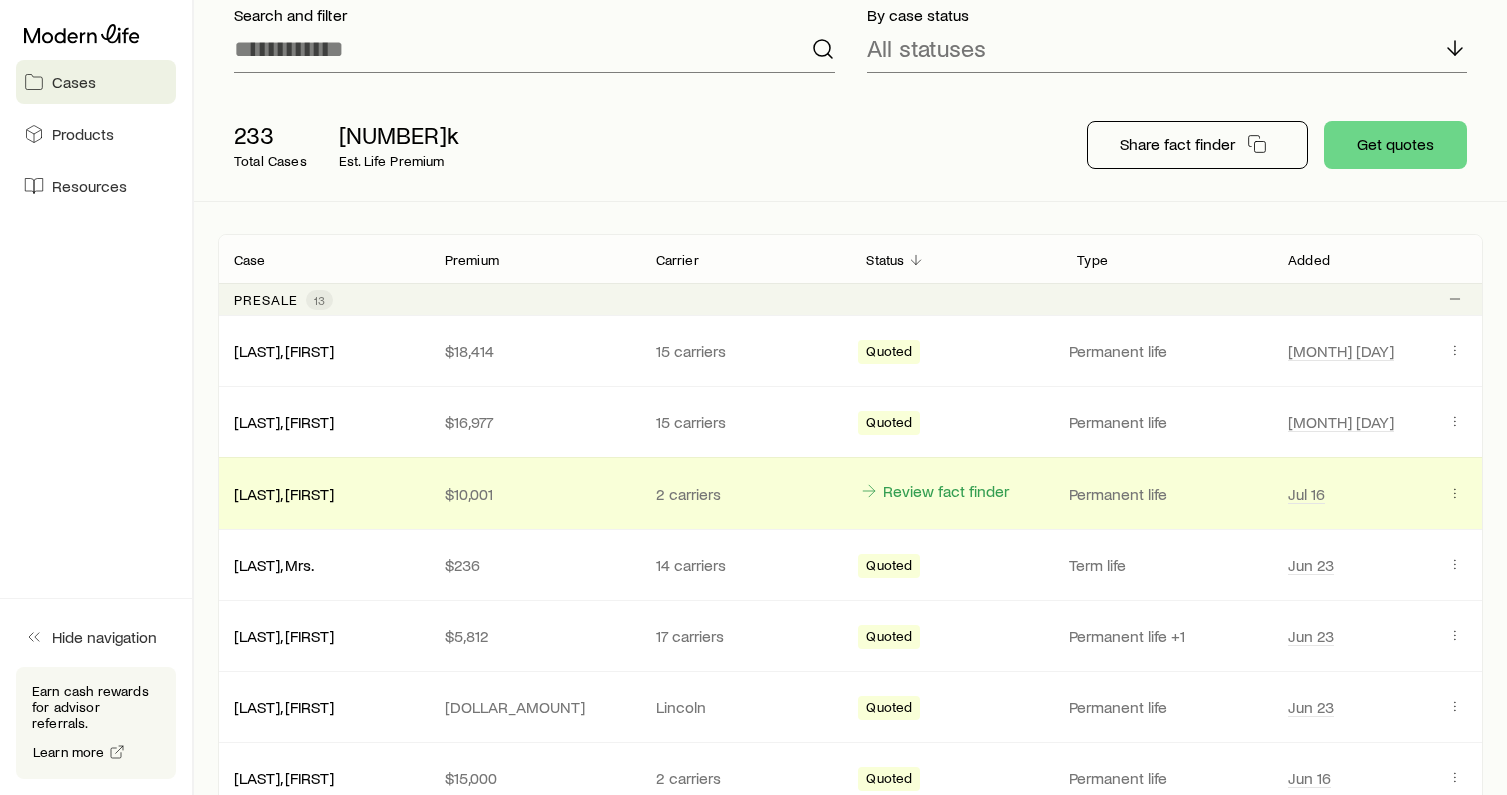 scroll, scrollTop: 189, scrollLeft: 0, axis: vertical 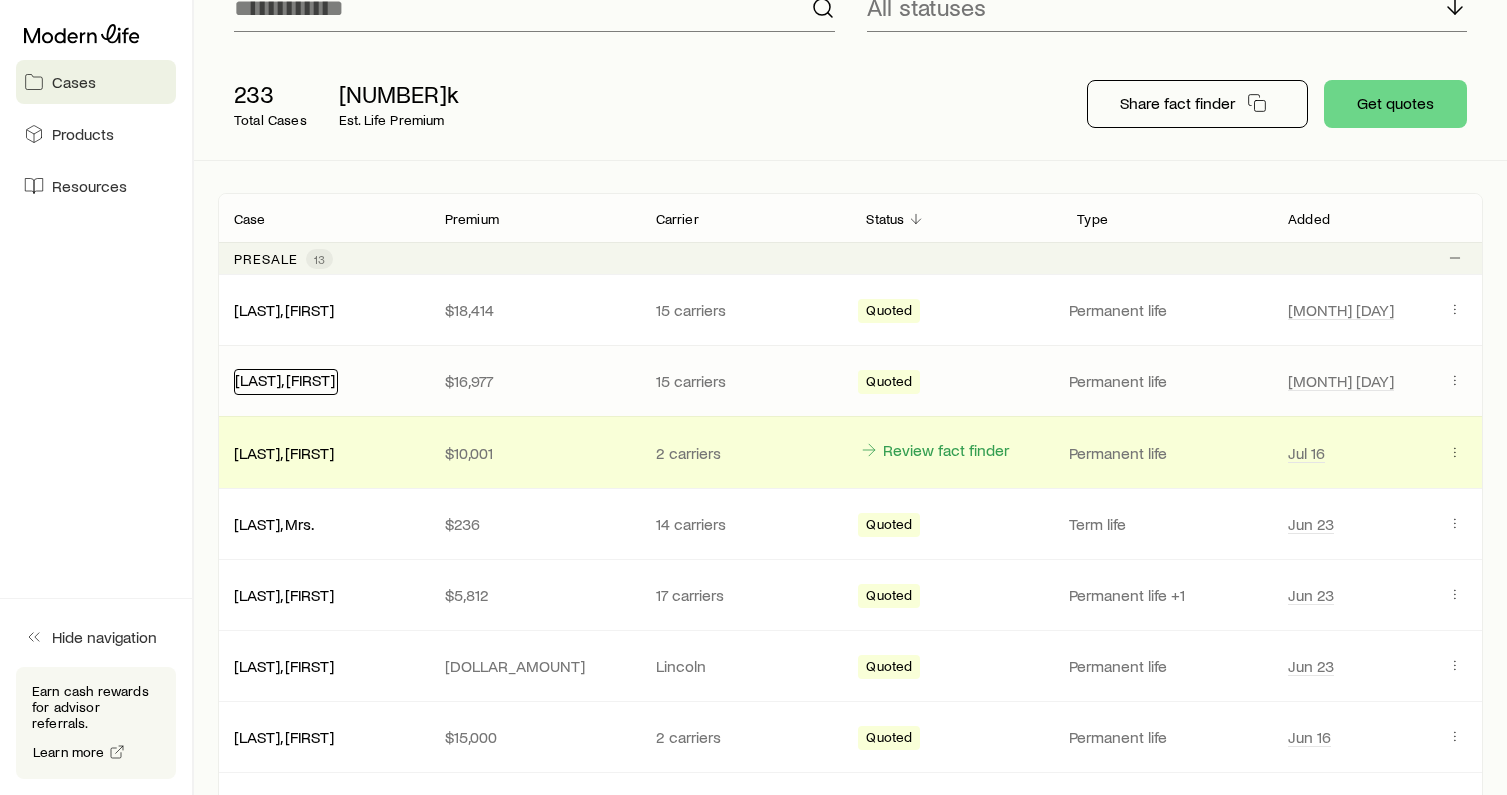 click on "[LAST], [FIRST]" at bounding box center (285, 379) 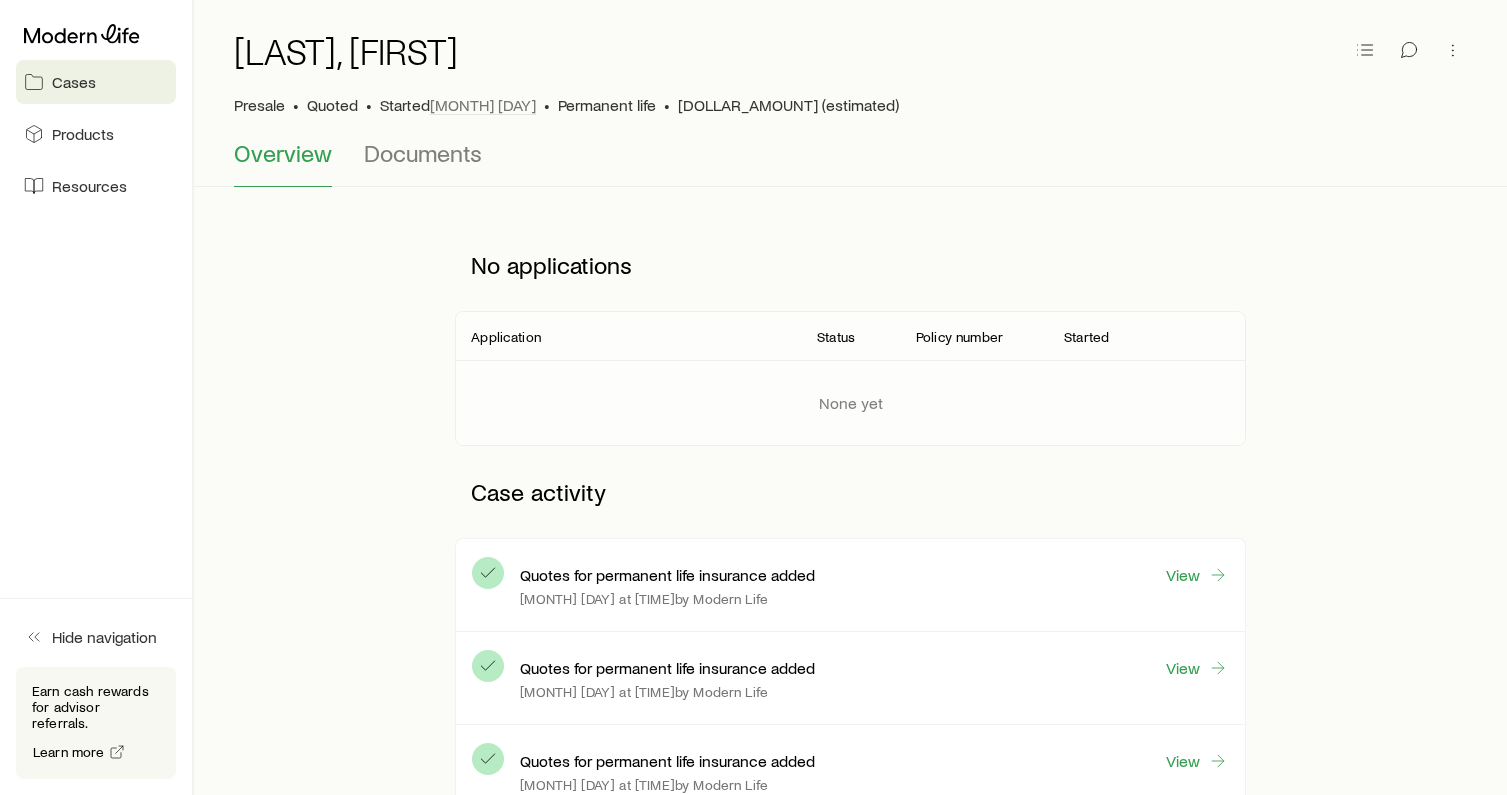 scroll, scrollTop: 0, scrollLeft: 0, axis: both 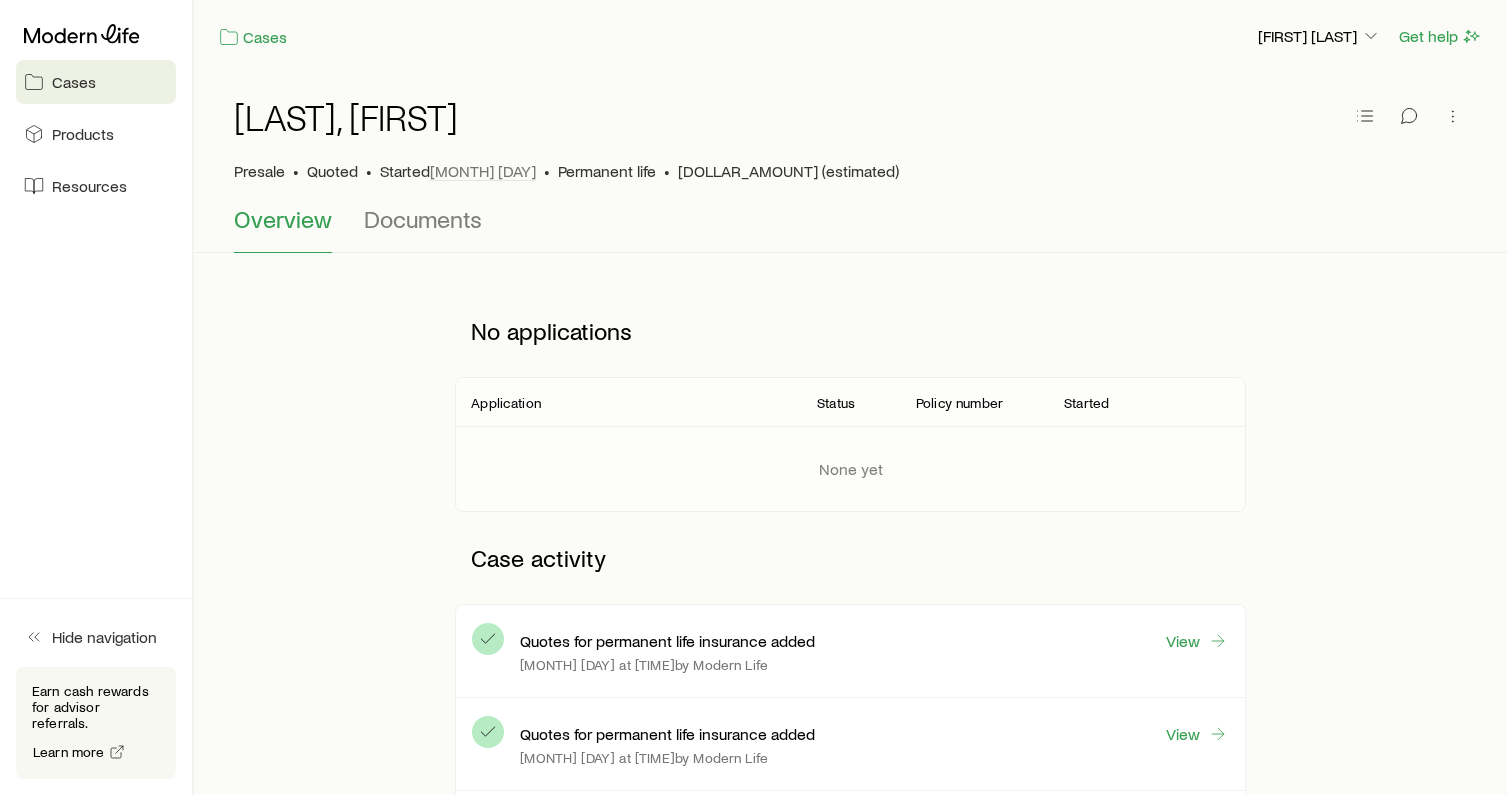 click on "Quoted" at bounding box center (332, 171) 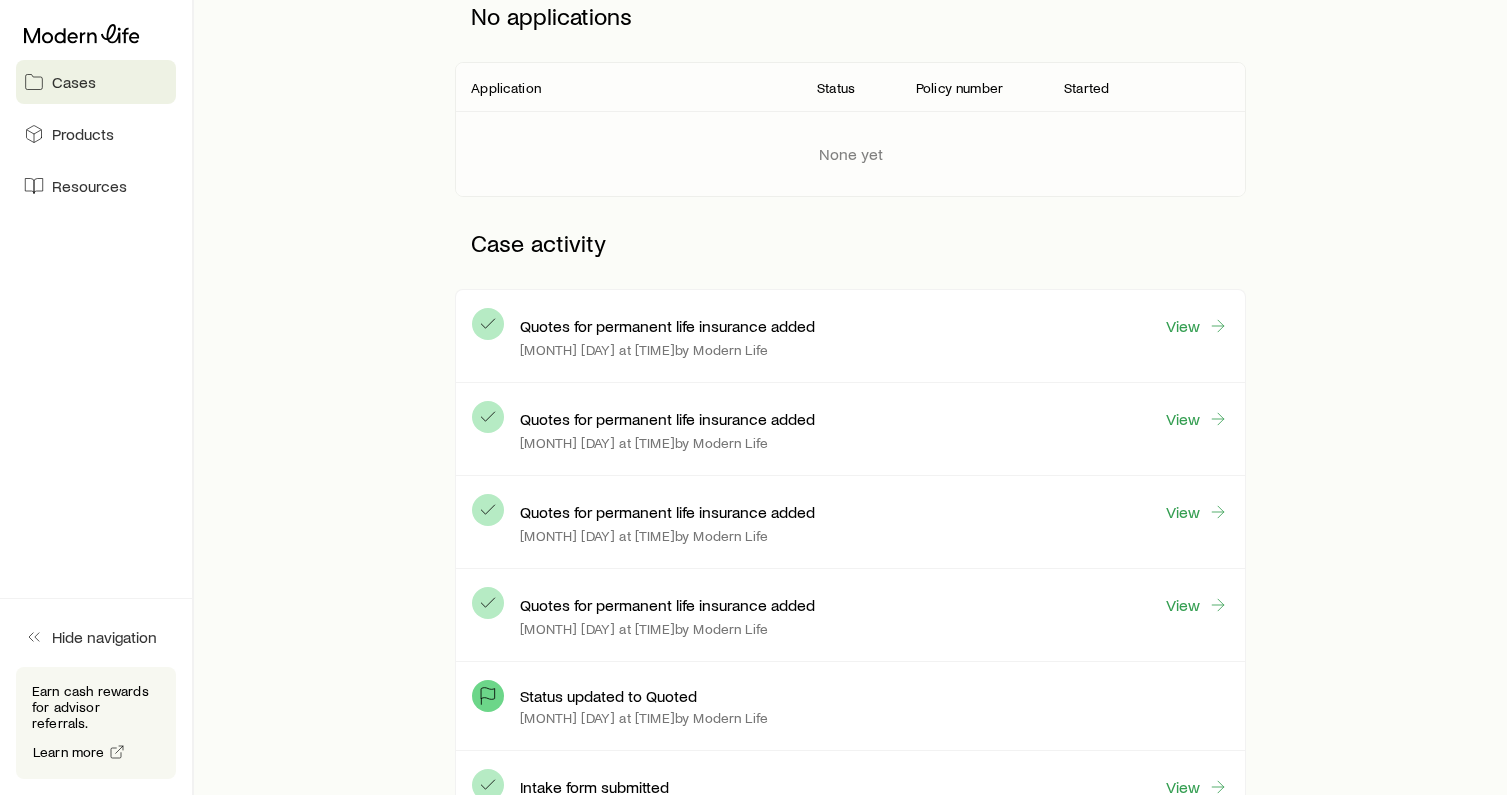 scroll, scrollTop: 292, scrollLeft: 0, axis: vertical 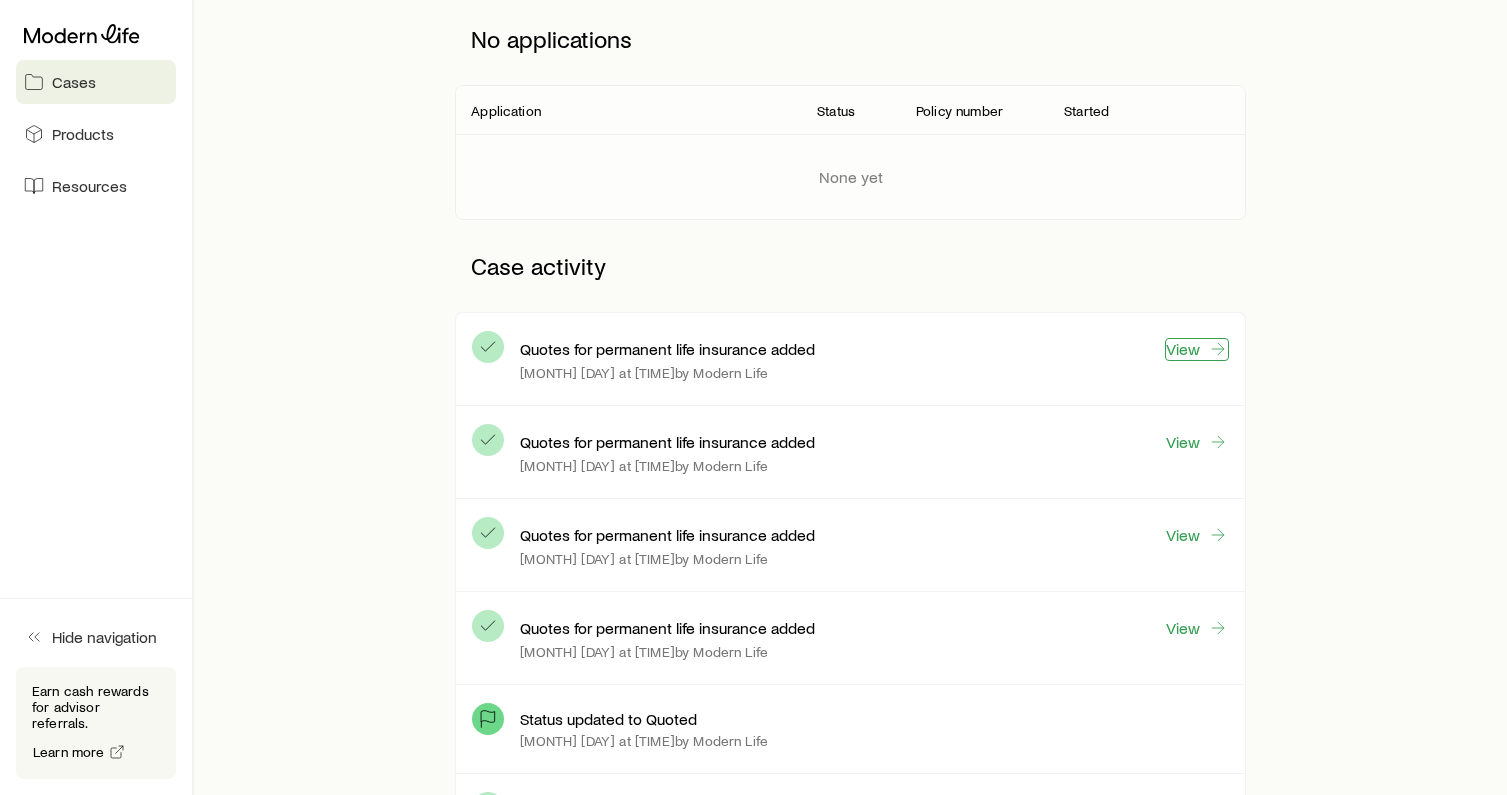 click on "View" at bounding box center [1197, 349] 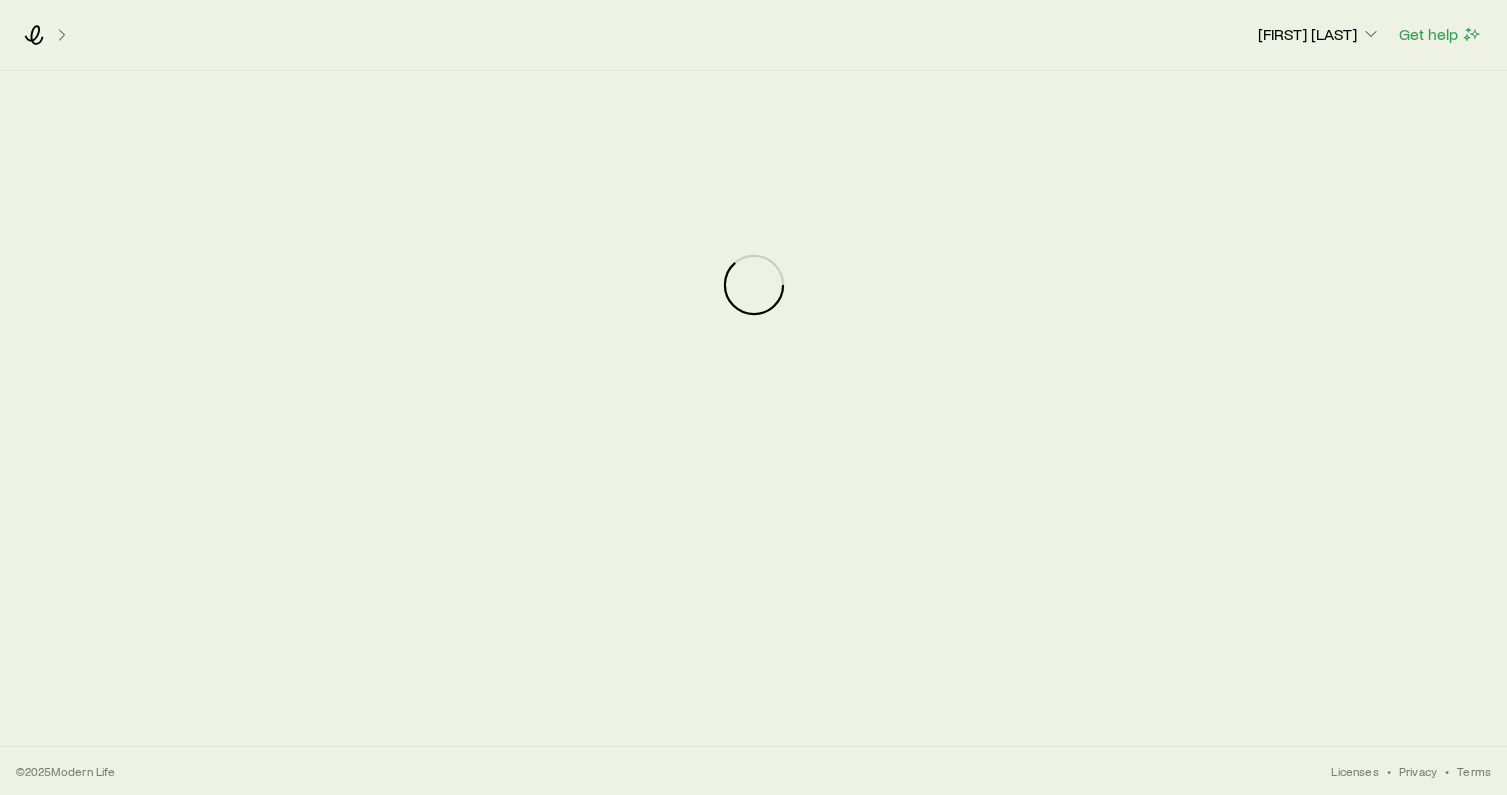 scroll, scrollTop: 0, scrollLeft: 0, axis: both 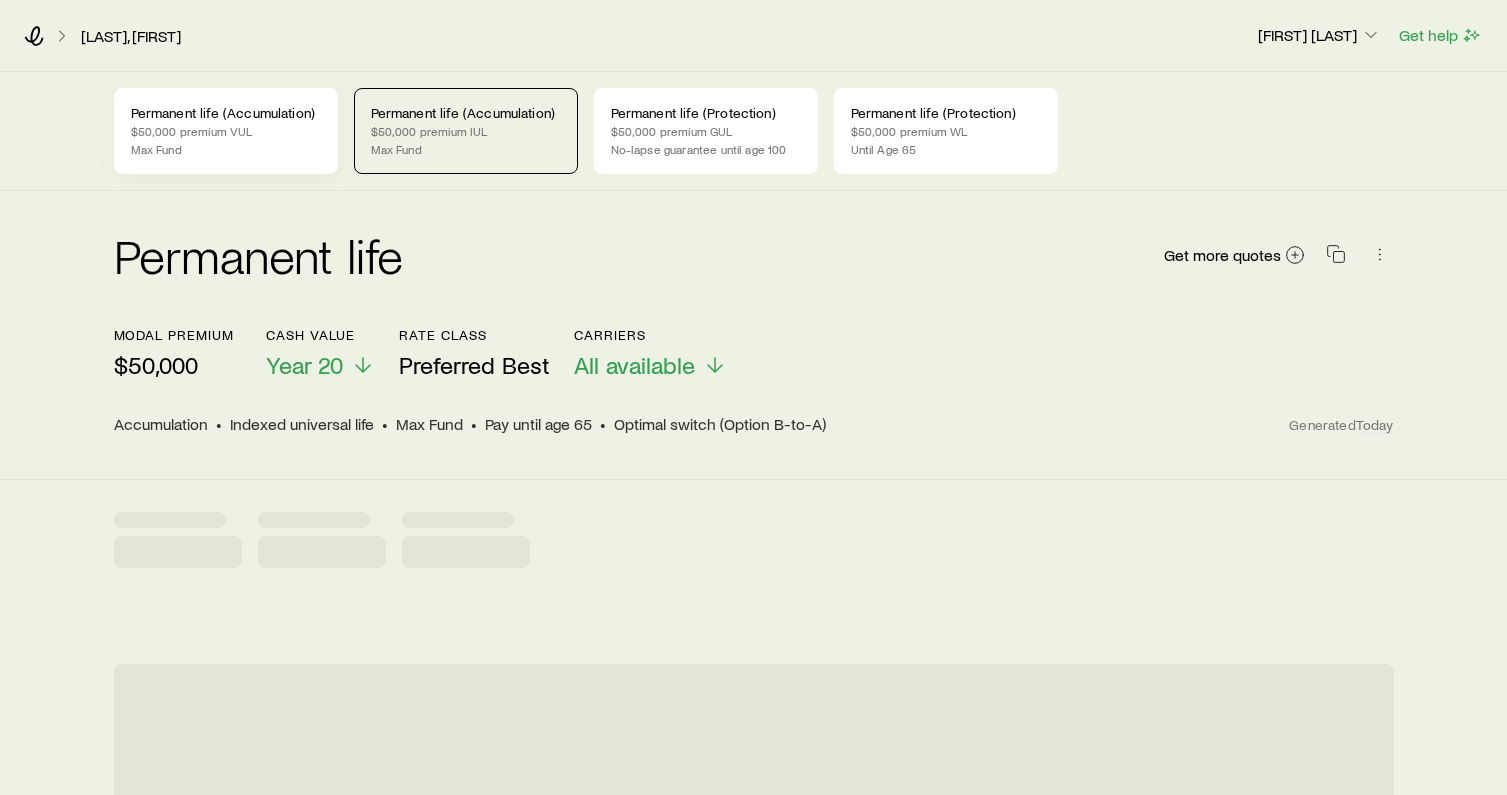 click on "$50,000 premium VUL" at bounding box center [226, 131] 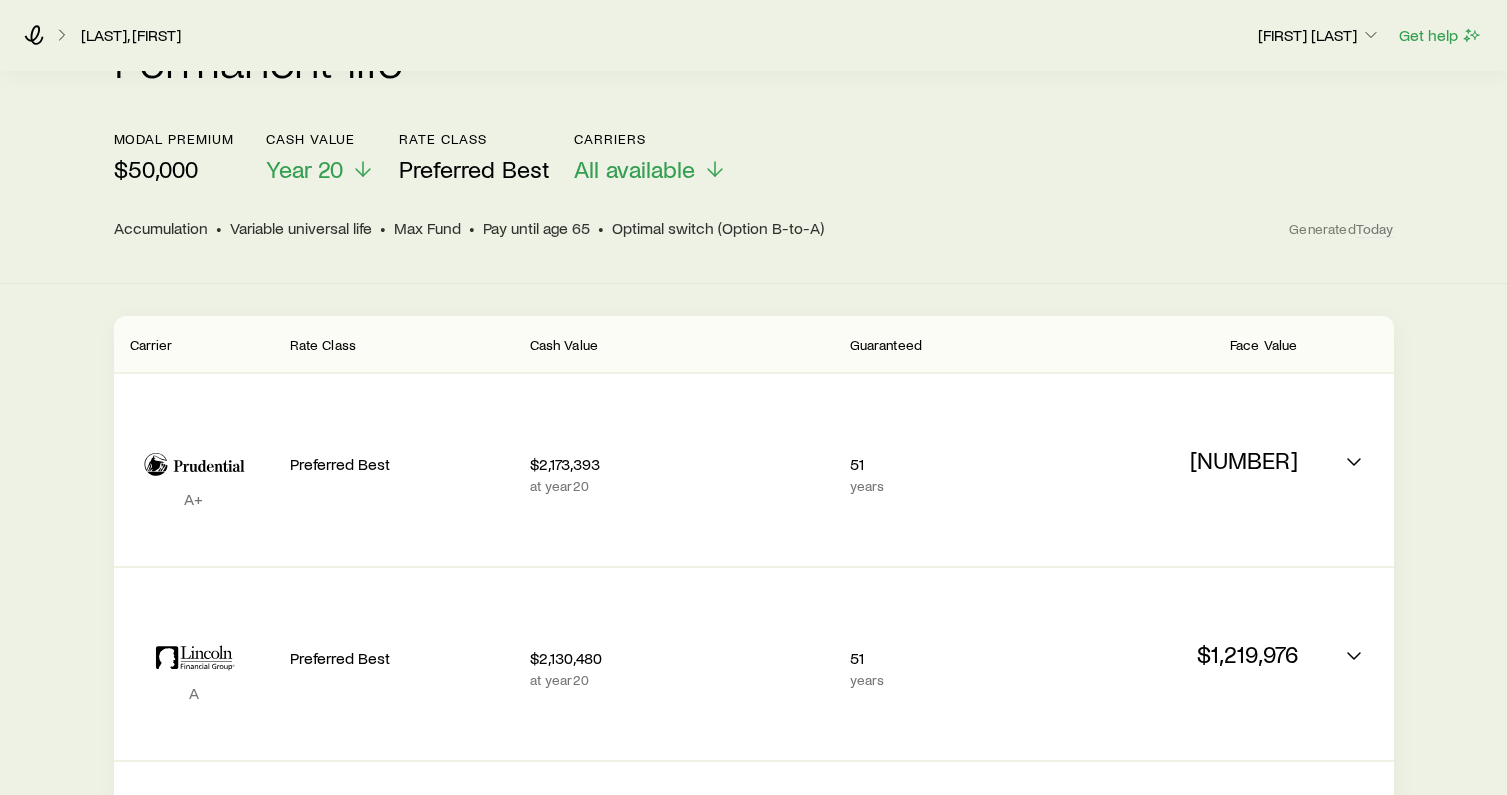 scroll, scrollTop: 190, scrollLeft: 0, axis: vertical 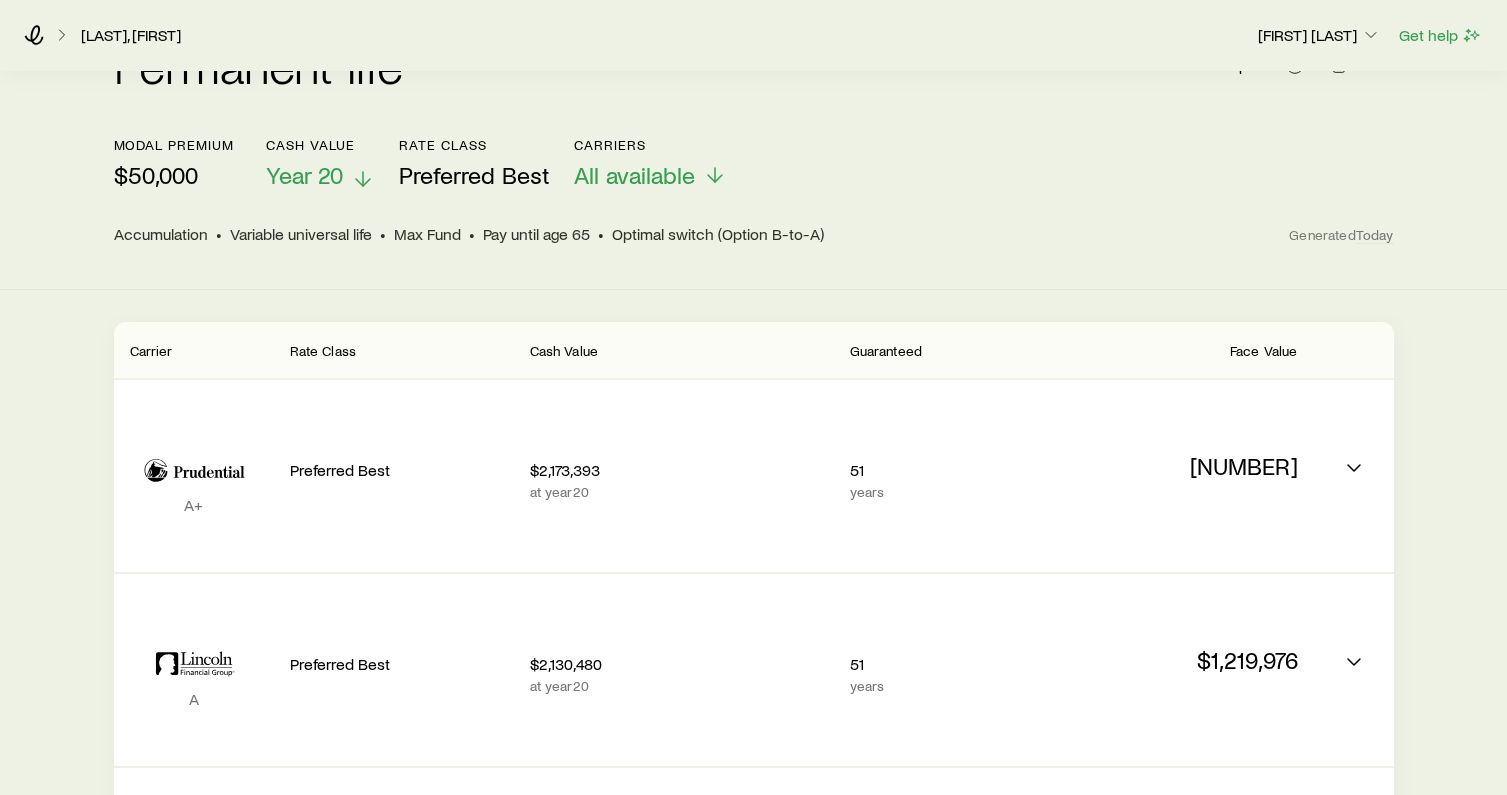 click 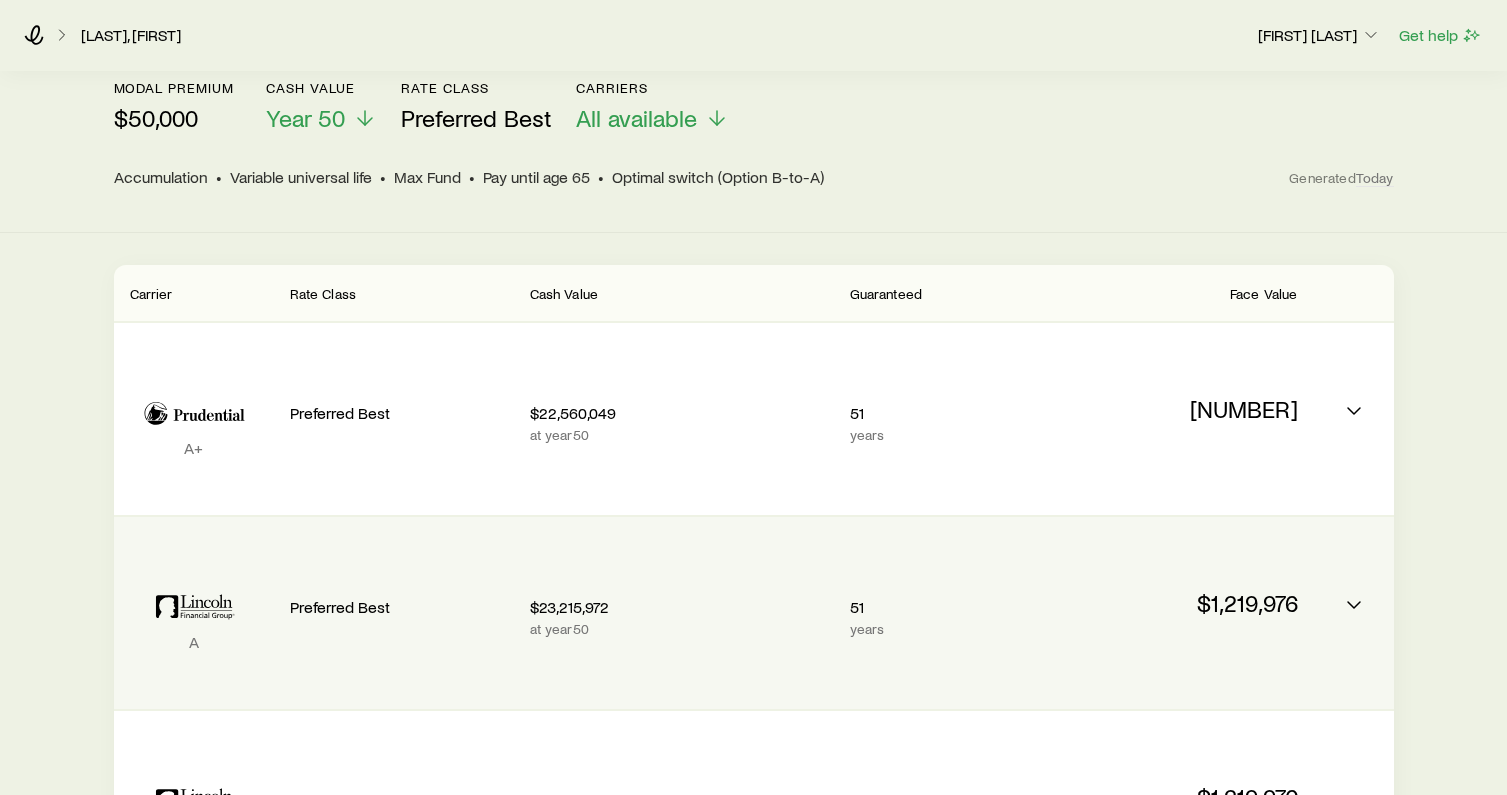 scroll, scrollTop: 0, scrollLeft: 0, axis: both 